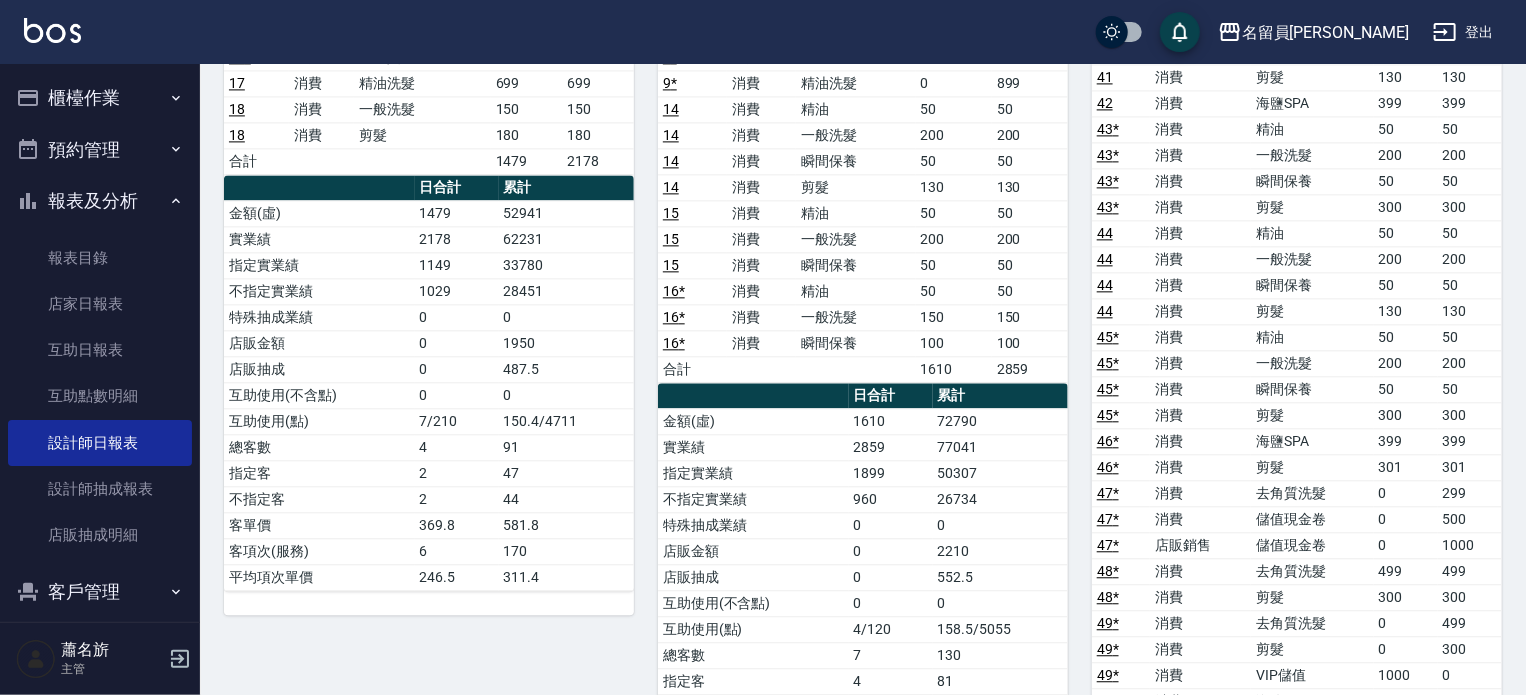 scroll, scrollTop: 2200, scrollLeft: 0, axis: vertical 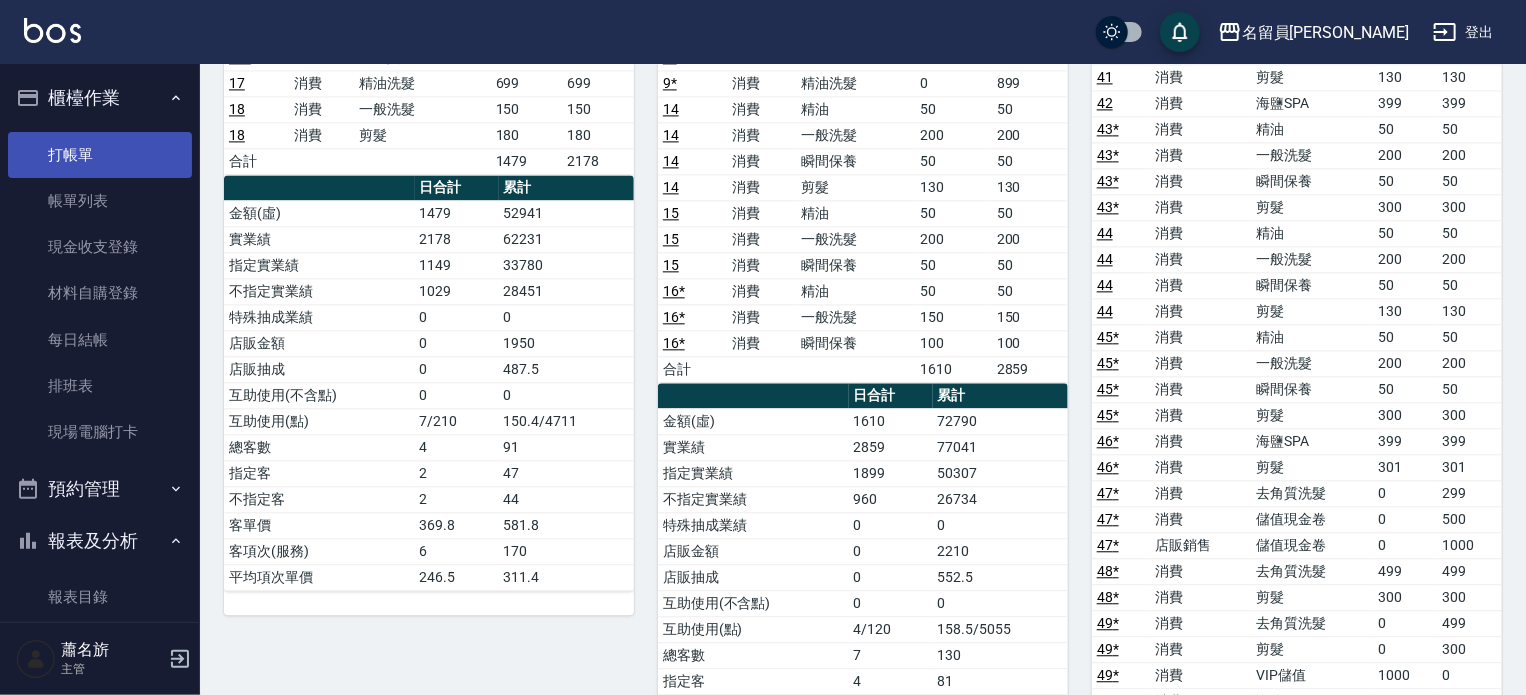 click on "打帳單" at bounding box center [100, 155] 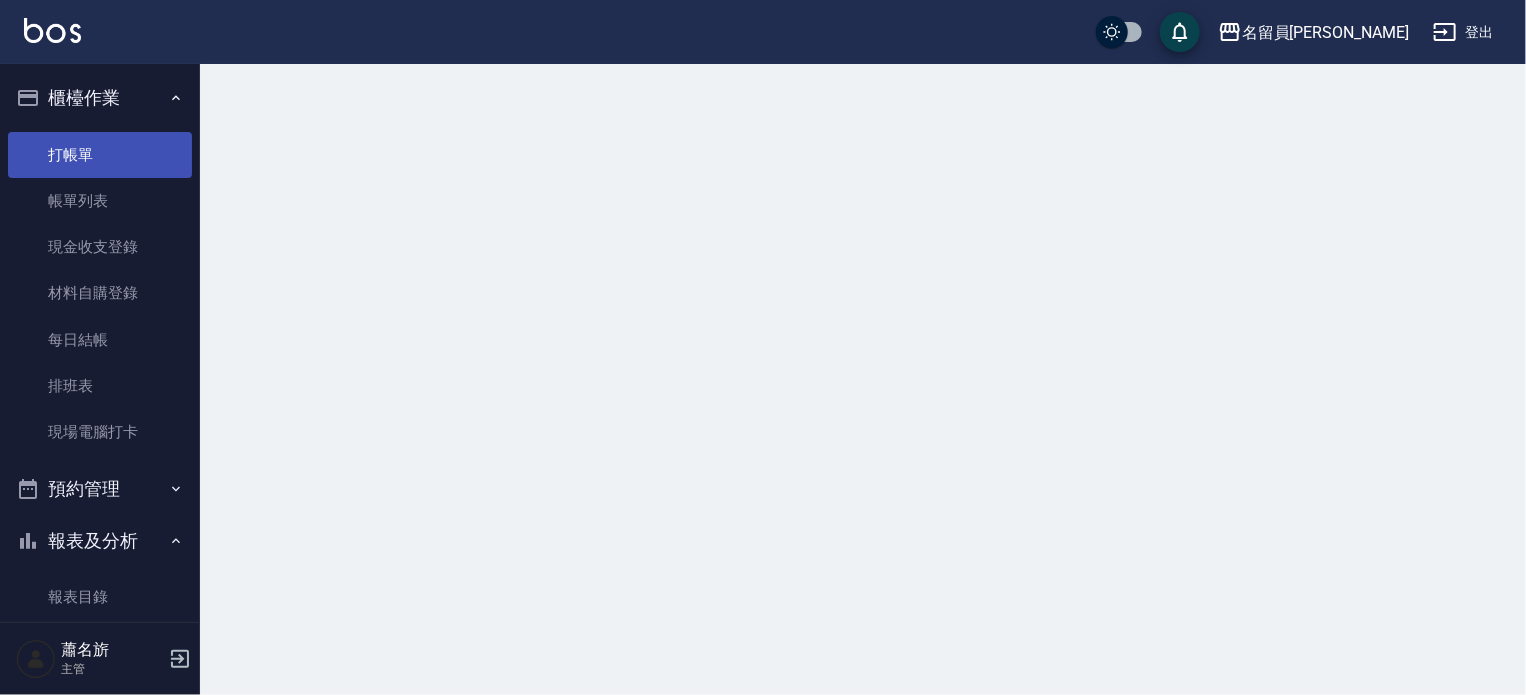 scroll, scrollTop: 0, scrollLeft: 0, axis: both 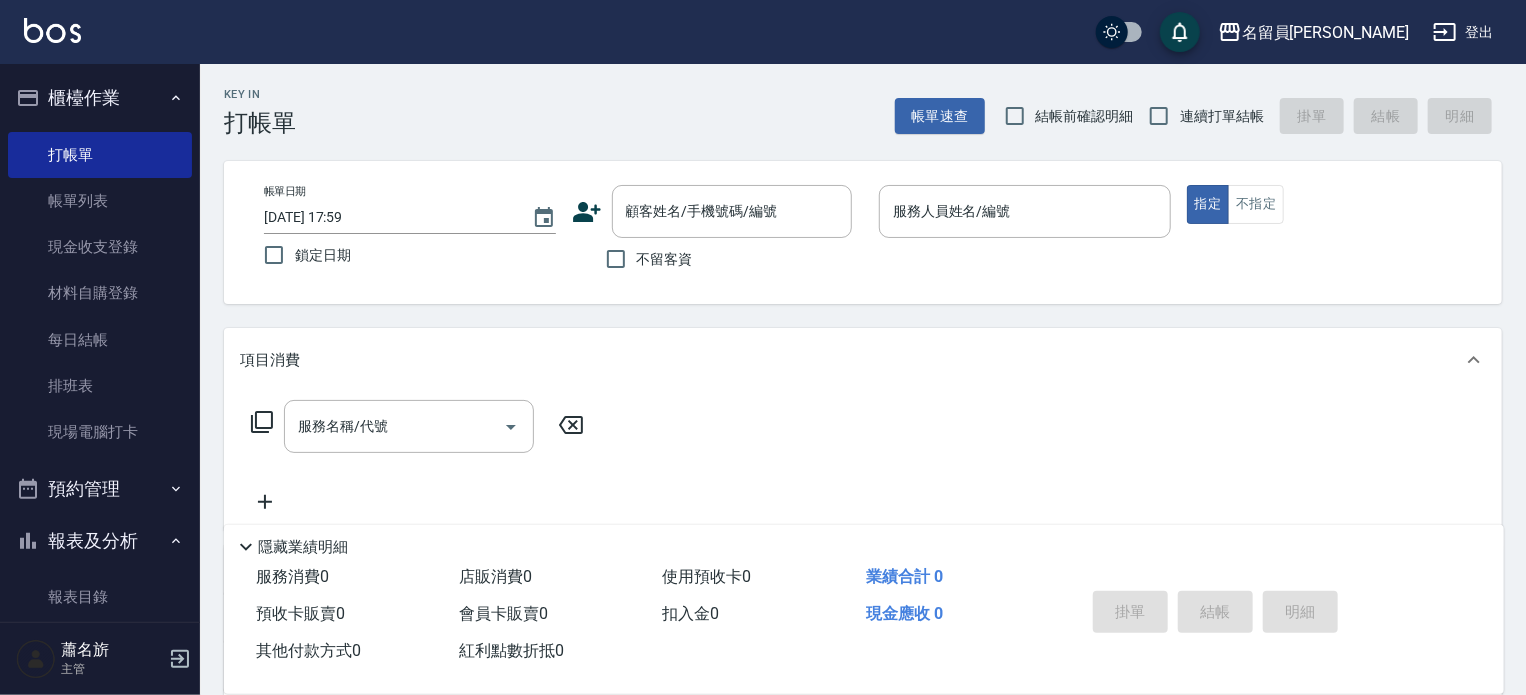 click on "不留客資" at bounding box center (644, 259) 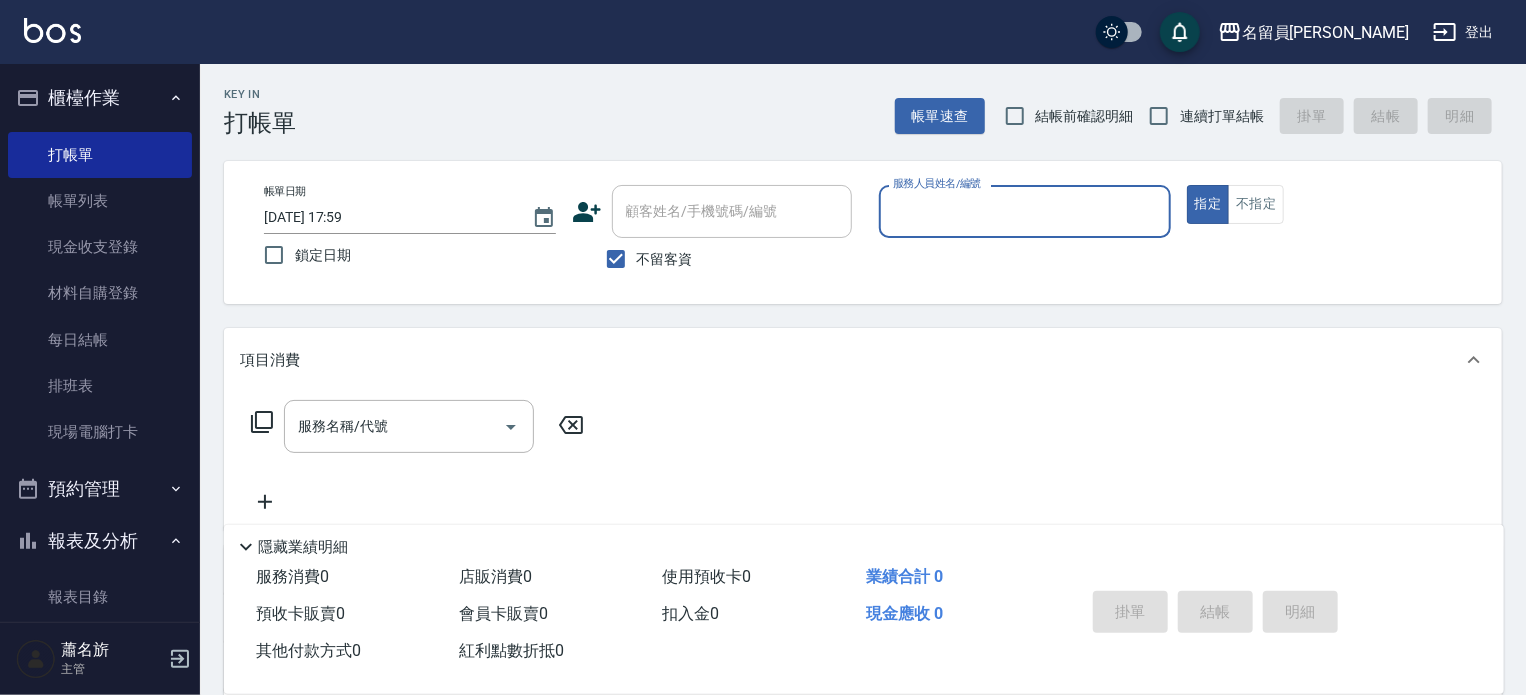 click on "連續打單結帳" at bounding box center [1201, 116] 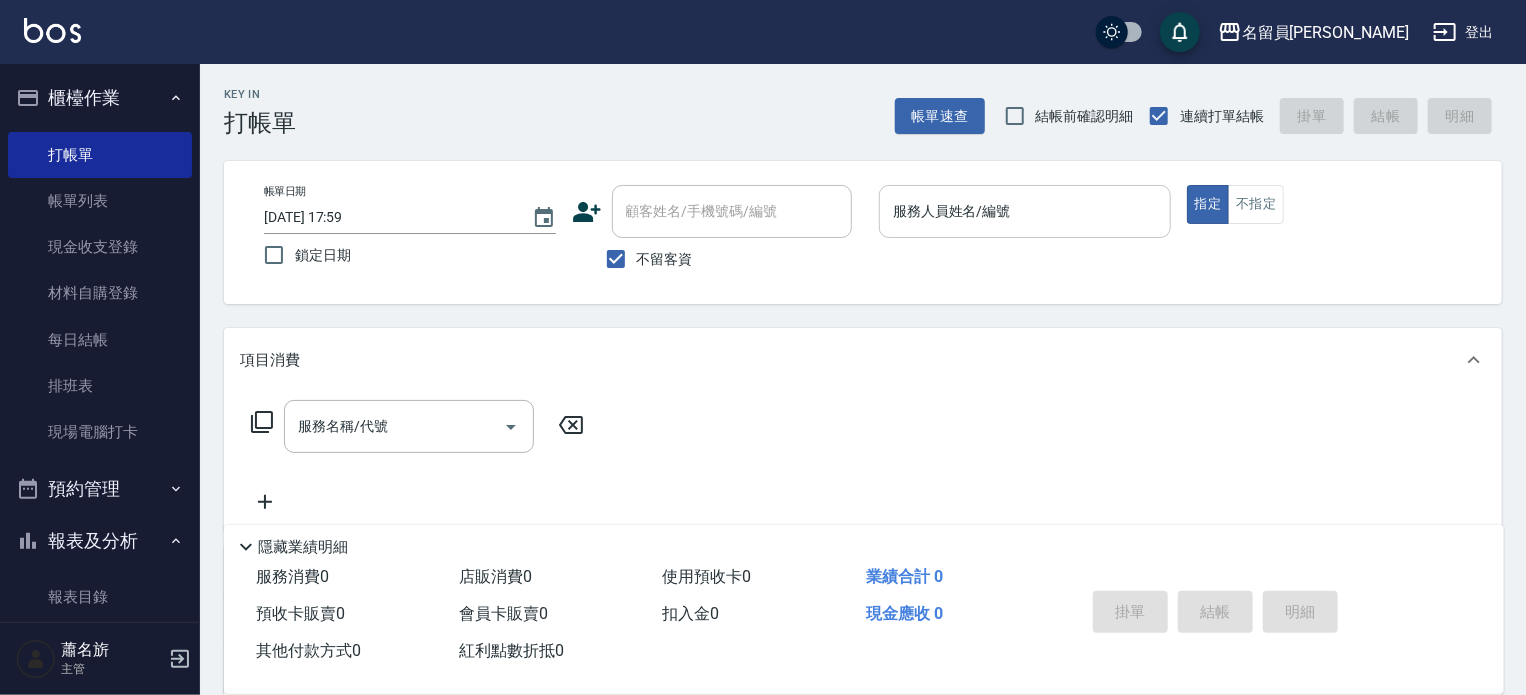 click on "服務人員姓名/編號" at bounding box center [1025, 211] 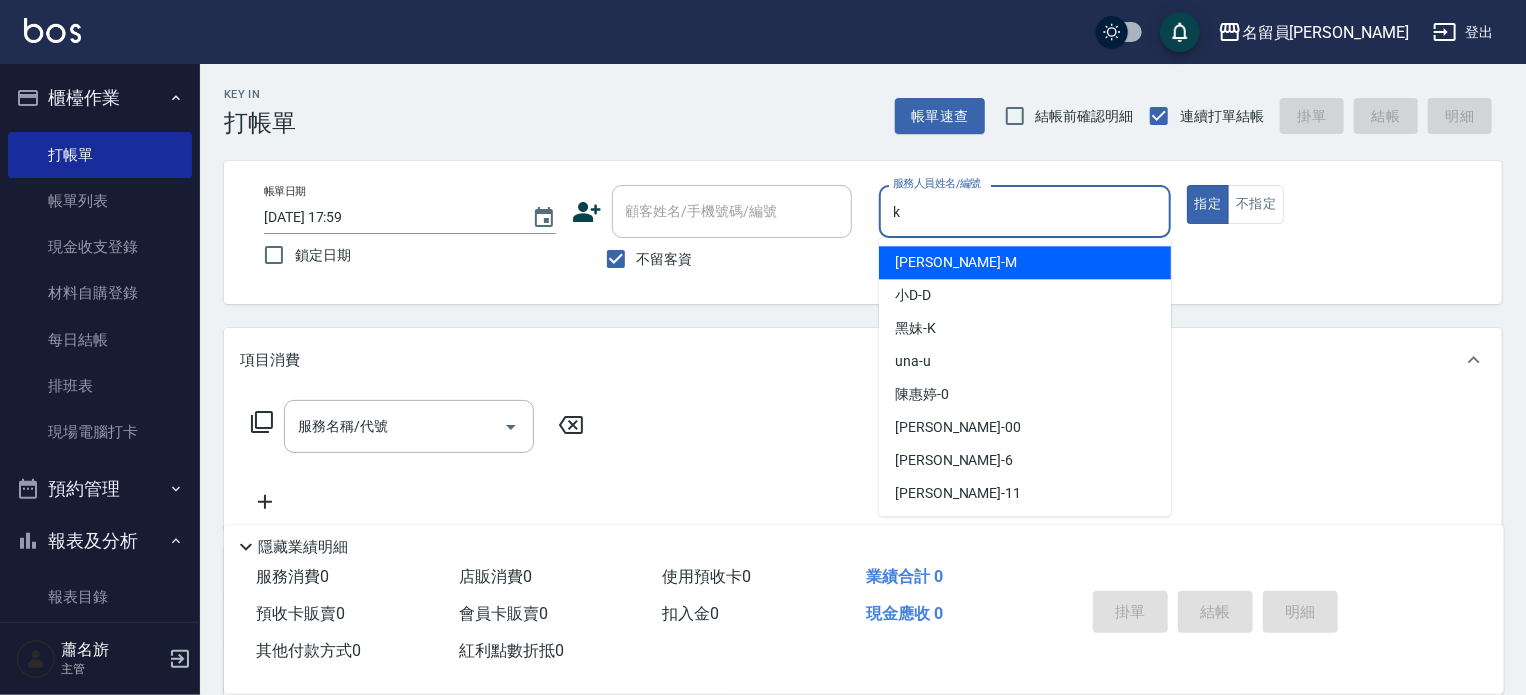 type on "黑妹-K" 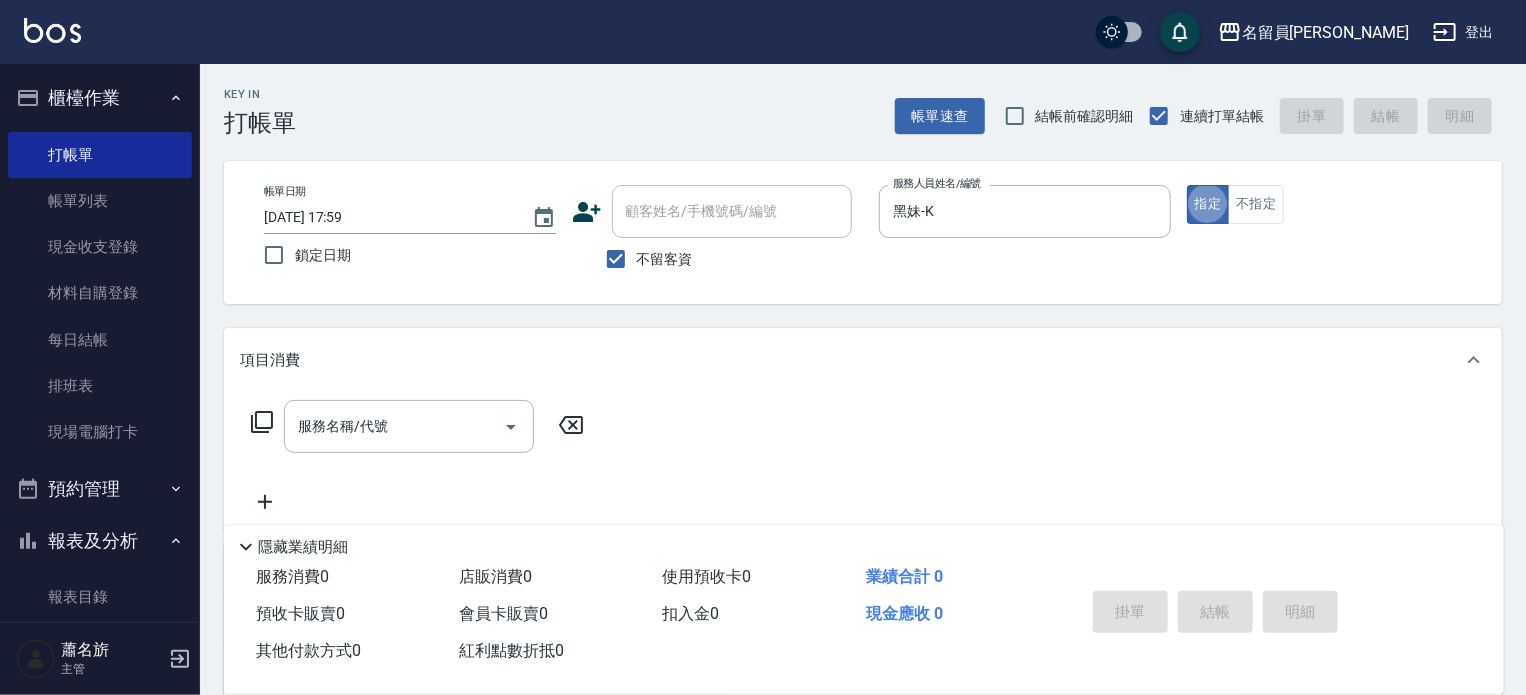 type on "true" 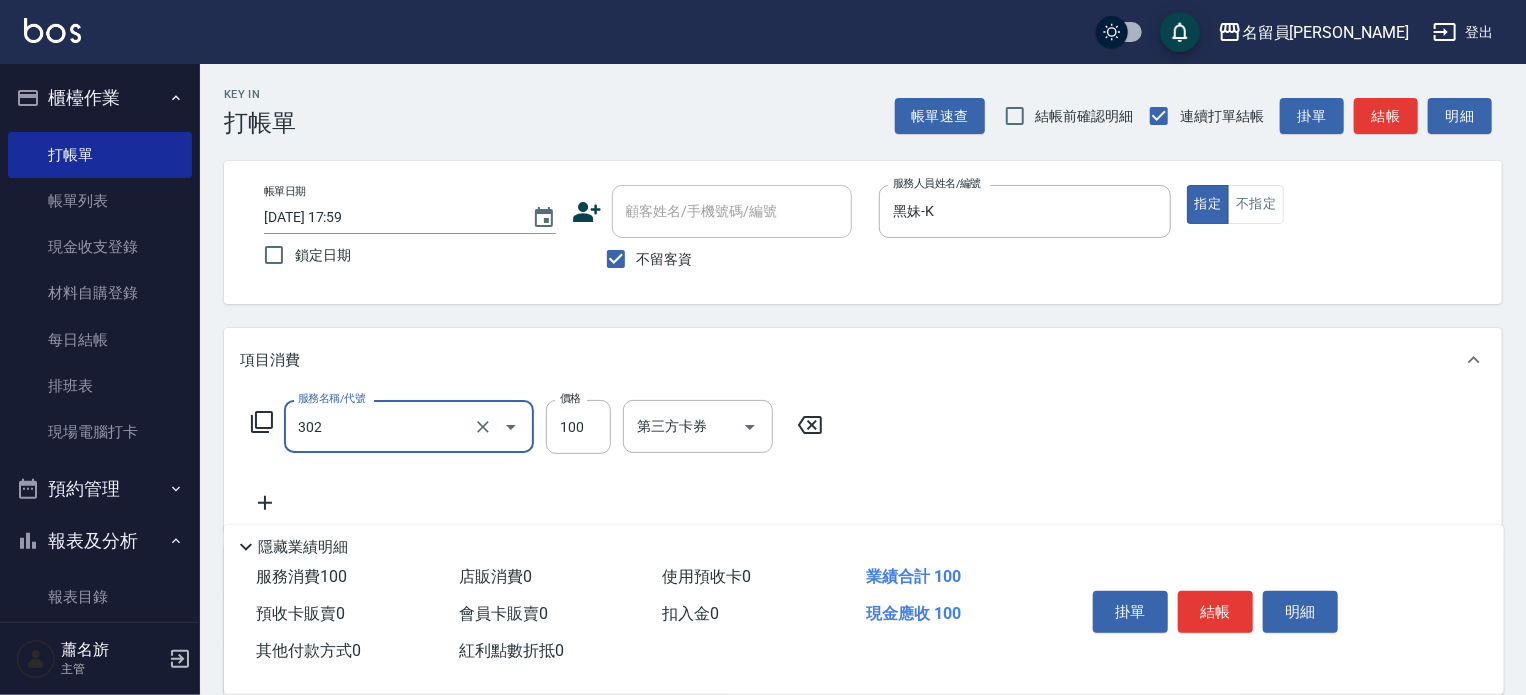 type on "剪髮(302)" 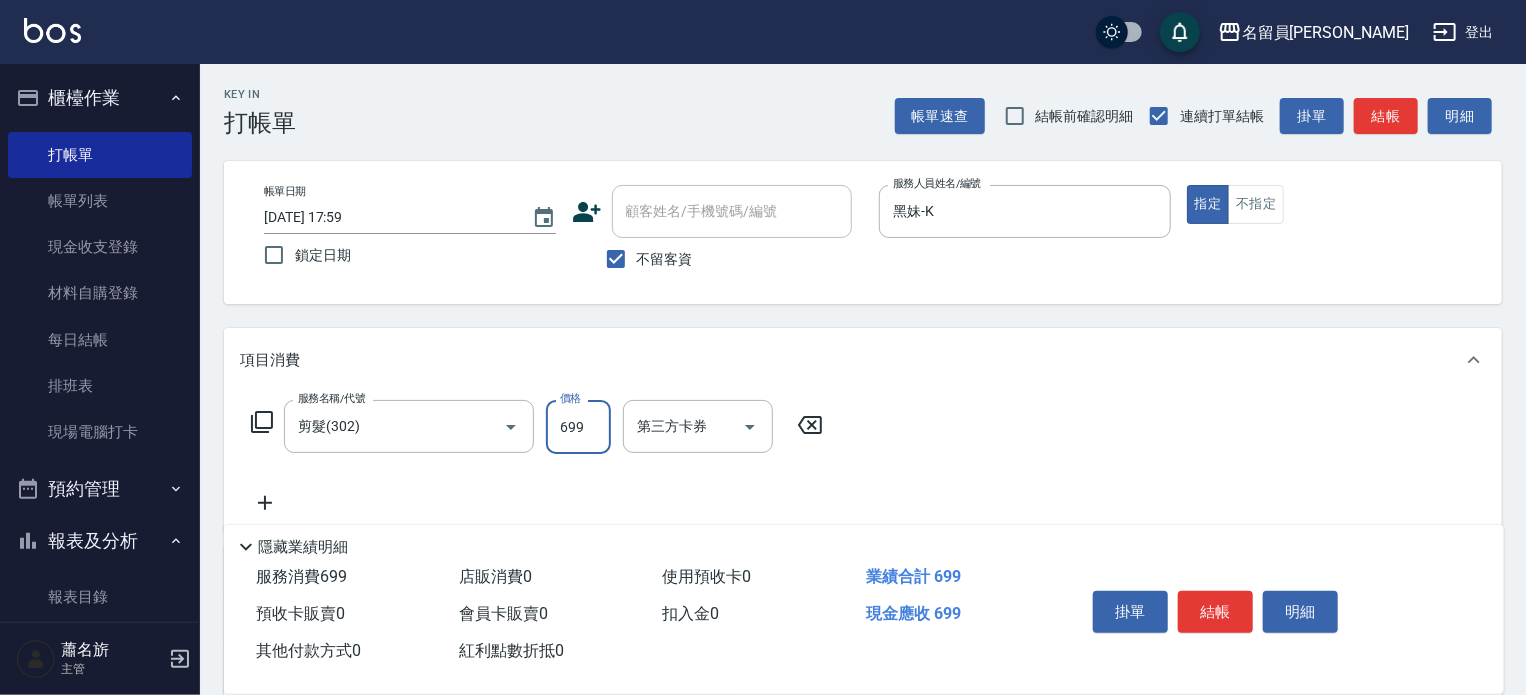 type on "699" 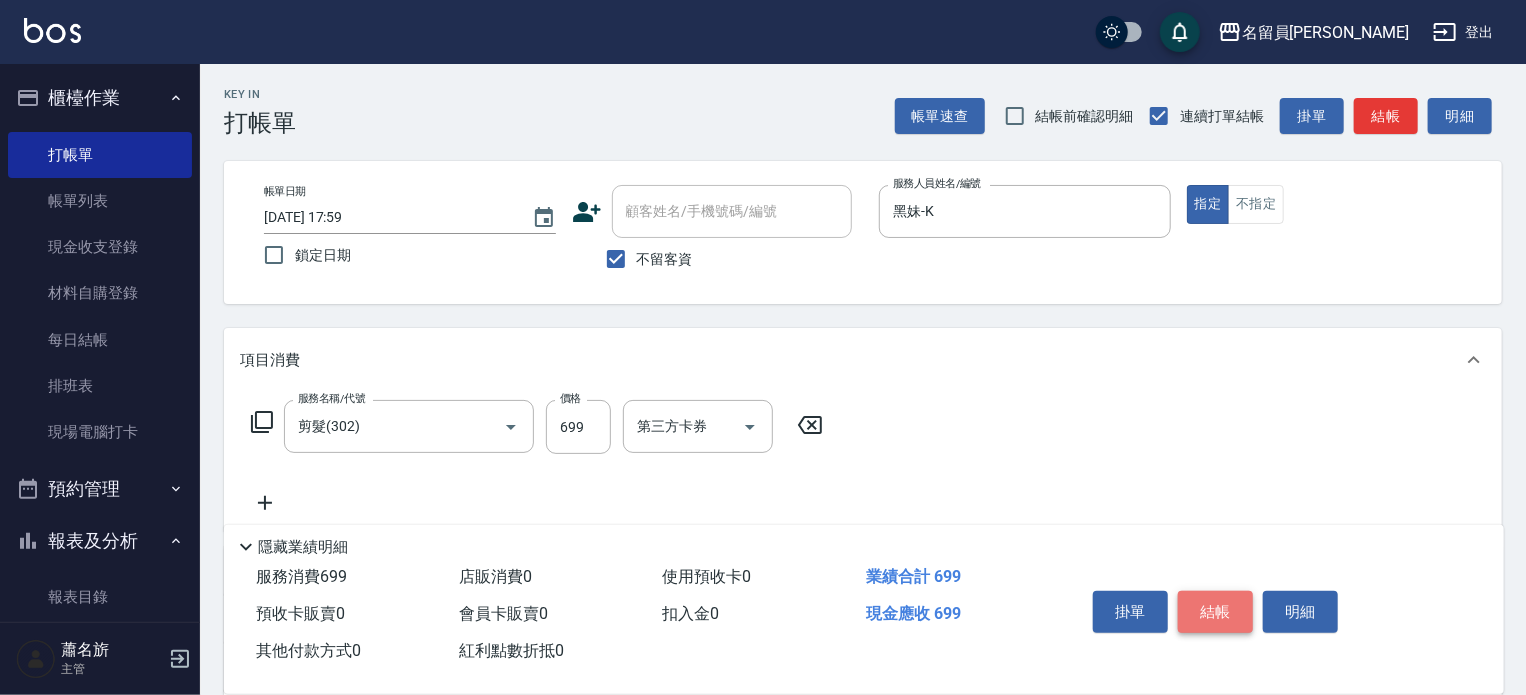 click on "結帳" at bounding box center (1215, 612) 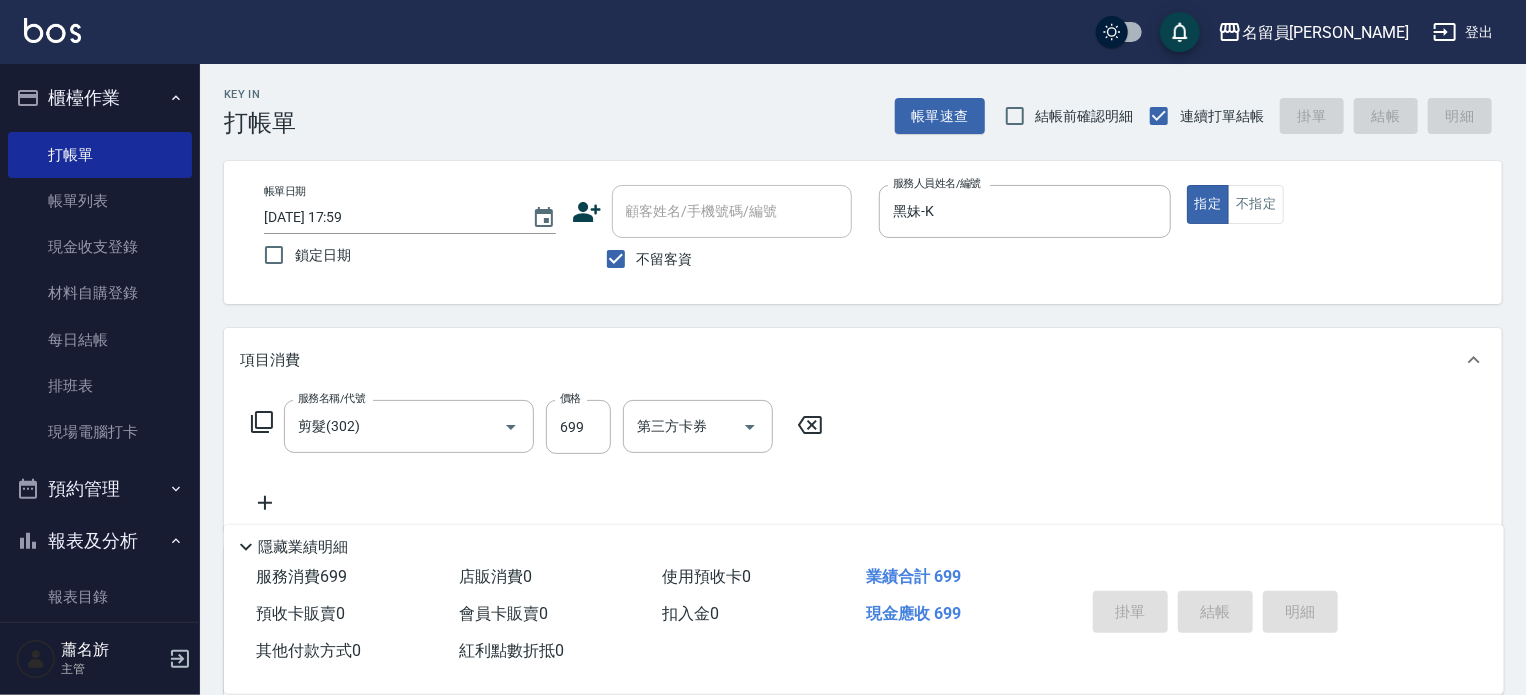 type on "2025/07/10 18:00" 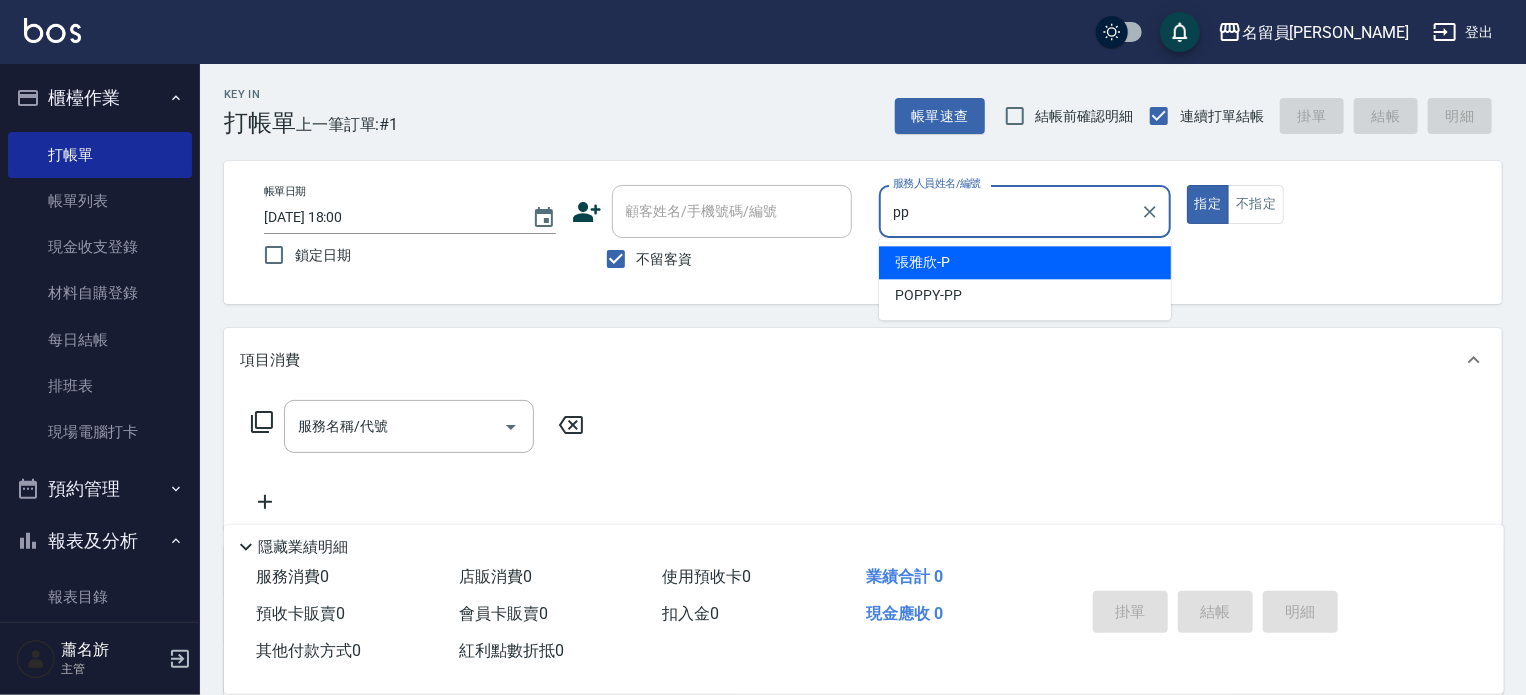 type on "POPPY-PP" 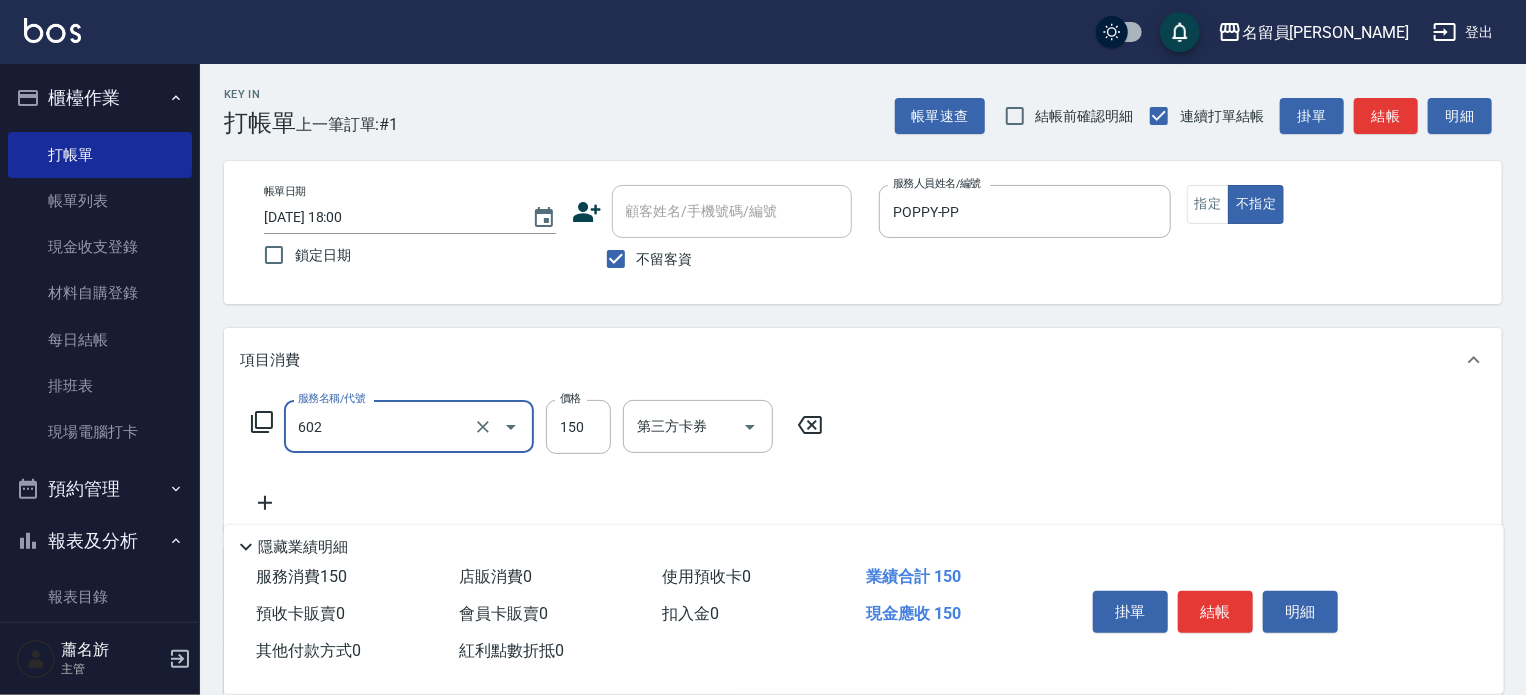 type on "一般洗髮(602)" 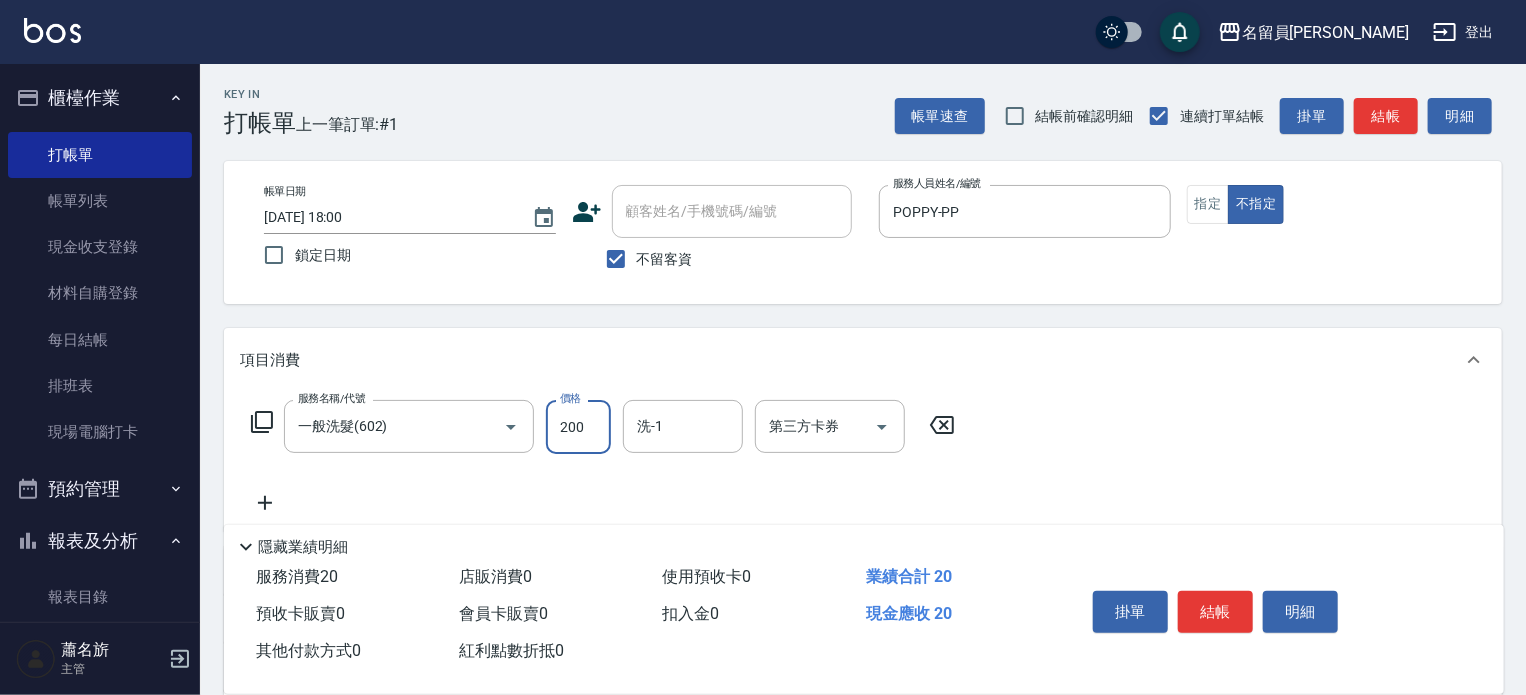 type on "200" 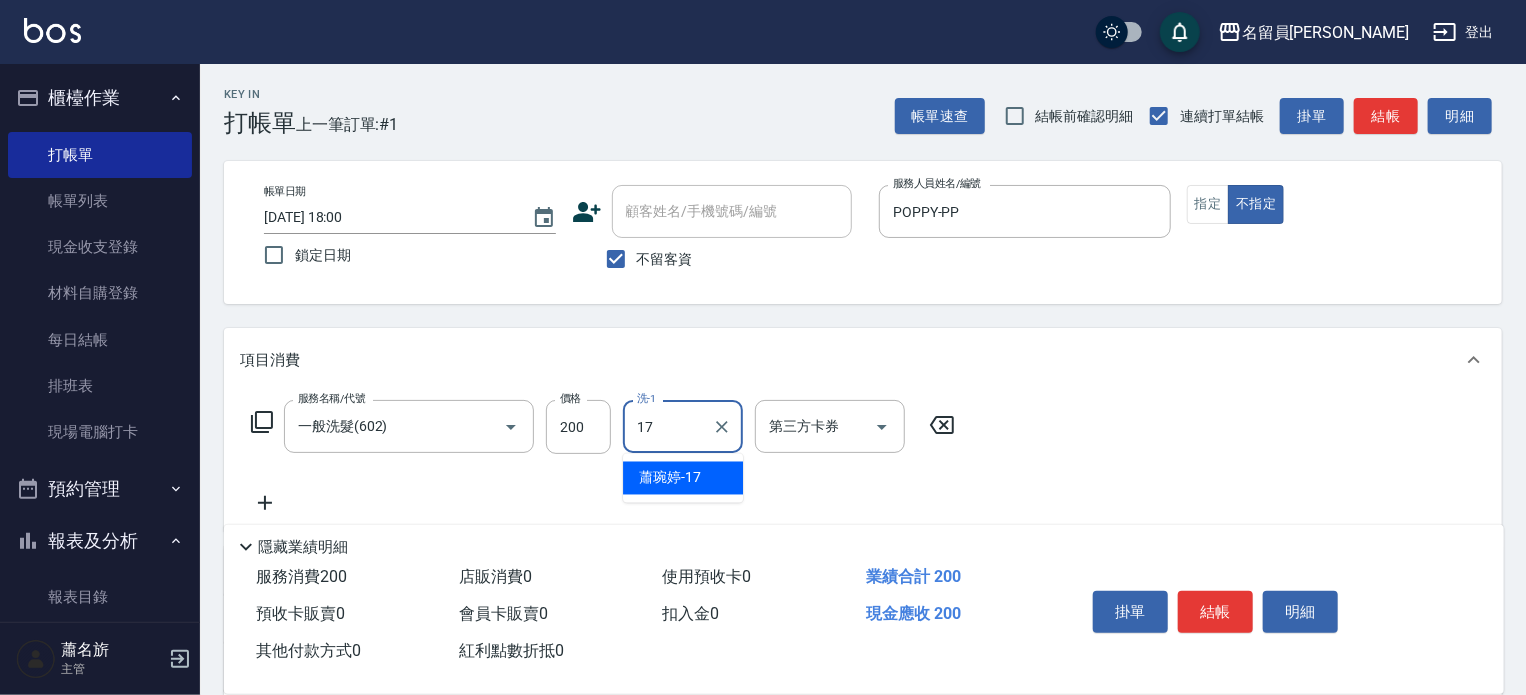 type on "[PERSON_NAME]-17" 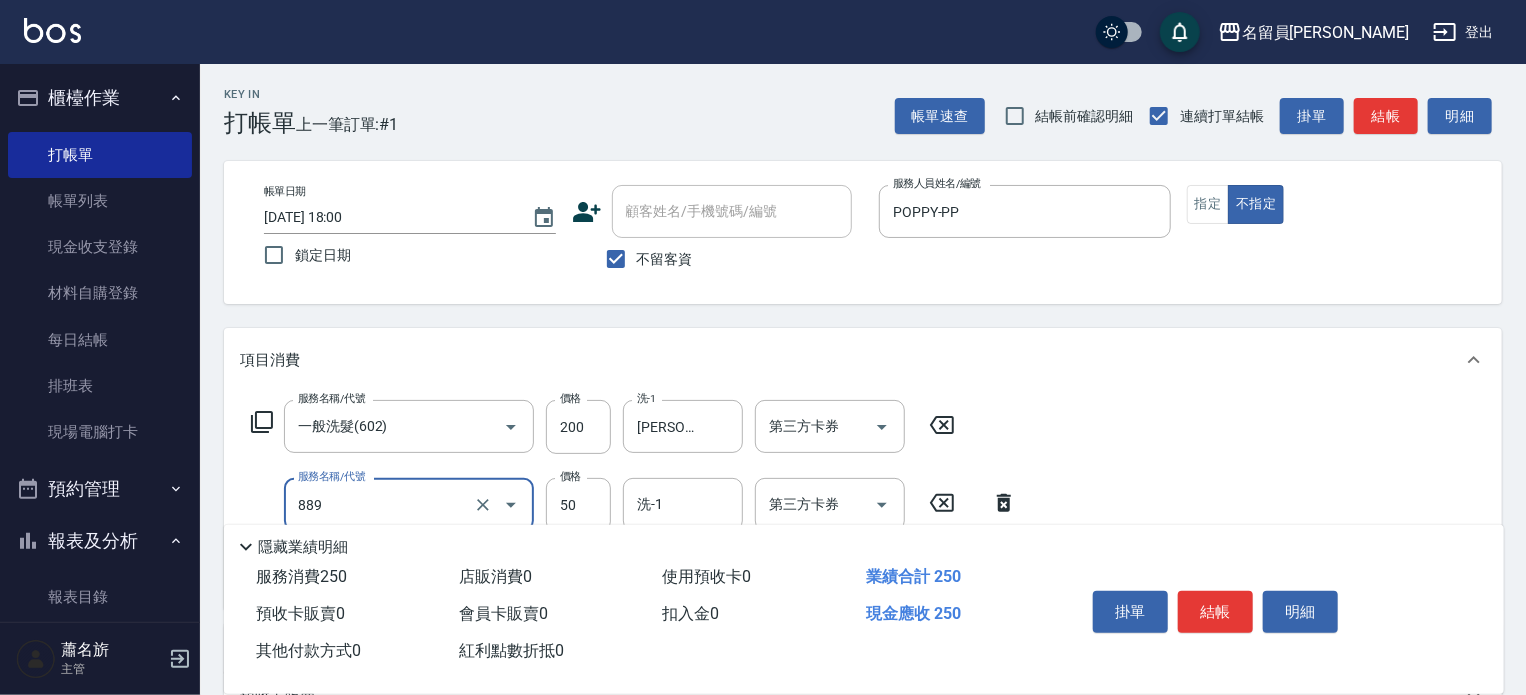 type on "精油(889)" 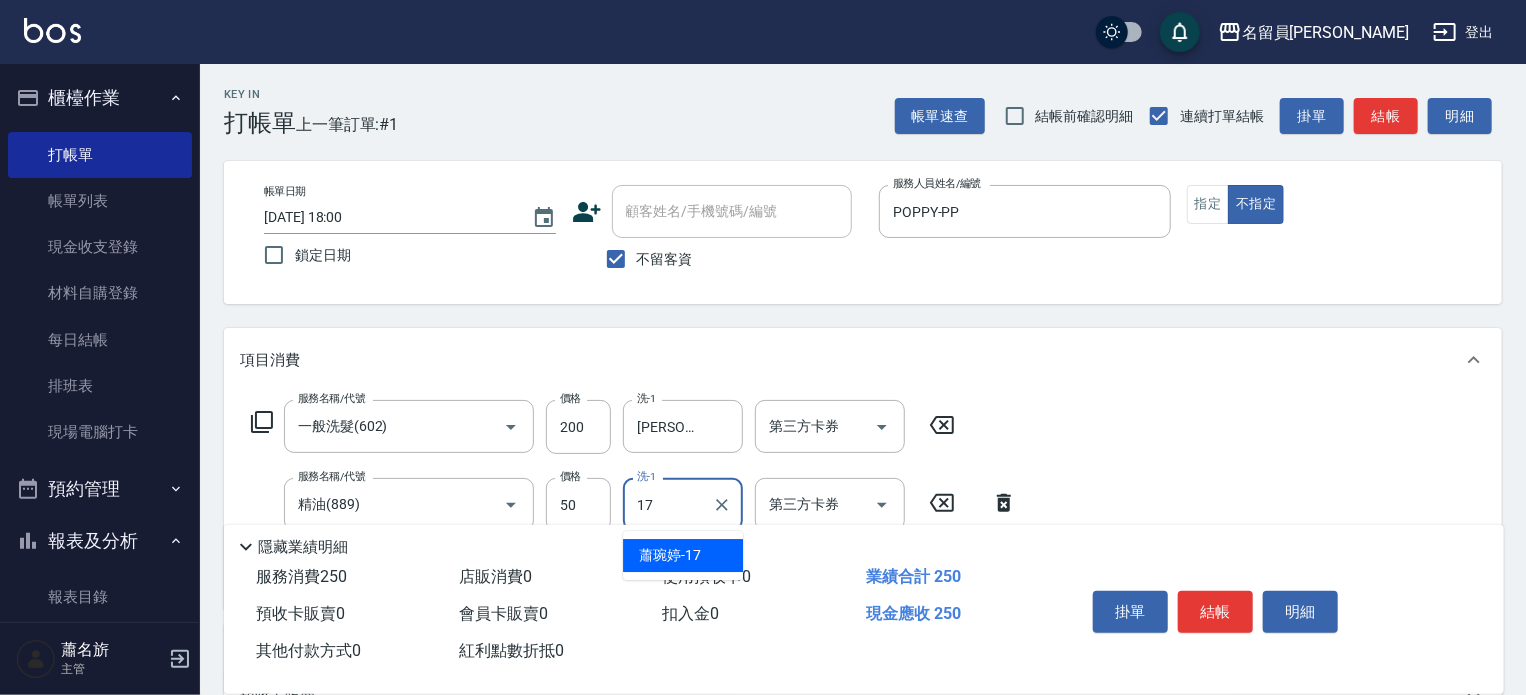 type on "[PERSON_NAME]-17" 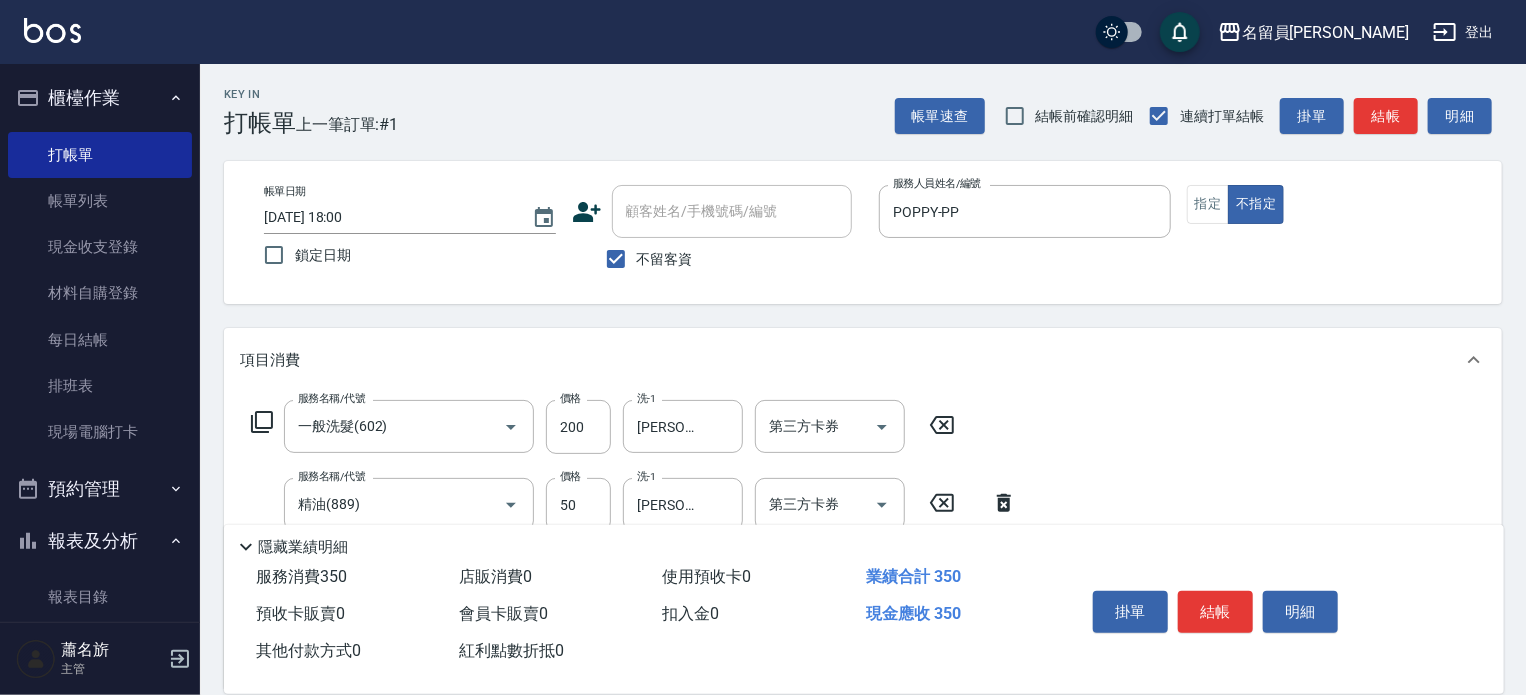 type on "剪髮(302)" 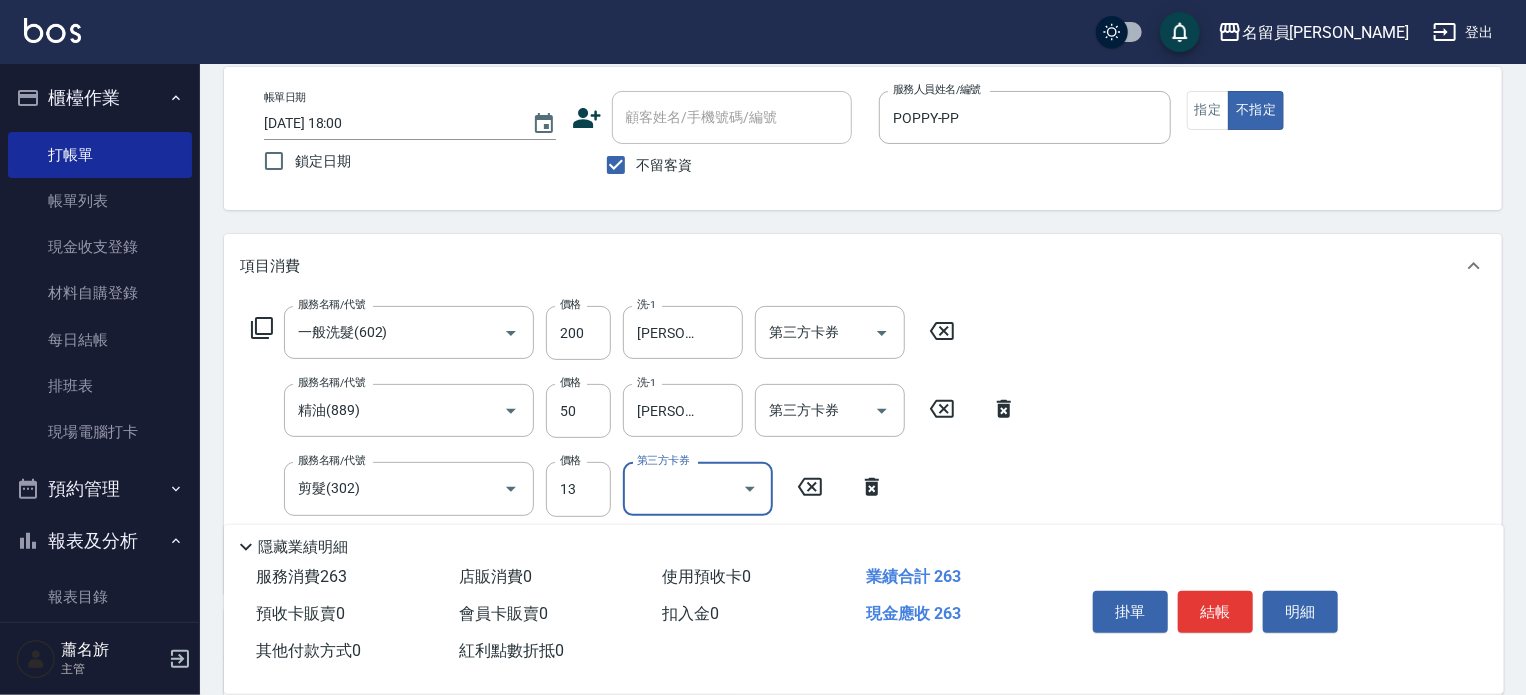 scroll, scrollTop: 100, scrollLeft: 0, axis: vertical 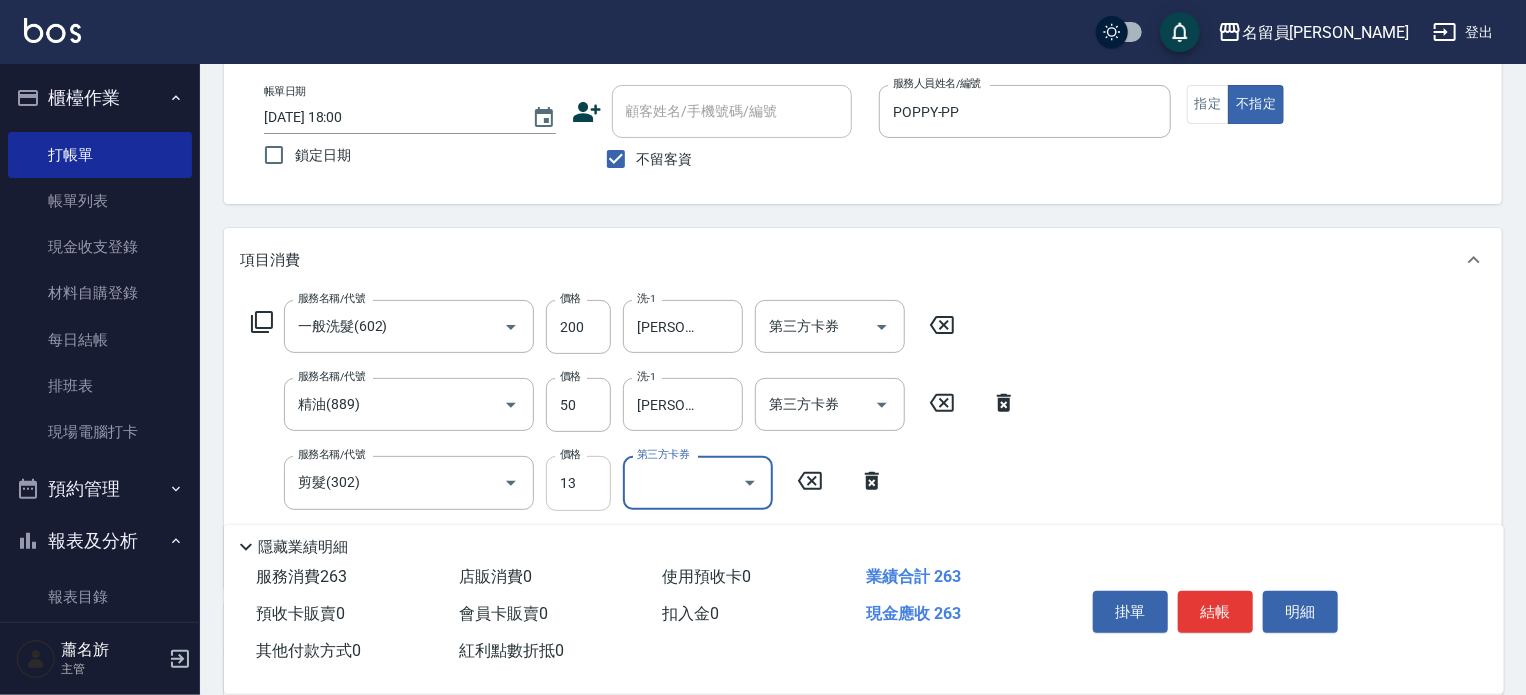 click on "13" at bounding box center [578, 483] 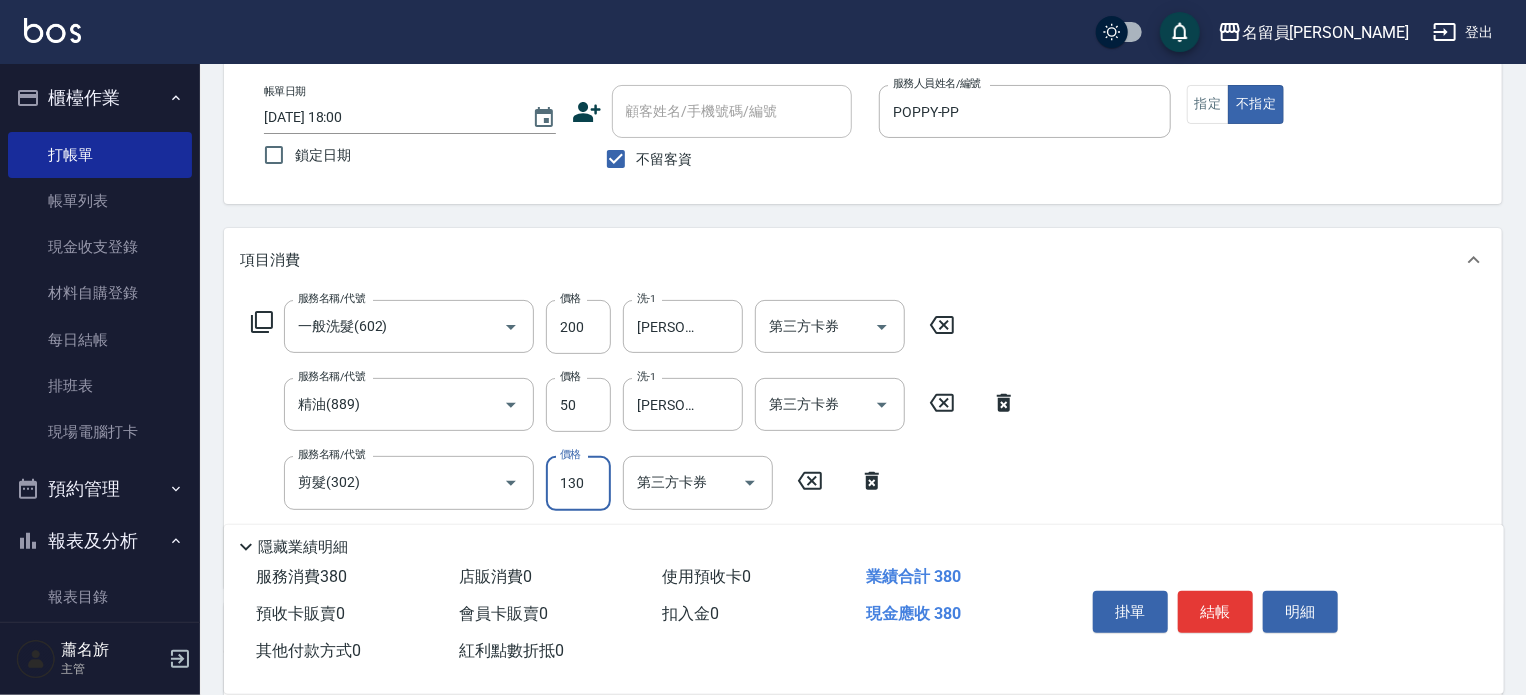 type on "130" 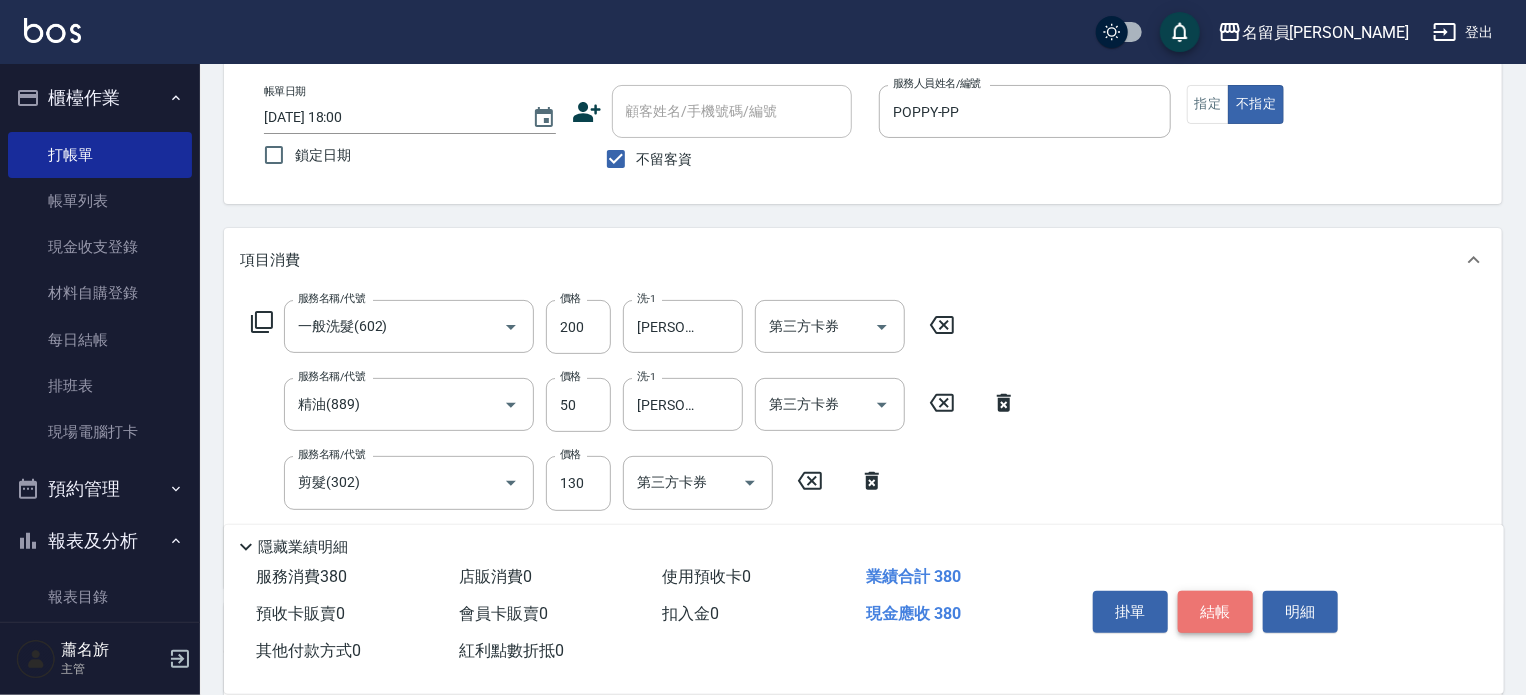 drag, startPoint x: 1199, startPoint y: 603, endPoint x: 1182, endPoint y: 589, distance: 22.022715 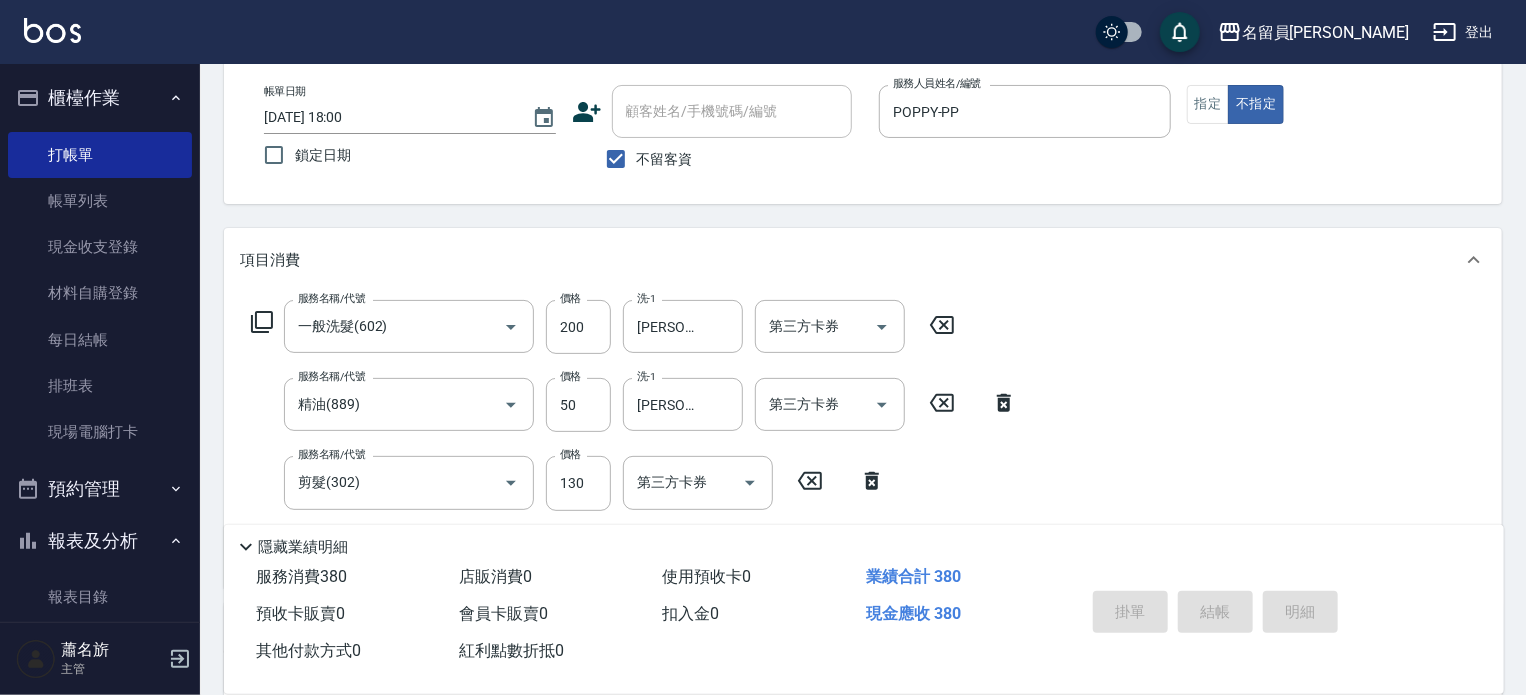 type on "2025/07/10 18:01" 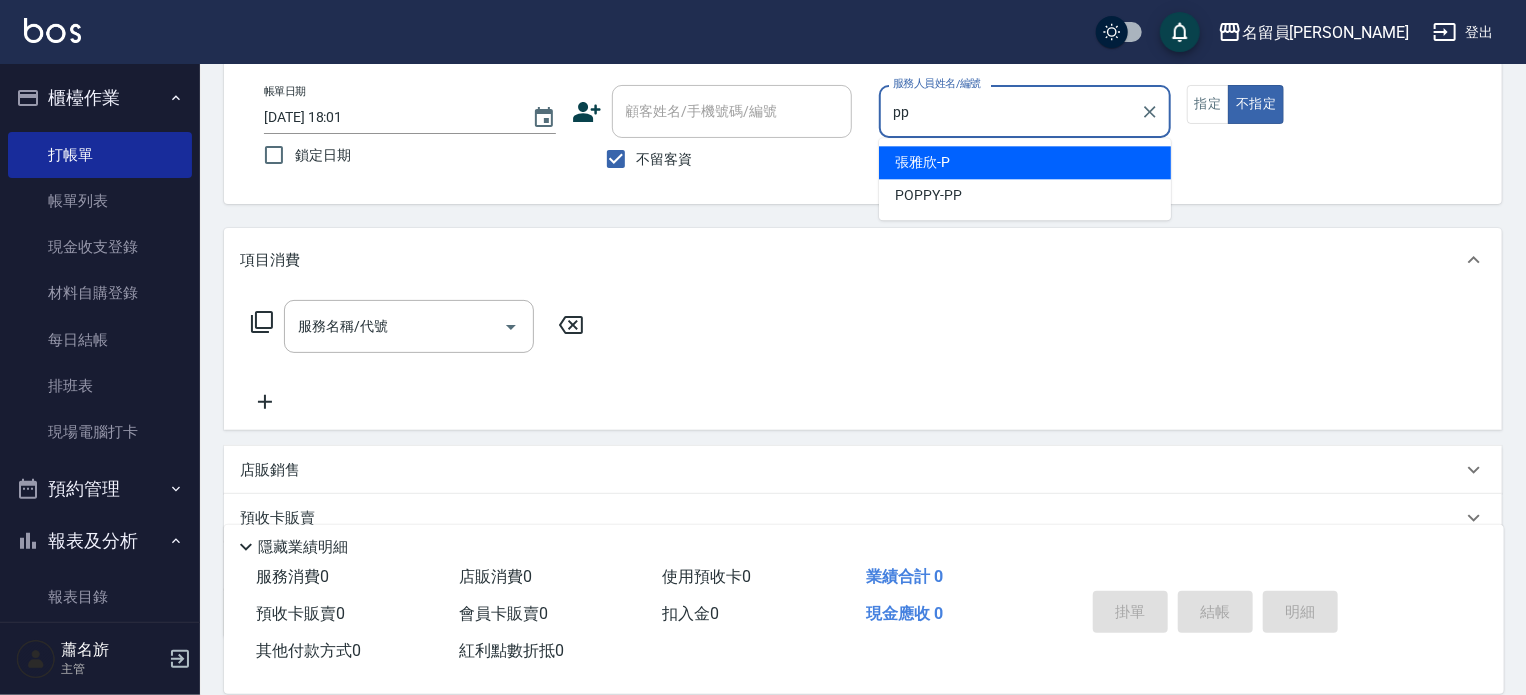 type on "POPPY-PP" 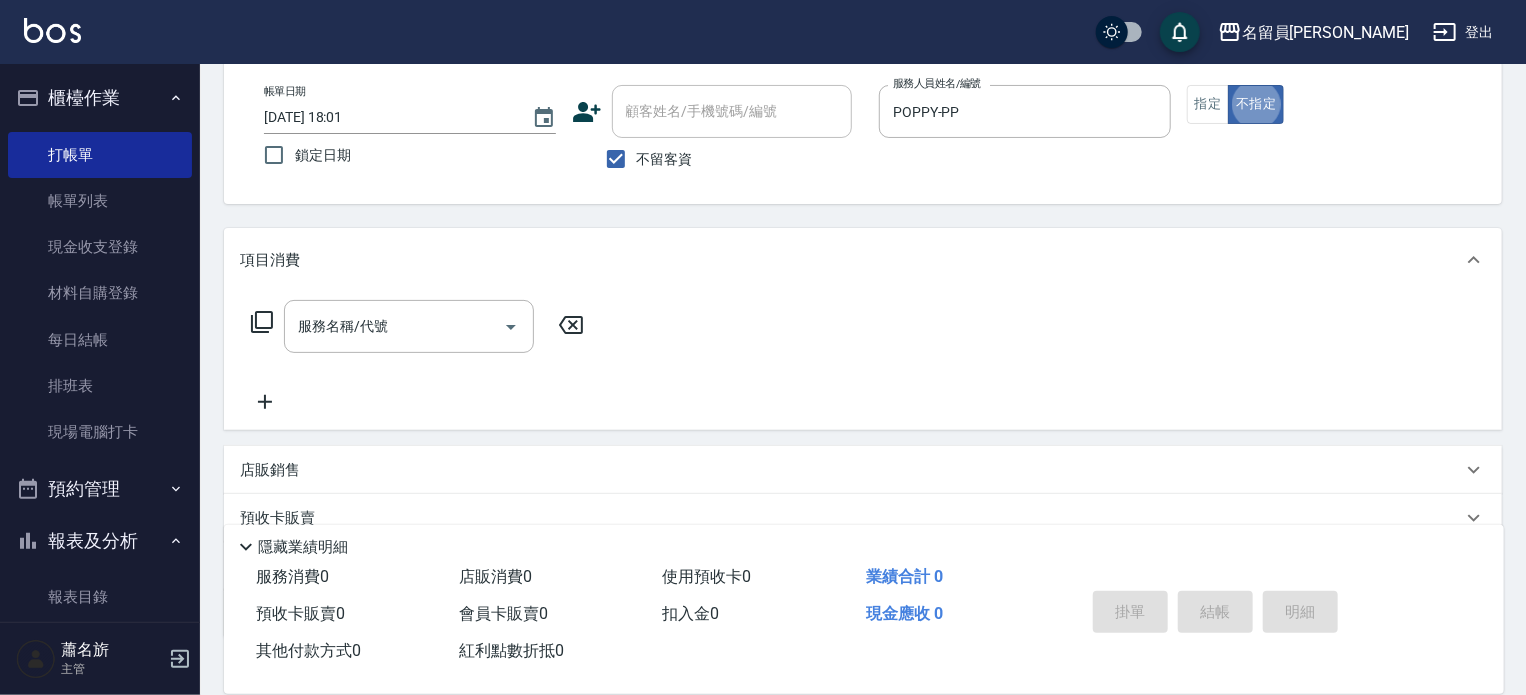 type on "false" 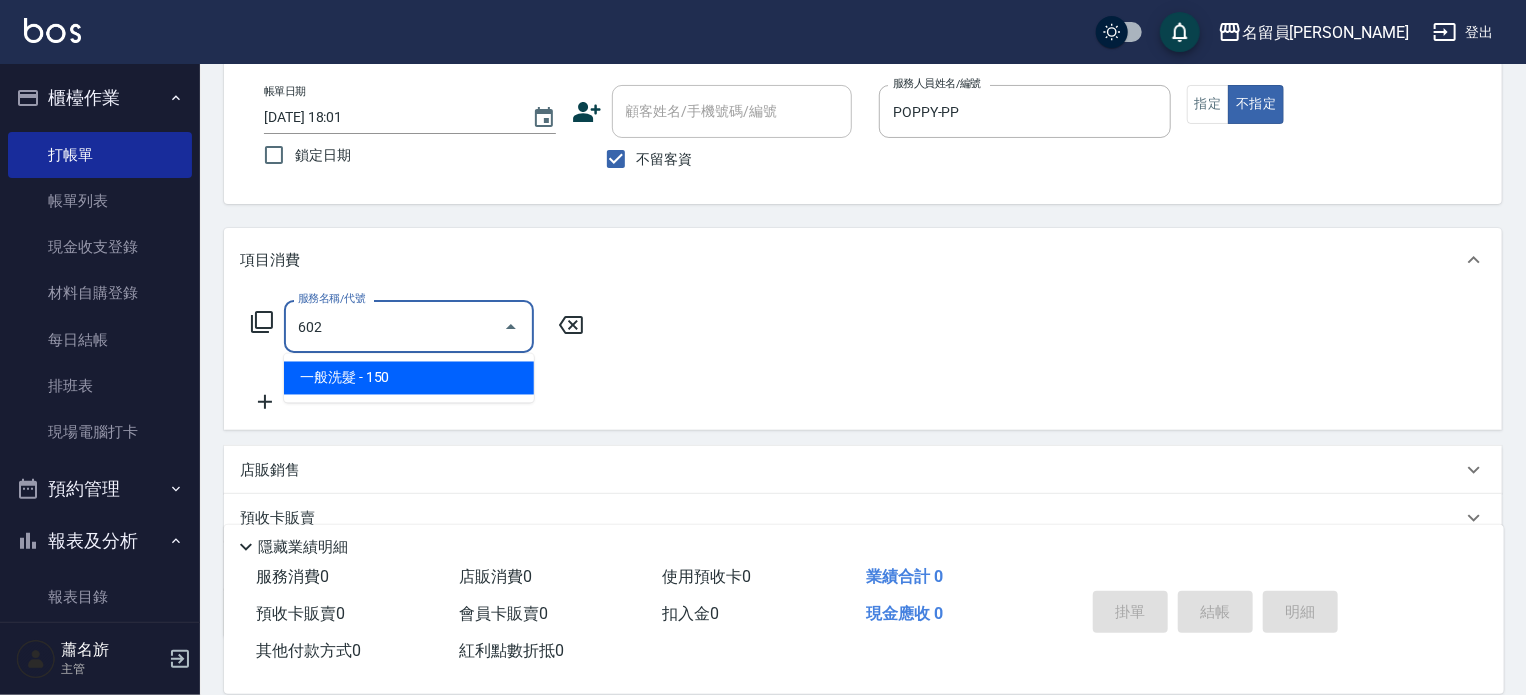 type on "一般洗髮(602)" 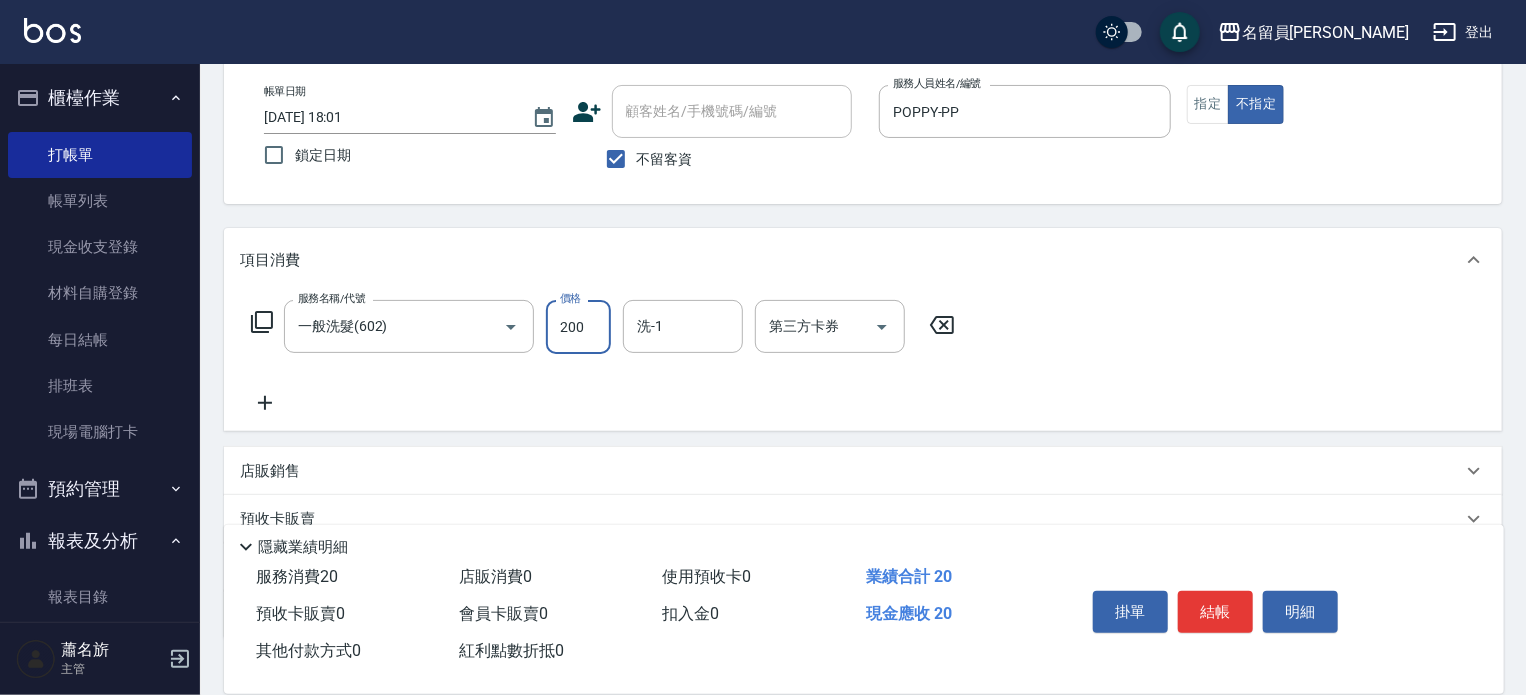 type on "200" 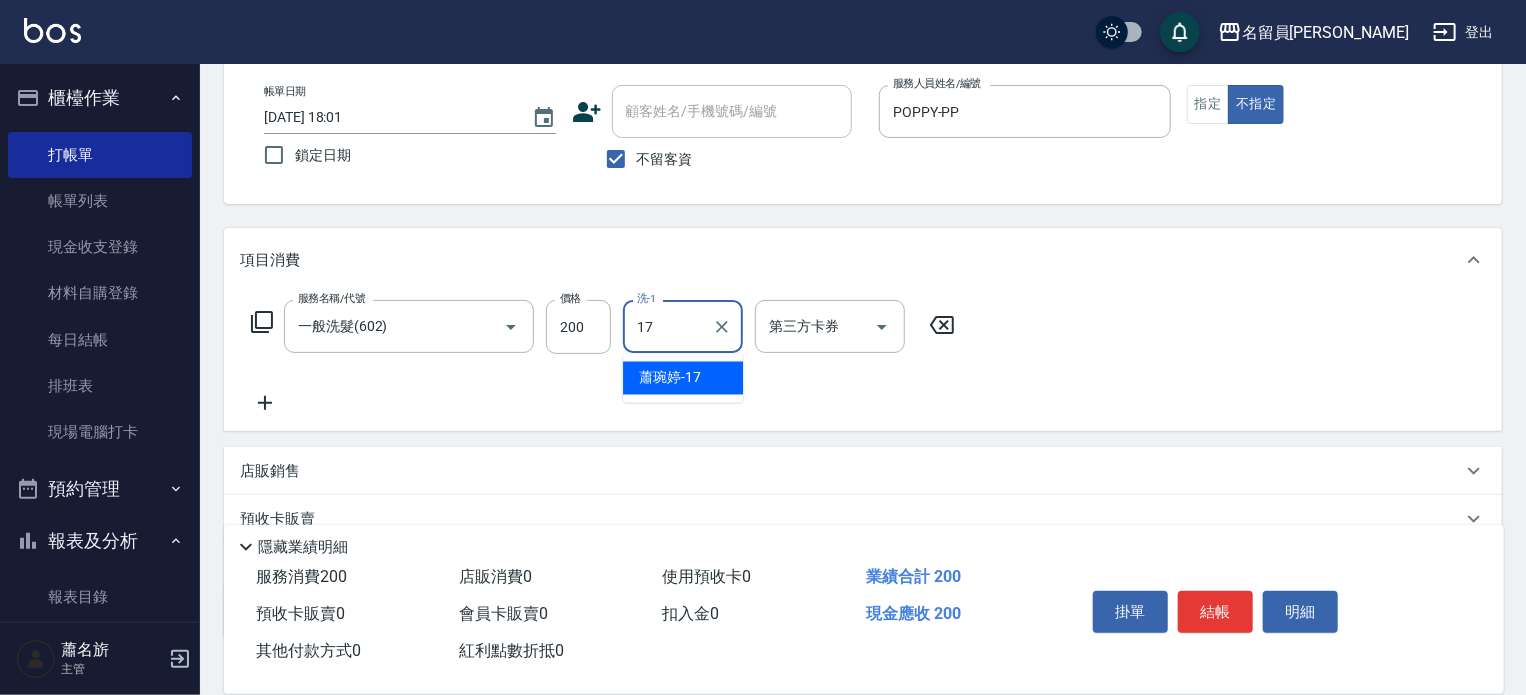type on "[PERSON_NAME]-17" 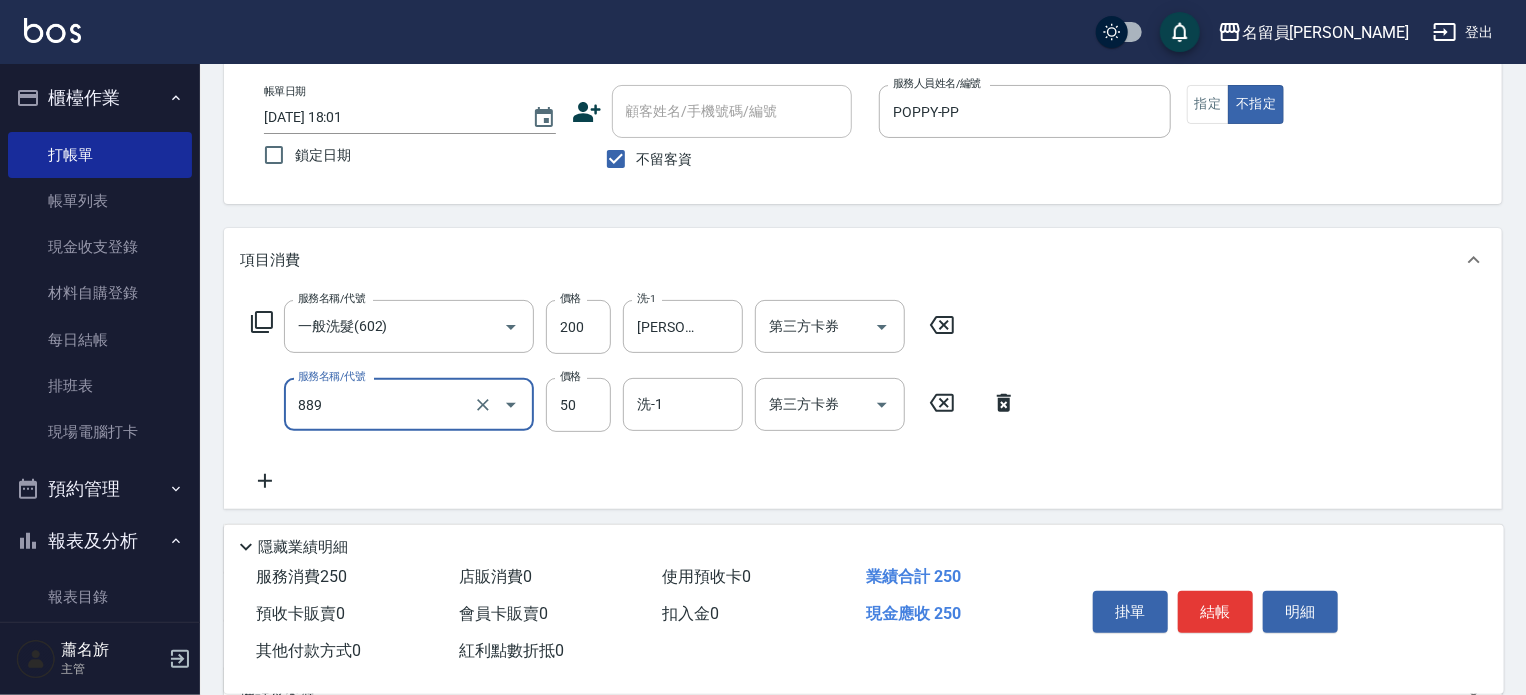 type on "精油(889)" 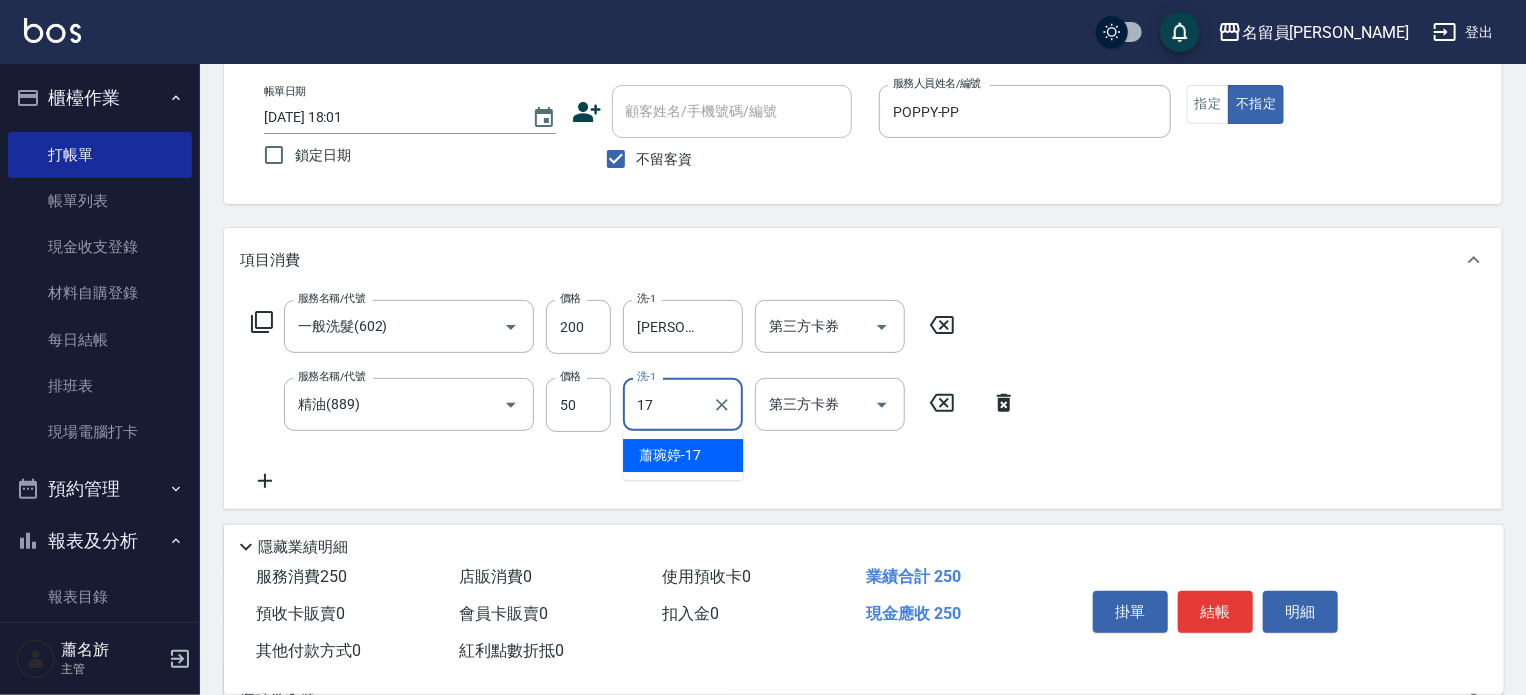 type on "[PERSON_NAME]-17" 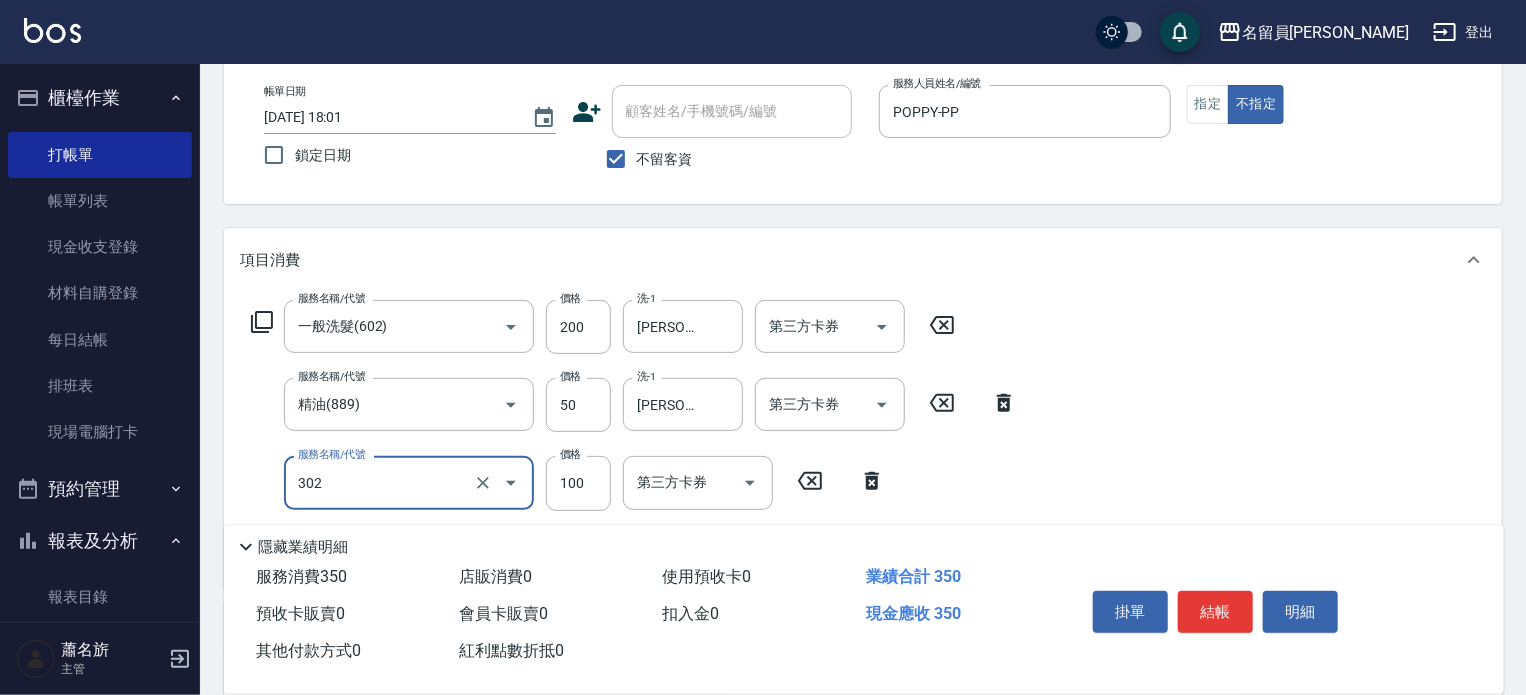 type on "剪髮(302)" 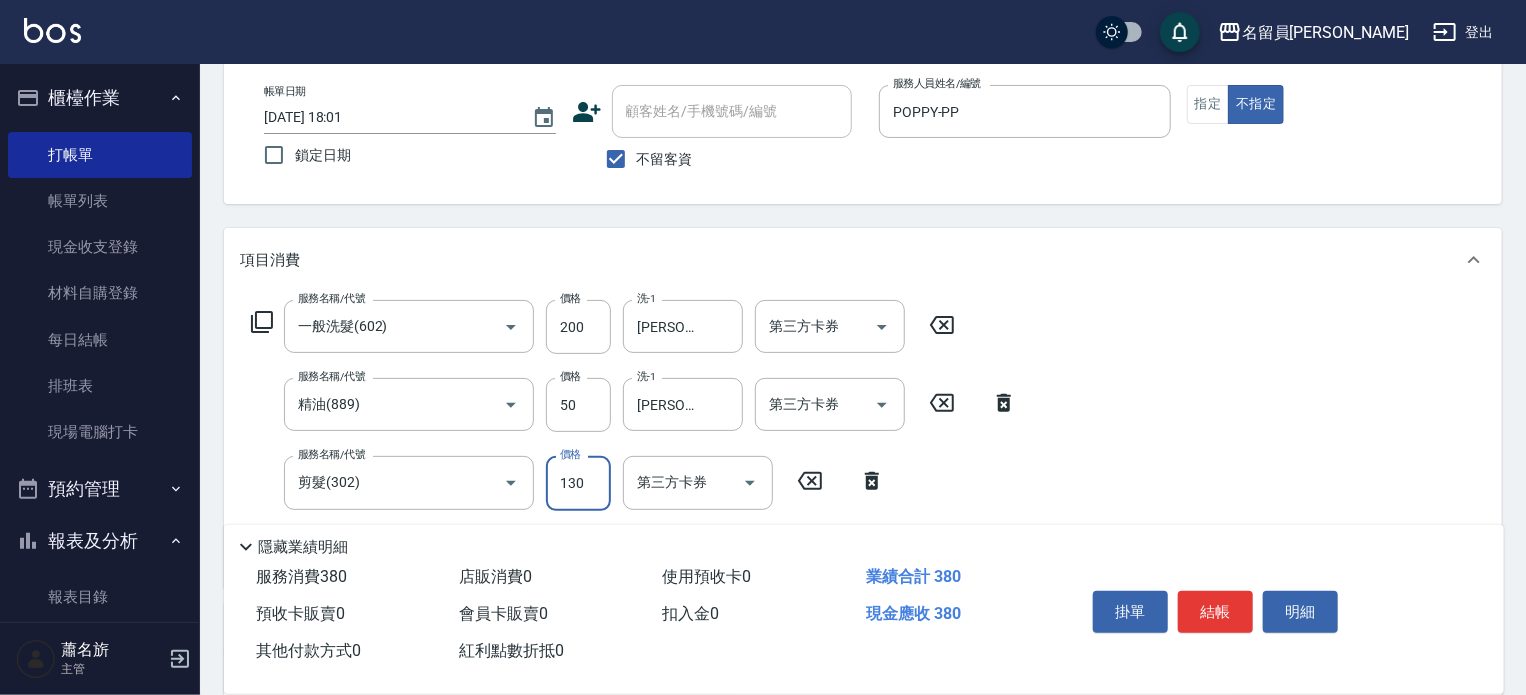 type on "130" 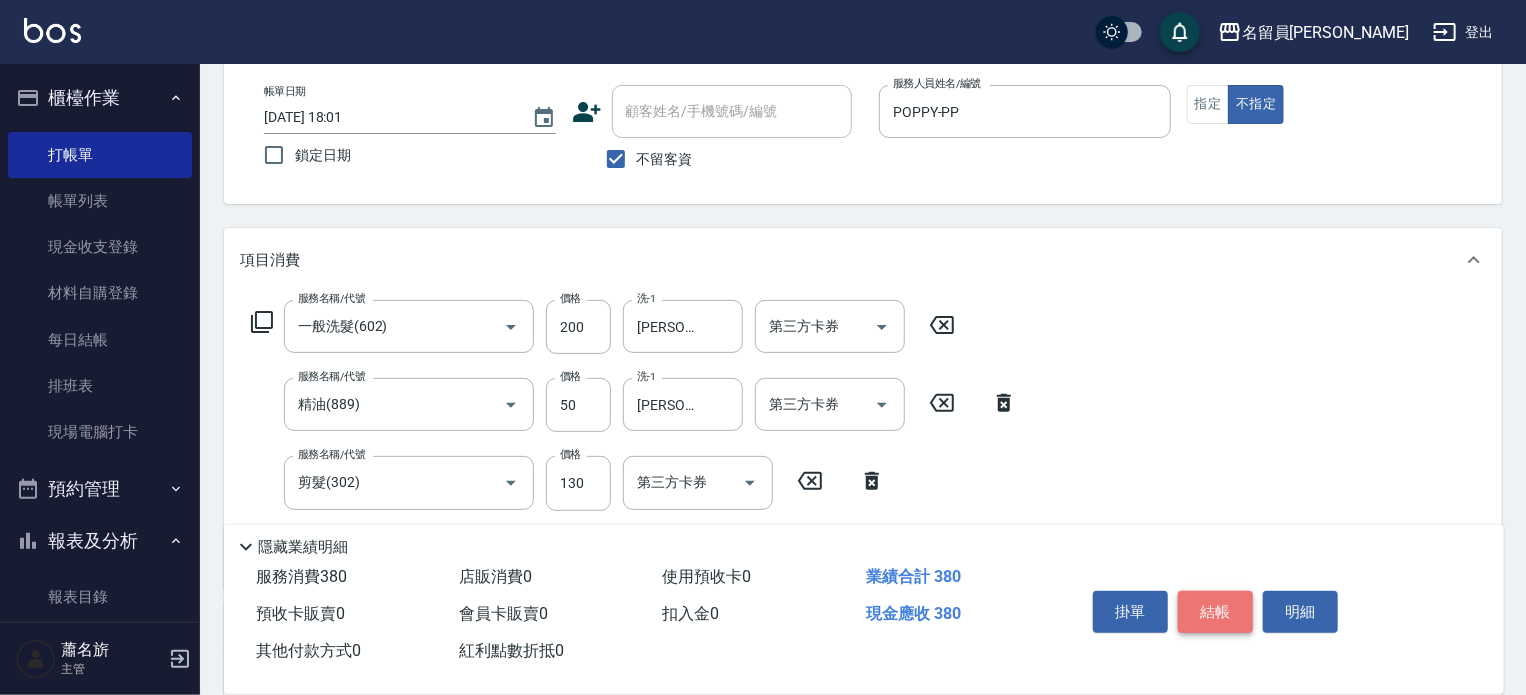 click on "結帳" at bounding box center [1215, 612] 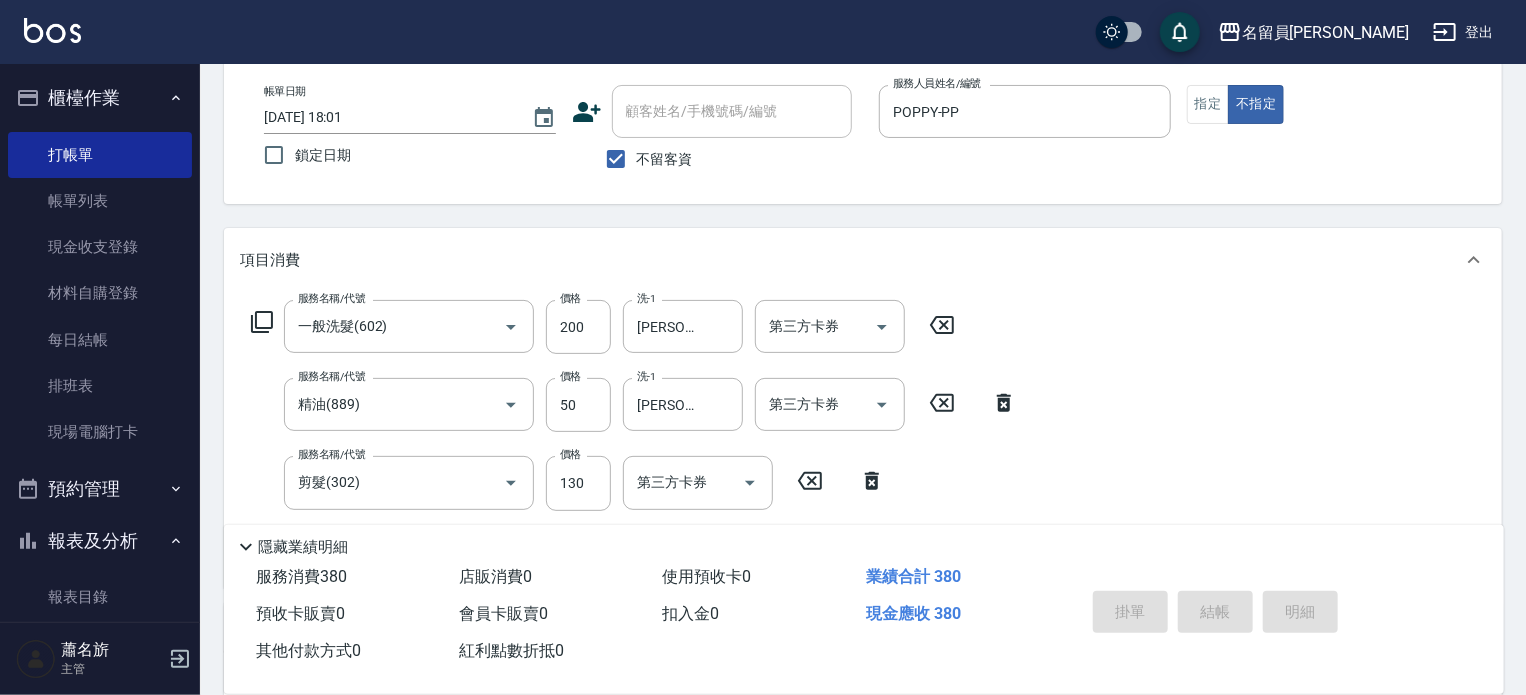 type 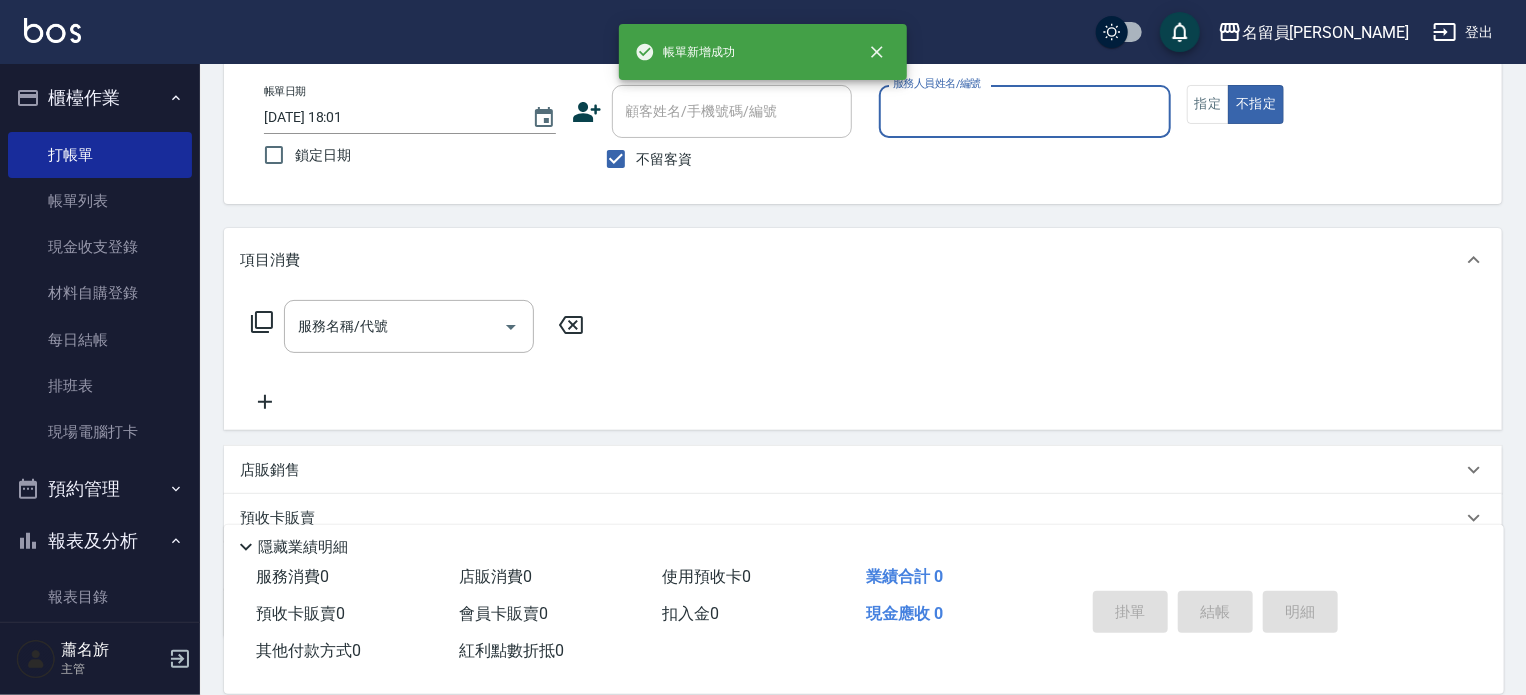 click on "掛單 結帳 明細" at bounding box center [1215, 614] 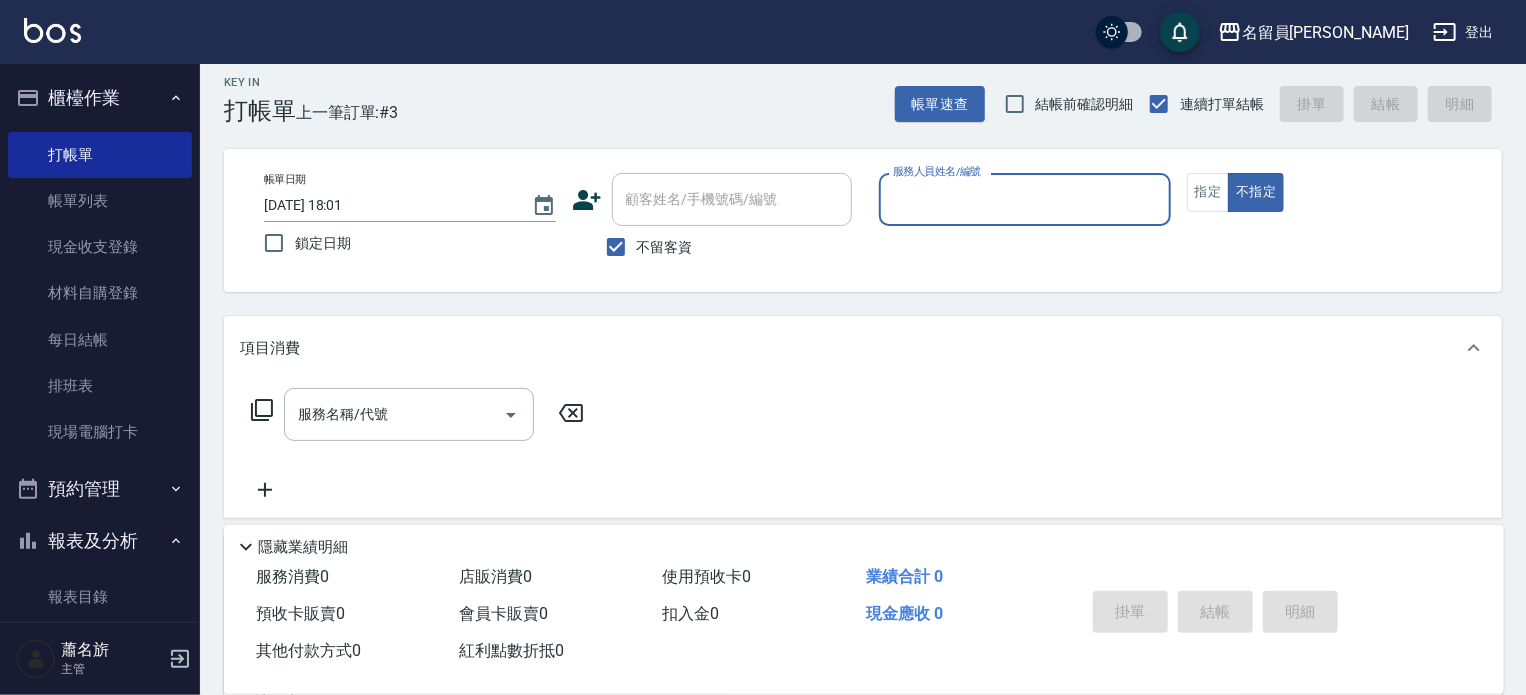 scroll, scrollTop: 0, scrollLeft: 0, axis: both 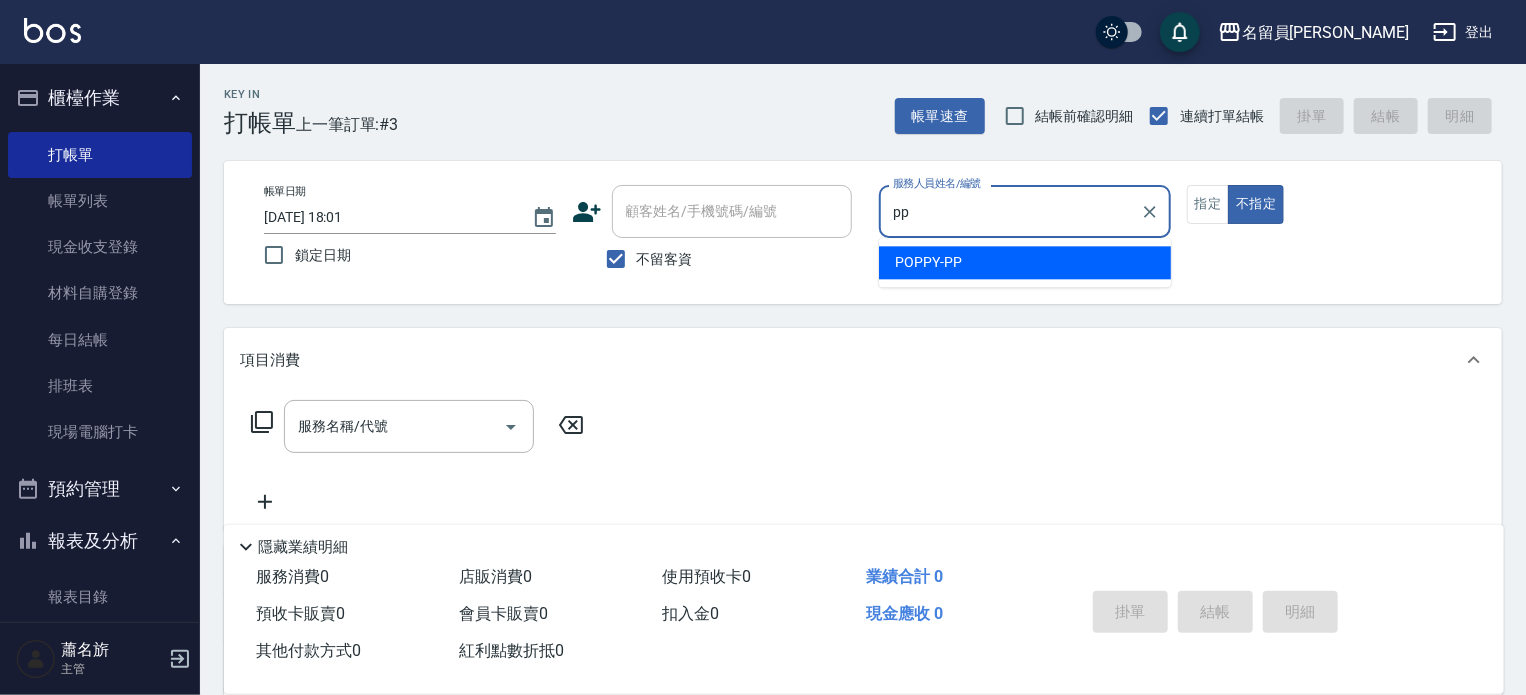 type on "POPPY-PP" 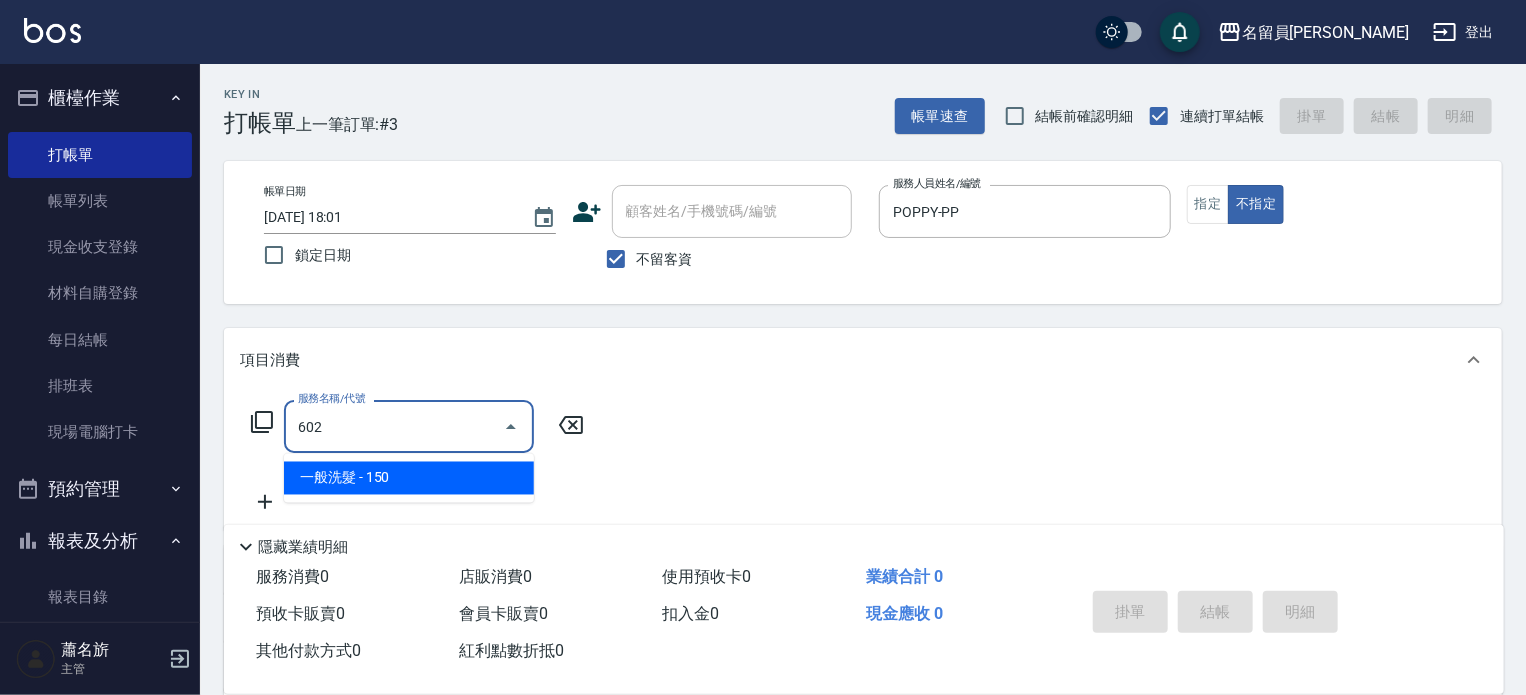type on "一般洗髮(602)" 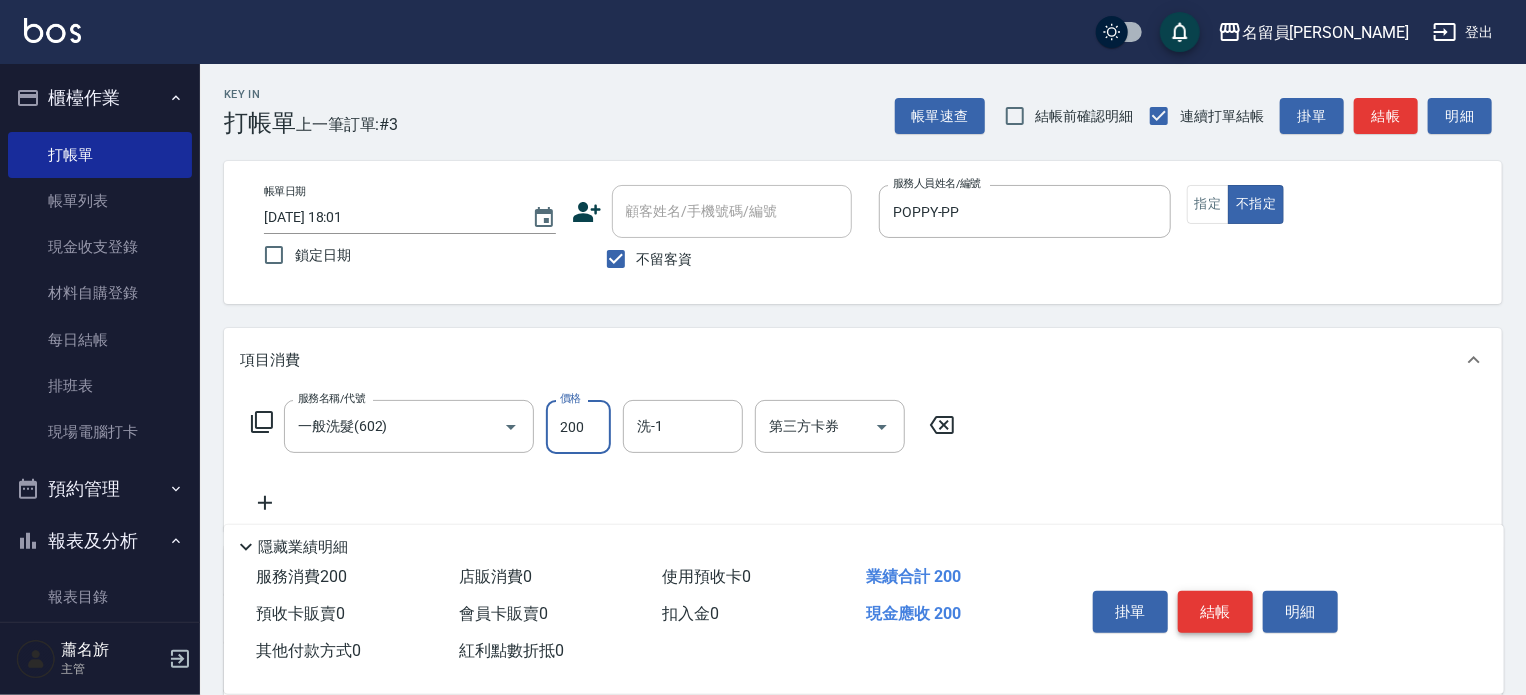 type on "200" 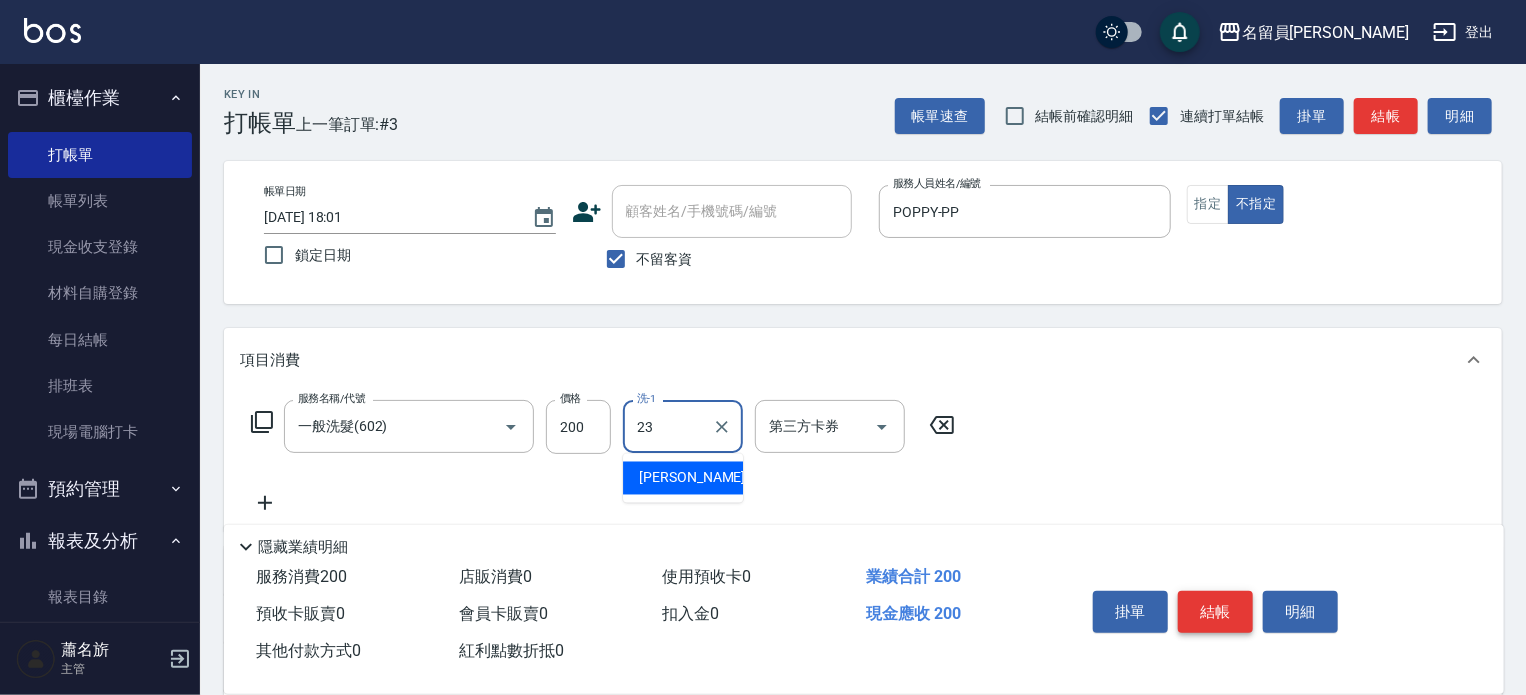 type on "[PERSON_NAME]-23" 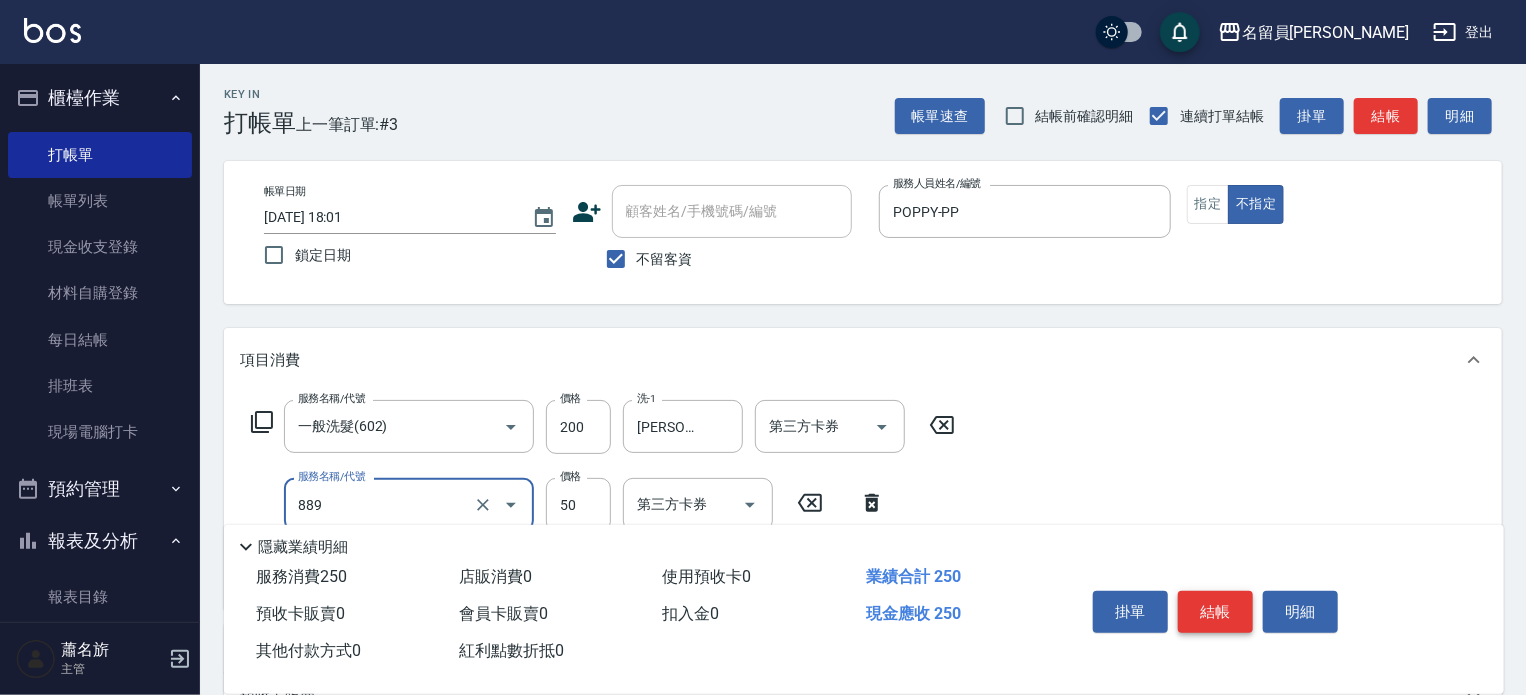 type on "精油(889)" 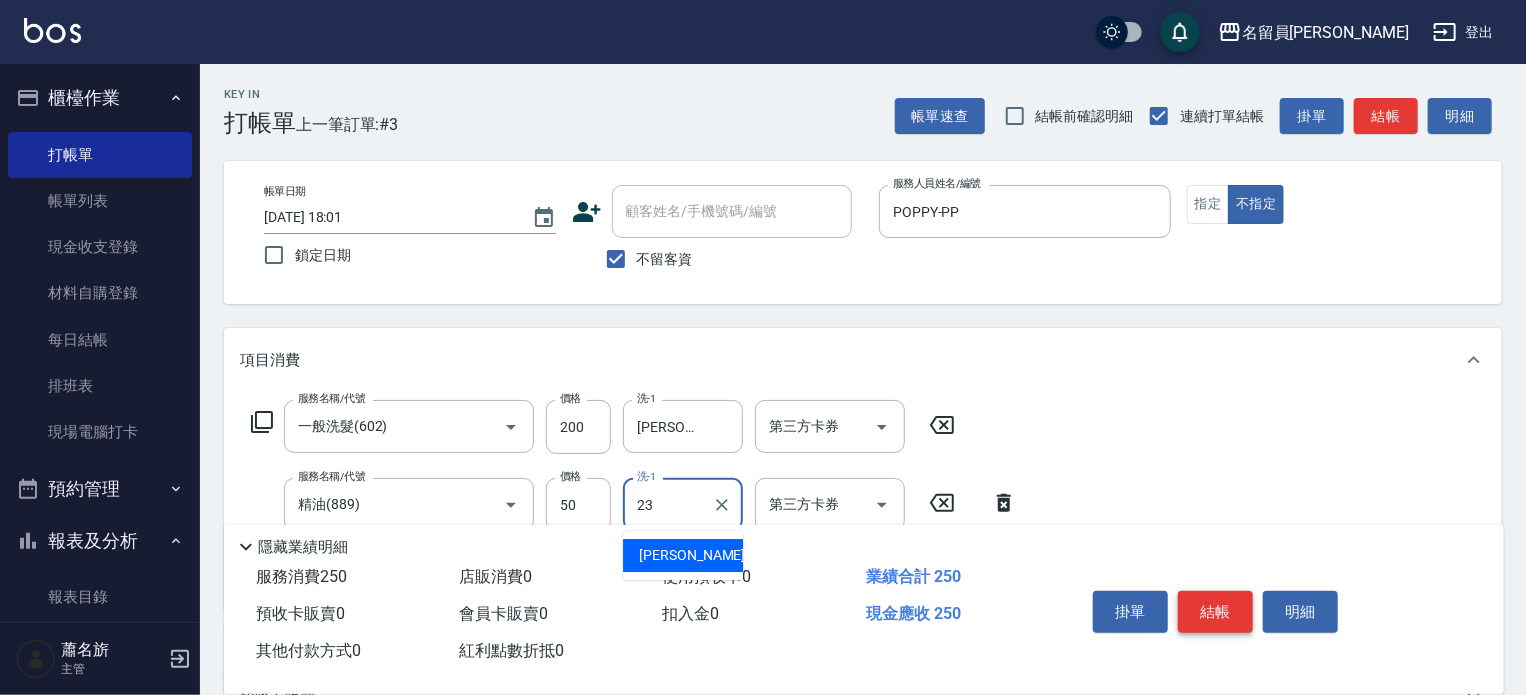 type on "[PERSON_NAME]-23" 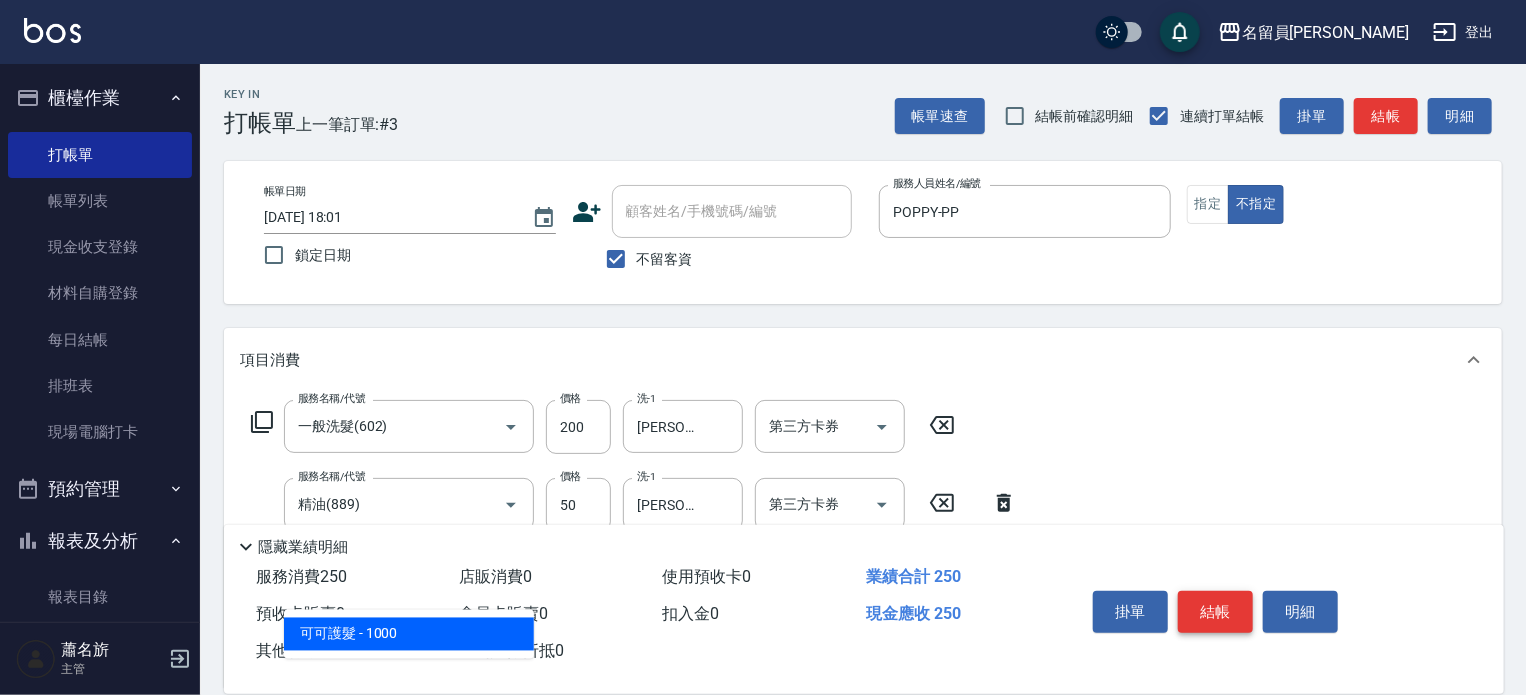 type on "1" 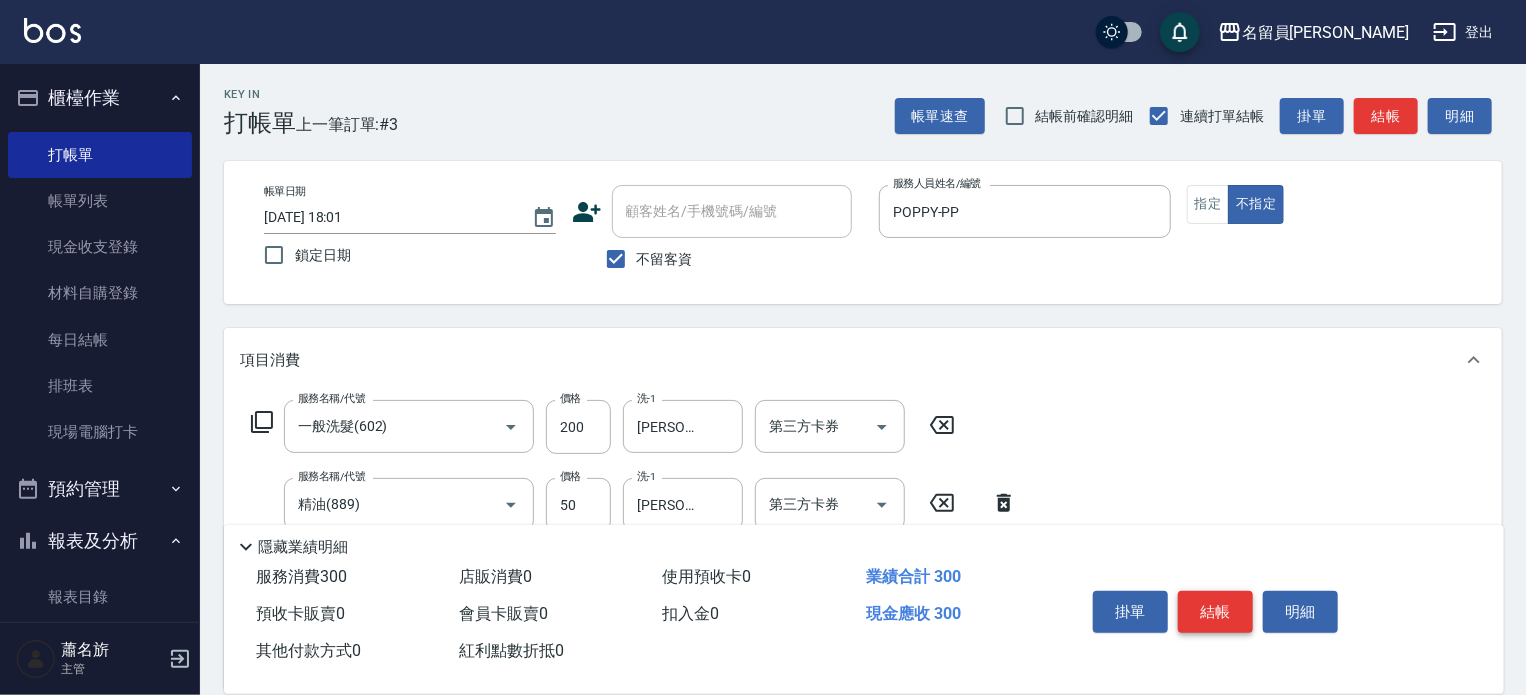 type on "瞬間保養(415)" 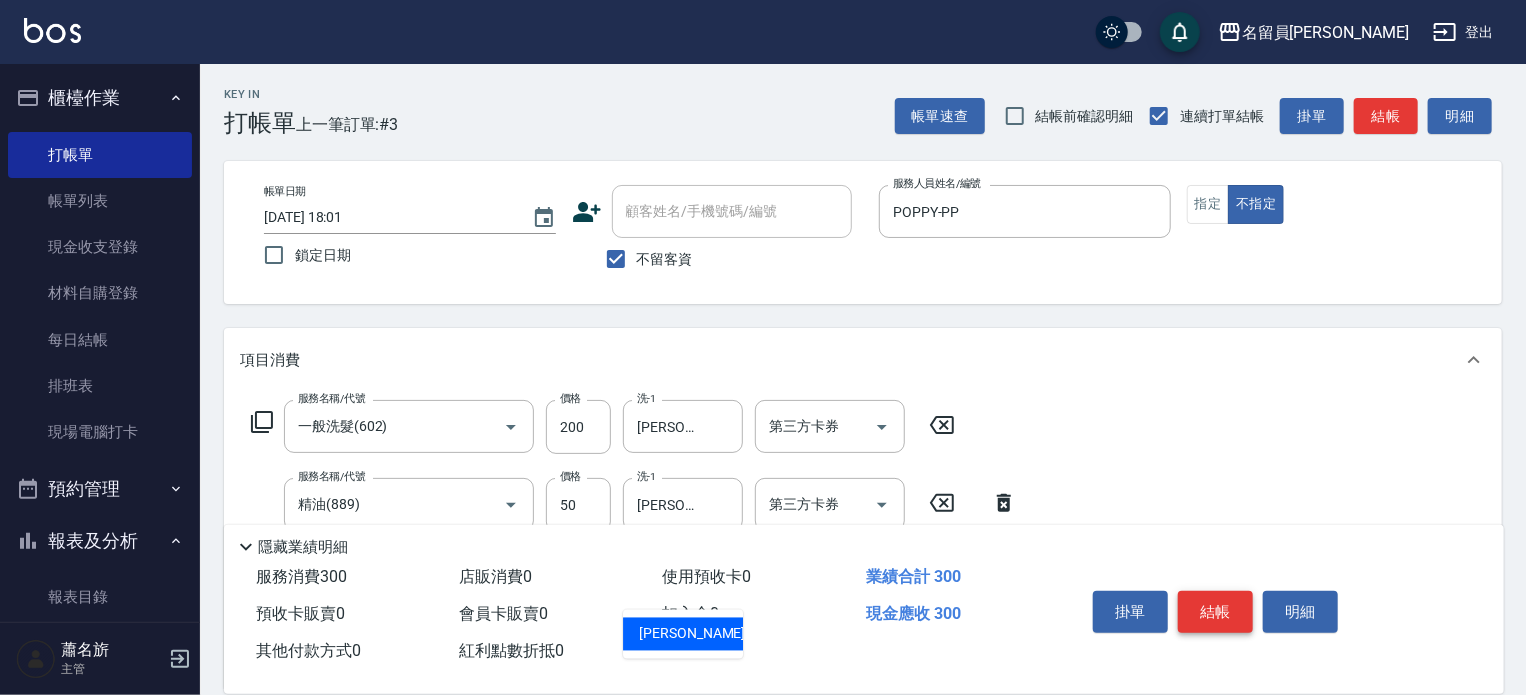 type on "[PERSON_NAME]-23" 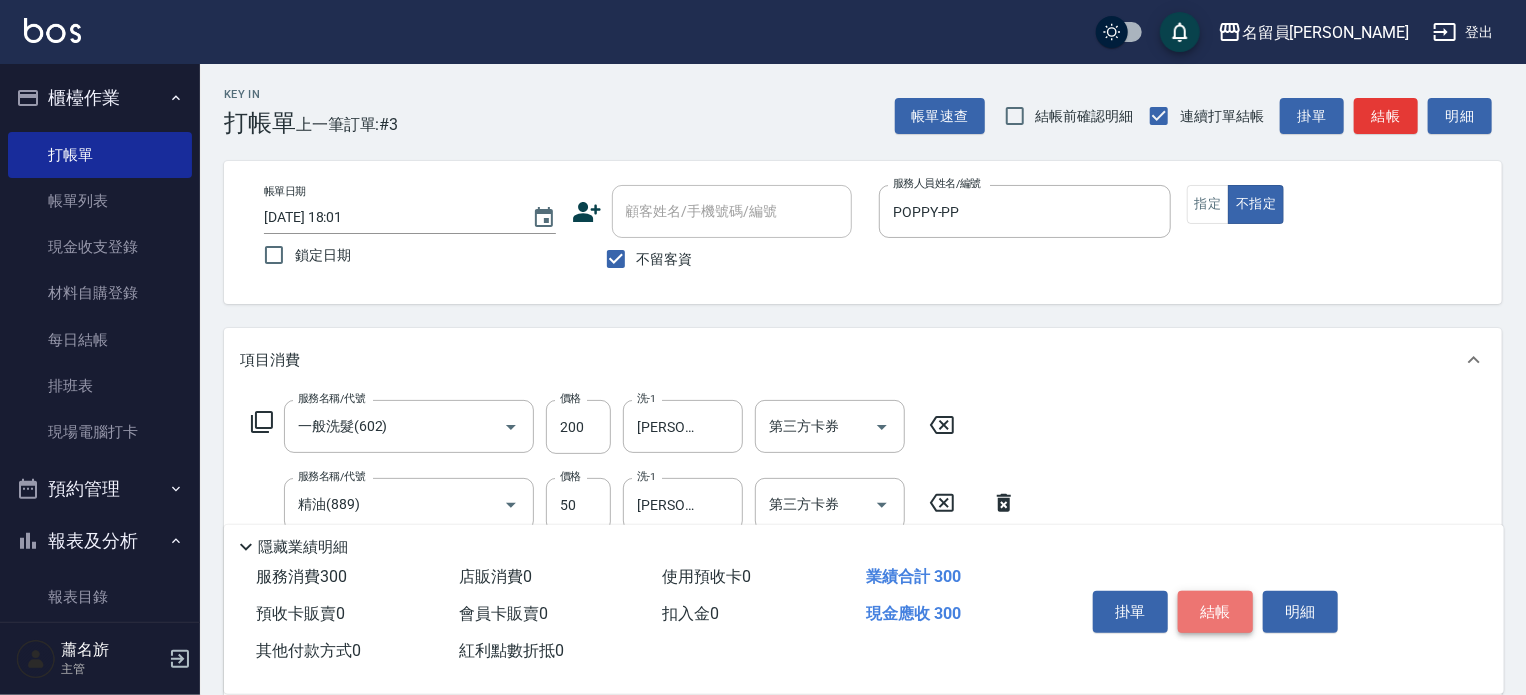 click on "結帳" at bounding box center [1215, 612] 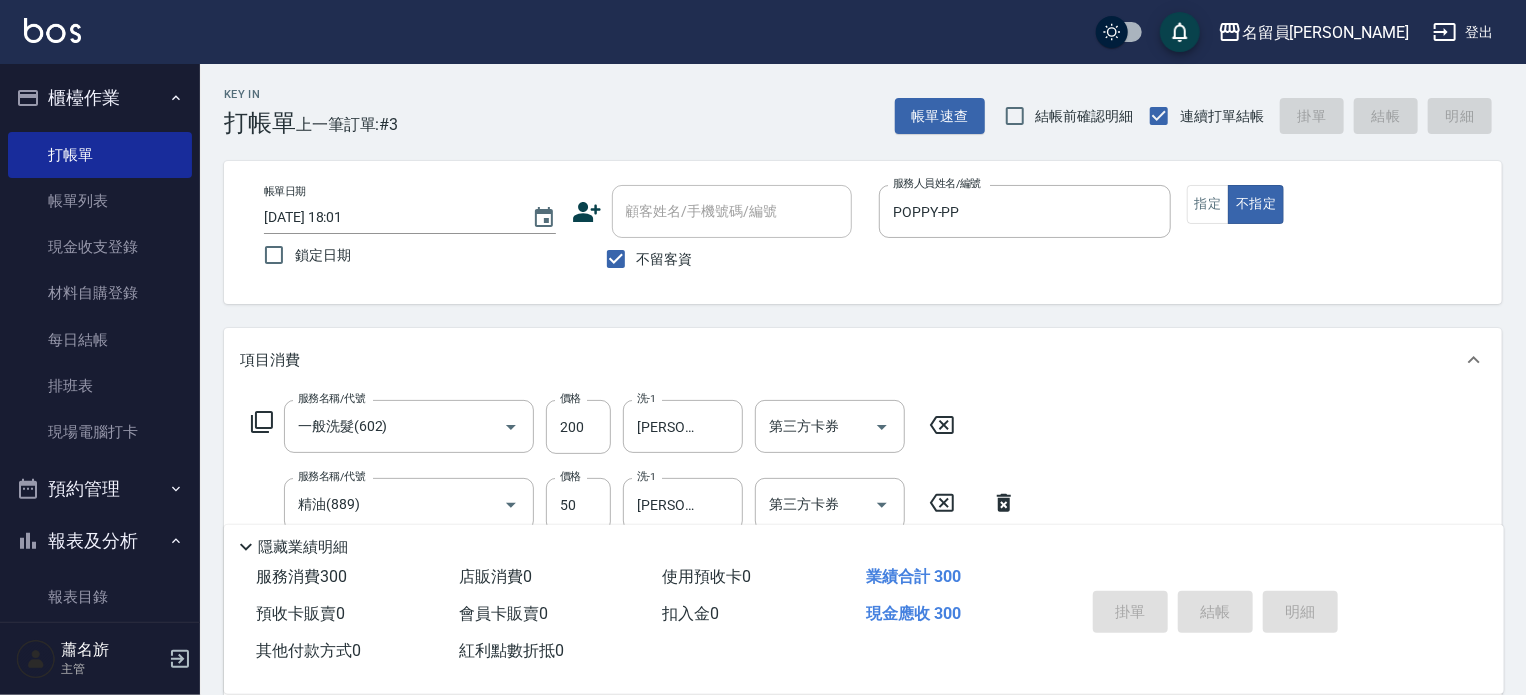 type on "2025/07/10 18:02" 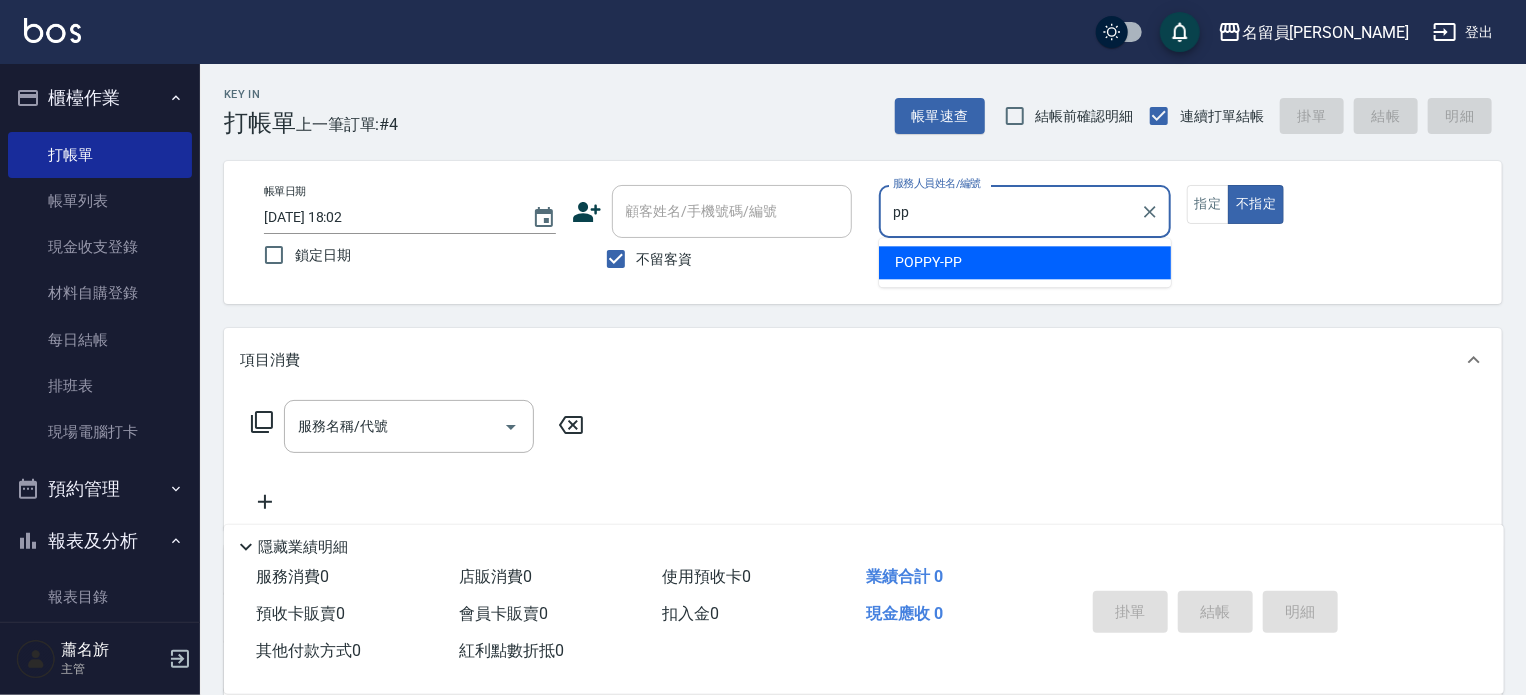 type on "POPPY-PP" 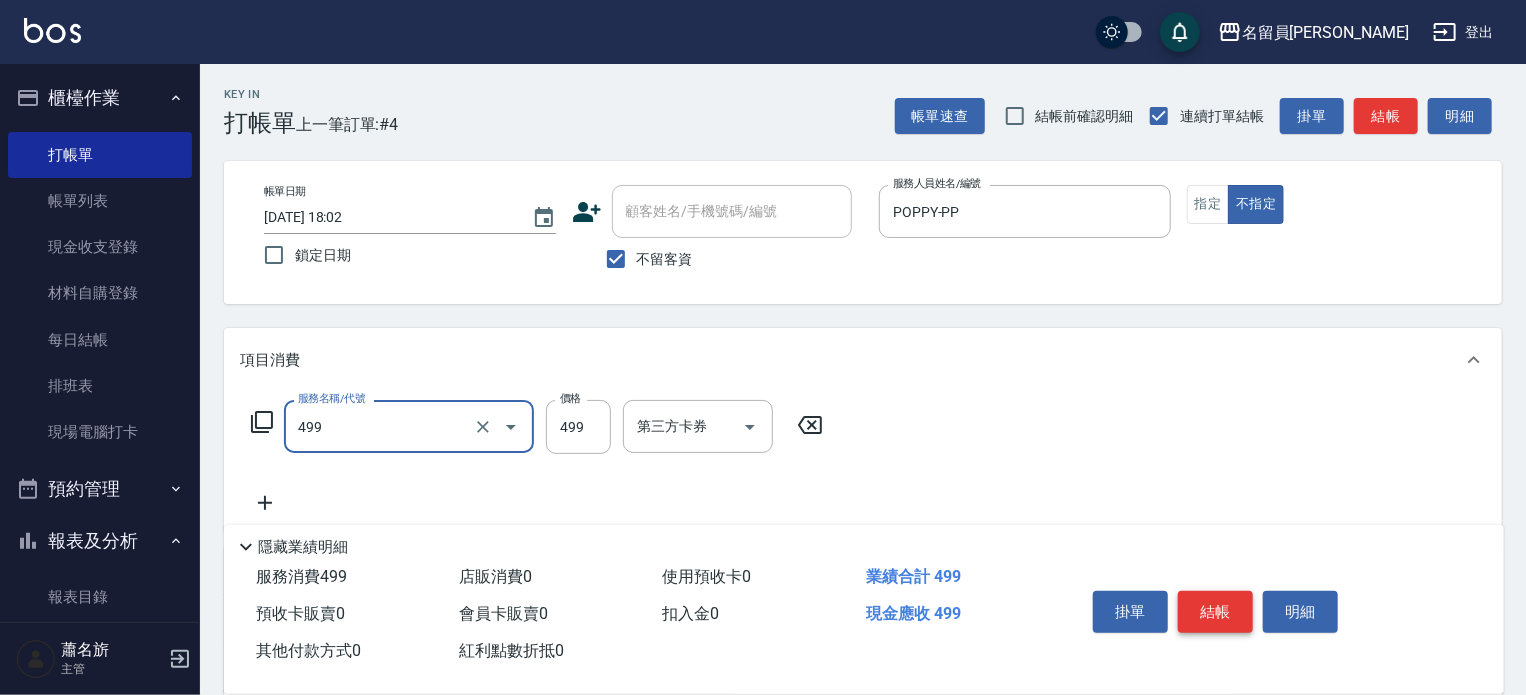 type on "去角質洗髮(499)" 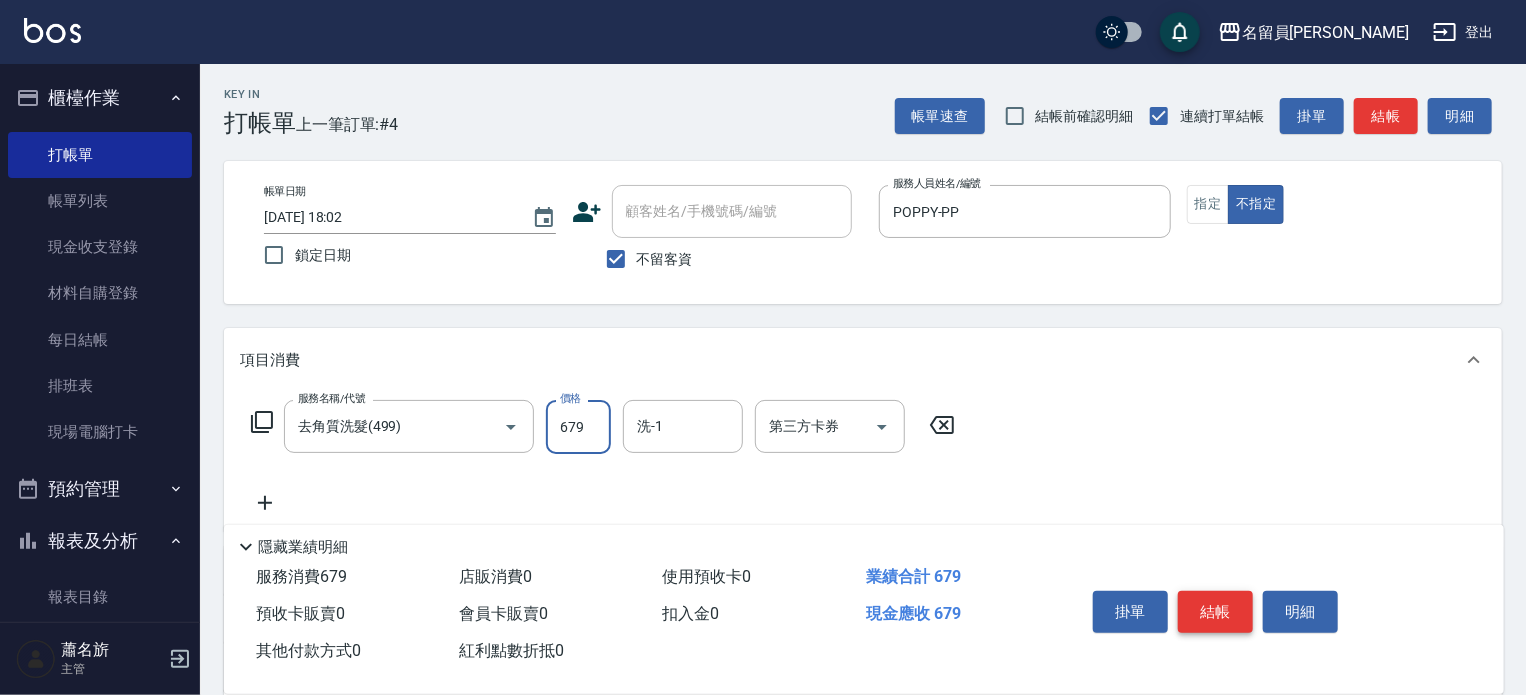 type on "679" 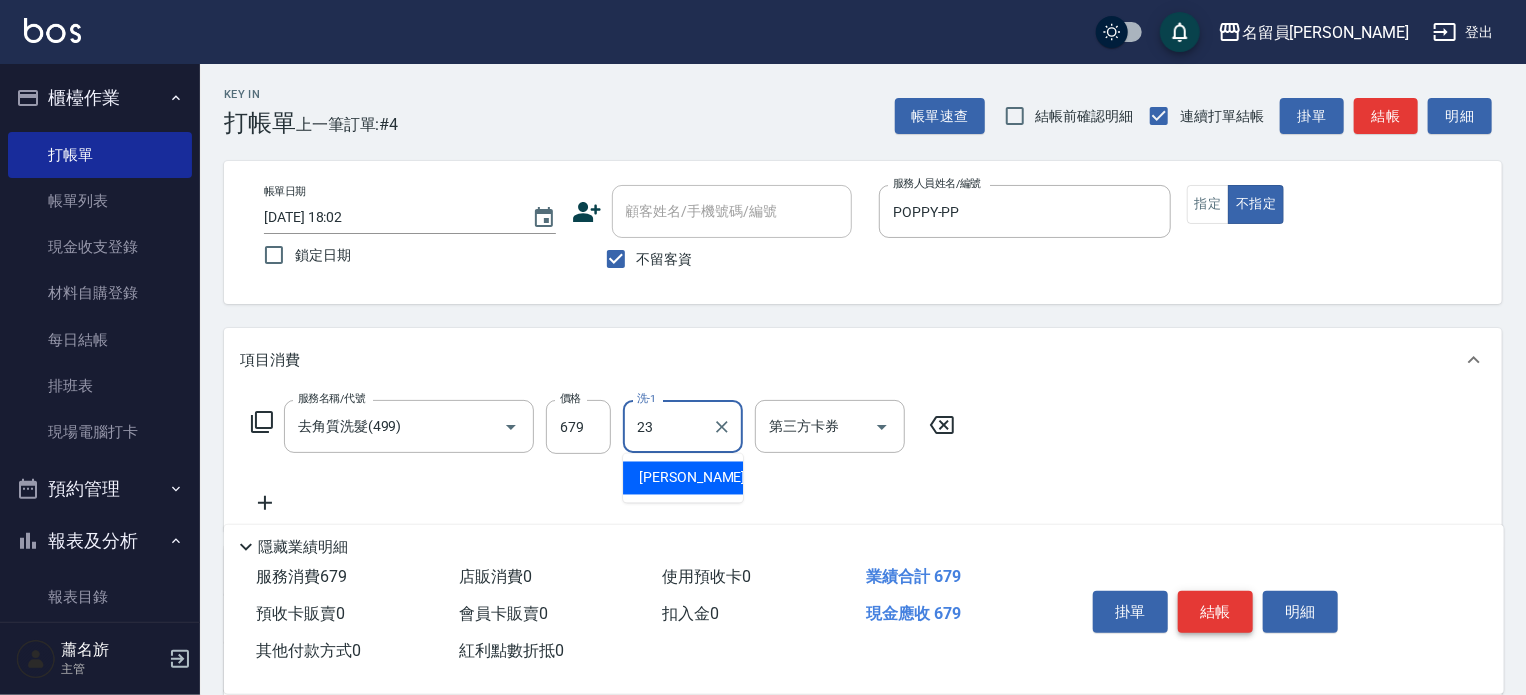 type on "[PERSON_NAME]-23" 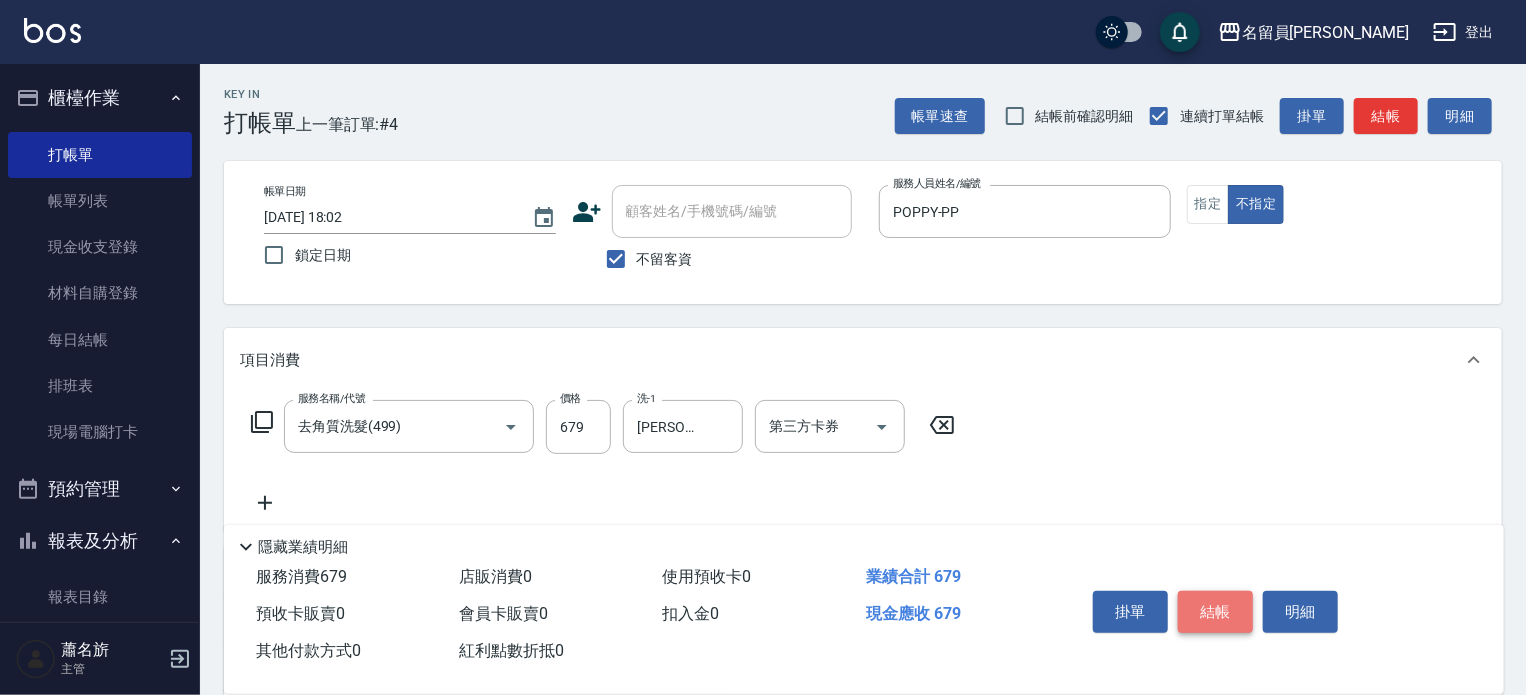 click on "結帳" at bounding box center (1215, 612) 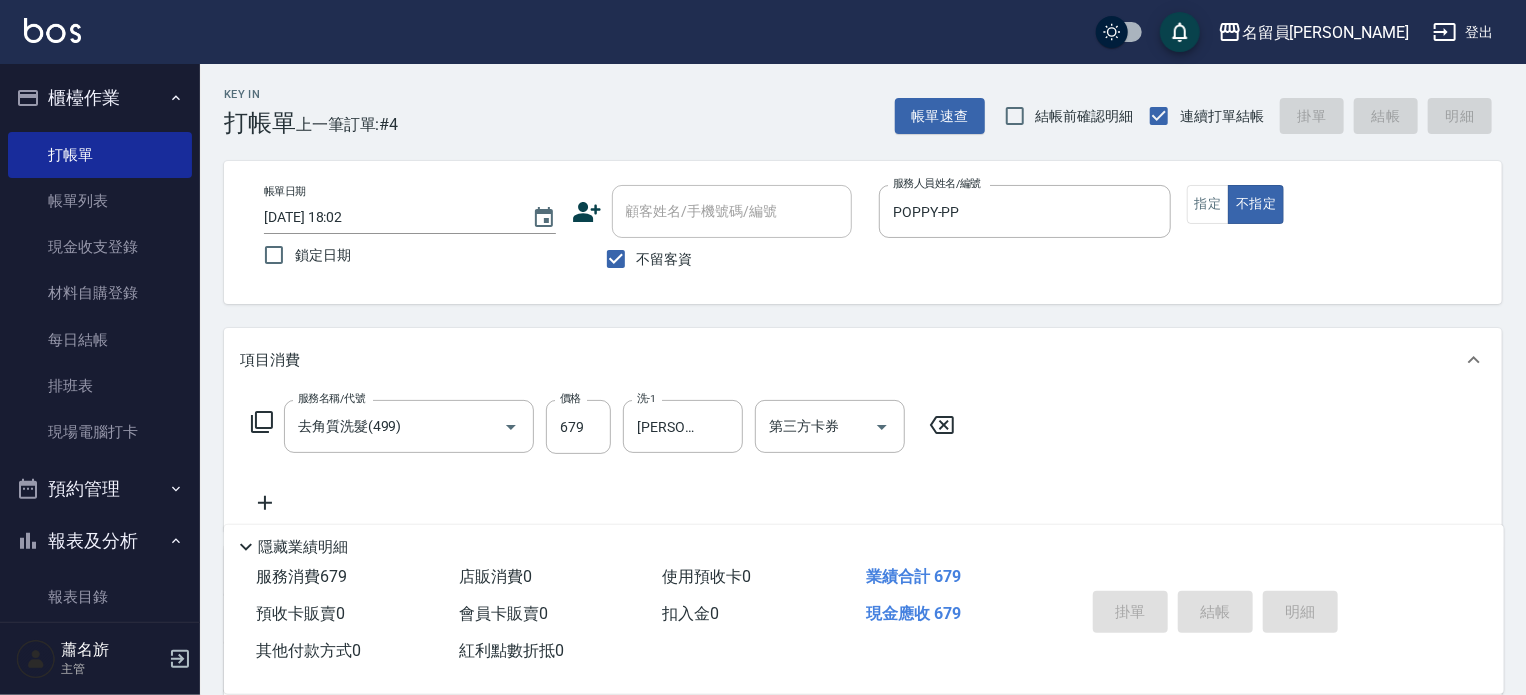 type 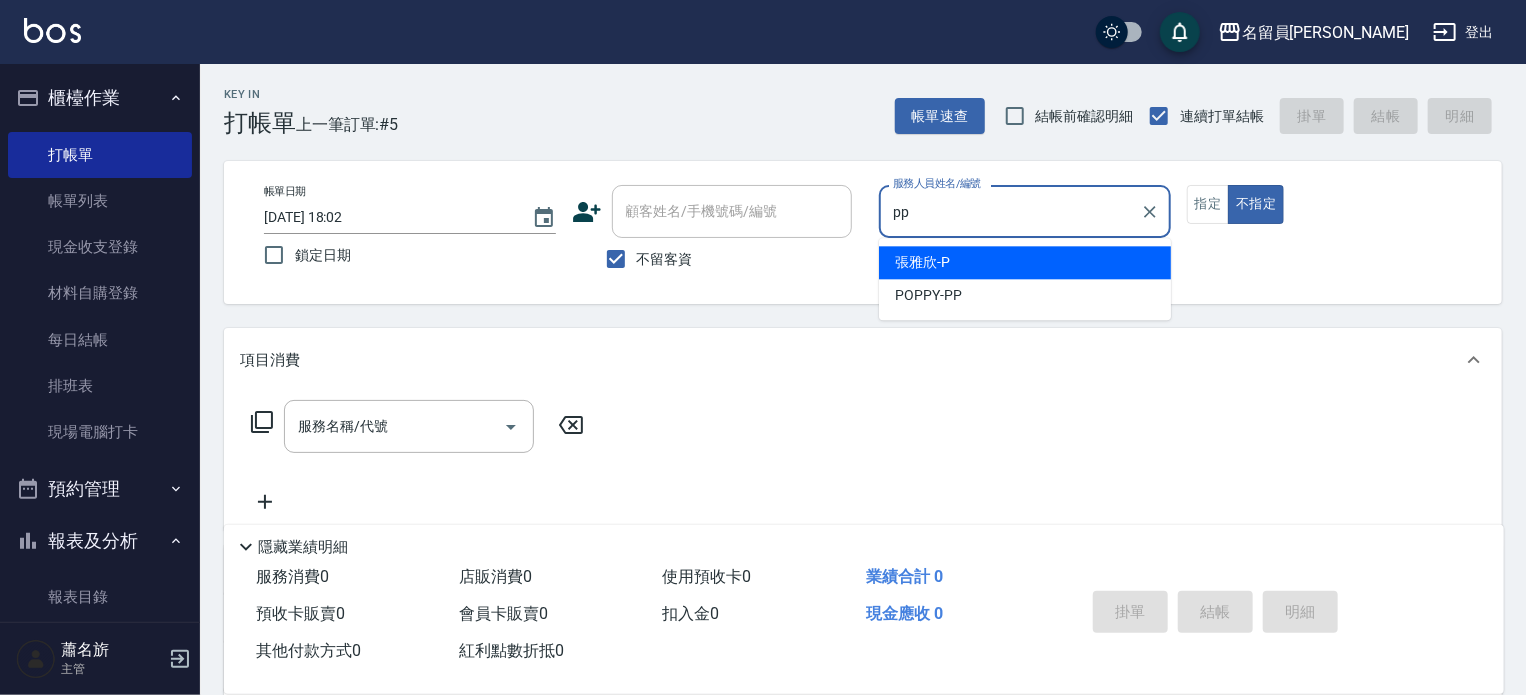 type on "POPPY-PP" 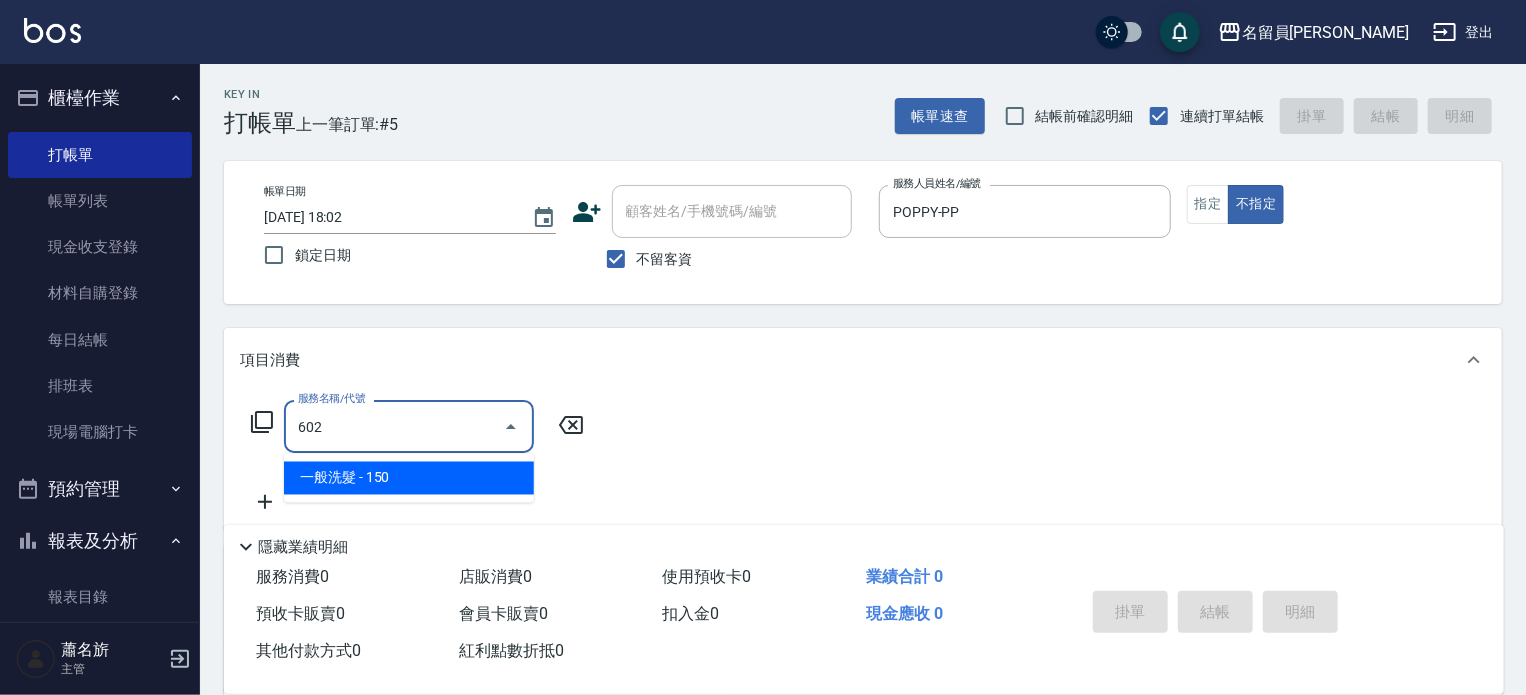 type on "一般洗髮(602)" 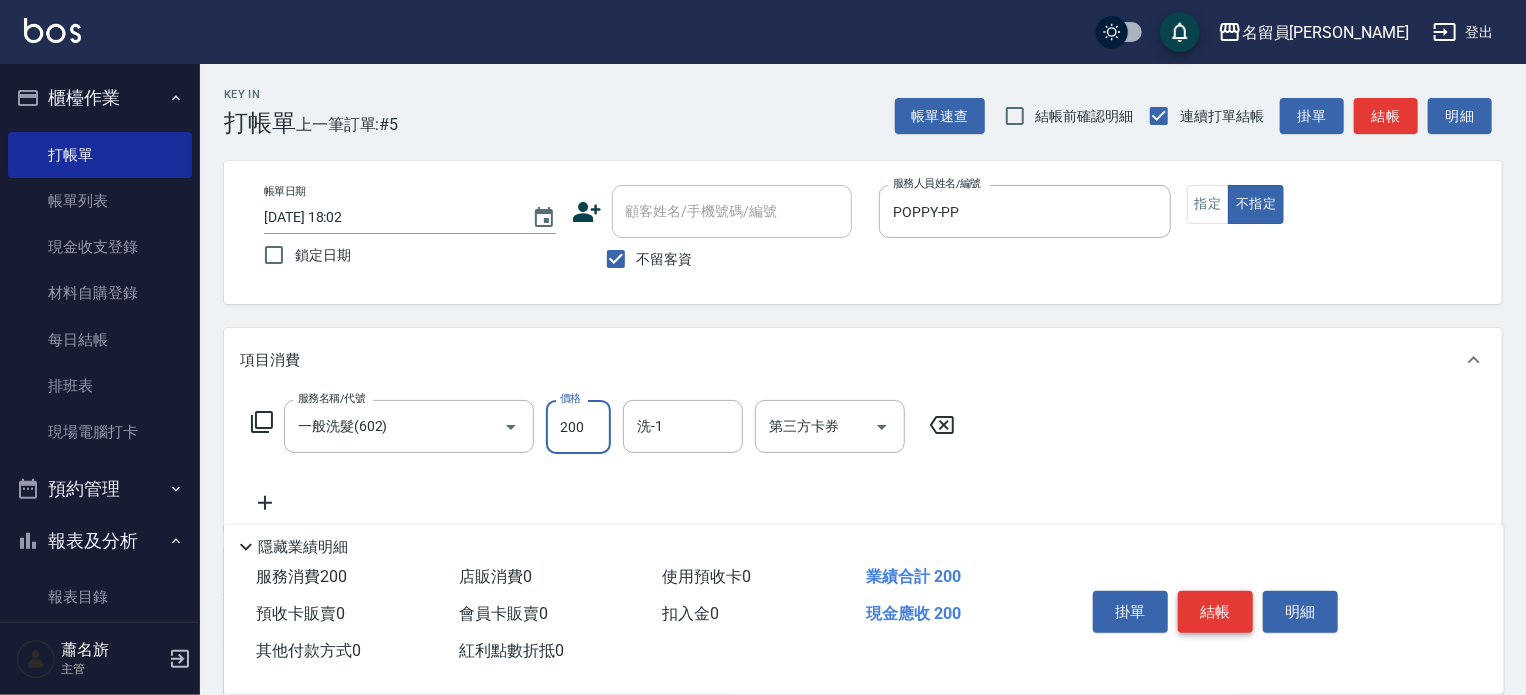 type on "200" 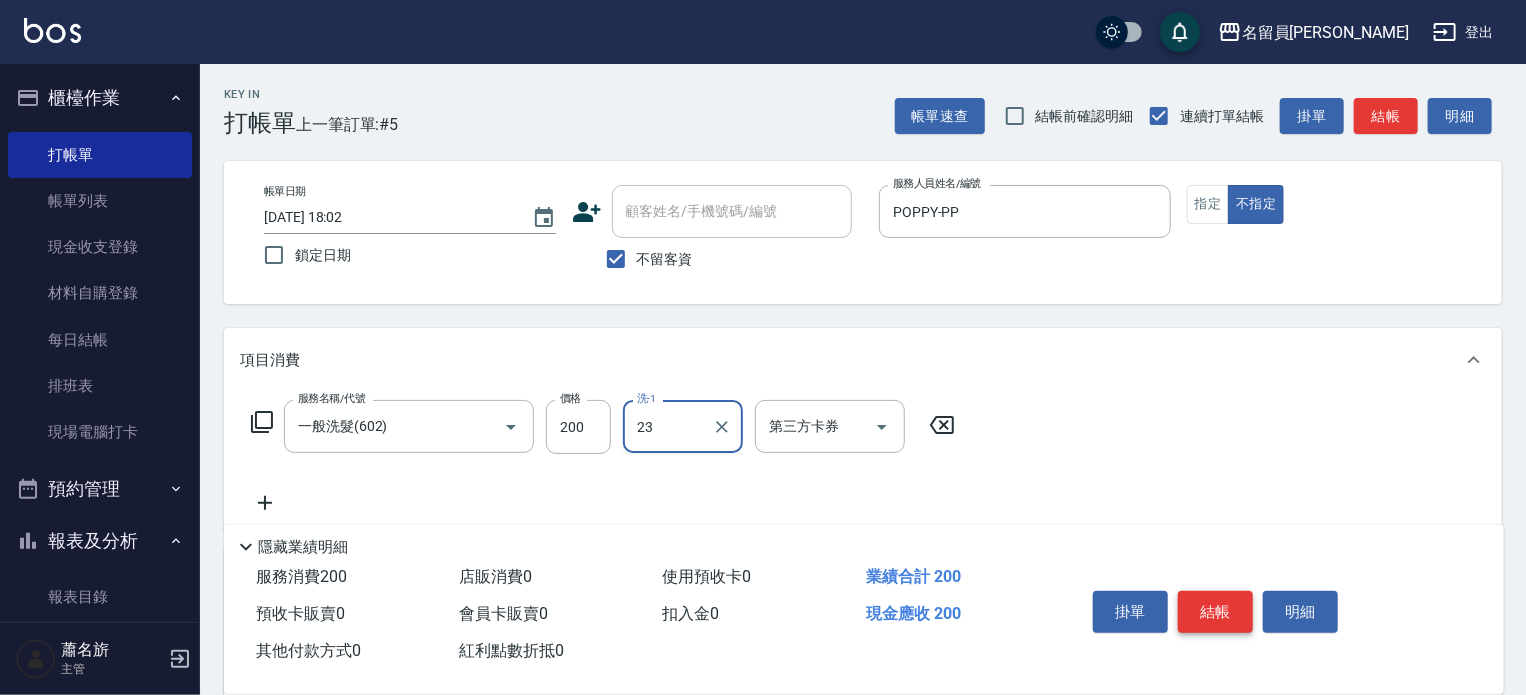 type on "[PERSON_NAME]-23" 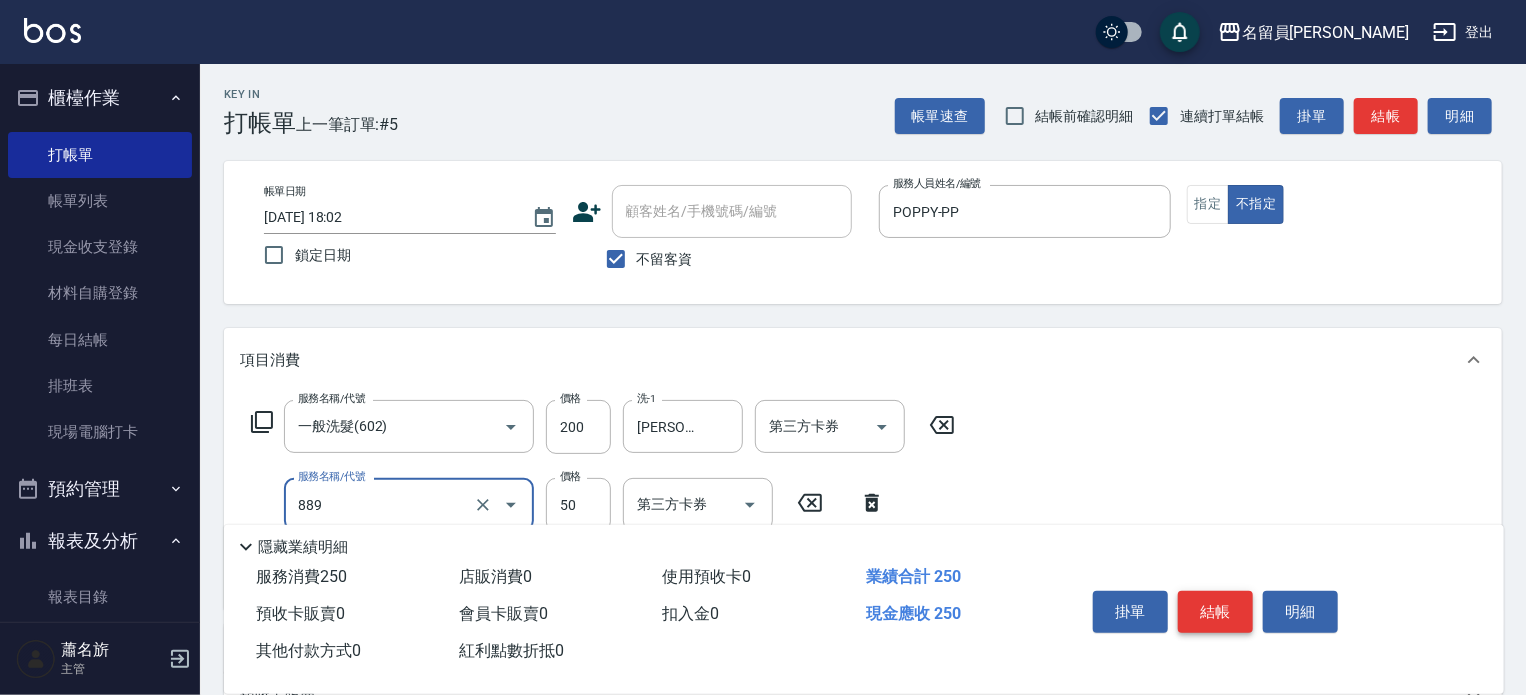type on "精油(889)" 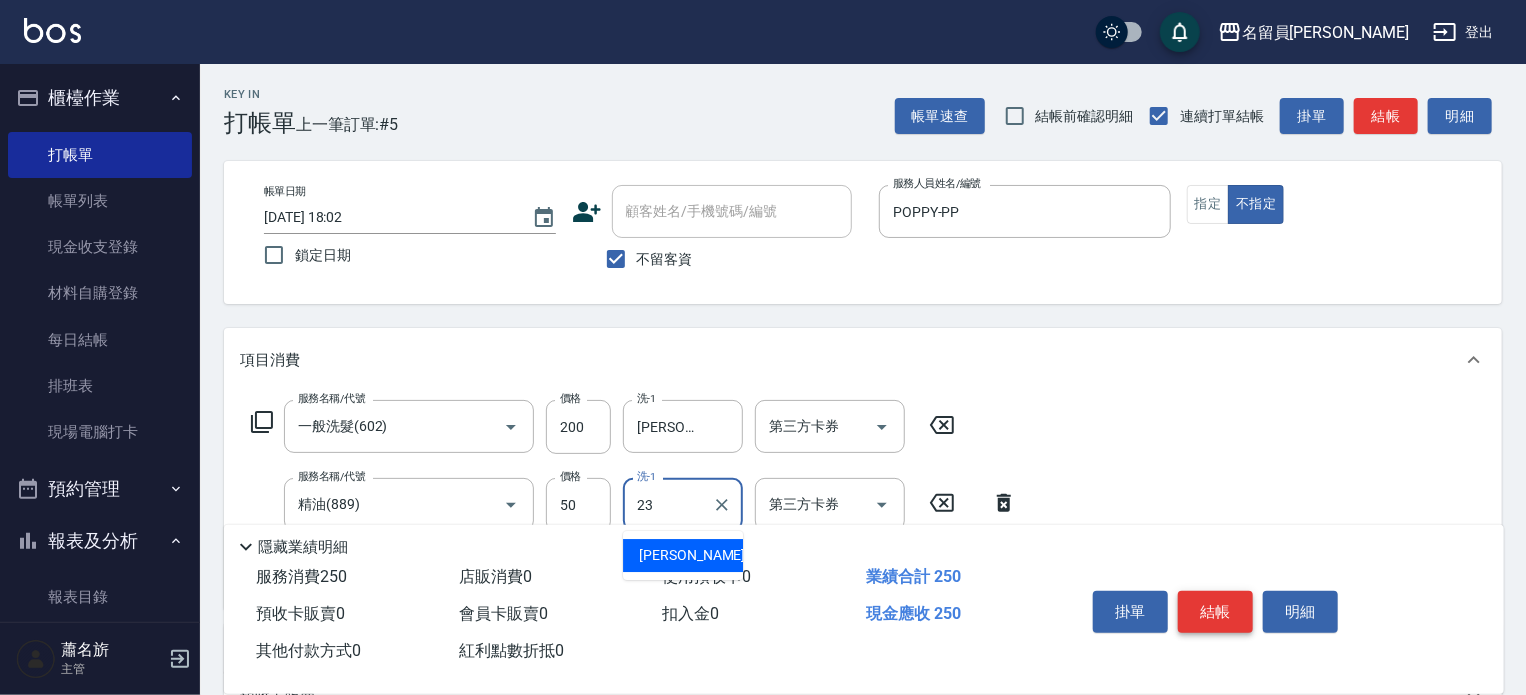 type on "[PERSON_NAME]-23" 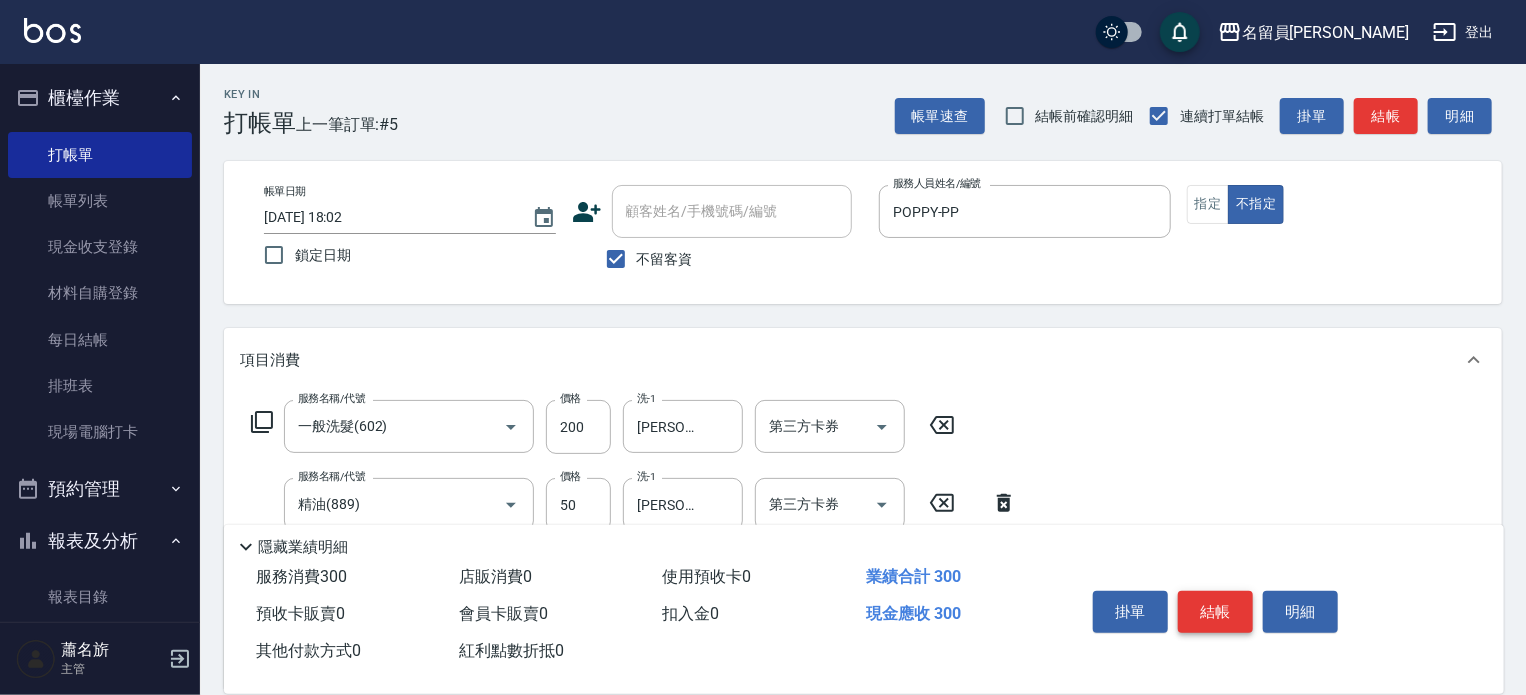 type on "瞬間保養(415)" 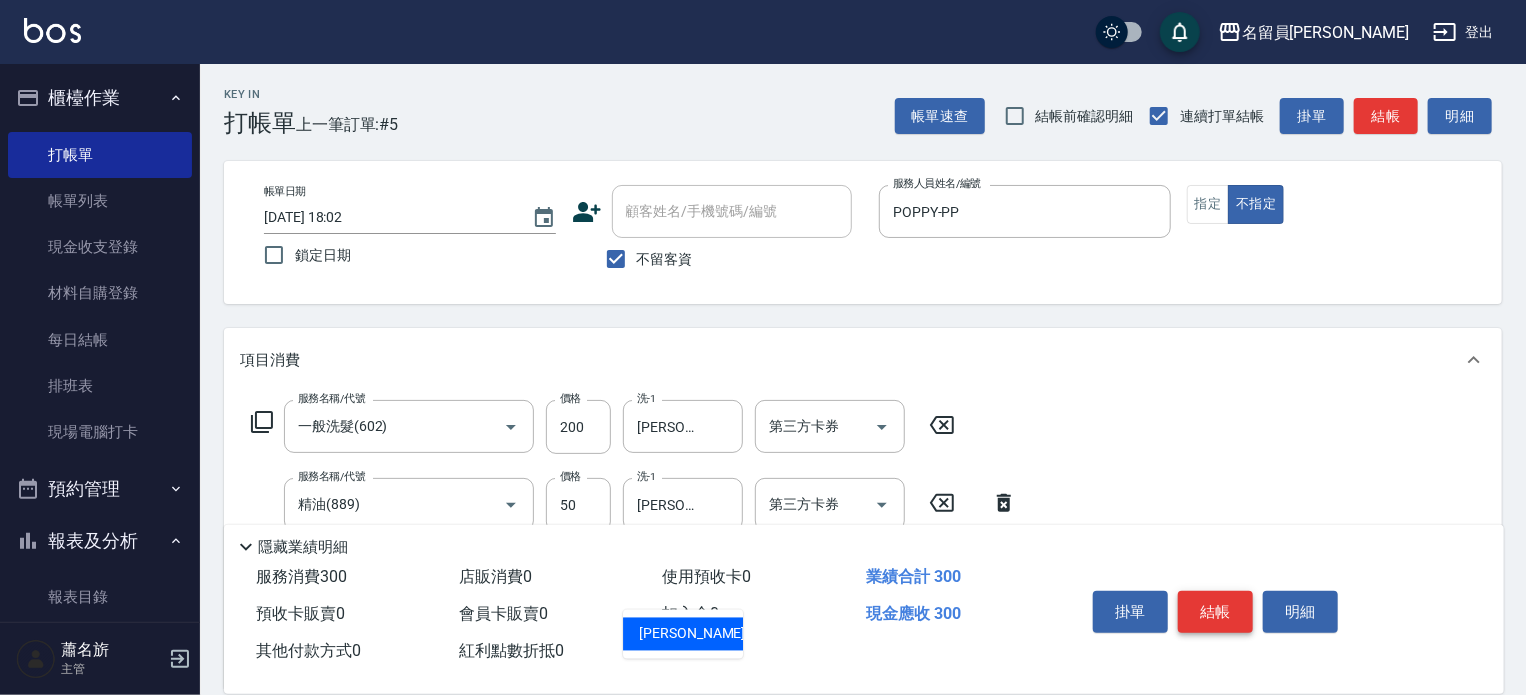 type on "[PERSON_NAME]-23" 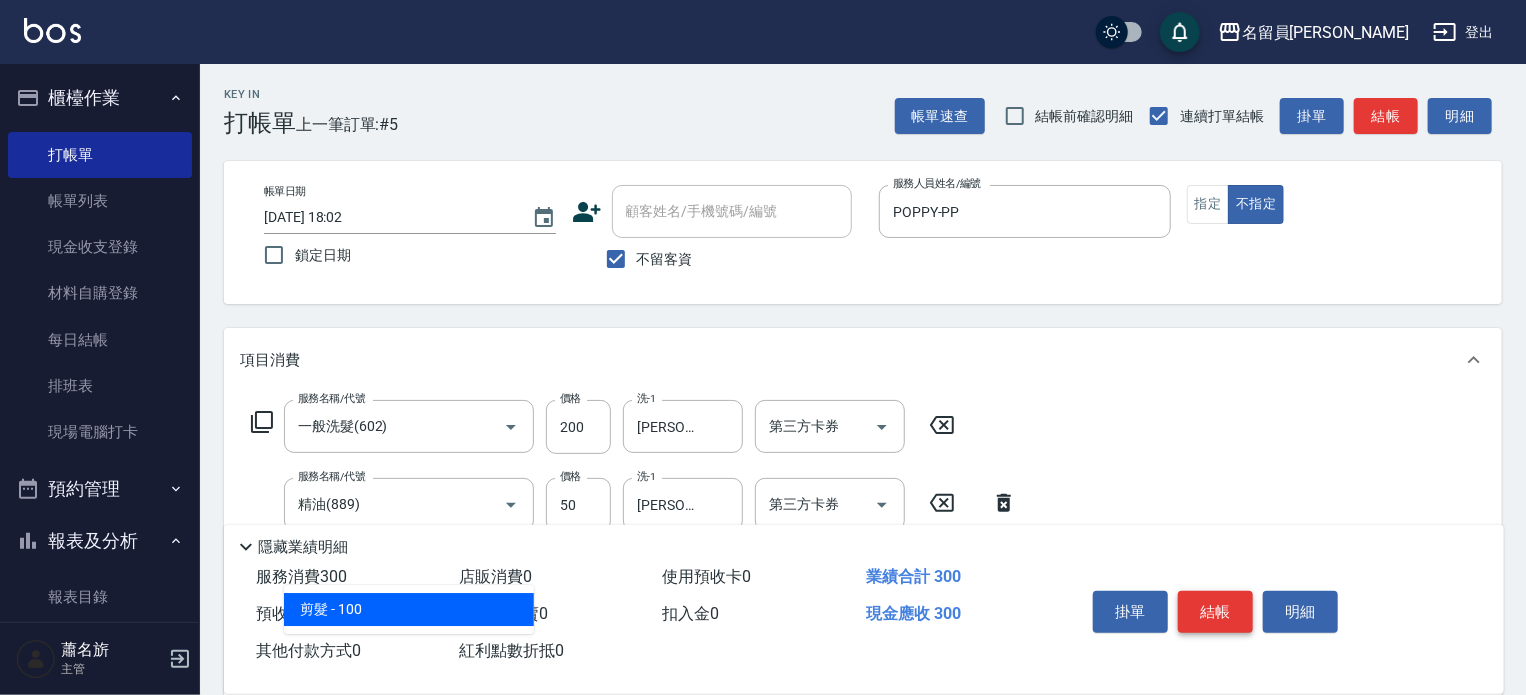 type on "剪髮(302)" 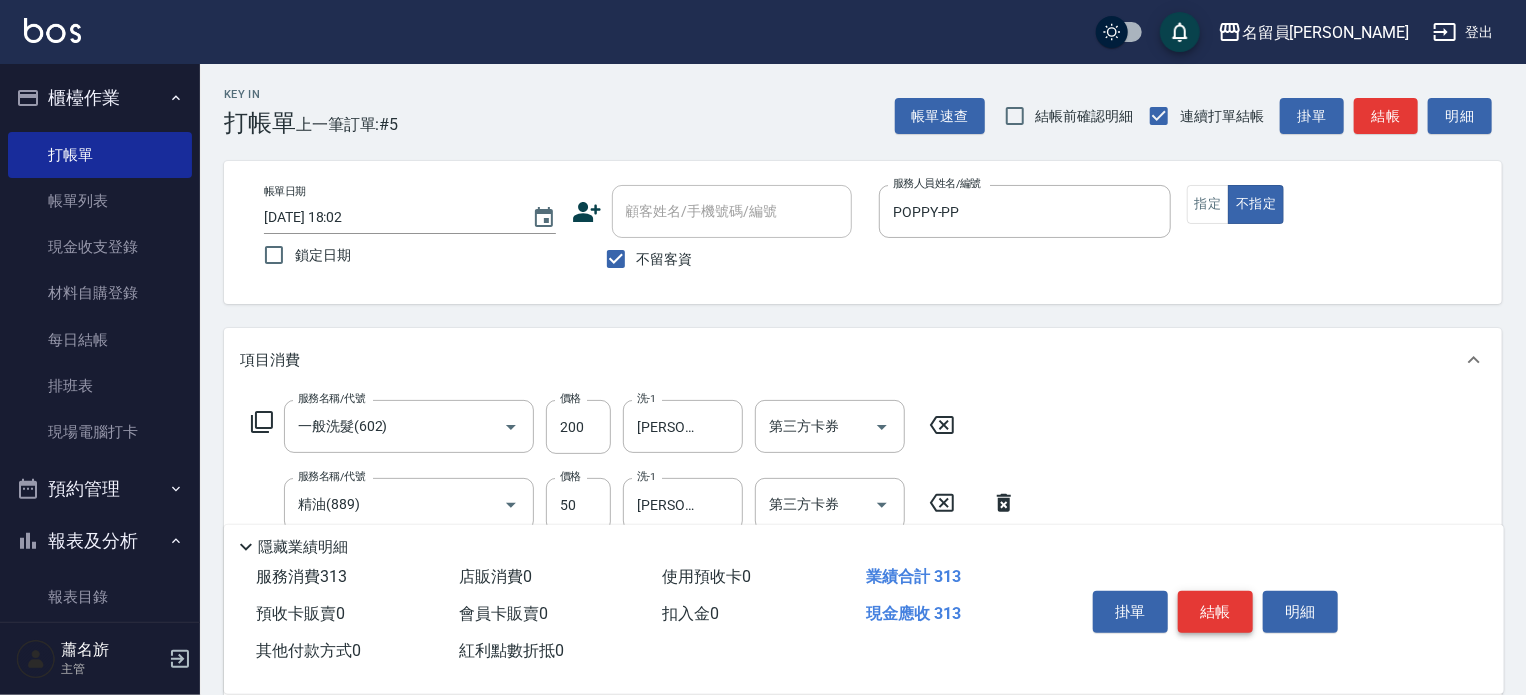 type on "130" 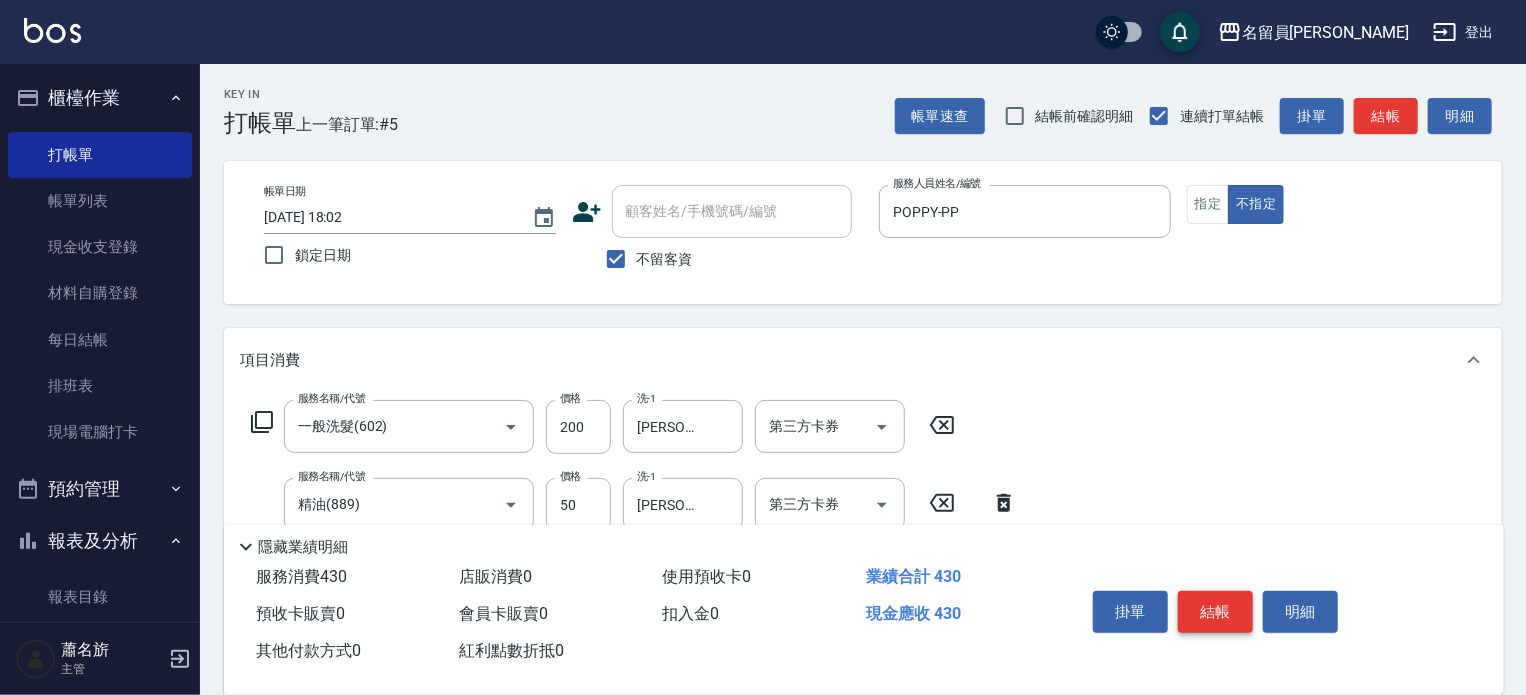 click on "結帳" at bounding box center [1215, 612] 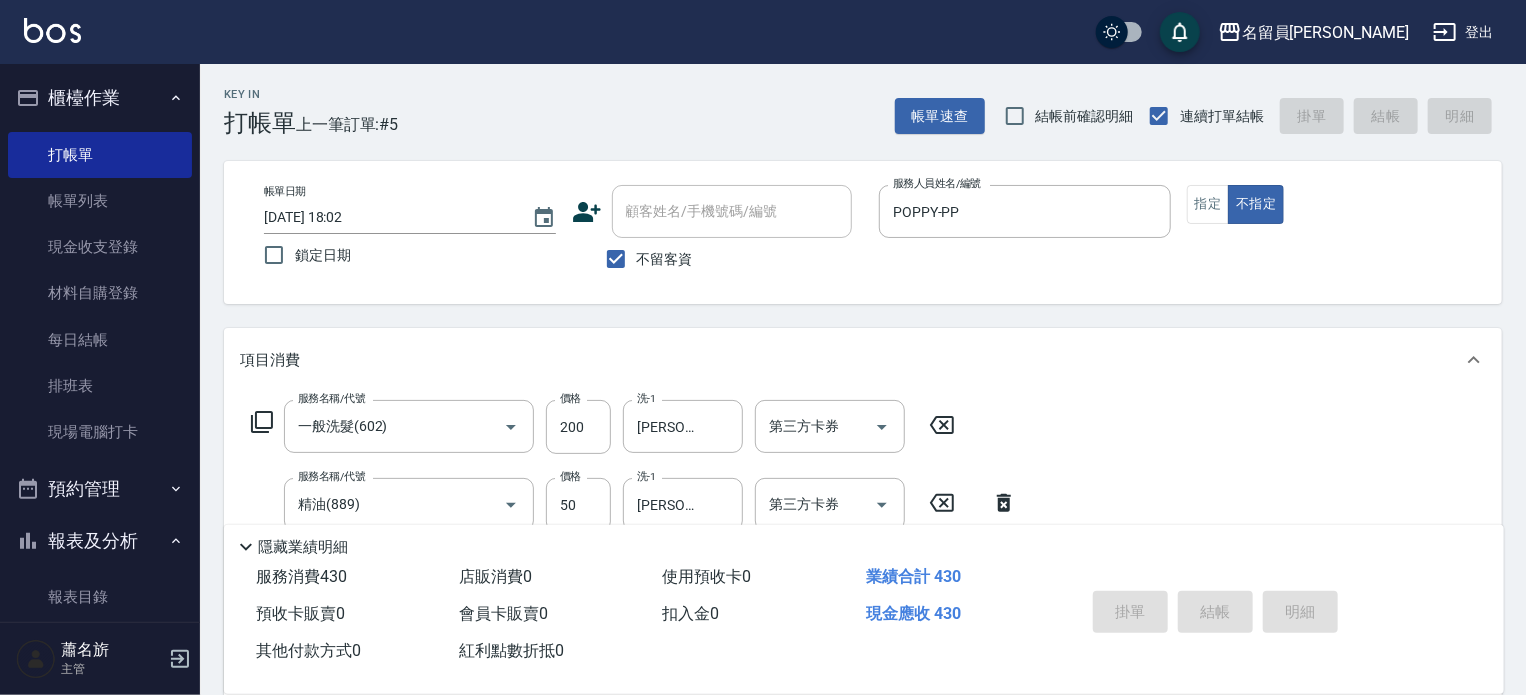type 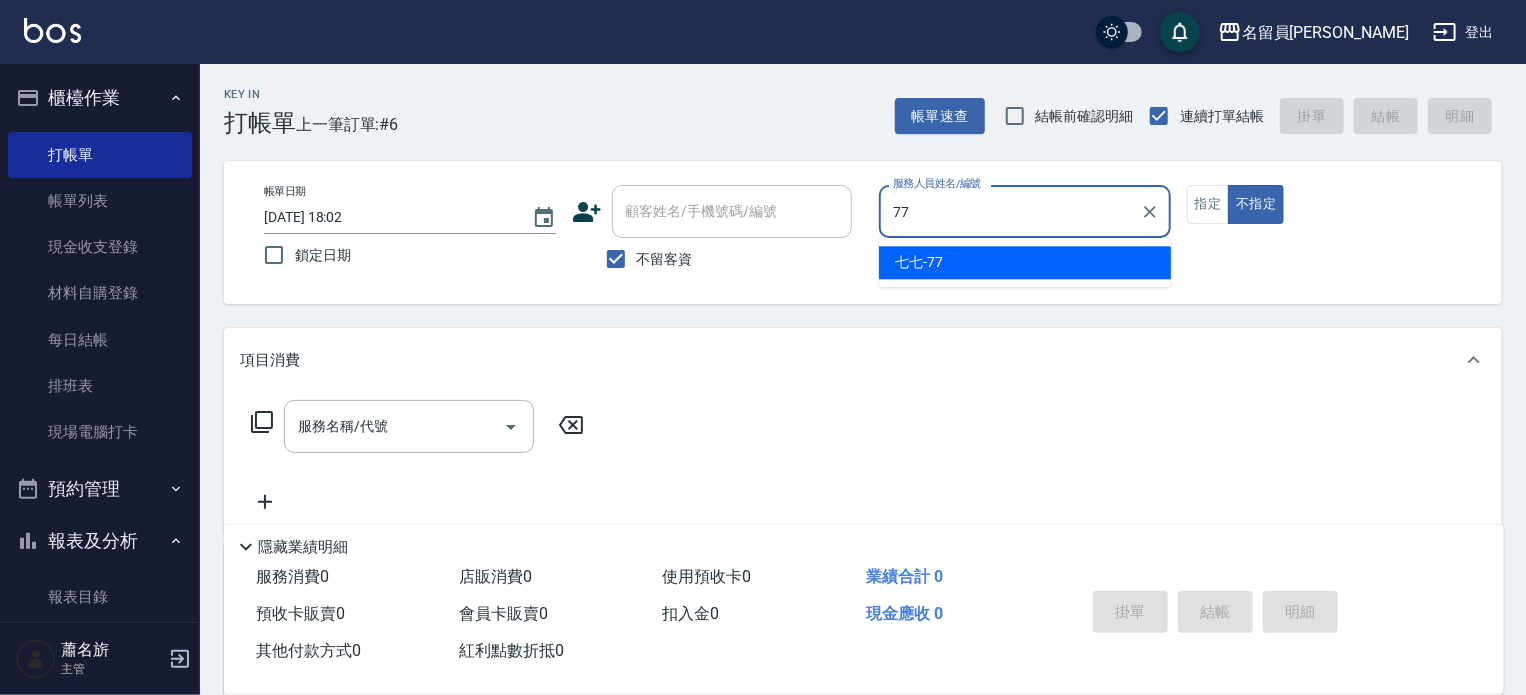 type on "七七-77" 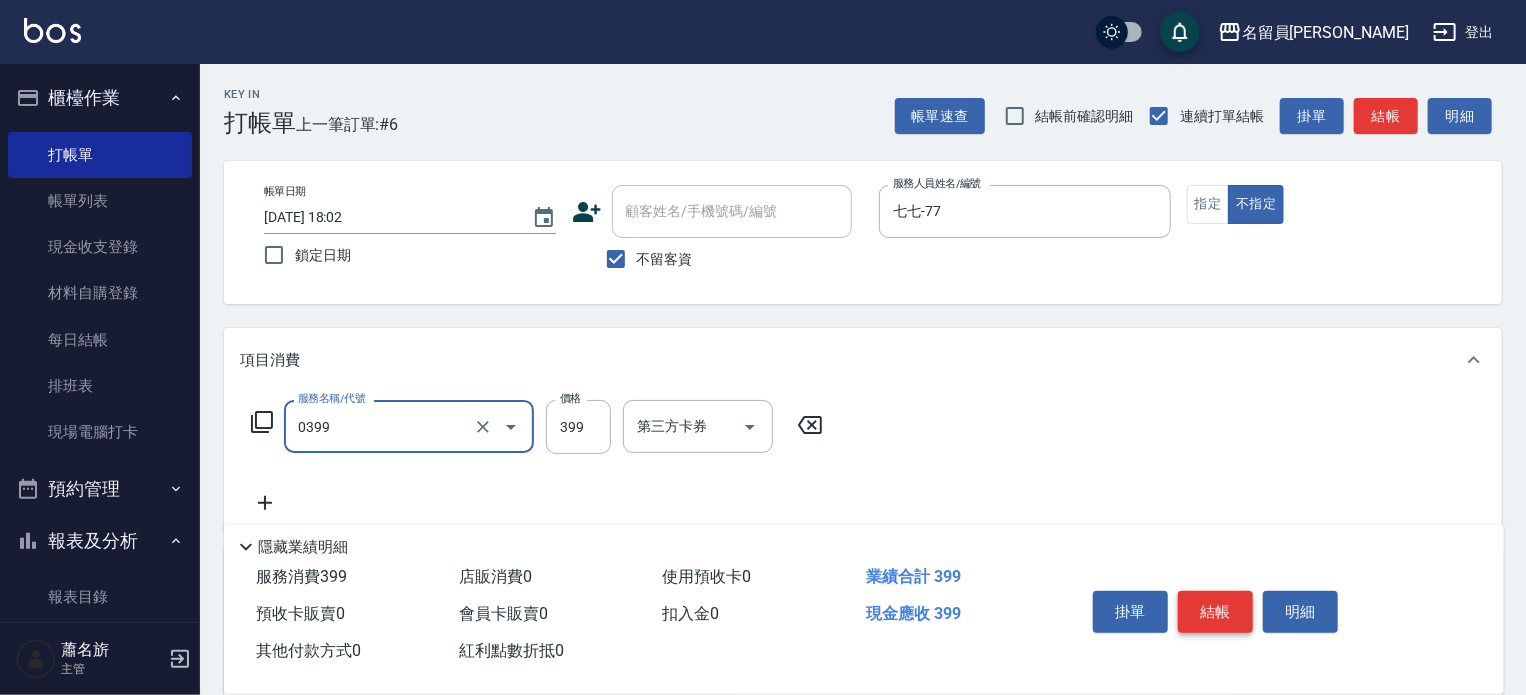 type on "海鹽SPA(0399)" 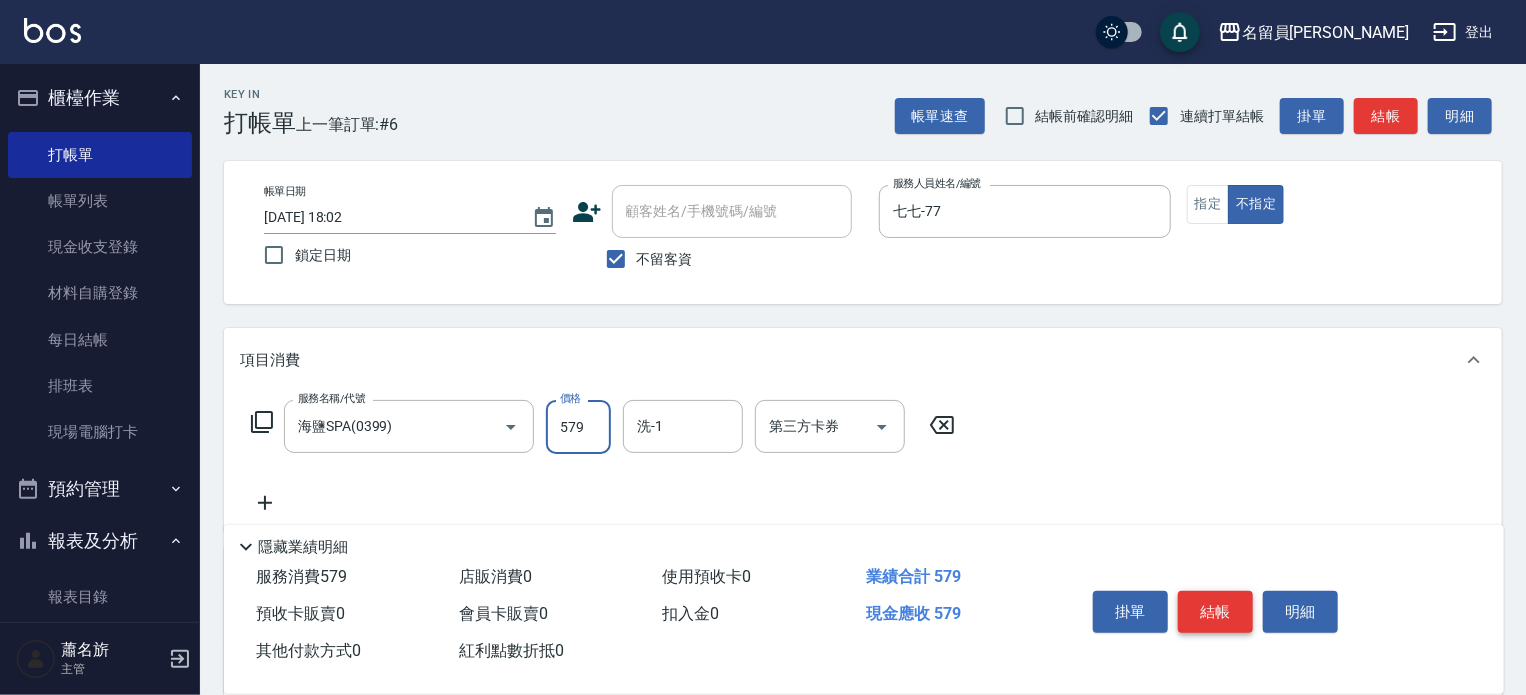 type on "579" 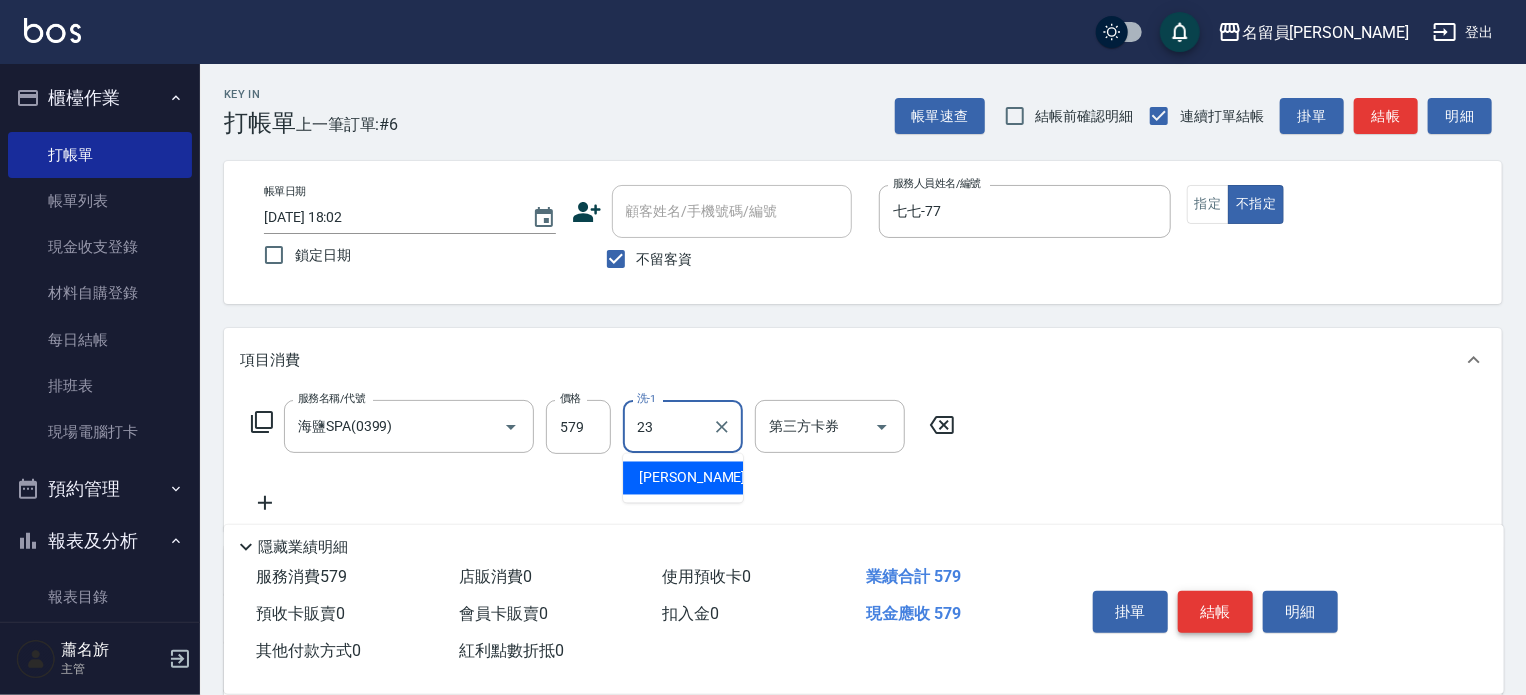 type on "[PERSON_NAME]-23" 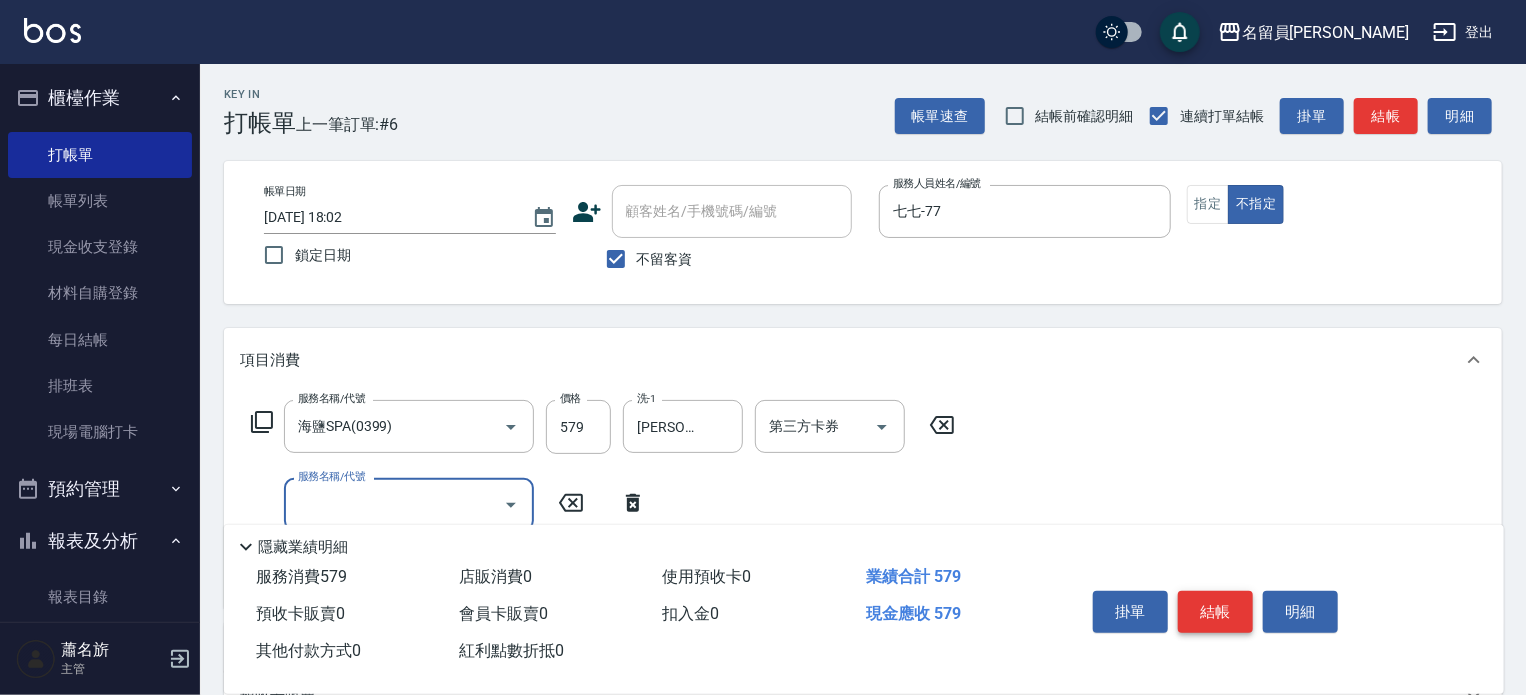 click on "結帳" at bounding box center (1215, 612) 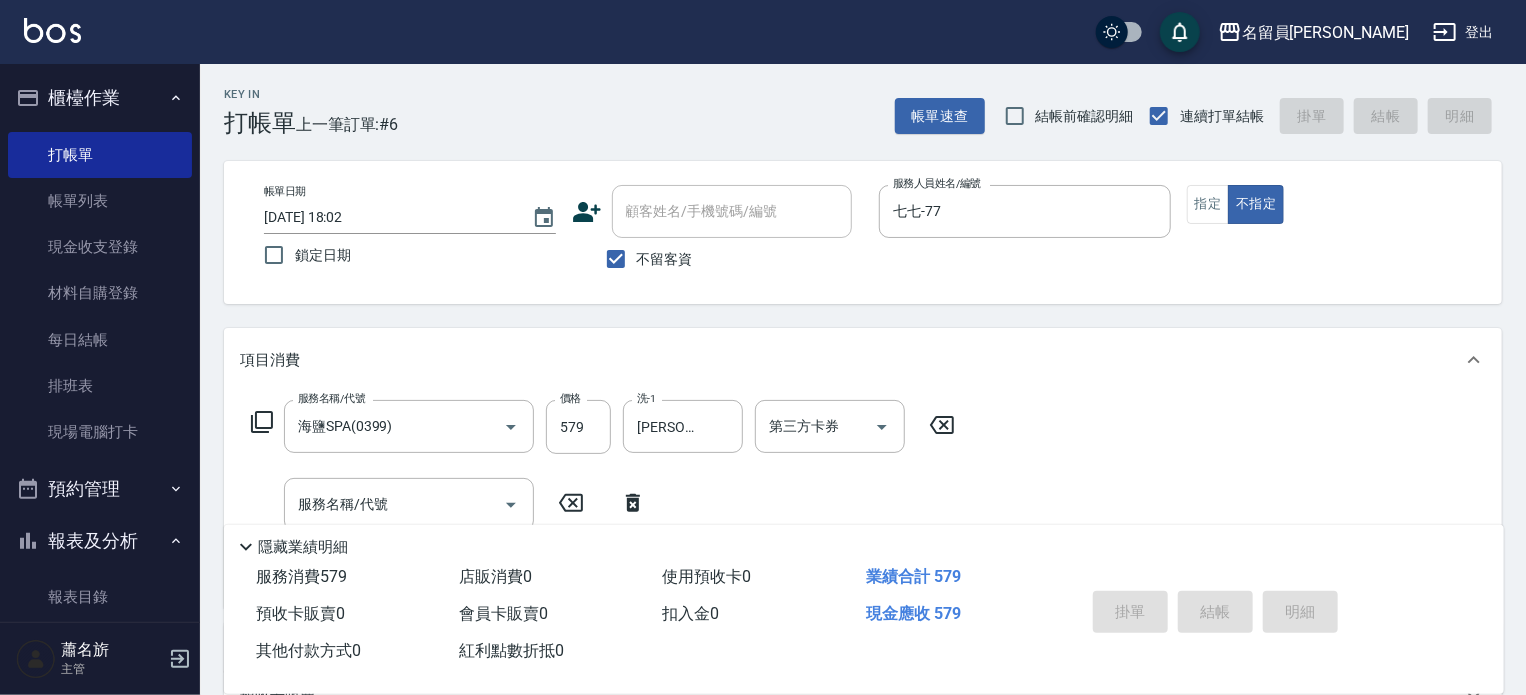 type 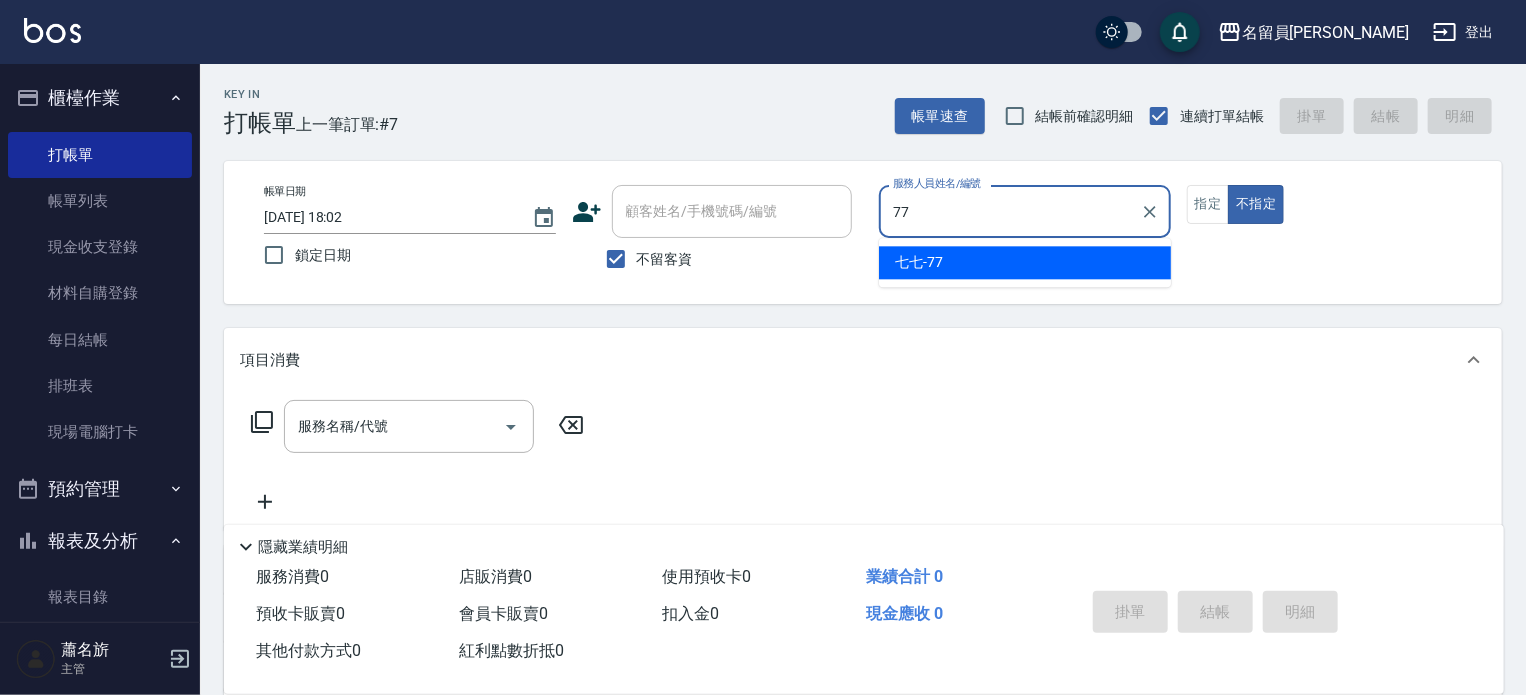 type on "七七-77" 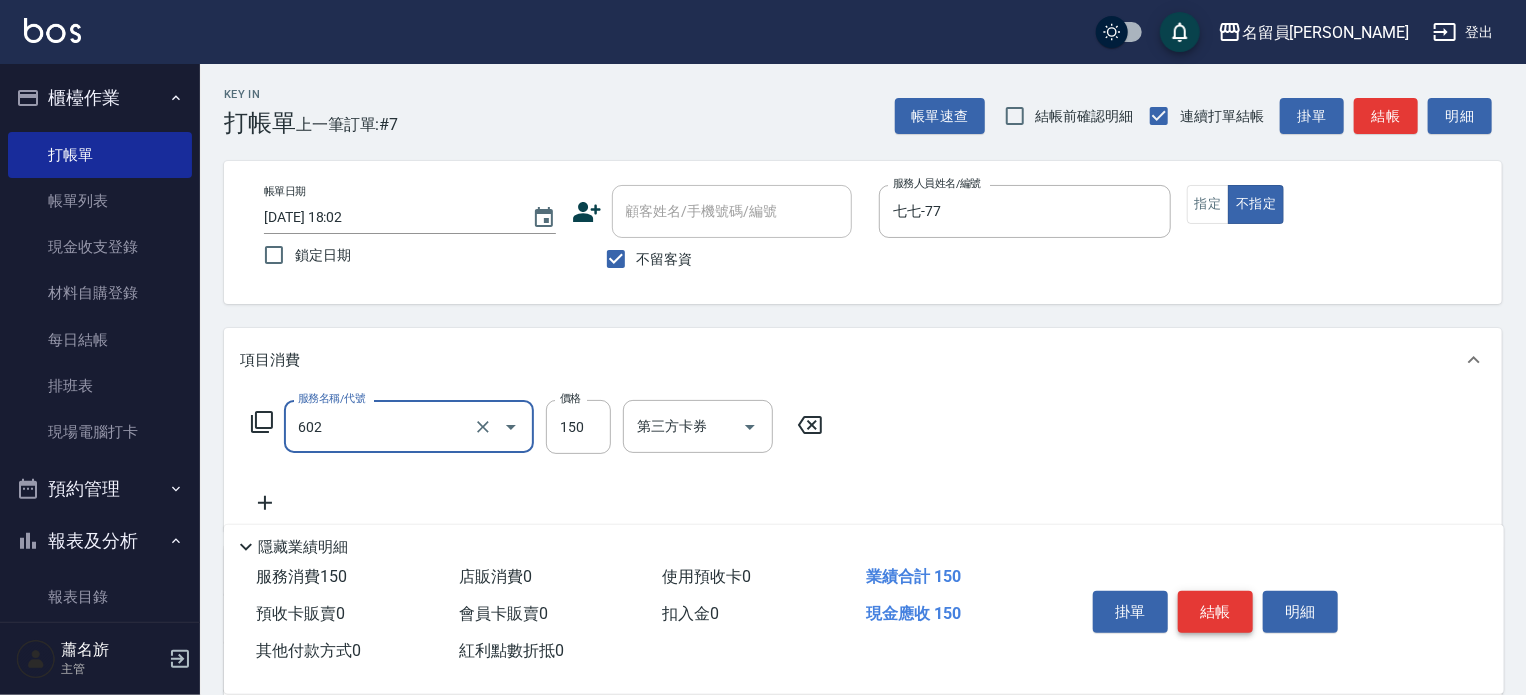 type on "一般洗髮(602)" 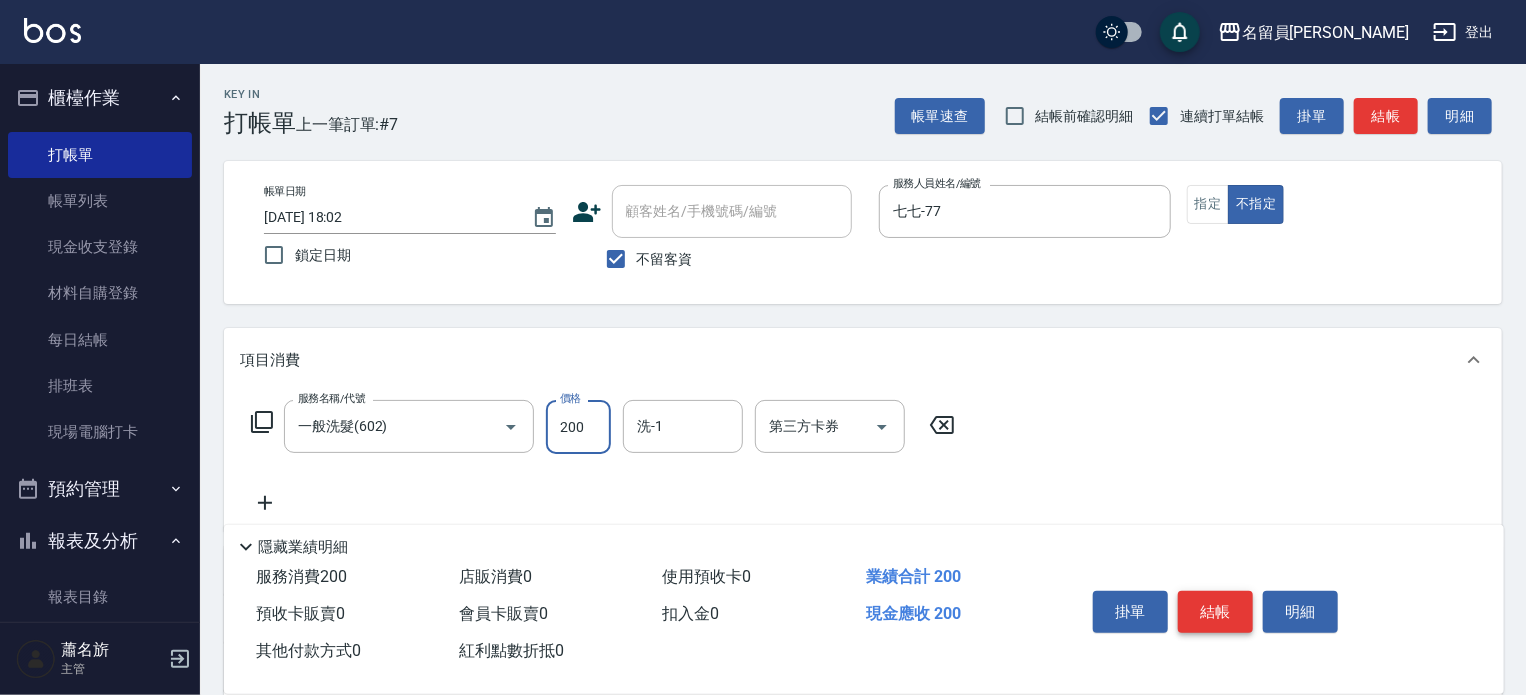 type on "200" 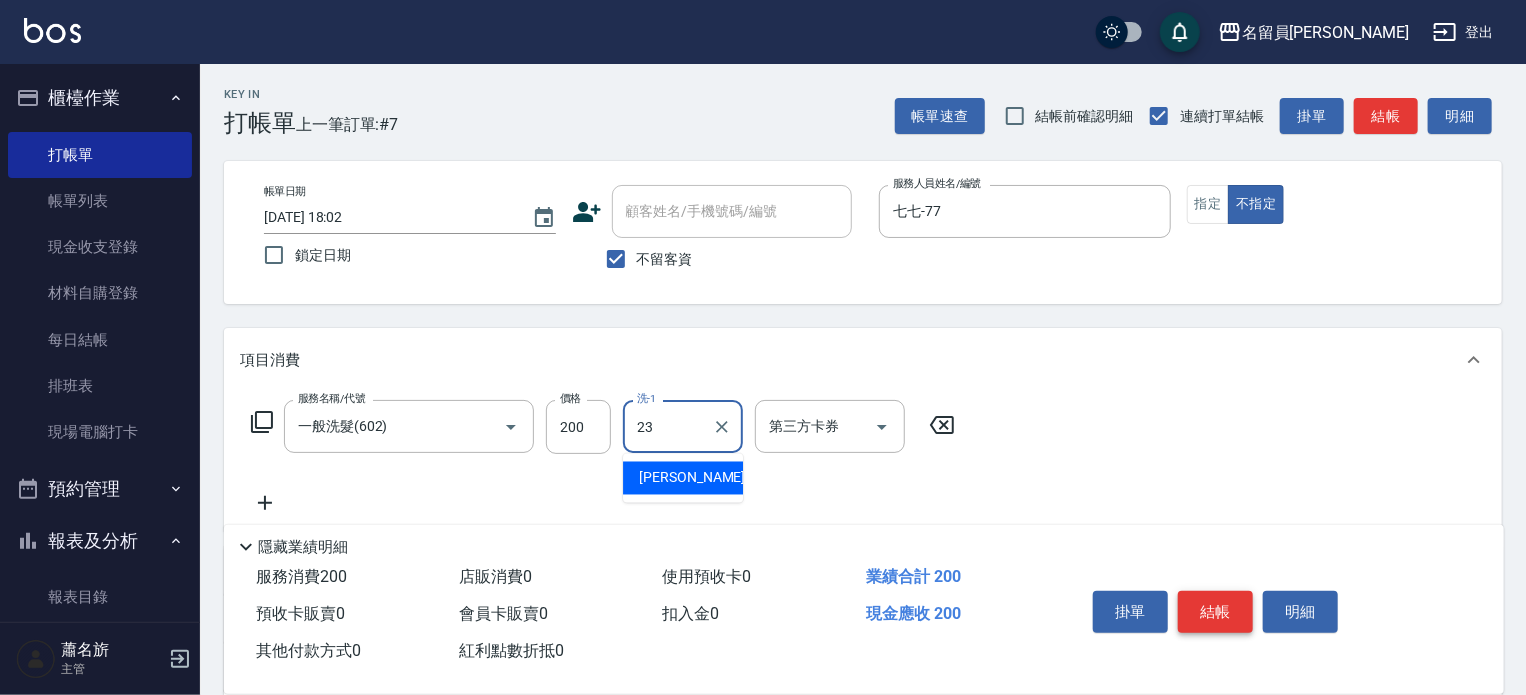 type on "[PERSON_NAME]-23" 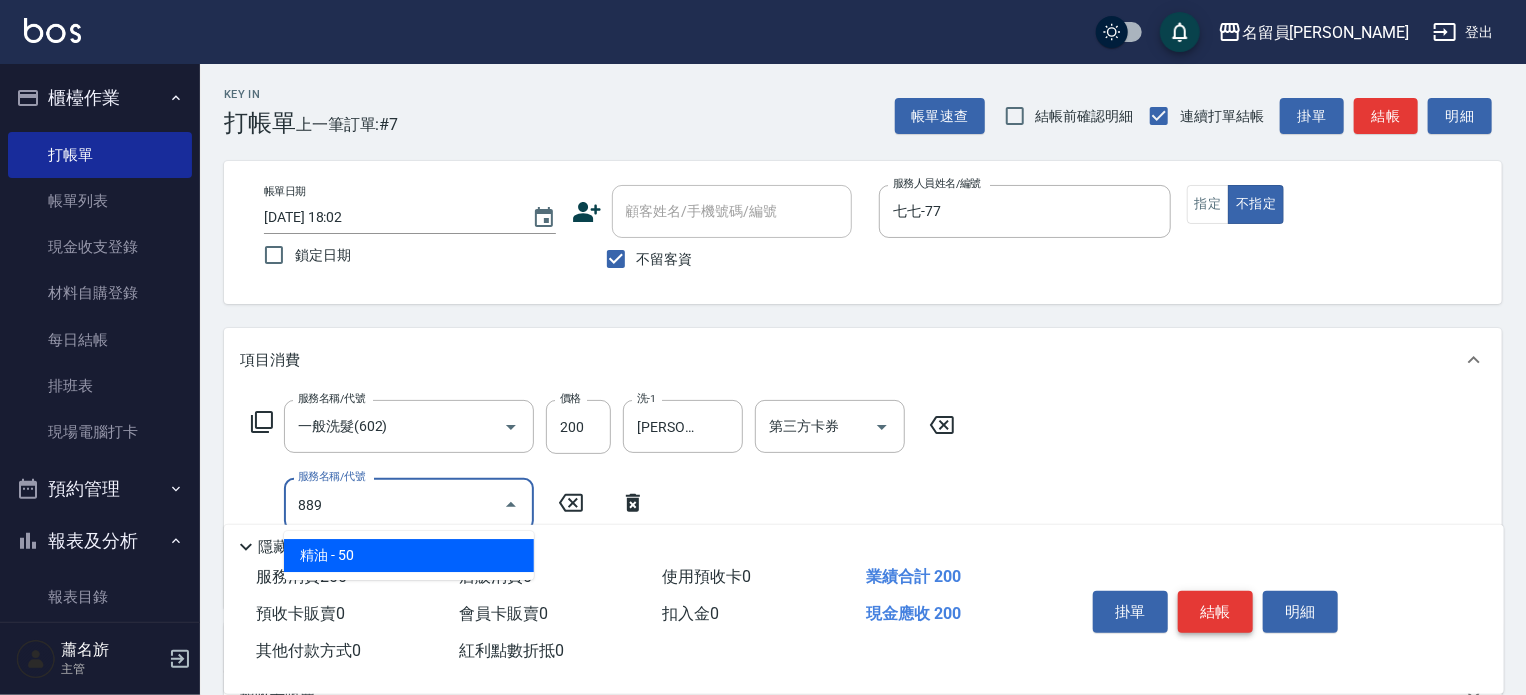 type on "精油(889)" 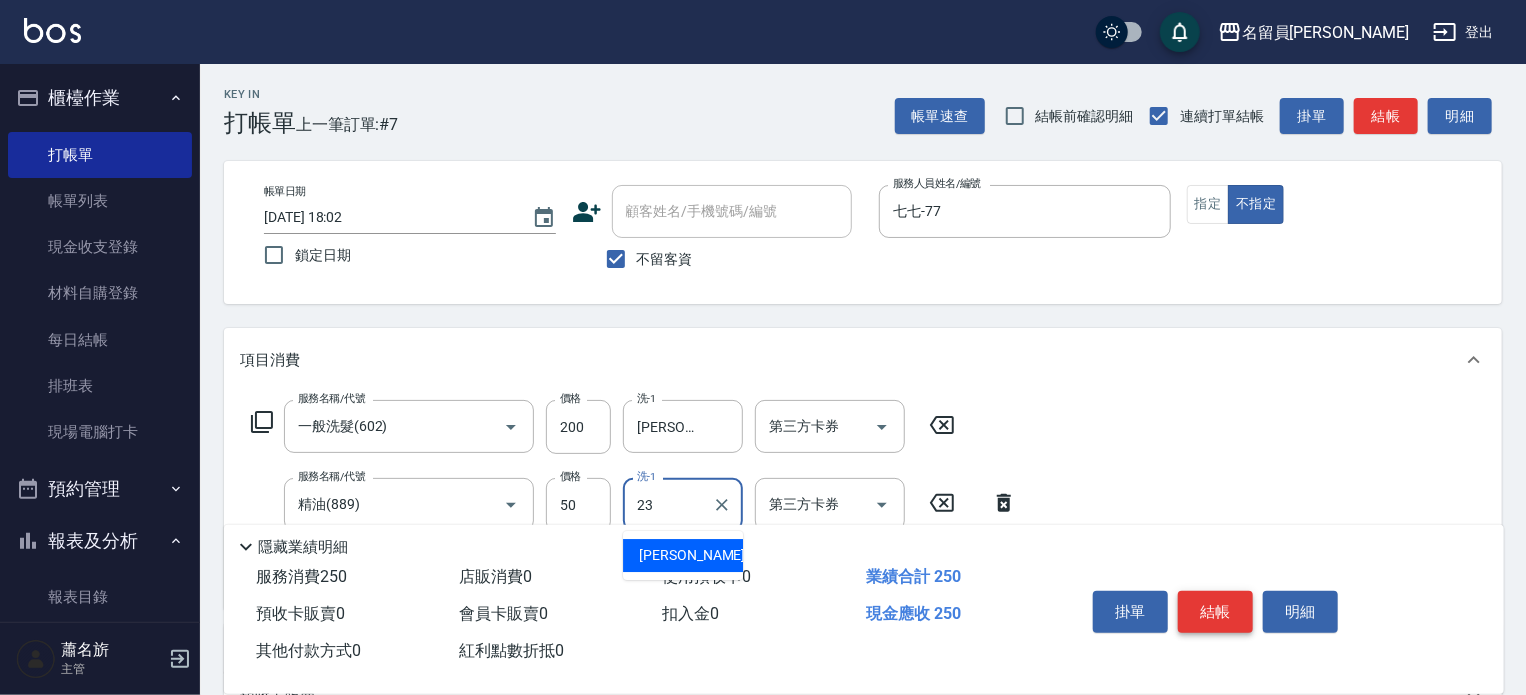 type on "[PERSON_NAME]-23" 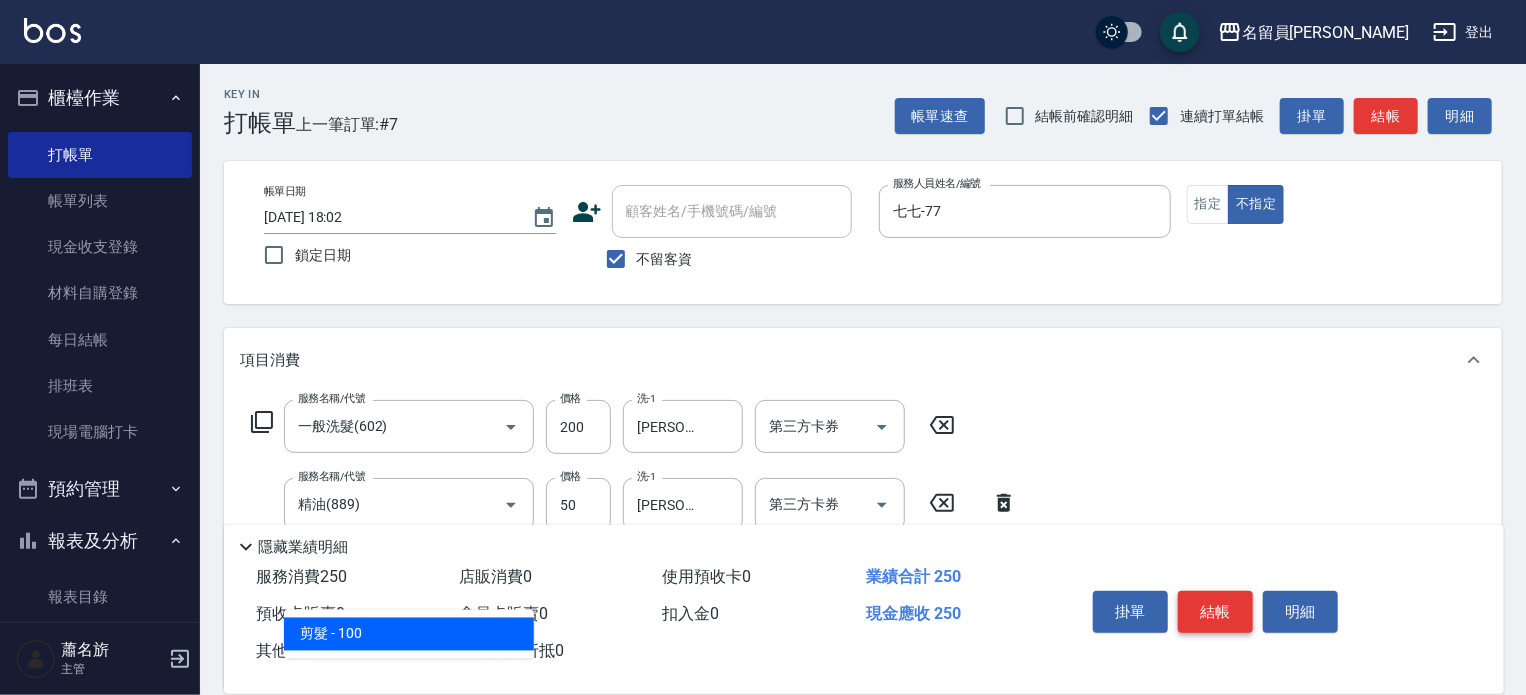 type on "剪髮(302)" 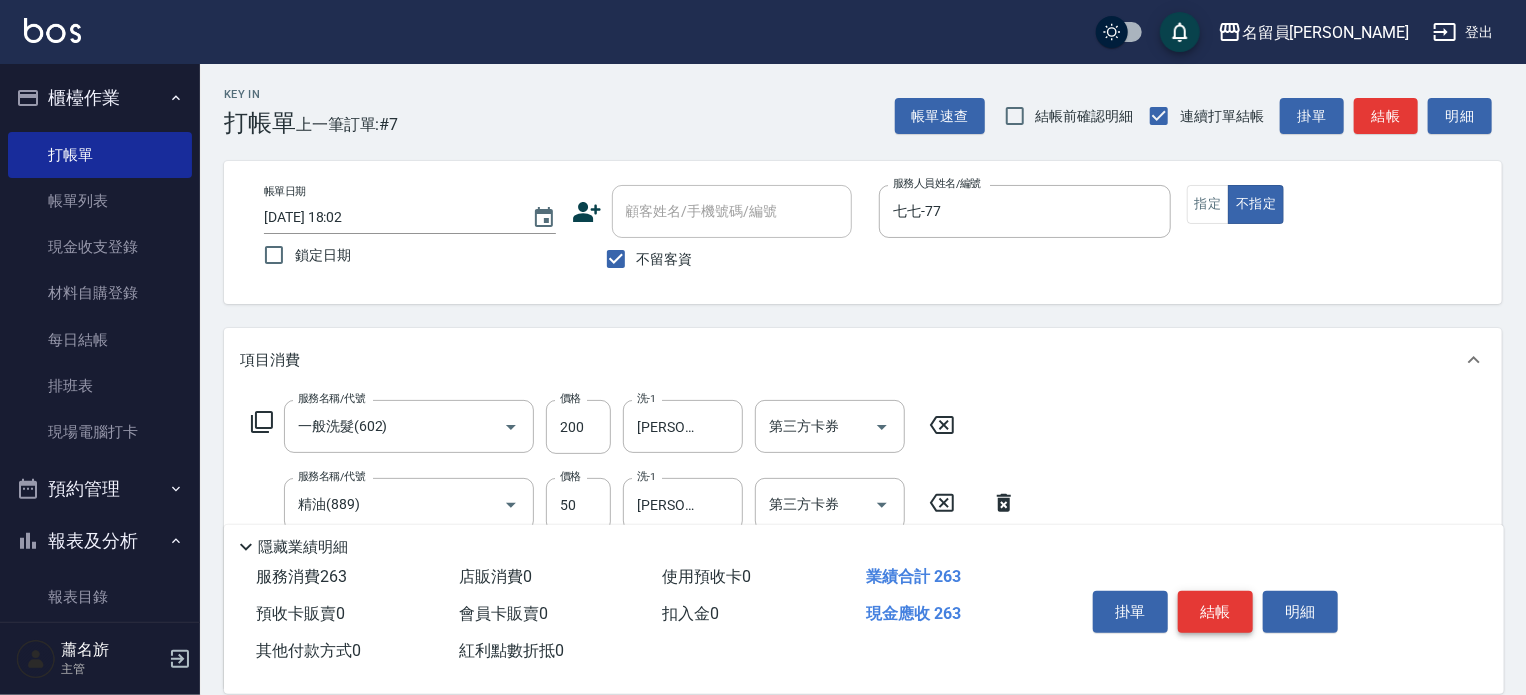 type on "130" 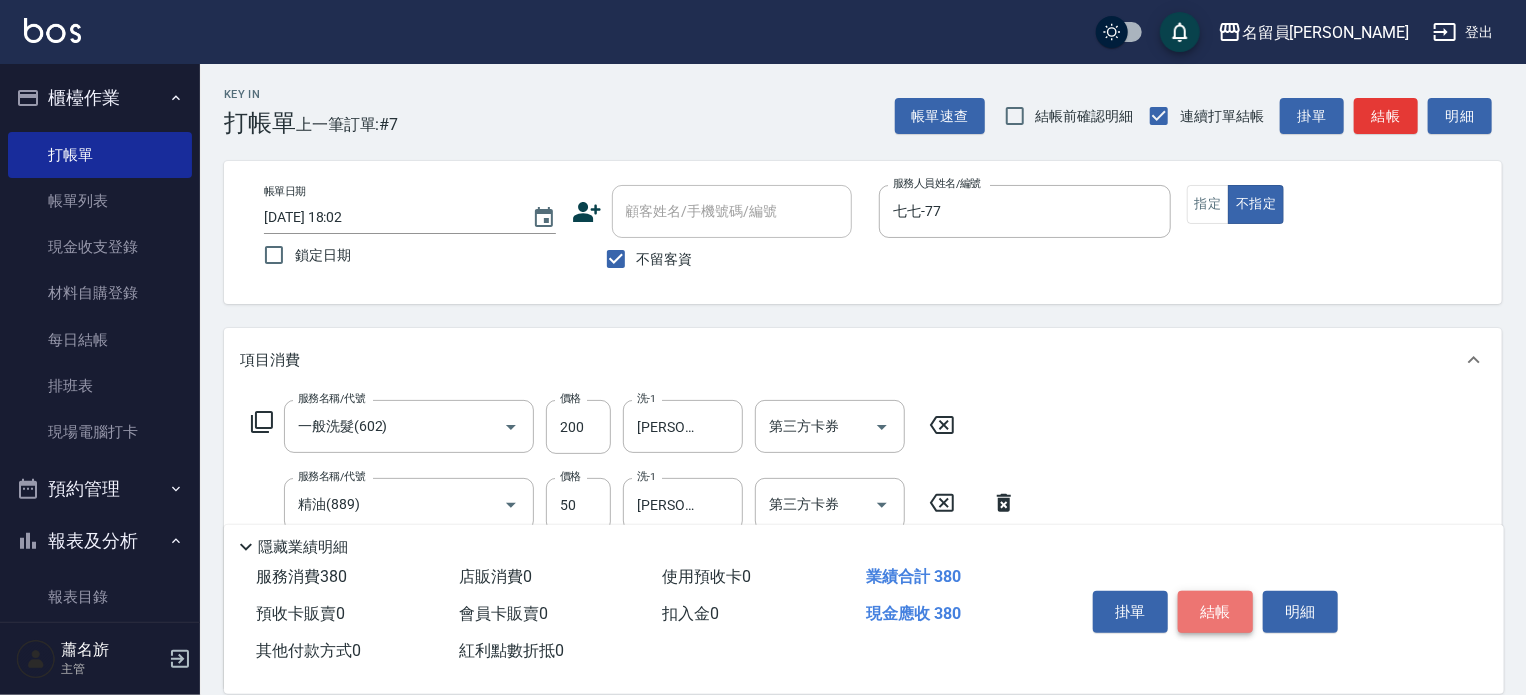 click on "結帳" at bounding box center [1215, 612] 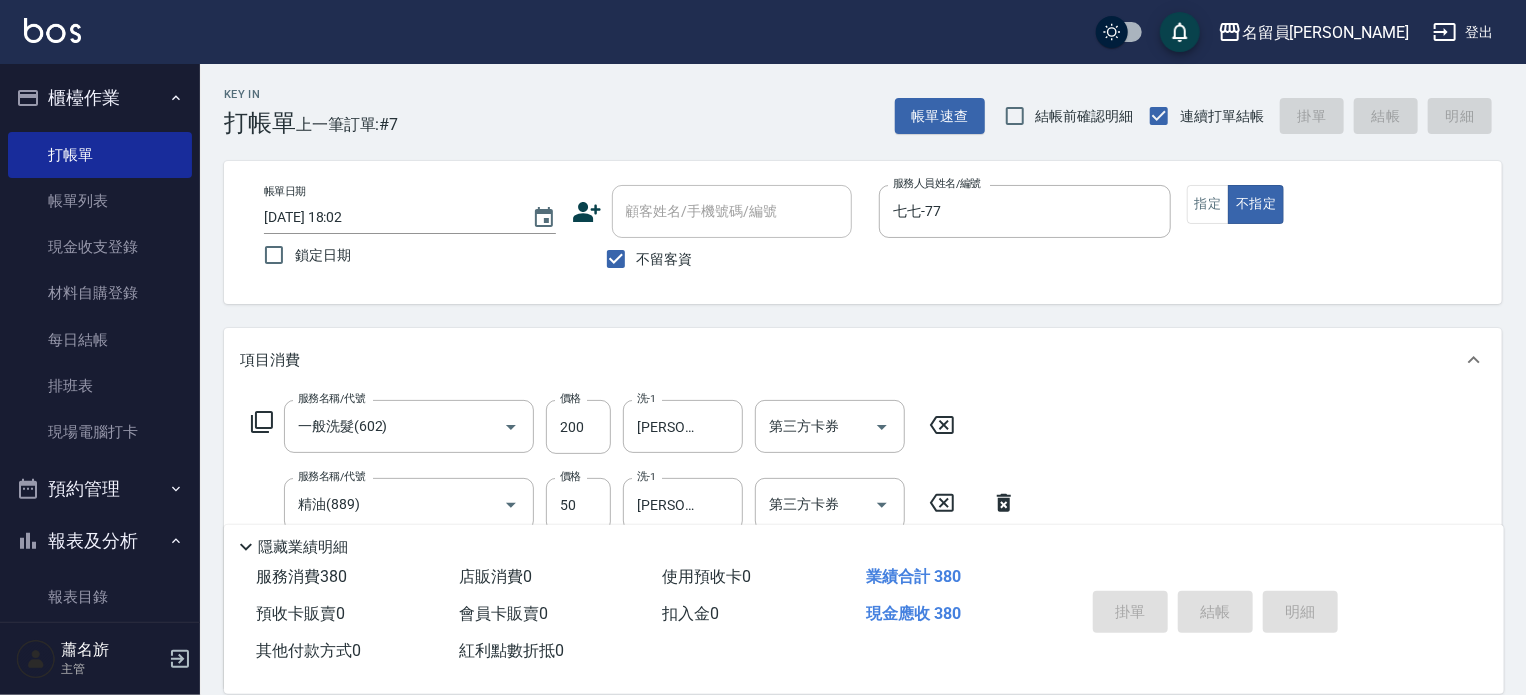 type on "2025/07/10 18:03" 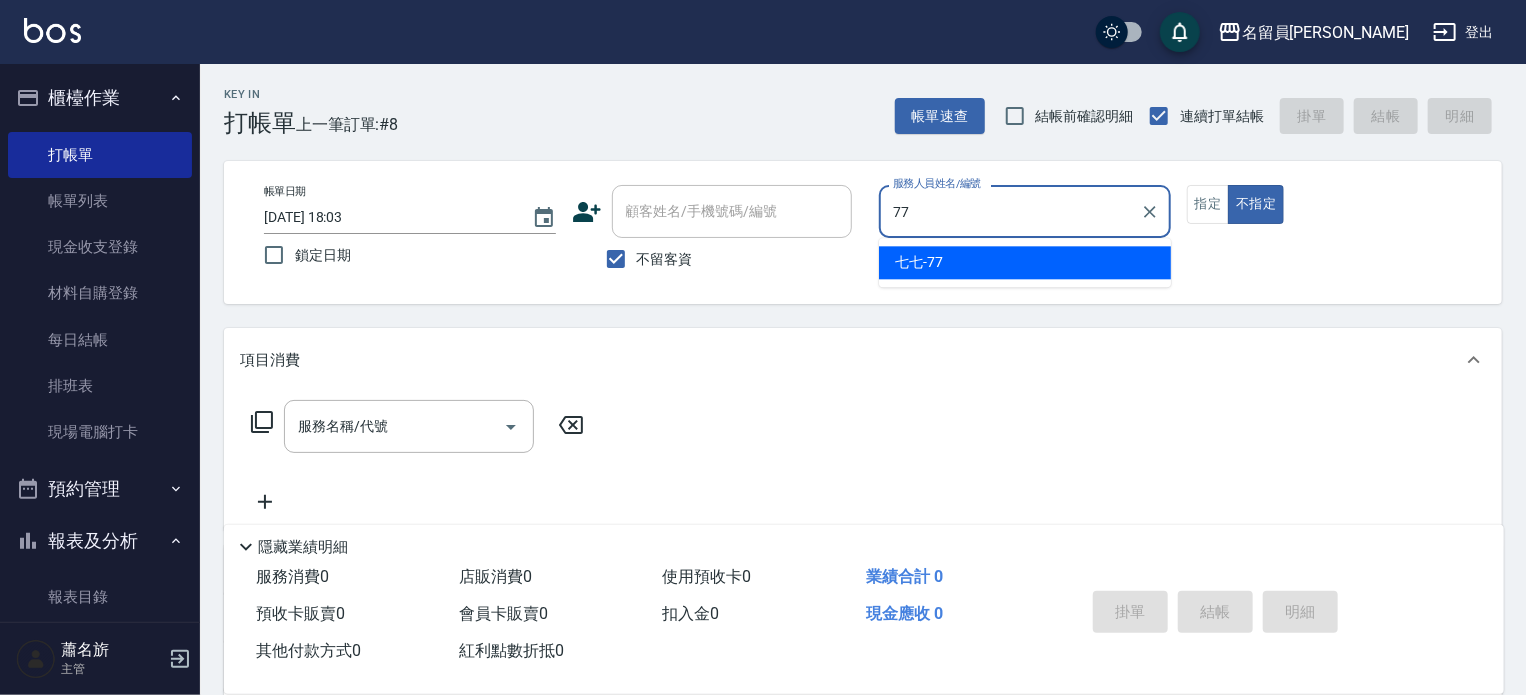 type on "七七-77" 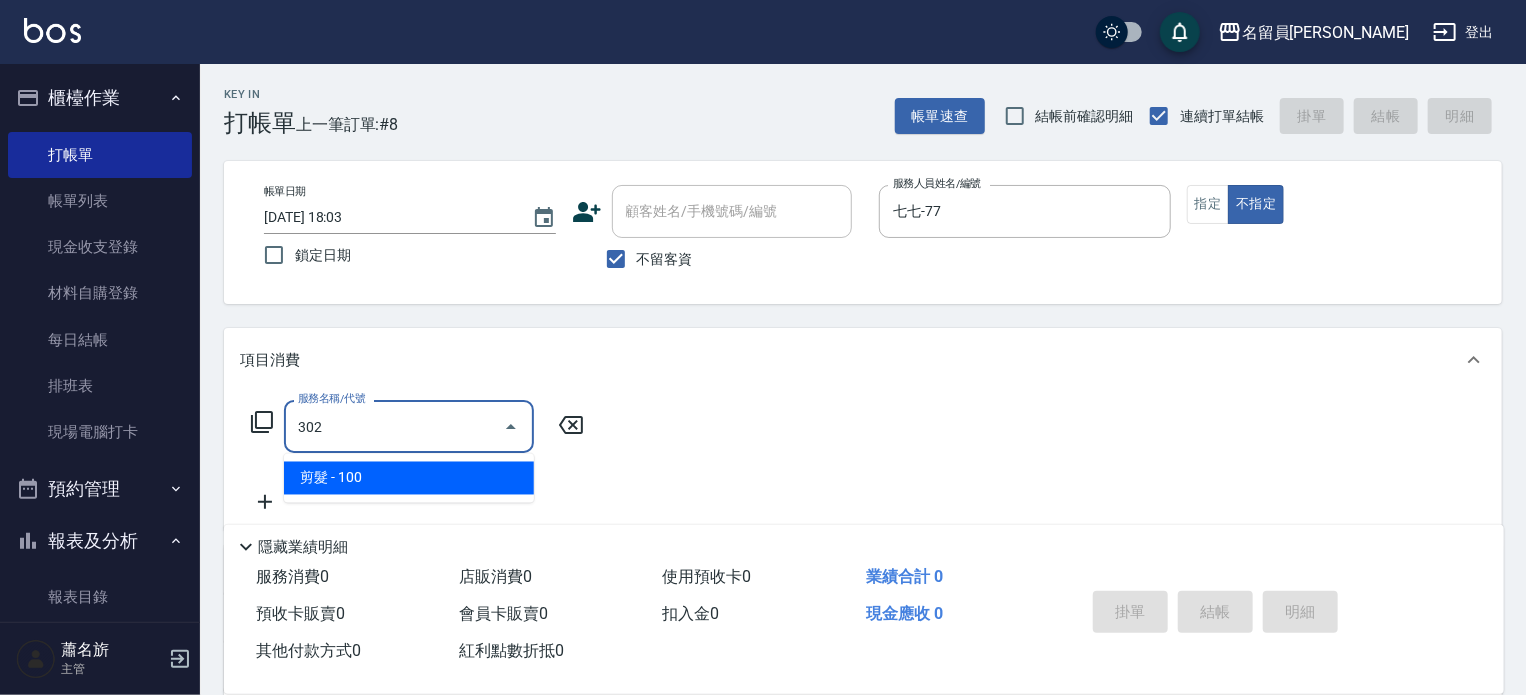 type on "剪髮(302)" 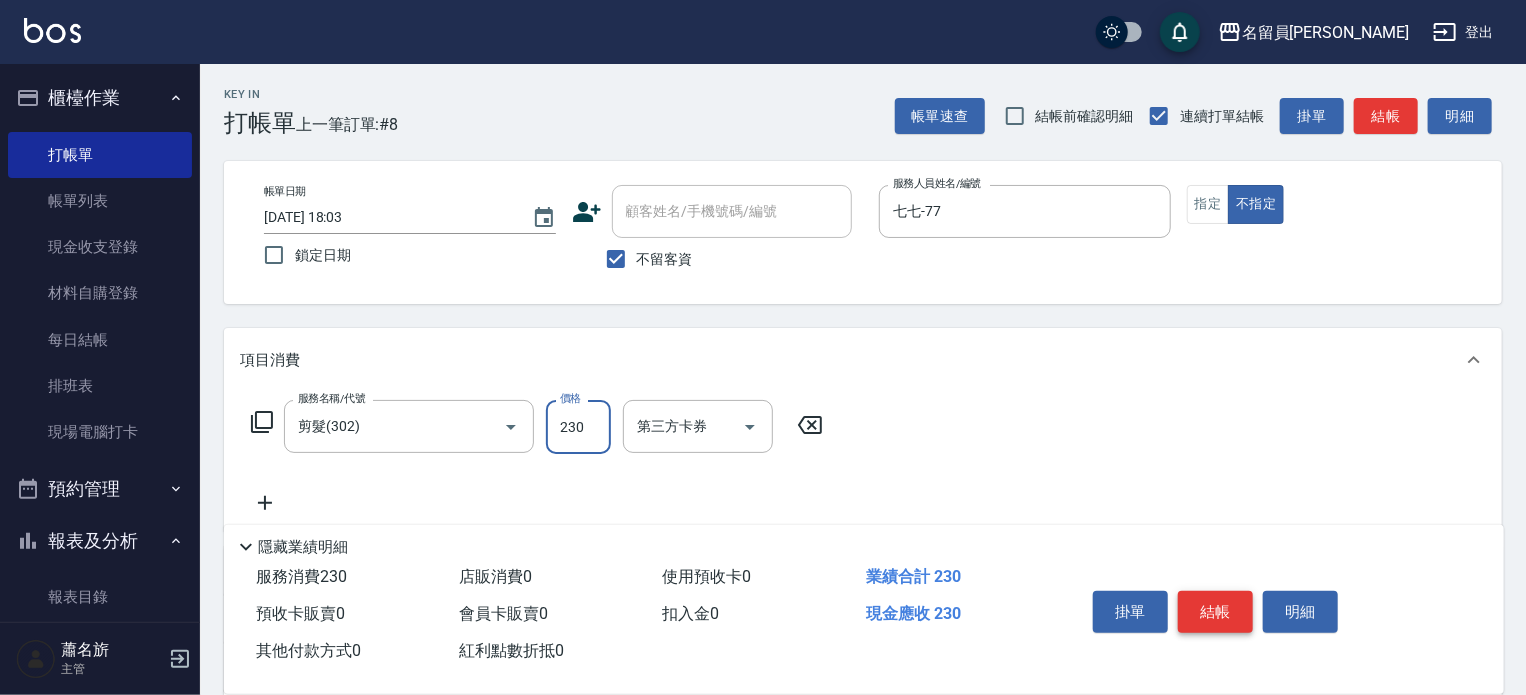 type on "230" 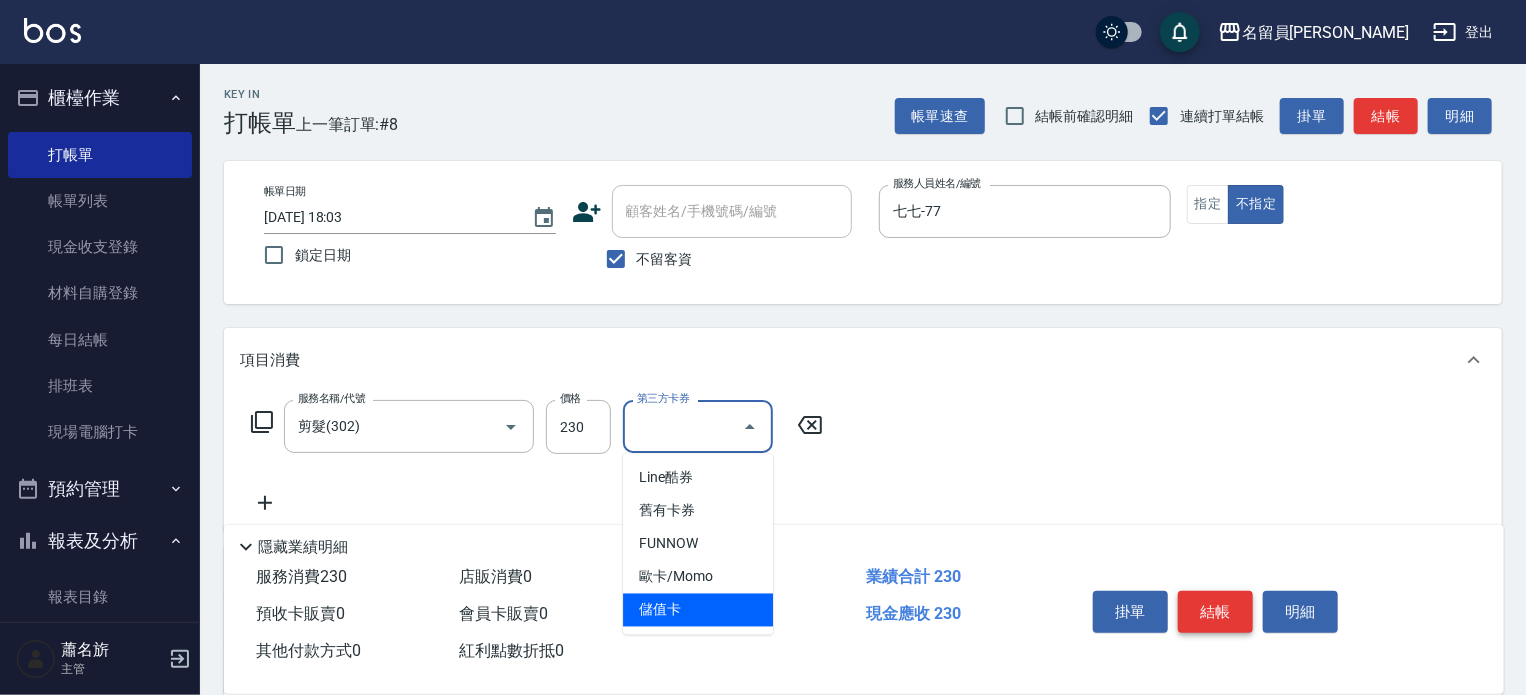 type on "儲值卡" 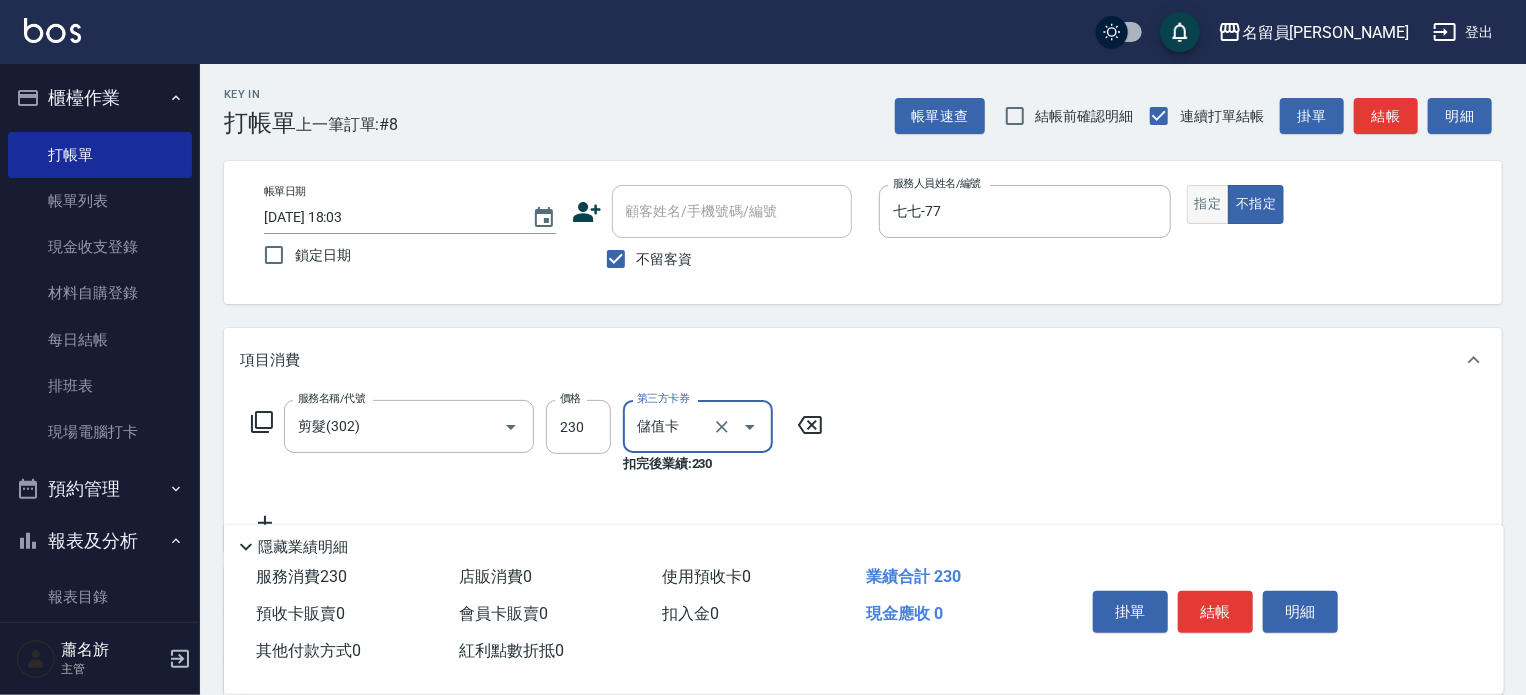 click on "指定" at bounding box center (1208, 204) 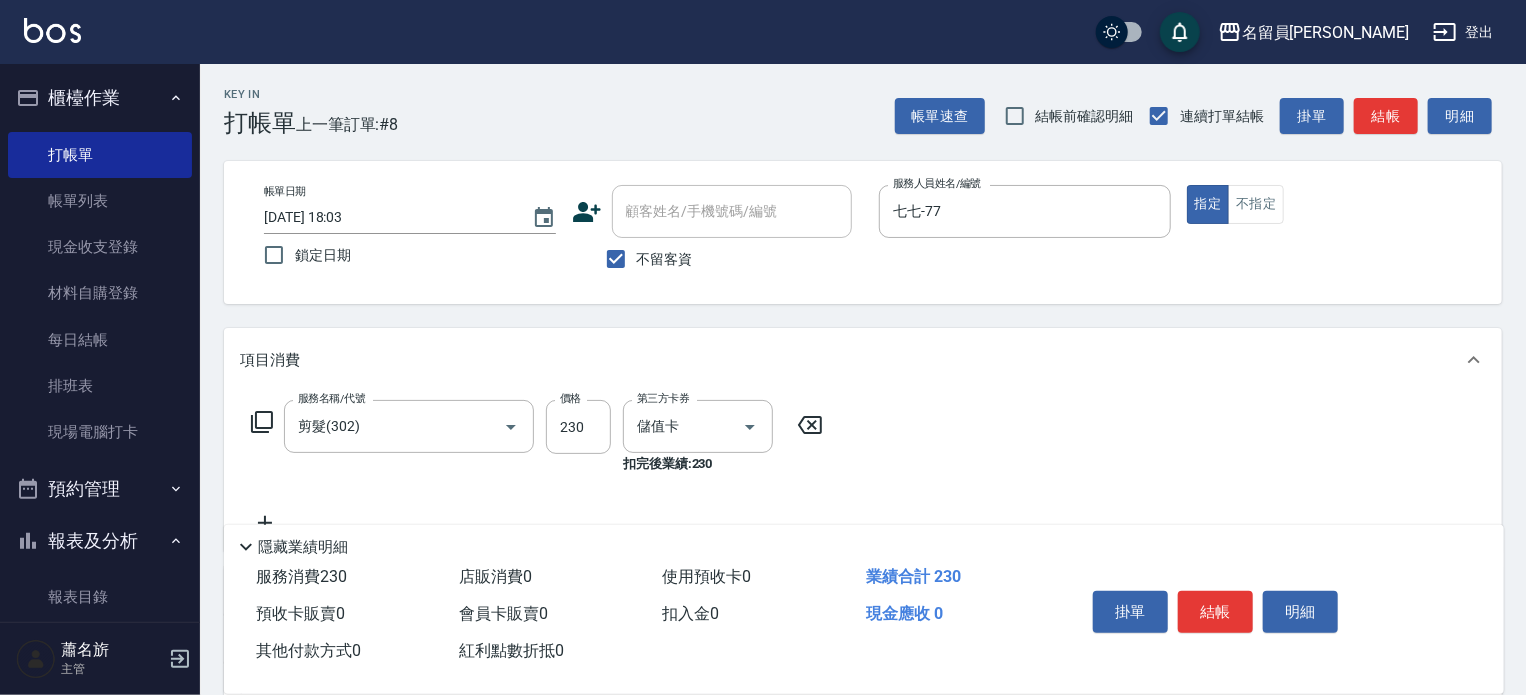 click on "結帳" at bounding box center [1215, 612] 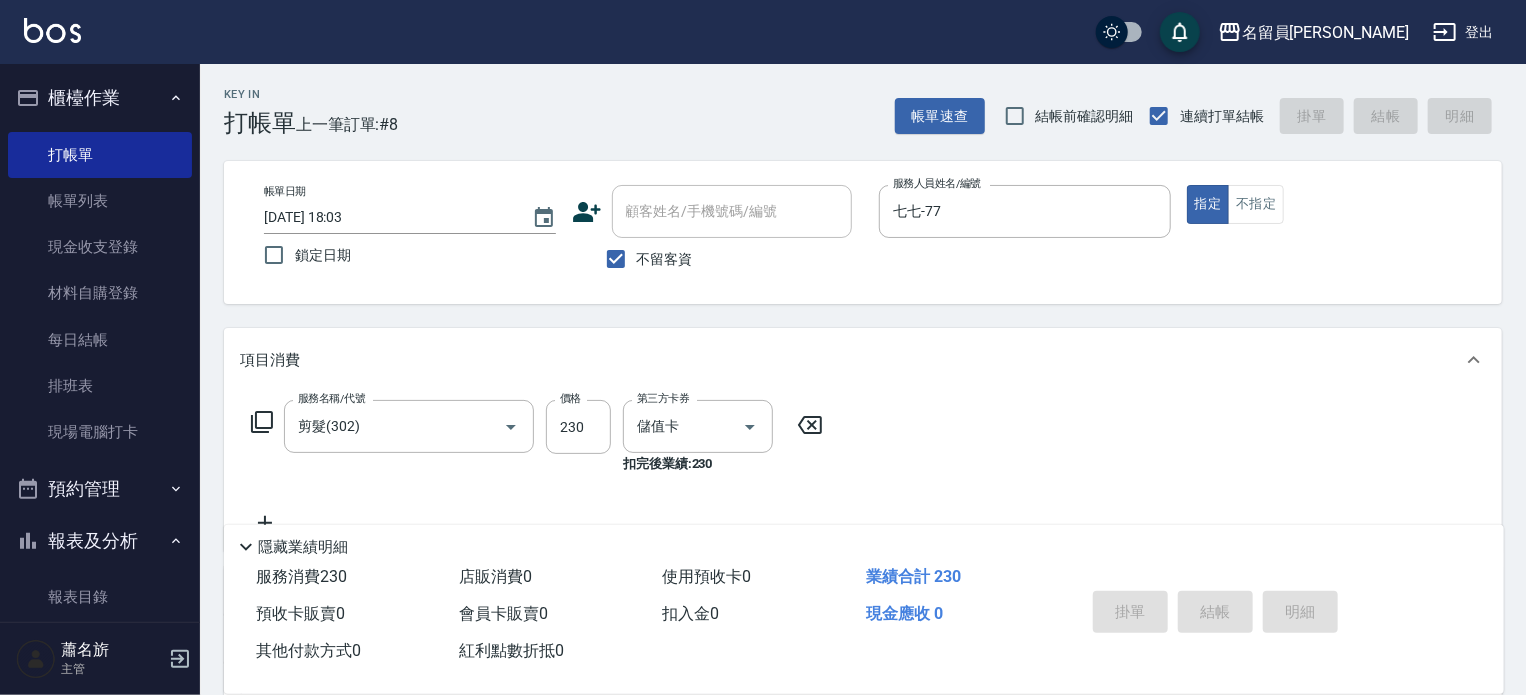type 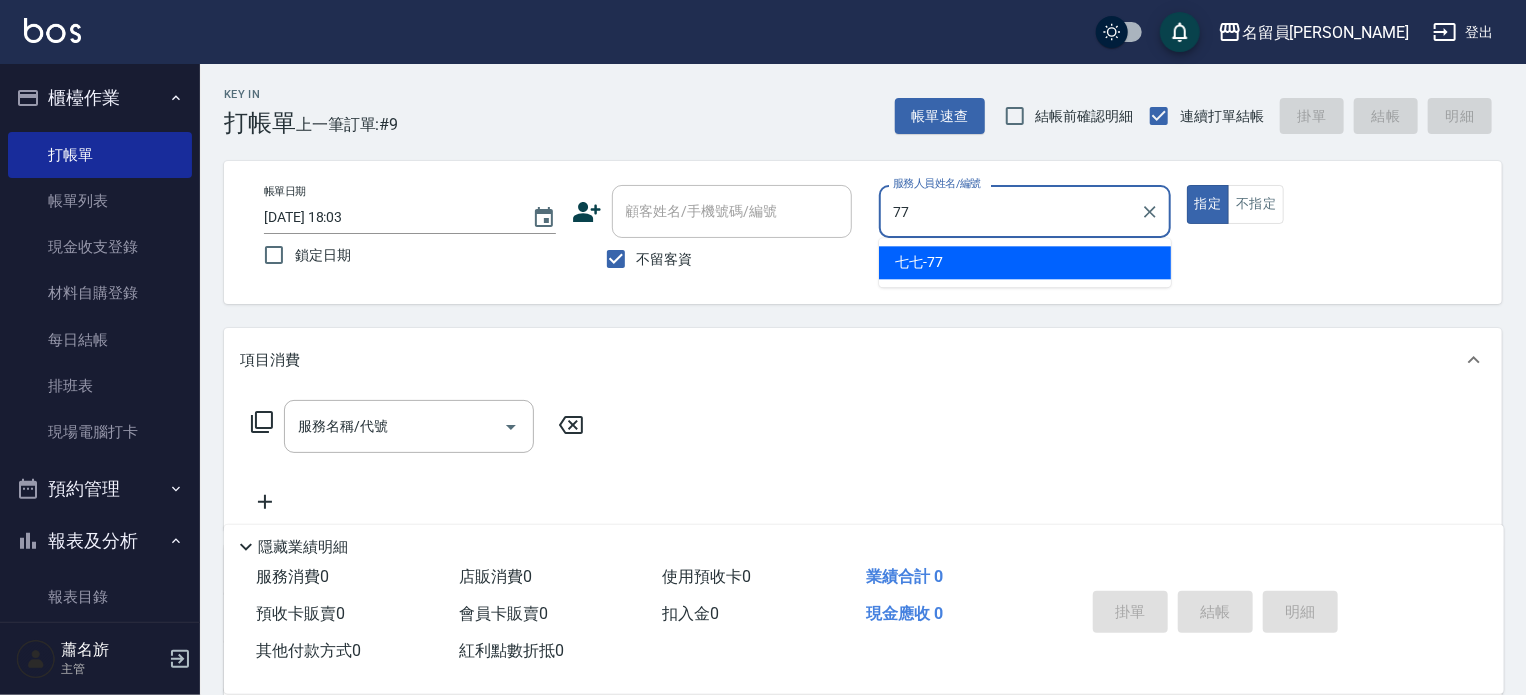 type on "七七-77" 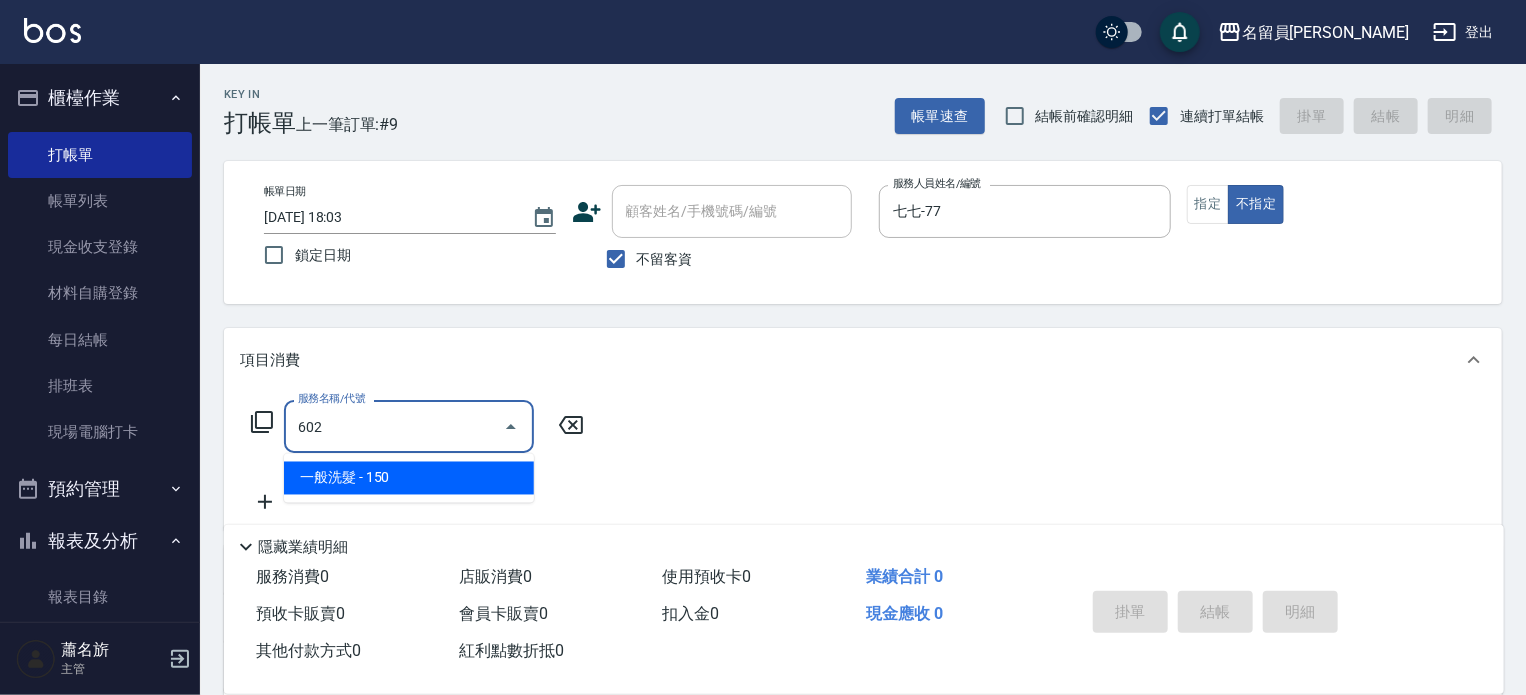 type on "一般洗髮(602)" 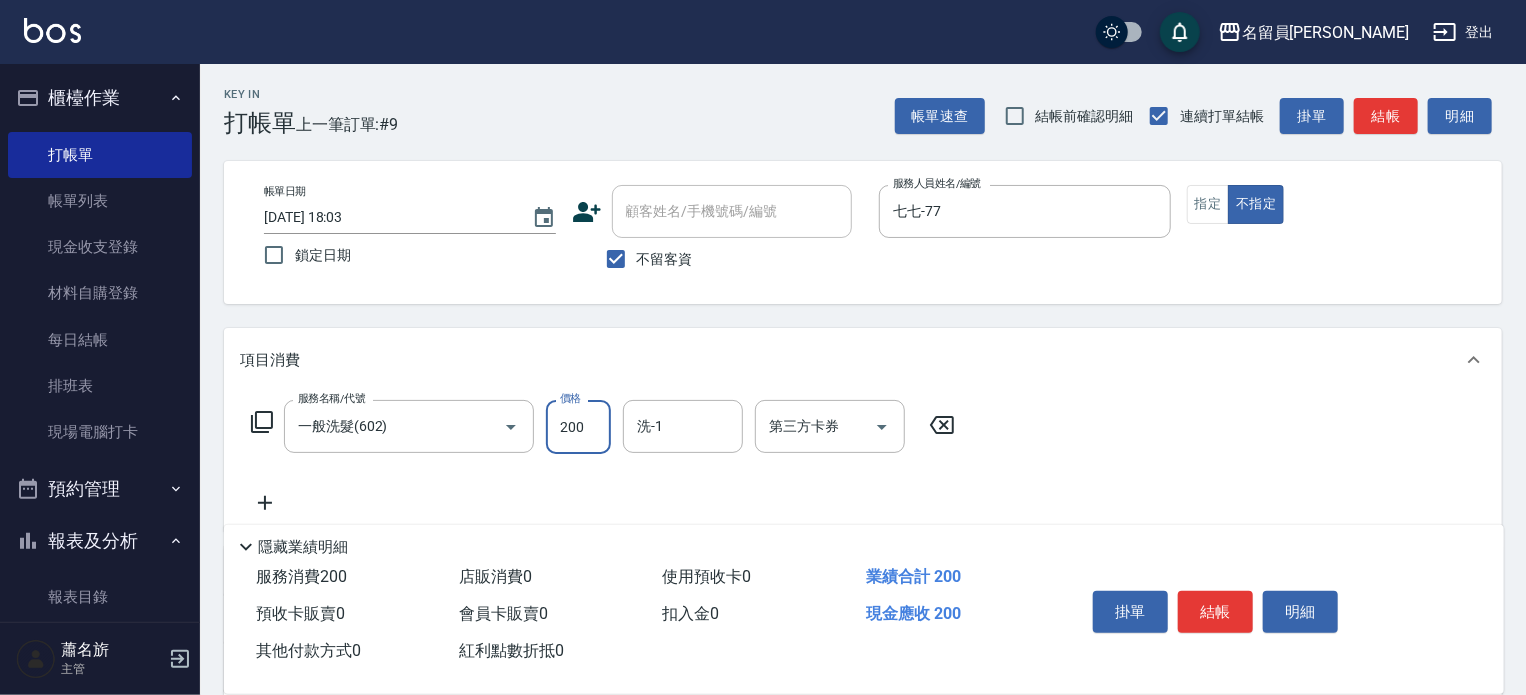 type on "200" 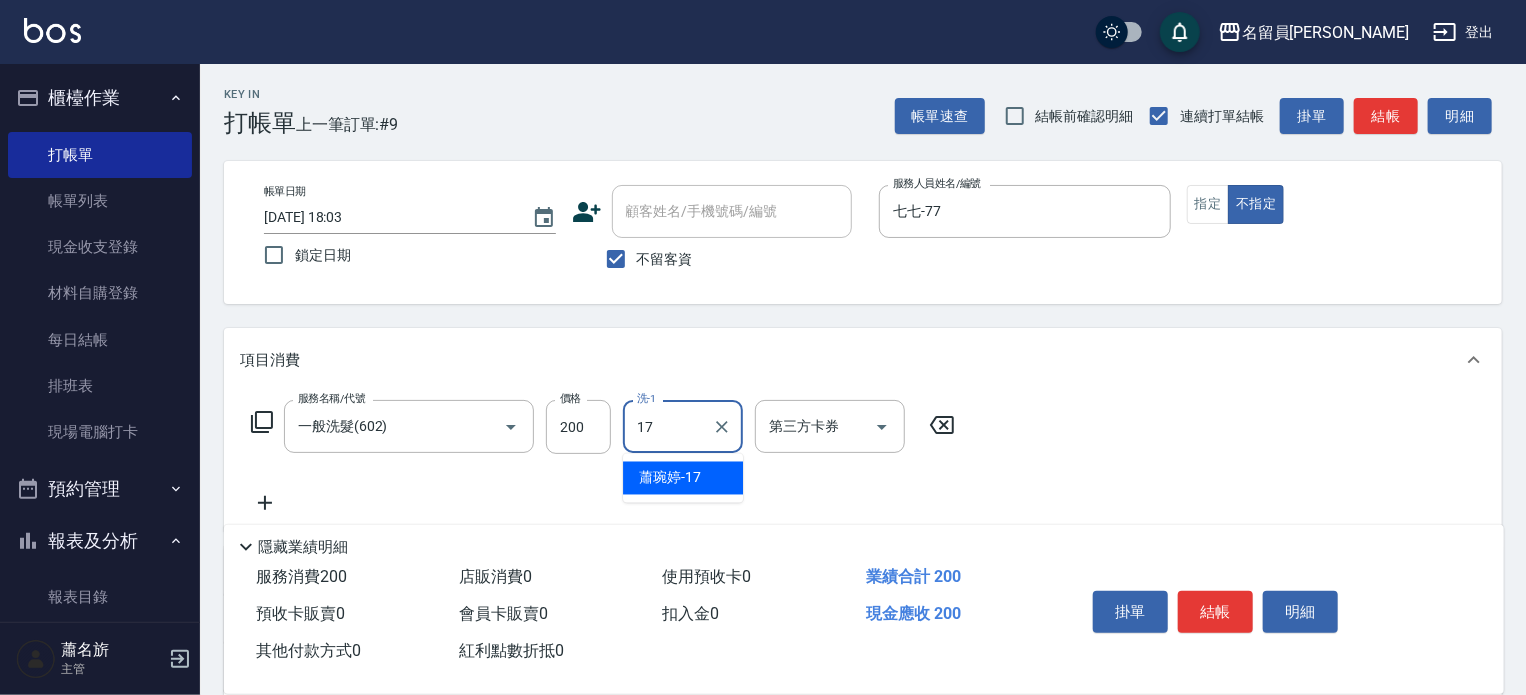 type on "[PERSON_NAME]-17" 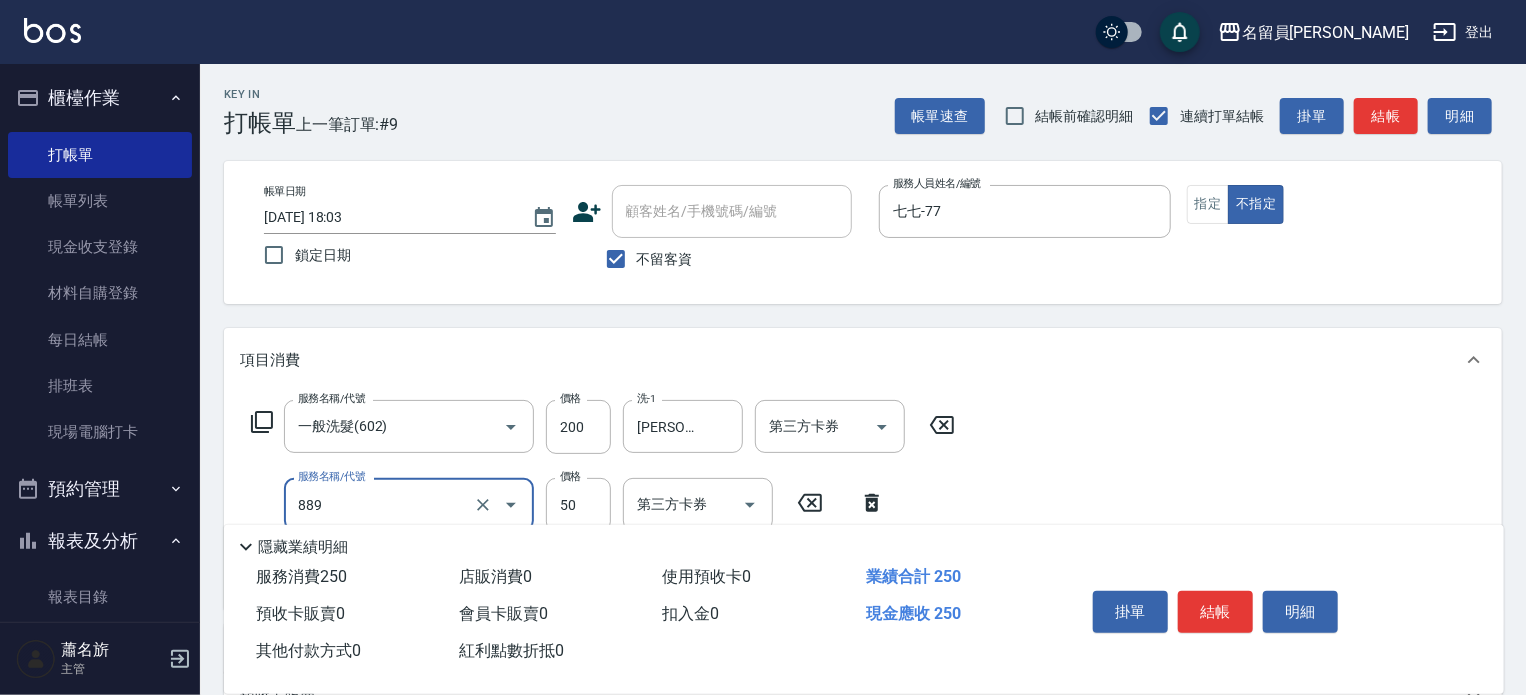 type on "精油(889)" 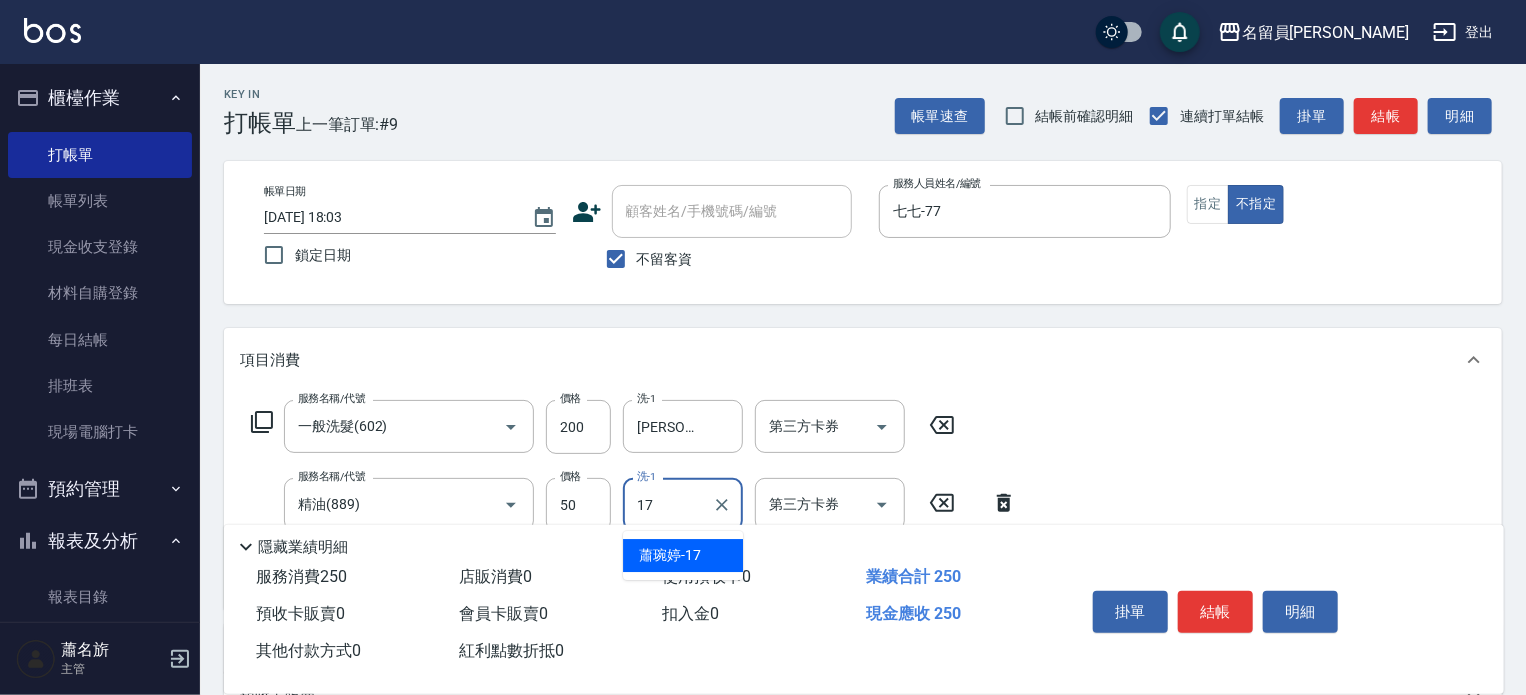 type on "[PERSON_NAME]-17" 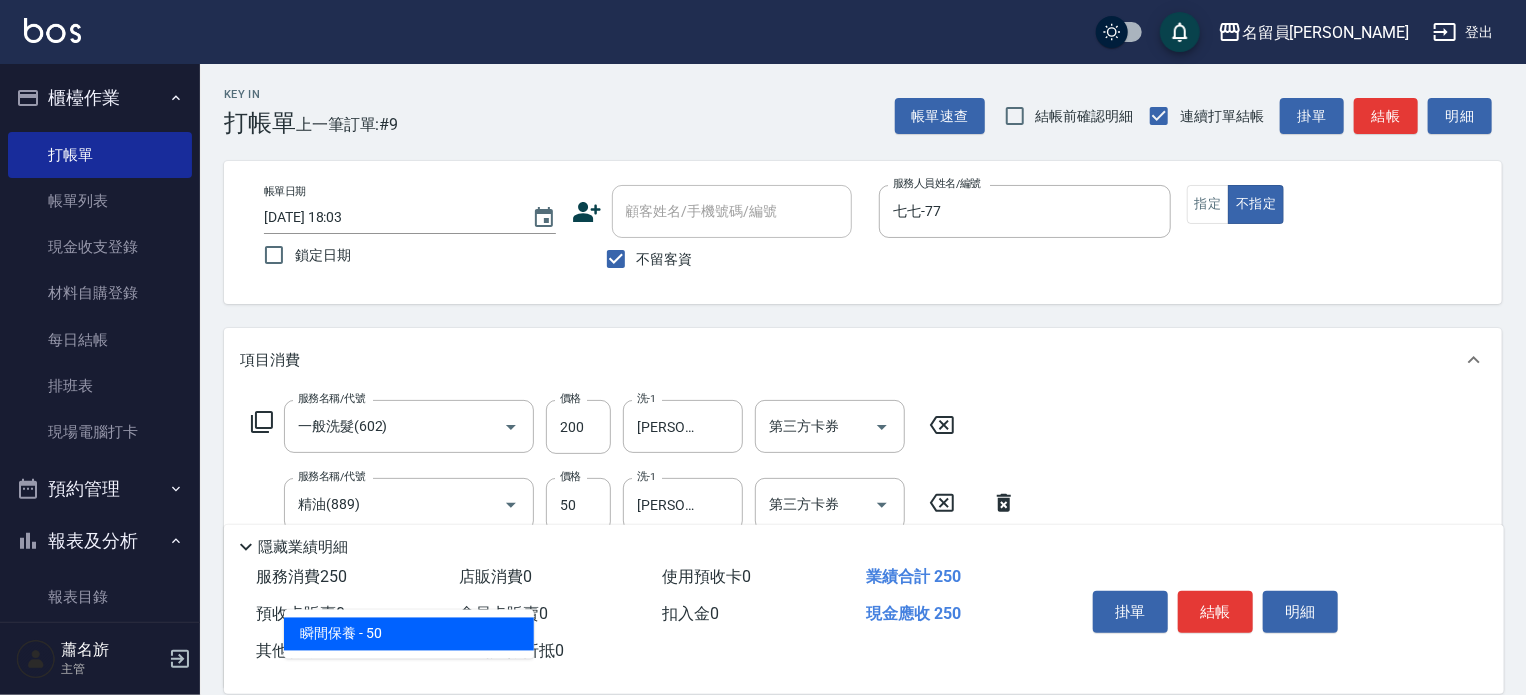 type on "瞬間保養(415)" 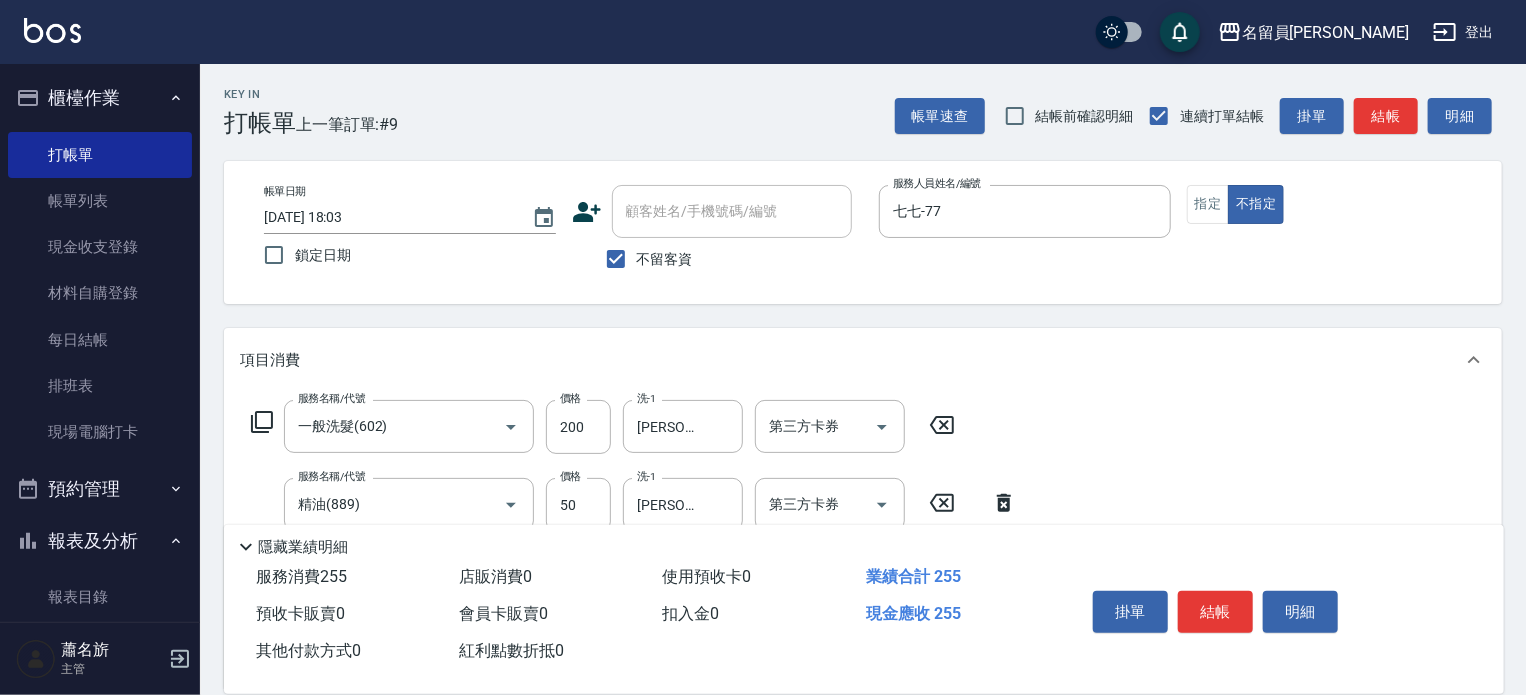 type on "50" 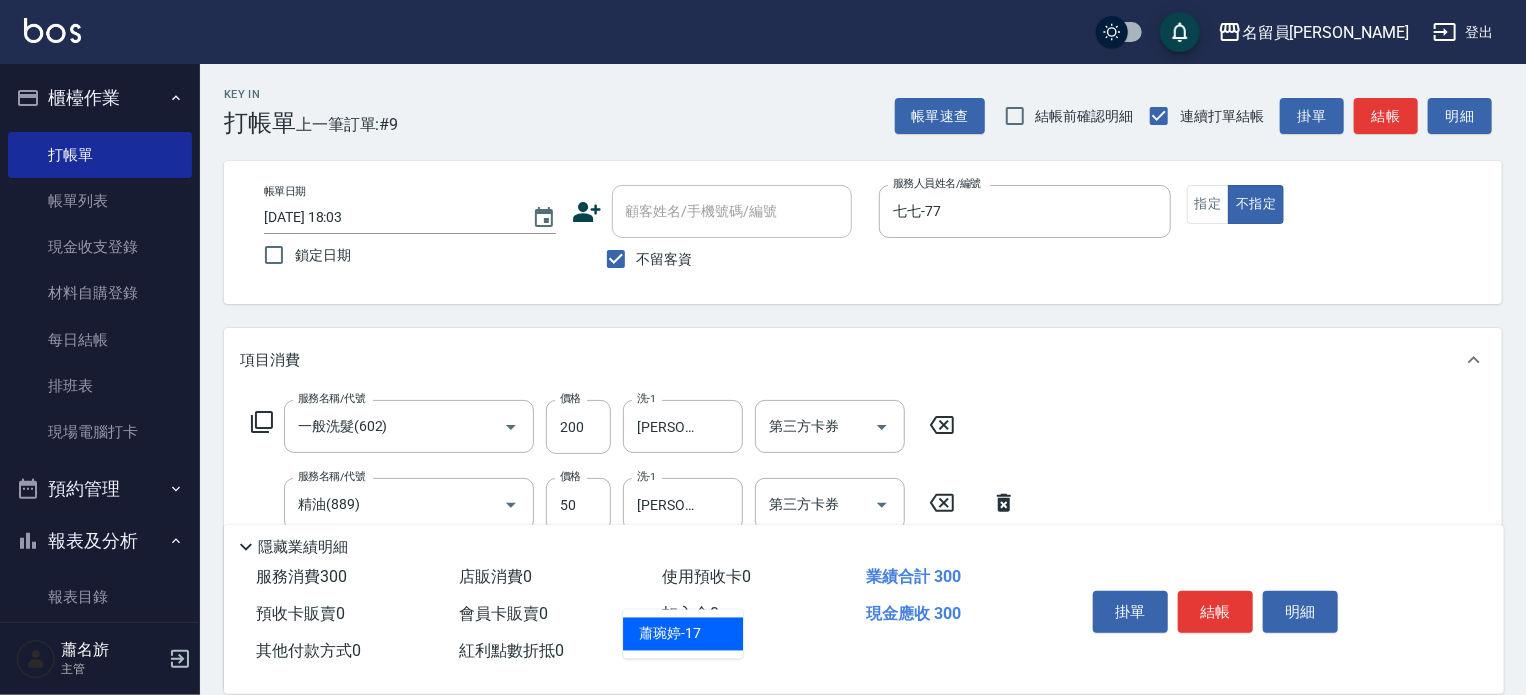 type on "[PERSON_NAME]-17" 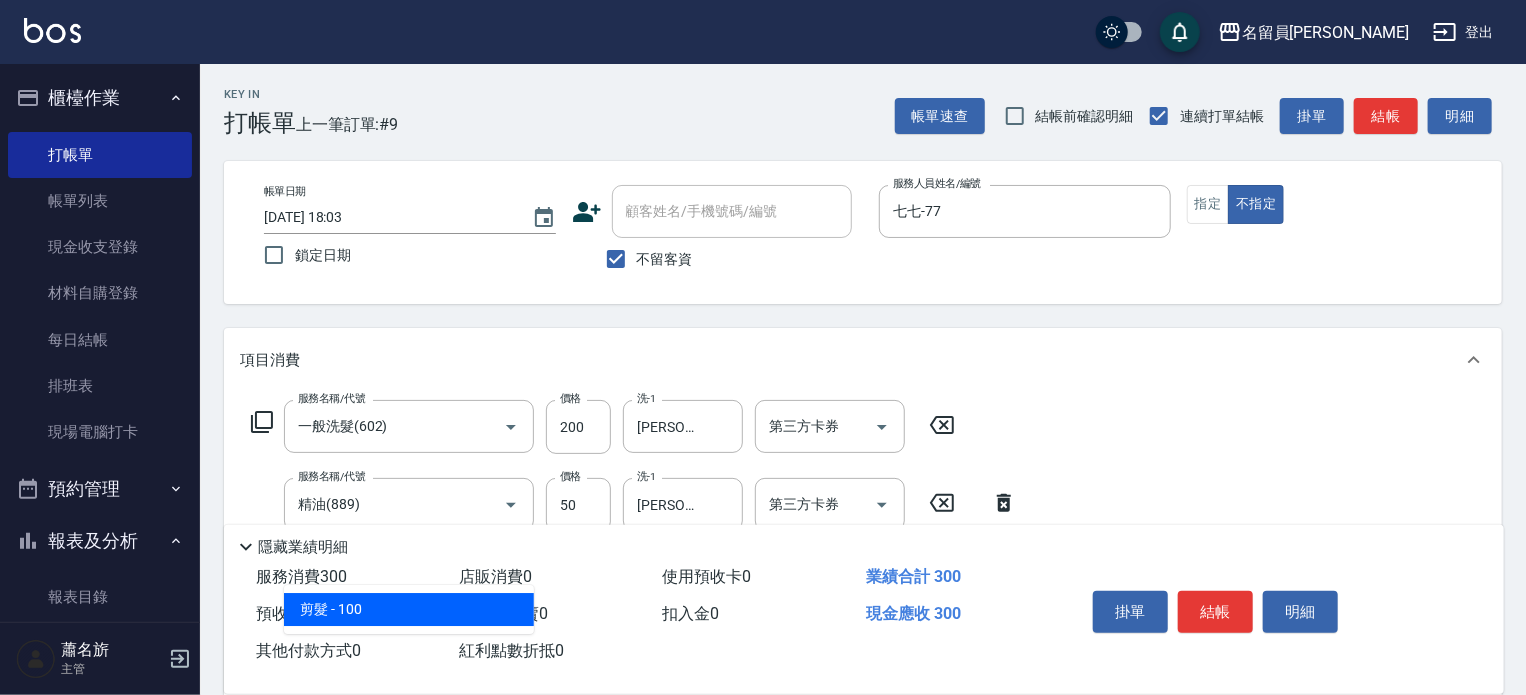 type on "剪髮(302)" 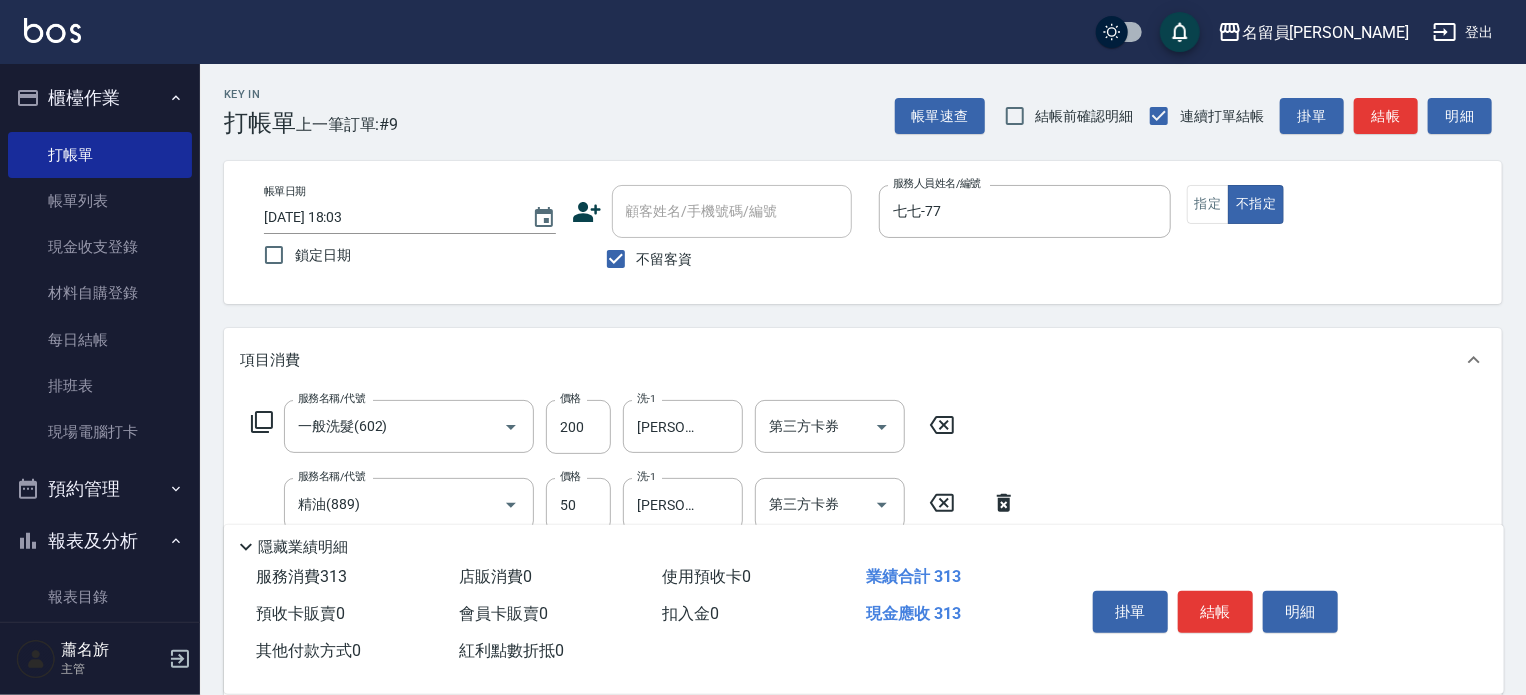 type on "130" 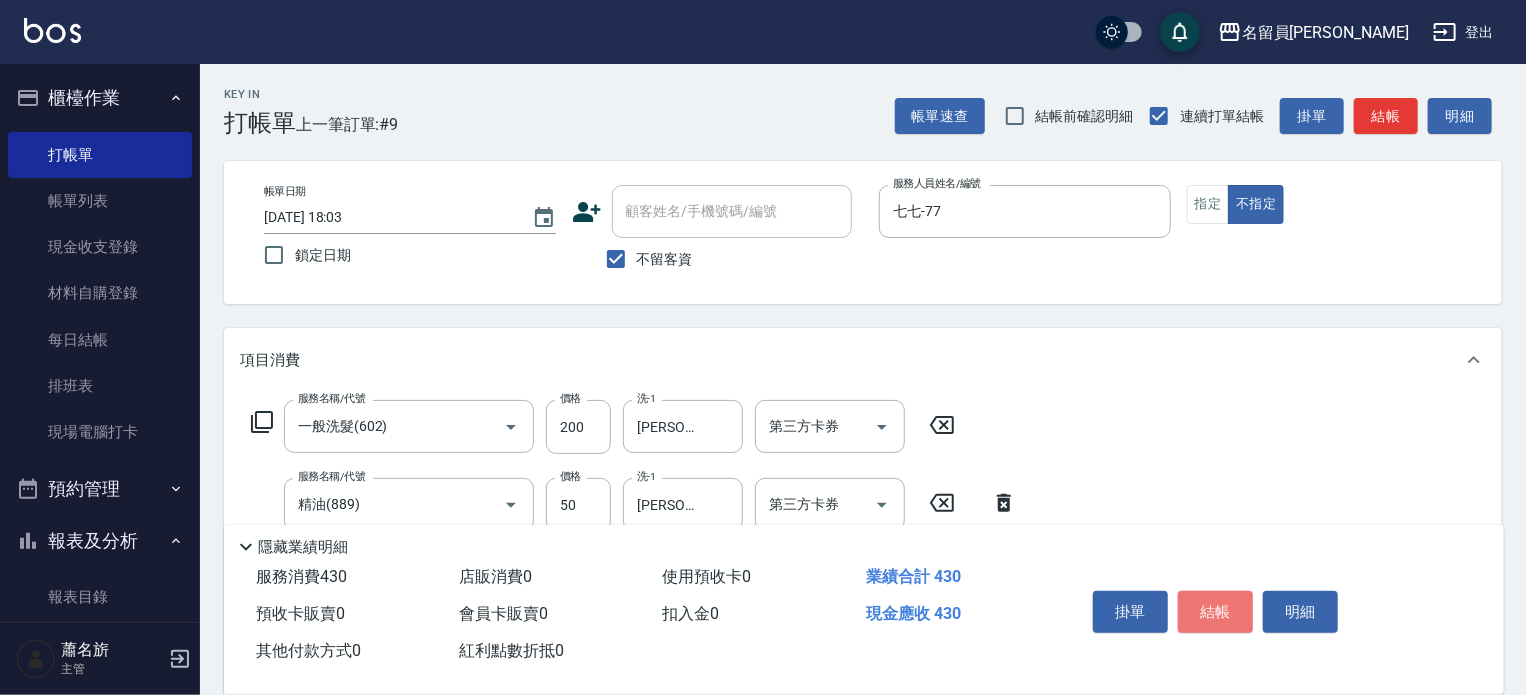 click on "結帳" at bounding box center [1215, 612] 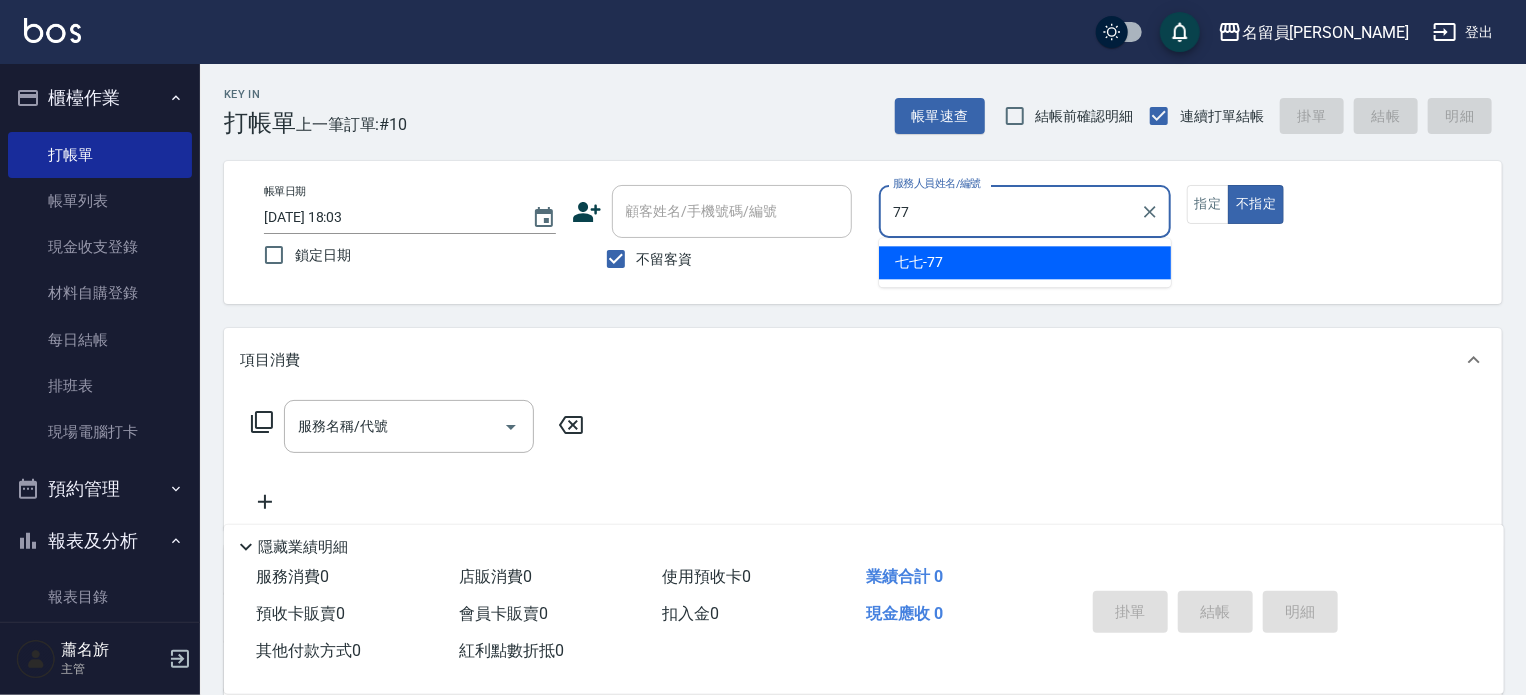 type on "七七-77" 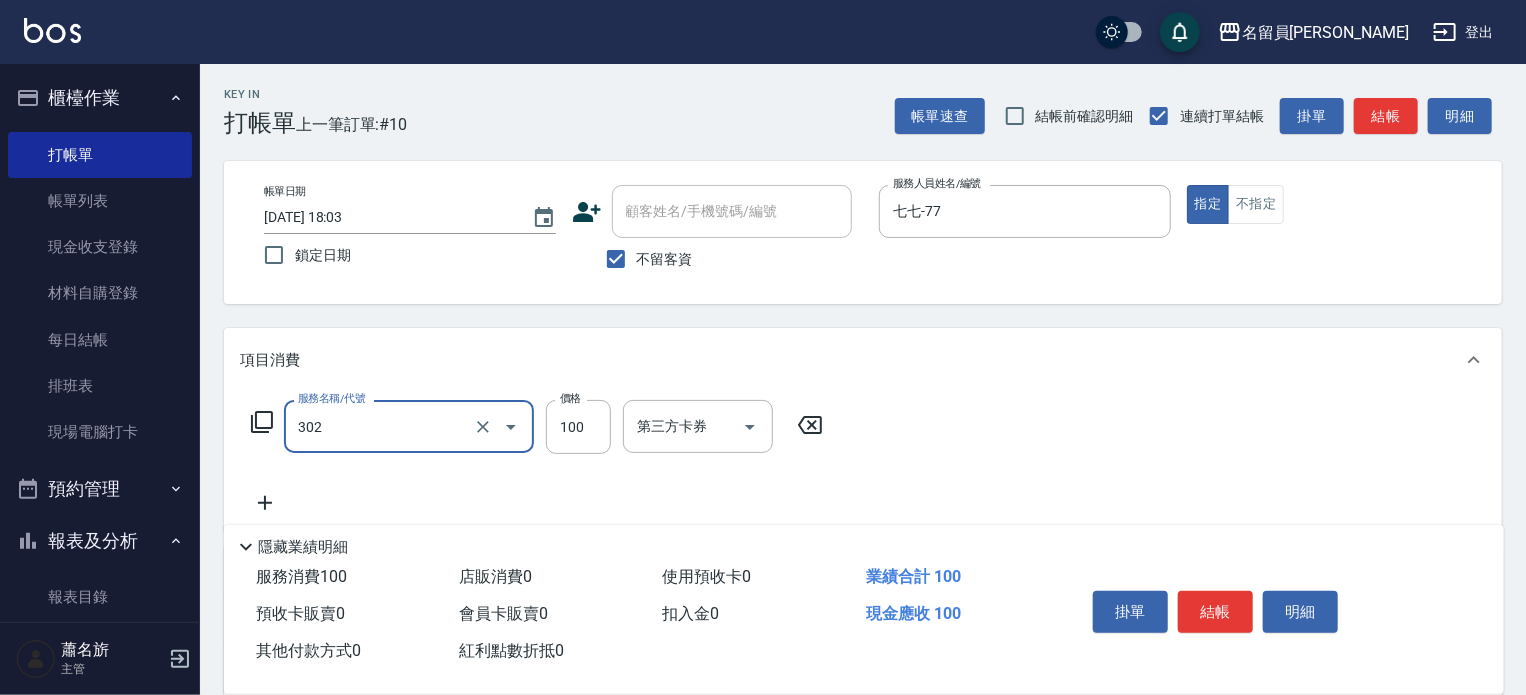 type on "剪髮(302)" 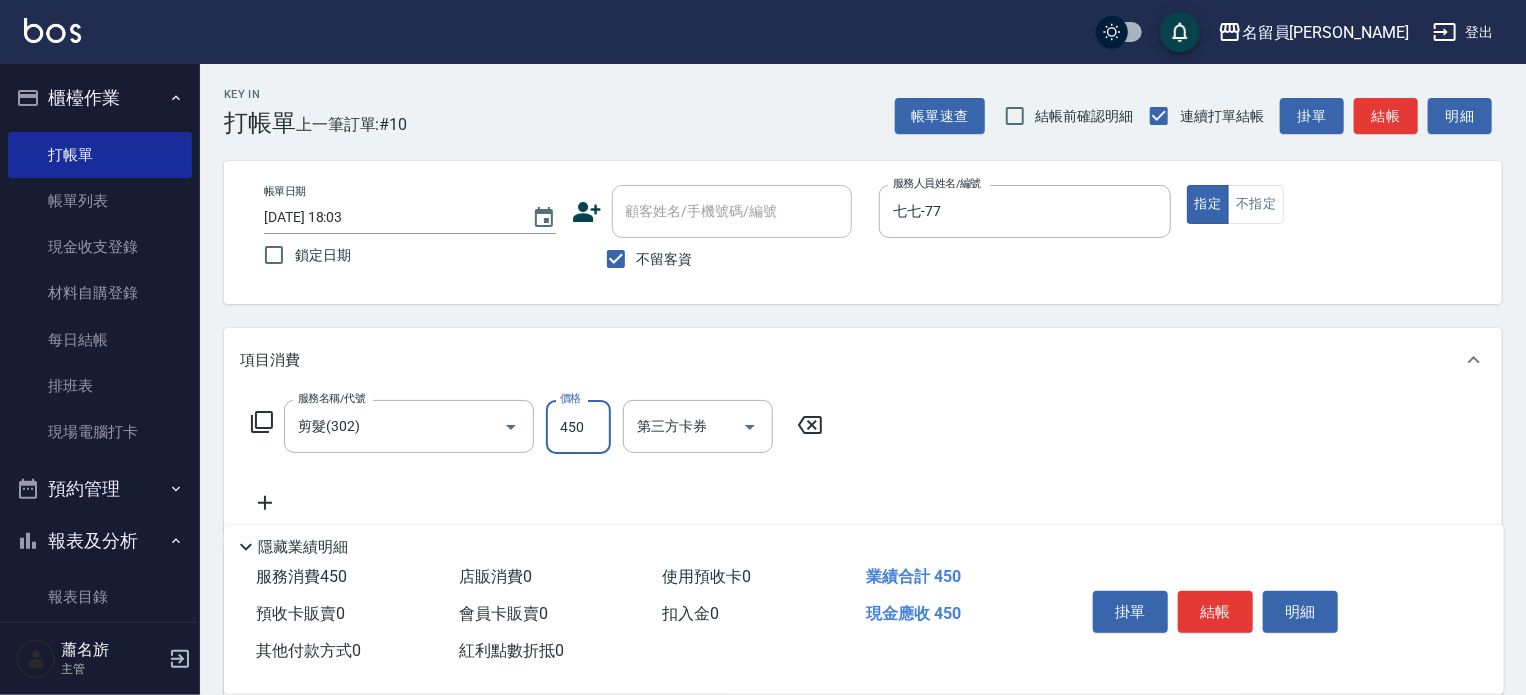 type on "450" 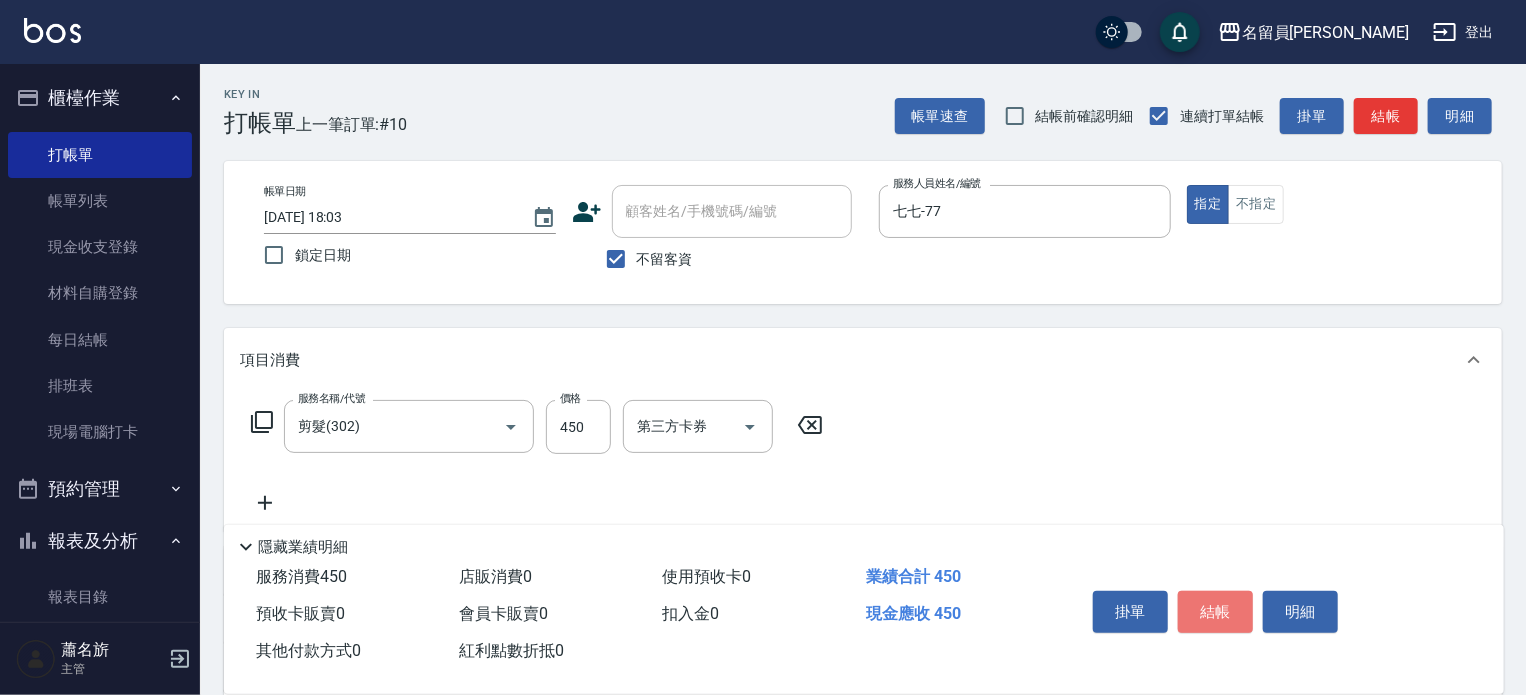 click on "結帳" at bounding box center (1215, 612) 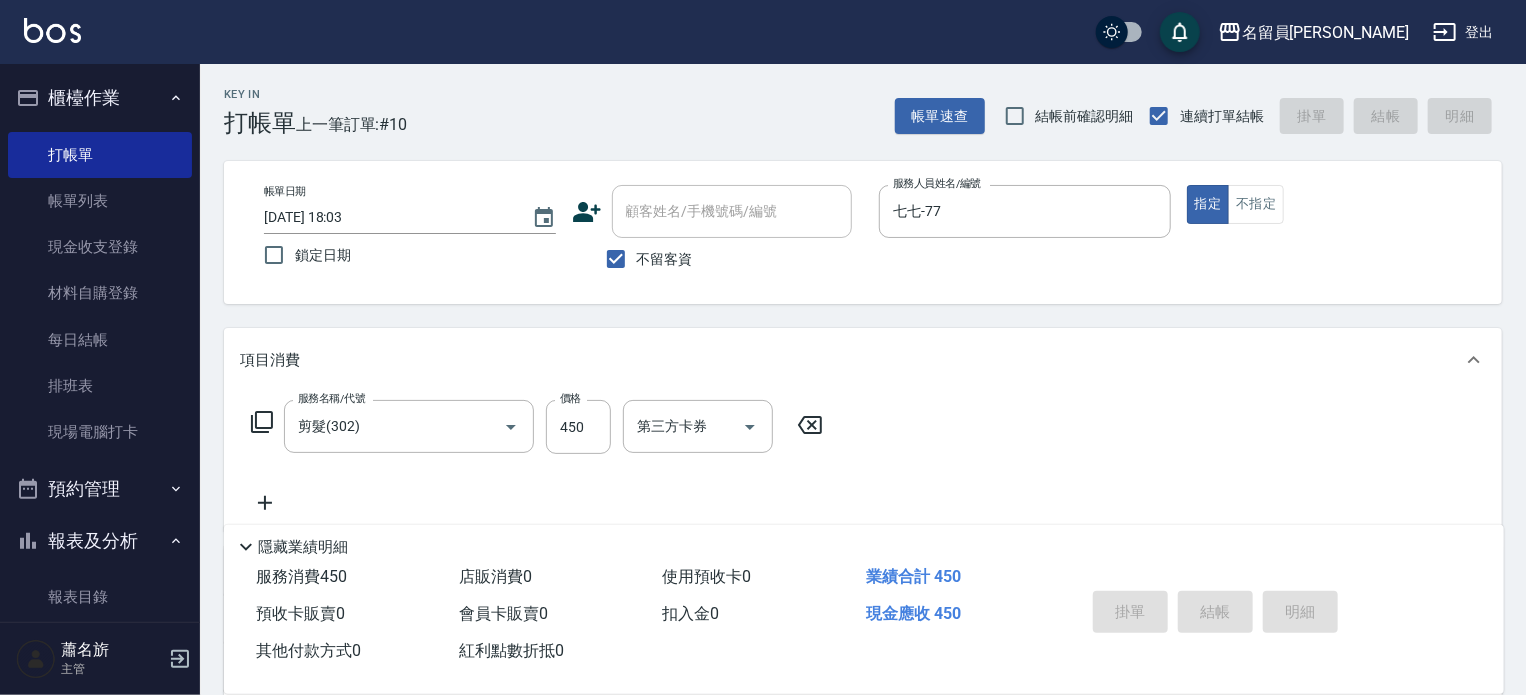 type 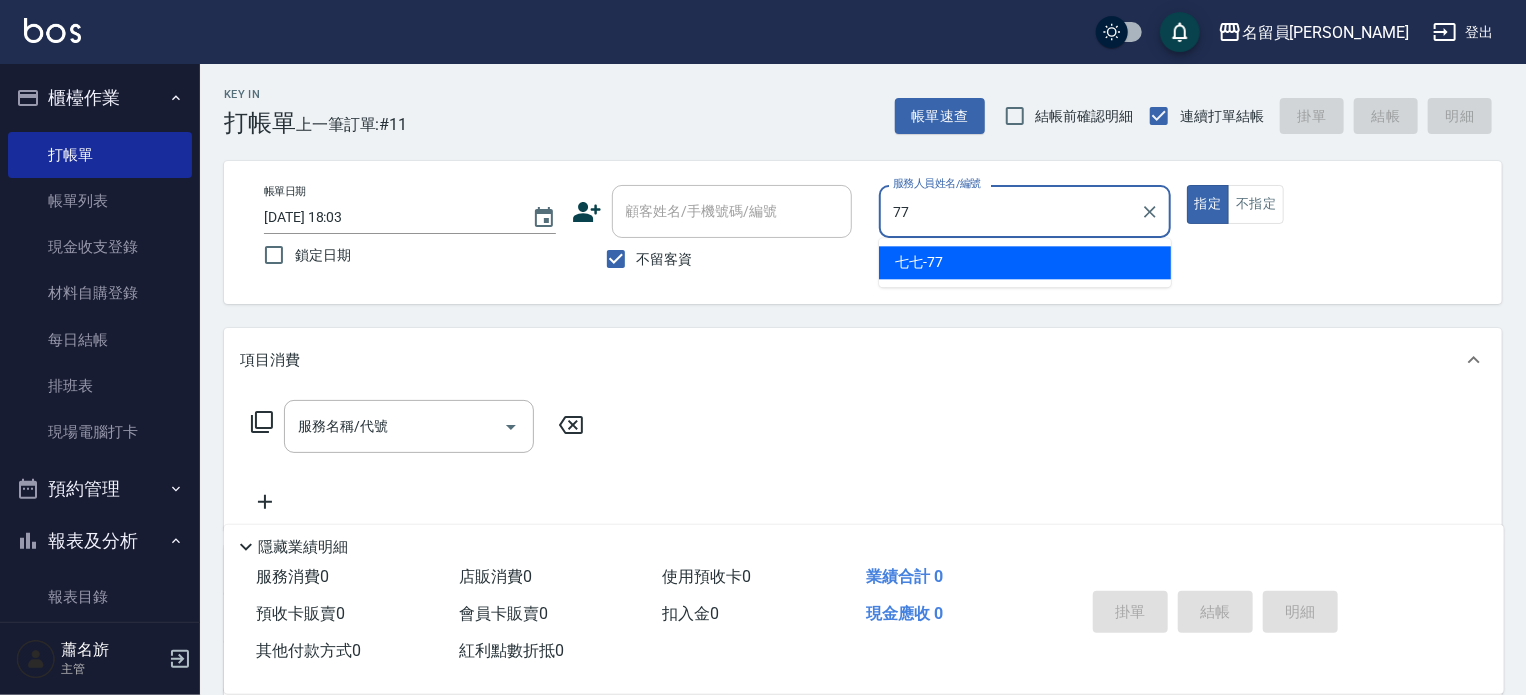 type on "七七-77" 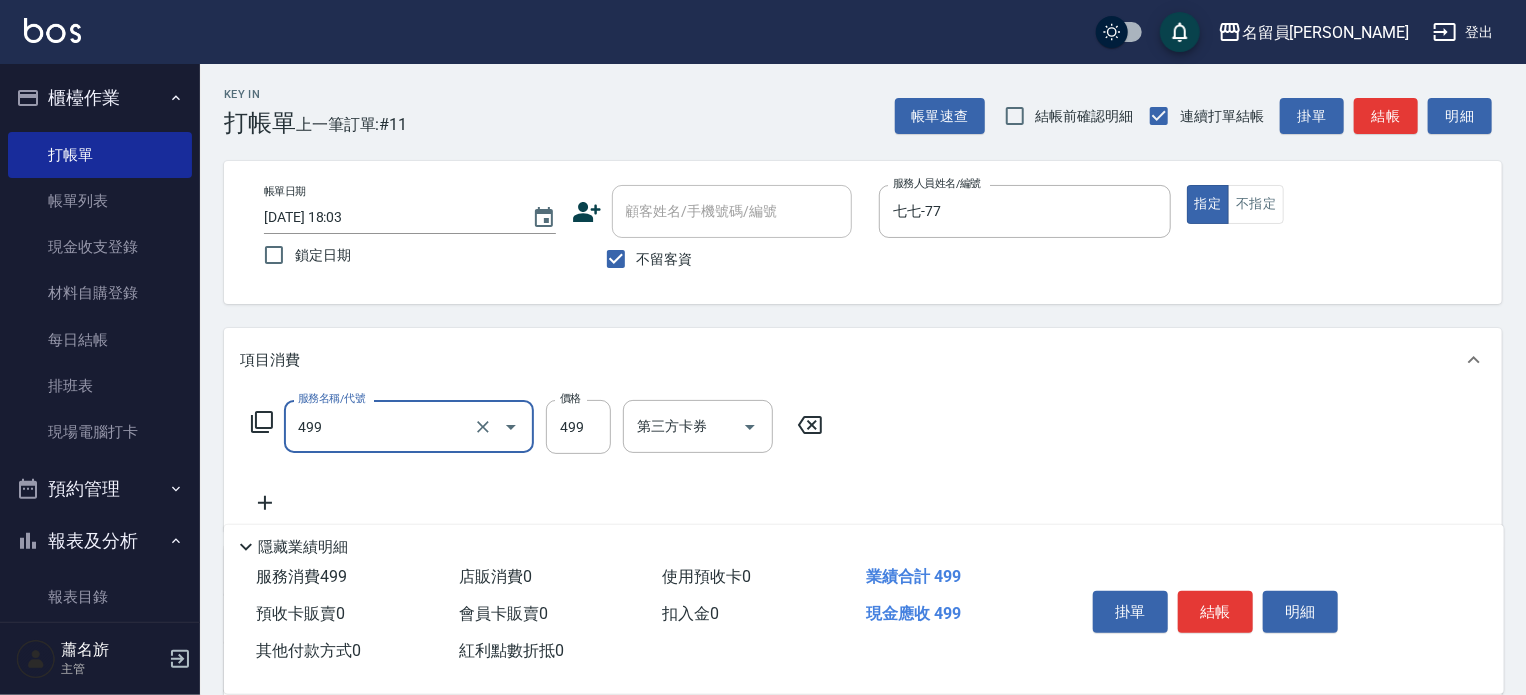 type on "去角質洗髮(499)" 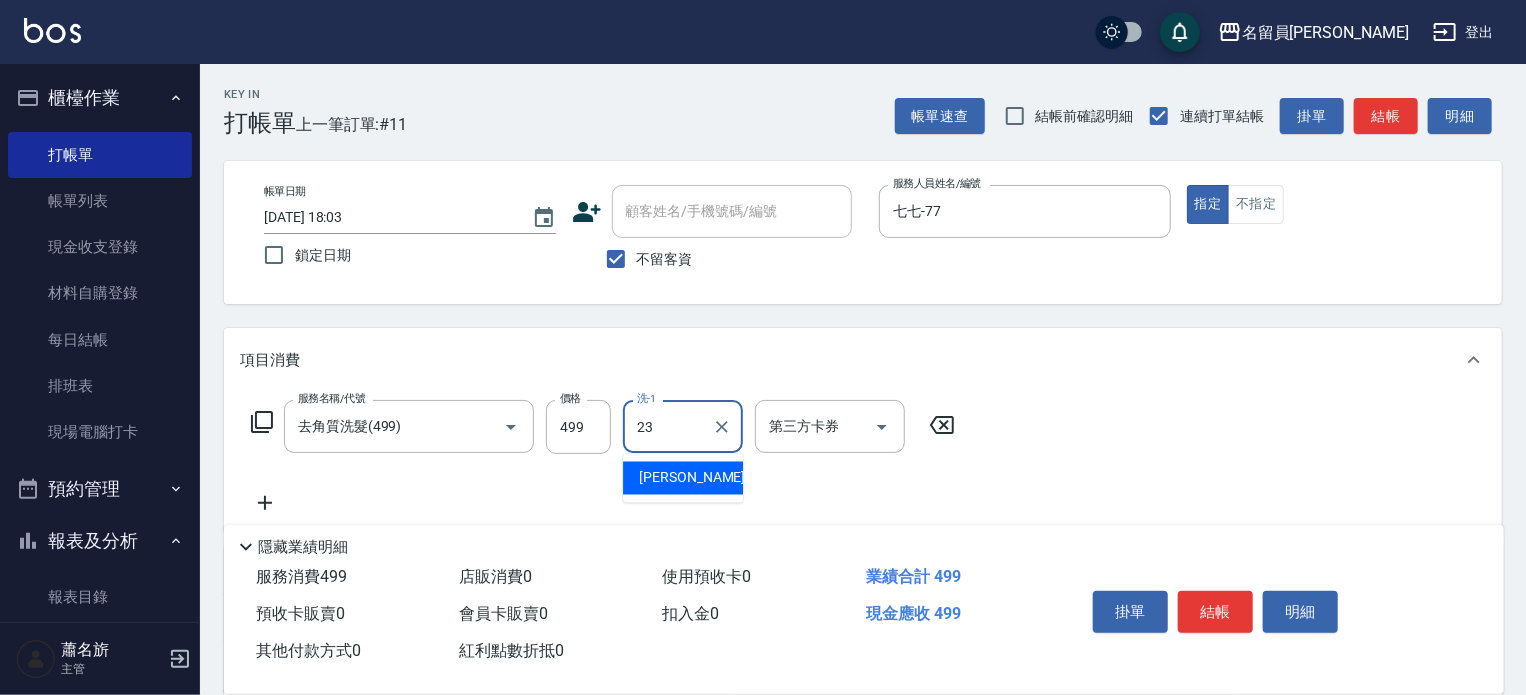 type on "[PERSON_NAME]-23" 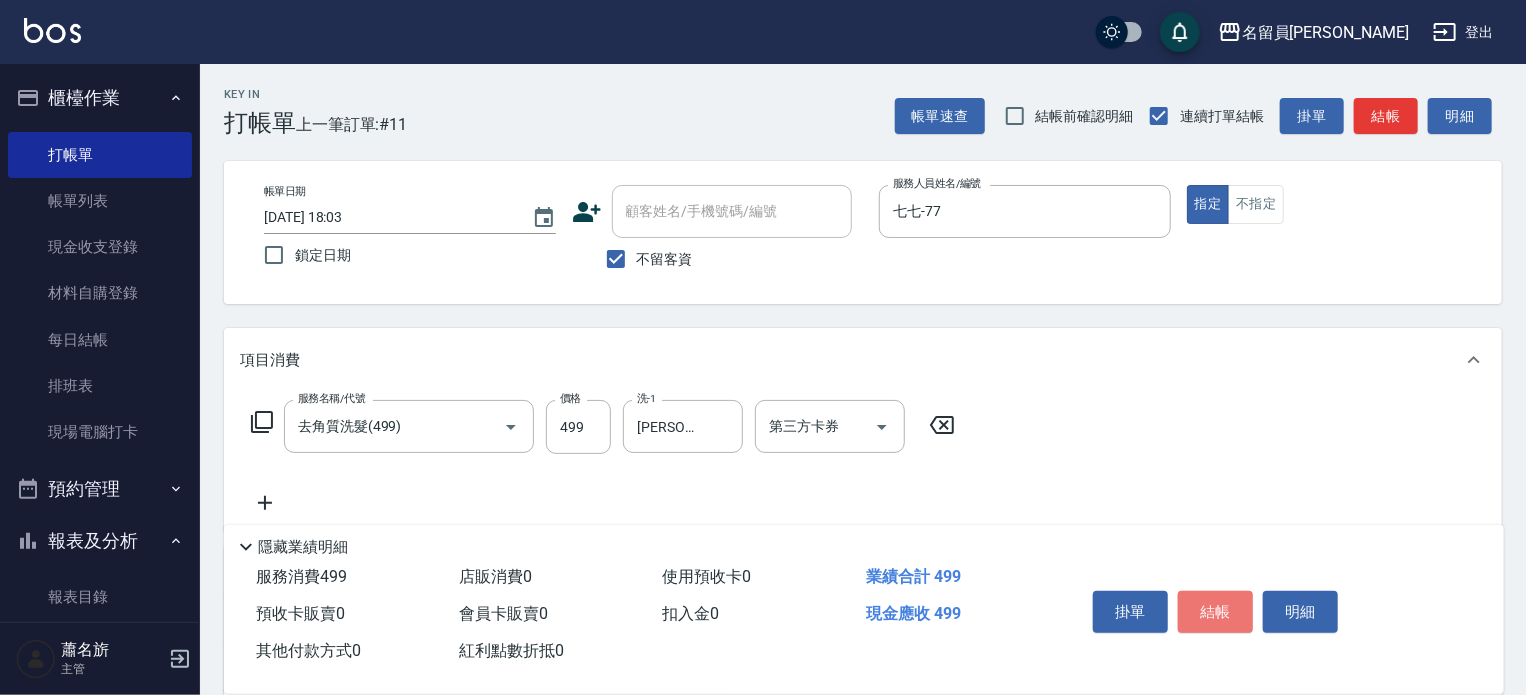 click on "結帳" at bounding box center (1215, 612) 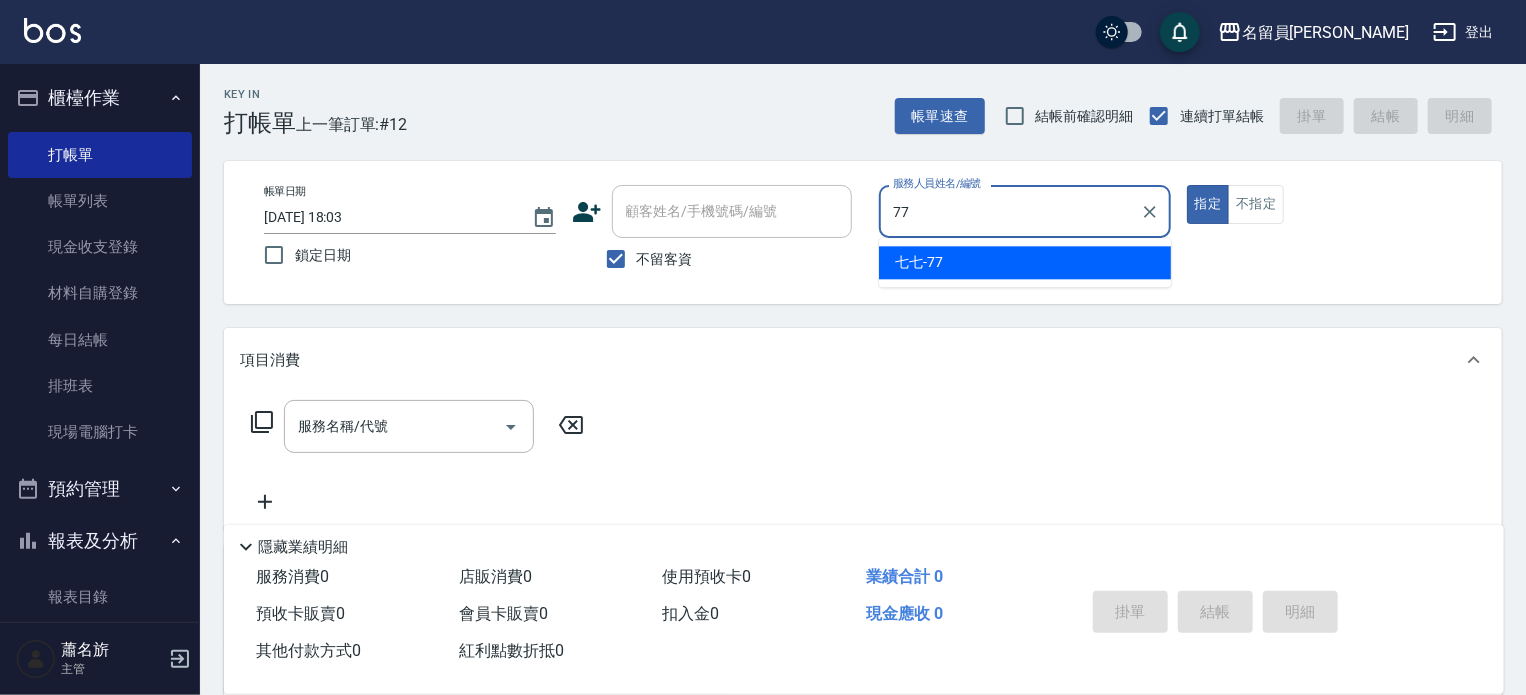 type on "七七-77" 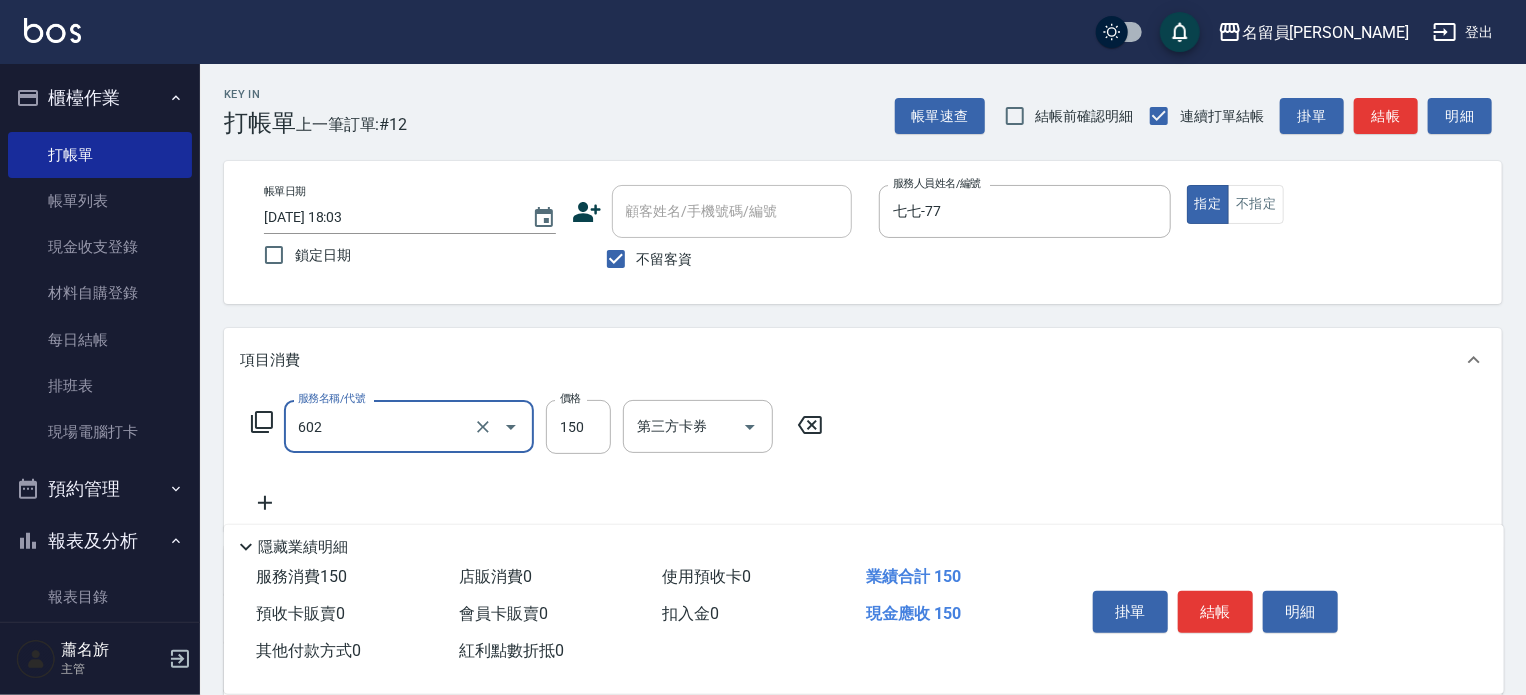 type on "一般洗髮(602)" 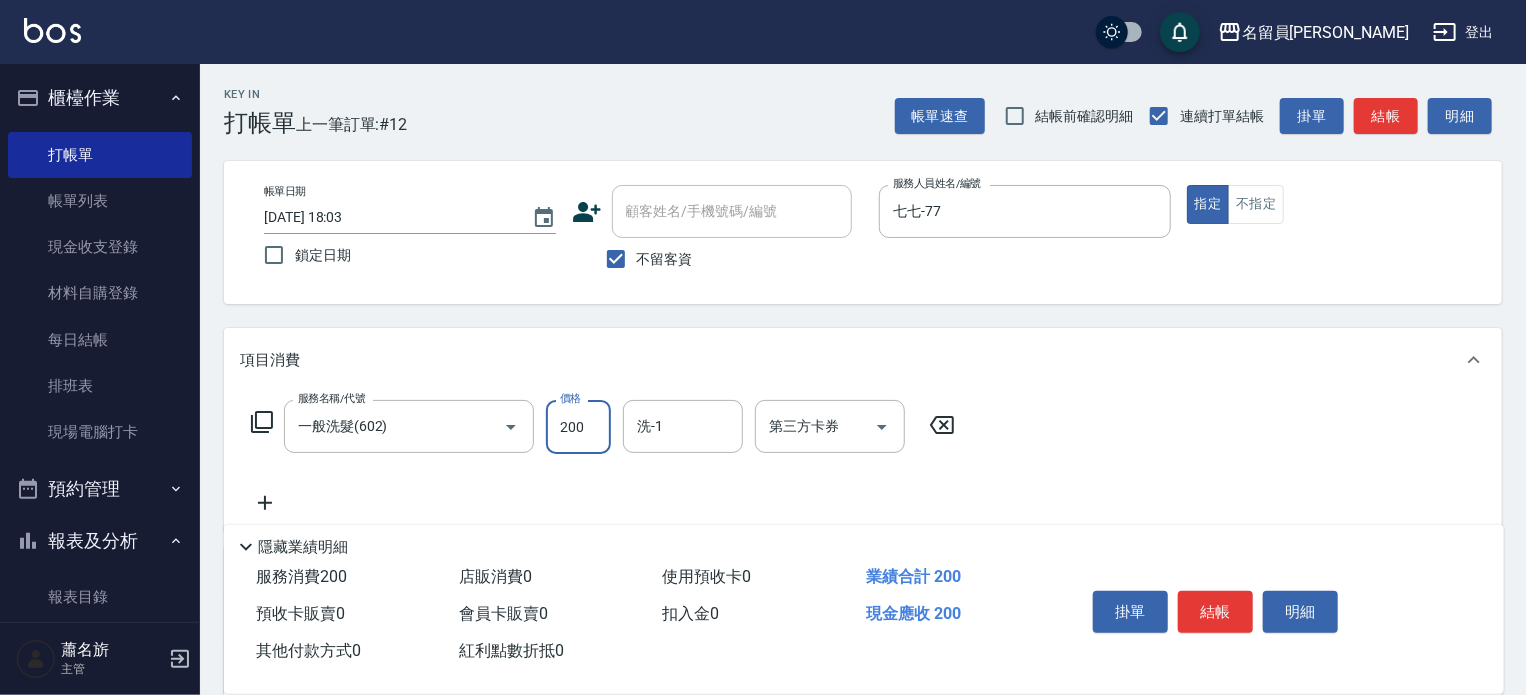 type on "200" 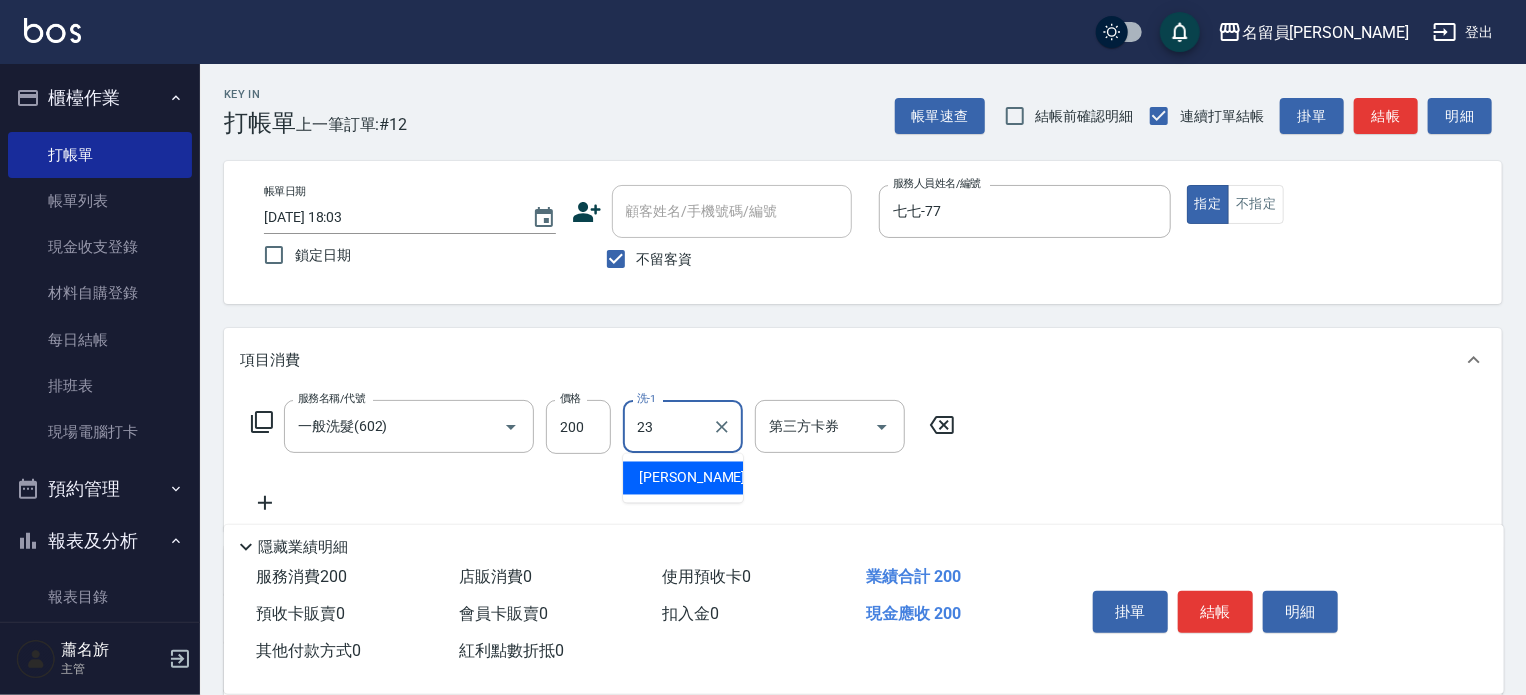 type on "[PERSON_NAME]-23" 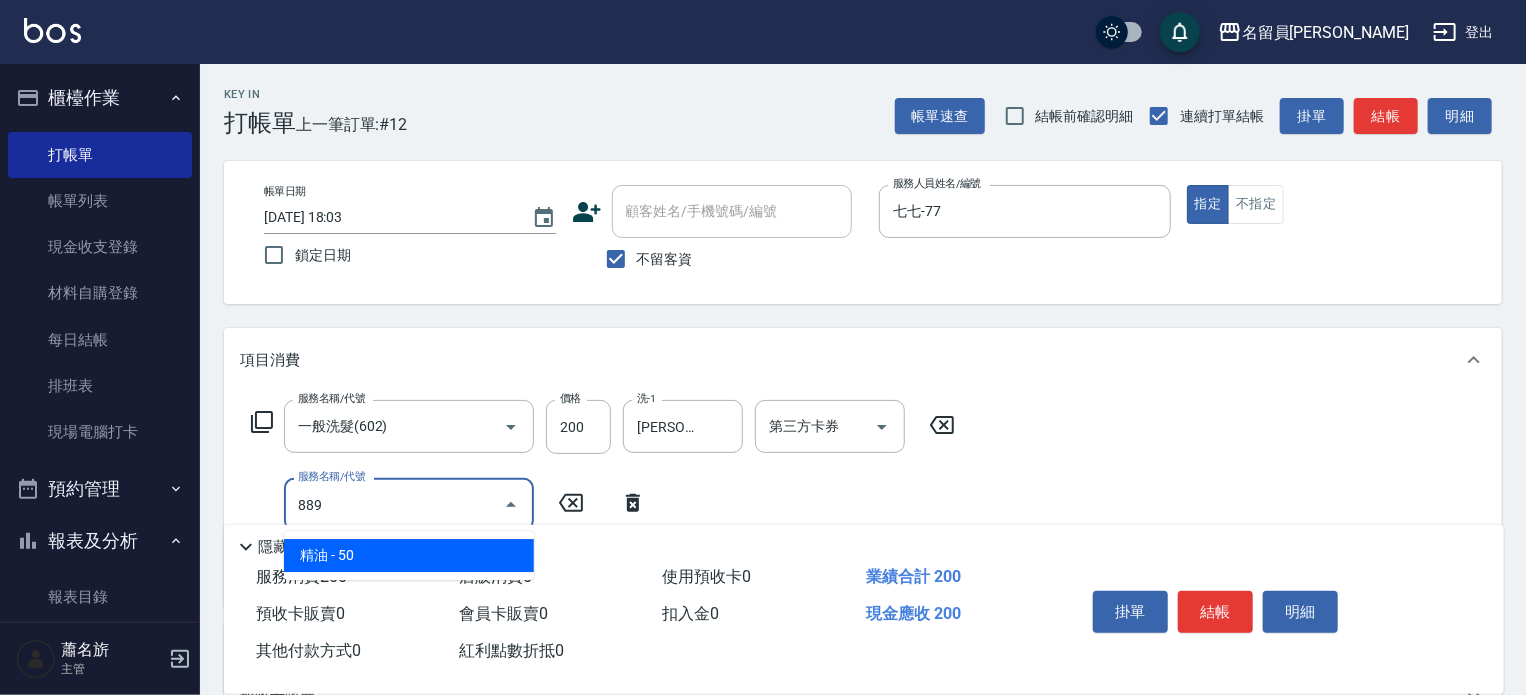 type on "精油(889)" 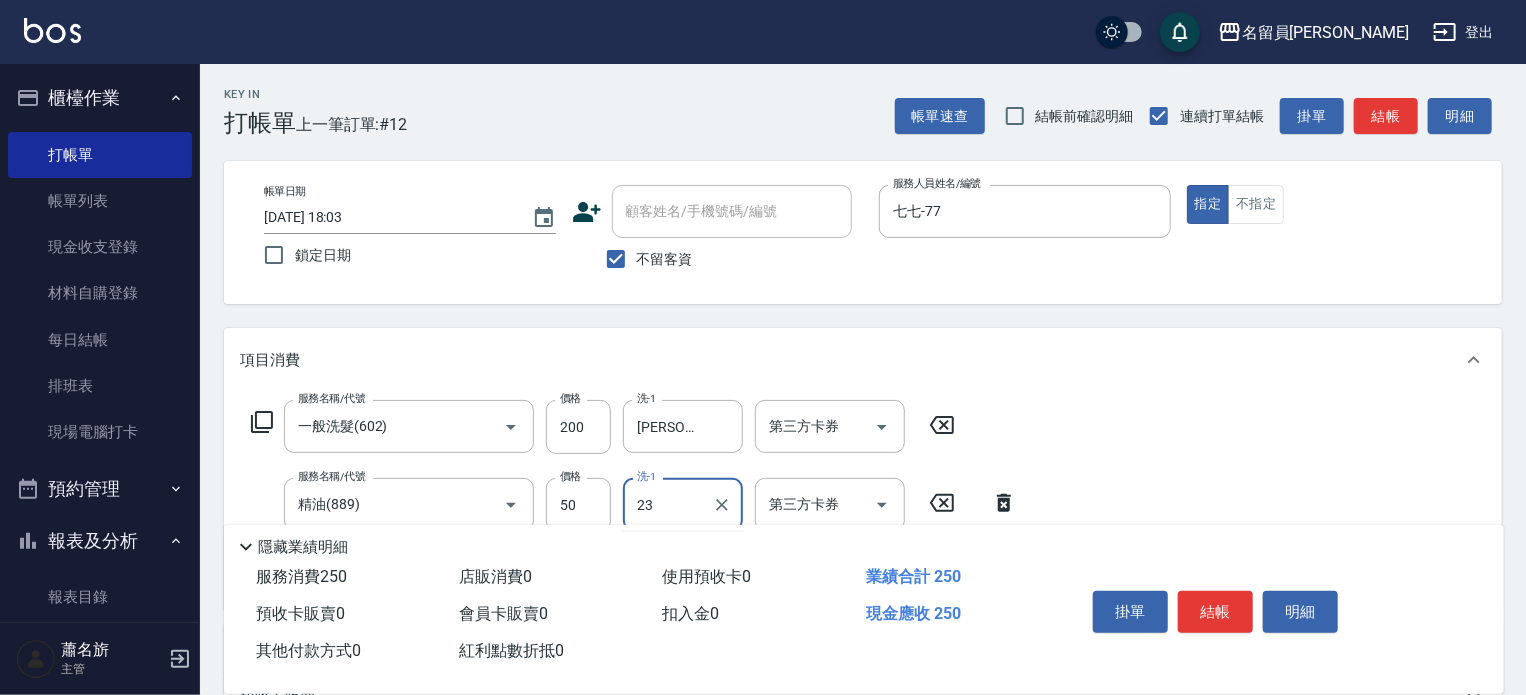 type on "[PERSON_NAME]-23" 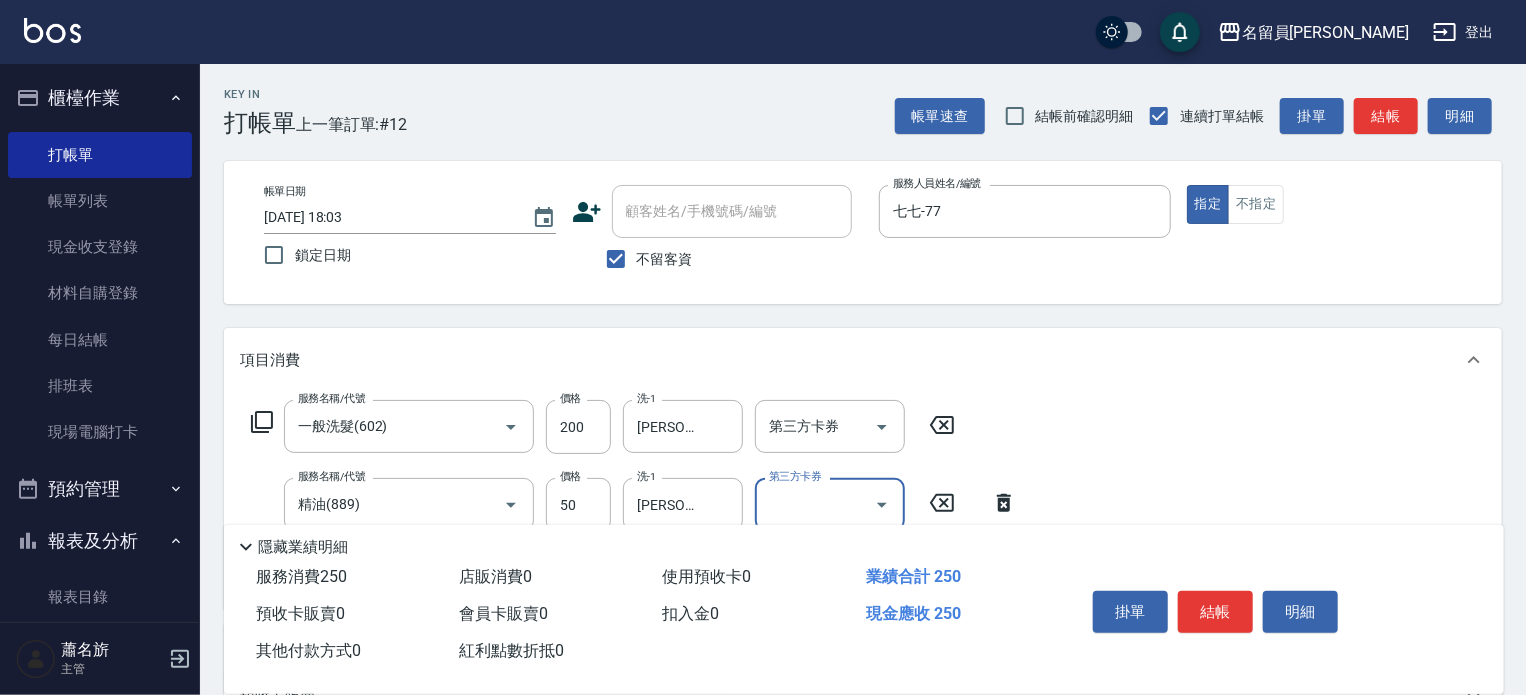 click on "結帳" at bounding box center [1215, 612] 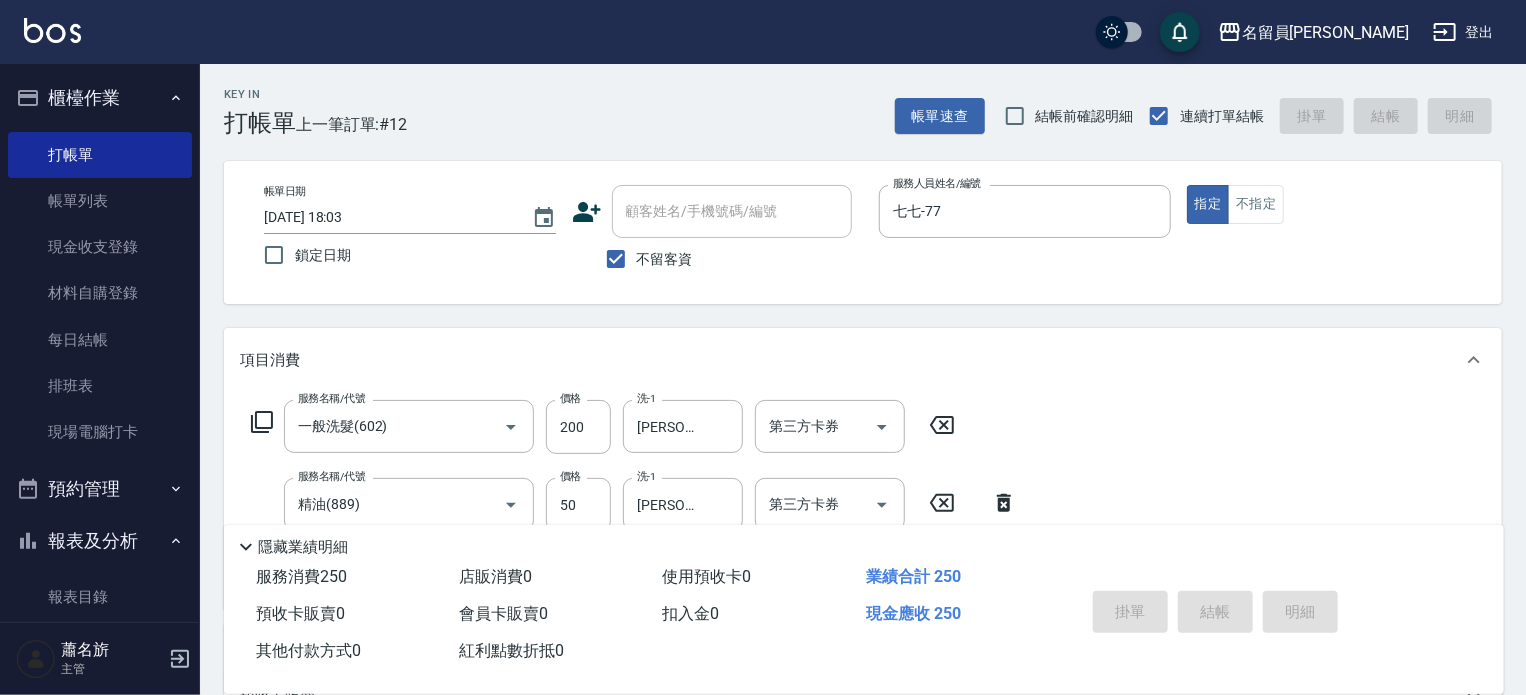 type 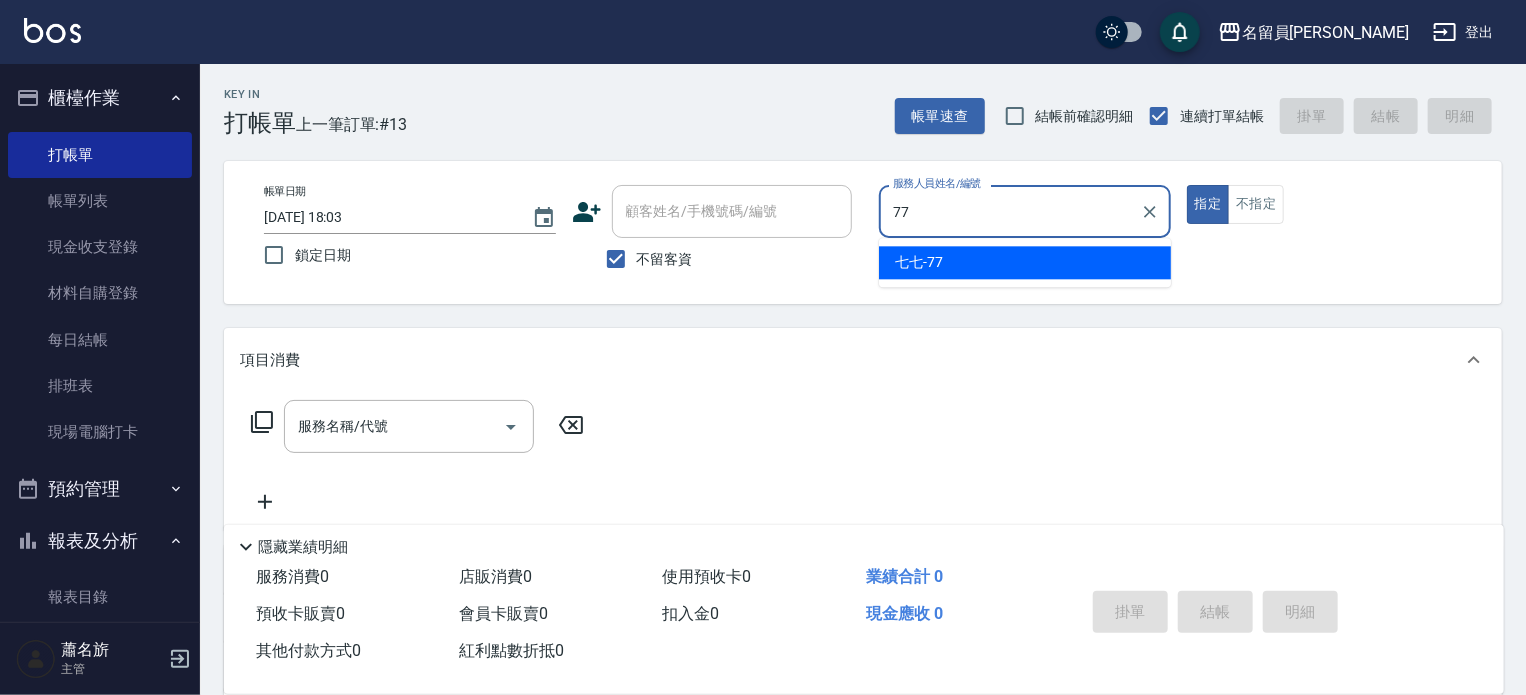 type on "七七-77" 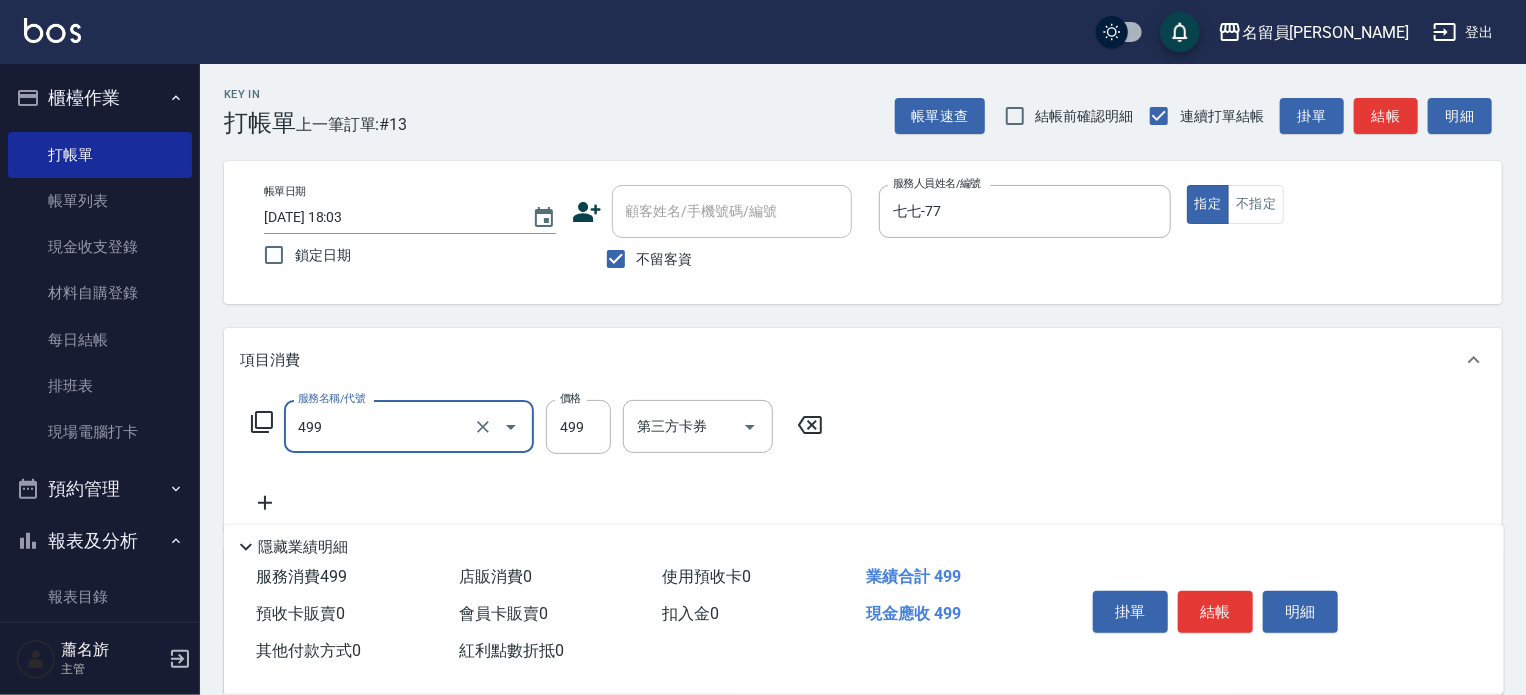 type on "去角質洗髮(499)" 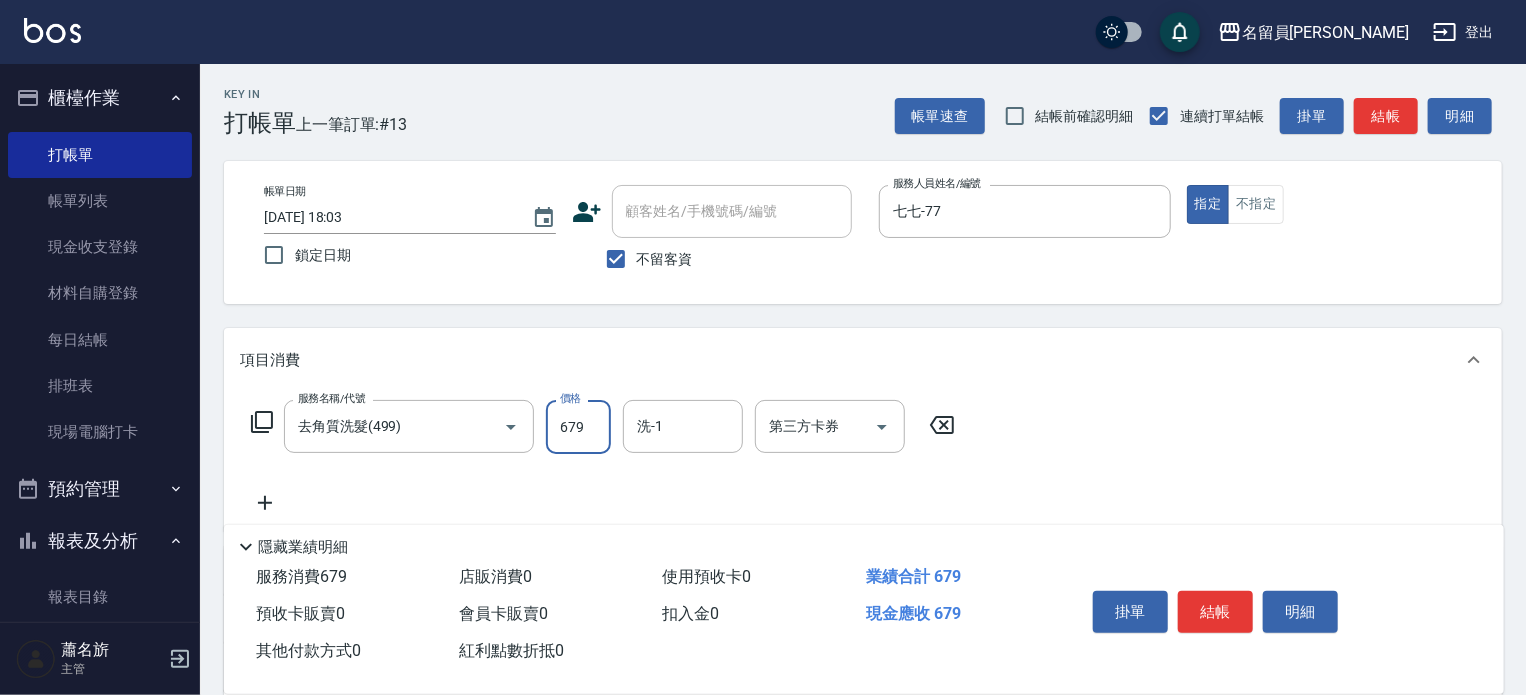 type on "679" 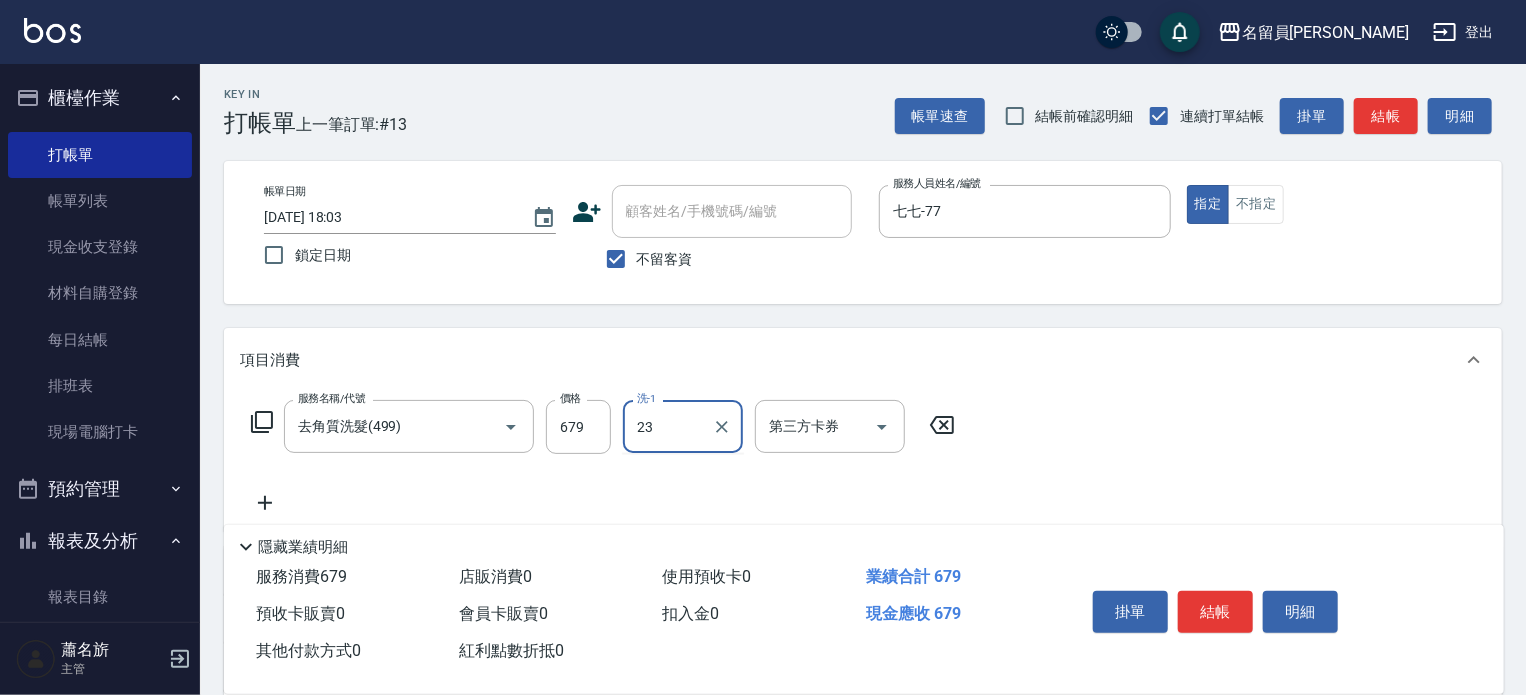 type on "[PERSON_NAME]-23" 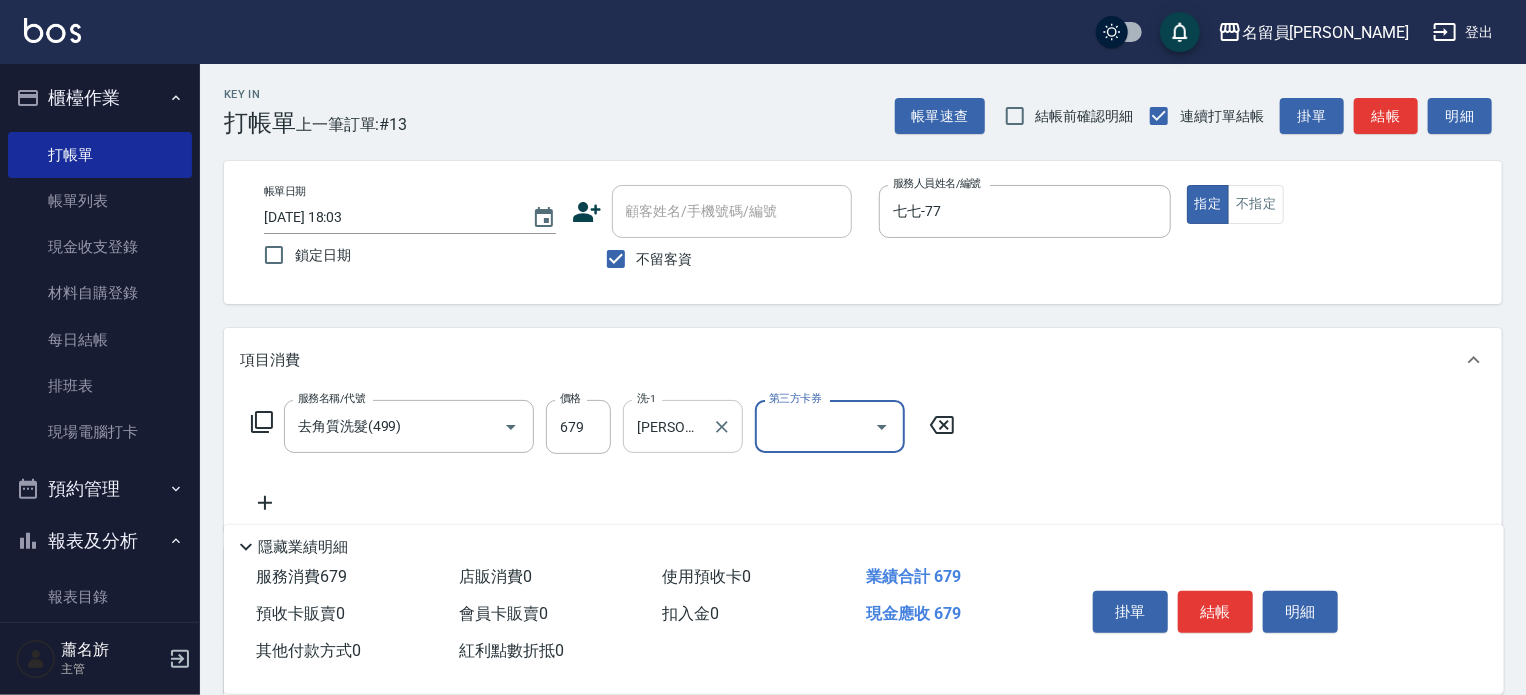 click at bounding box center [721, 426] 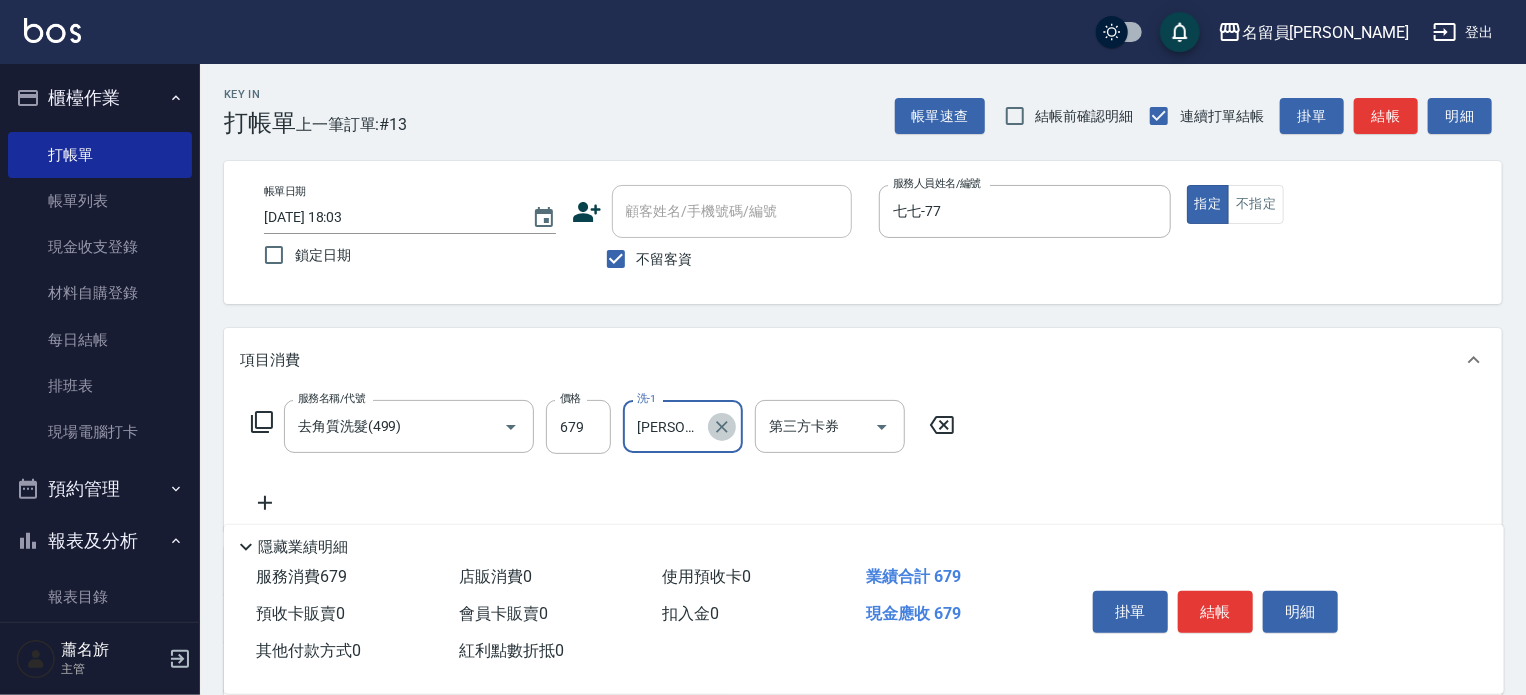 click at bounding box center (722, 427) 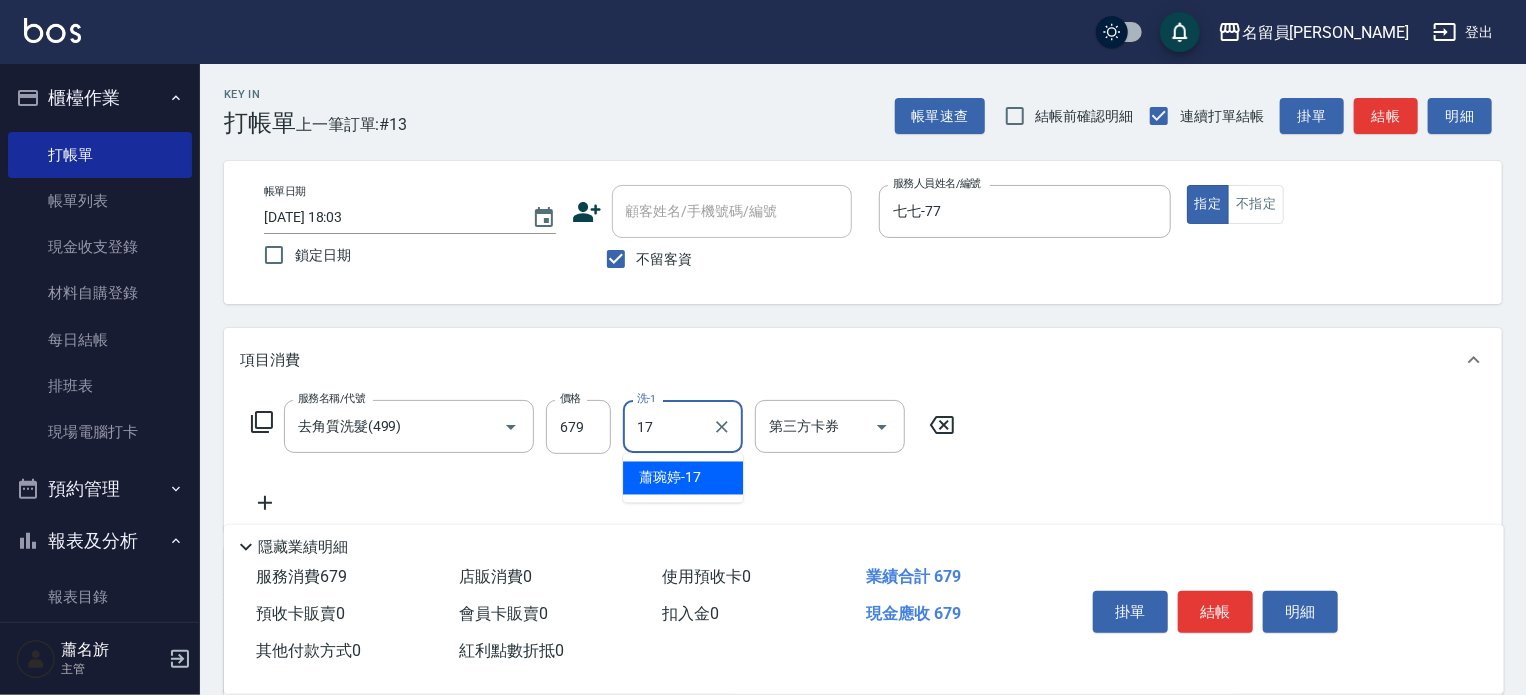 type on "[PERSON_NAME]-17" 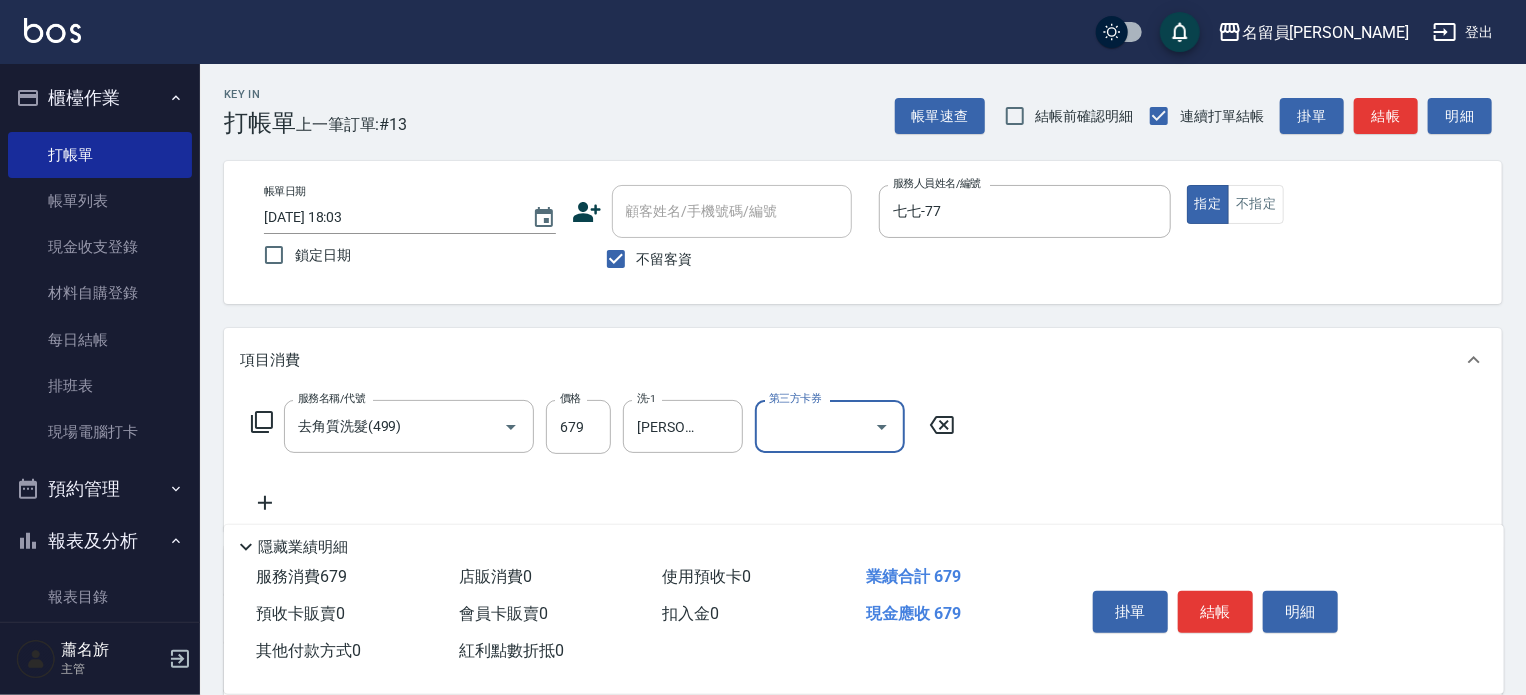 click on "結帳" at bounding box center [1215, 612] 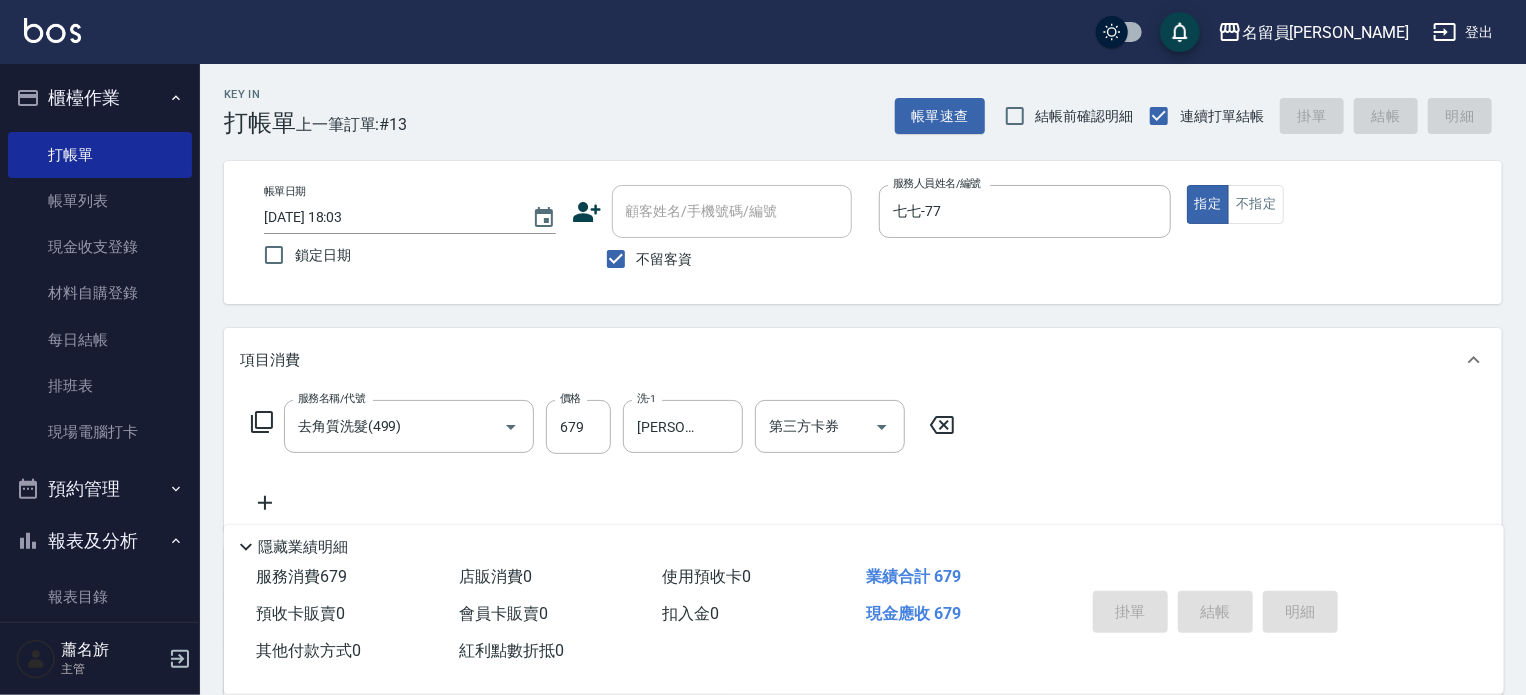 type on "2025/07/10 18:04" 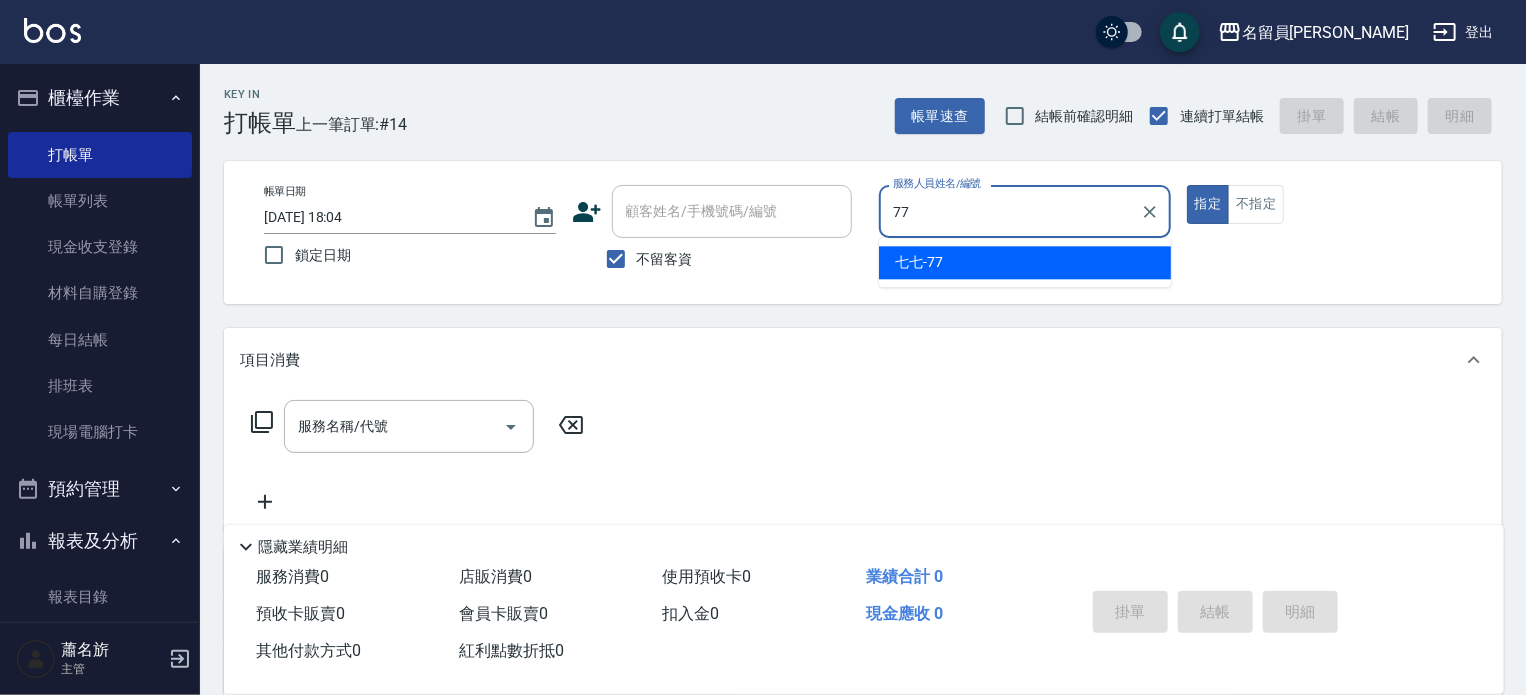 type on "七七-77" 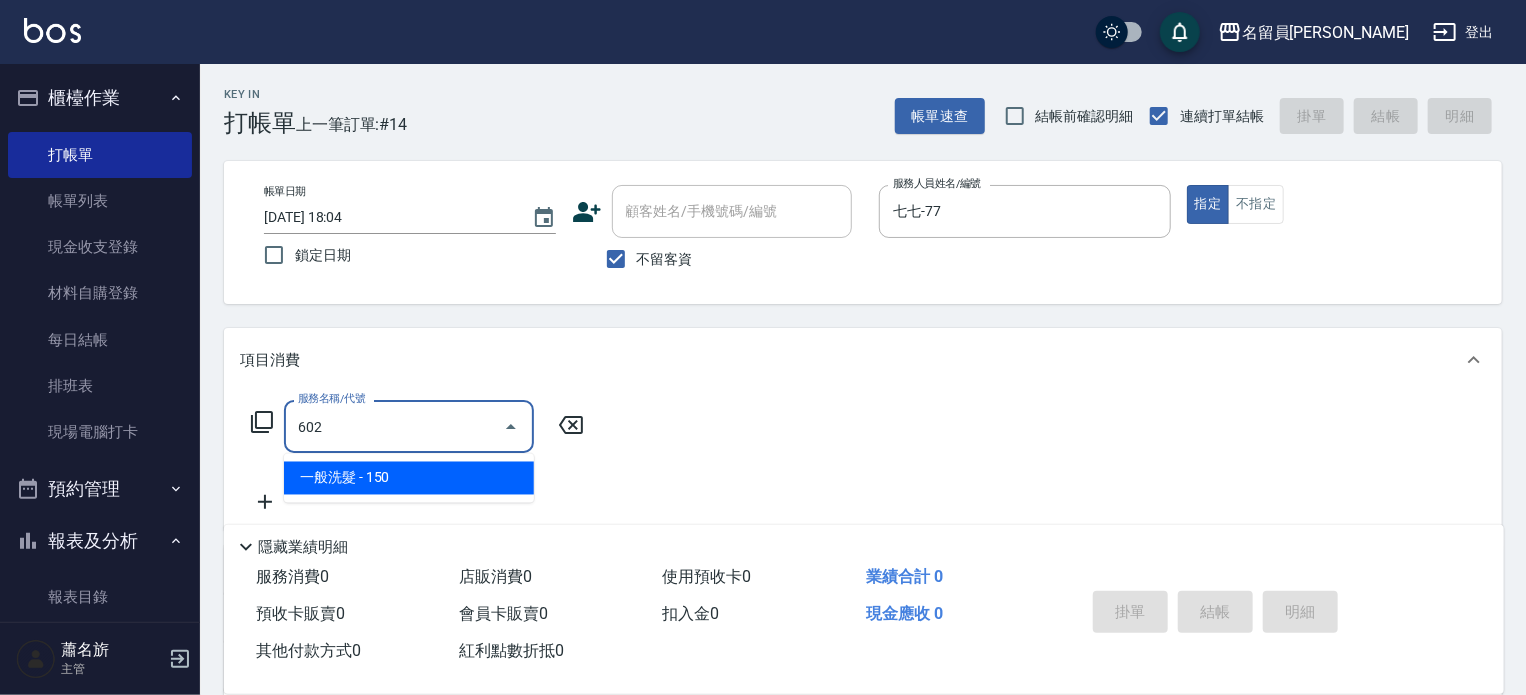 type on "一般洗髮(602)" 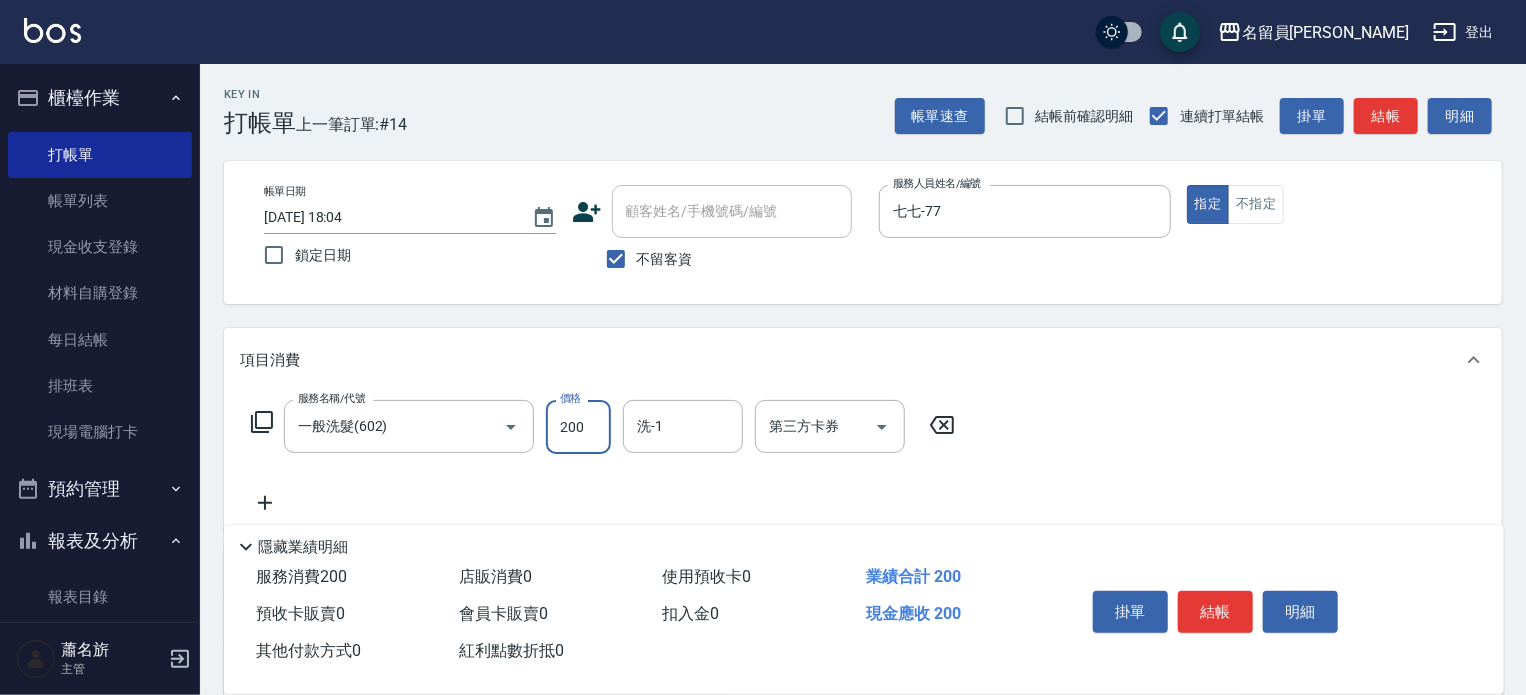 type on "200" 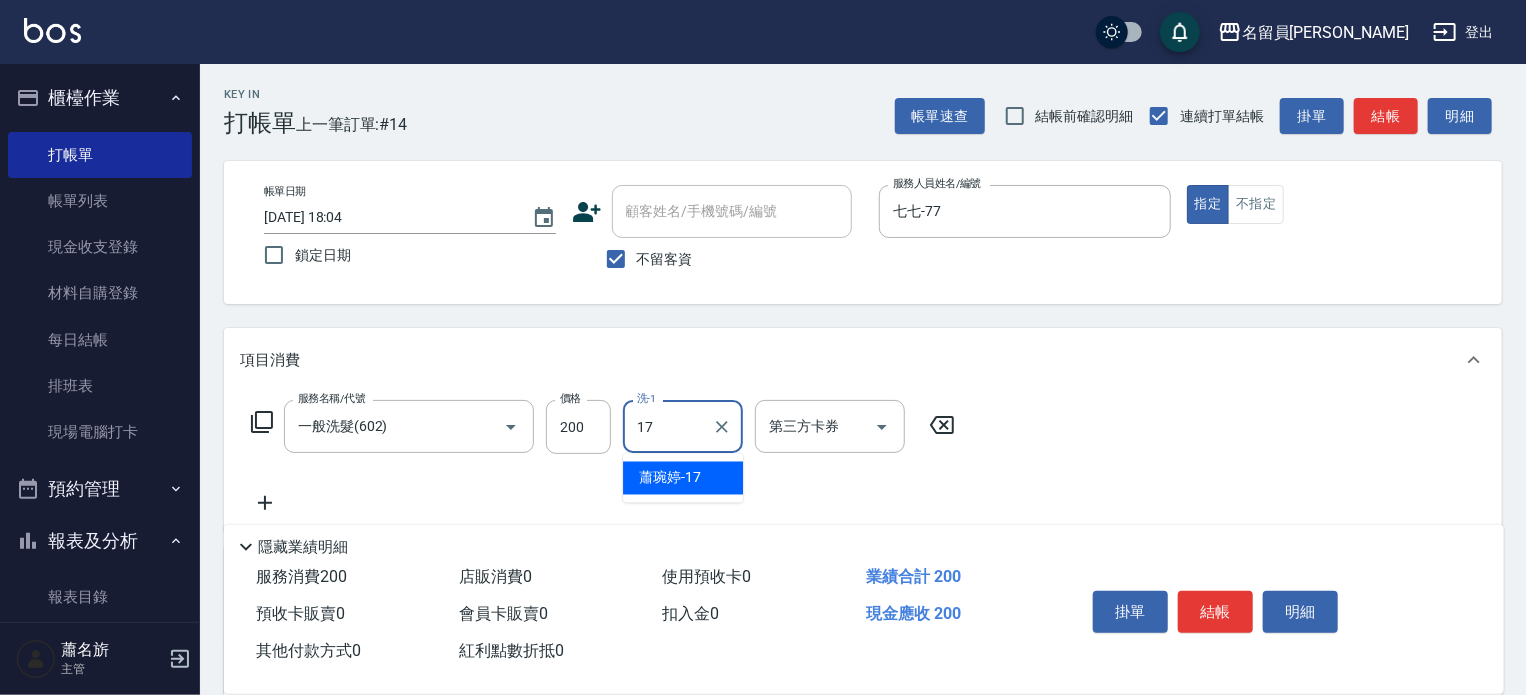 type on "[PERSON_NAME]-17" 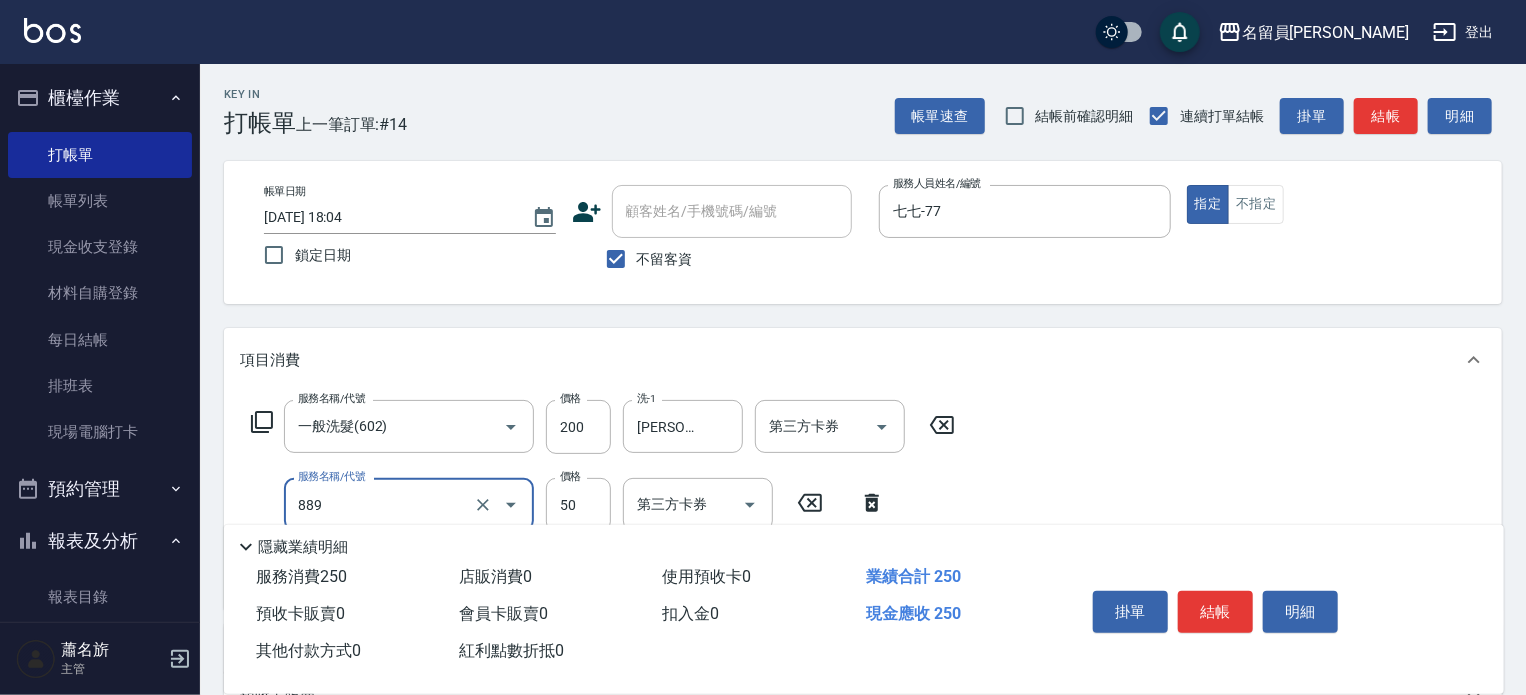 type on "精油(889)" 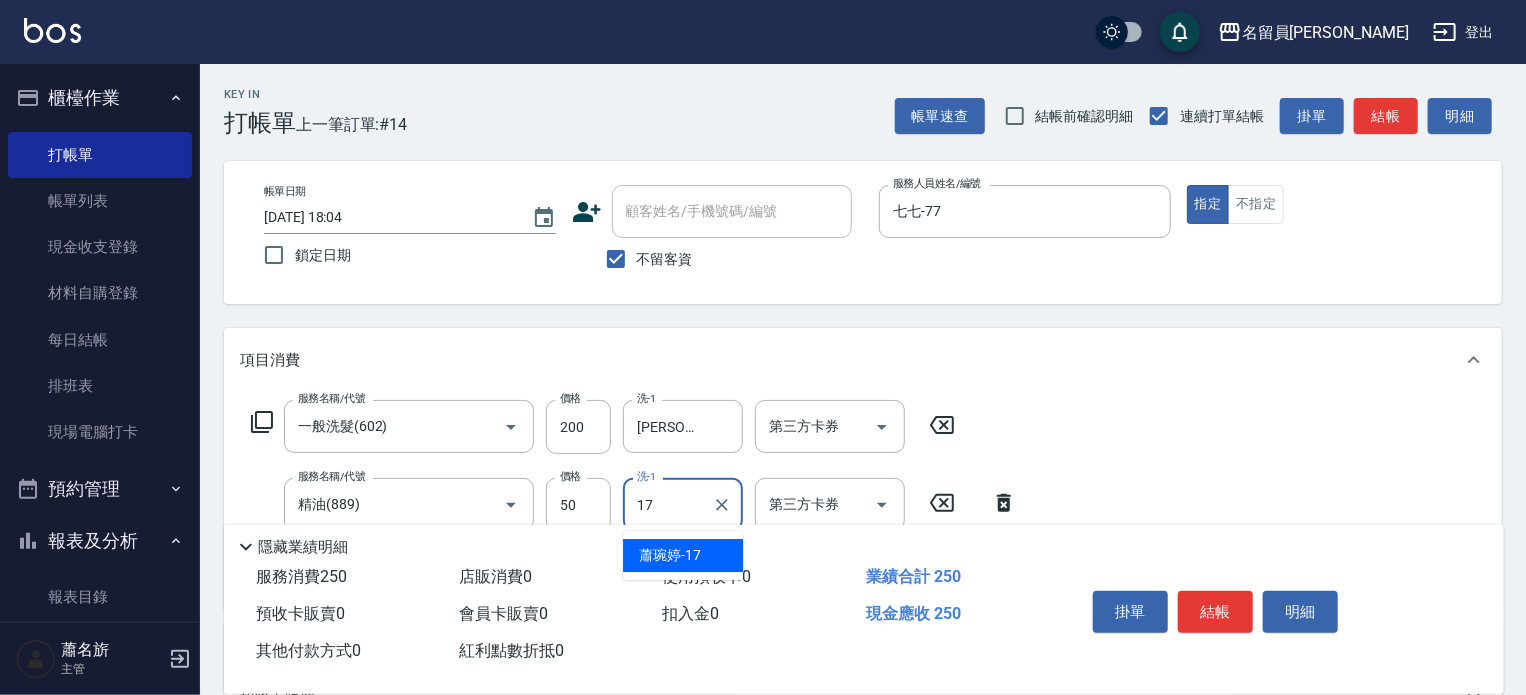 type on "[PERSON_NAME]-17" 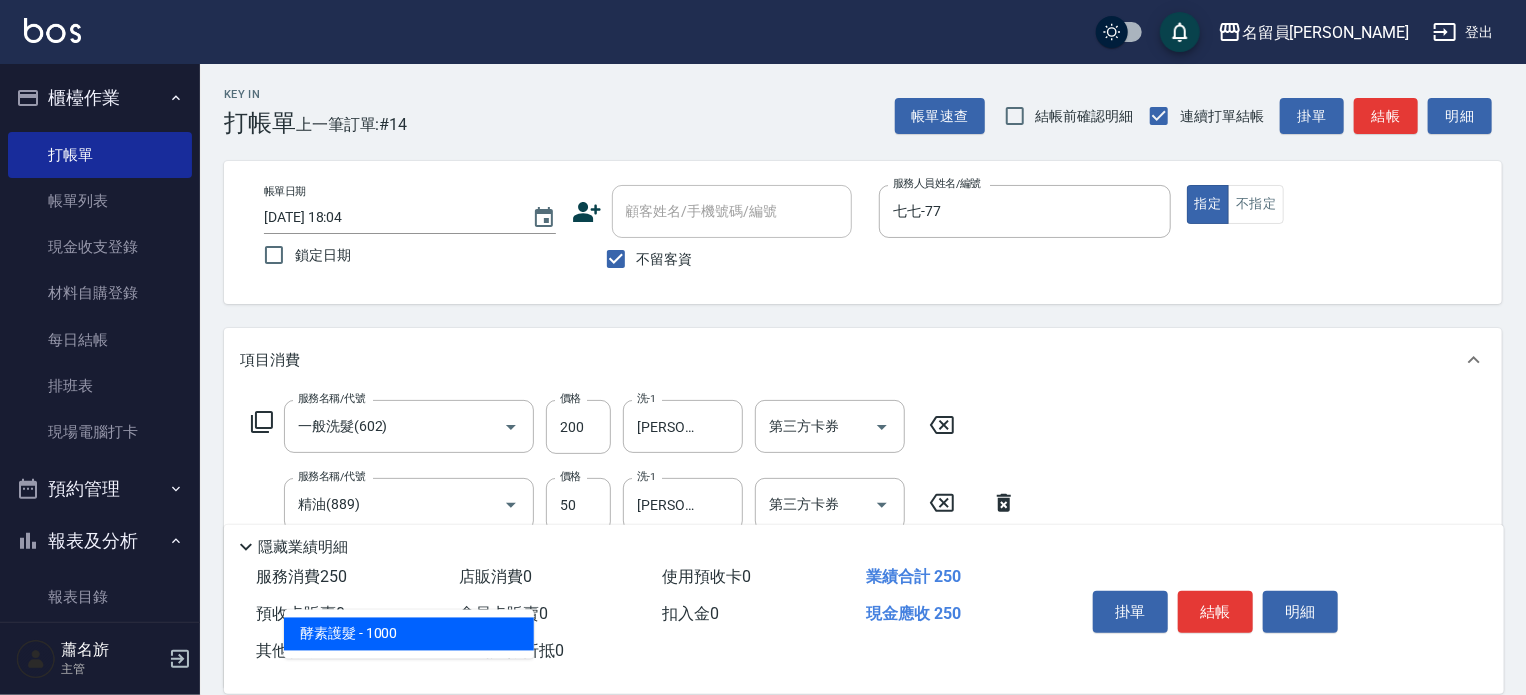 type on "酵素護髮(1000)" 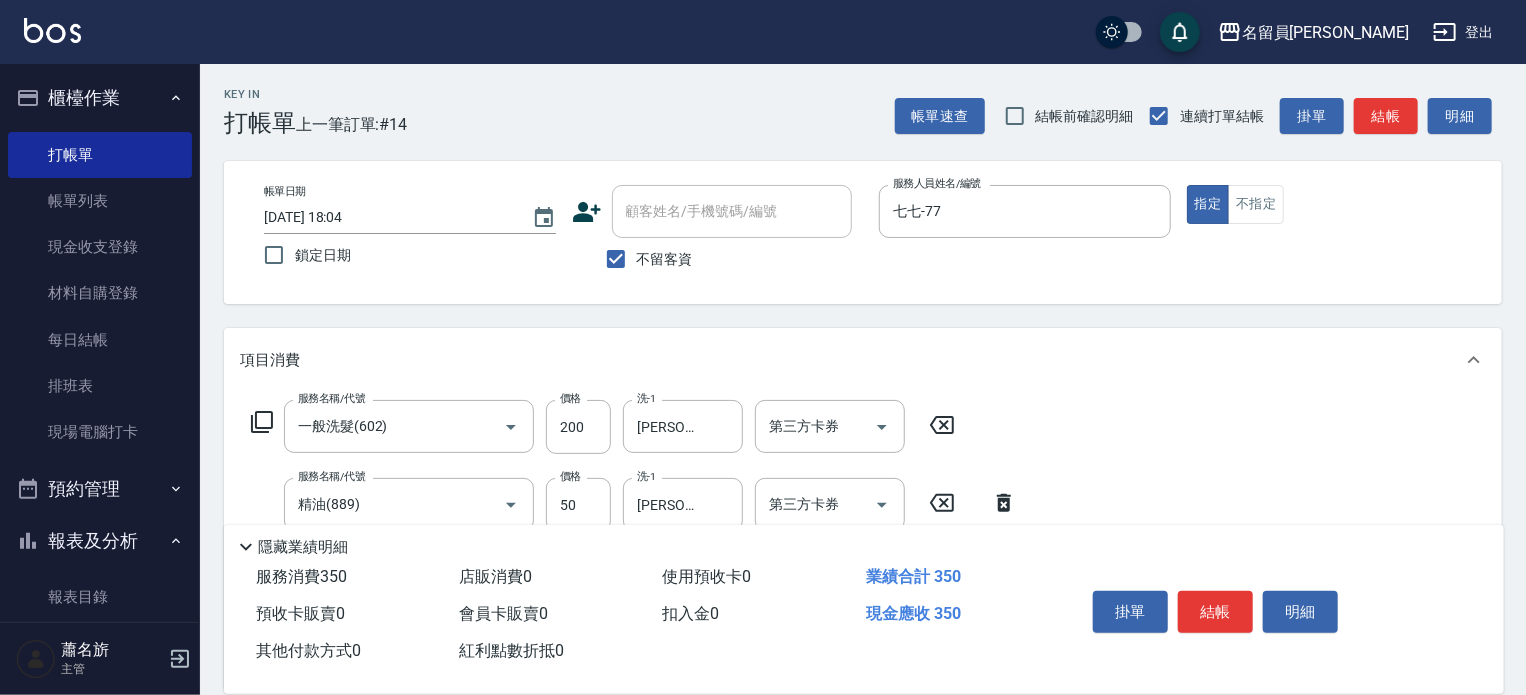 type on "1000" 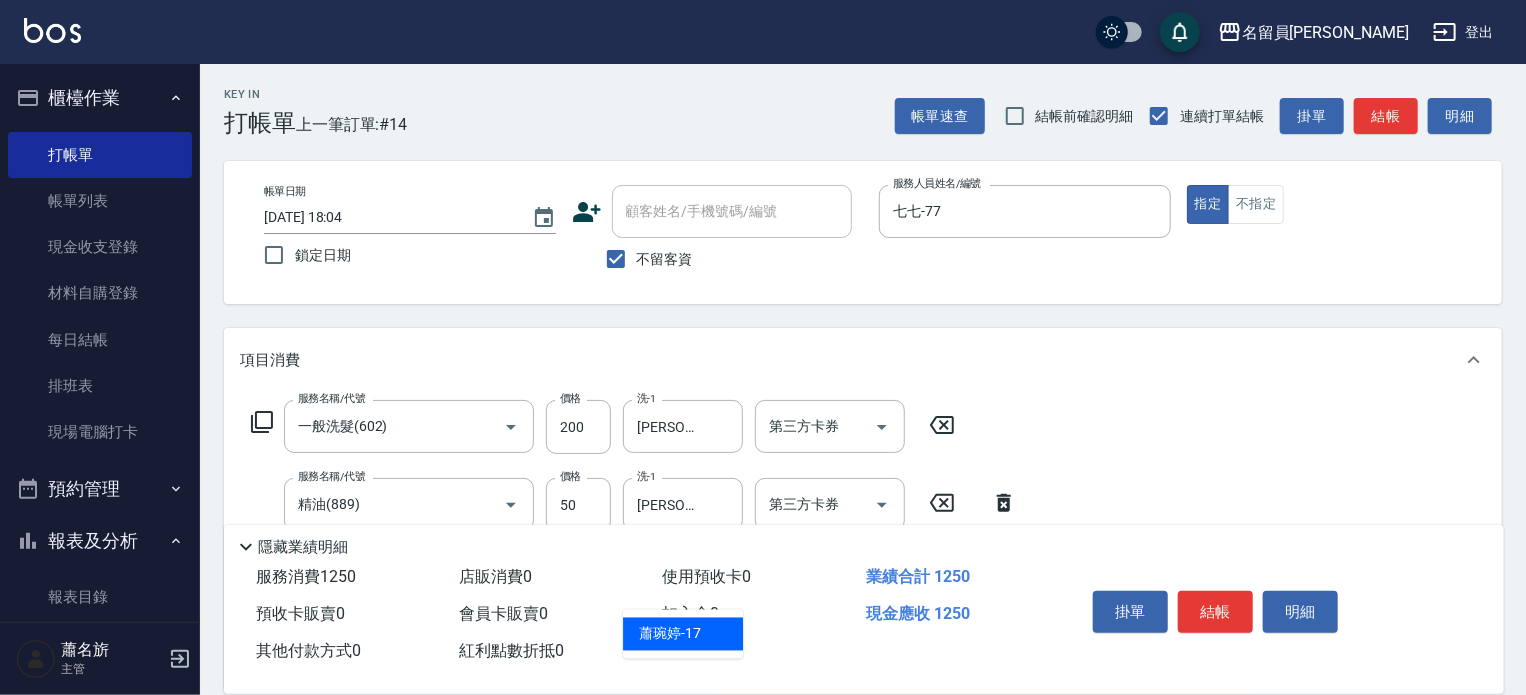 type on "[PERSON_NAME]-17" 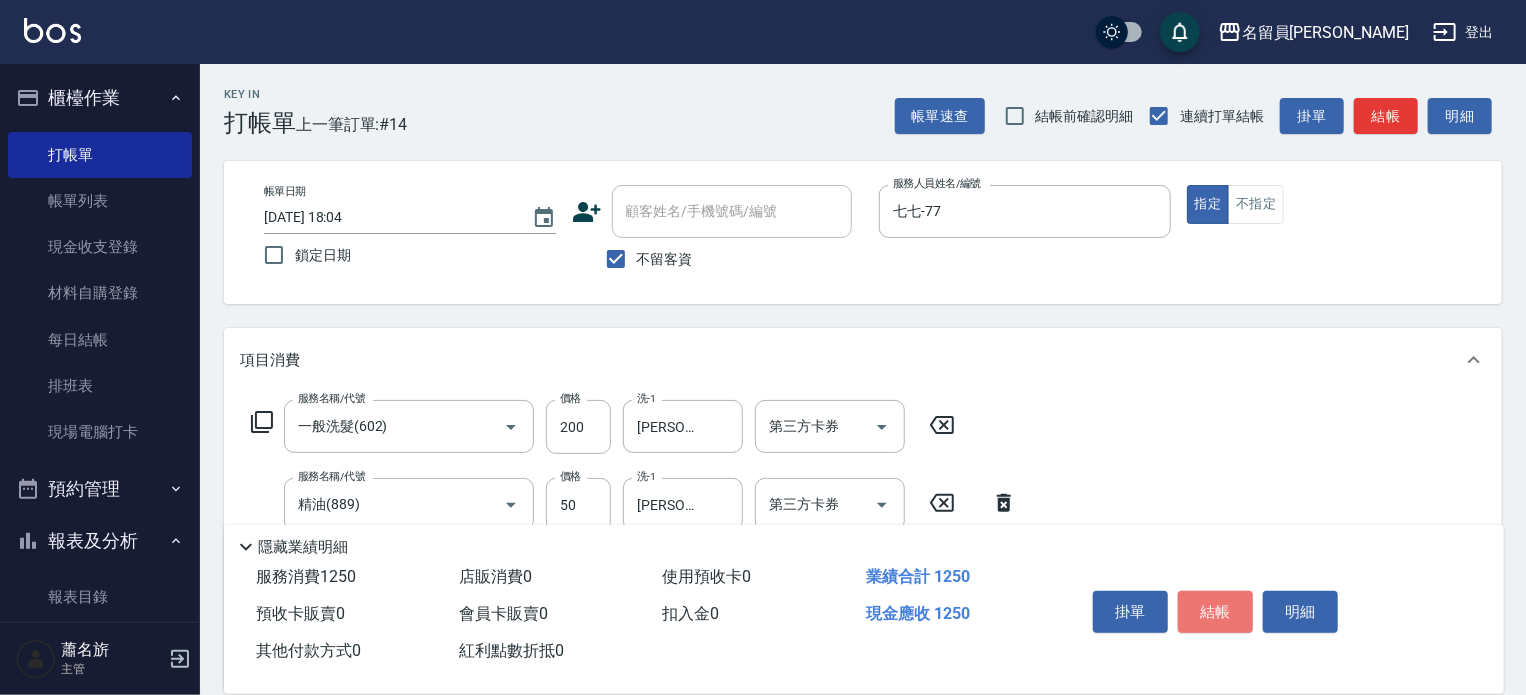 click on "結帳" at bounding box center [1215, 612] 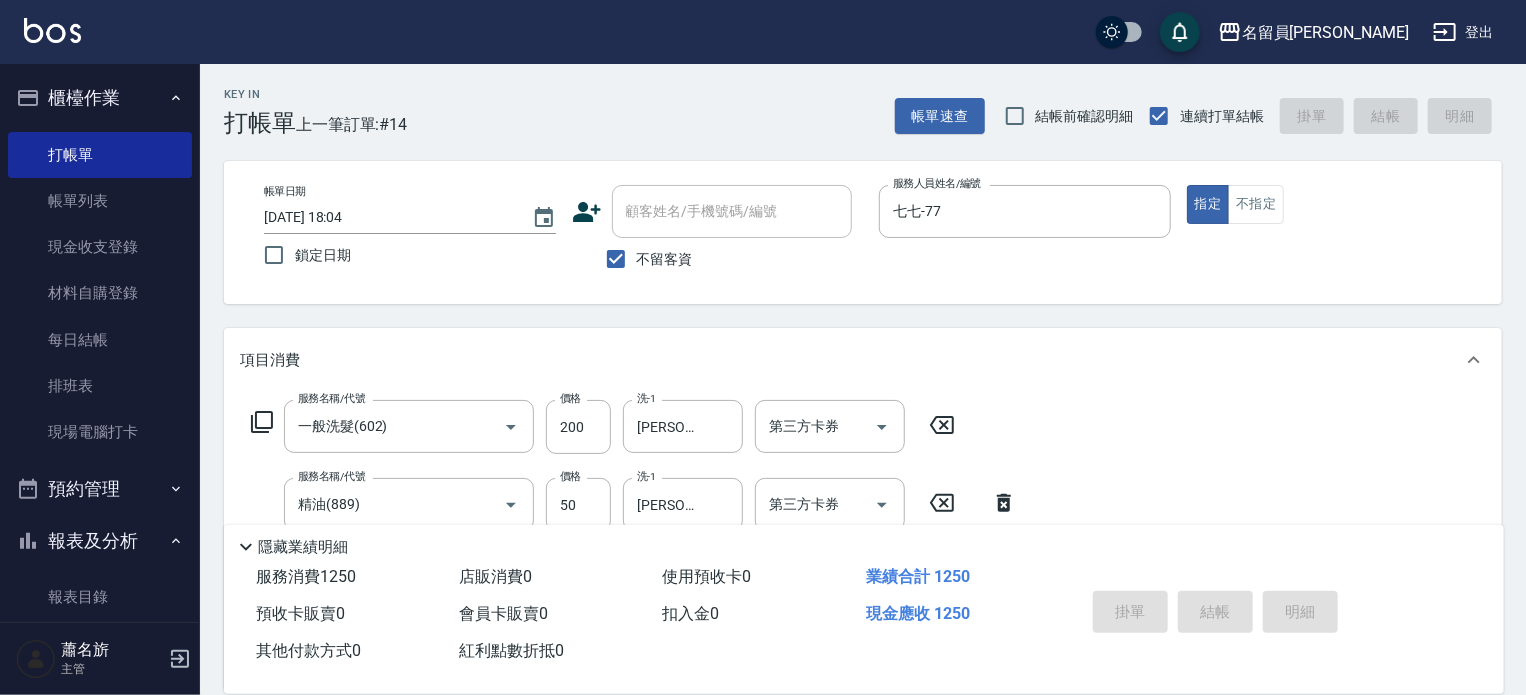 type 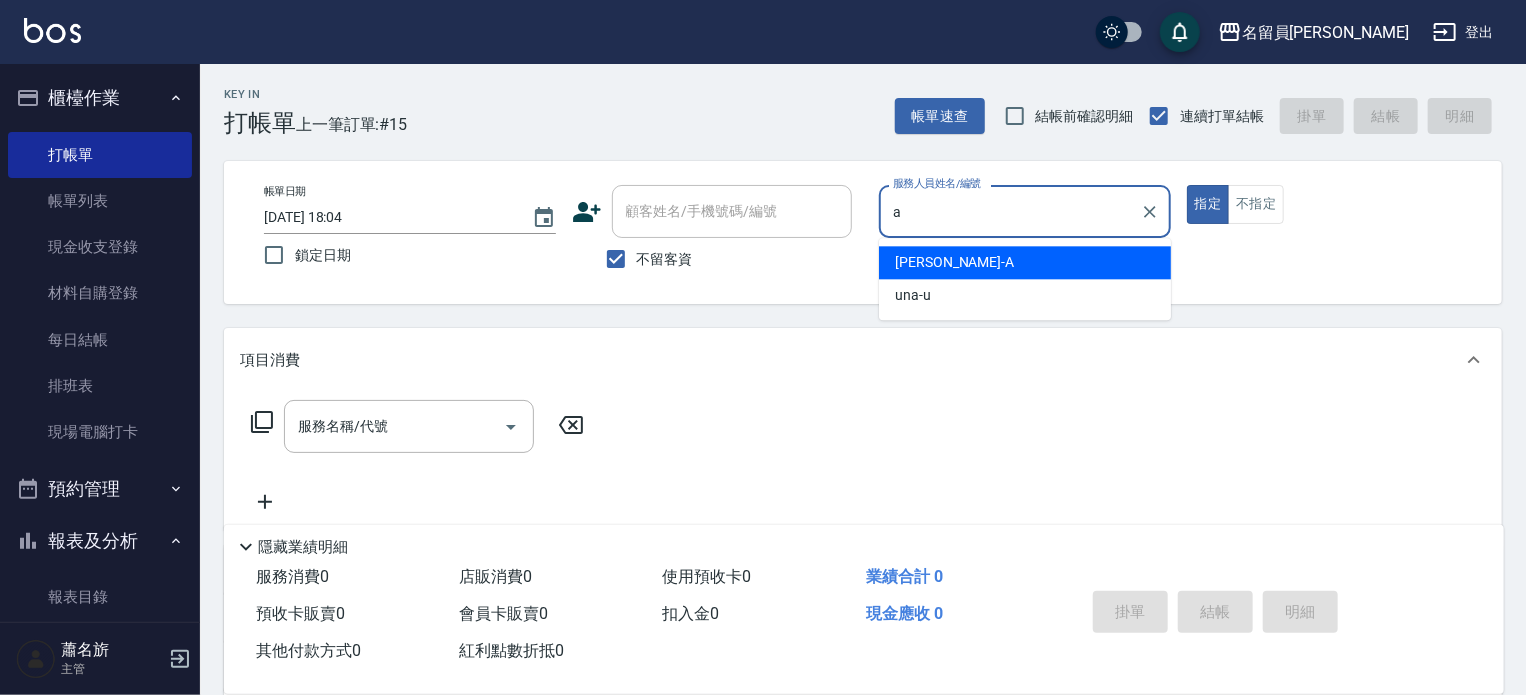 type on "[PERSON_NAME]" 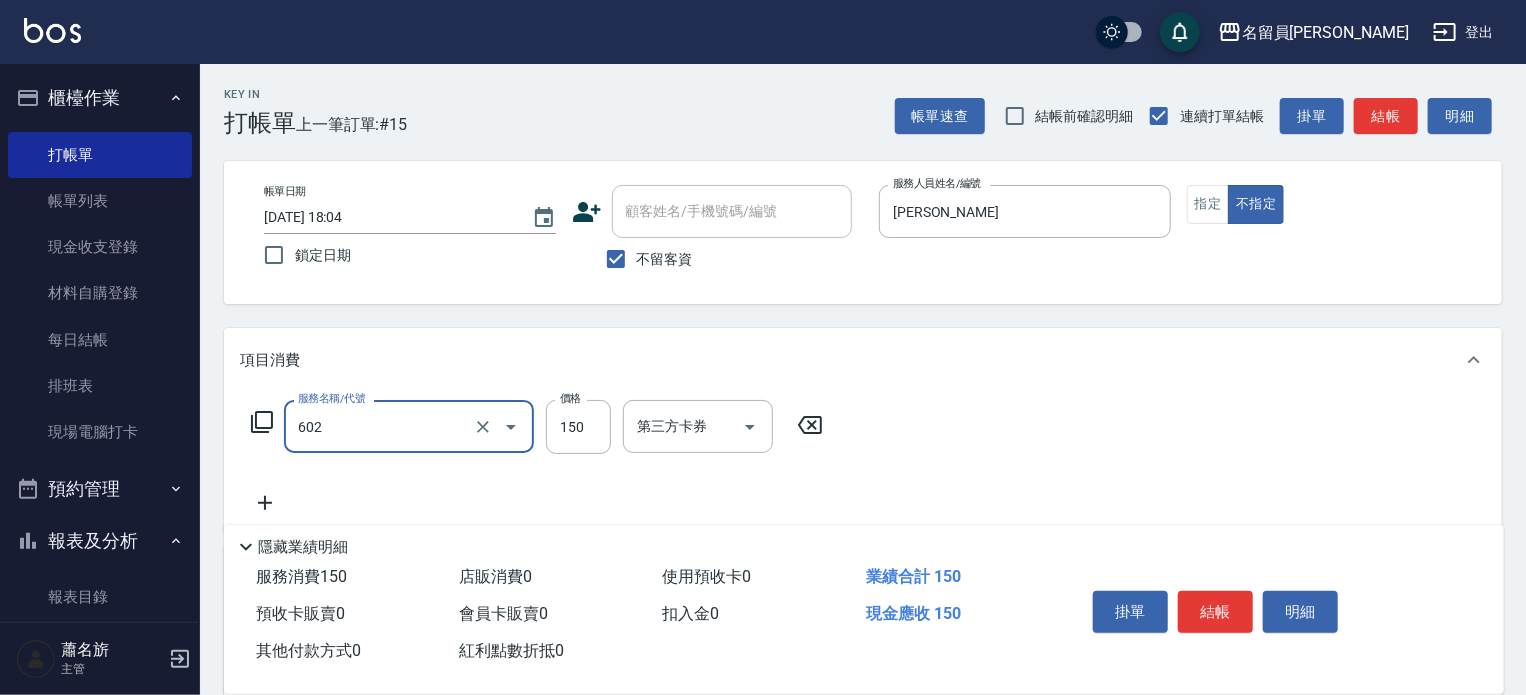 type on "一般洗髮(602)" 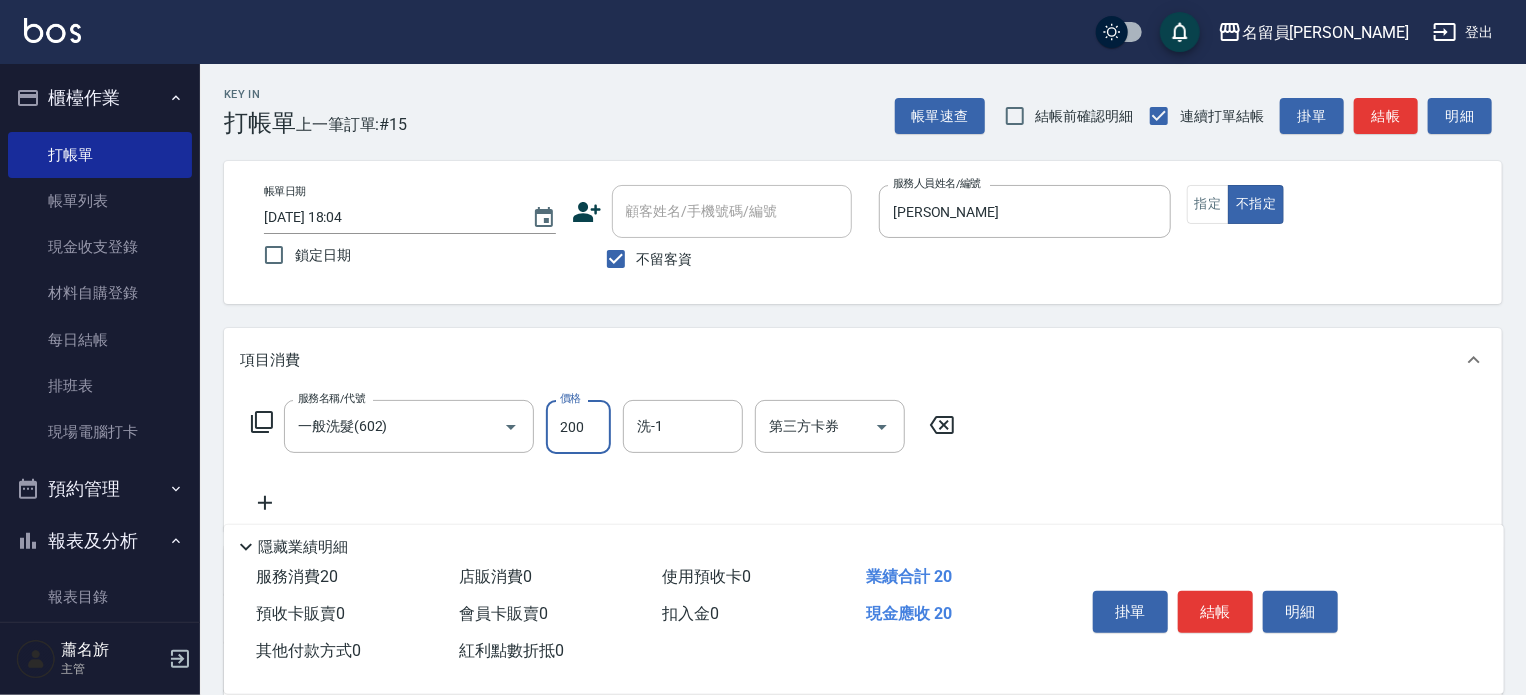type on "200" 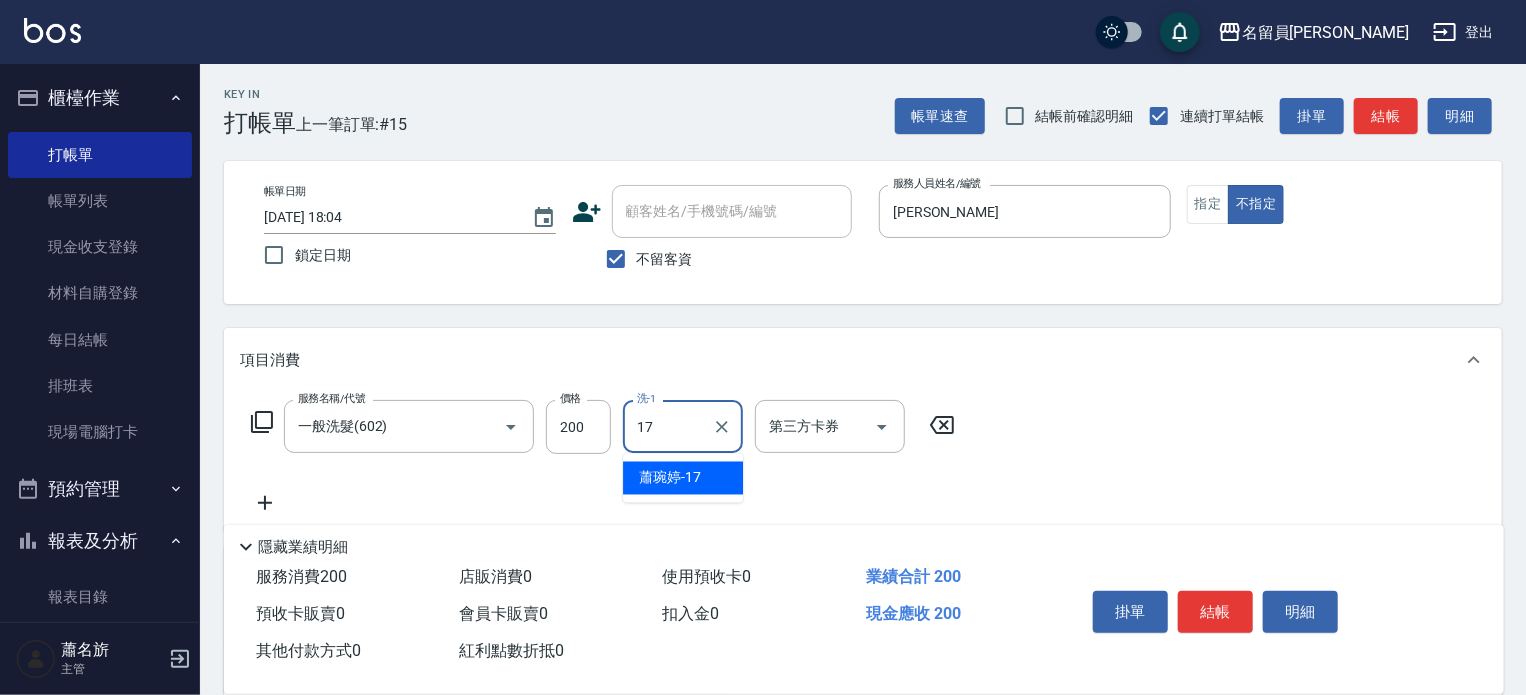 type on "[PERSON_NAME]-17" 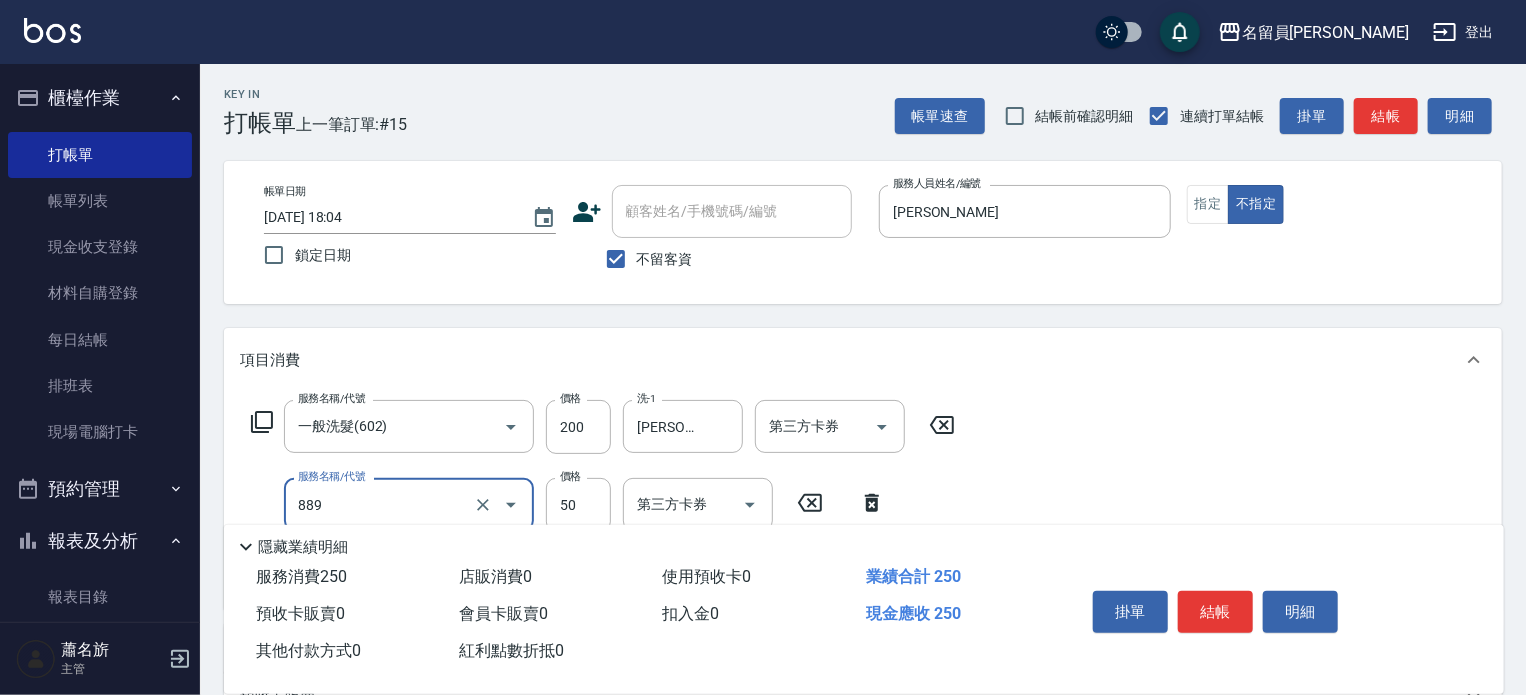 type on "精油(889)" 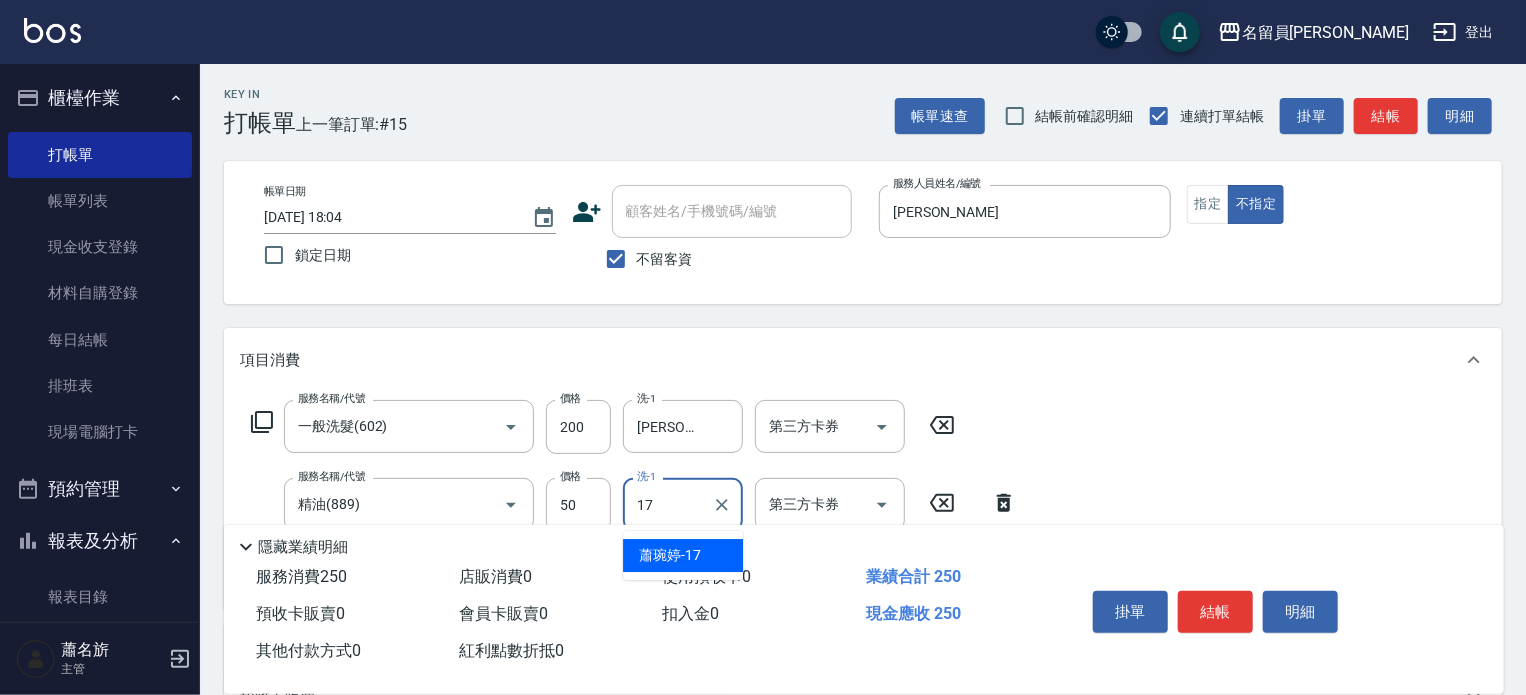 type on "[PERSON_NAME]-17" 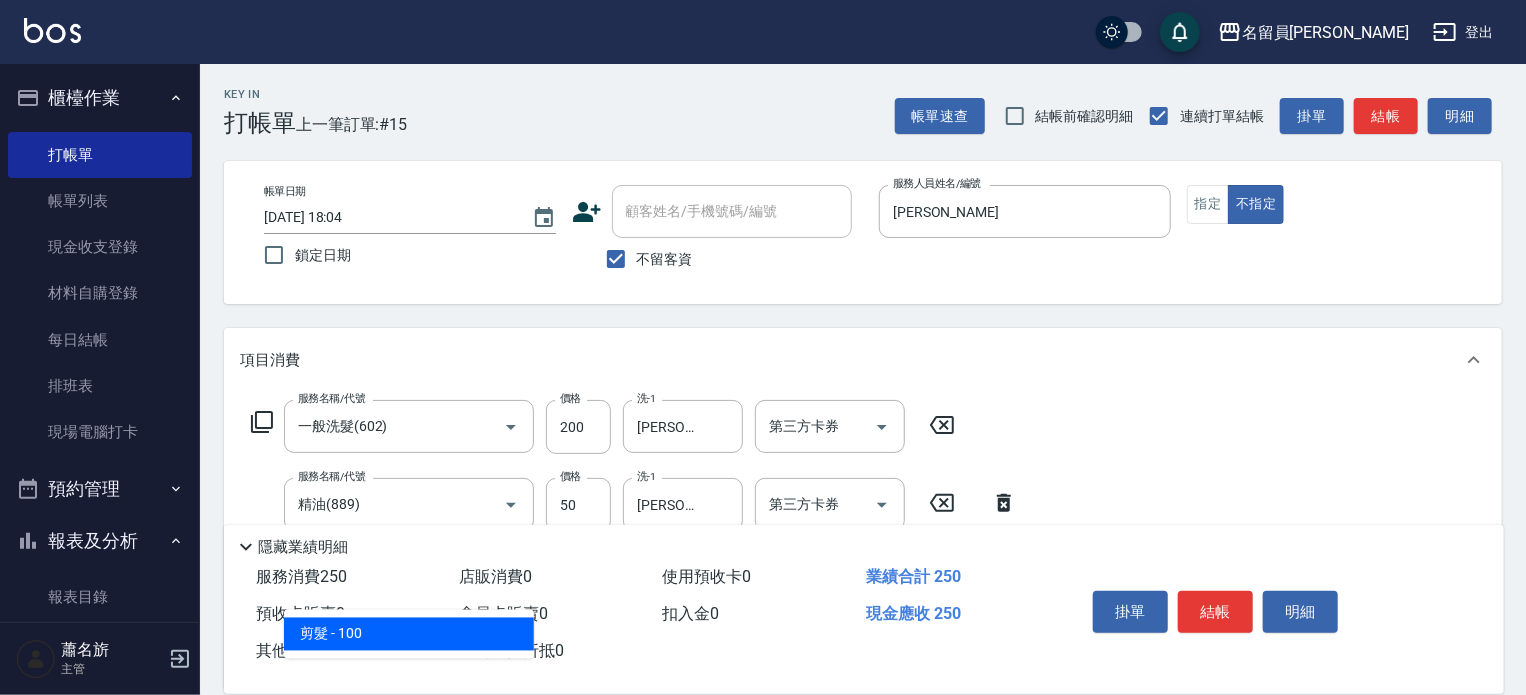 type on "剪髮(302)" 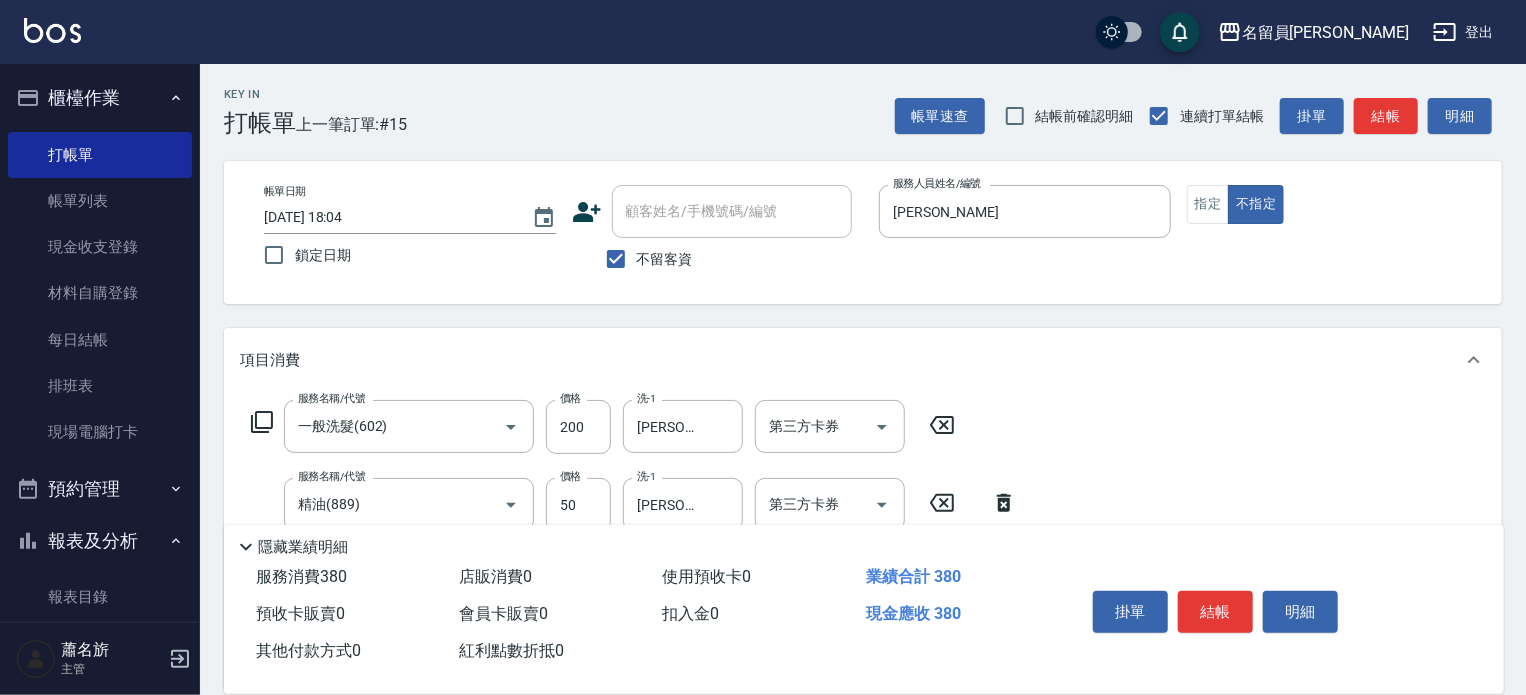 type on "130" 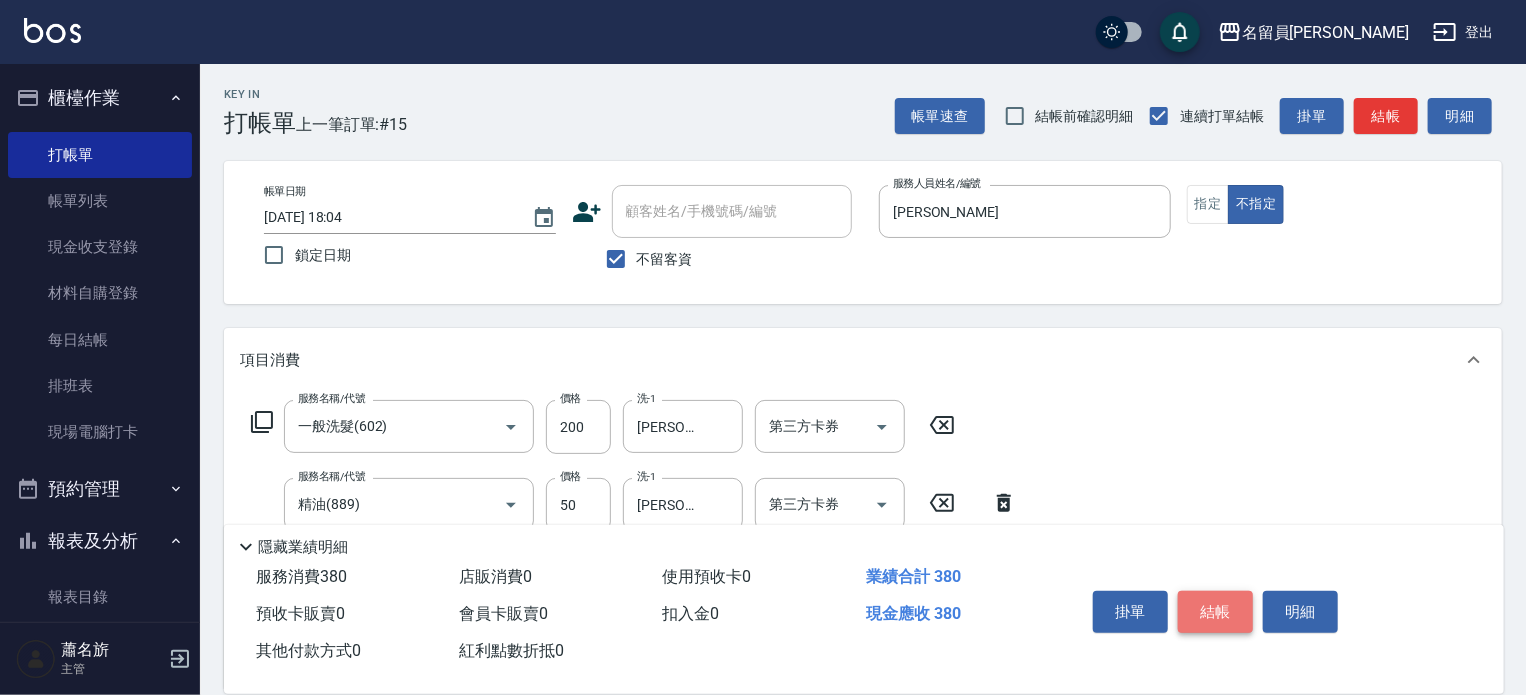 click on "結帳" at bounding box center (1215, 612) 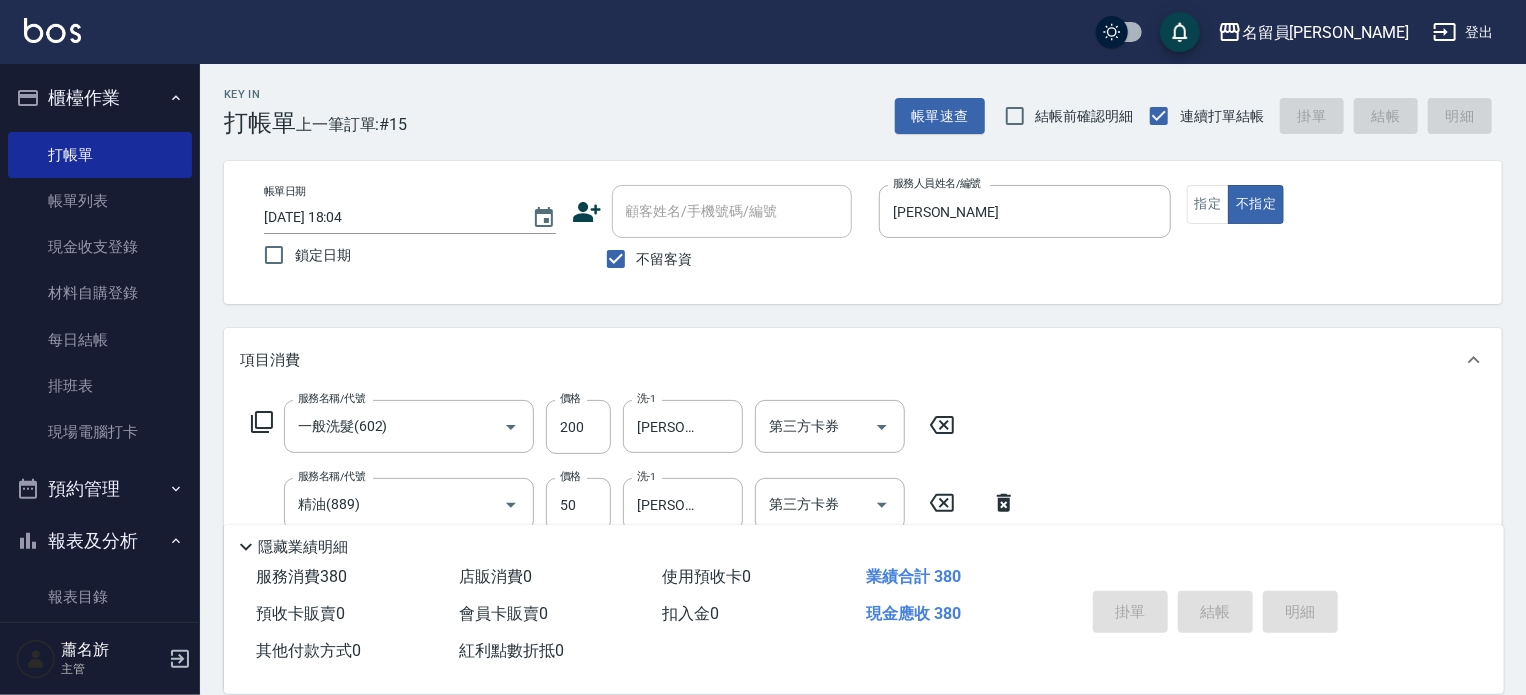 type 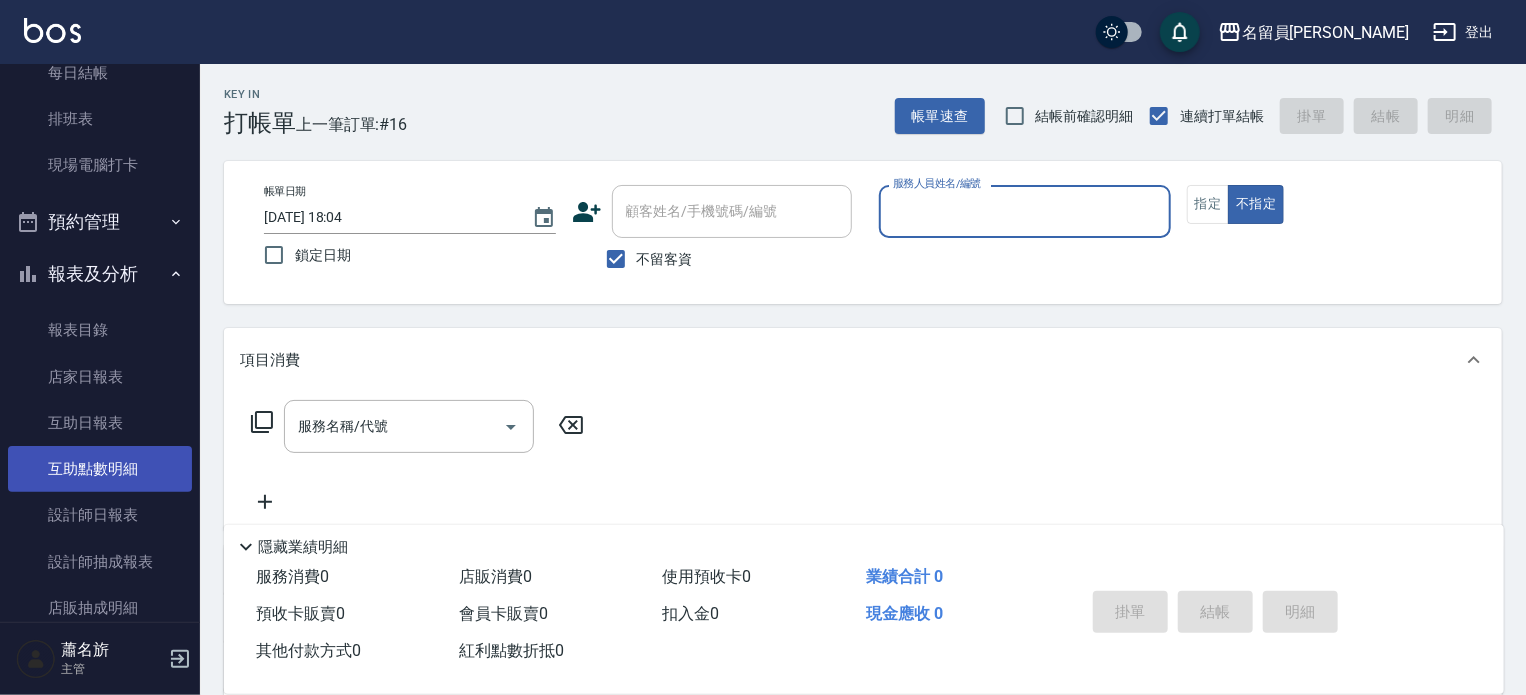 scroll, scrollTop: 300, scrollLeft: 0, axis: vertical 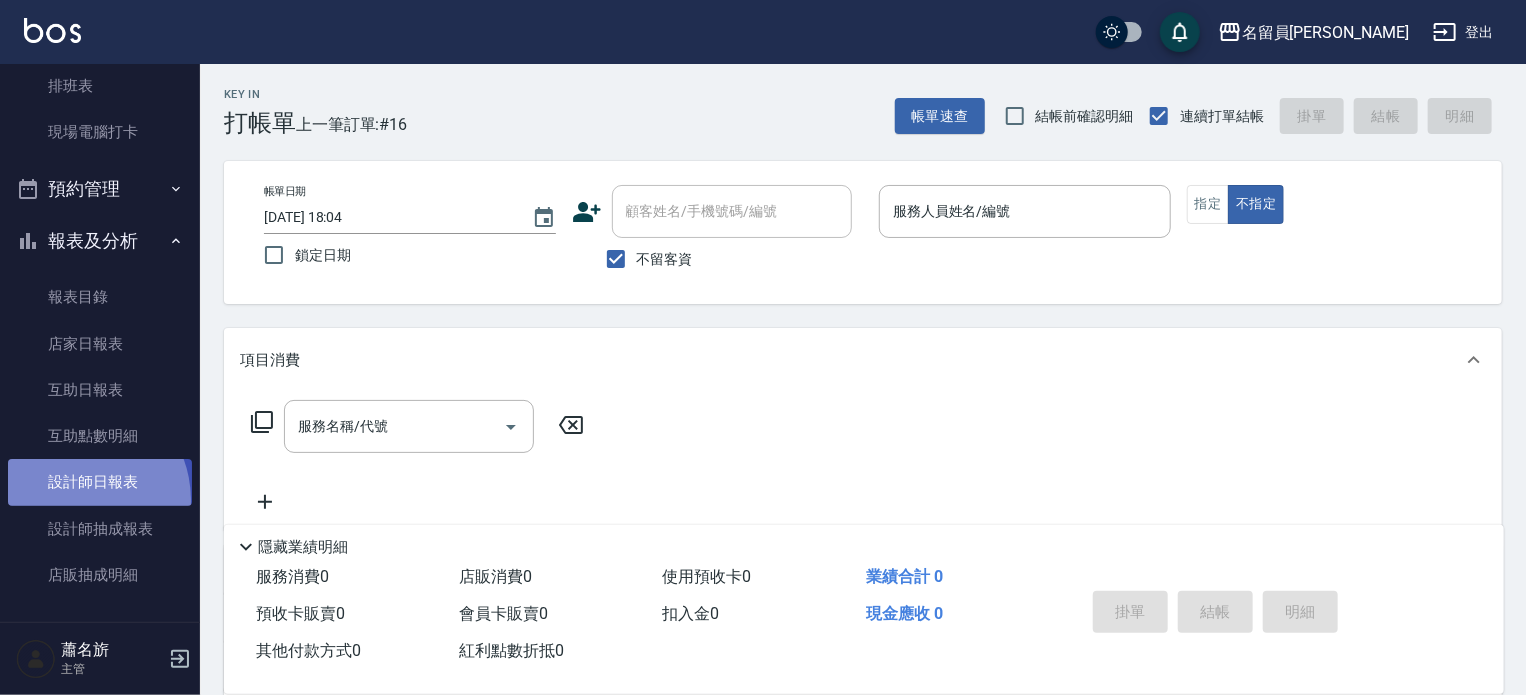 click on "設計師日報表" at bounding box center [100, 482] 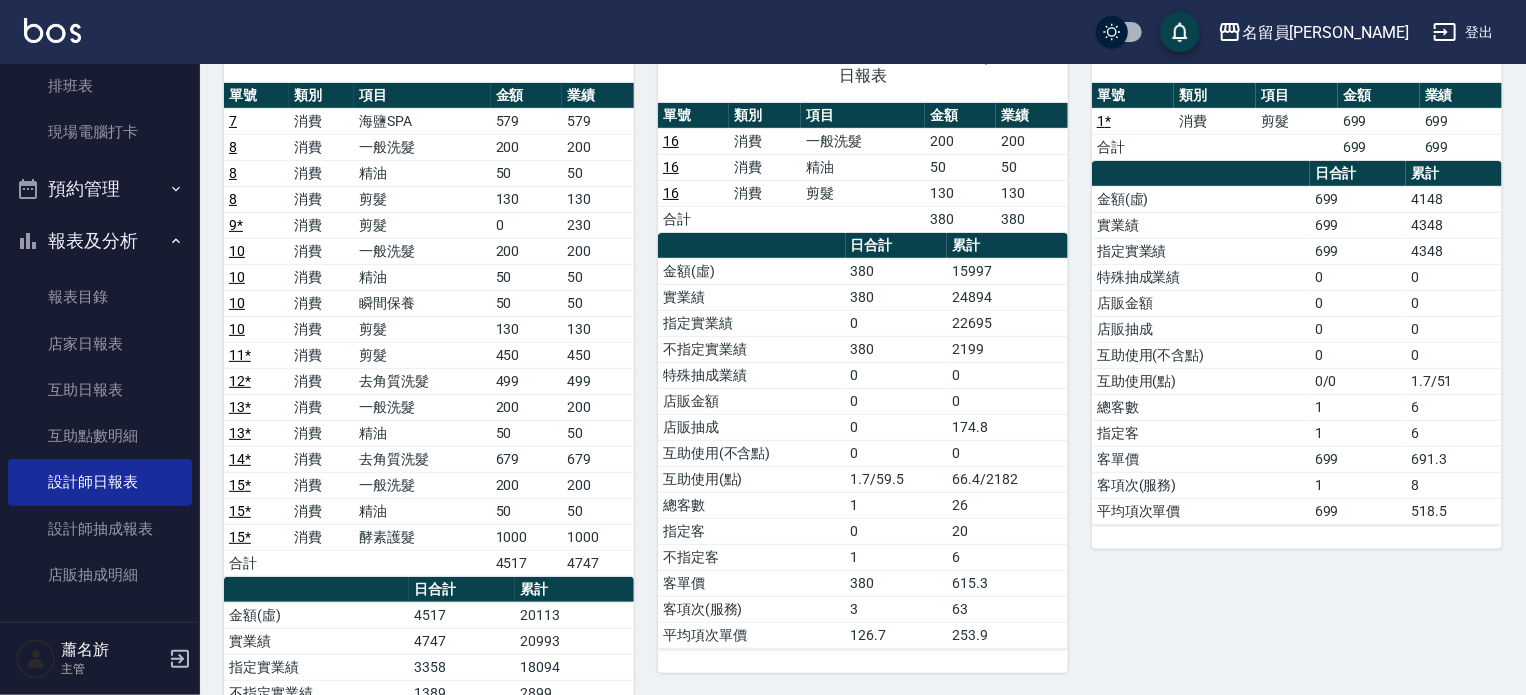 scroll, scrollTop: 300, scrollLeft: 0, axis: vertical 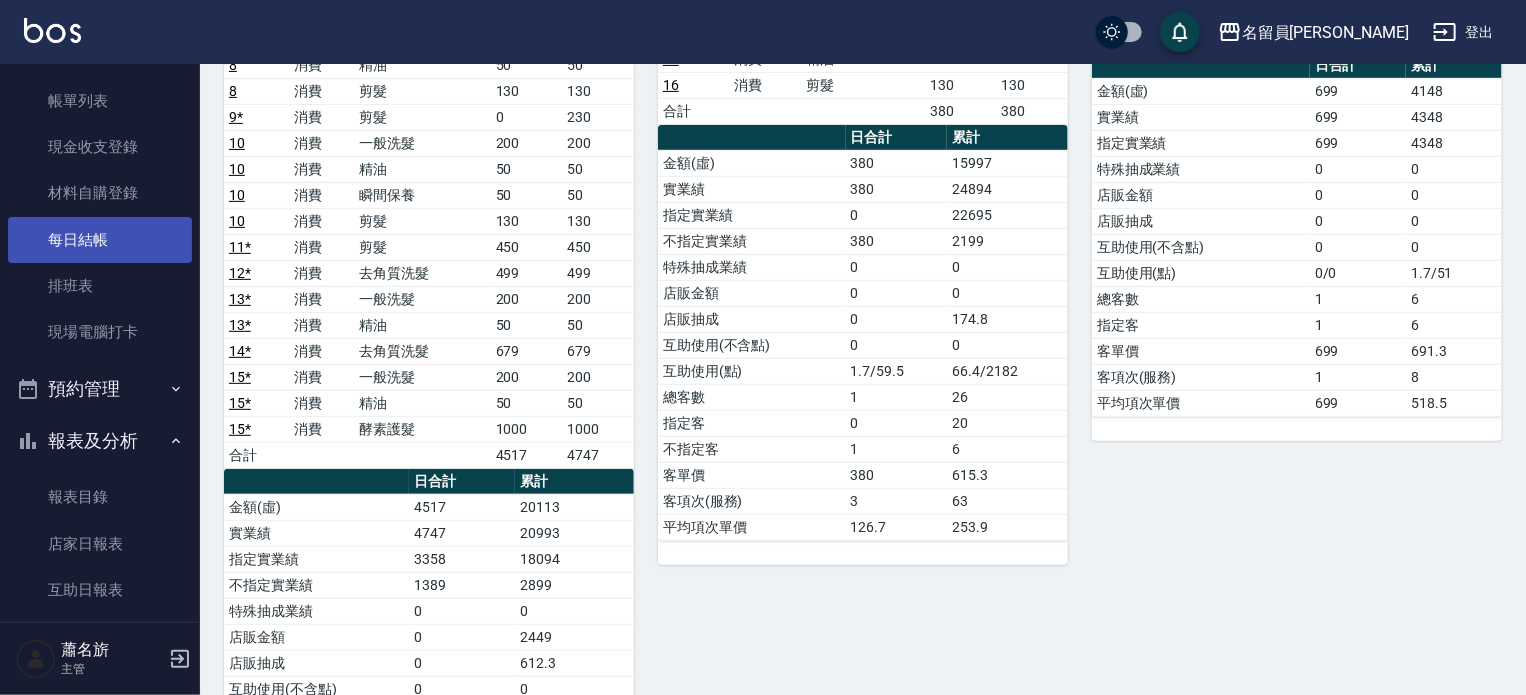 click on "每日結帳" at bounding box center [100, 240] 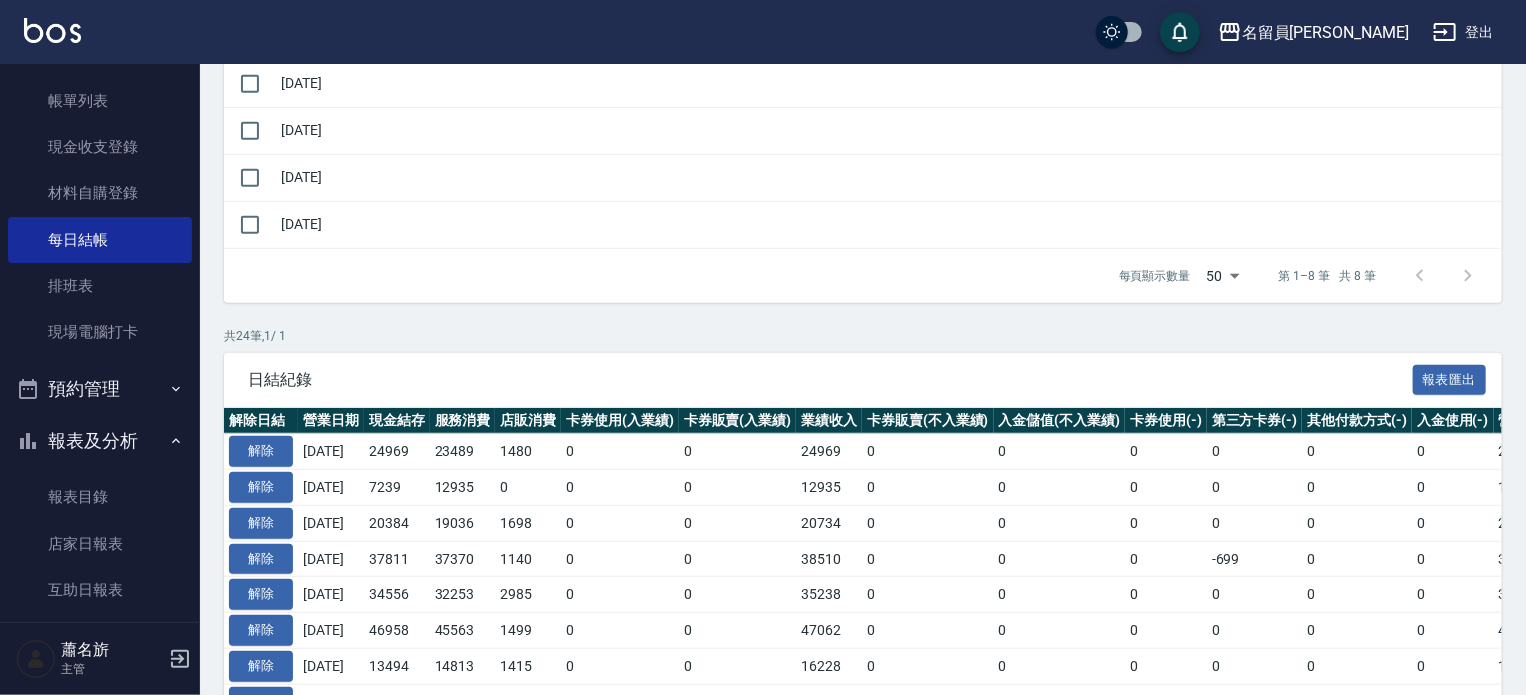 scroll, scrollTop: 500, scrollLeft: 0, axis: vertical 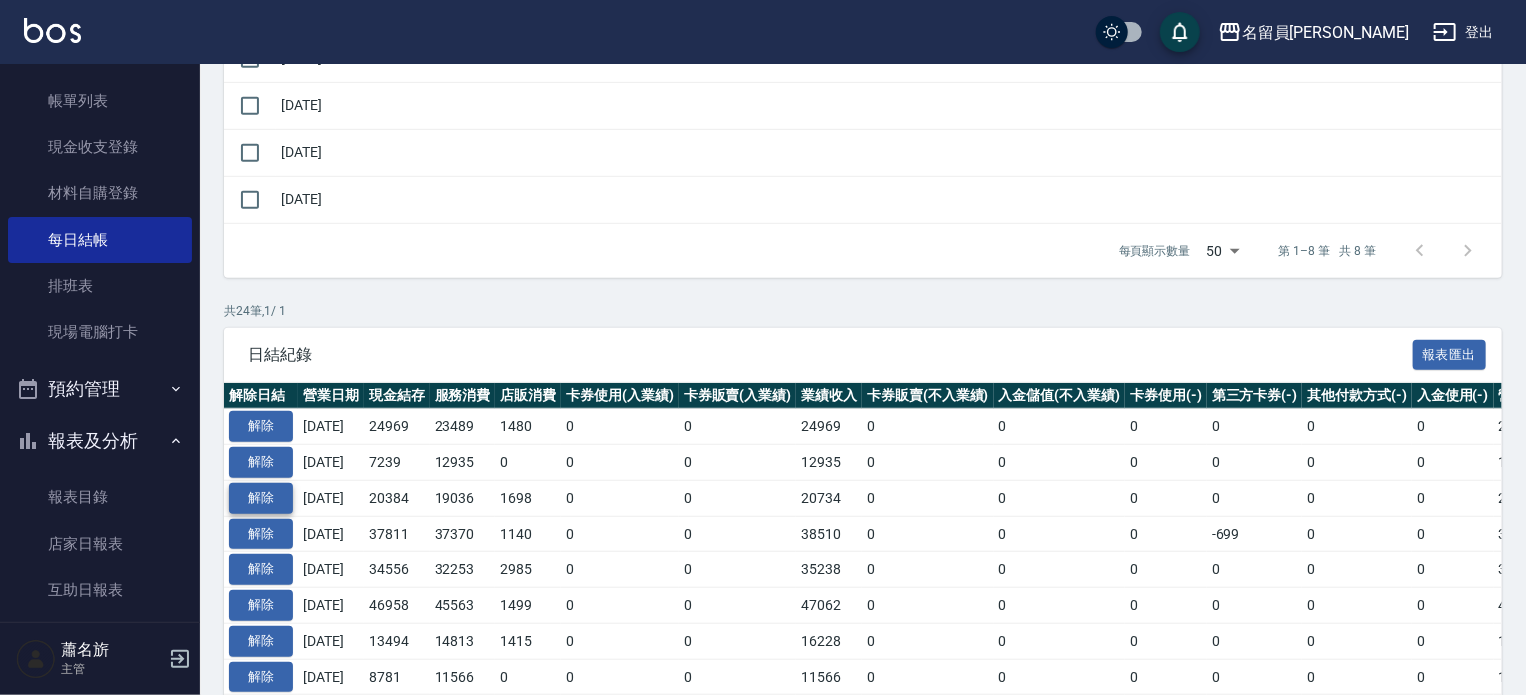 click on "解除" at bounding box center [261, 498] 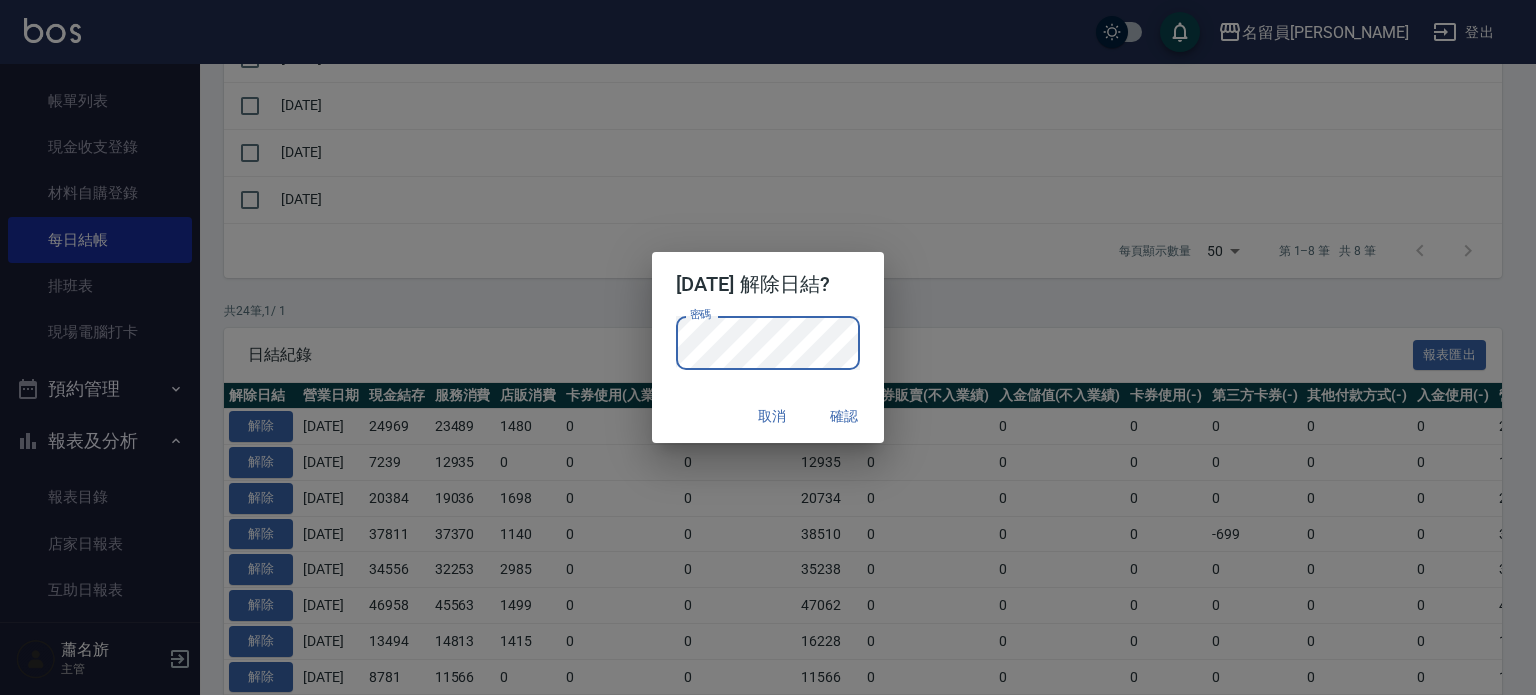 click on "確認" at bounding box center [844, 416] 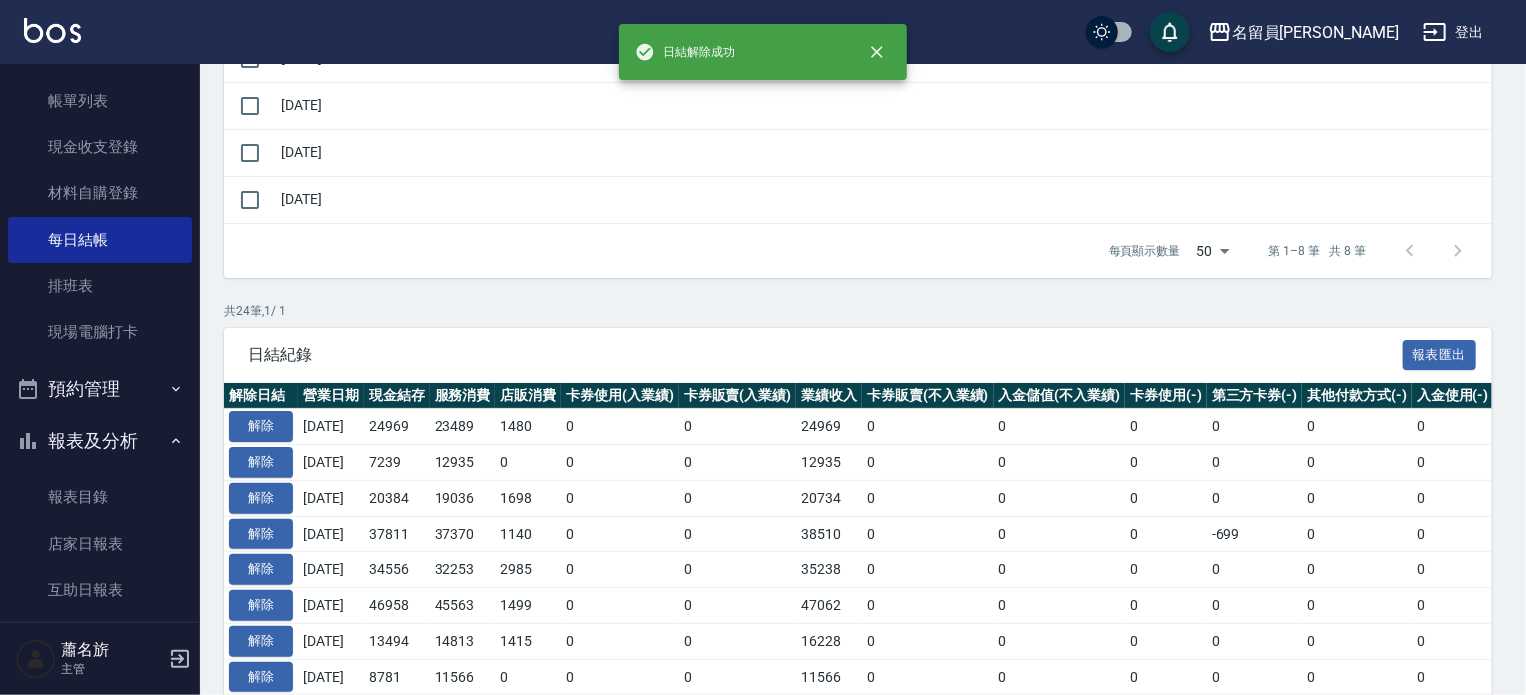 click on "24969" at bounding box center [829, 427] 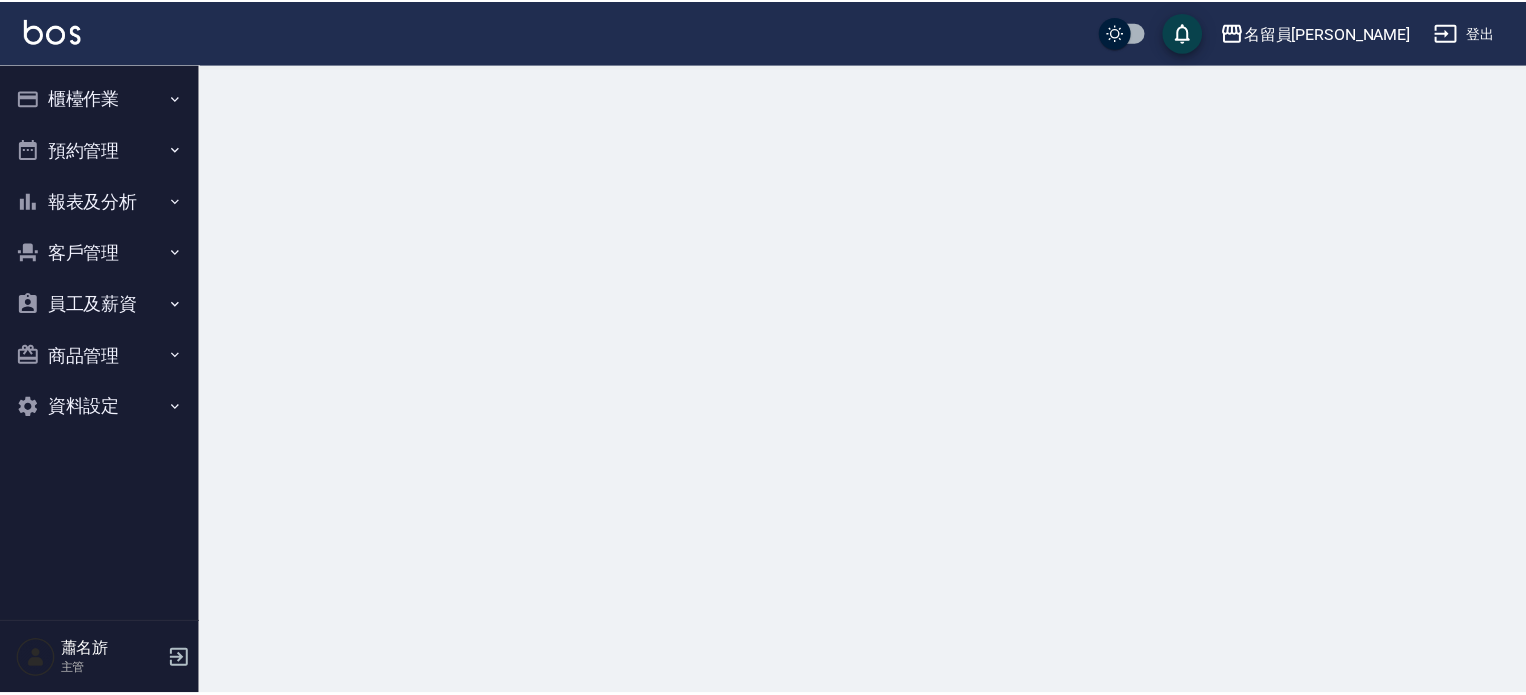 scroll, scrollTop: 0, scrollLeft: 0, axis: both 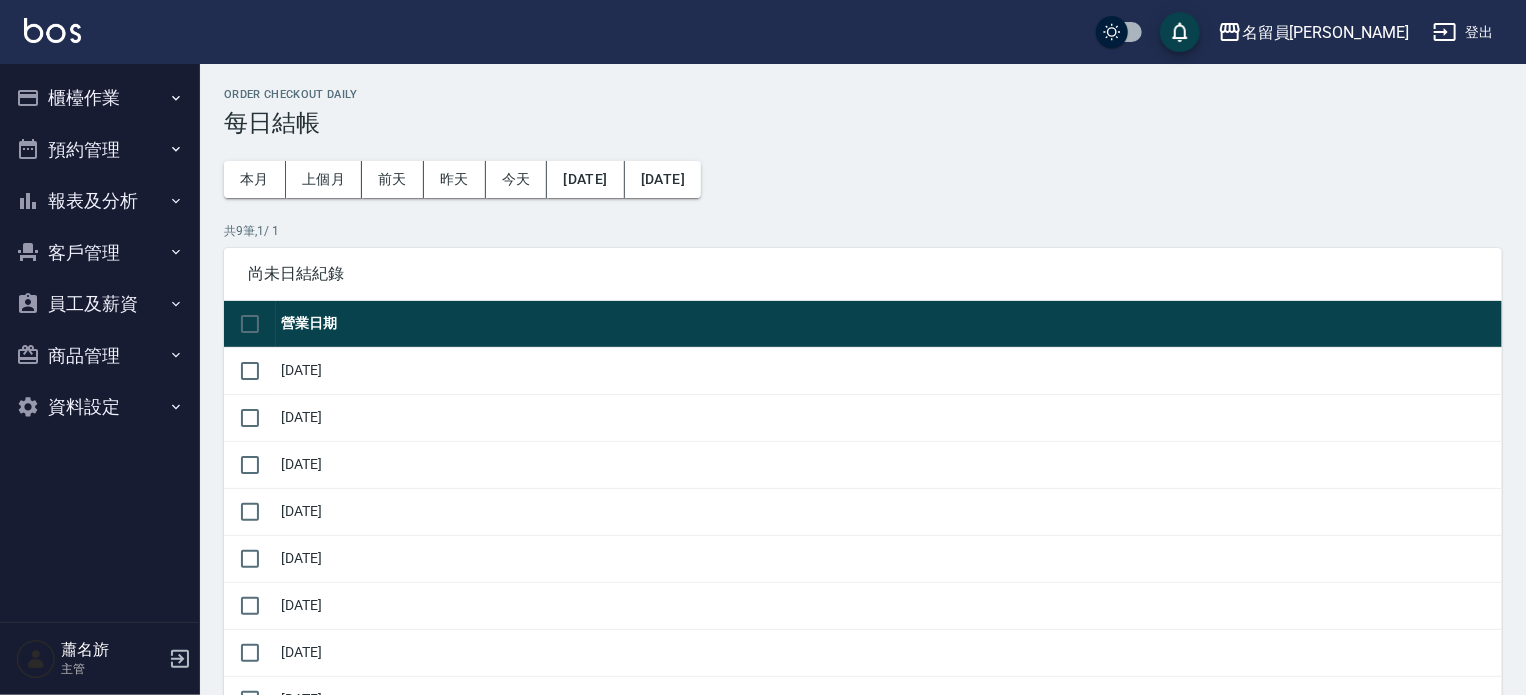 click on "櫃檯作業" at bounding box center (100, 98) 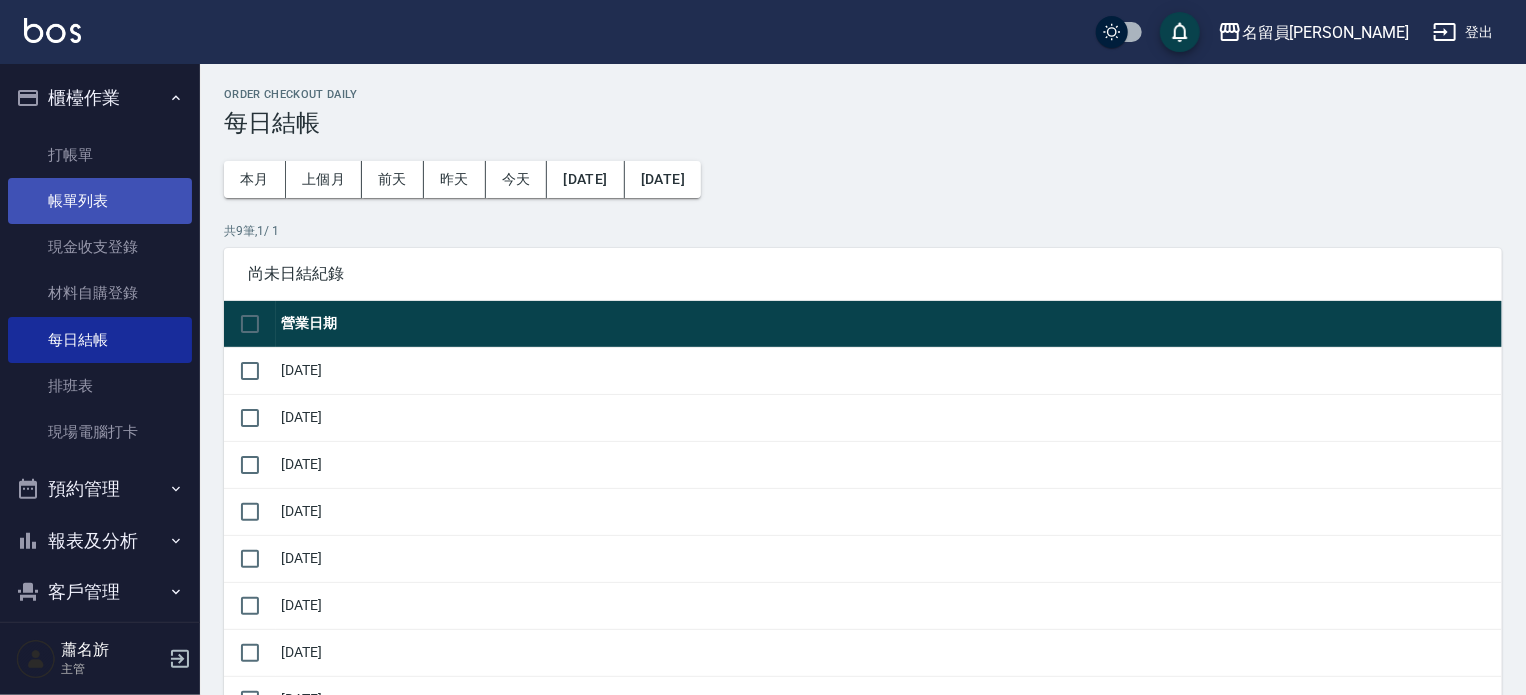 click on "帳單列表" at bounding box center [100, 201] 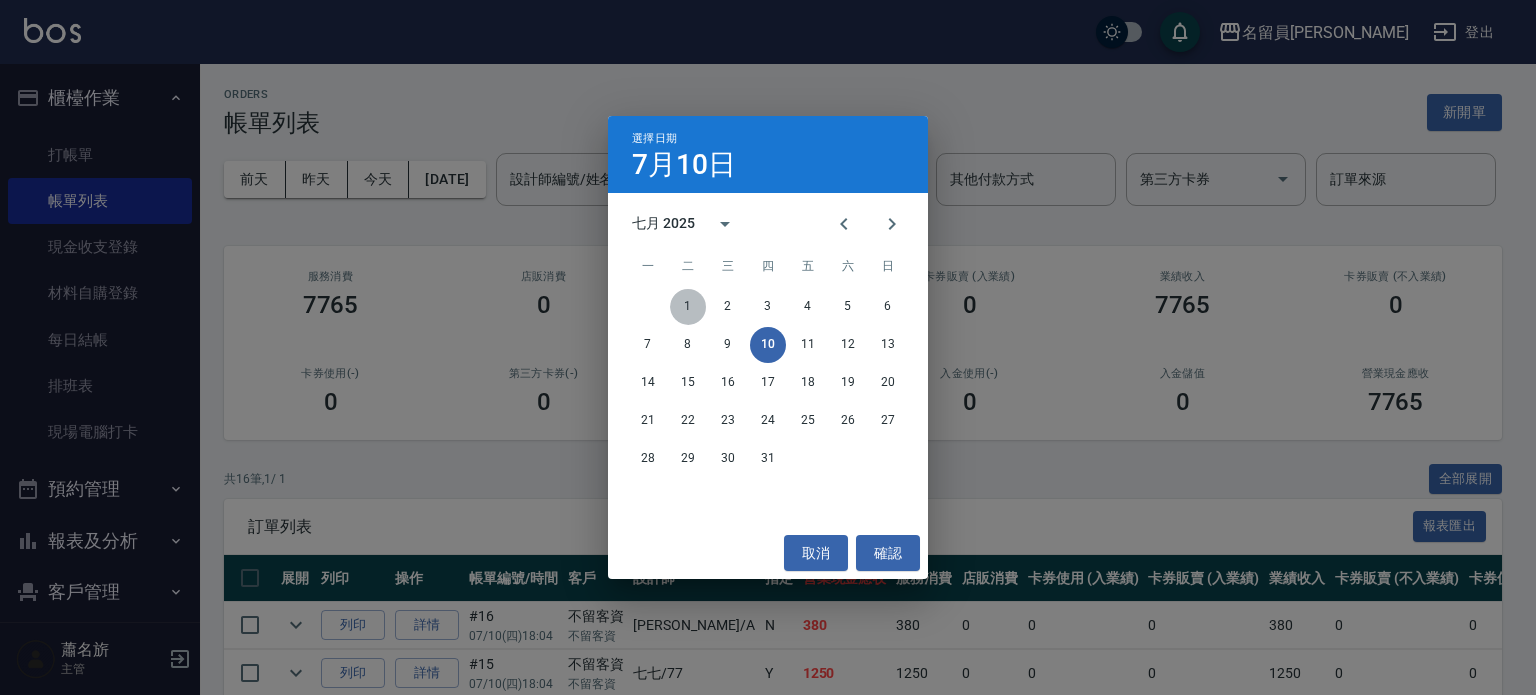 click on "1" at bounding box center [688, 307] 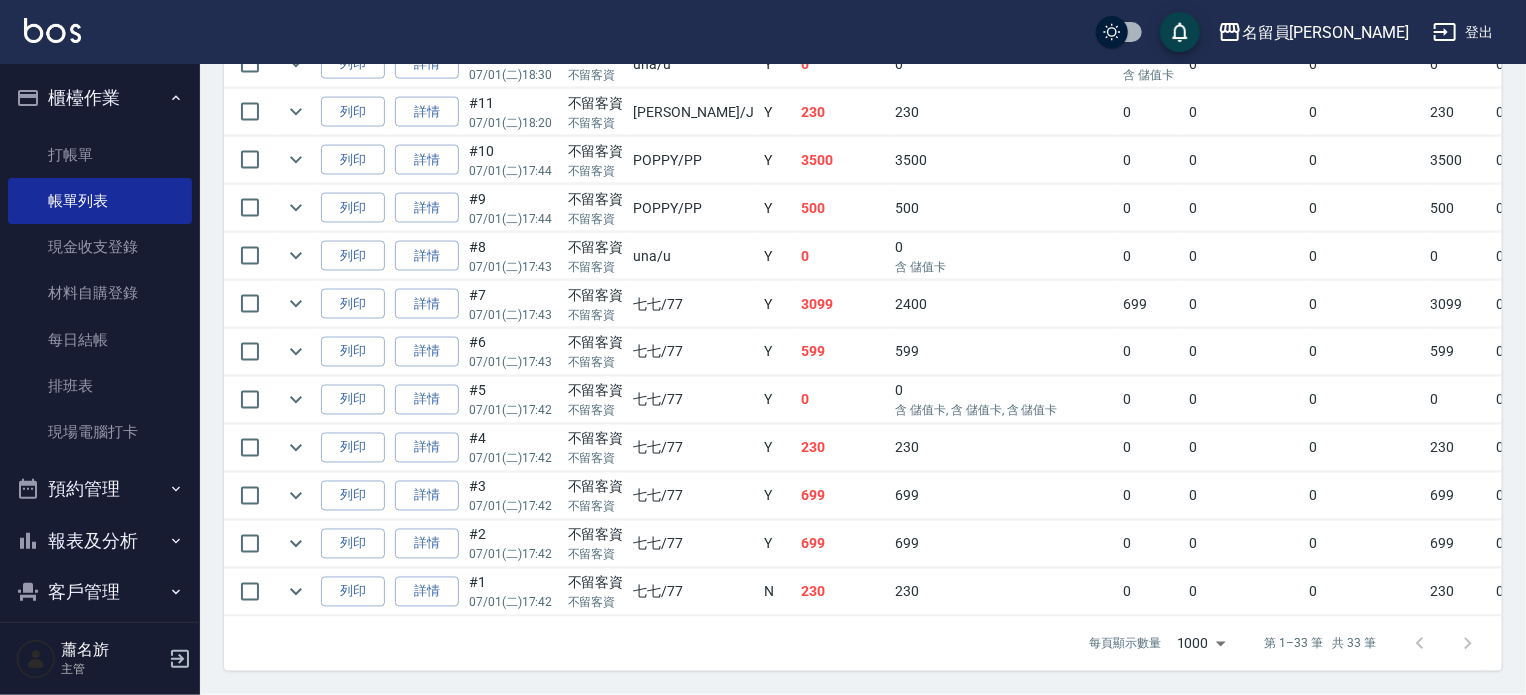 scroll, scrollTop: 1633, scrollLeft: 0, axis: vertical 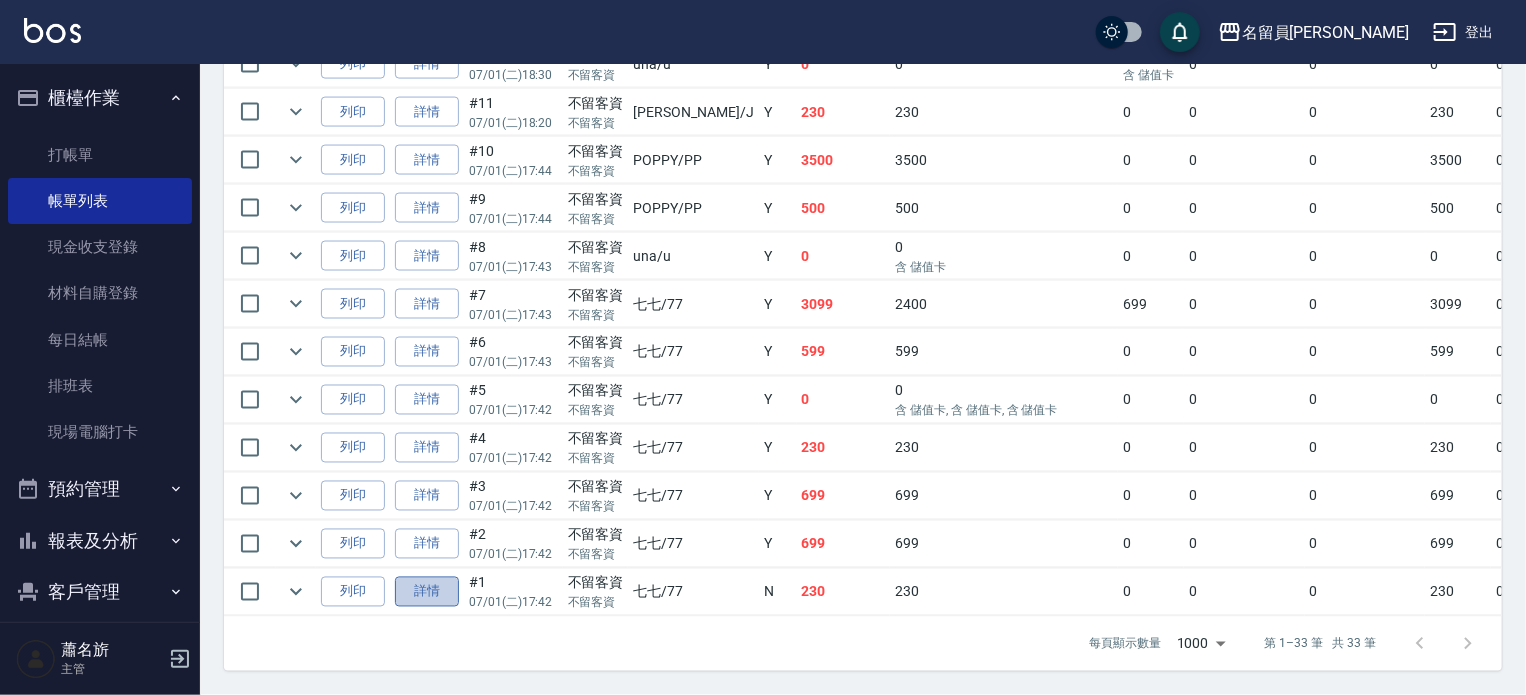 click on "詳情" at bounding box center [427, 592] 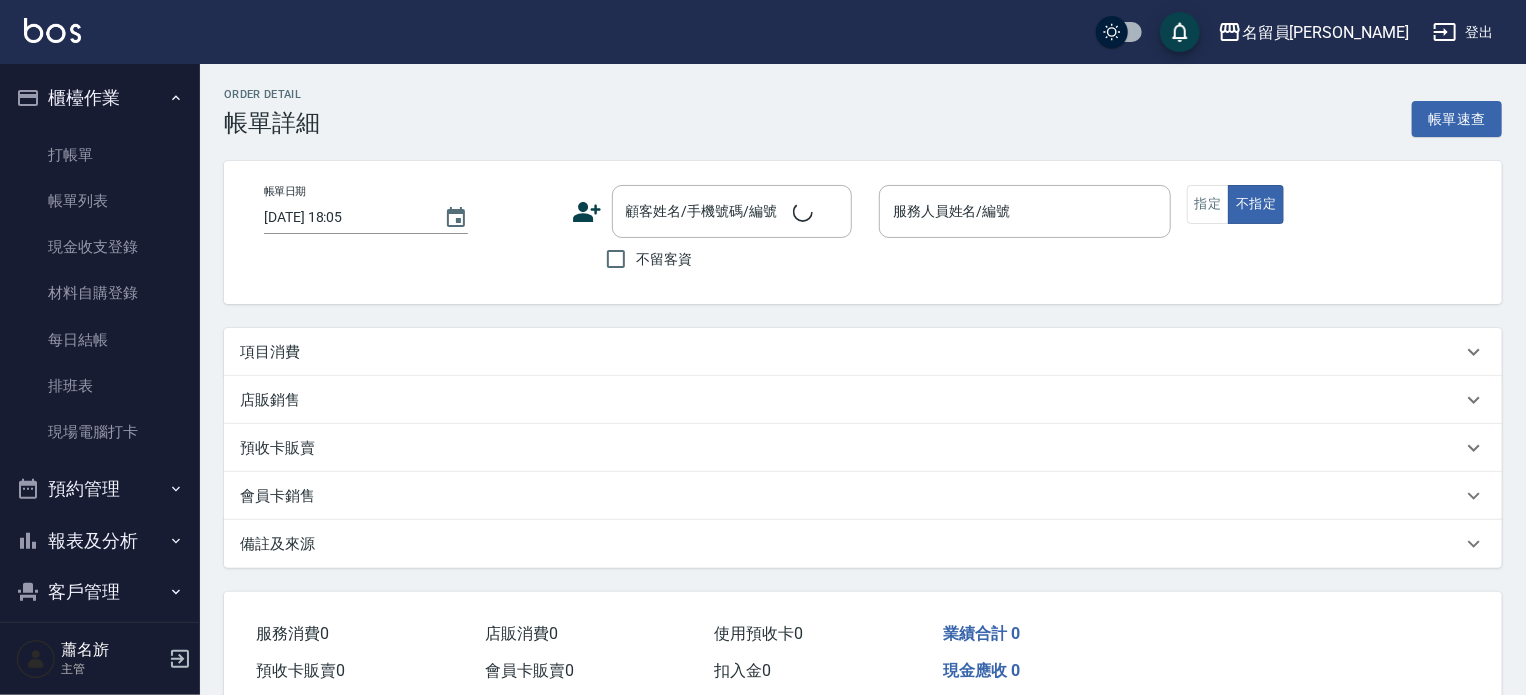 type on "[DATE] 17:42" 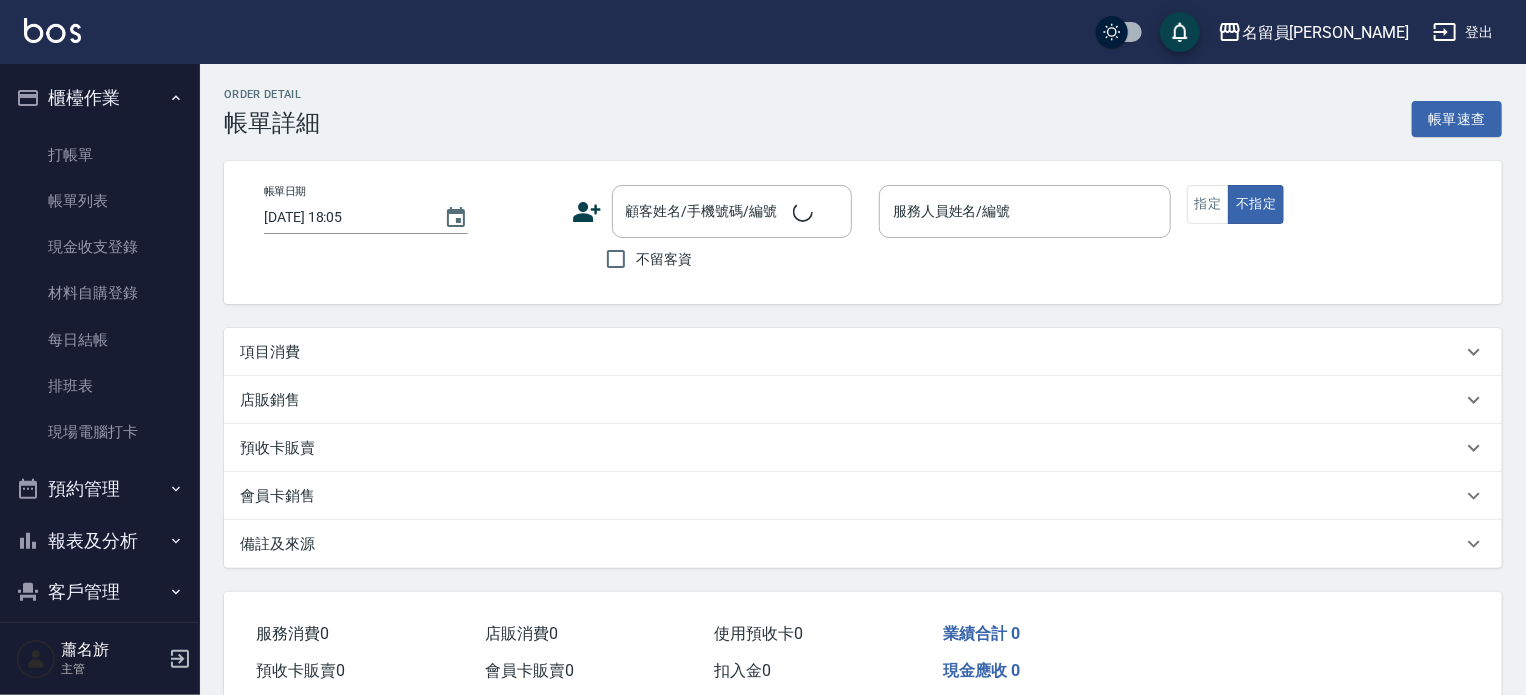 checkbox on "true" 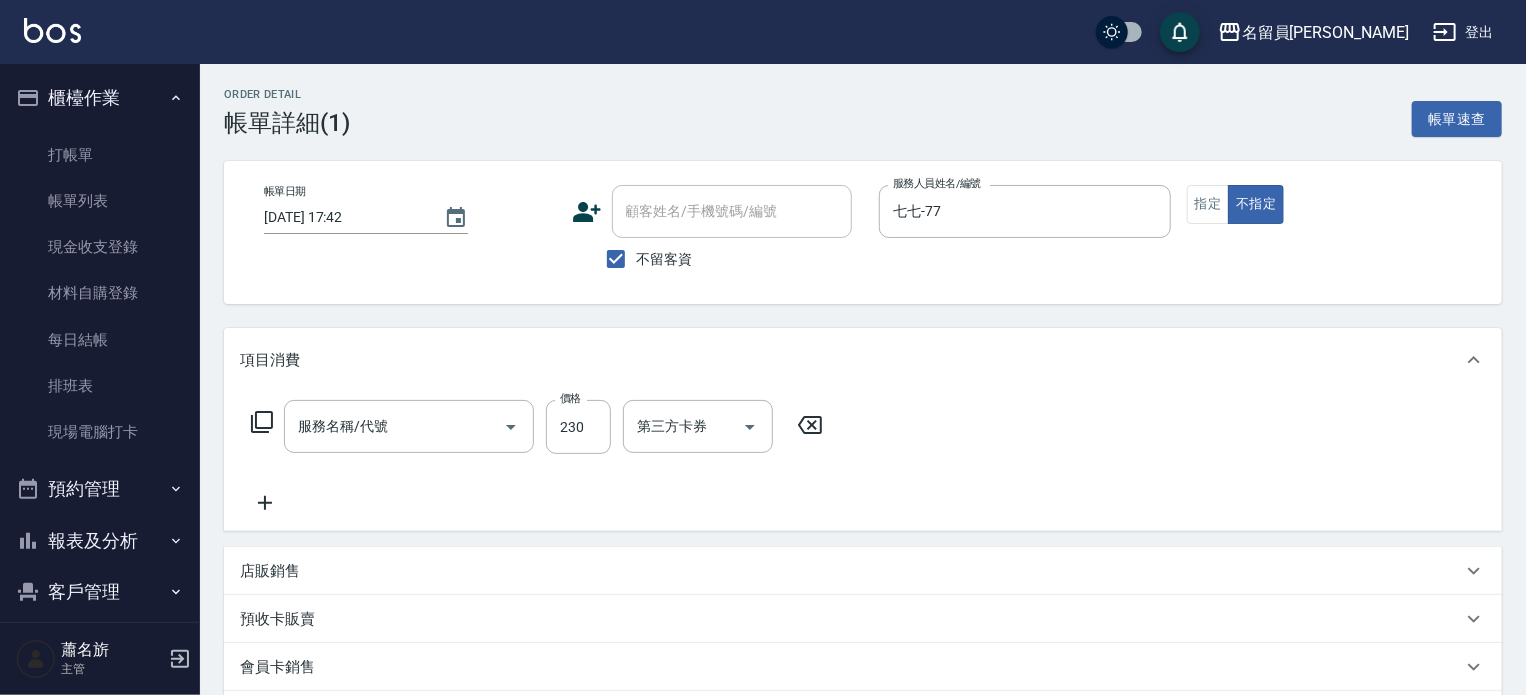 type on "剪髮(302)" 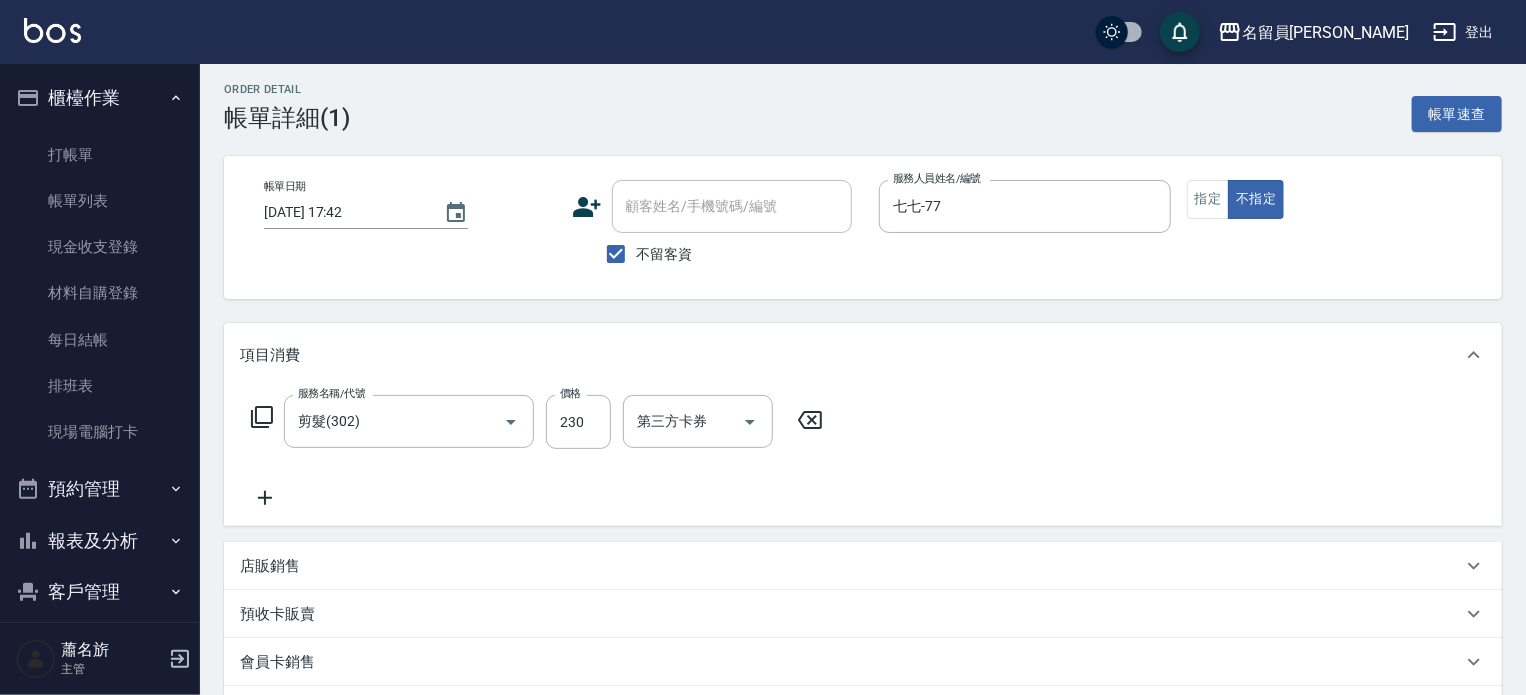 scroll, scrollTop: 0, scrollLeft: 0, axis: both 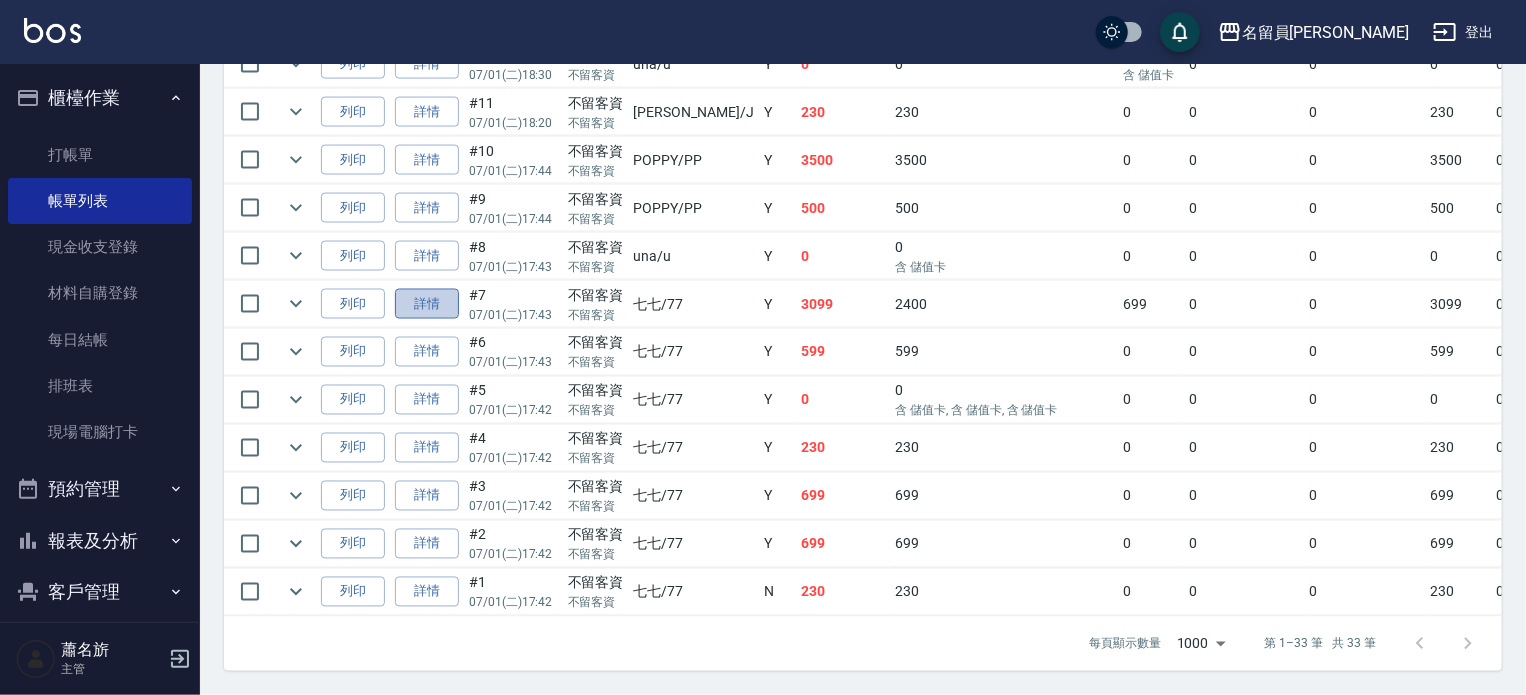 click on "詳情" at bounding box center [427, 304] 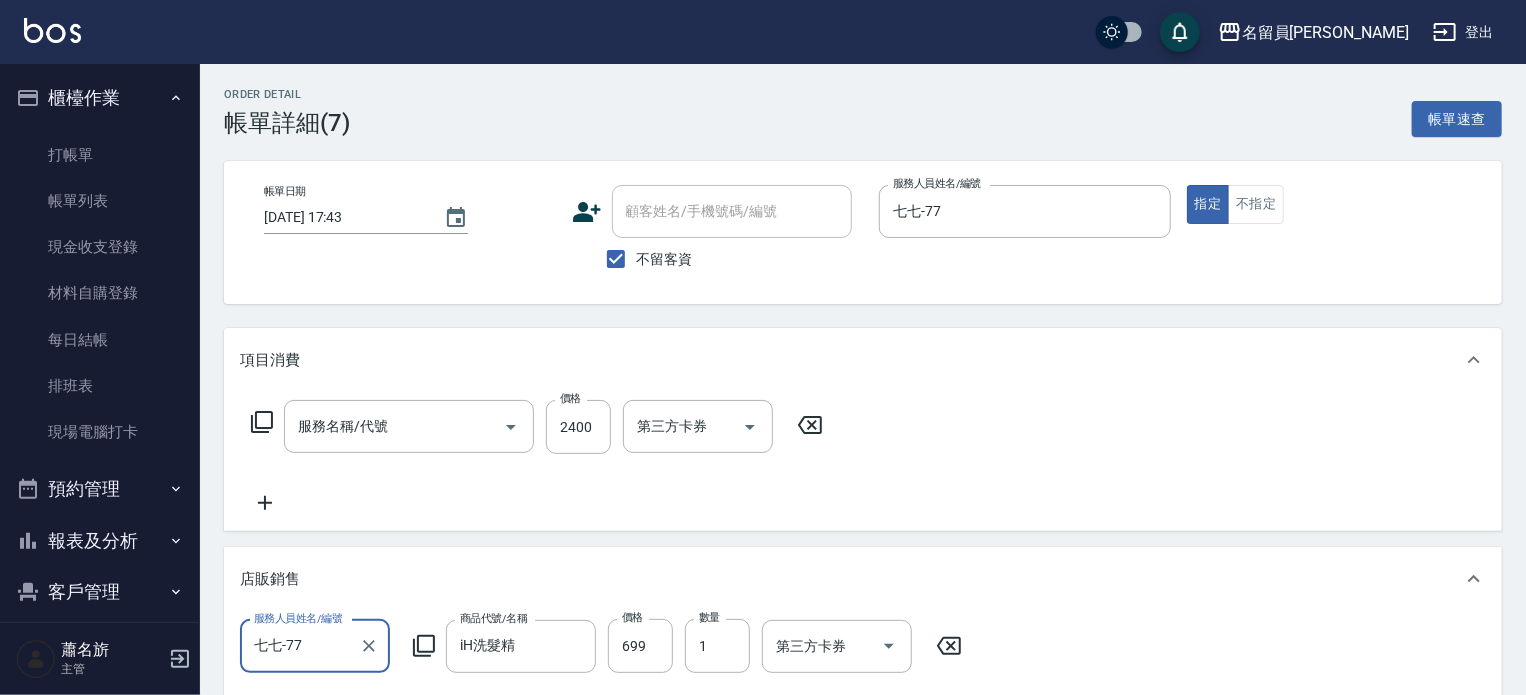 type on "[DATE] 17:43" 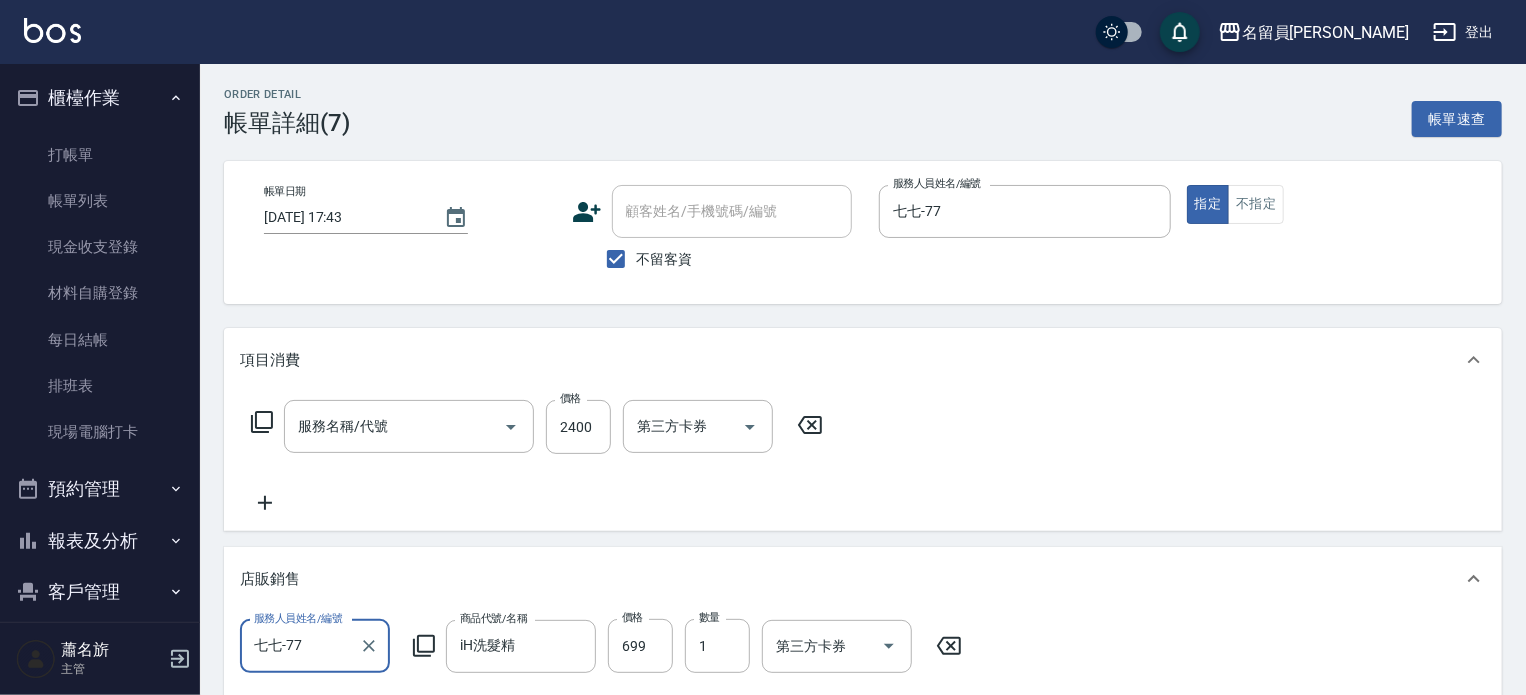 checkbox on "true" 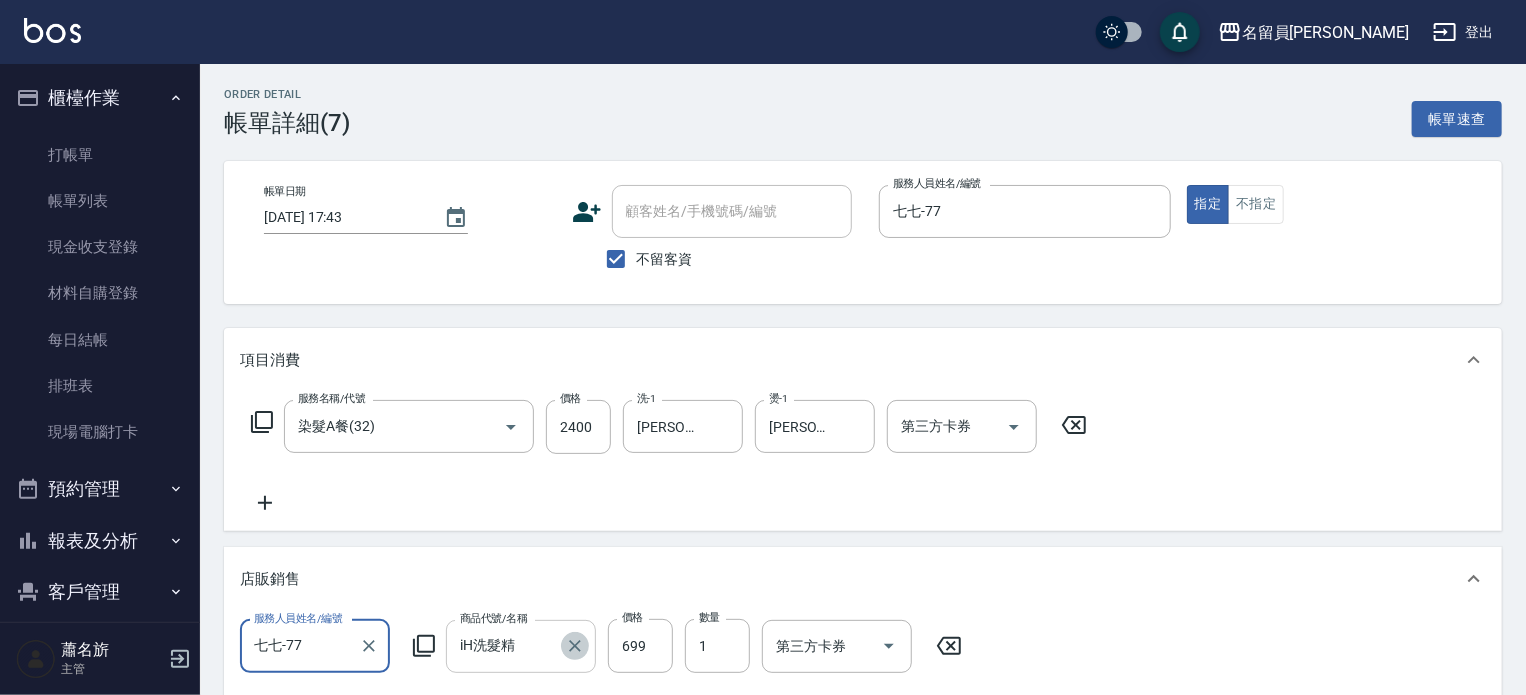 click 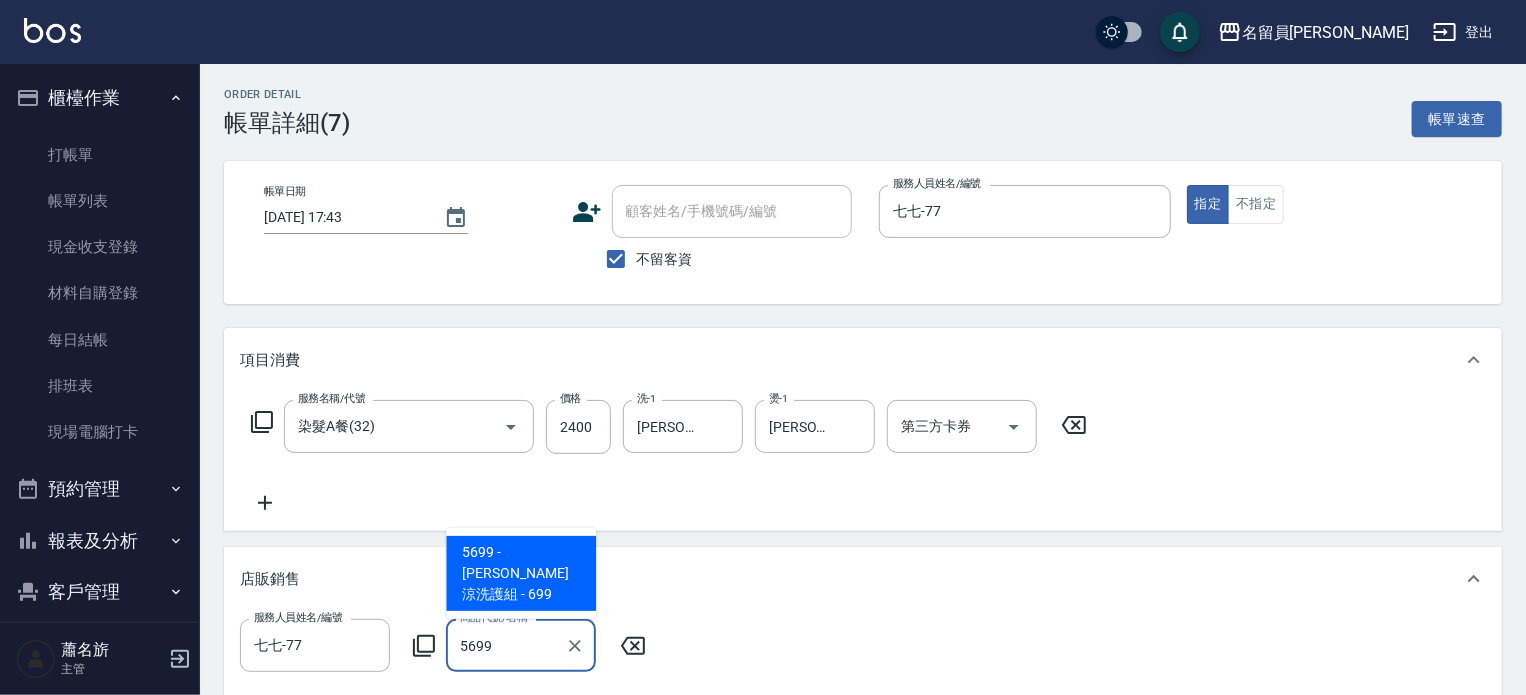 type on "[PERSON_NAME]涼洗護組" 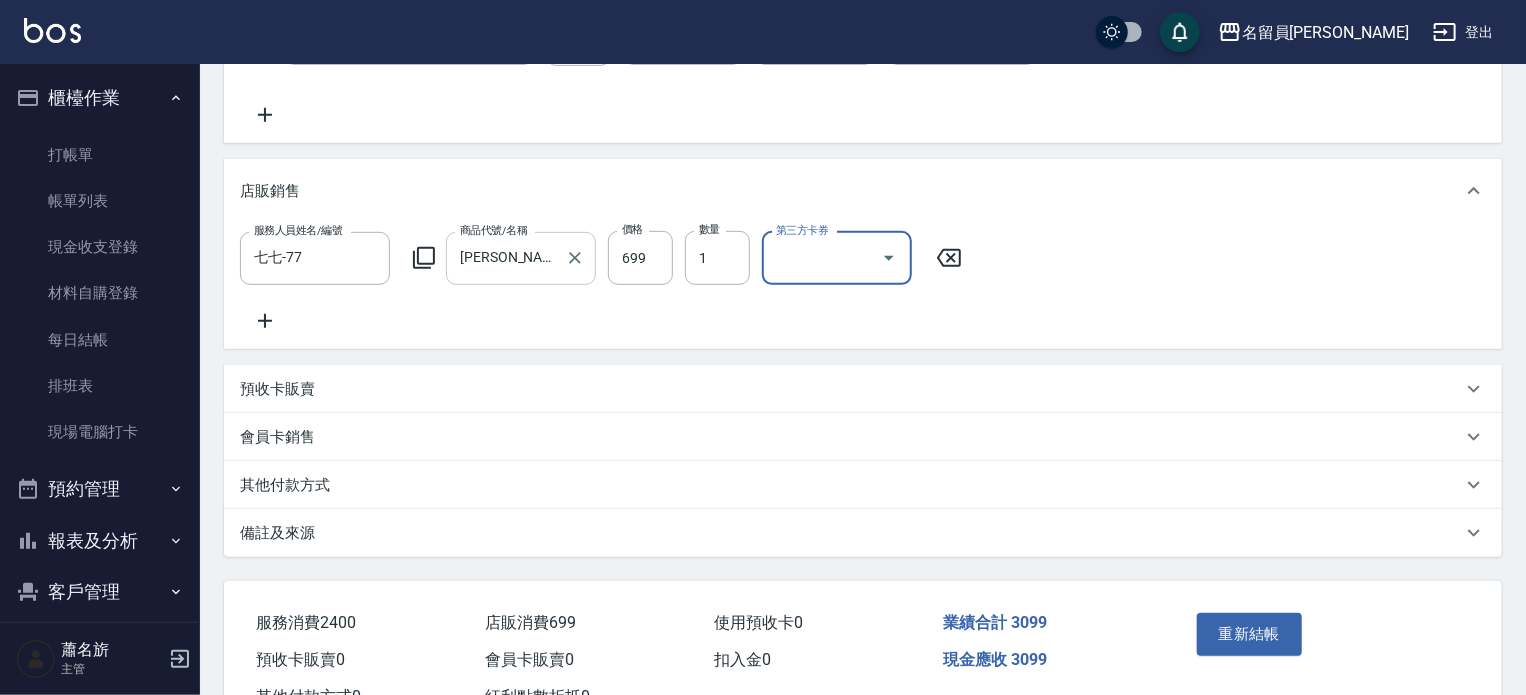 scroll, scrollTop: 400, scrollLeft: 0, axis: vertical 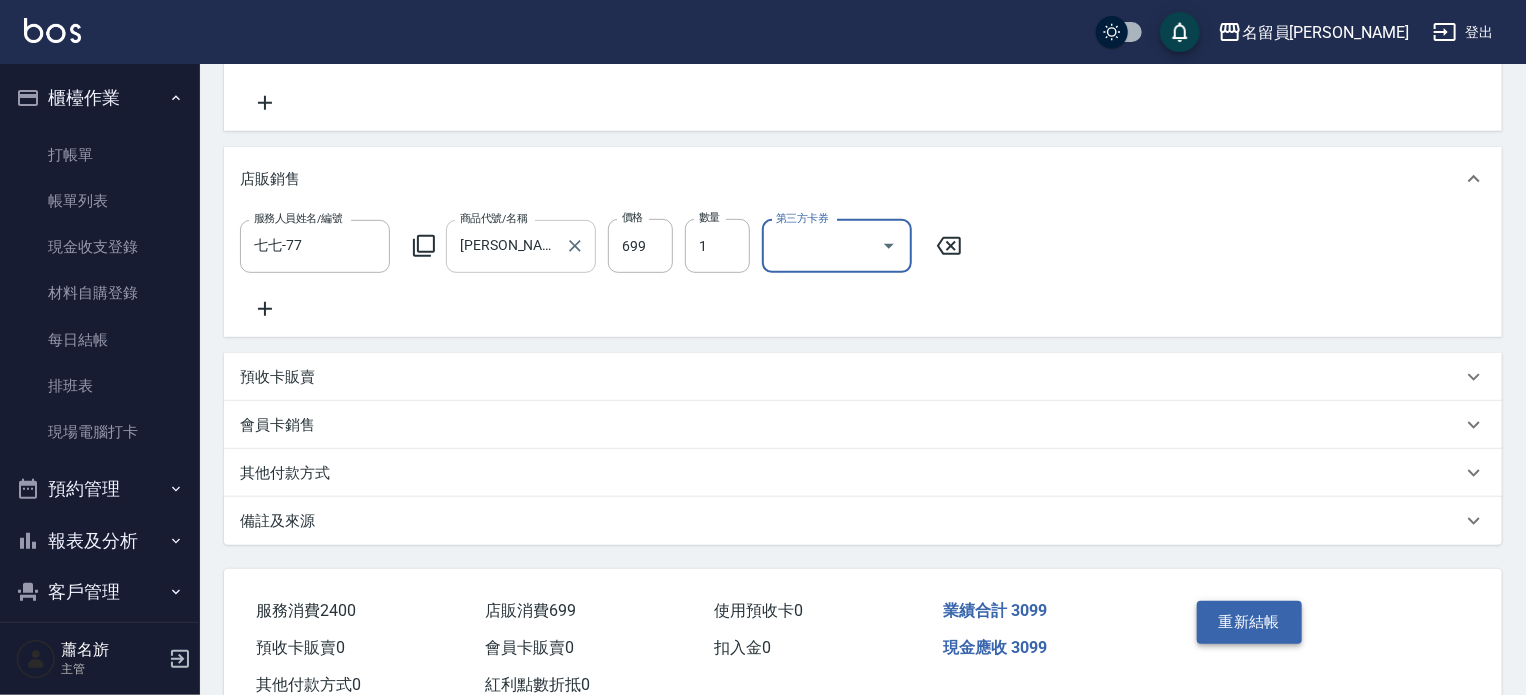click on "重新結帳" at bounding box center (1250, 622) 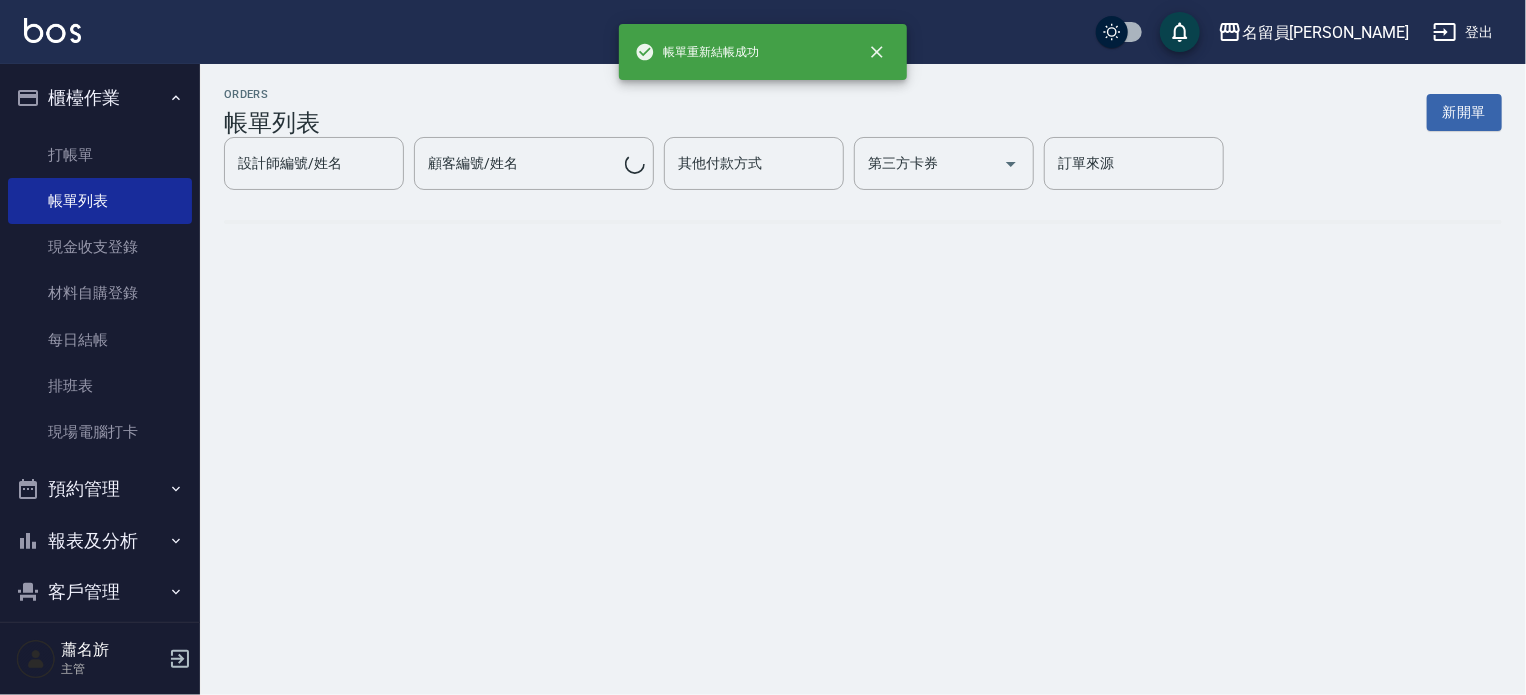 scroll, scrollTop: 0, scrollLeft: 0, axis: both 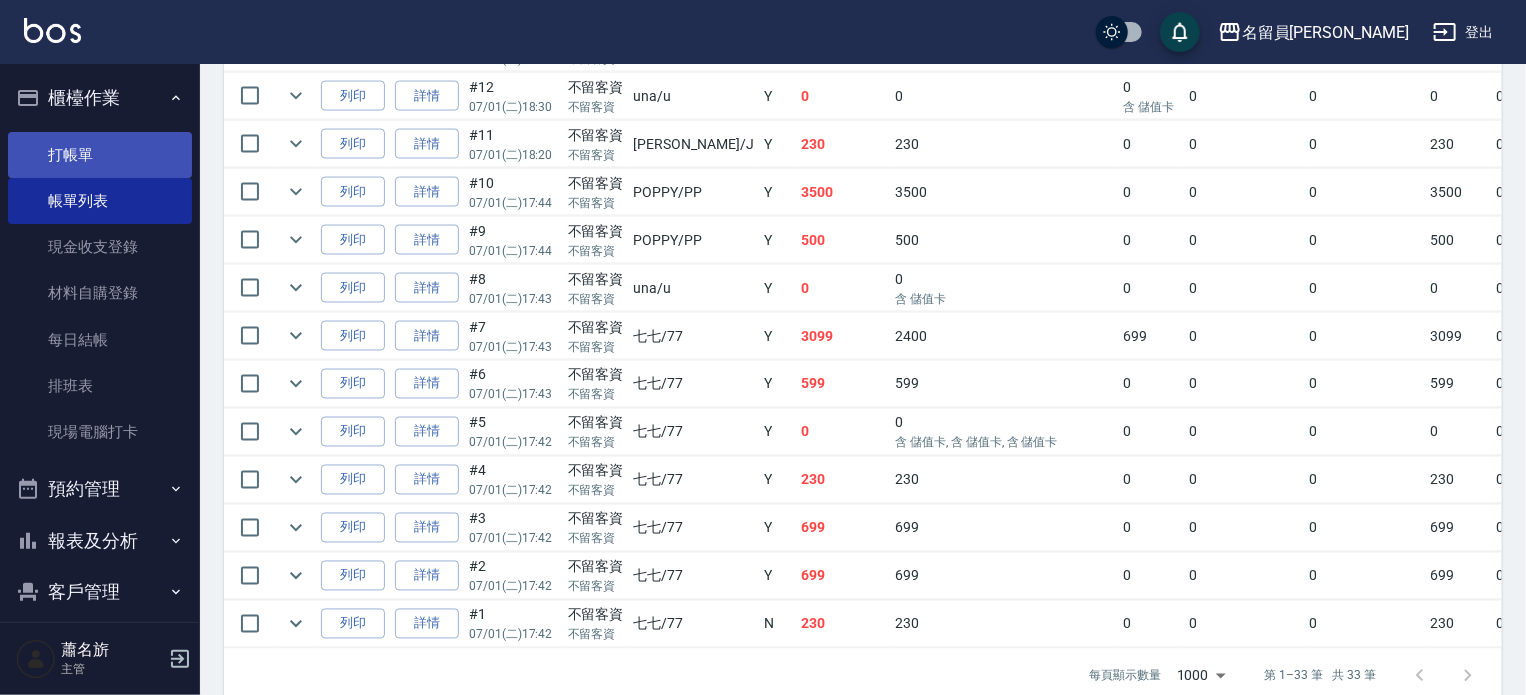 click on "打帳單" at bounding box center (100, 155) 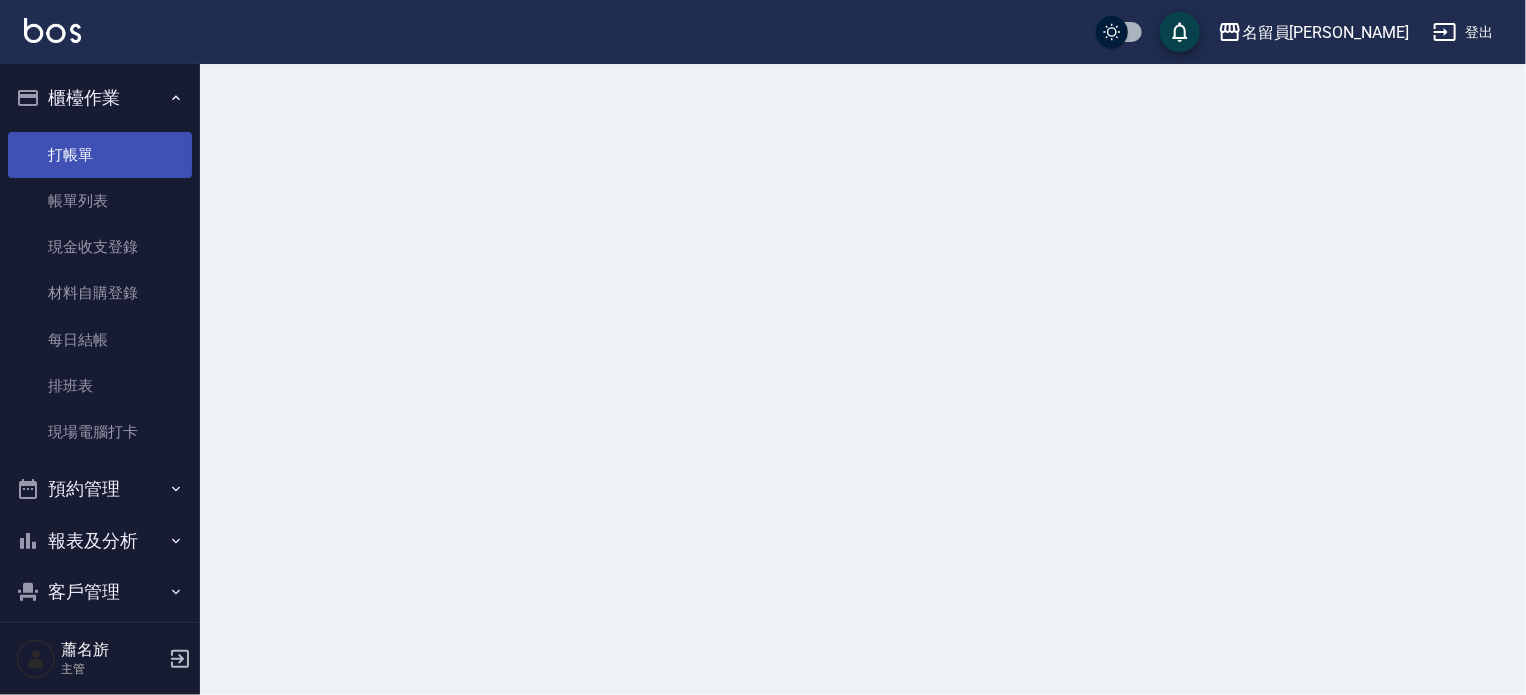scroll, scrollTop: 0, scrollLeft: 0, axis: both 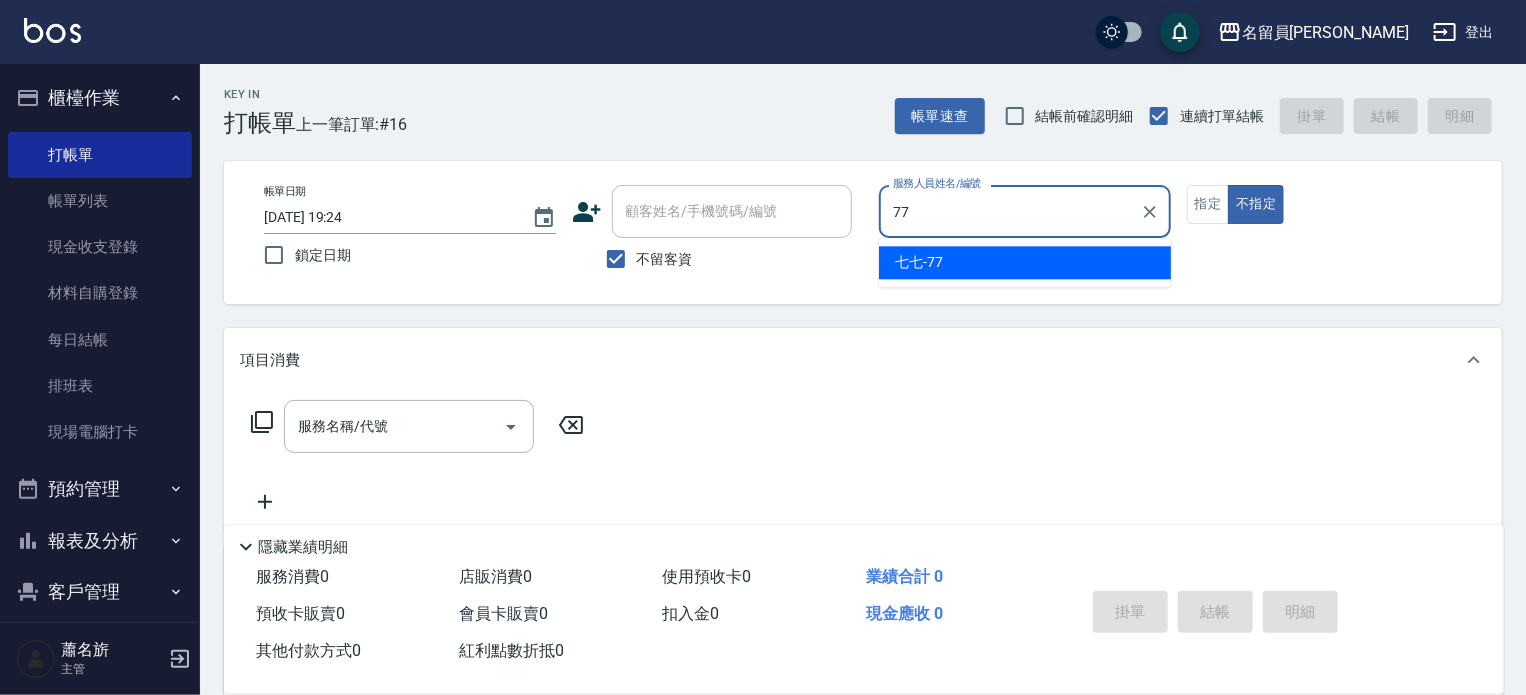 type on "七七-77" 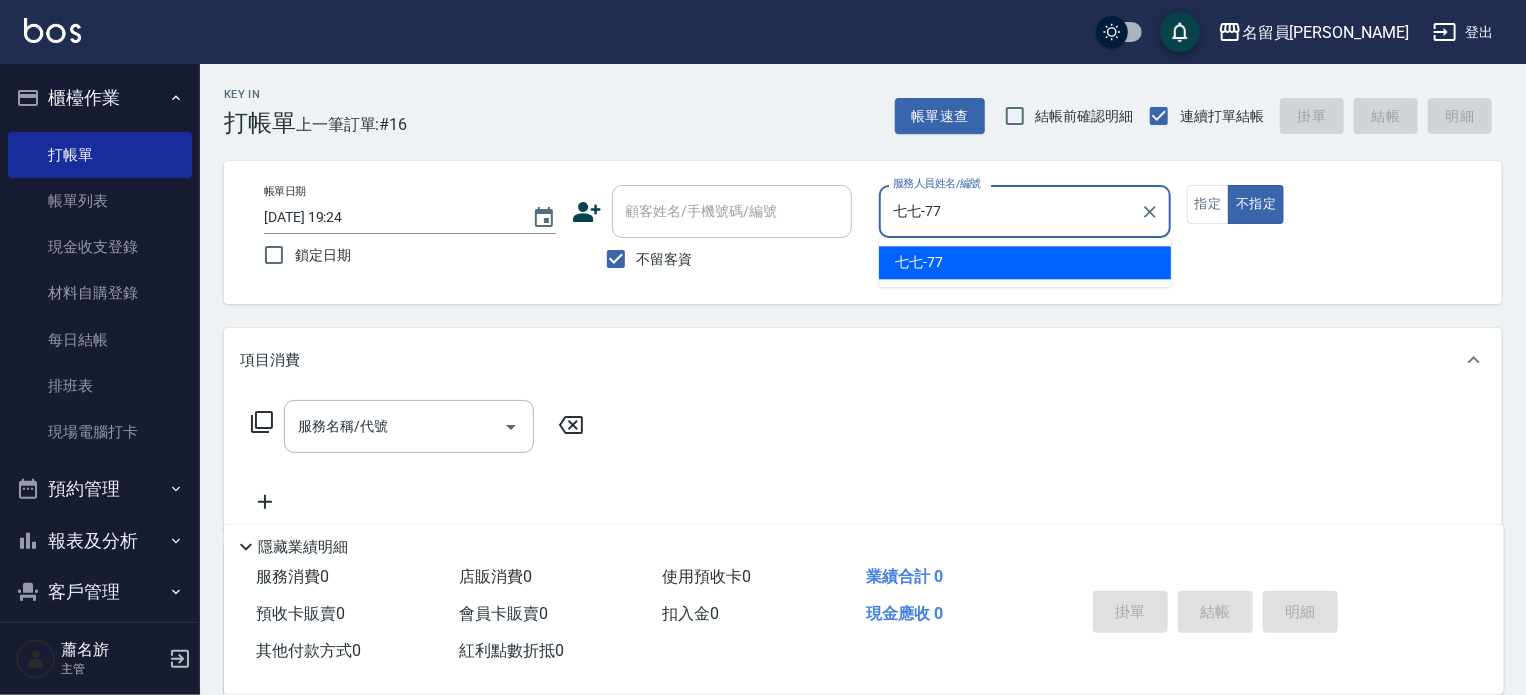 type on "false" 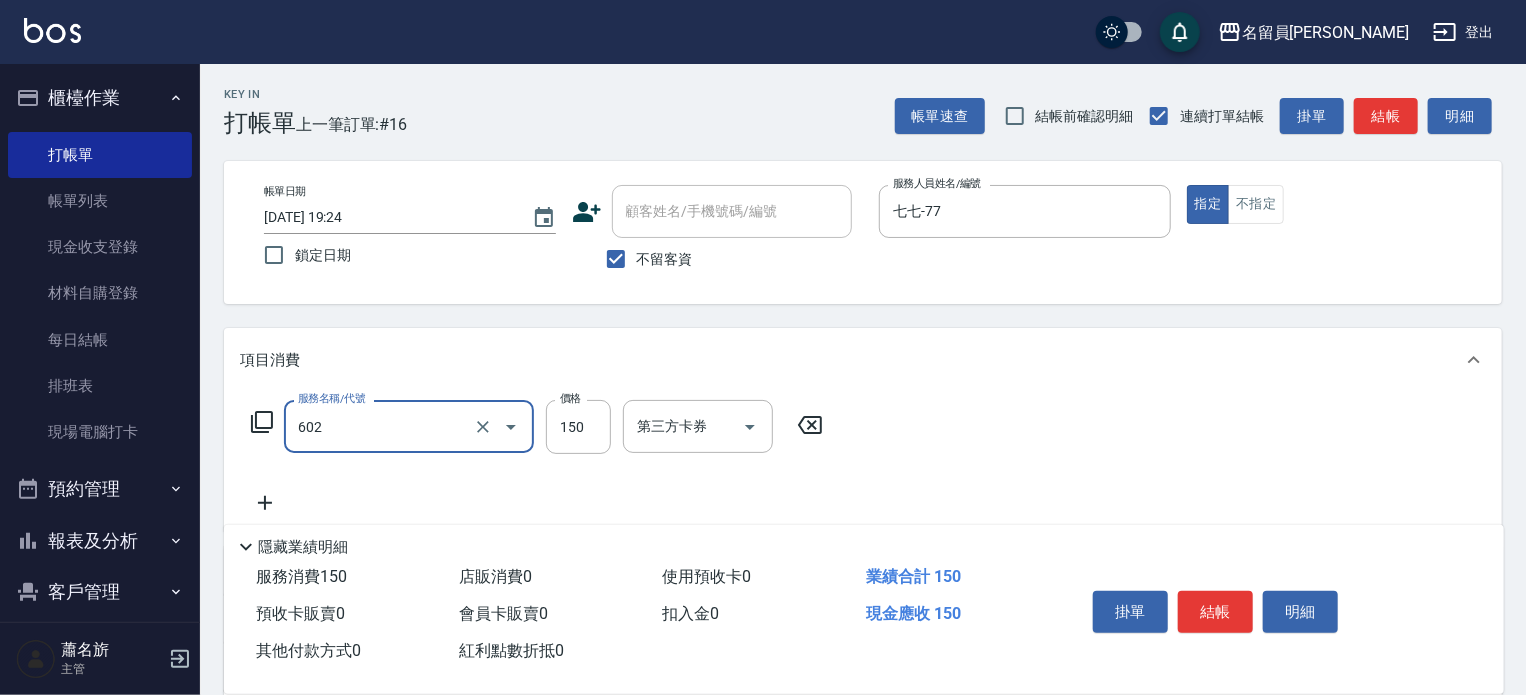type on "一般洗髮(602)" 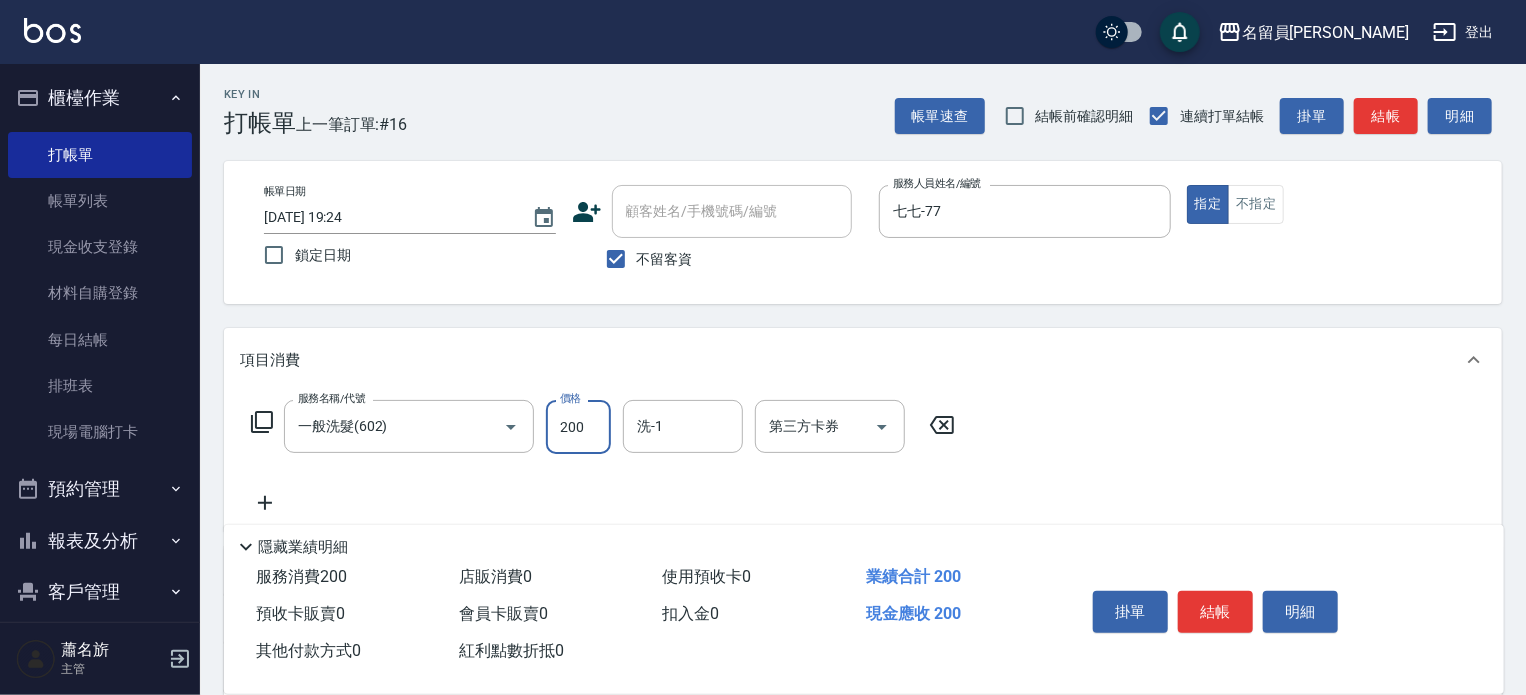type on "200" 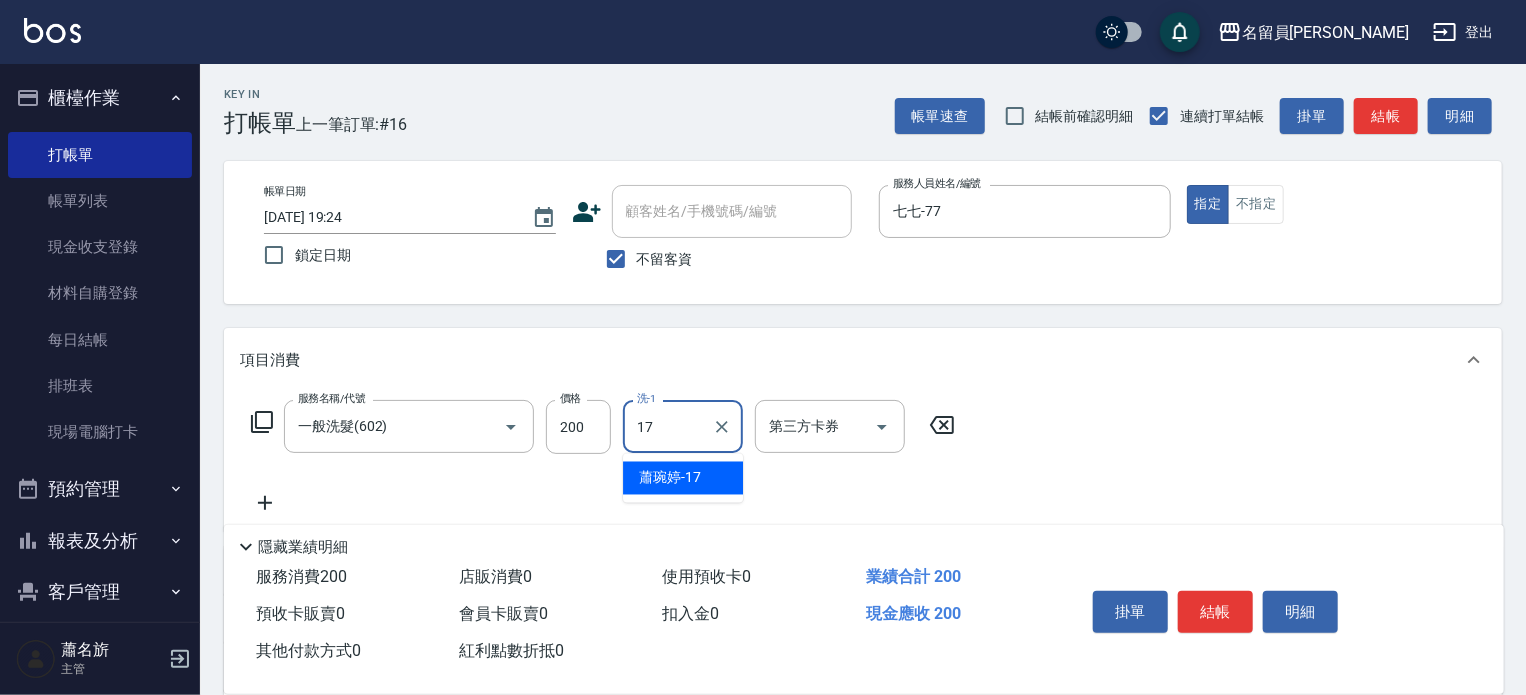 type on "[PERSON_NAME]-17" 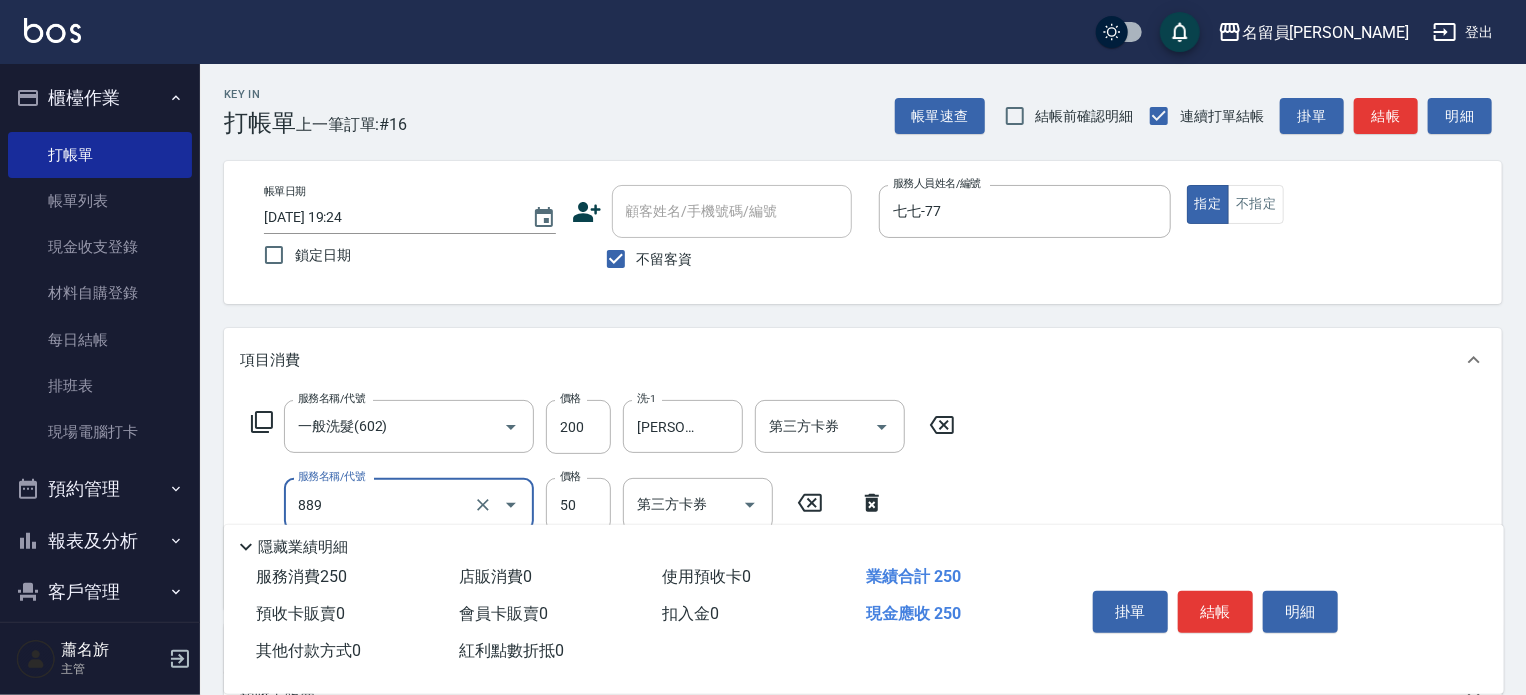 type on "精油(889)" 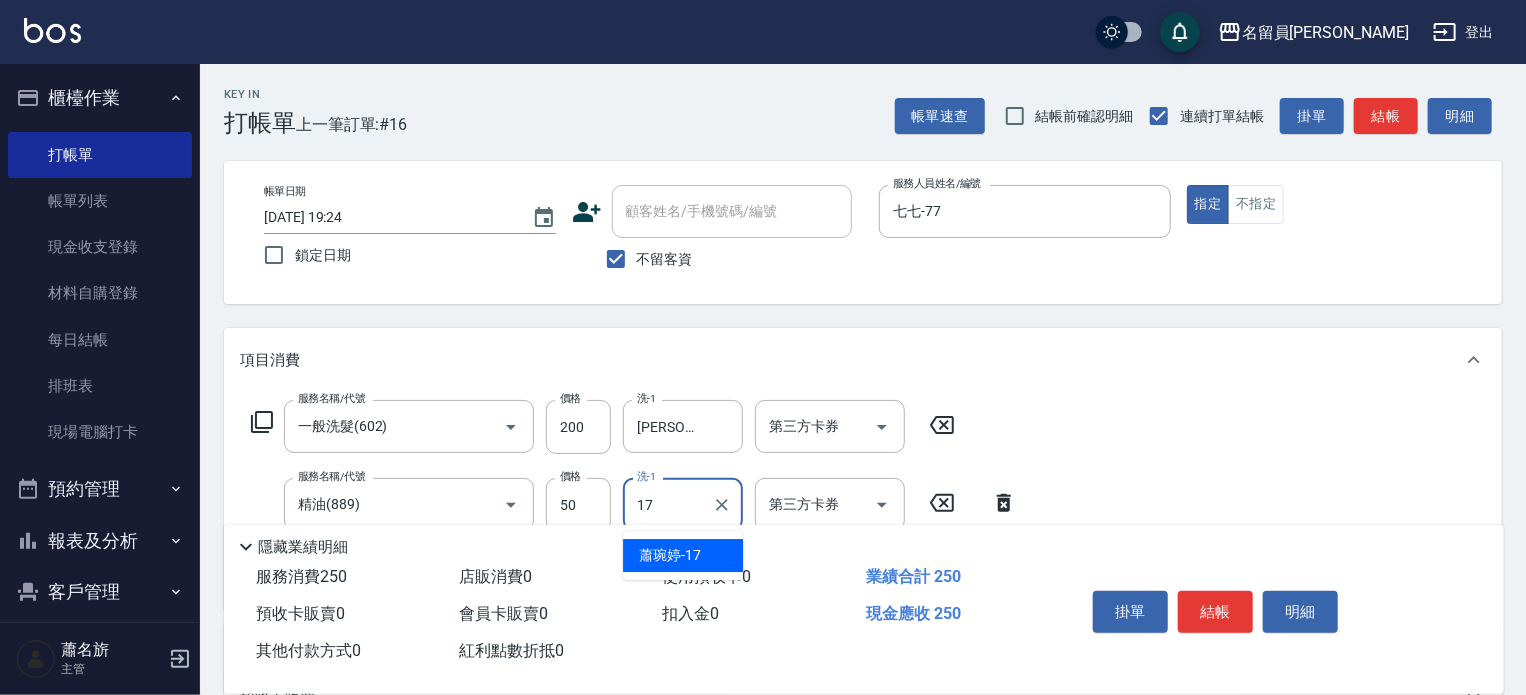 type on "[PERSON_NAME]-17" 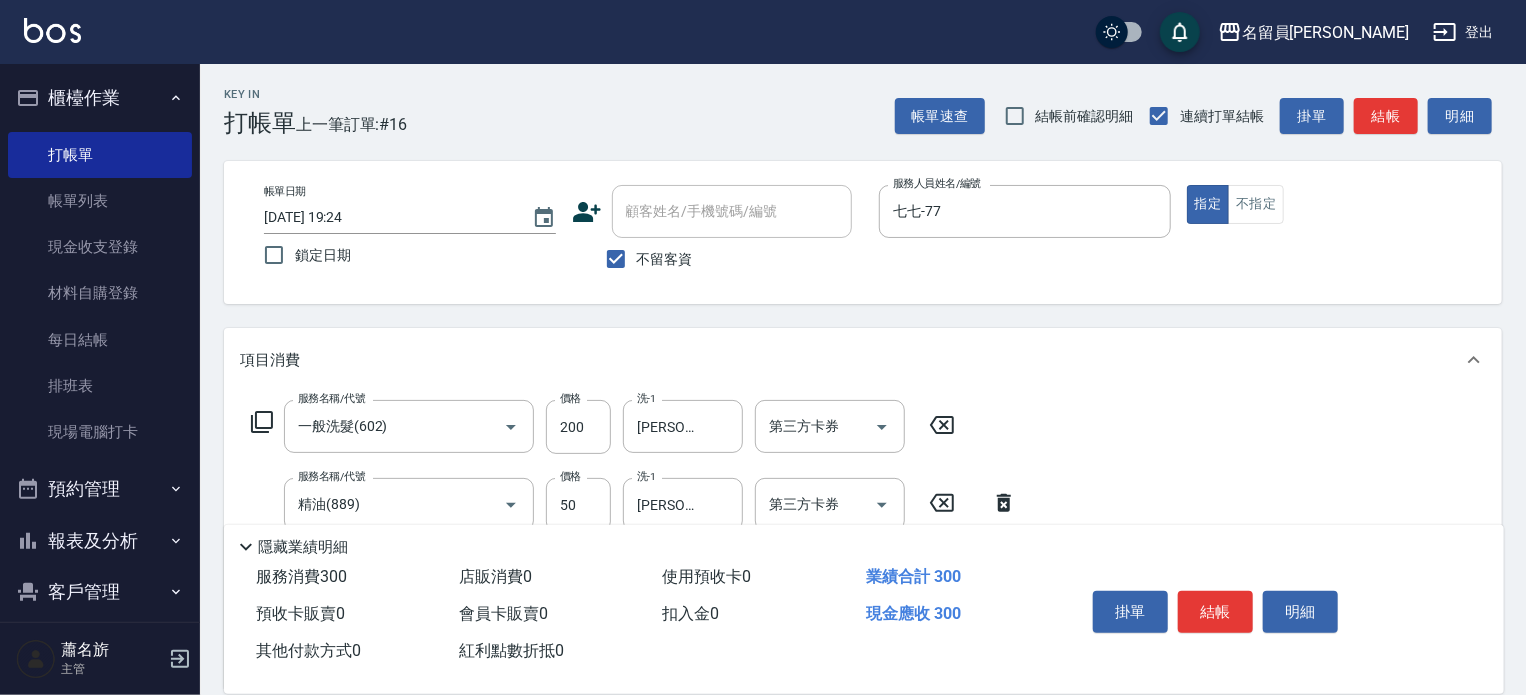 type on "瞬間保養(415)" 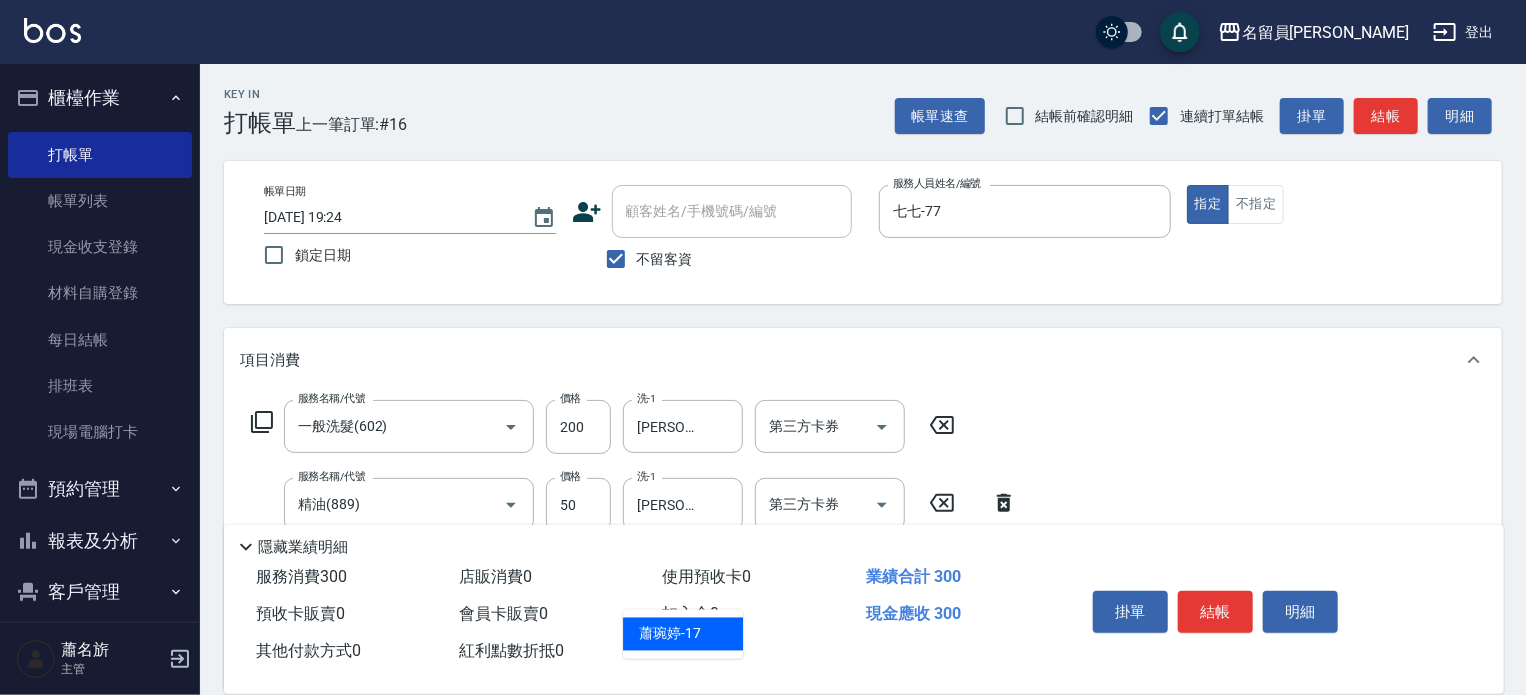type on "[PERSON_NAME]-17" 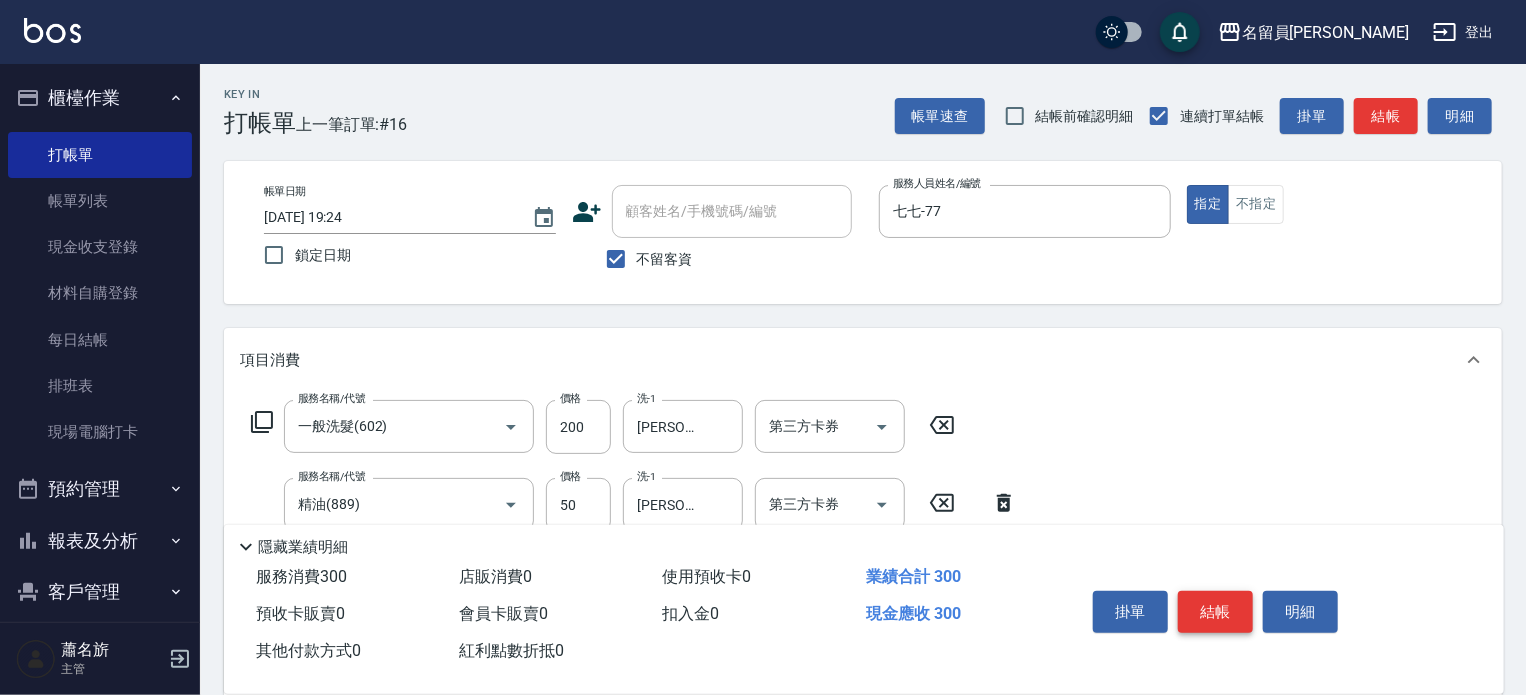 click on "結帳" at bounding box center (1215, 612) 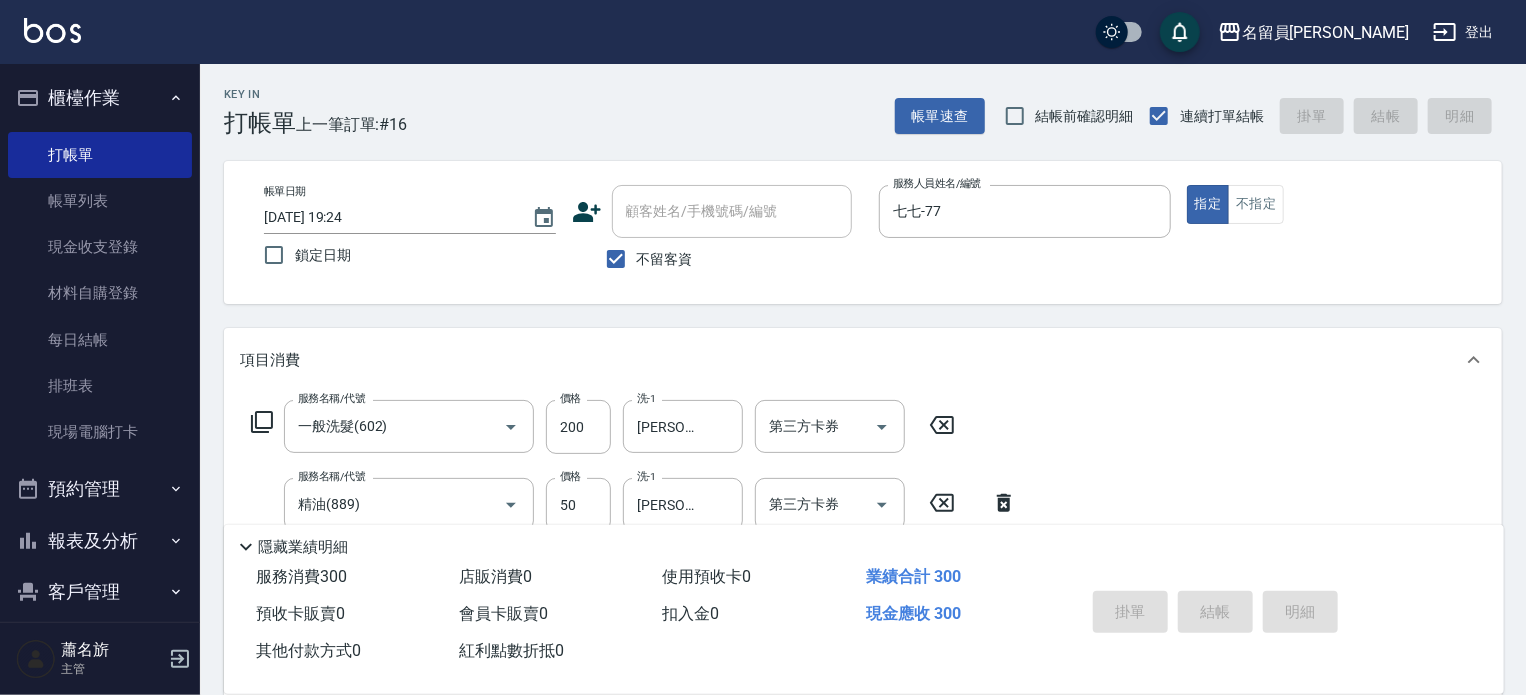type on "[DATE] 19:25" 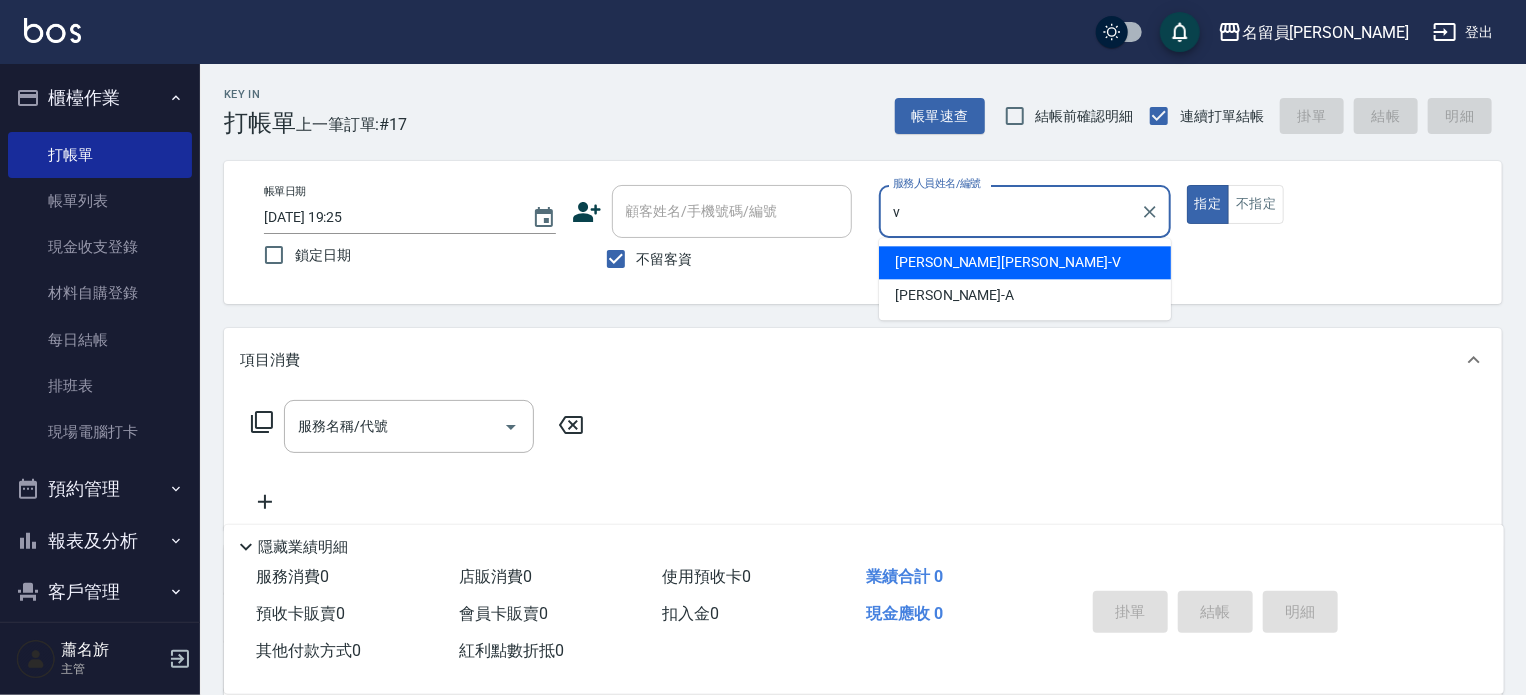 type on "[PERSON_NAME][PERSON_NAME]-V" 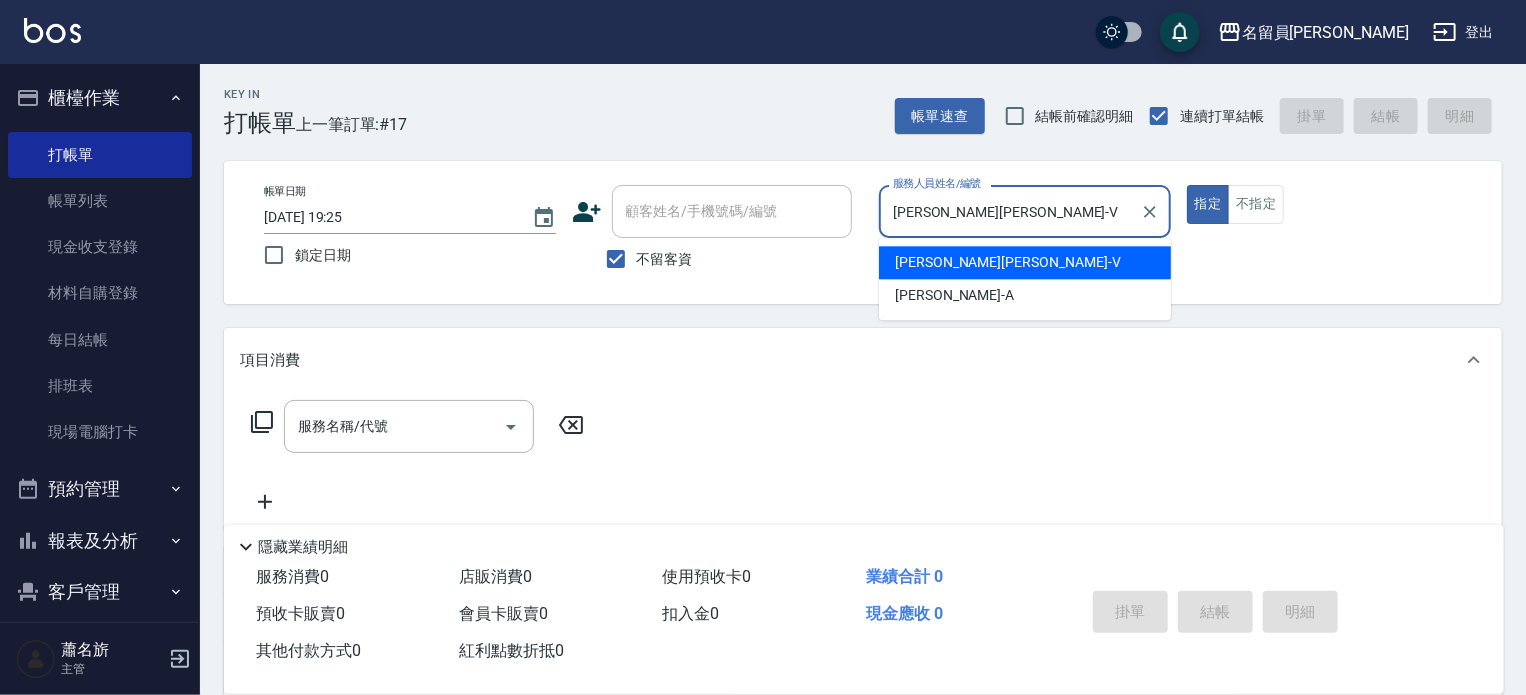 type on "true" 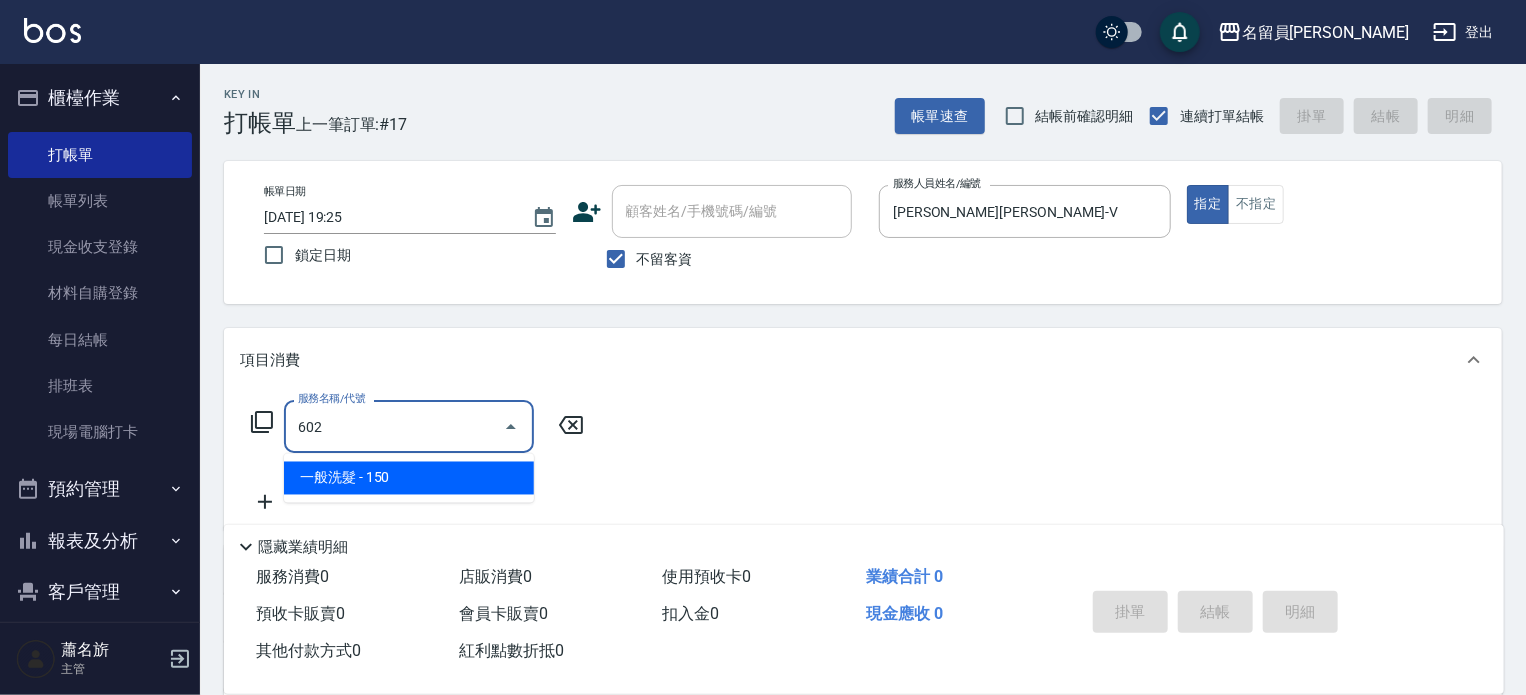 type on "一般洗髮(602)" 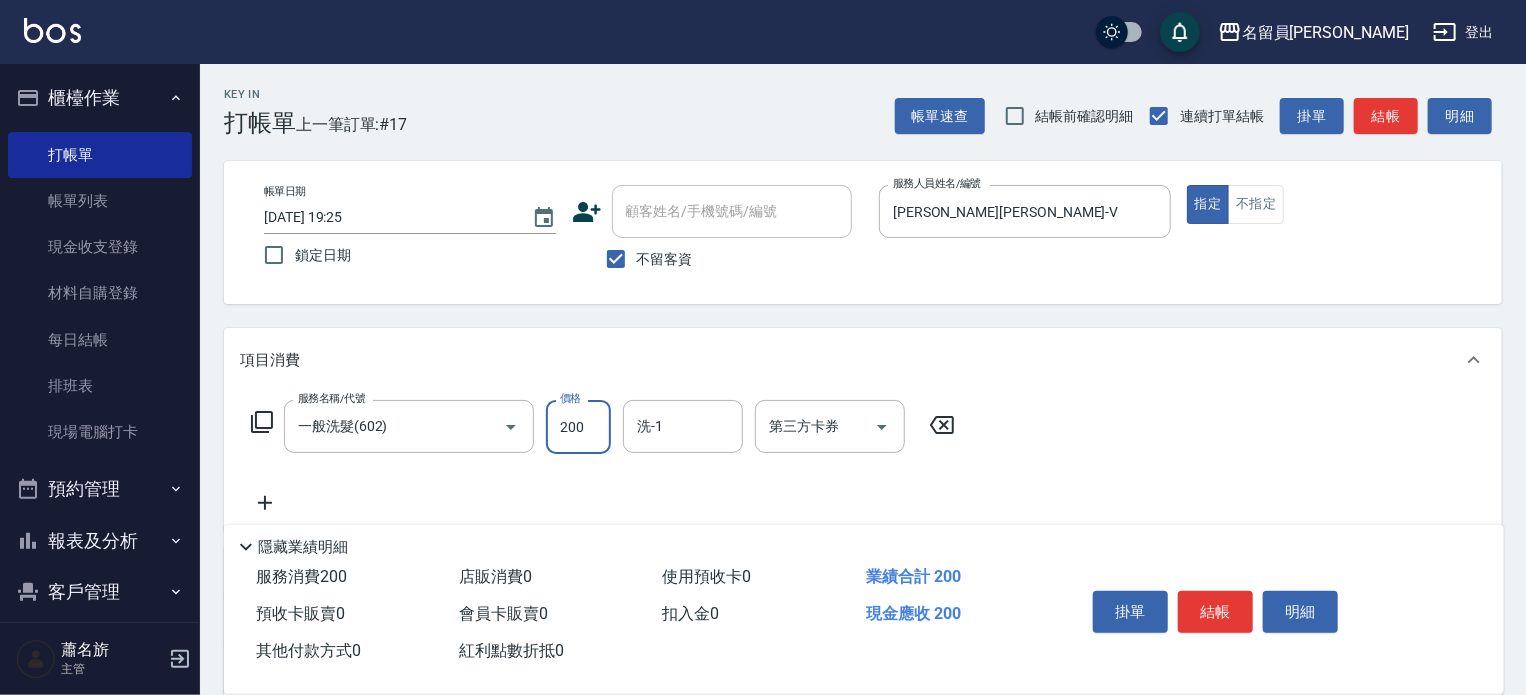 type on "200" 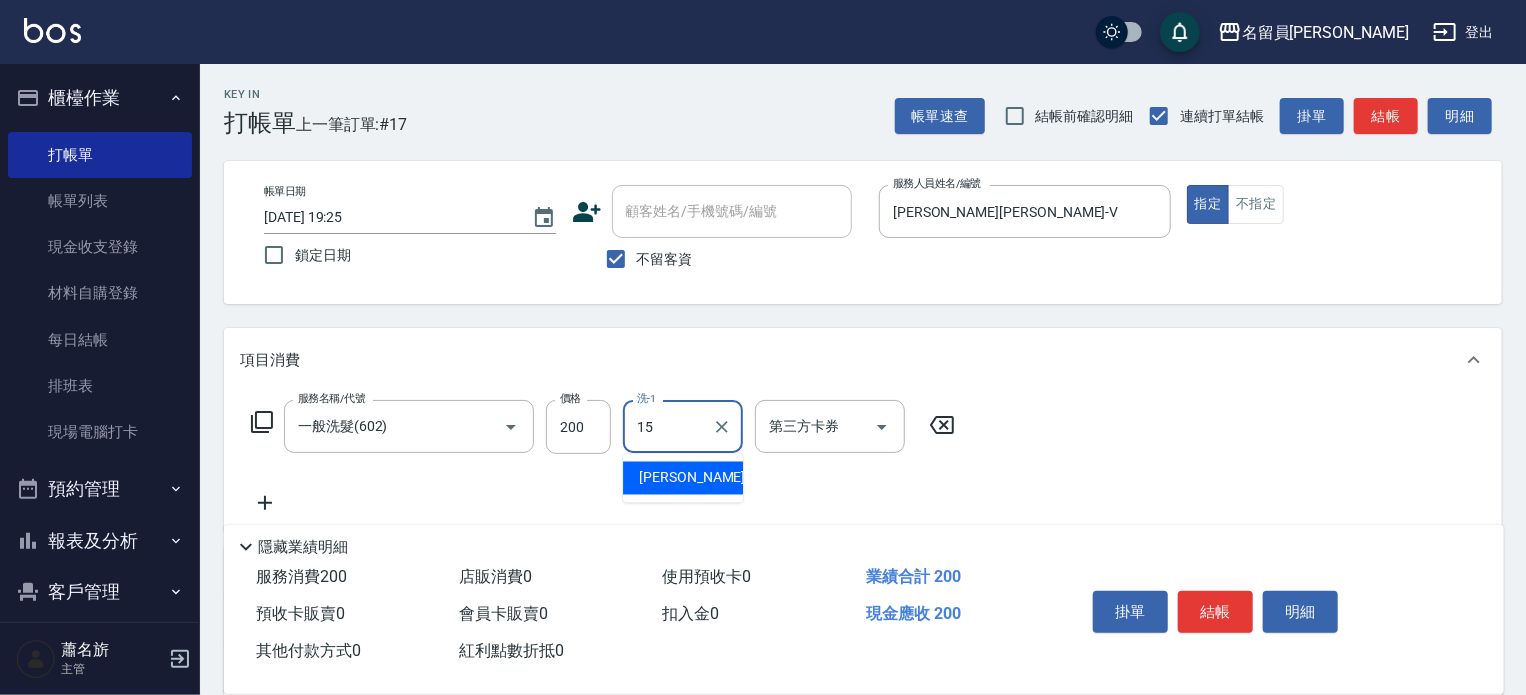 type on "[PERSON_NAME]-15" 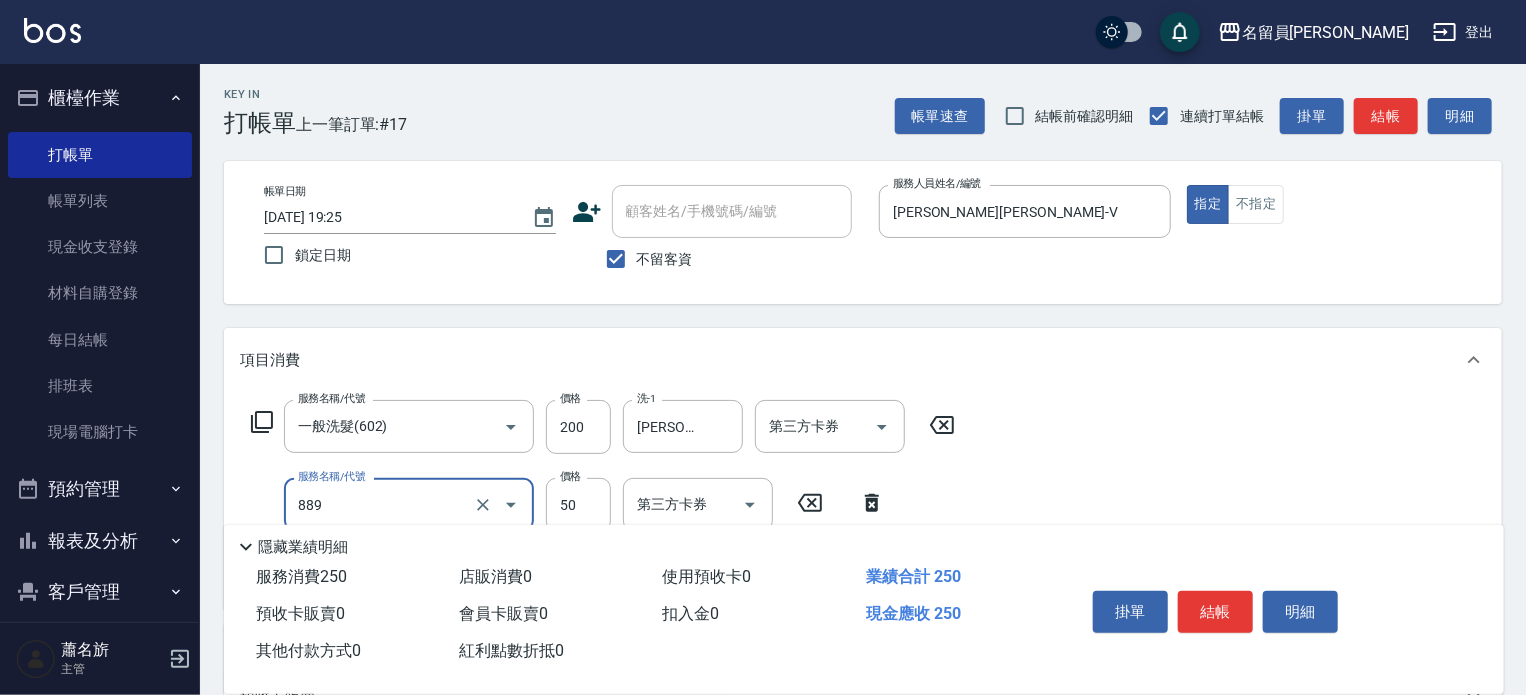 type on "精油(889)" 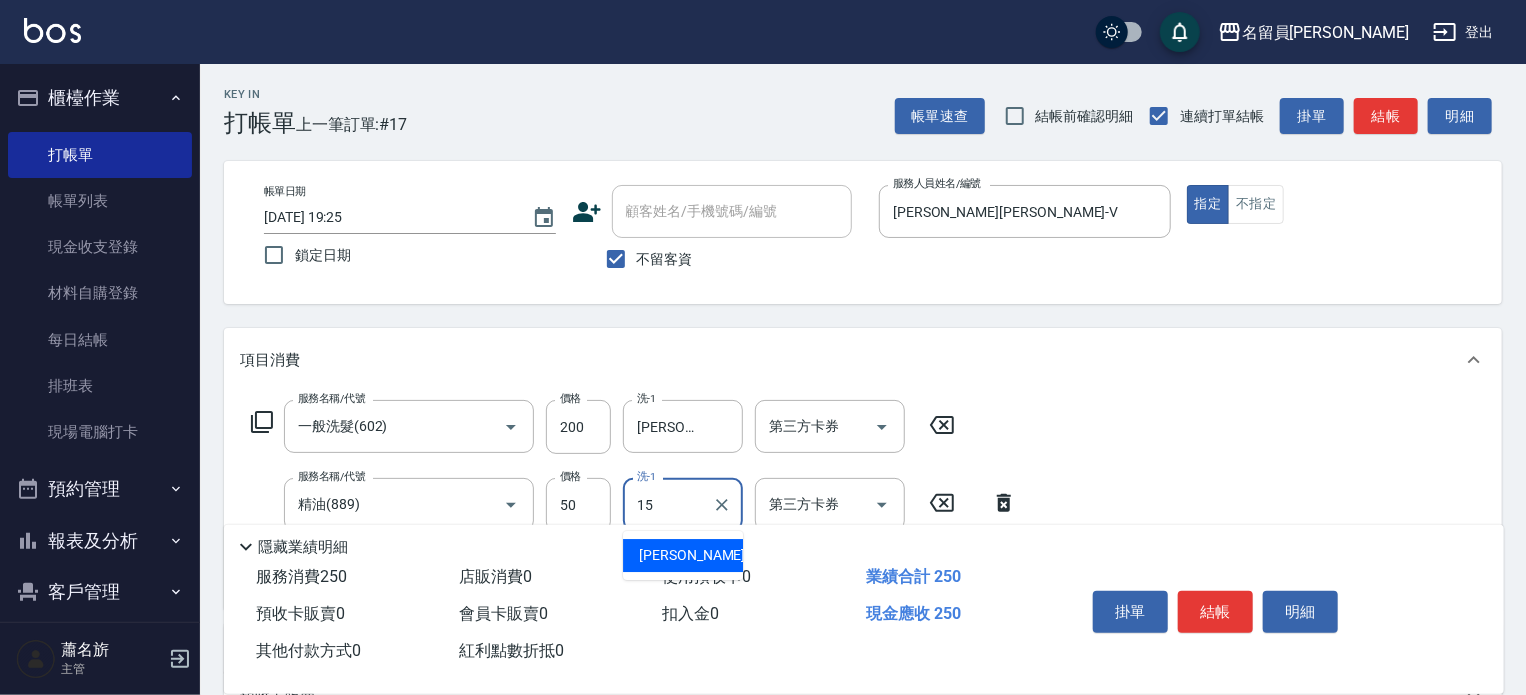 type on "[PERSON_NAME]-15" 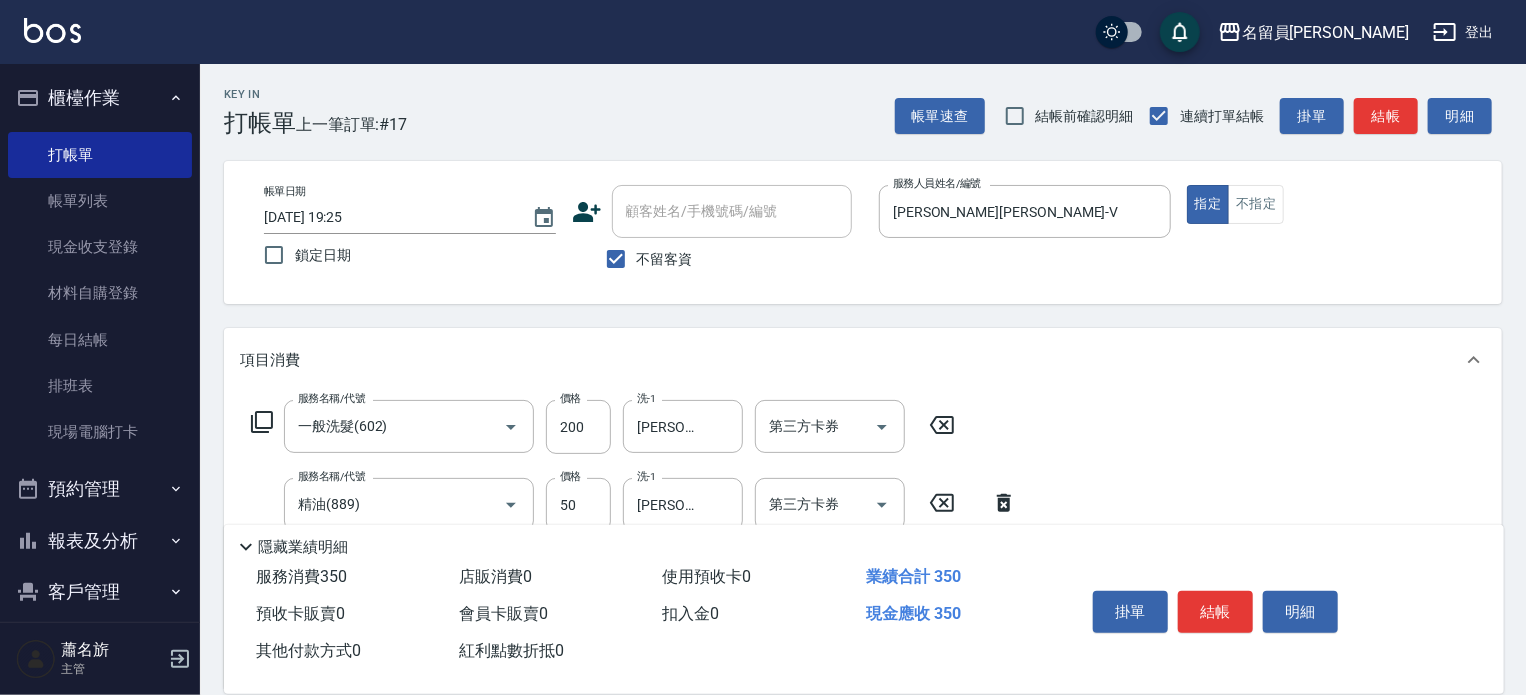 type on "剪髮(302)" 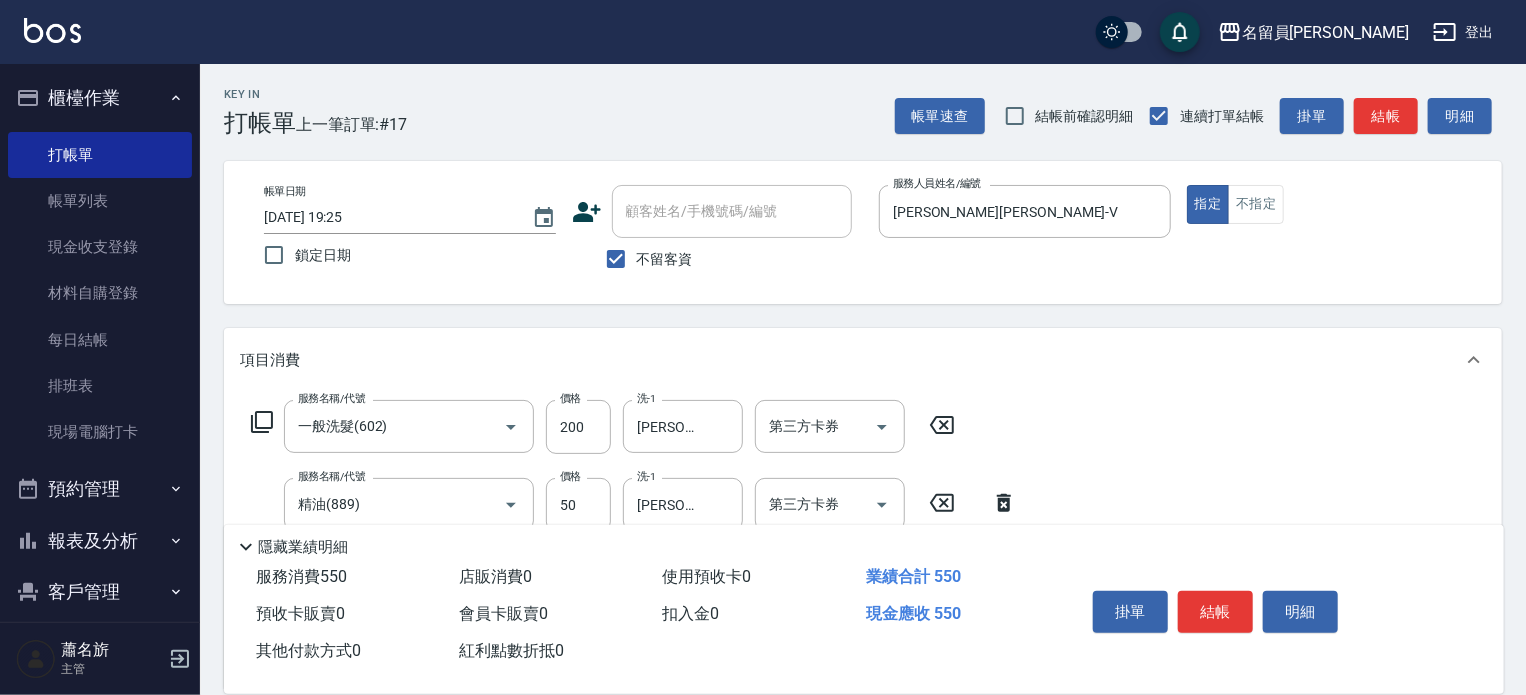 type on "300" 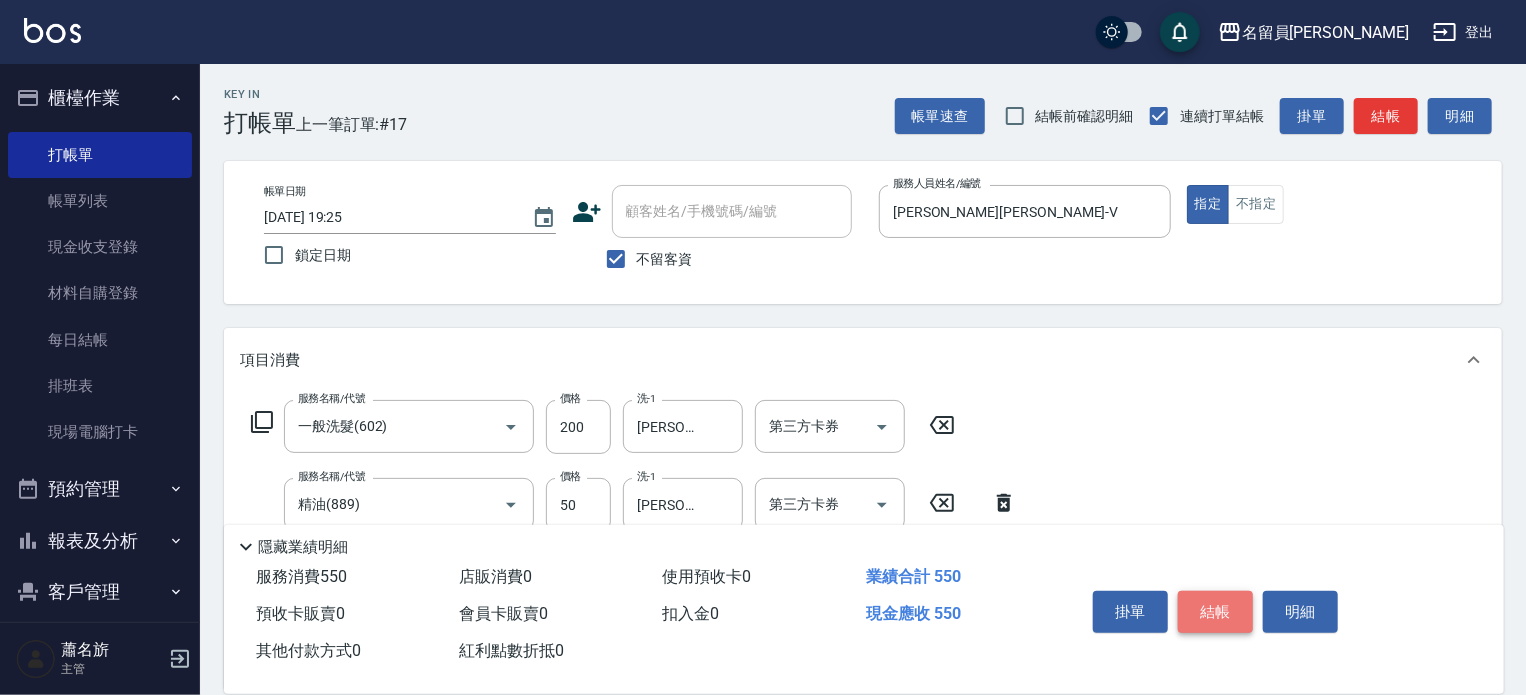 click on "結帳" at bounding box center [1215, 612] 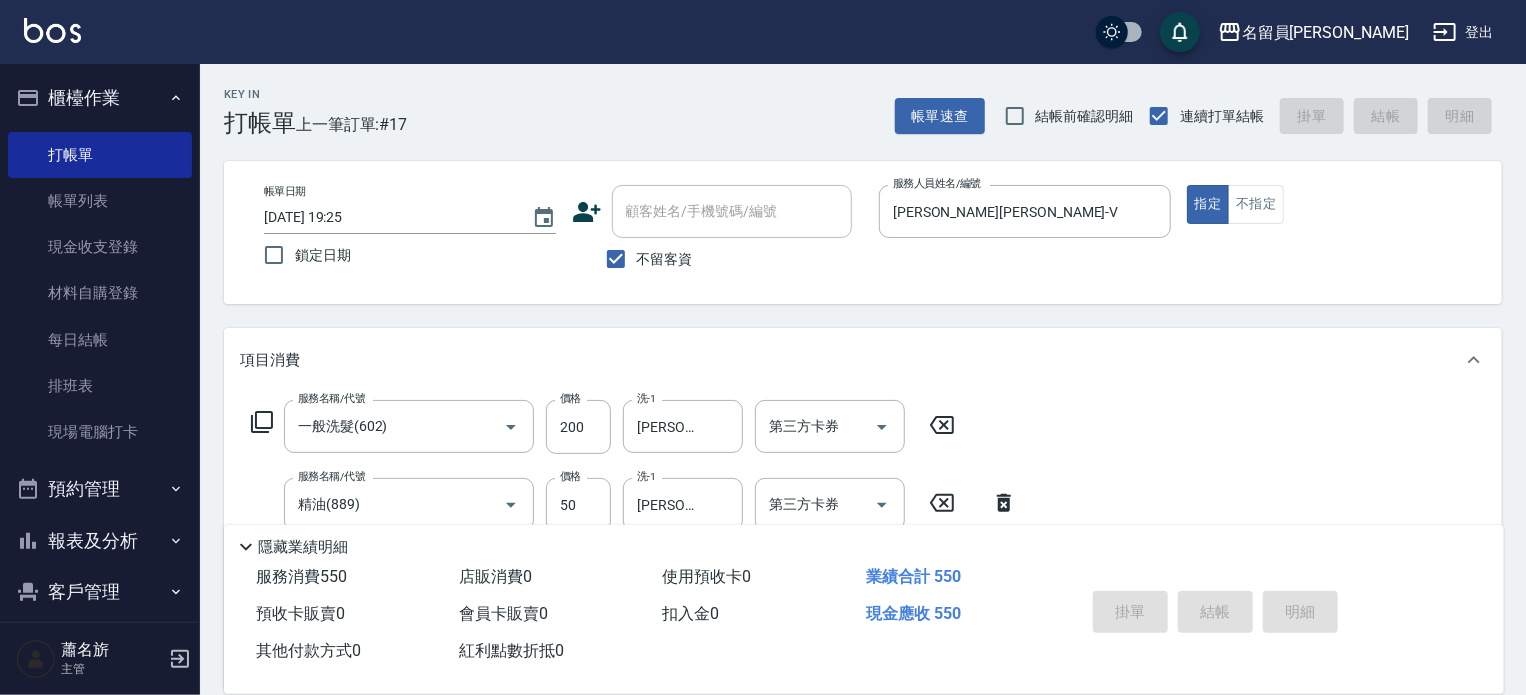 type 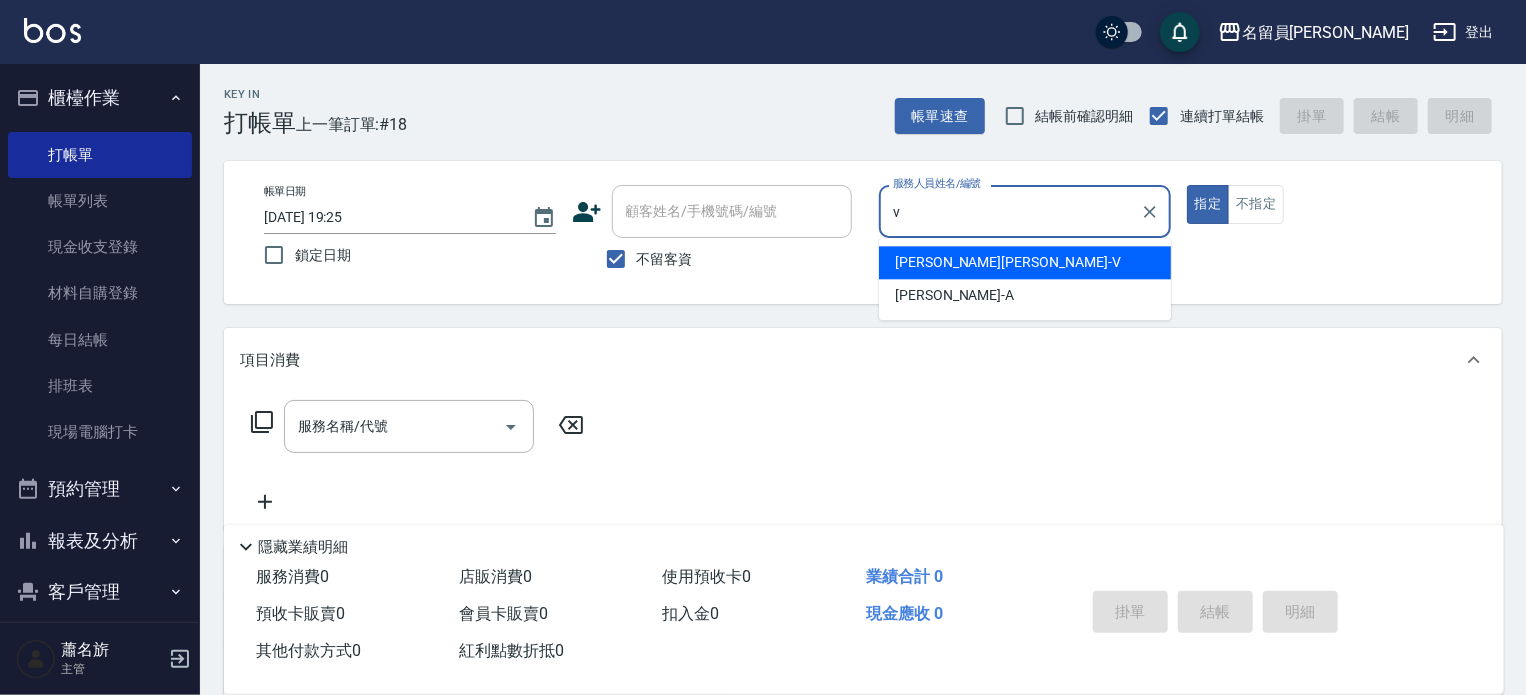 type on "[PERSON_NAME][PERSON_NAME]-V" 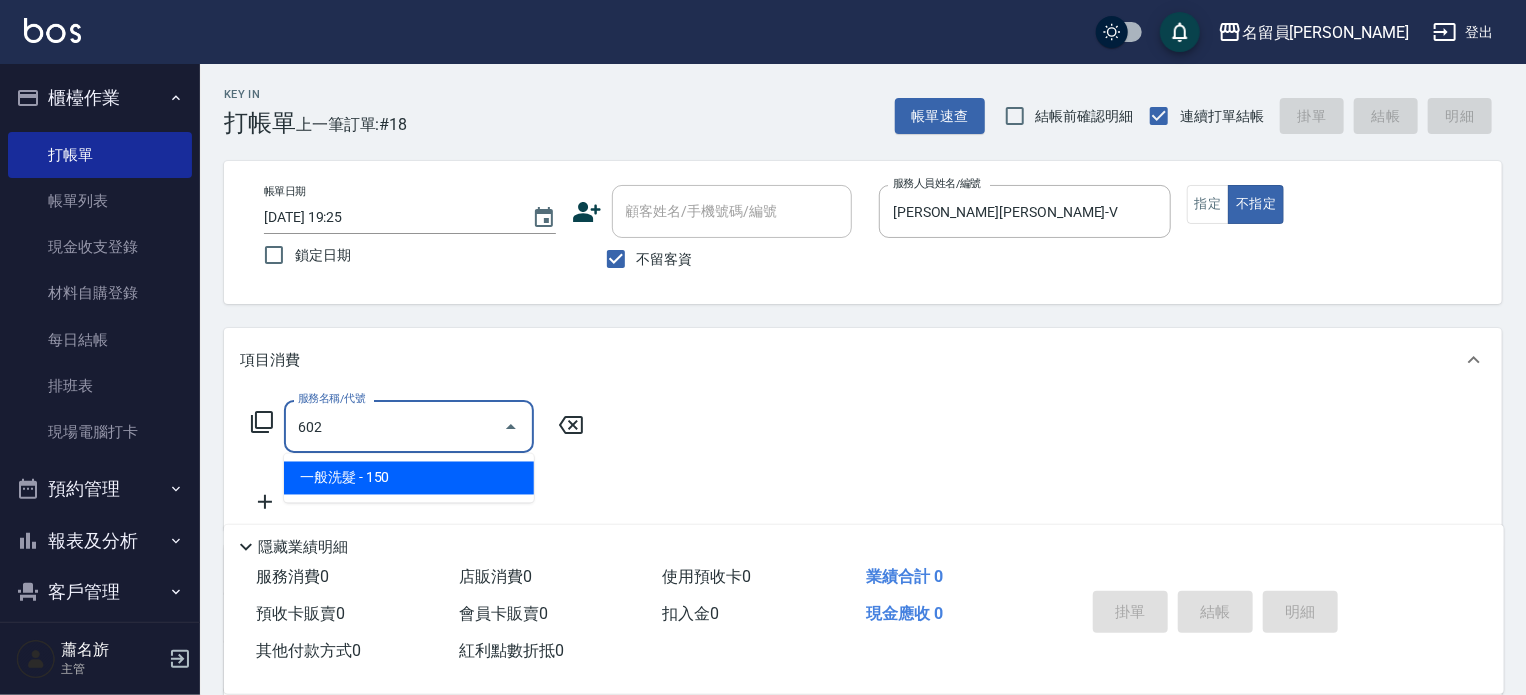 type on "一般洗髮(602)" 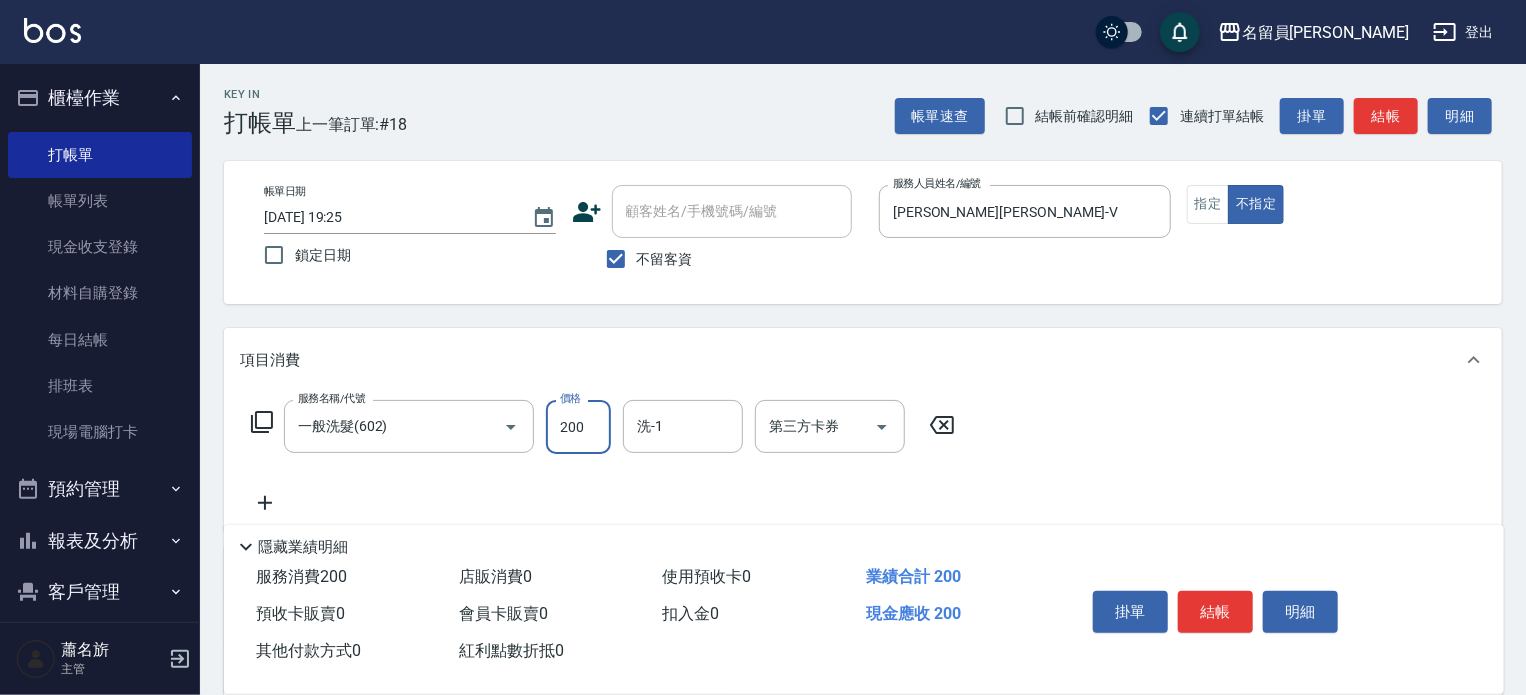 type on "200" 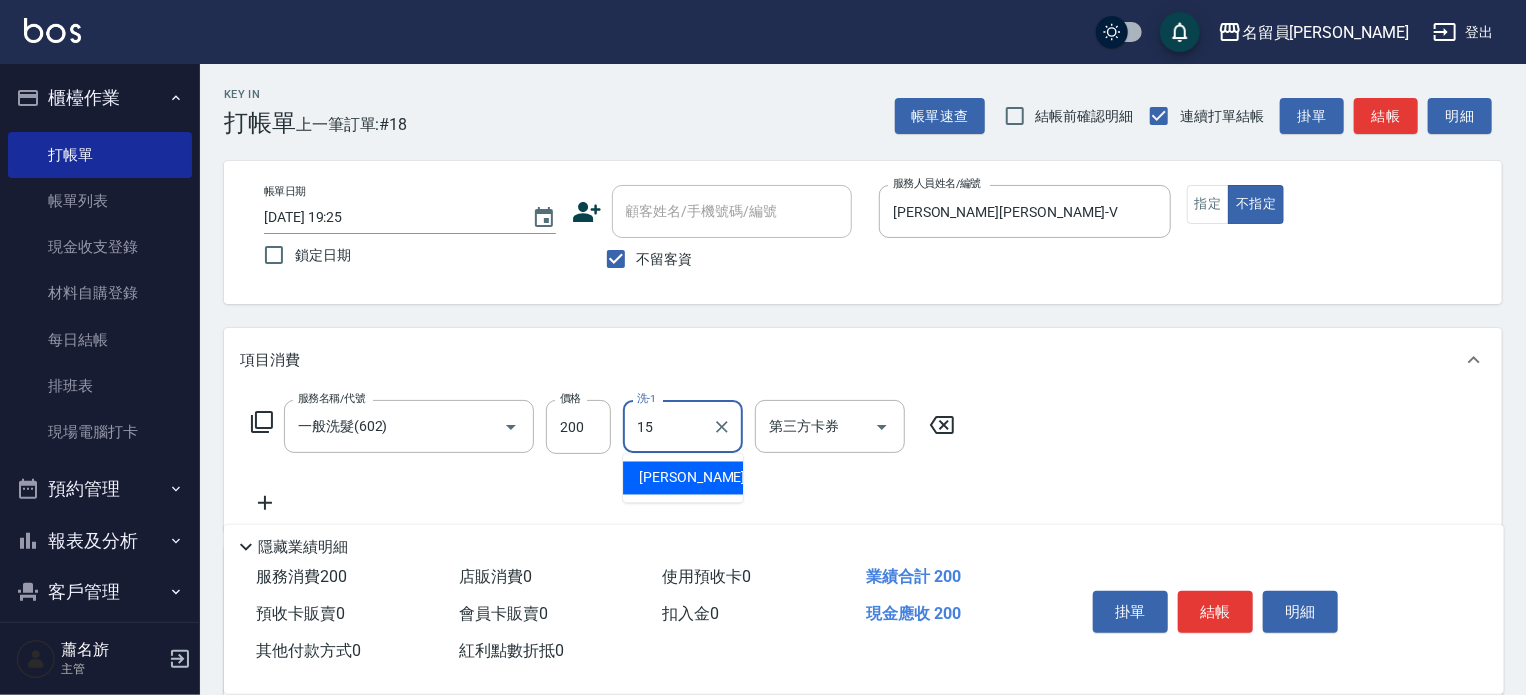 type on "[PERSON_NAME]-15" 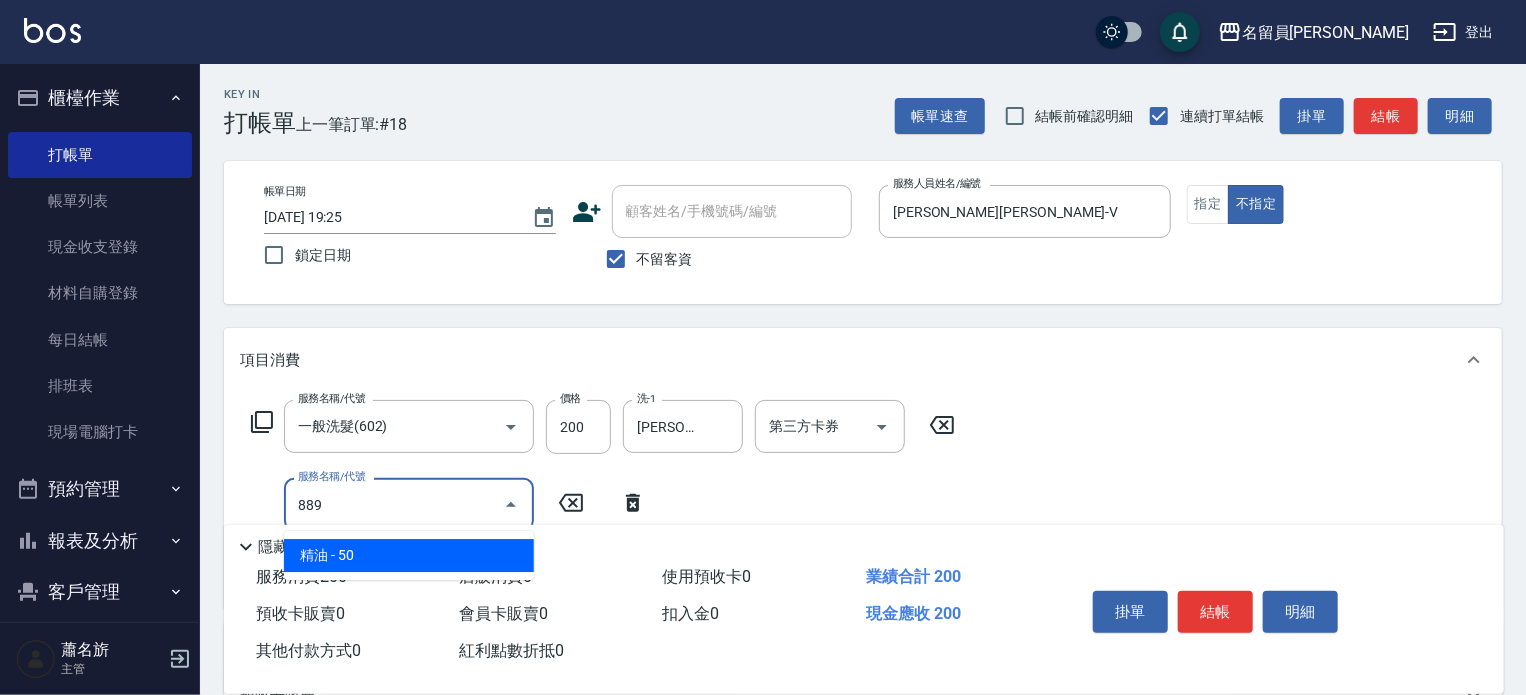 type on "精油(889)" 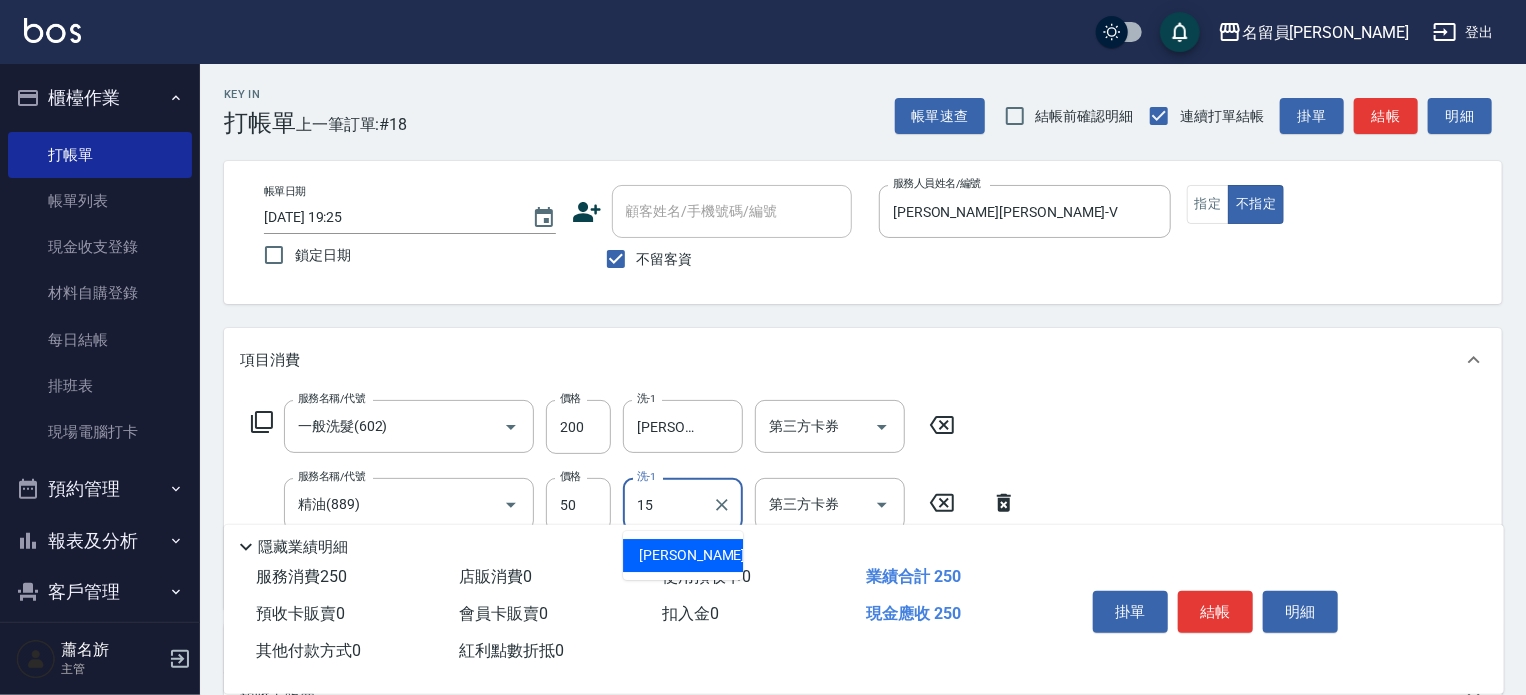 type on "[PERSON_NAME]-15" 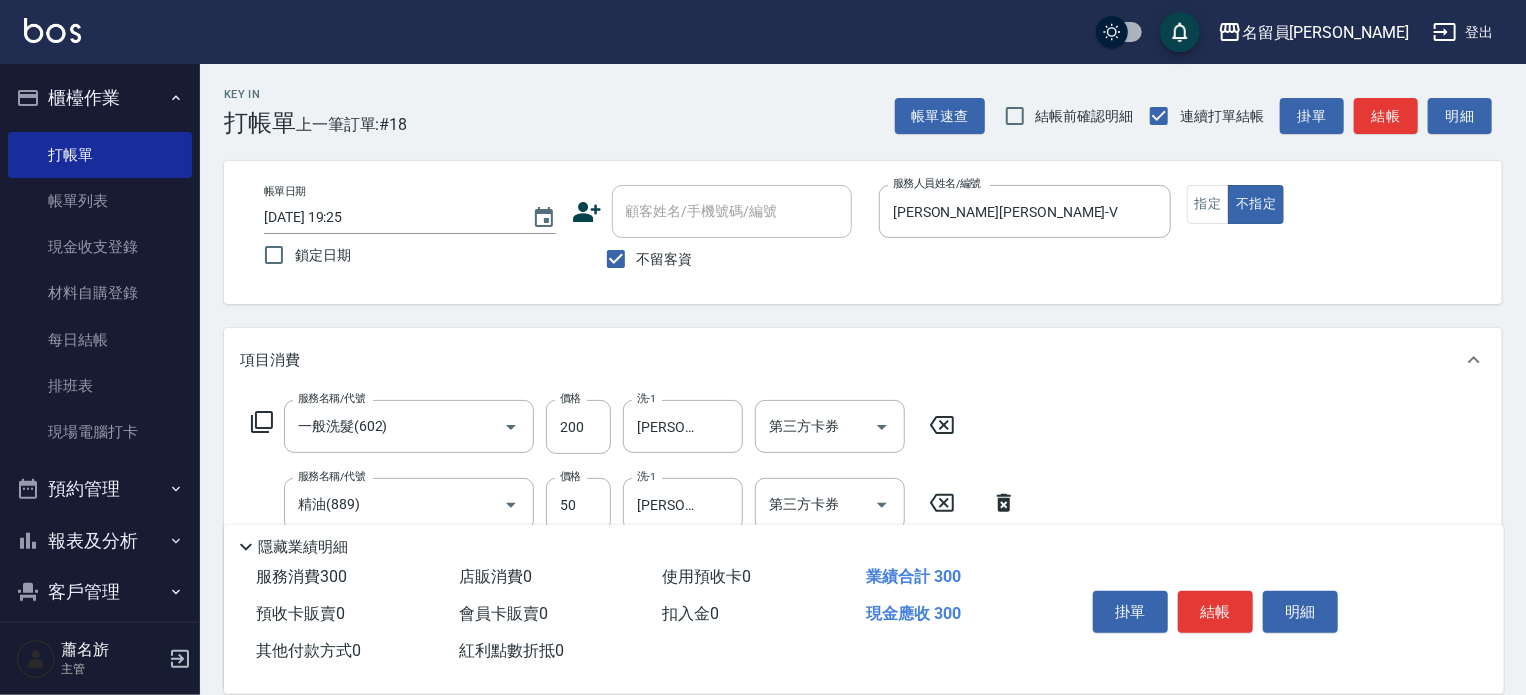 type on "瞬間保養(415)" 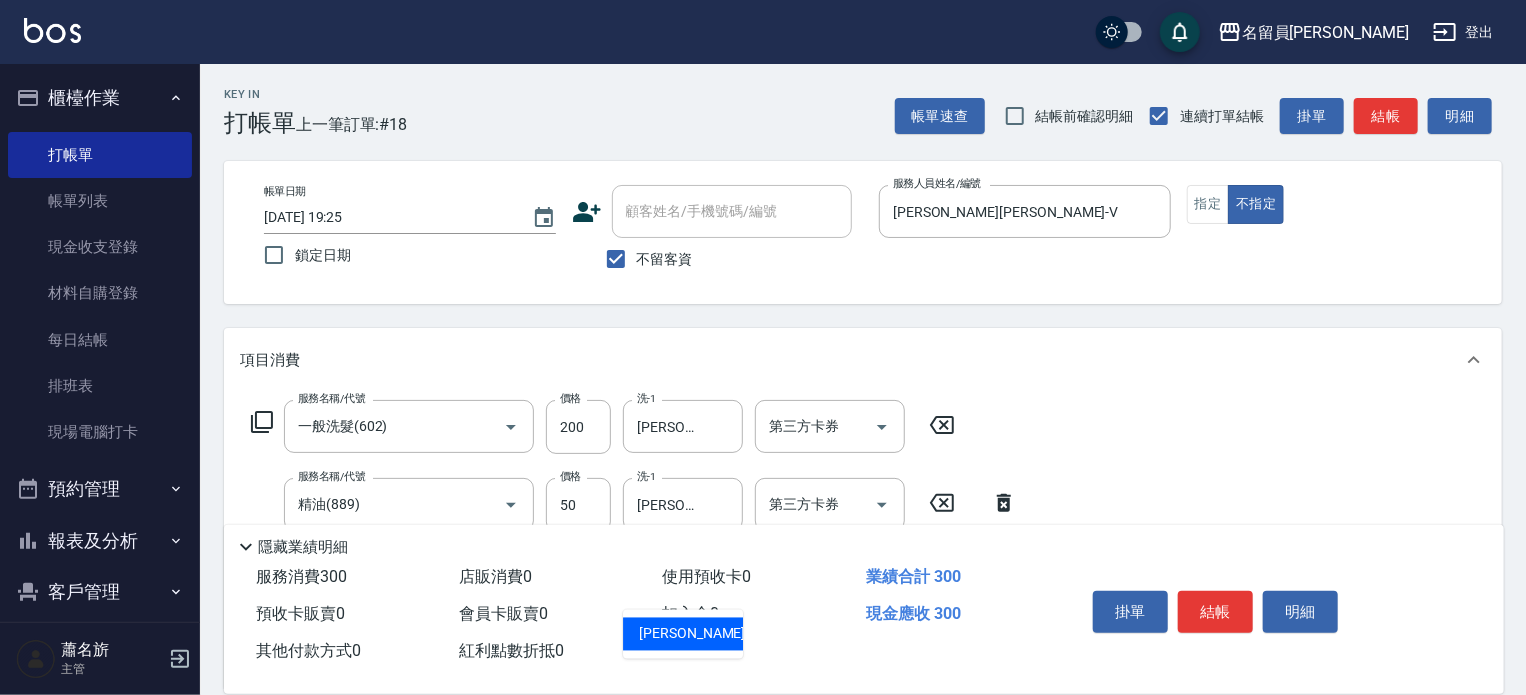 type on "[PERSON_NAME]-15" 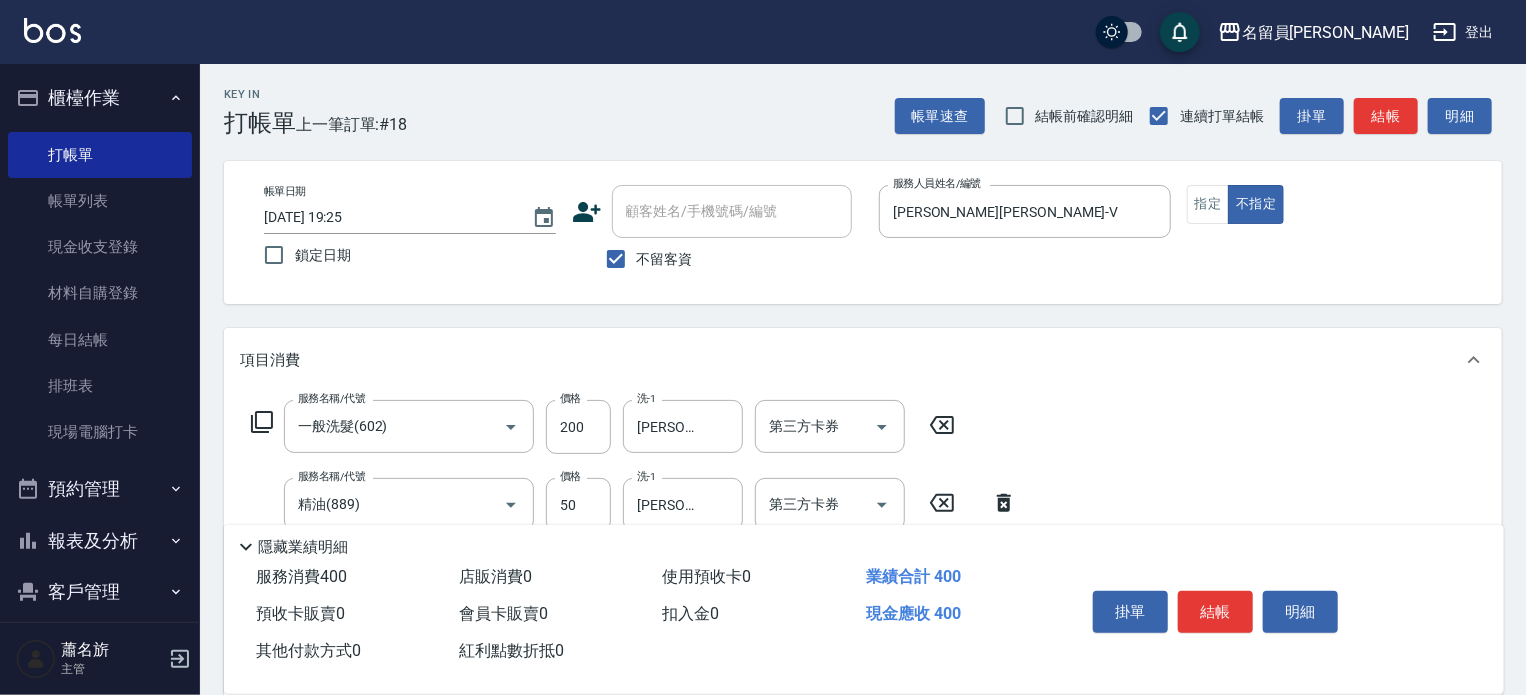 type on "剪髮(302)" 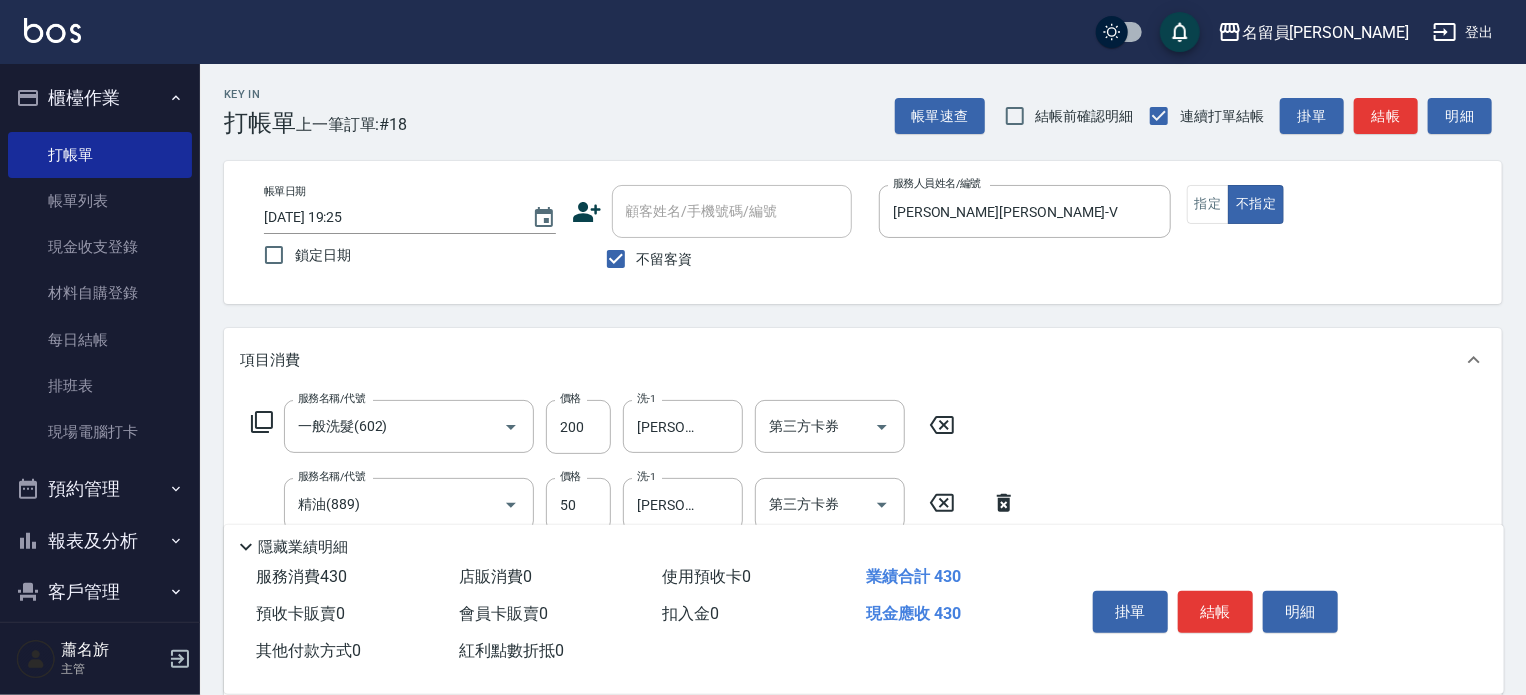 type on "130" 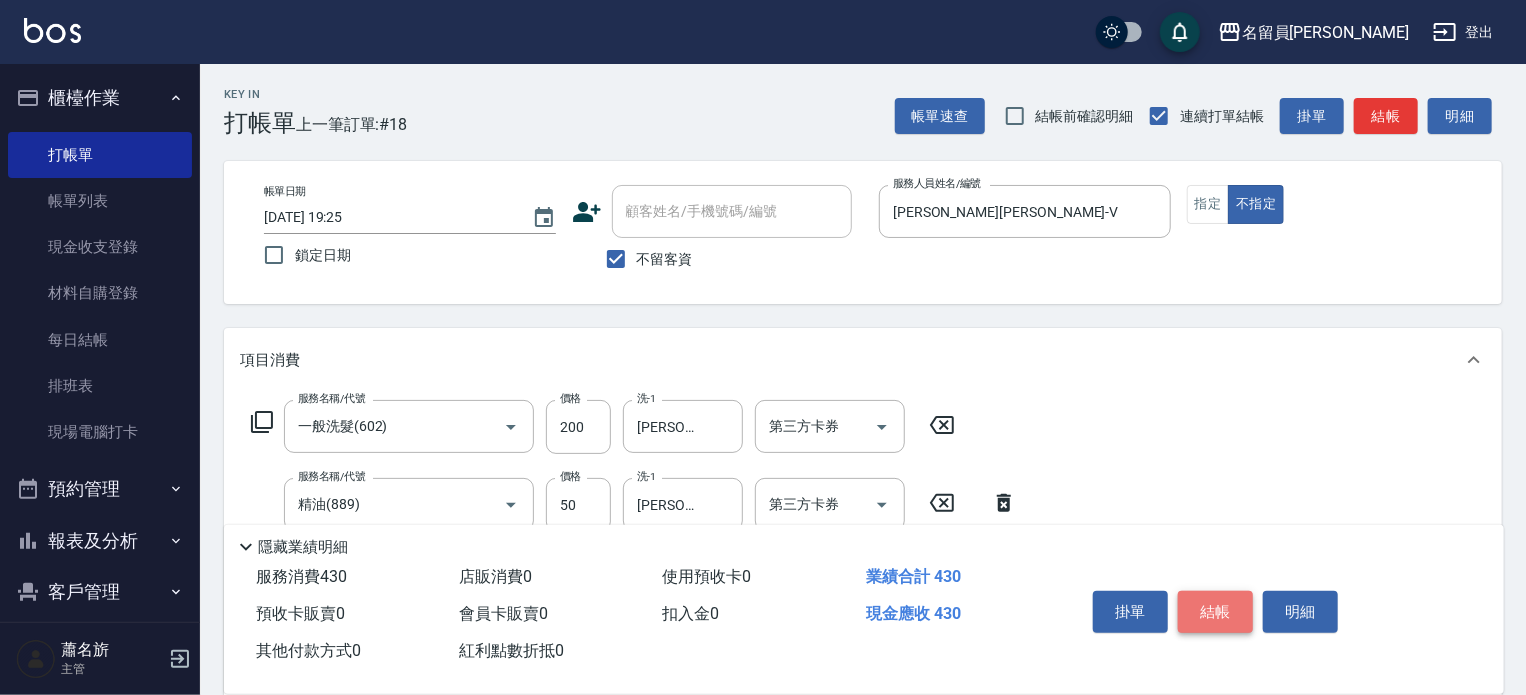 click on "結帳" at bounding box center (1215, 612) 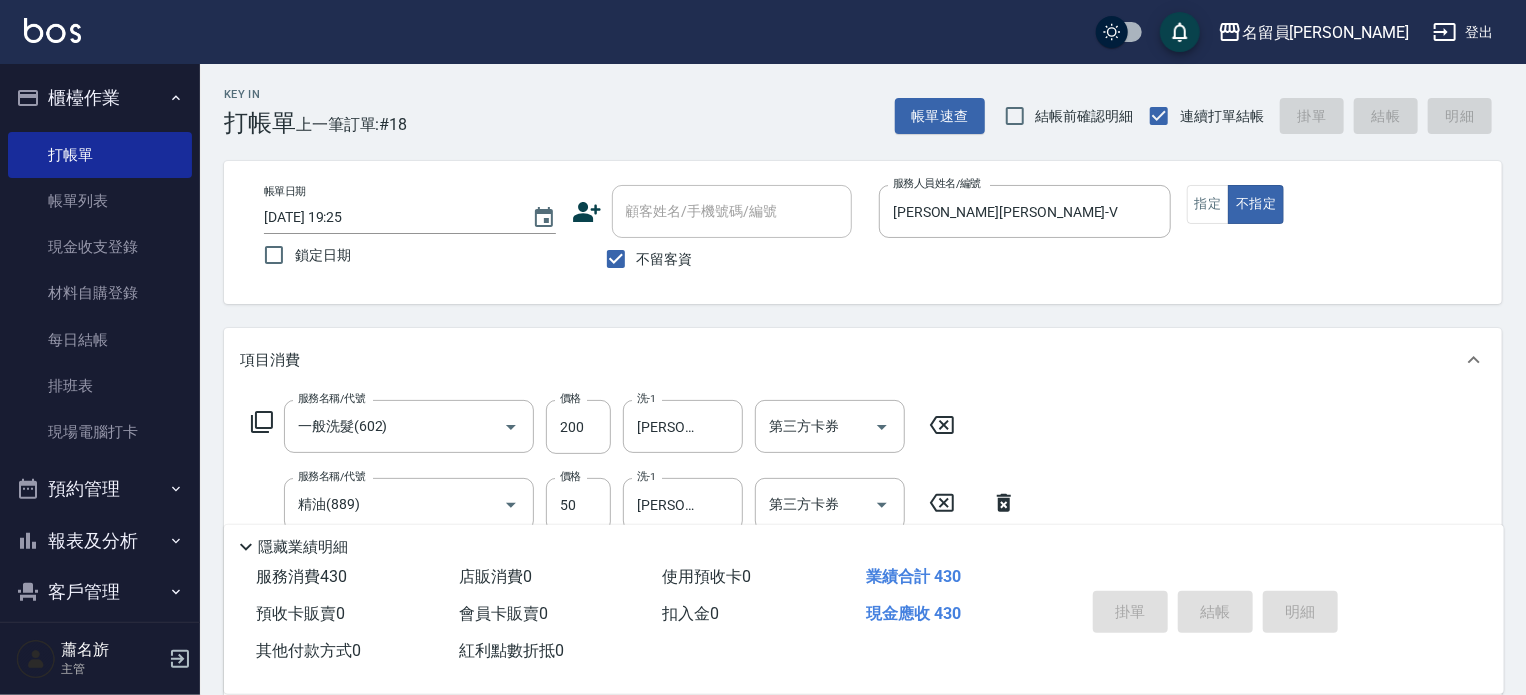 type on "[DATE] 19:26" 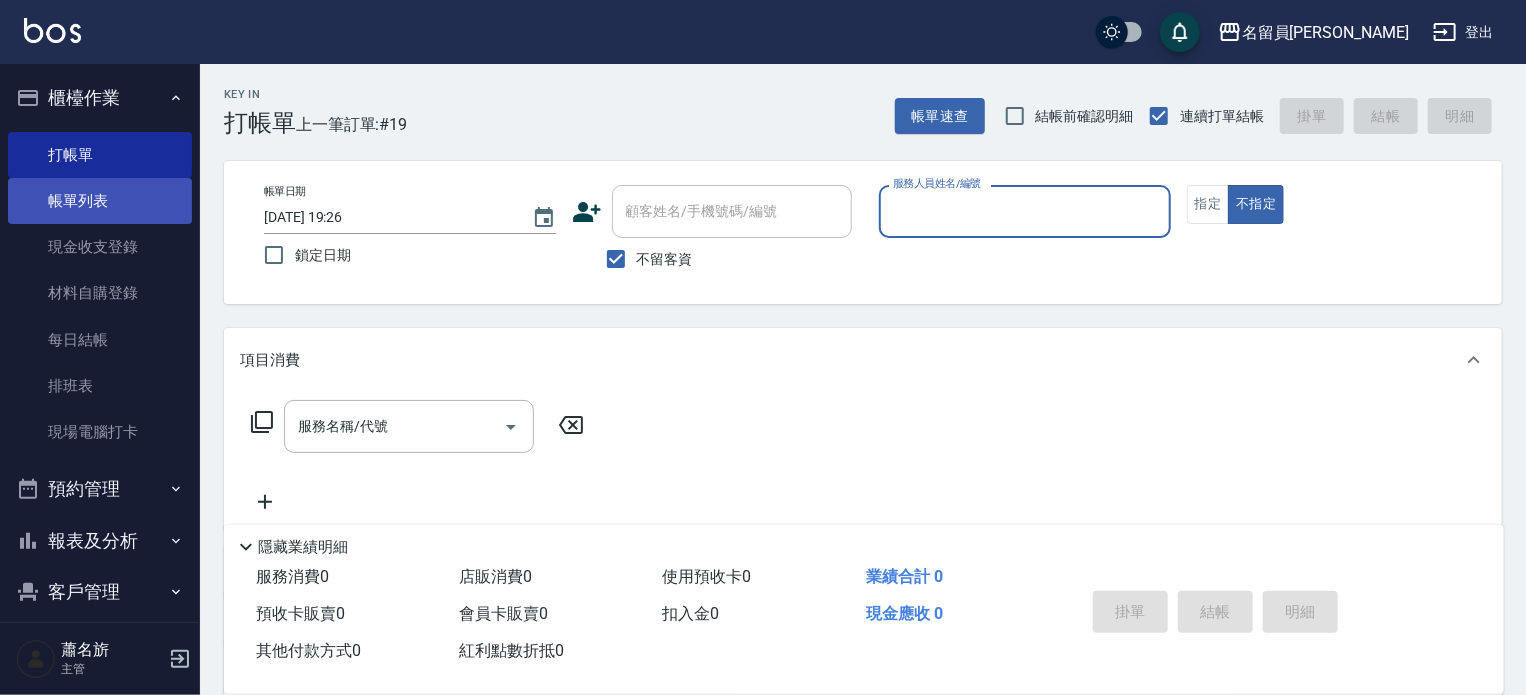 click on "帳單列表" at bounding box center [100, 201] 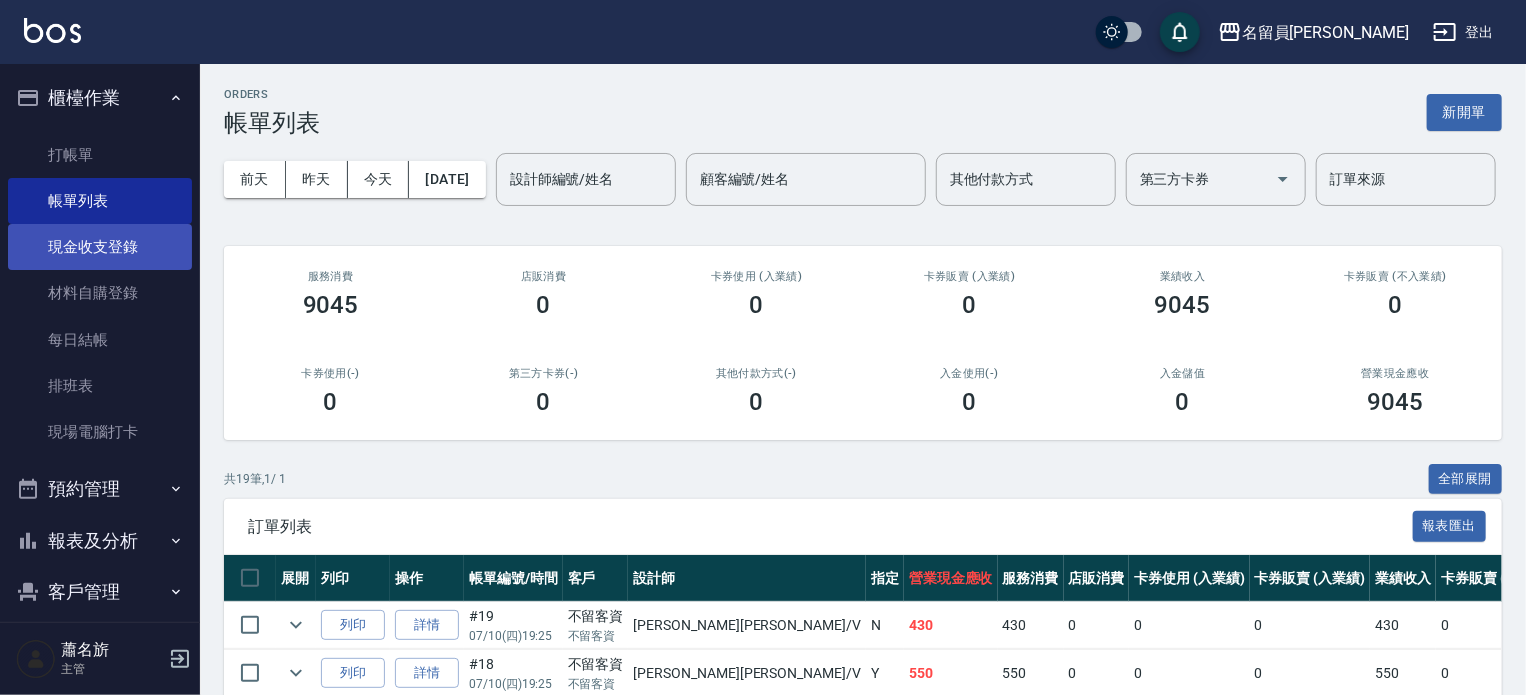 click on "現金收支登錄" at bounding box center [100, 247] 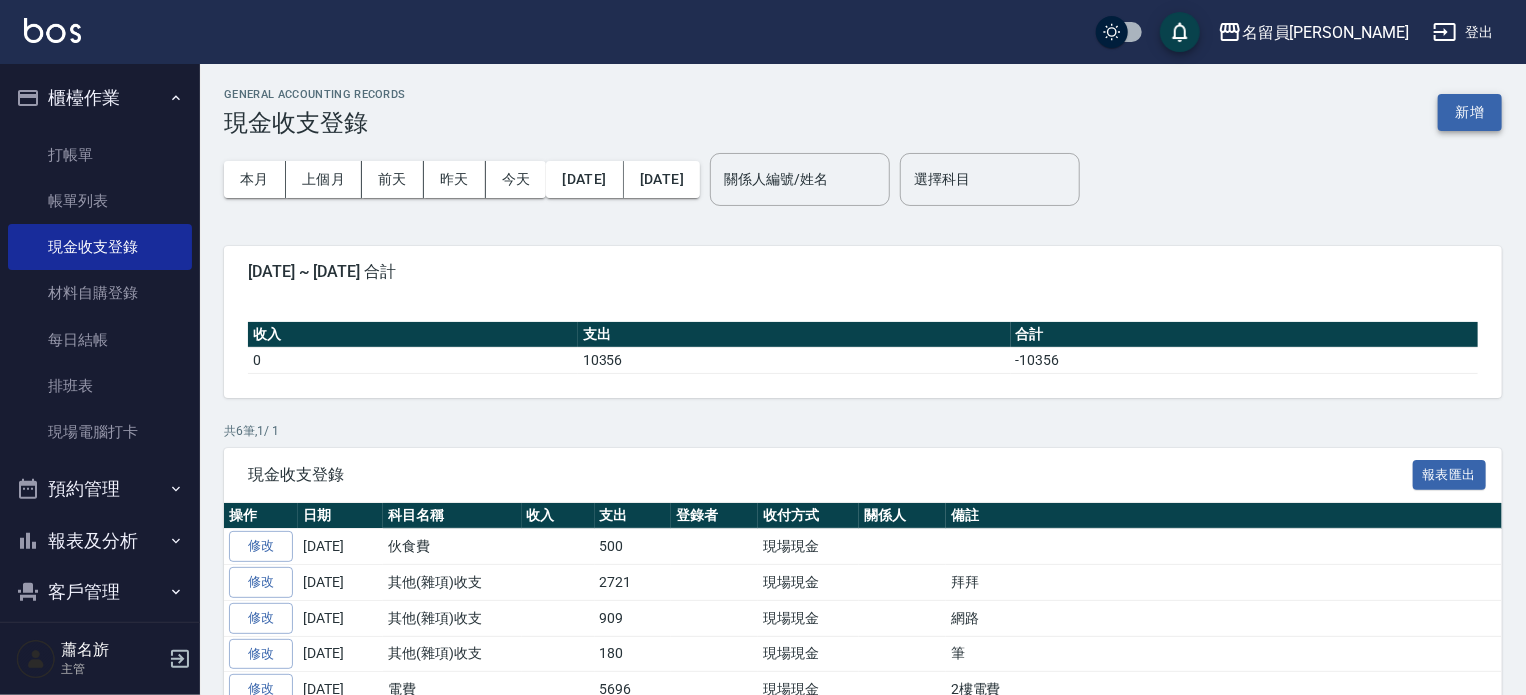 click on "新增" at bounding box center [1470, 112] 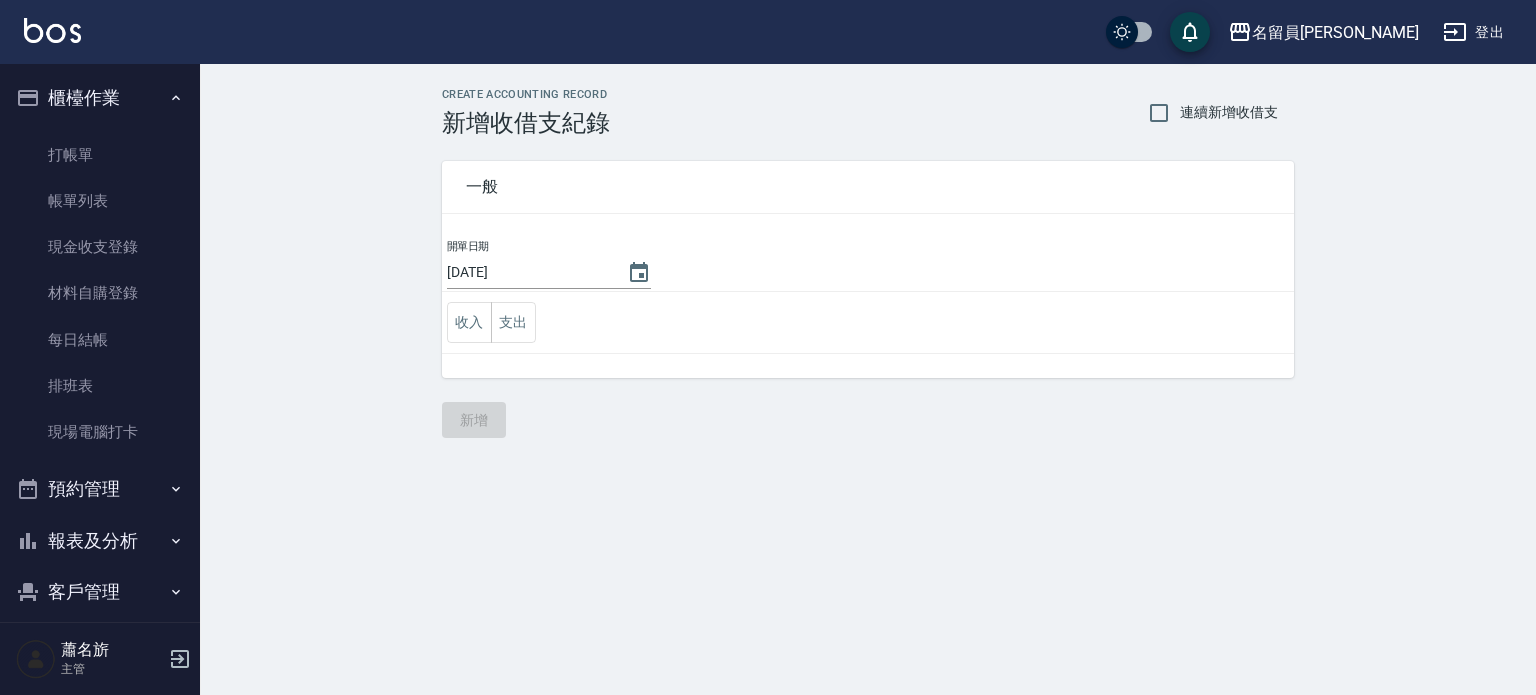 click on "收入 支出" at bounding box center (868, 323) 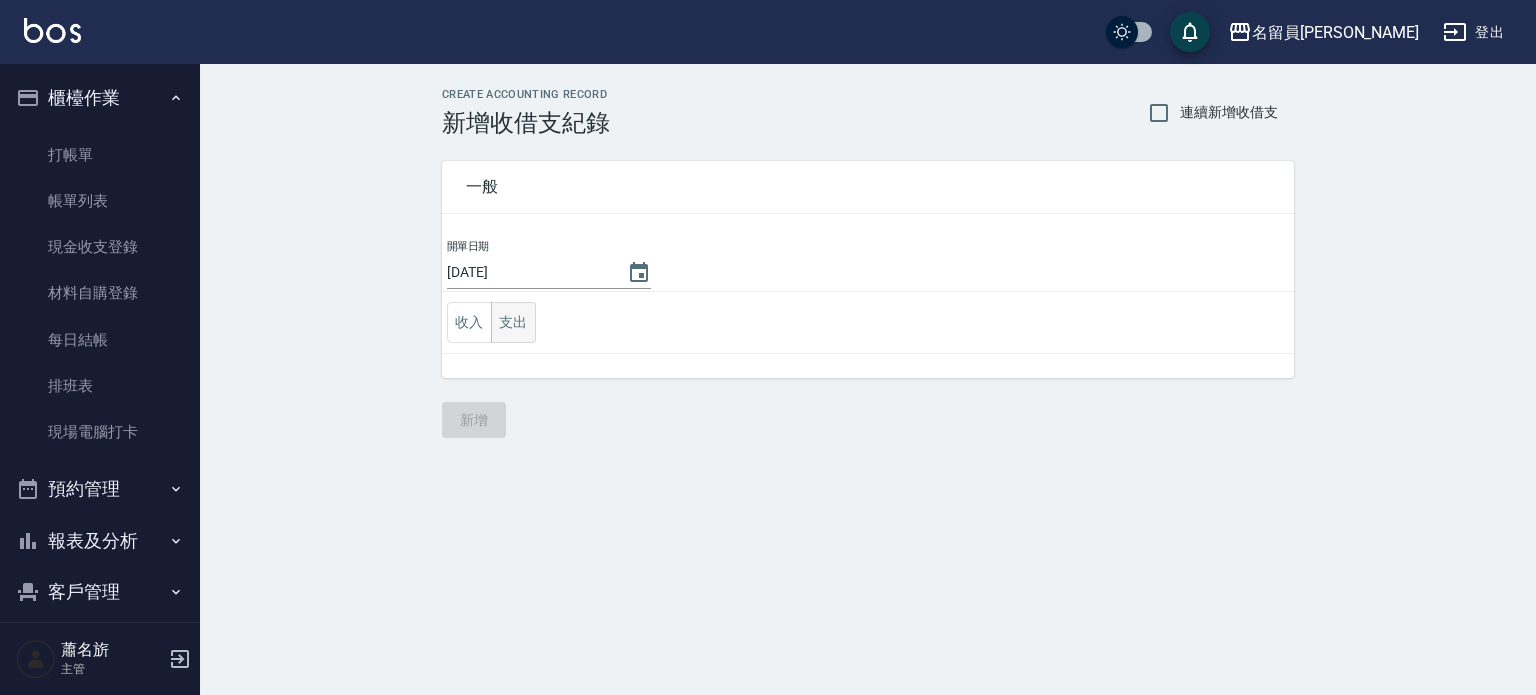 click on "支出" at bounding box center [513, 322] 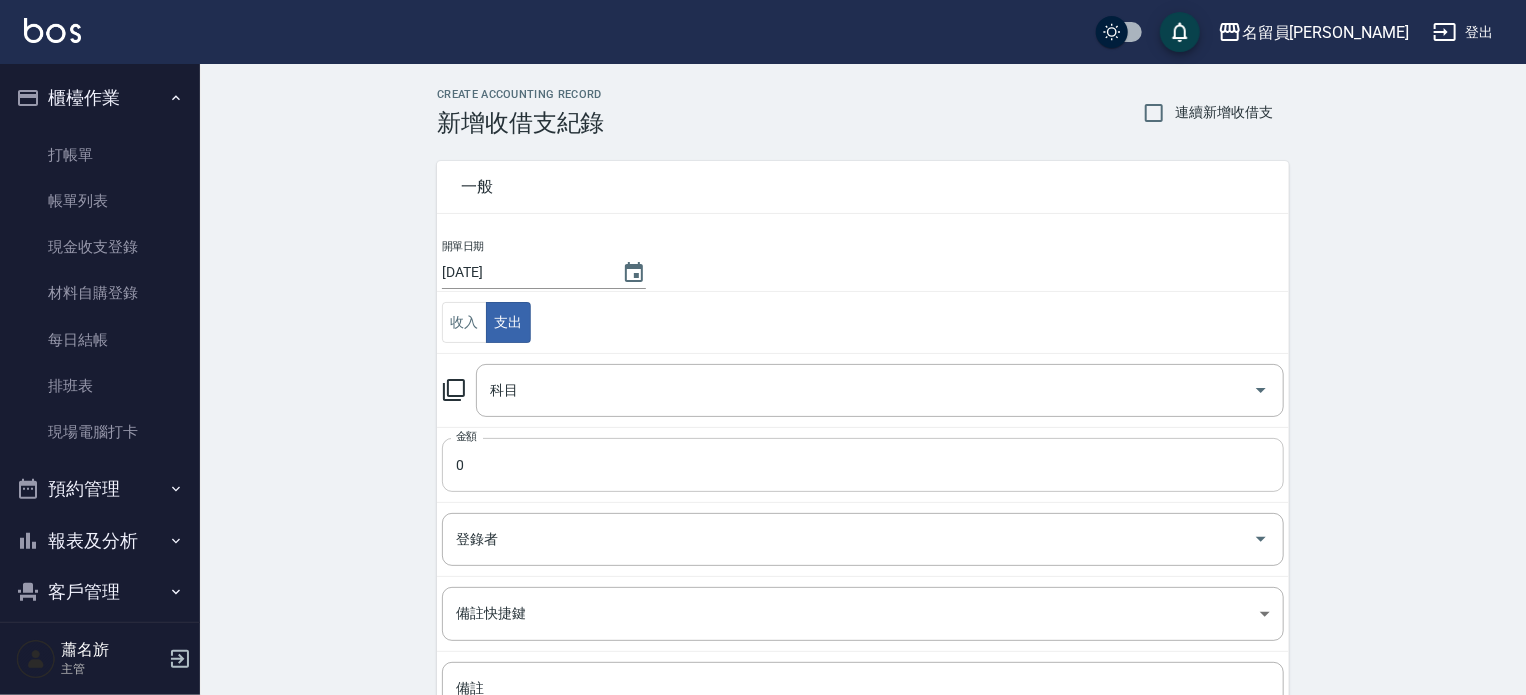 click on "0" at bounding box center (863, 465) 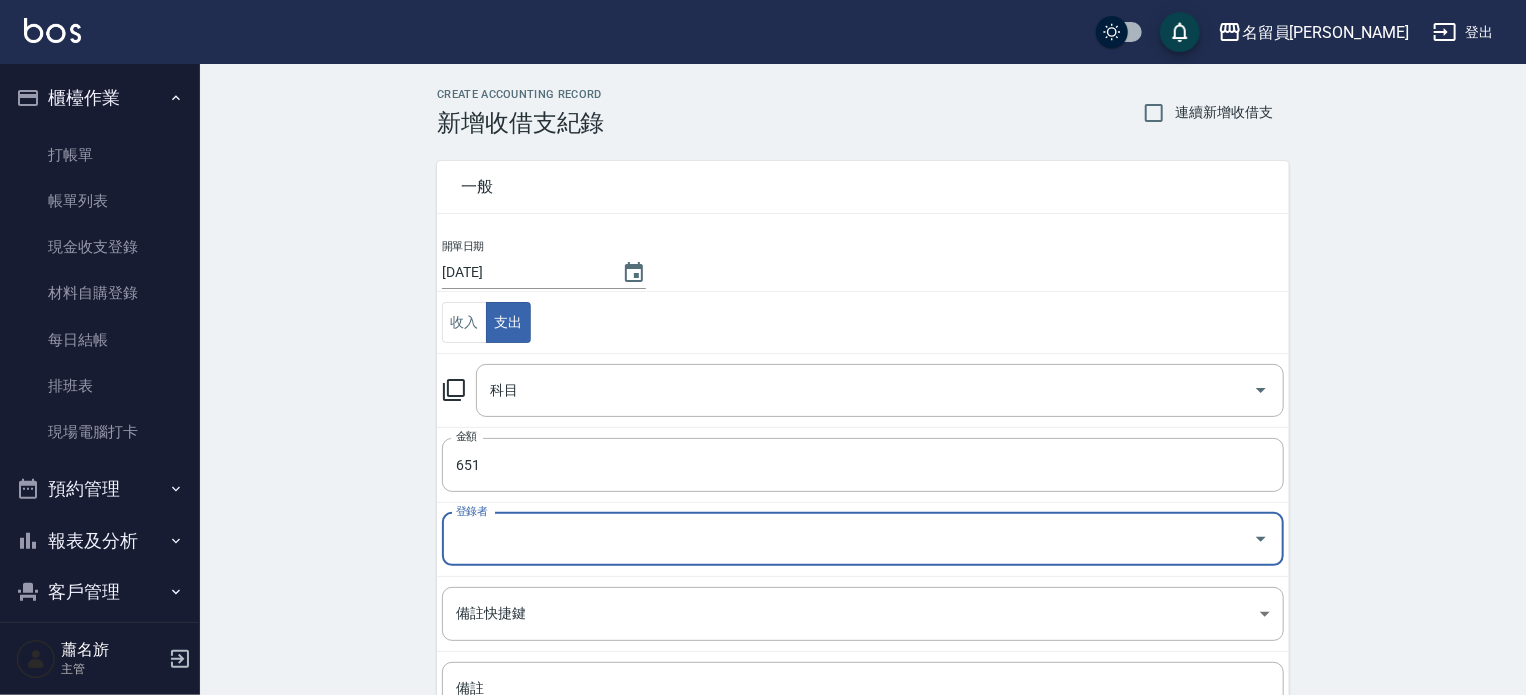 click on "金額 651 金額" at bounding box center (863, 464) 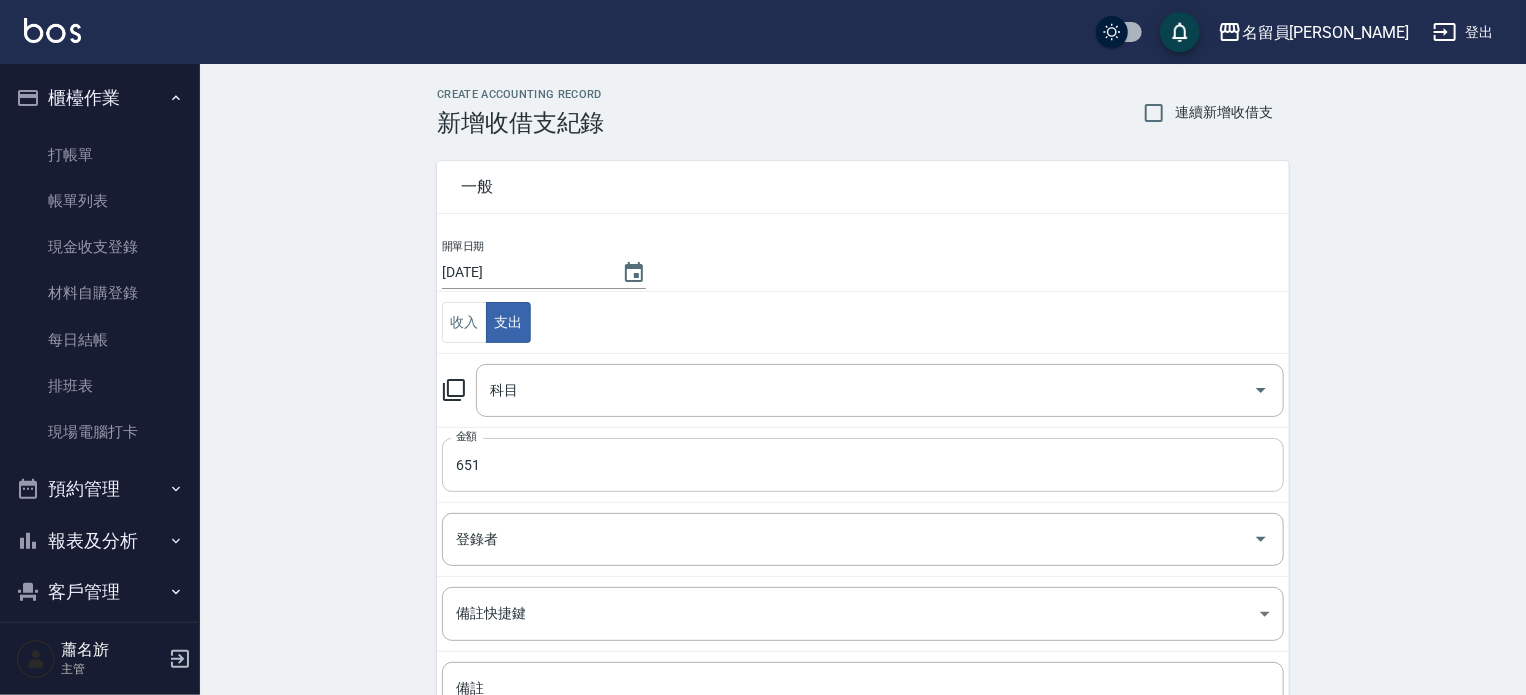 click on "651" at bounding box center [863, 465] 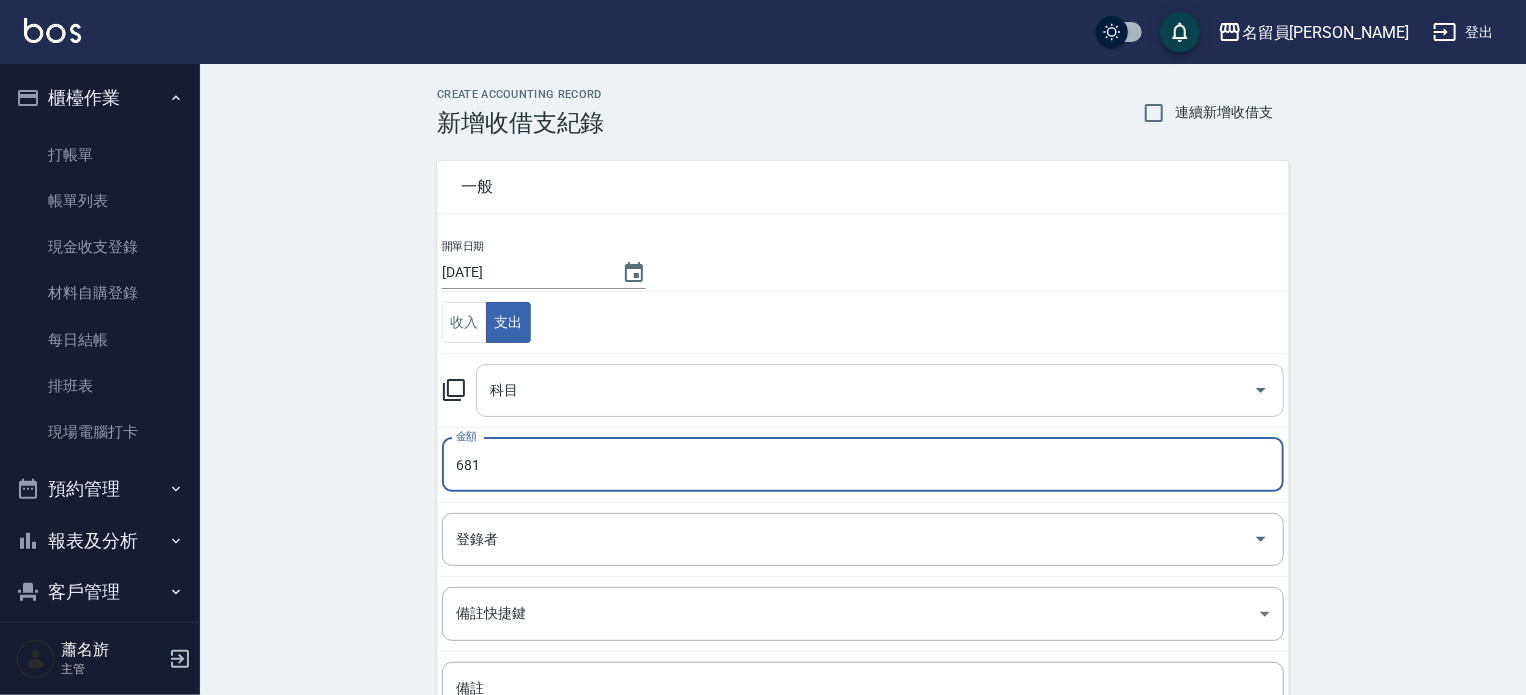 click on "科目" at bounding box center (880, 390) 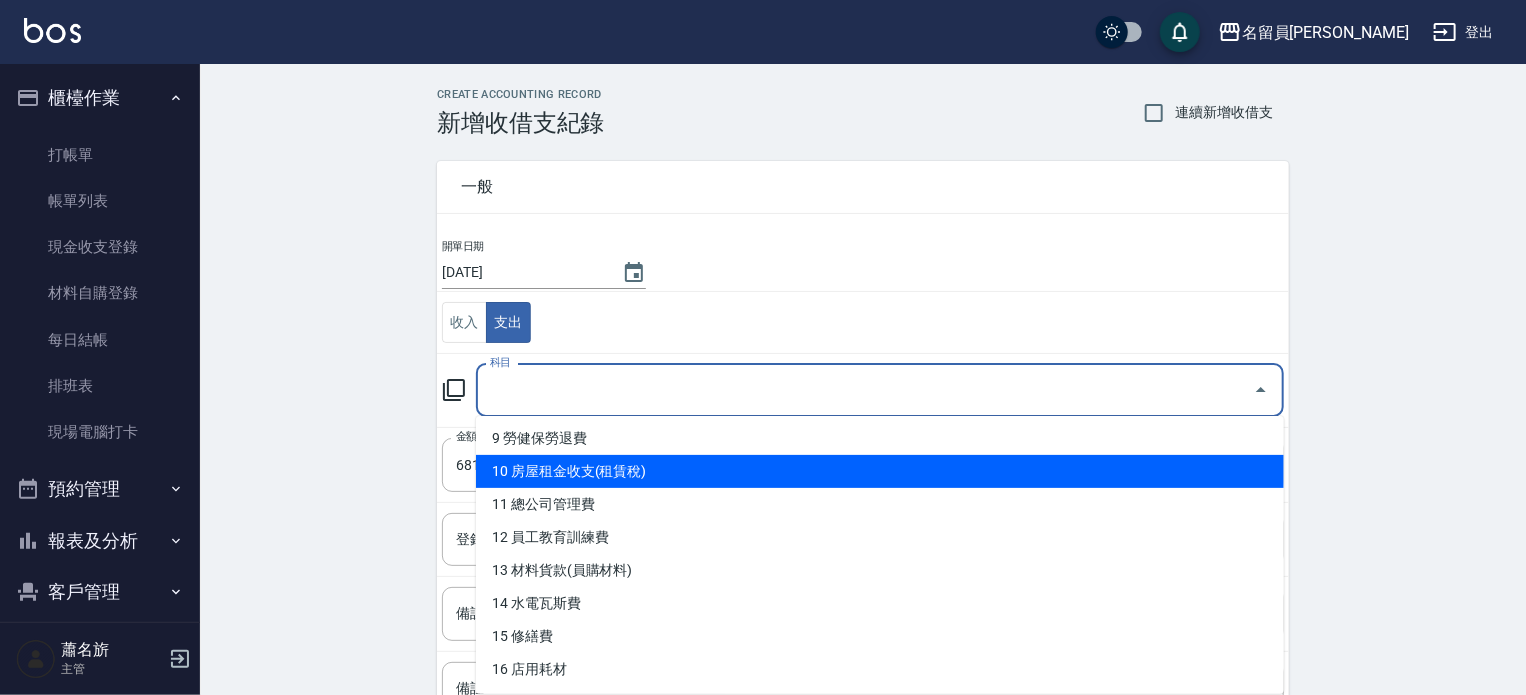 scroll, scrollTop: 300, scrollLeft: 0, axis: vertical 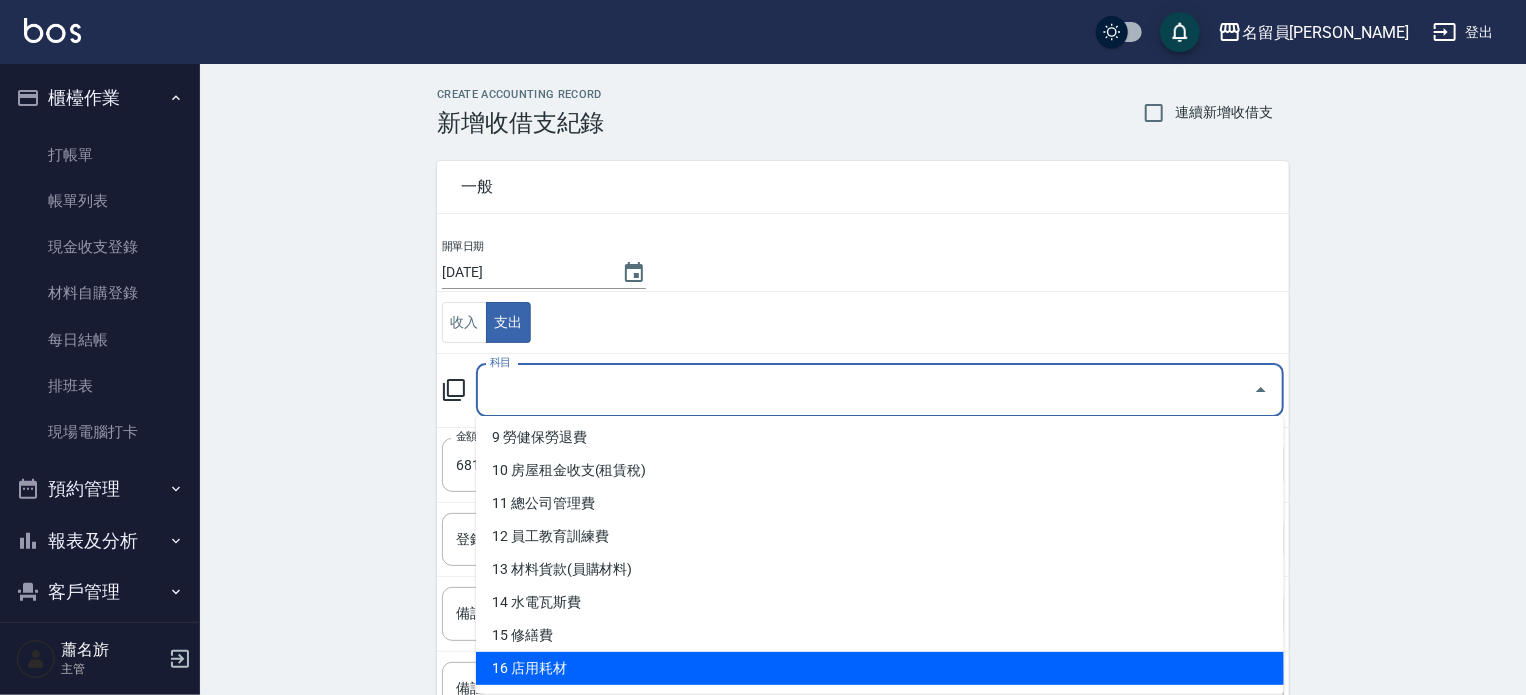 click on "16 店用耗材" at bounding box center [880, 668] 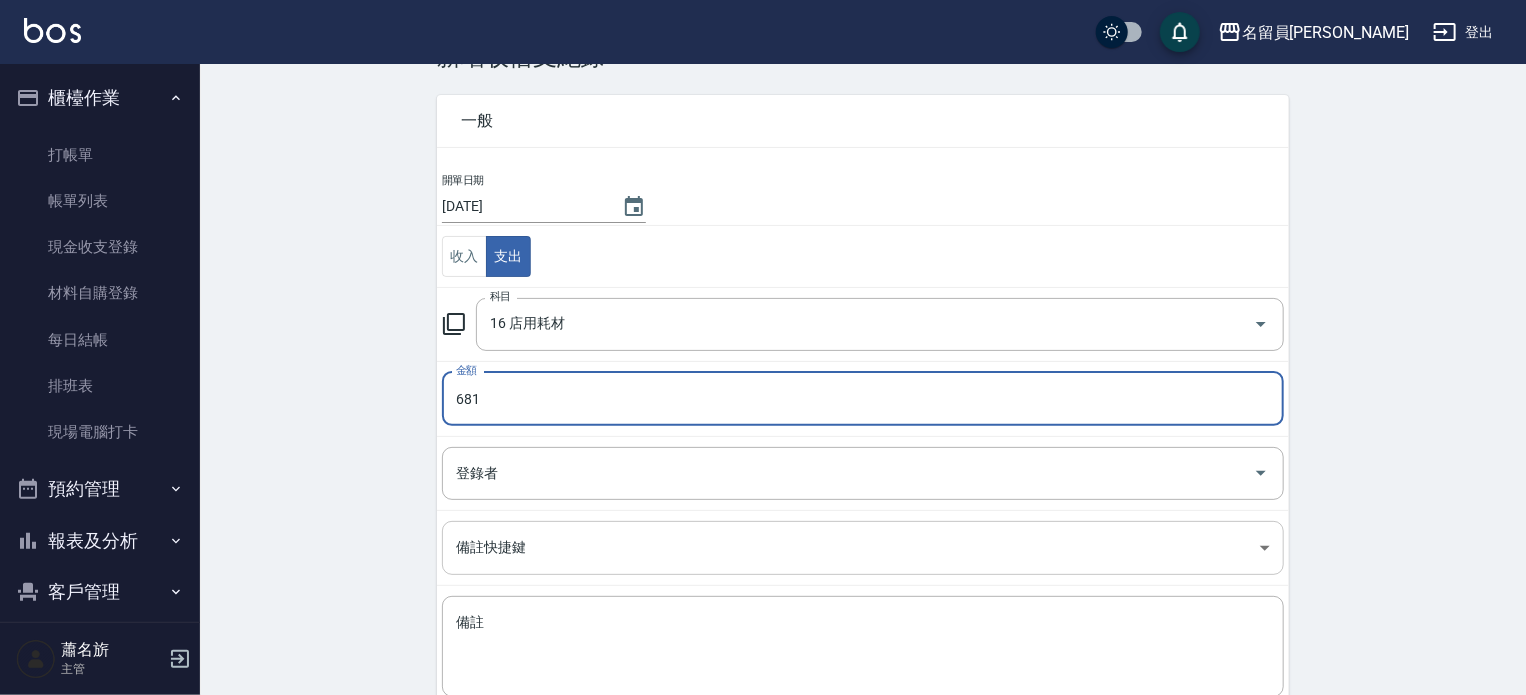 scroll, scrollTop: 100, scrollLeft: 0, axis: vertical 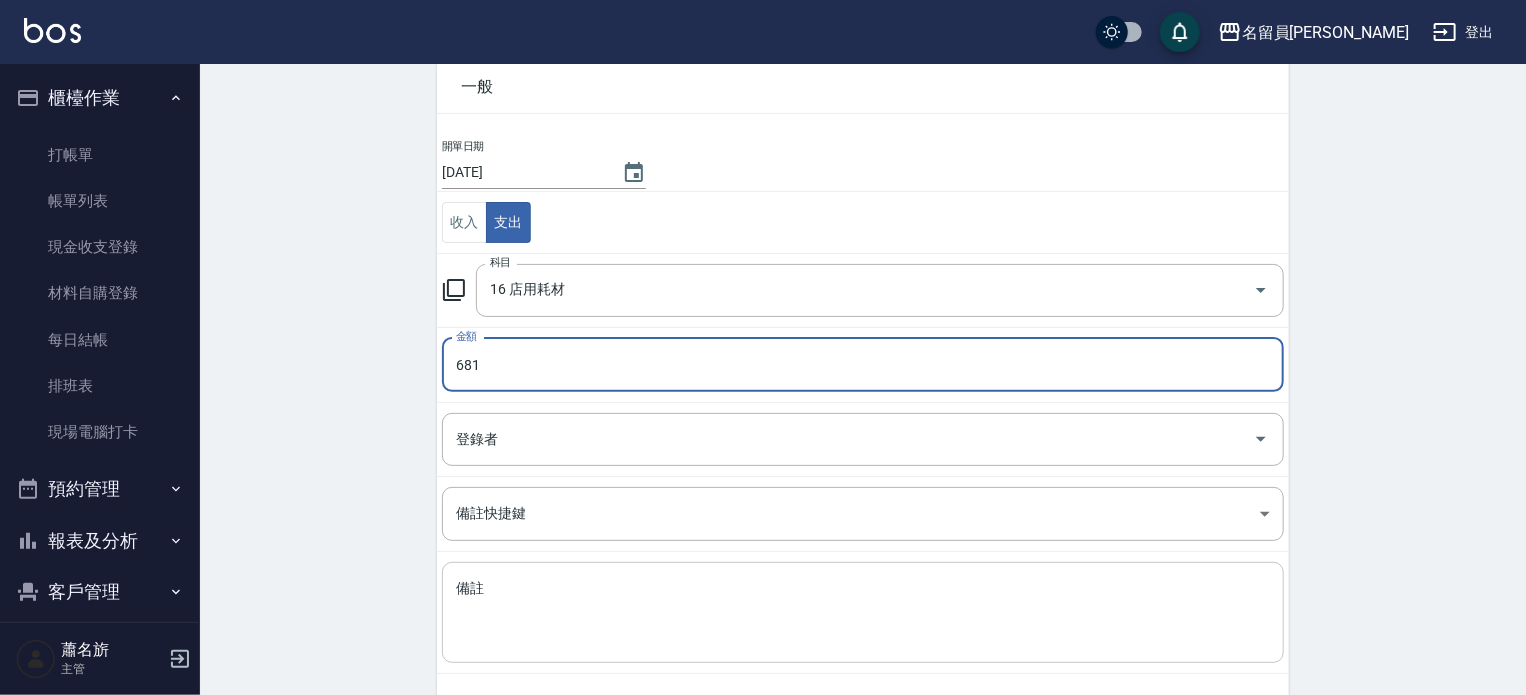 click on "備註" at bounding box center (863, 613) 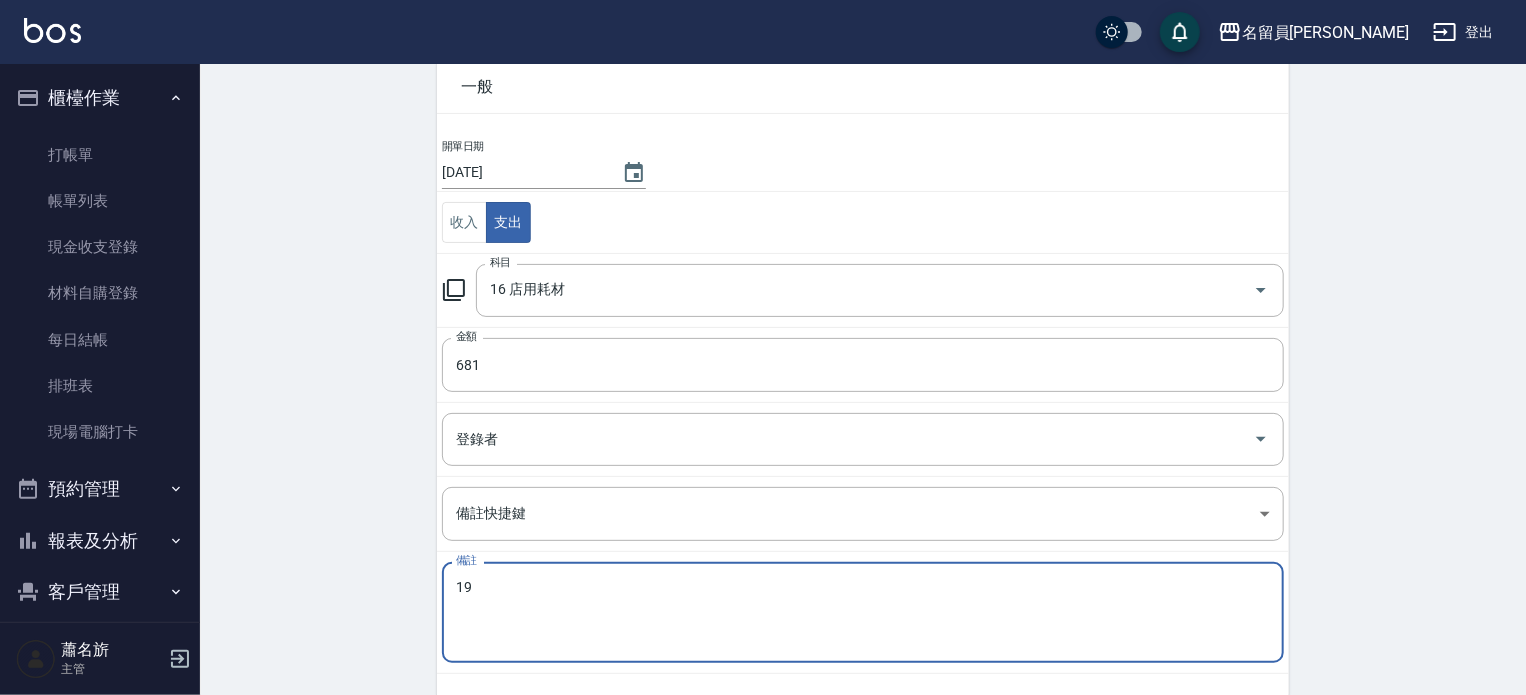 type on "1" 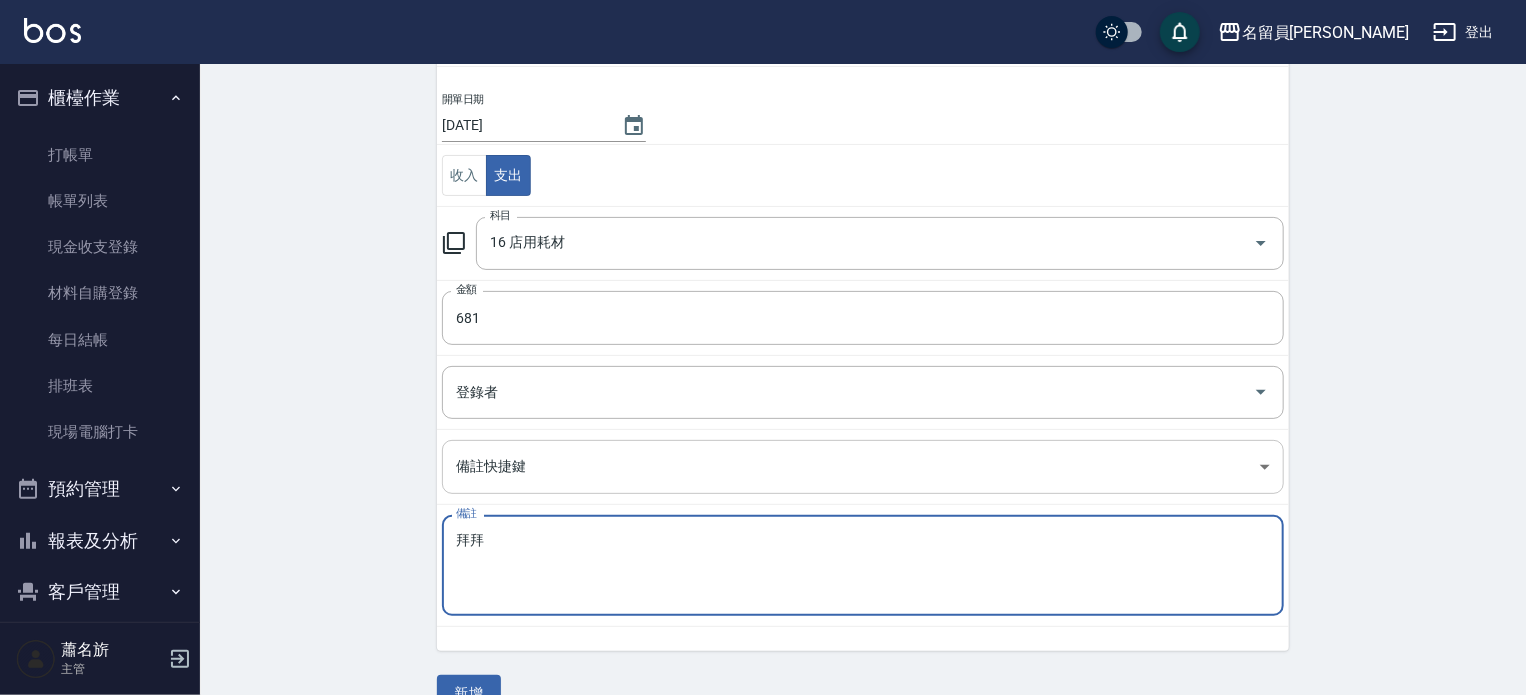 scroll, scrollTop: 185, scrollLeft: 0, axis: vertical 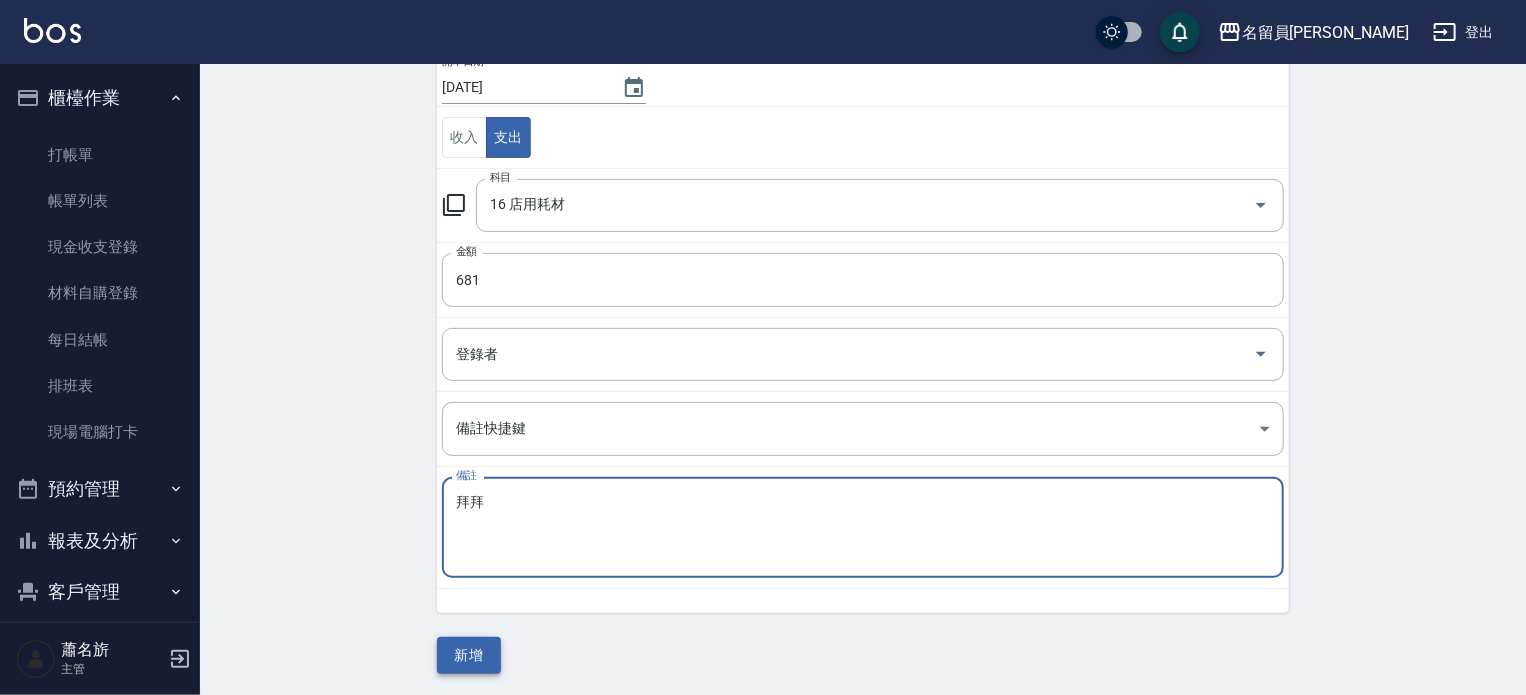 type on "拜拜" 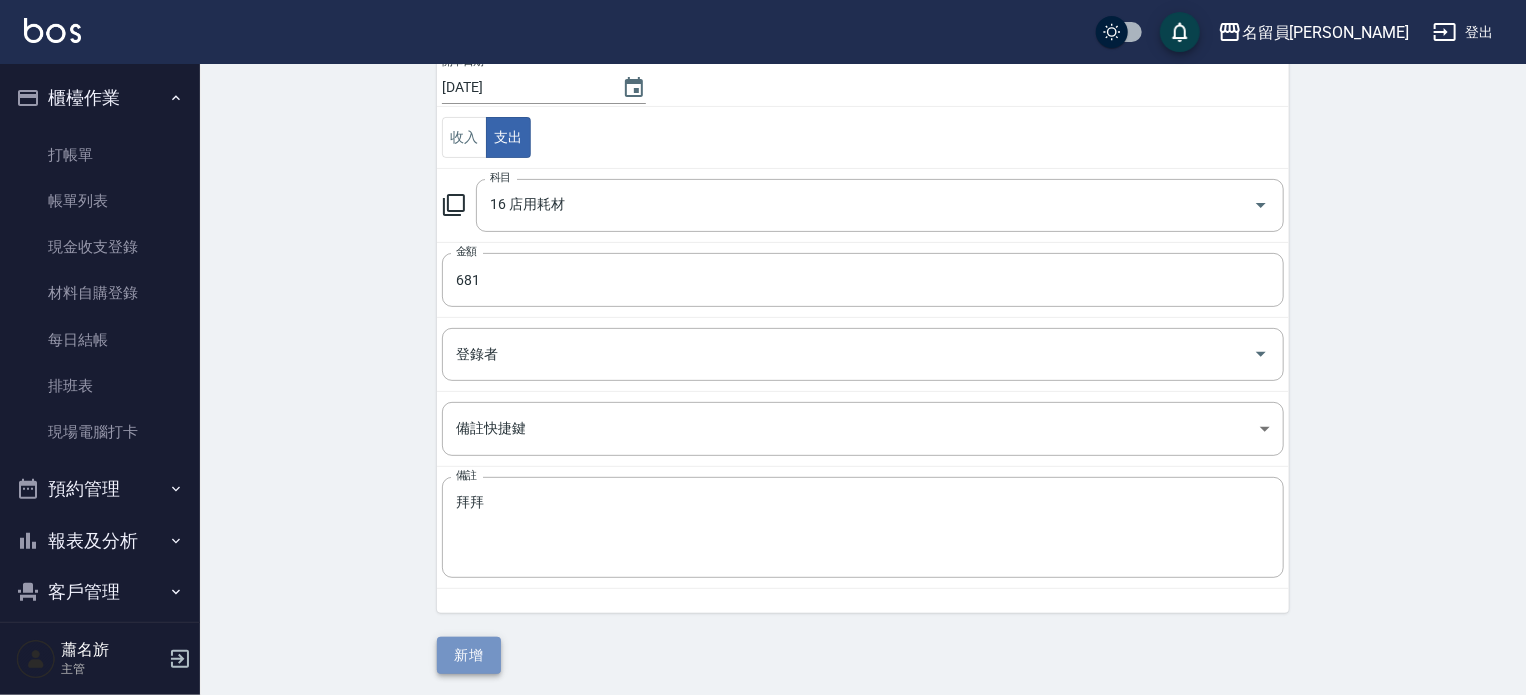 click on "新增" at bounding box center (469, 655) 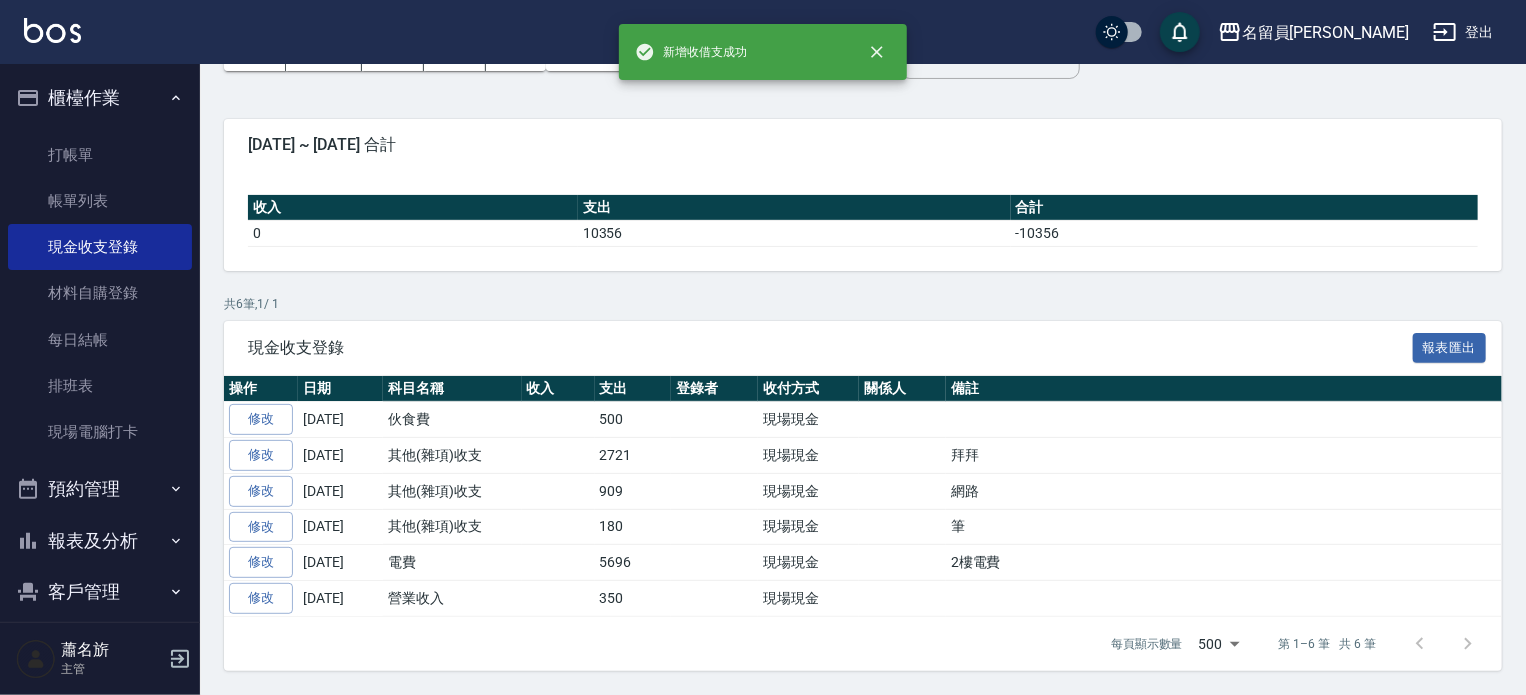 scroll, scrollTop: 0, scrollLeft: 0, axis: both 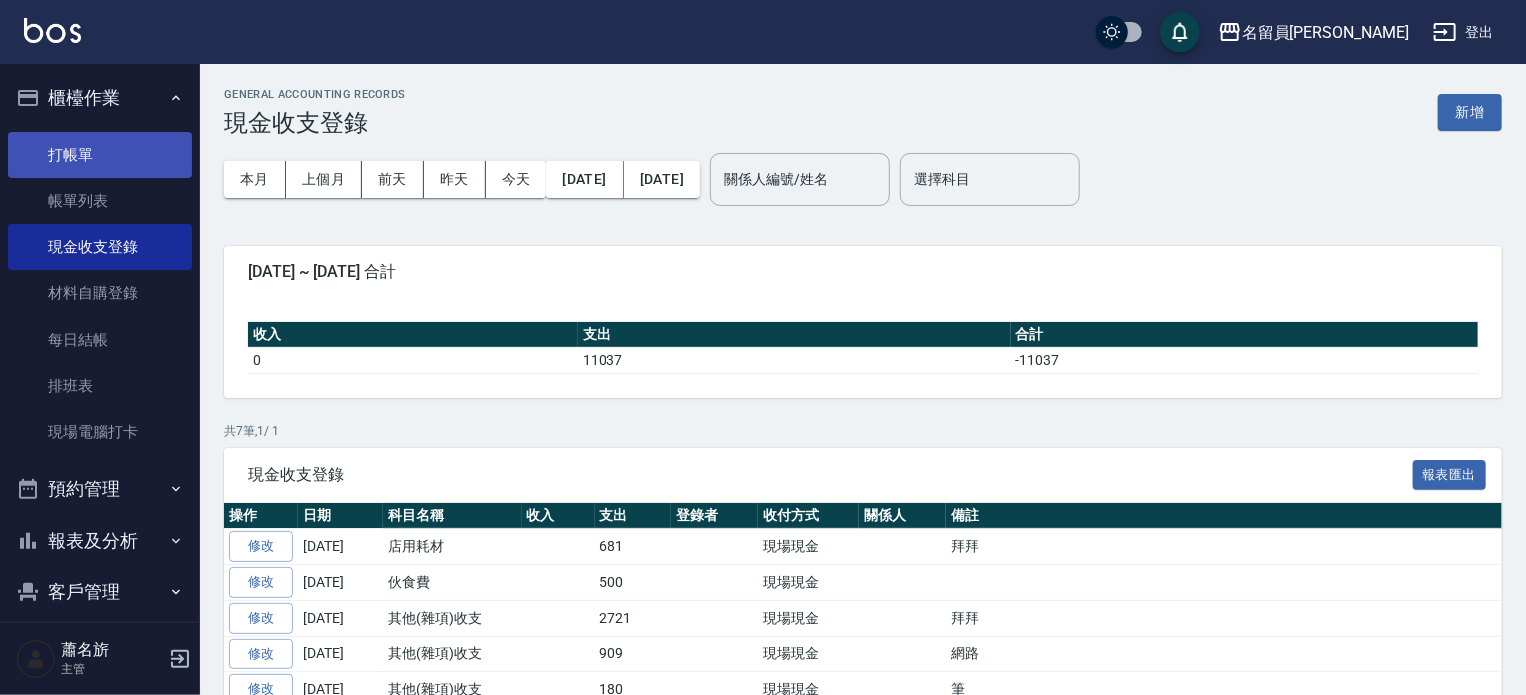 click on "打帳單" at bounding box center (100, 155) 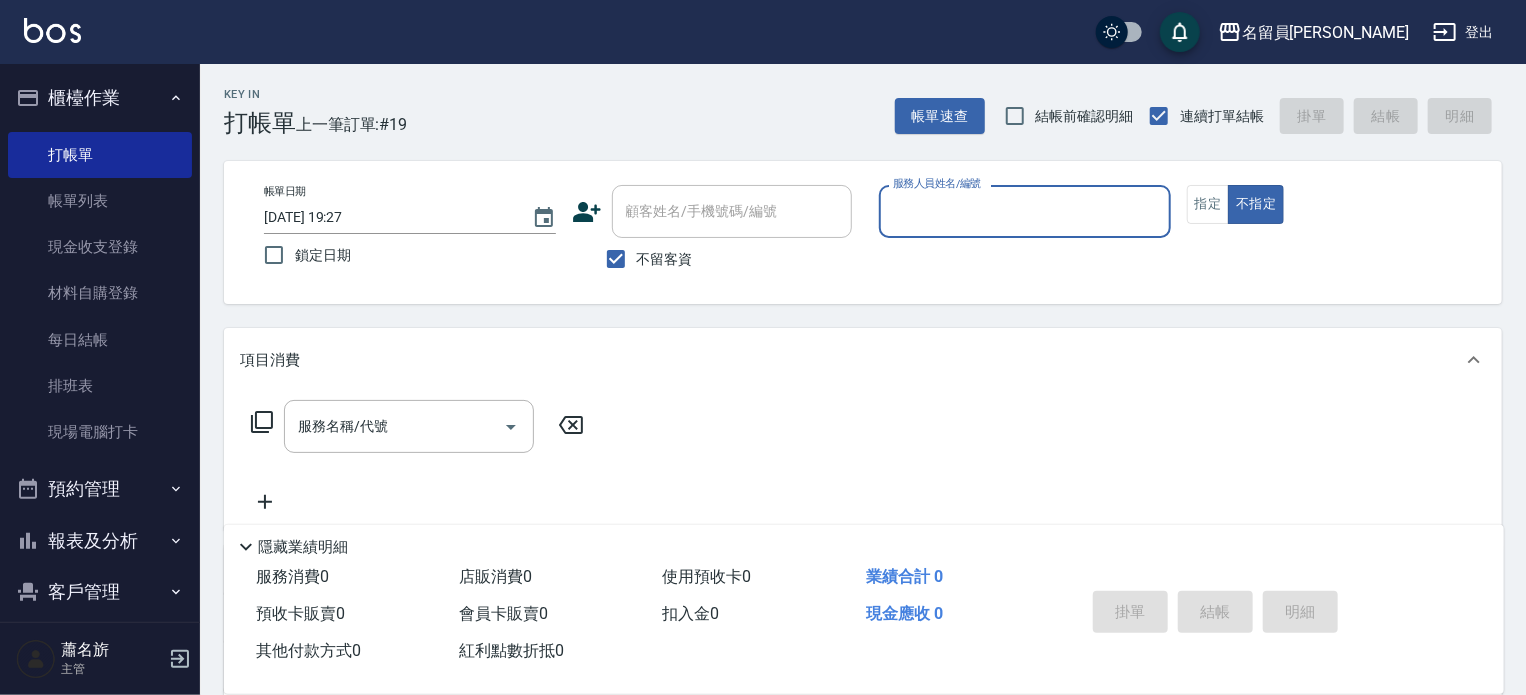type on "ㄇ" 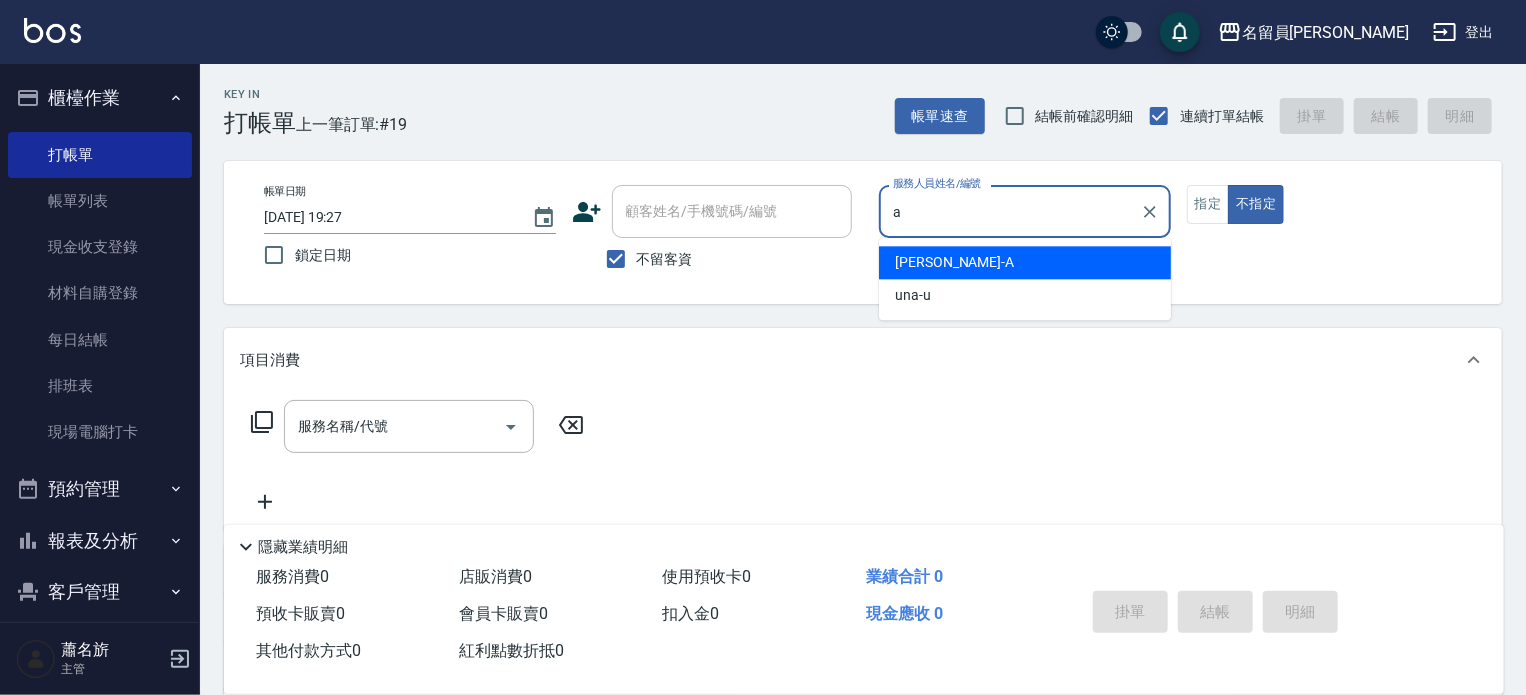 type on "[PERSON_NAME]" 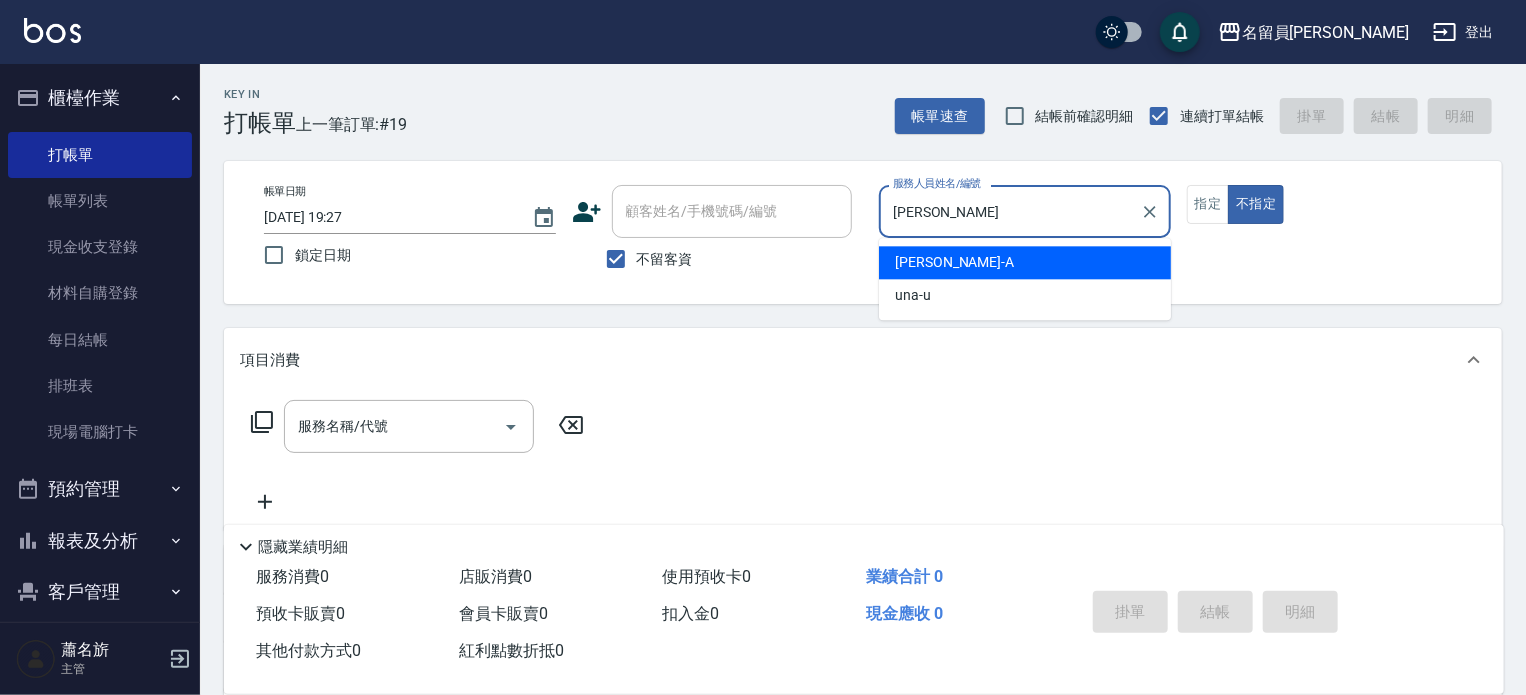 type on "false" 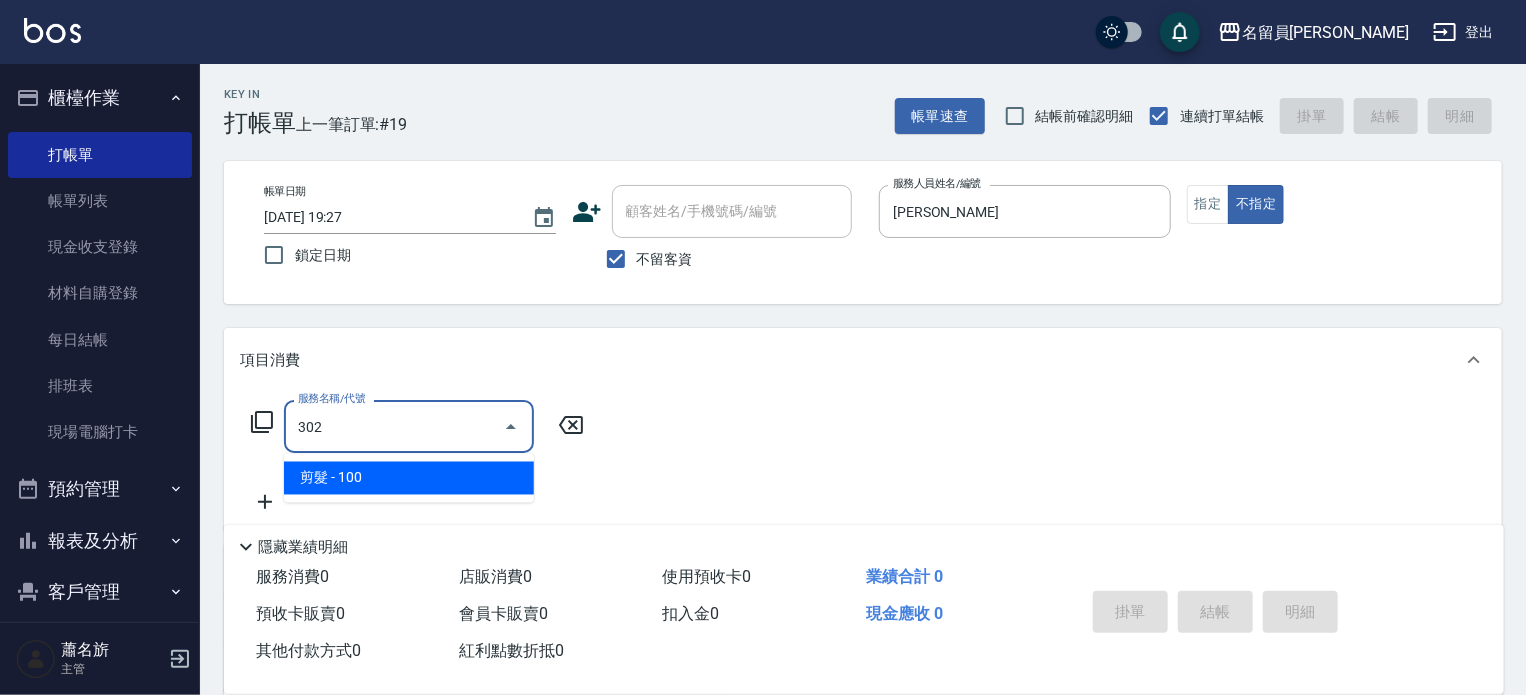 type on "剪髮(302)" 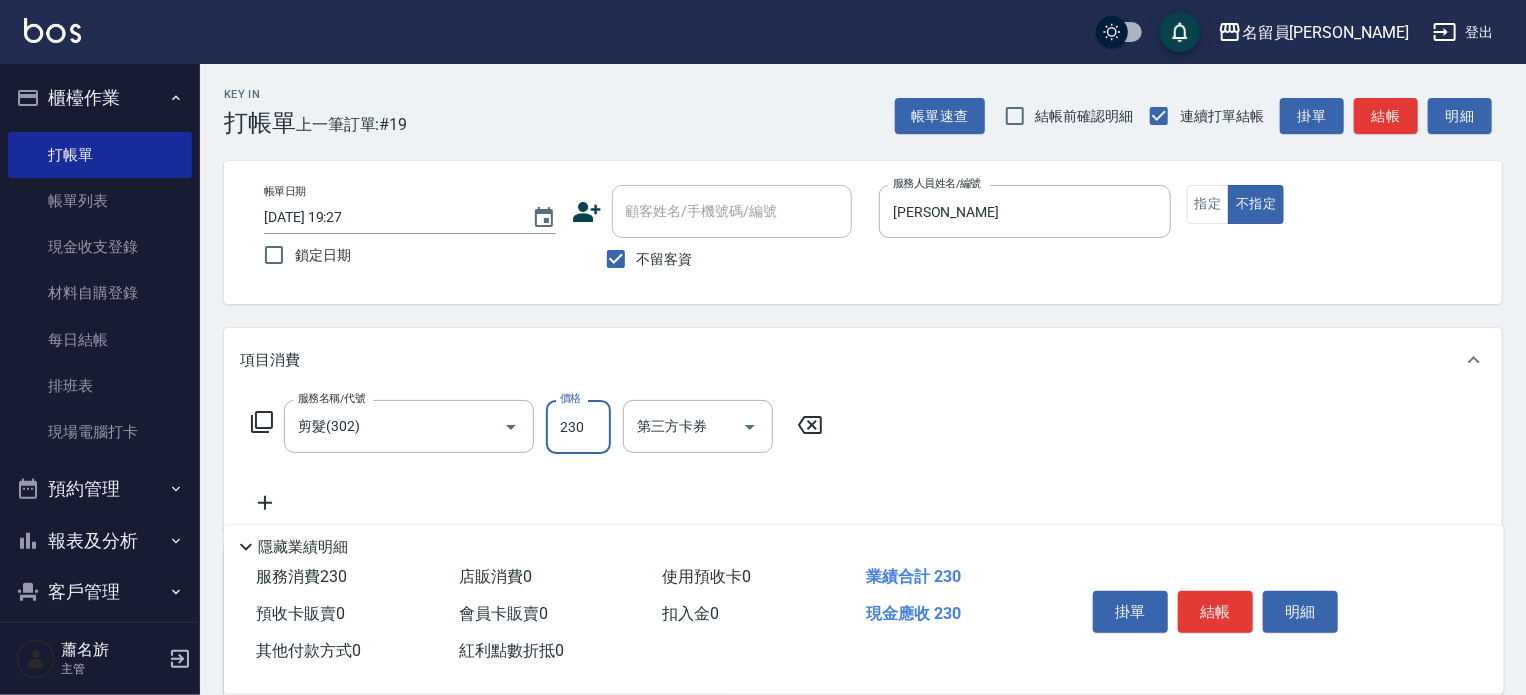 type on "230" 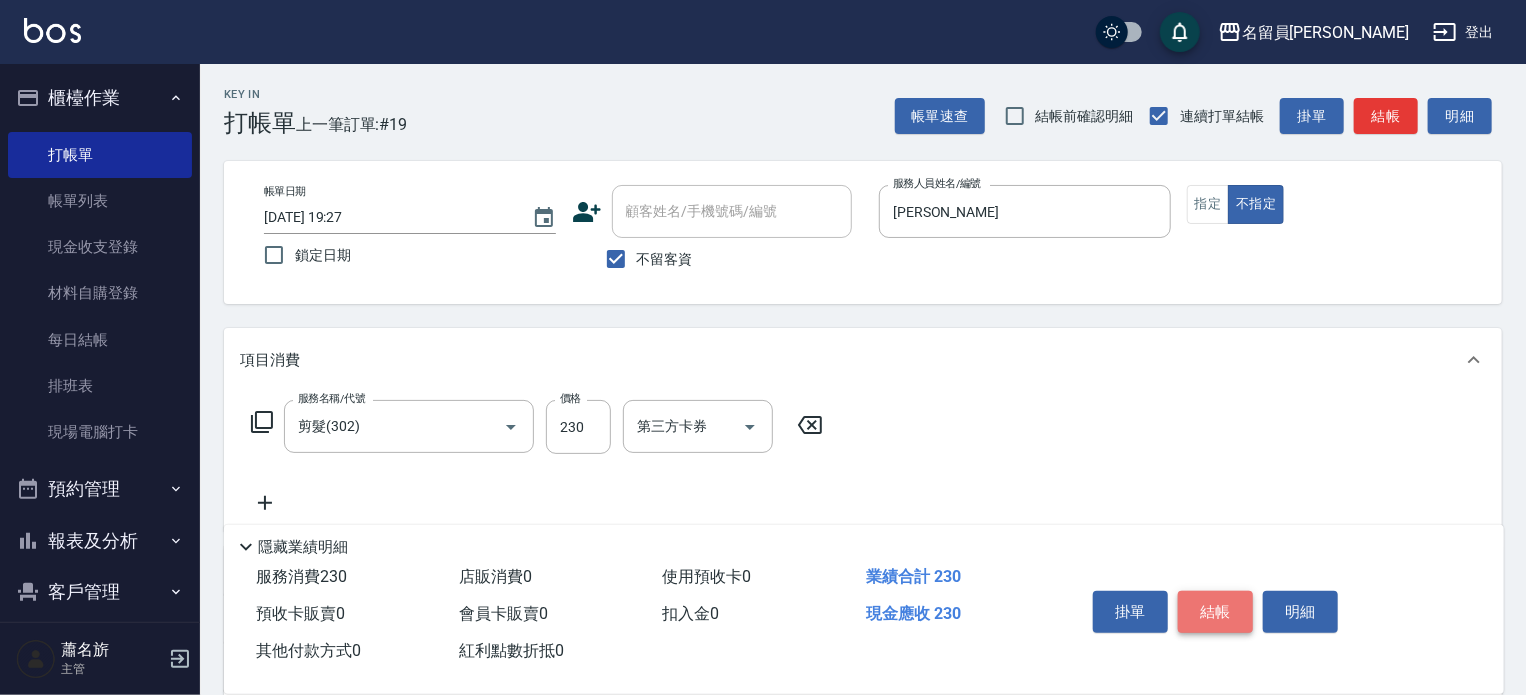 click on "結帳" at bounding box center [1215, 612] 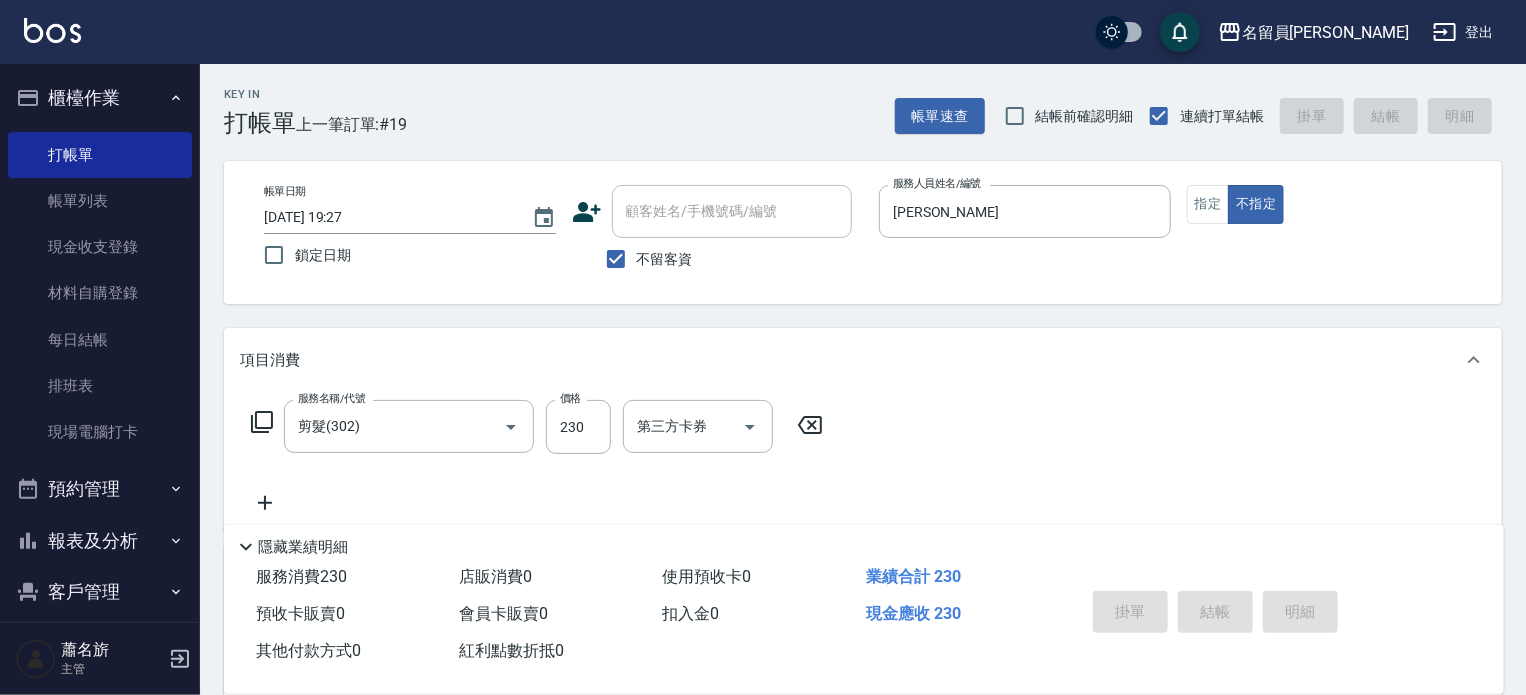 type 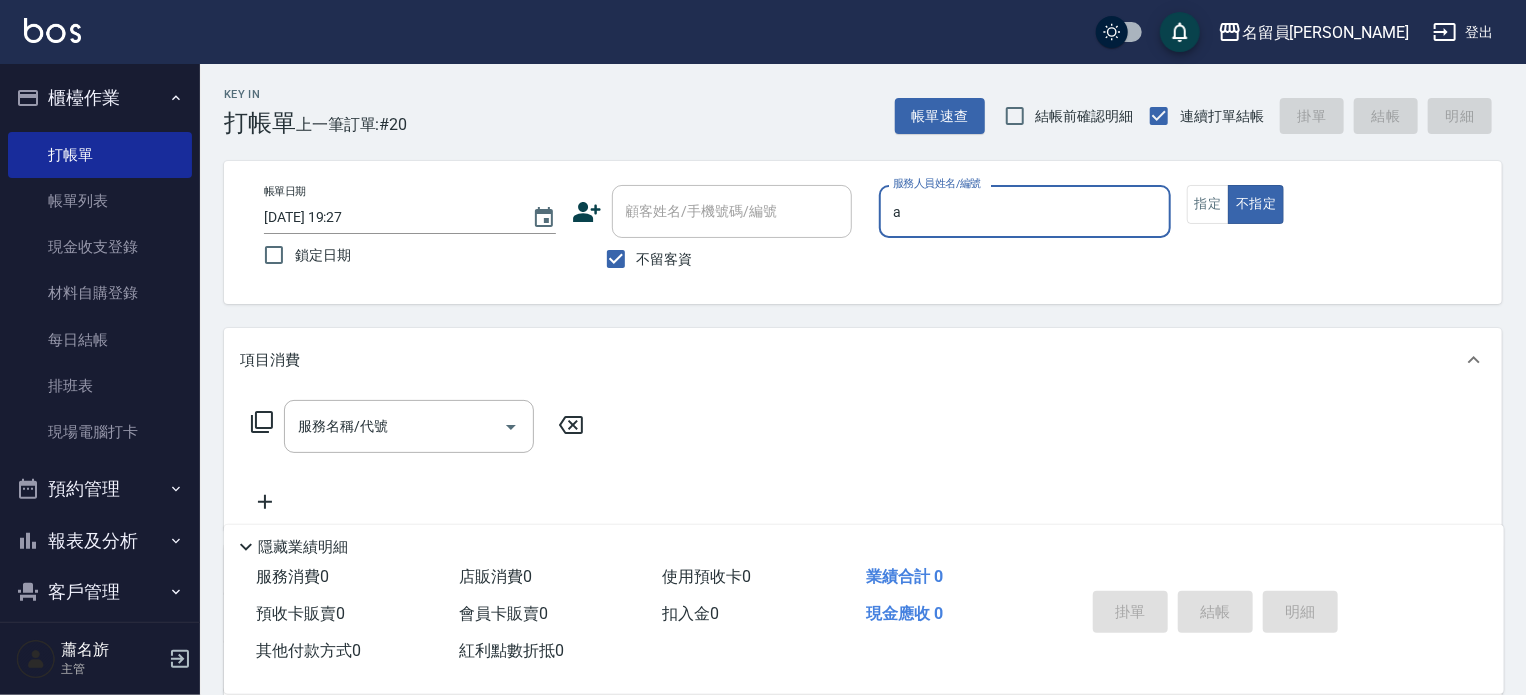 type on "[PERSON_NAME]" 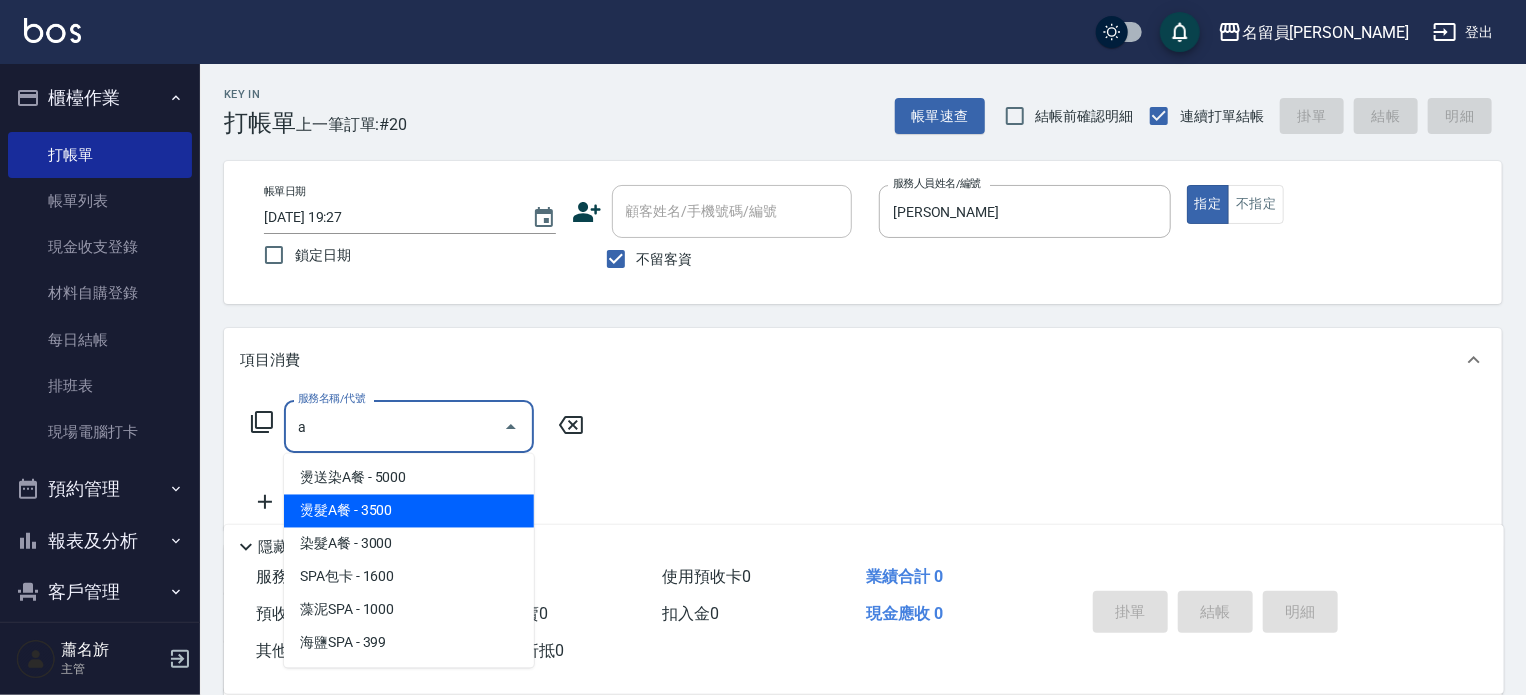 type on "燙髮A餐(30)" 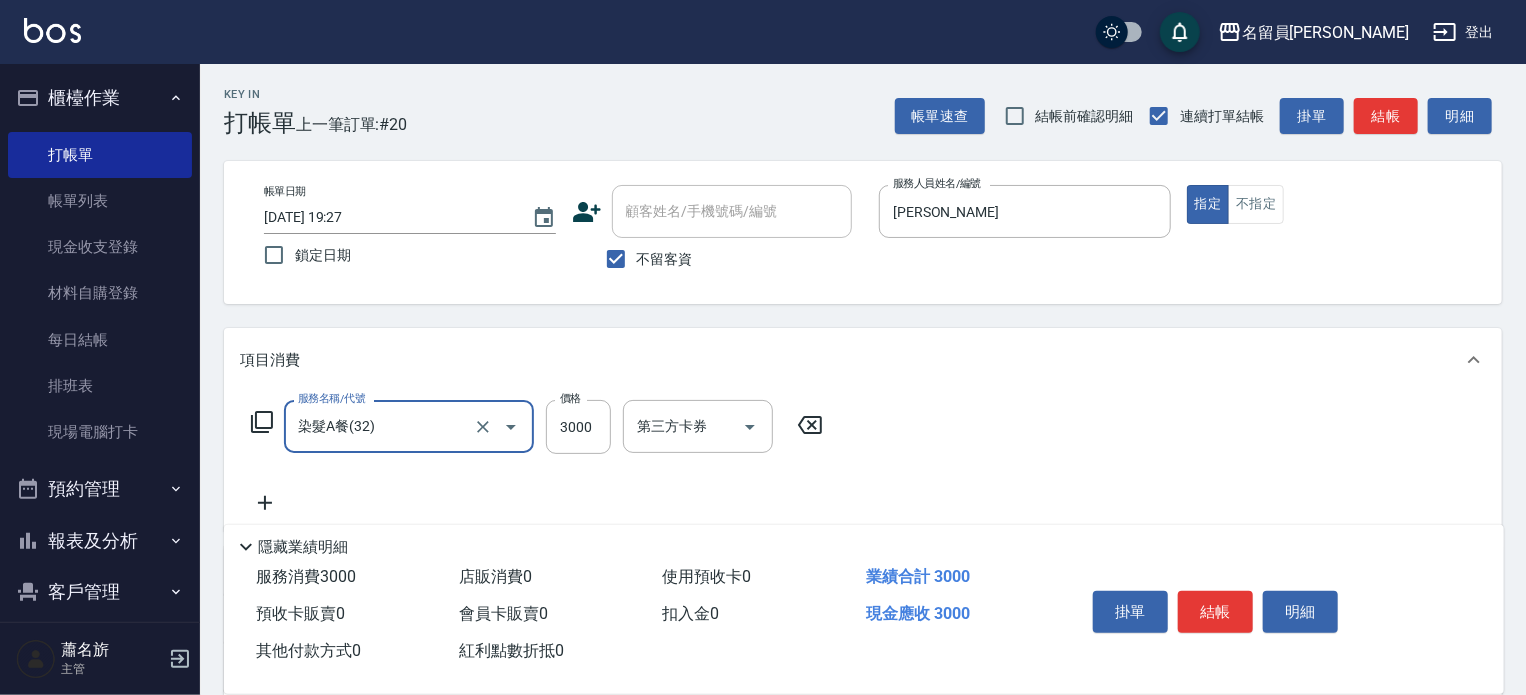 type on "染髮A餐(32)" 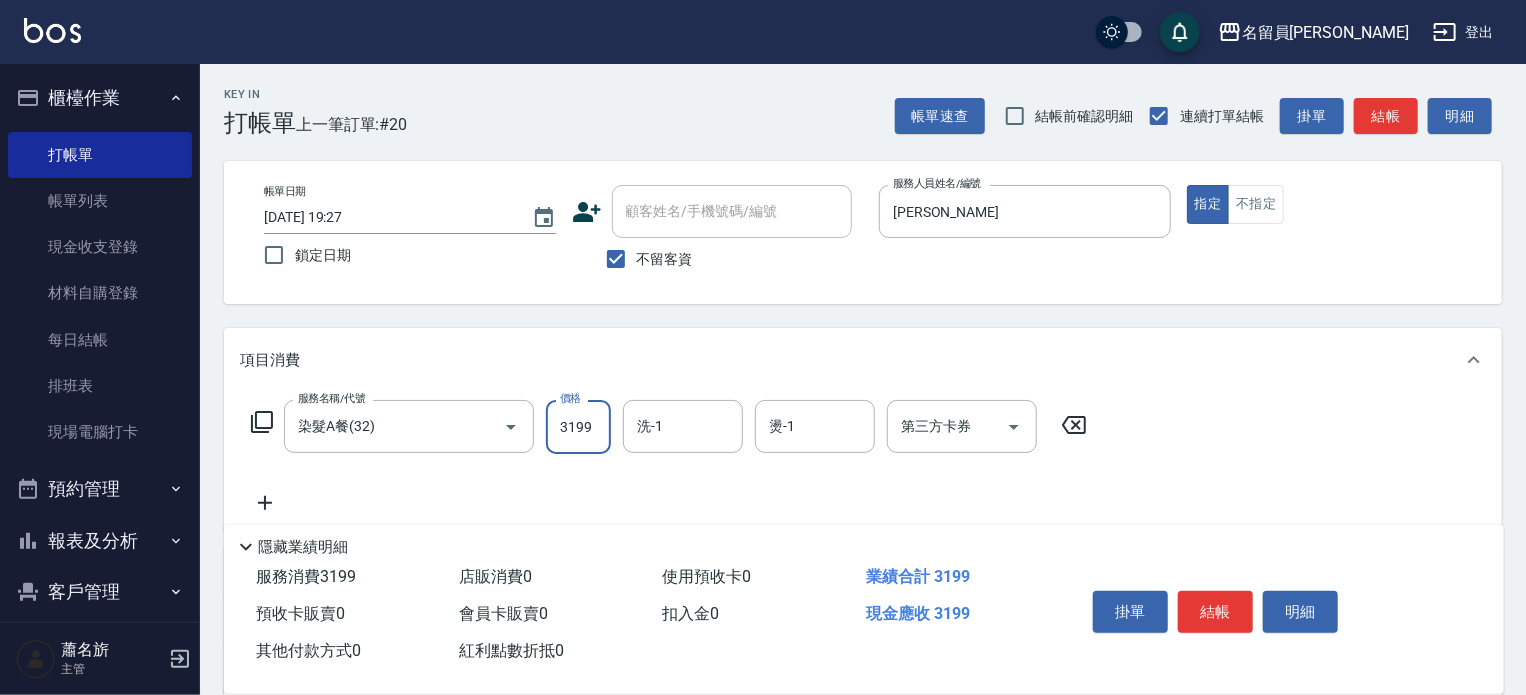 type on "3199" 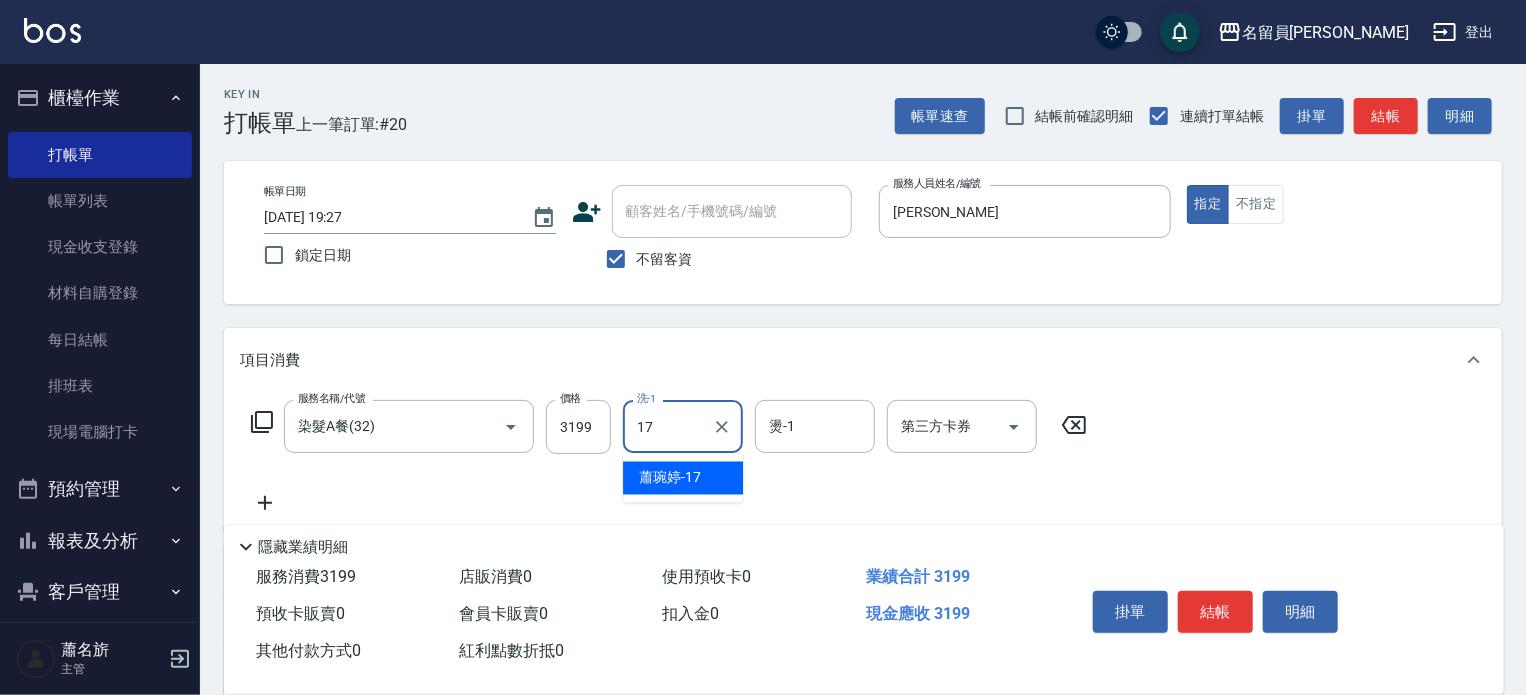 type on "[PERSON_NAME]-17" 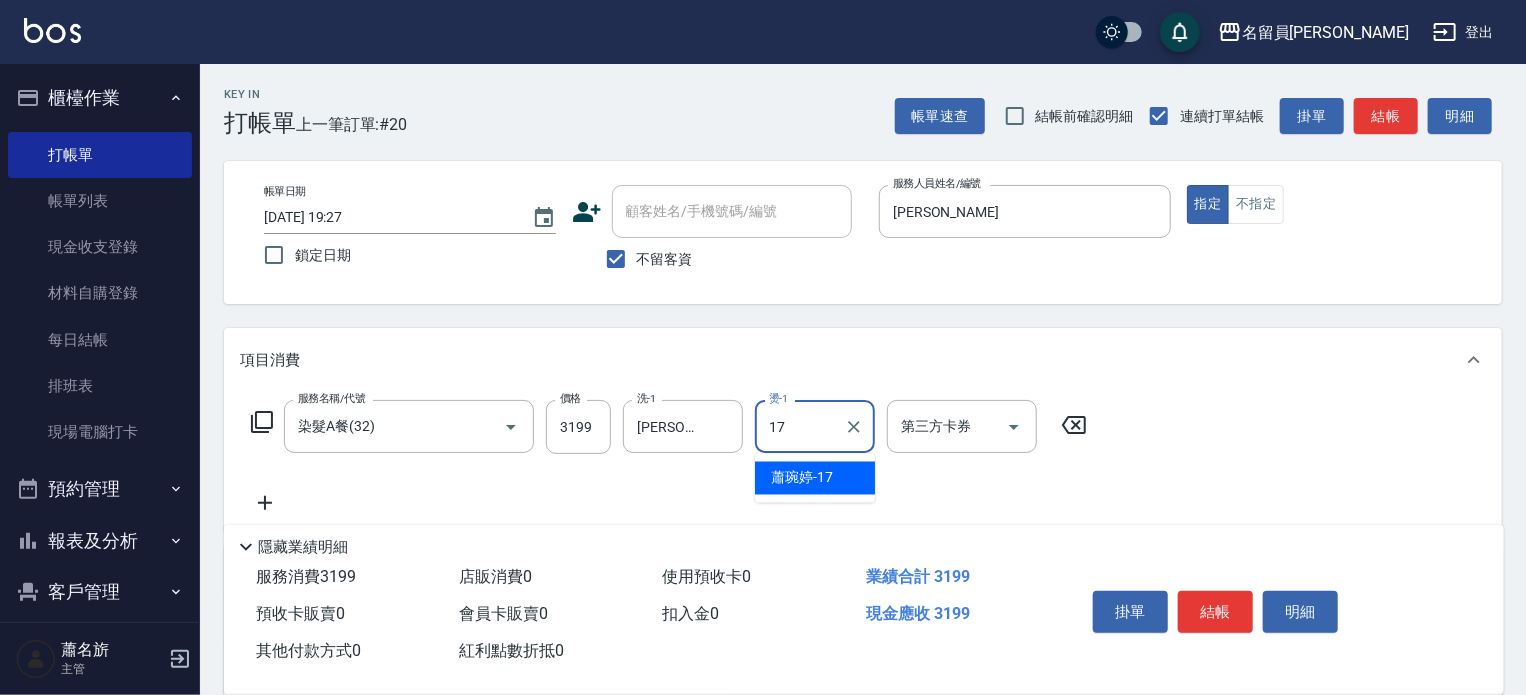 type on "[PERSON_NAME]-17" 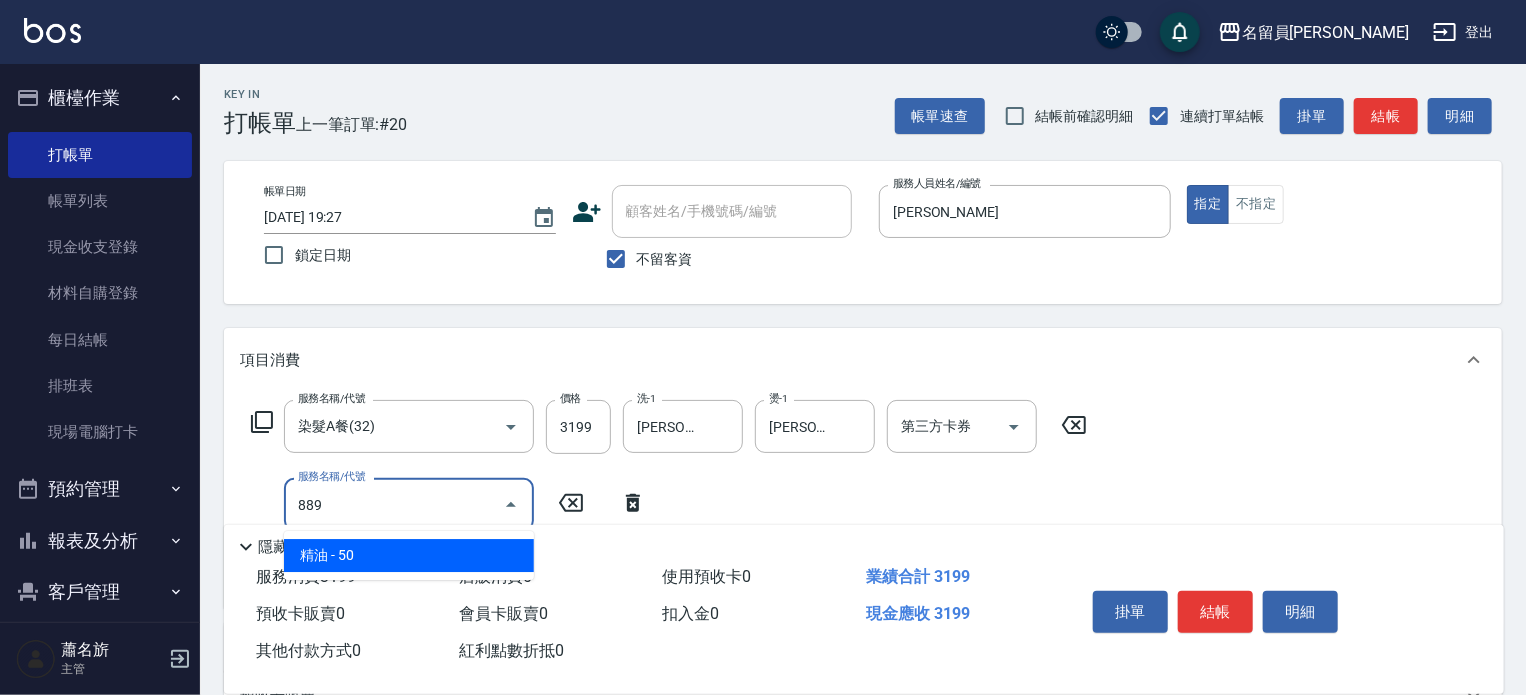 type on "精油(889)" 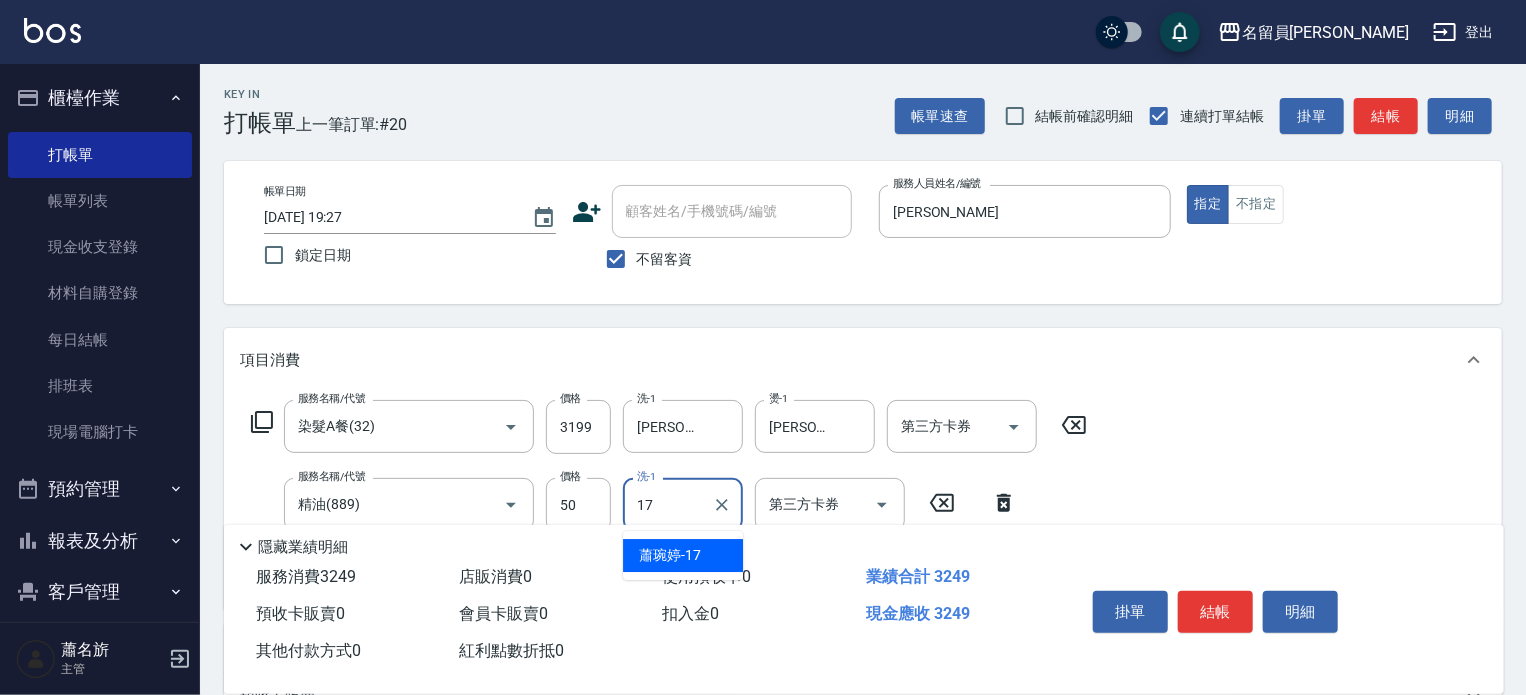 type on "[PERSON_NAME]-17" 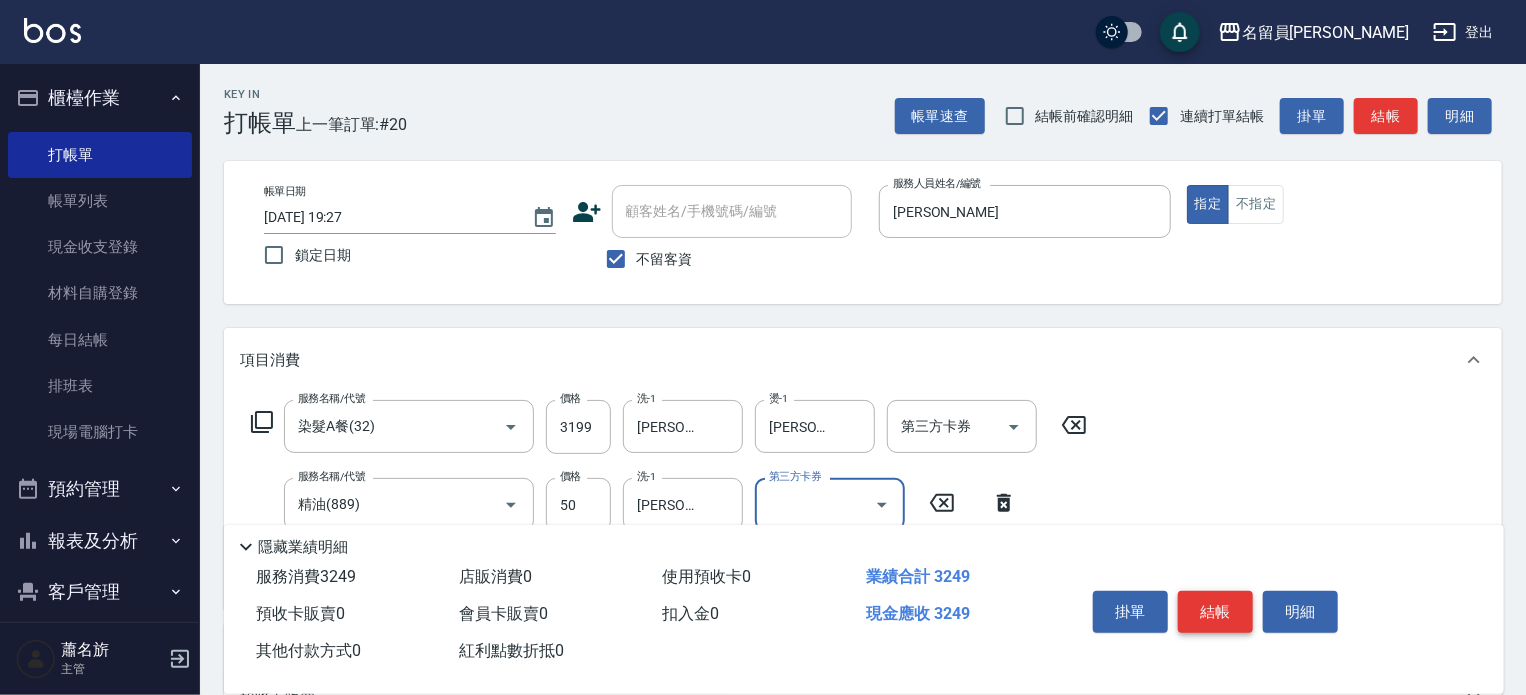 click on "結帳" at bounding box center (1215, 612) 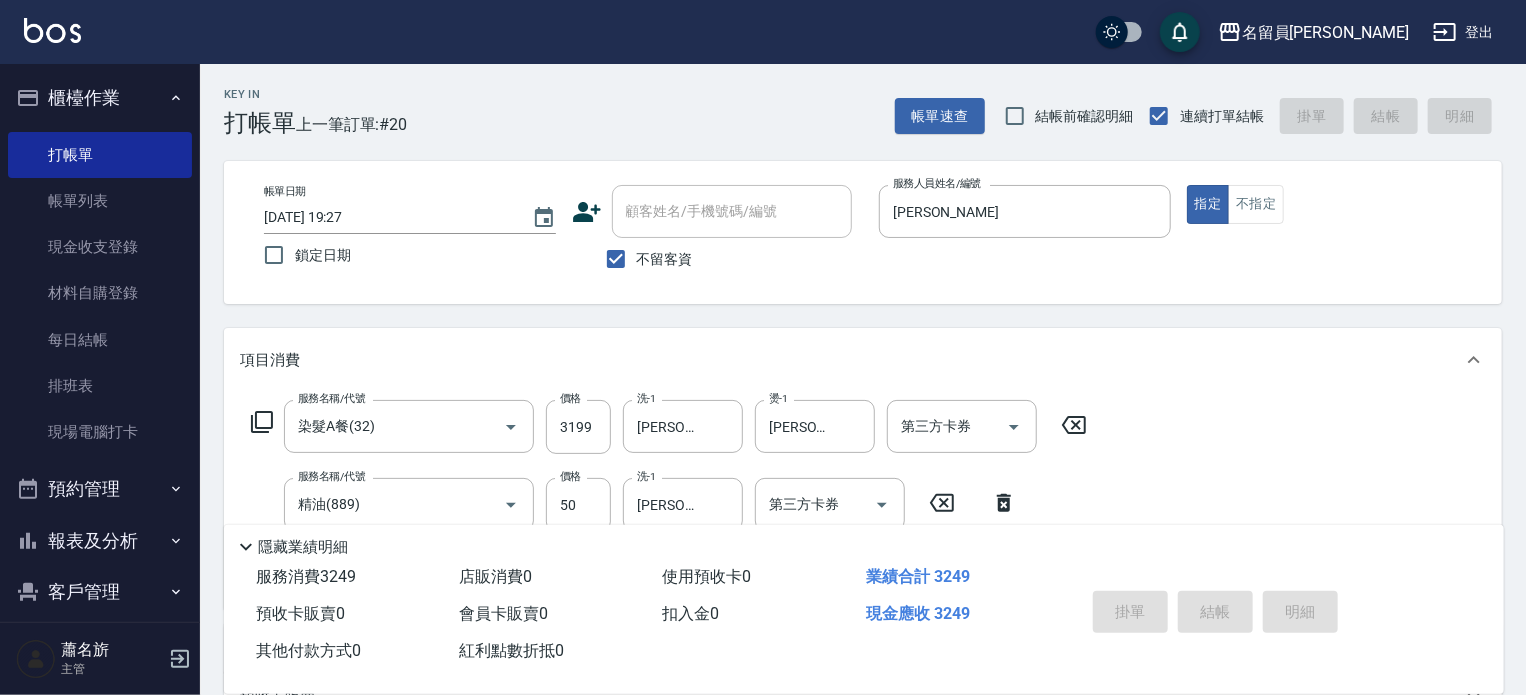 type on "[DATE] 19:28" 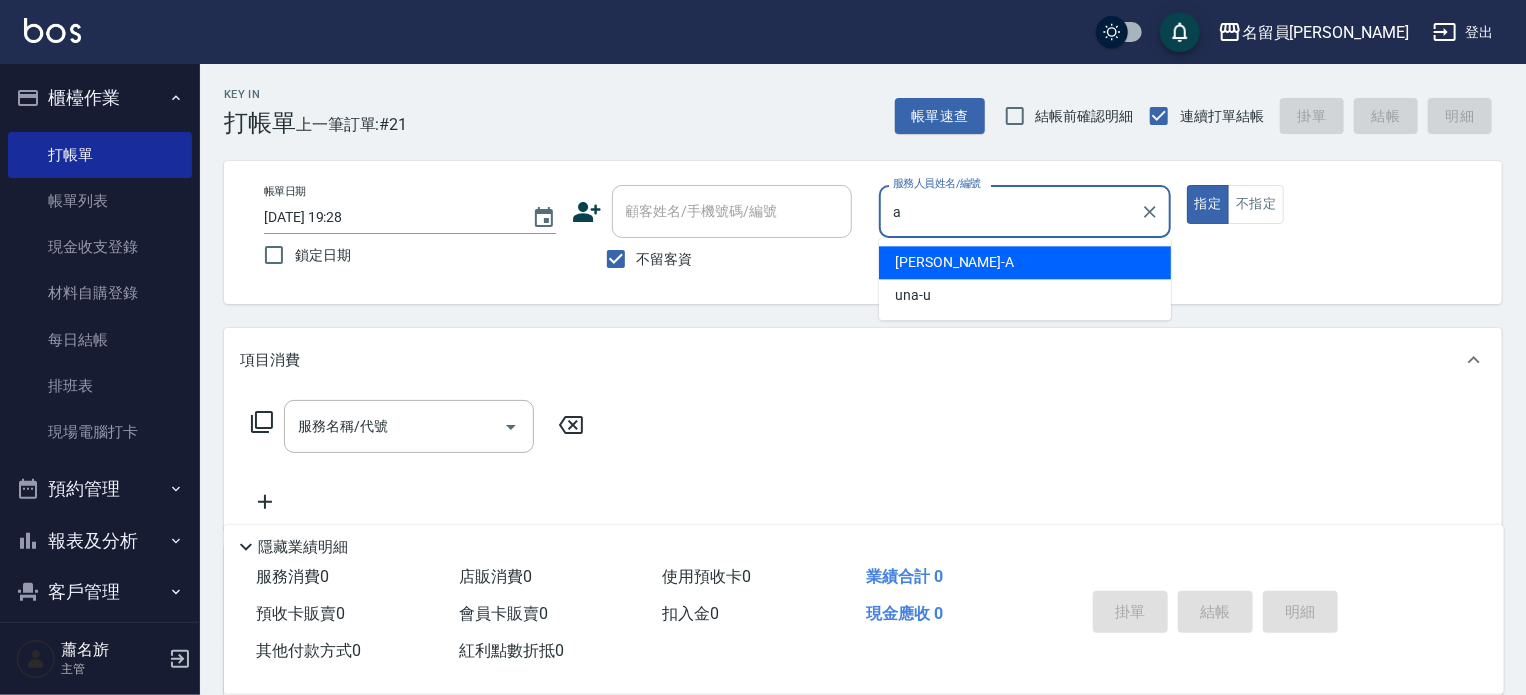 type on "[PERSON_NAME]" 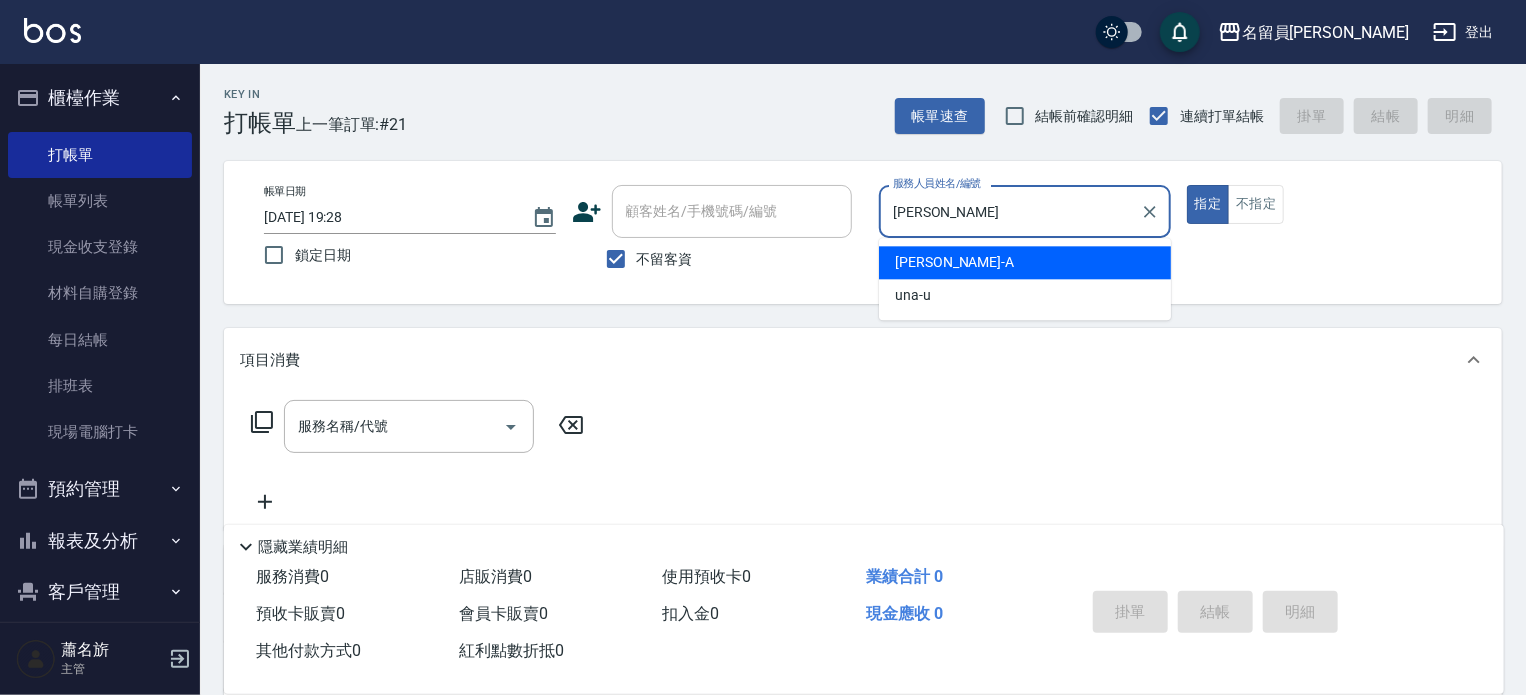 type on "true" 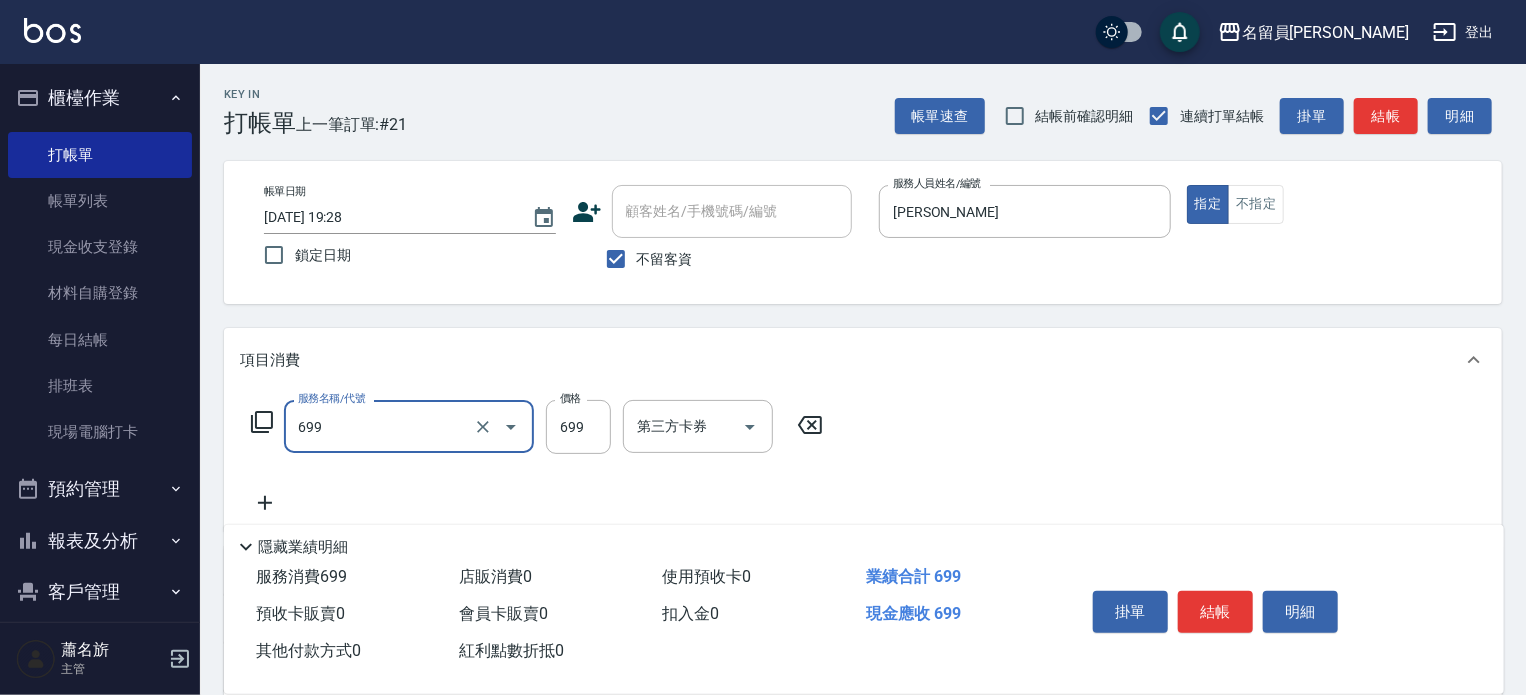 type on "精油洗髮(699)" 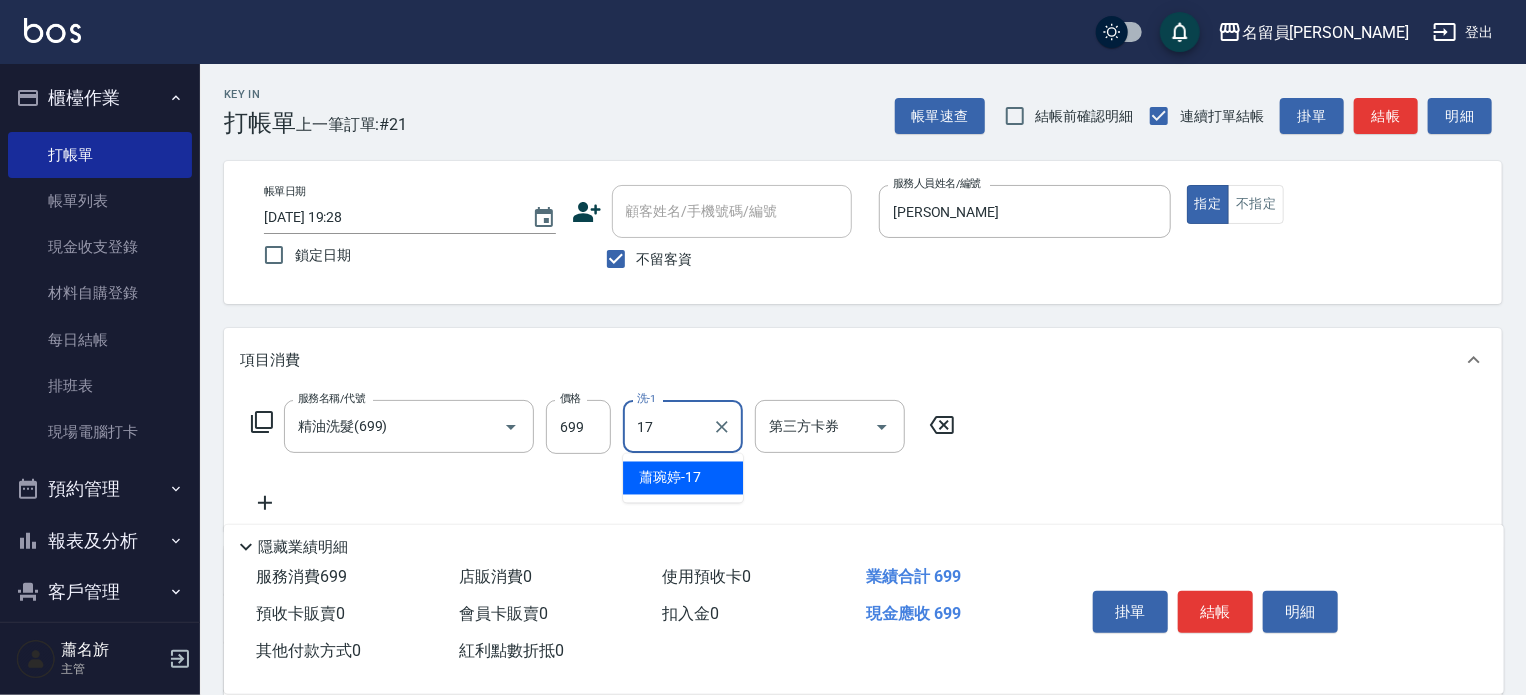 type on "[PERSON_NAME]-17" 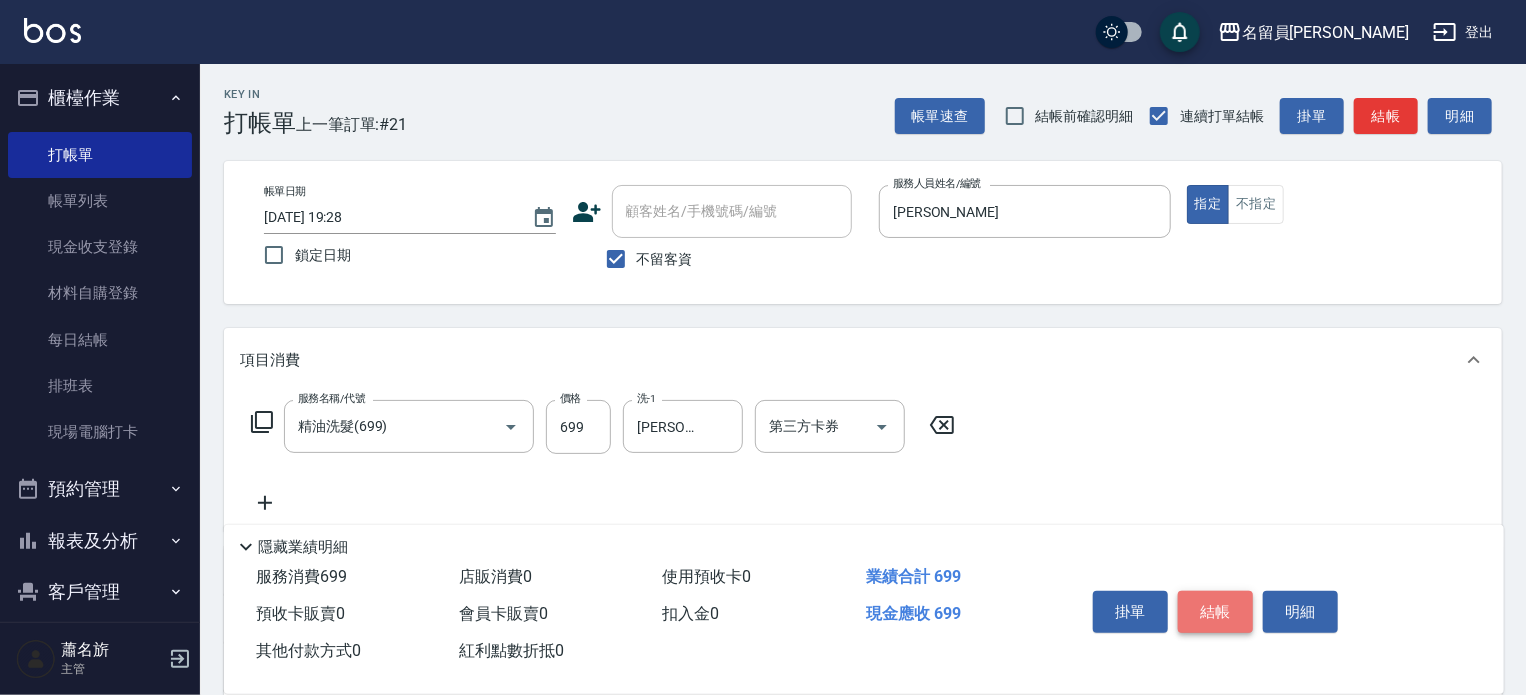 click on "結帳" at bounding box center (1215, 612) 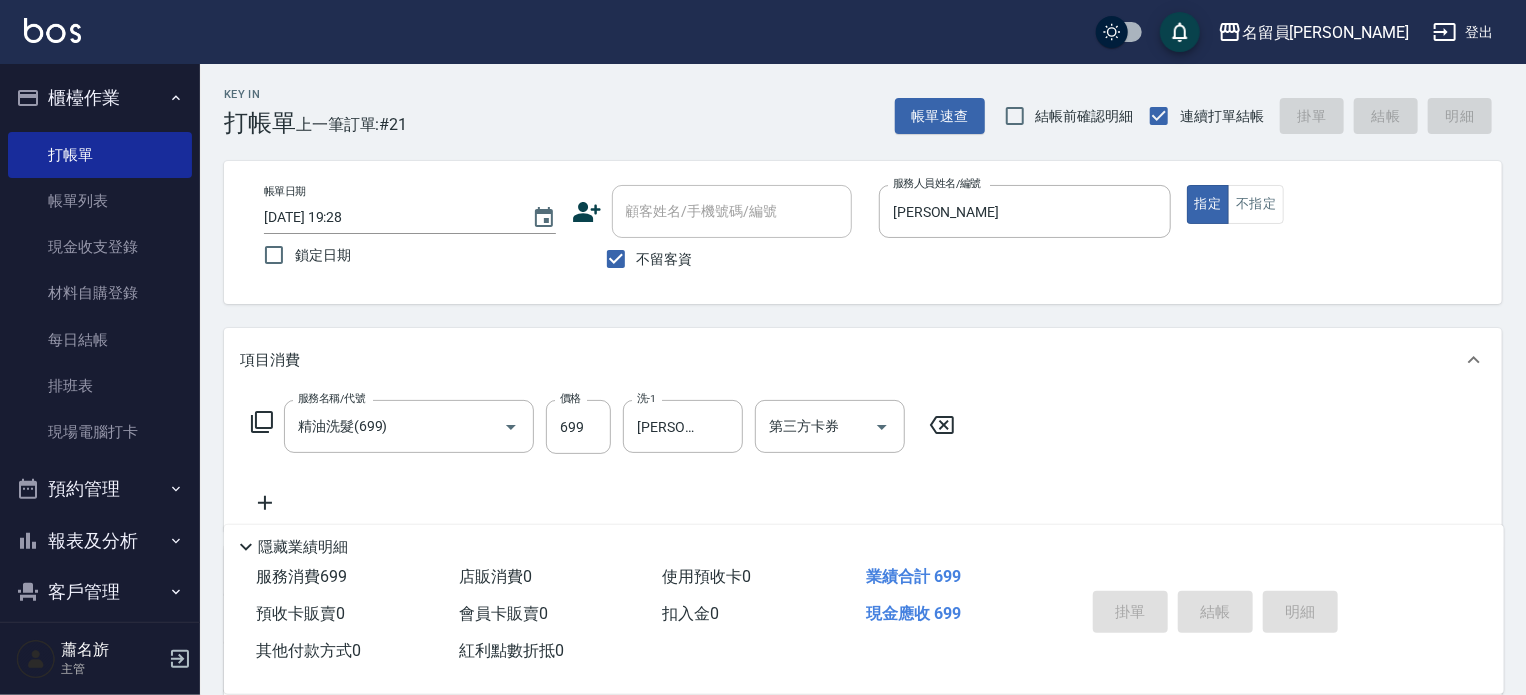 type 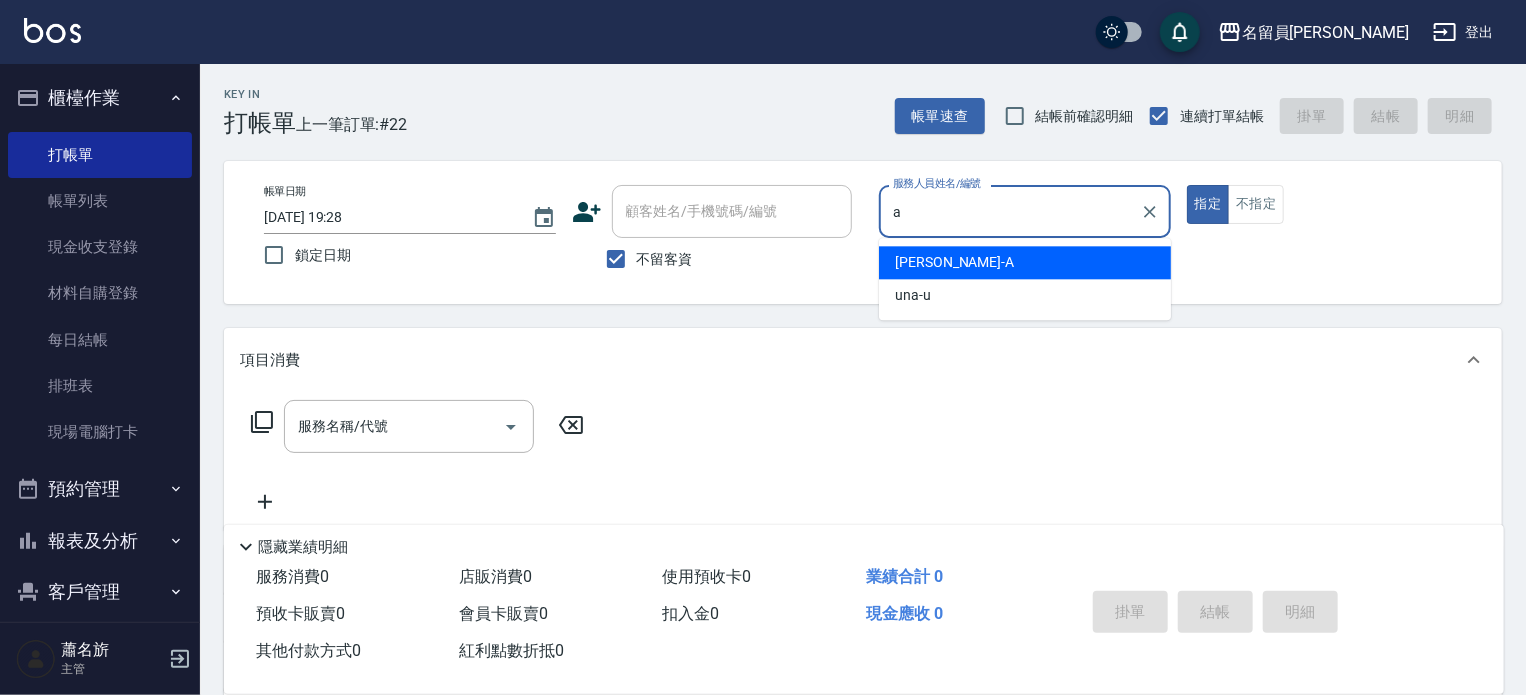 type on "[PERSON_NAME]" 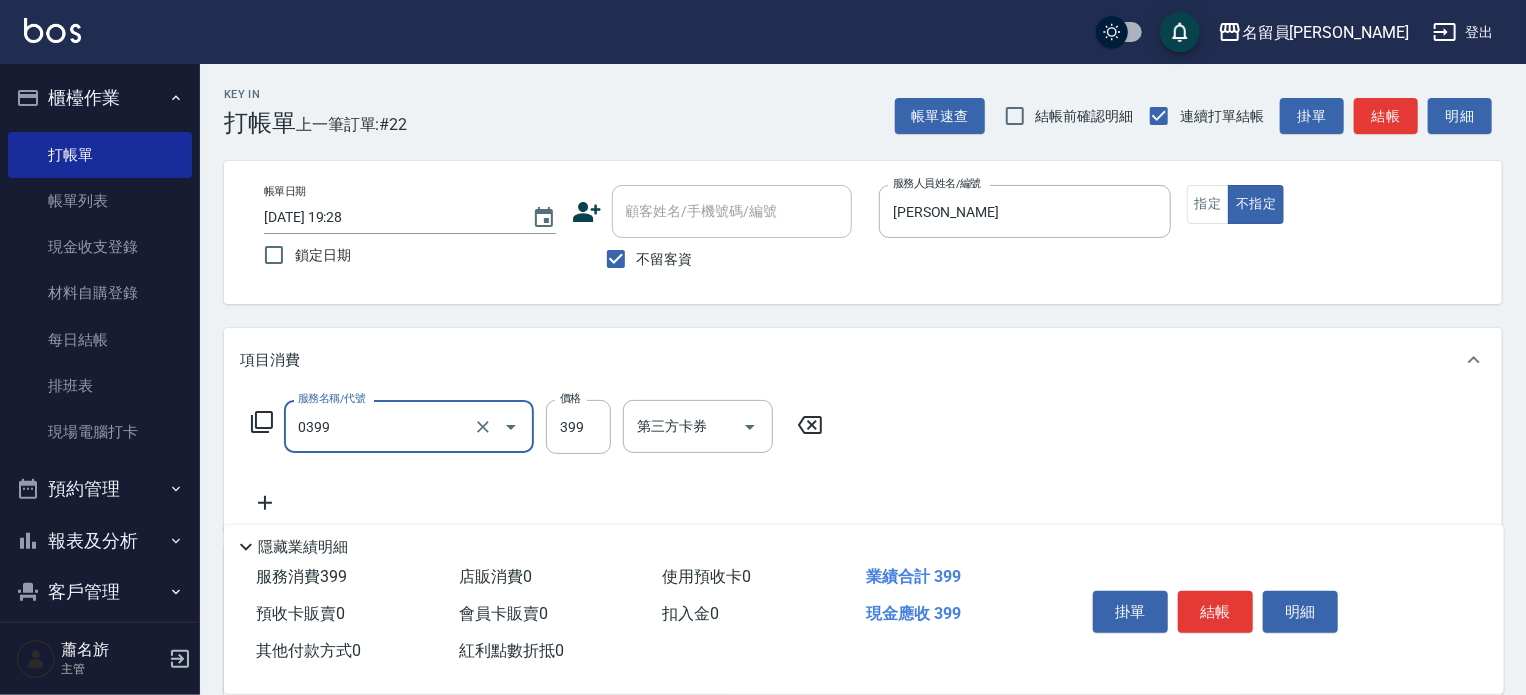 type on "海鹽SPA(0399)" 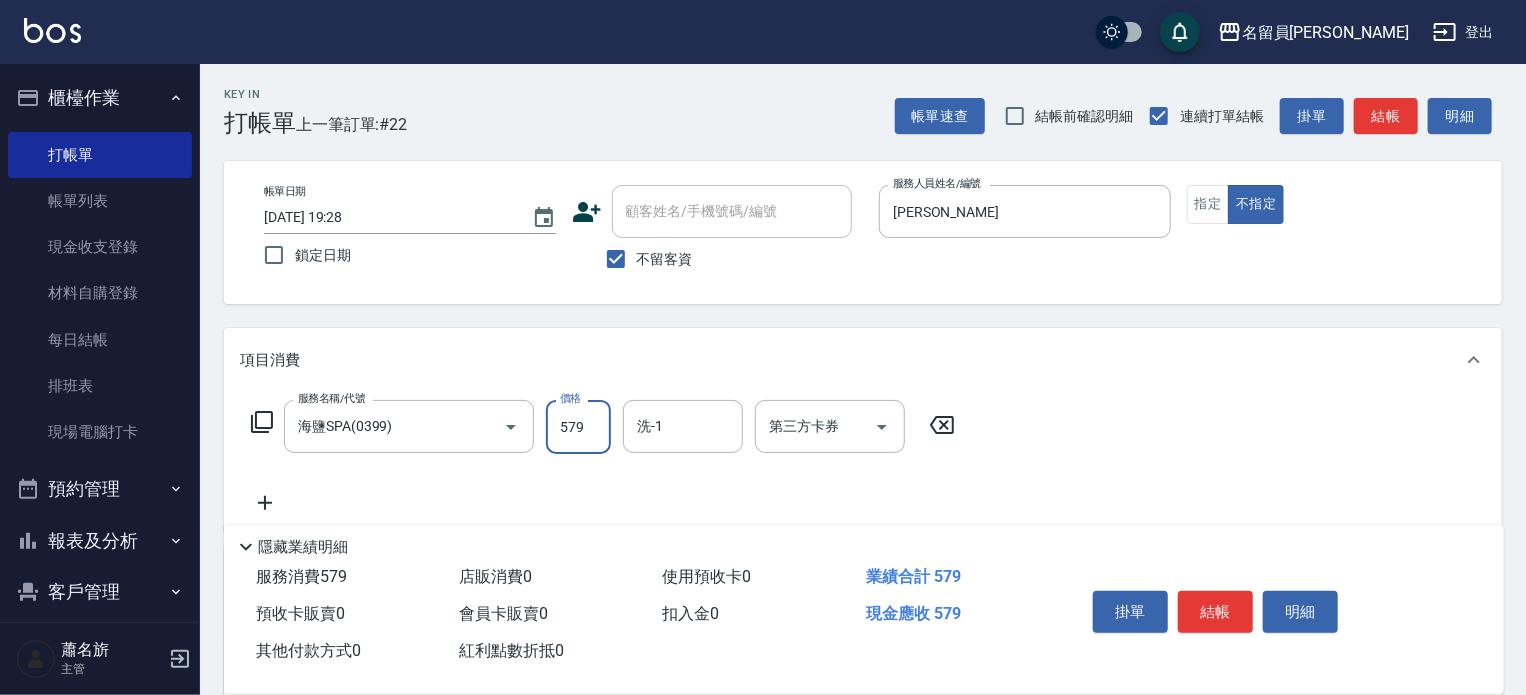 type on "579" 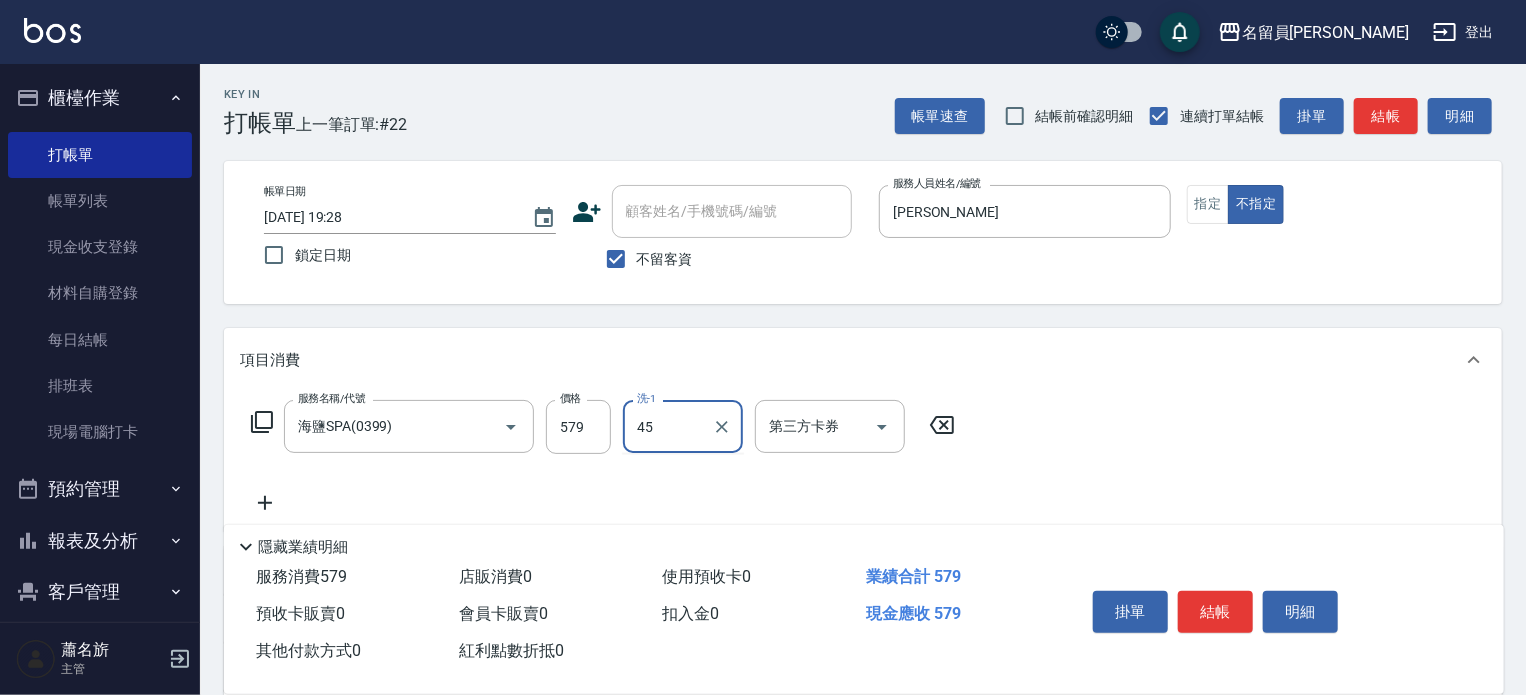 type on "[PERSON_NAME]-45" 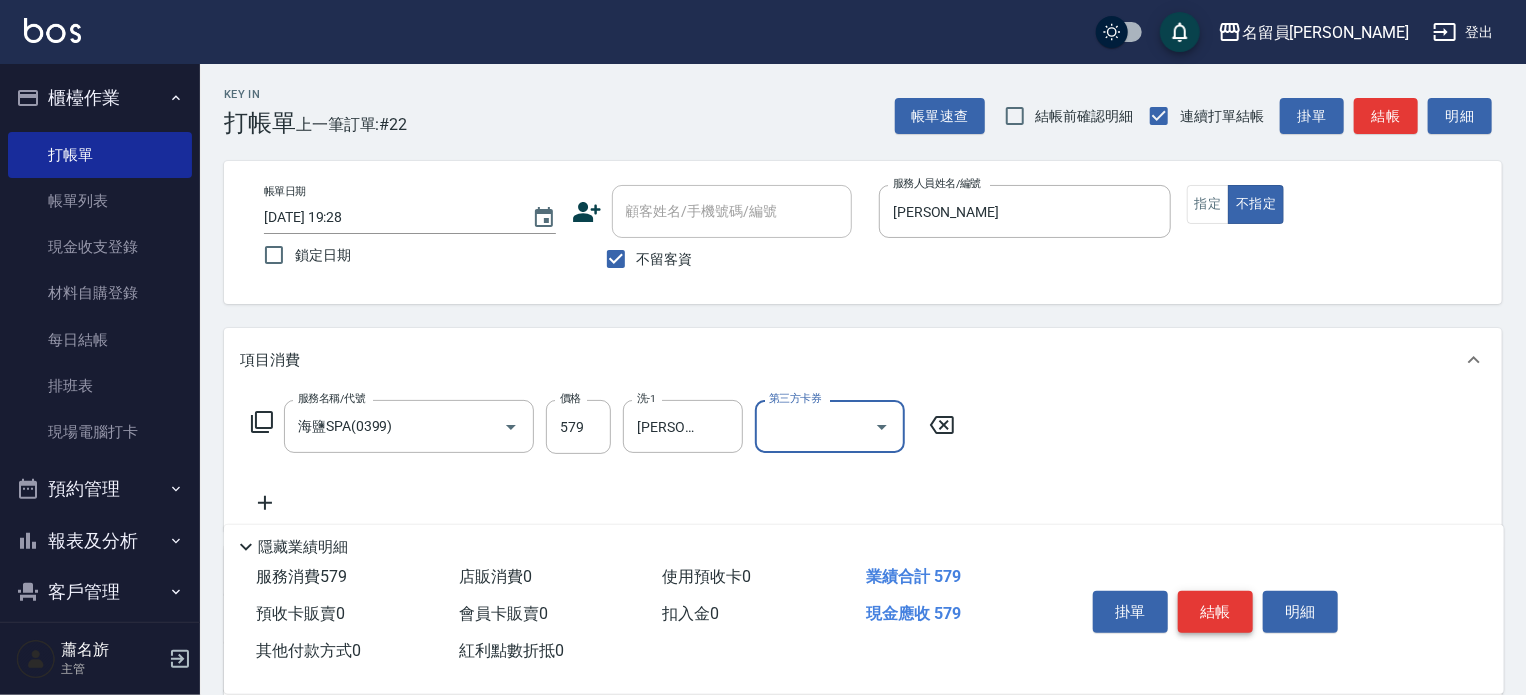 click on "結帳" at bounding box center (1215, 612) 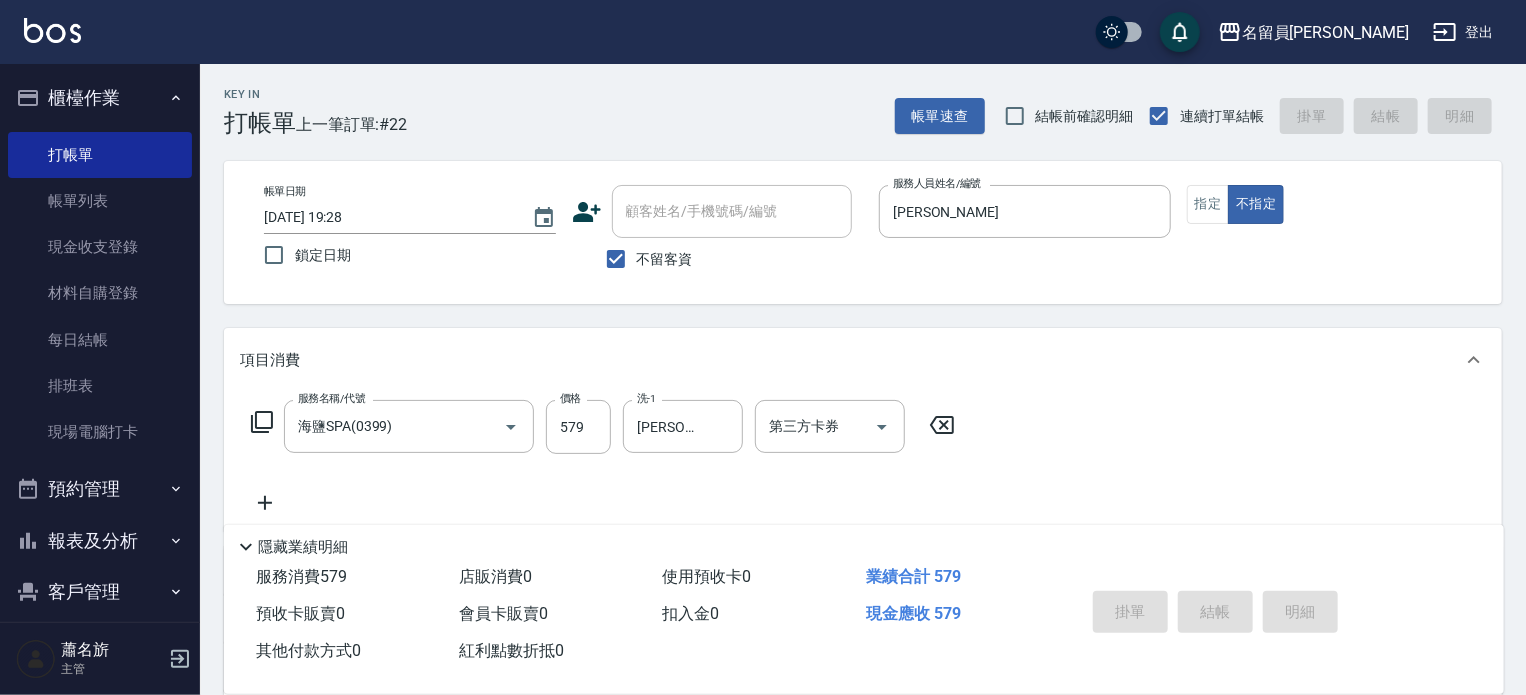 type 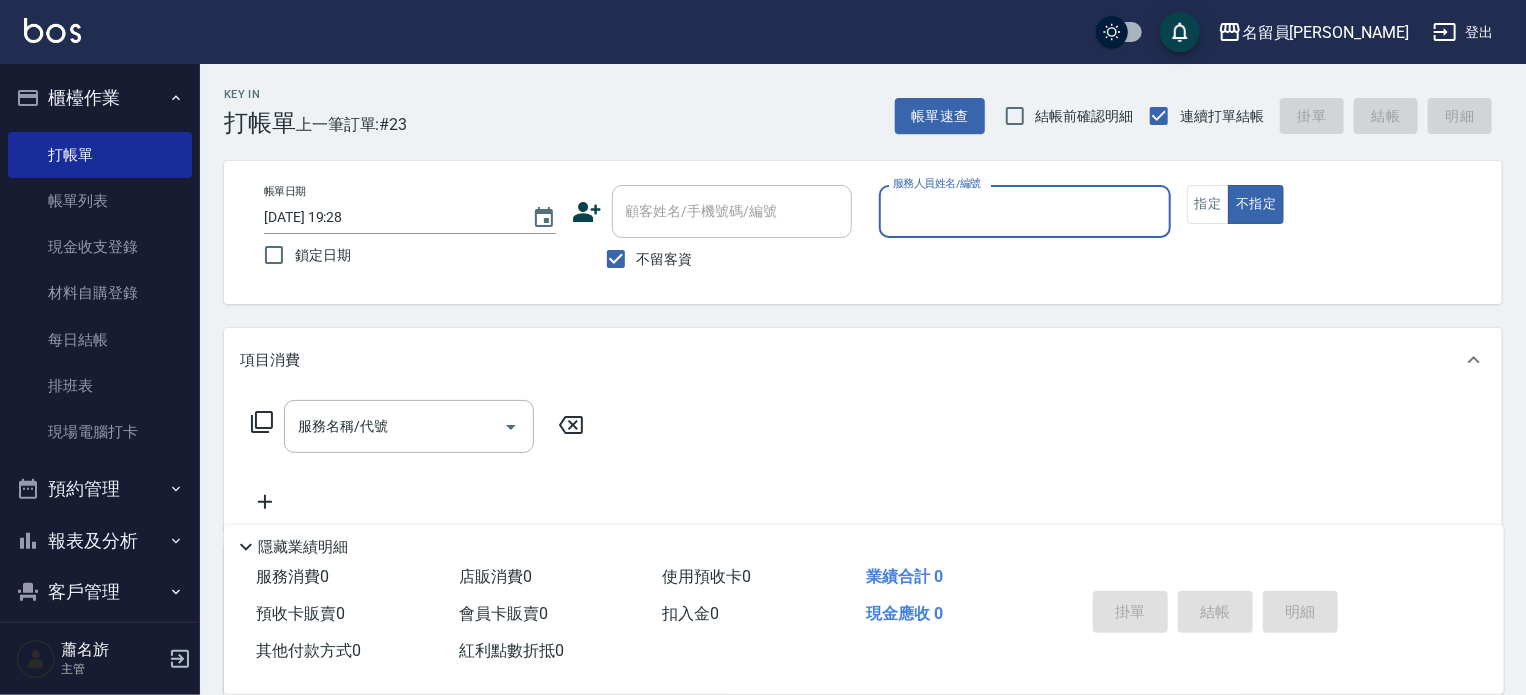 click on "報表及分析" at bounding box center (100, 541) 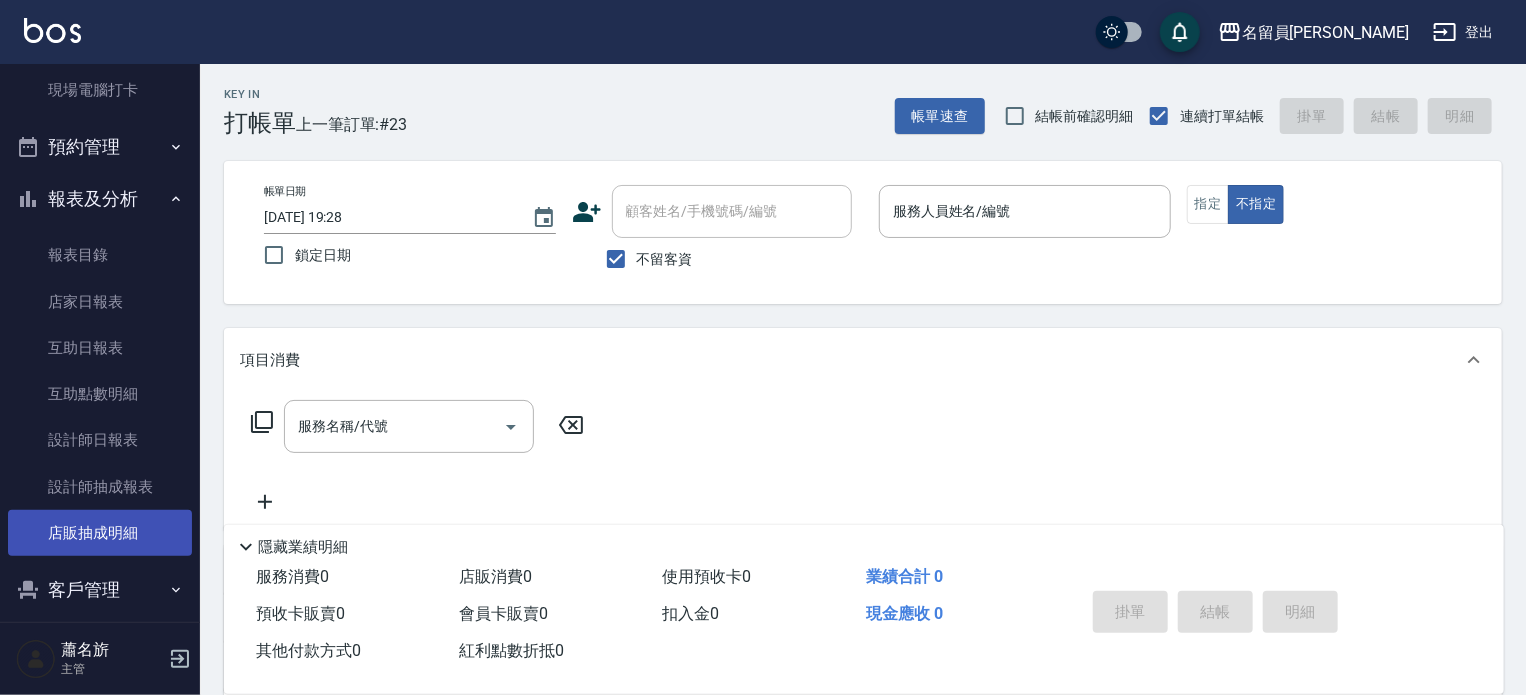 scroll, scrollTop: 400, scrollLeft: 0, axis: vertical 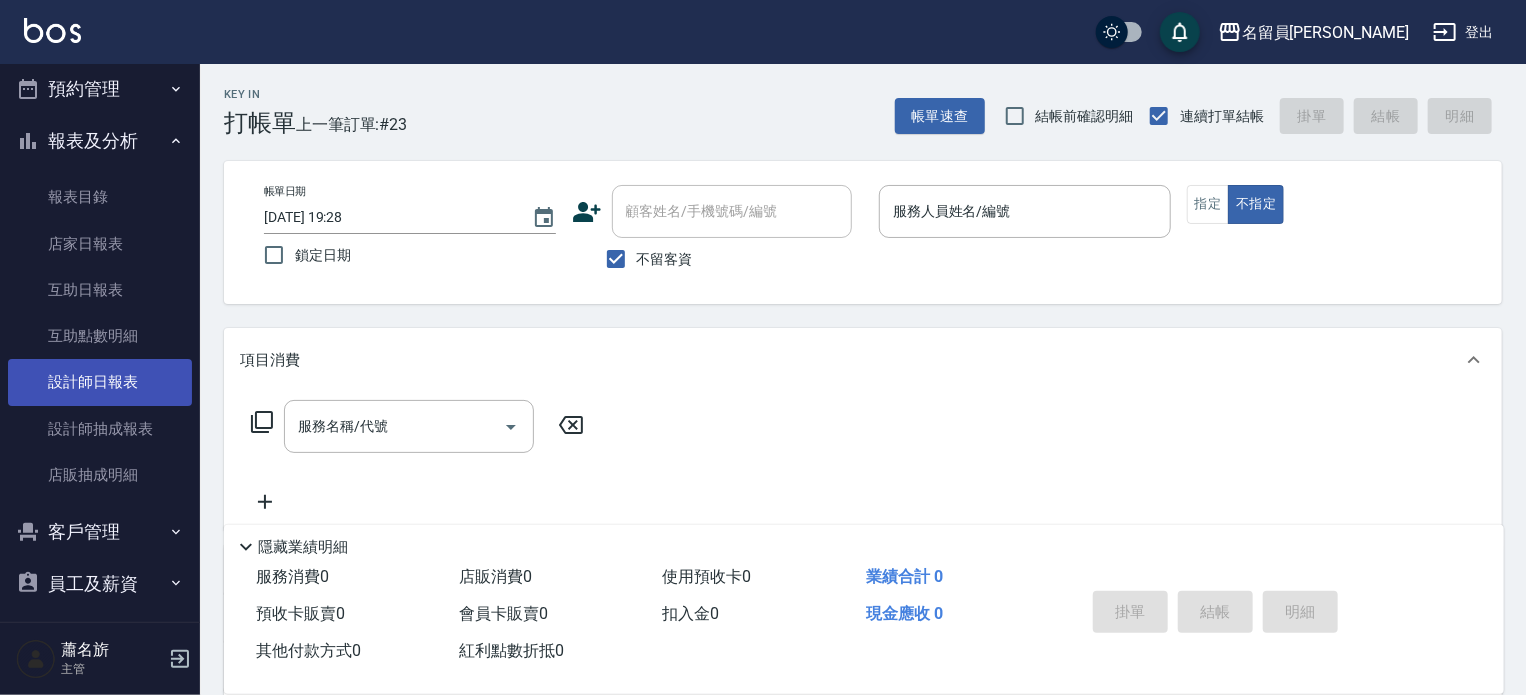 click on "設計師日報表" at bounding box center (100, 382) 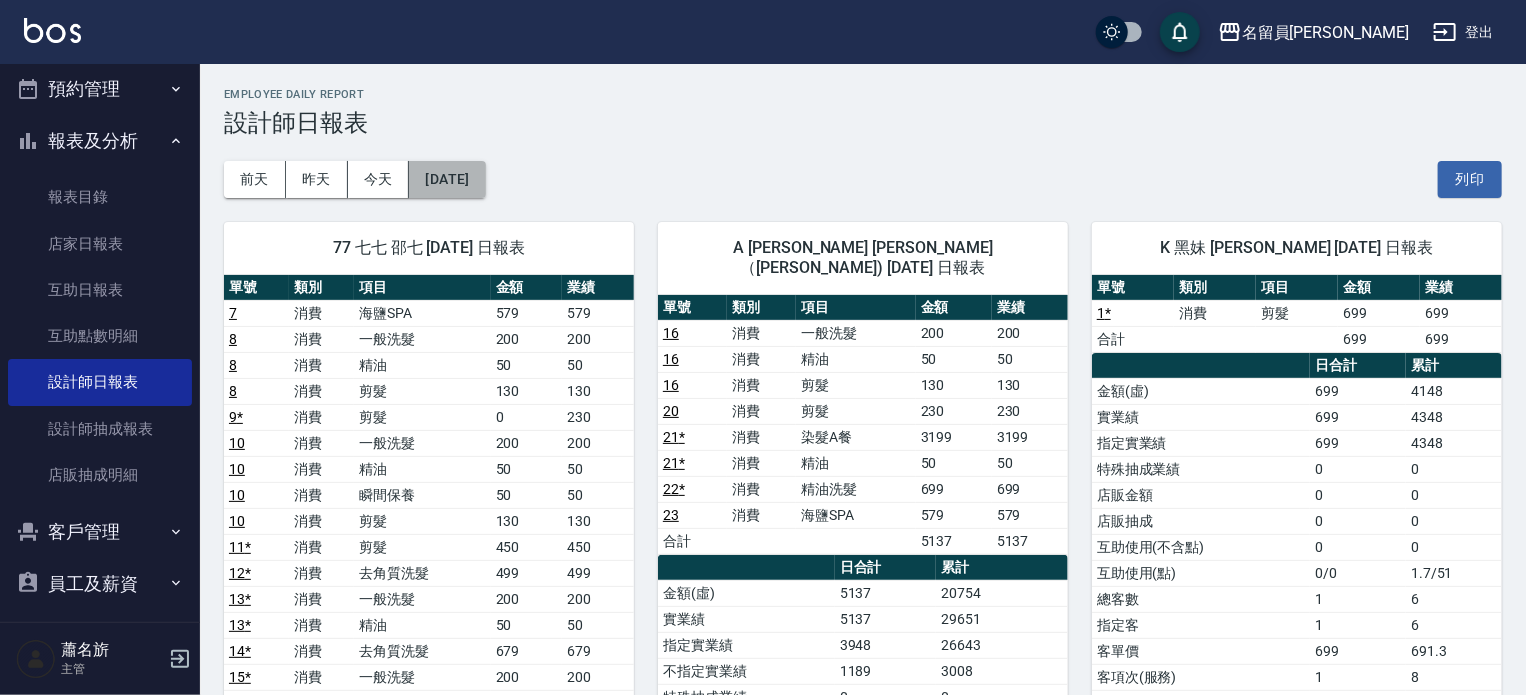 click on "[DATE]" at bounding box center [447, 179] 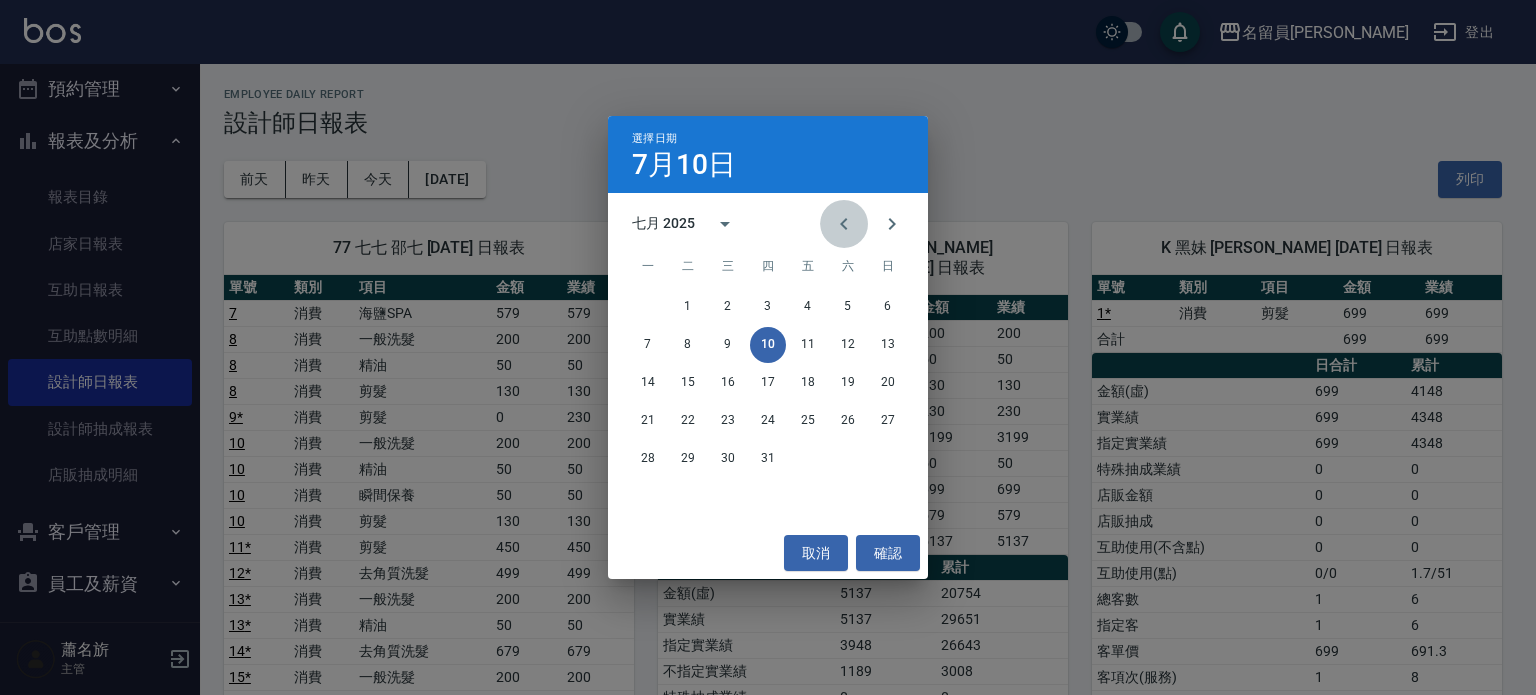 click 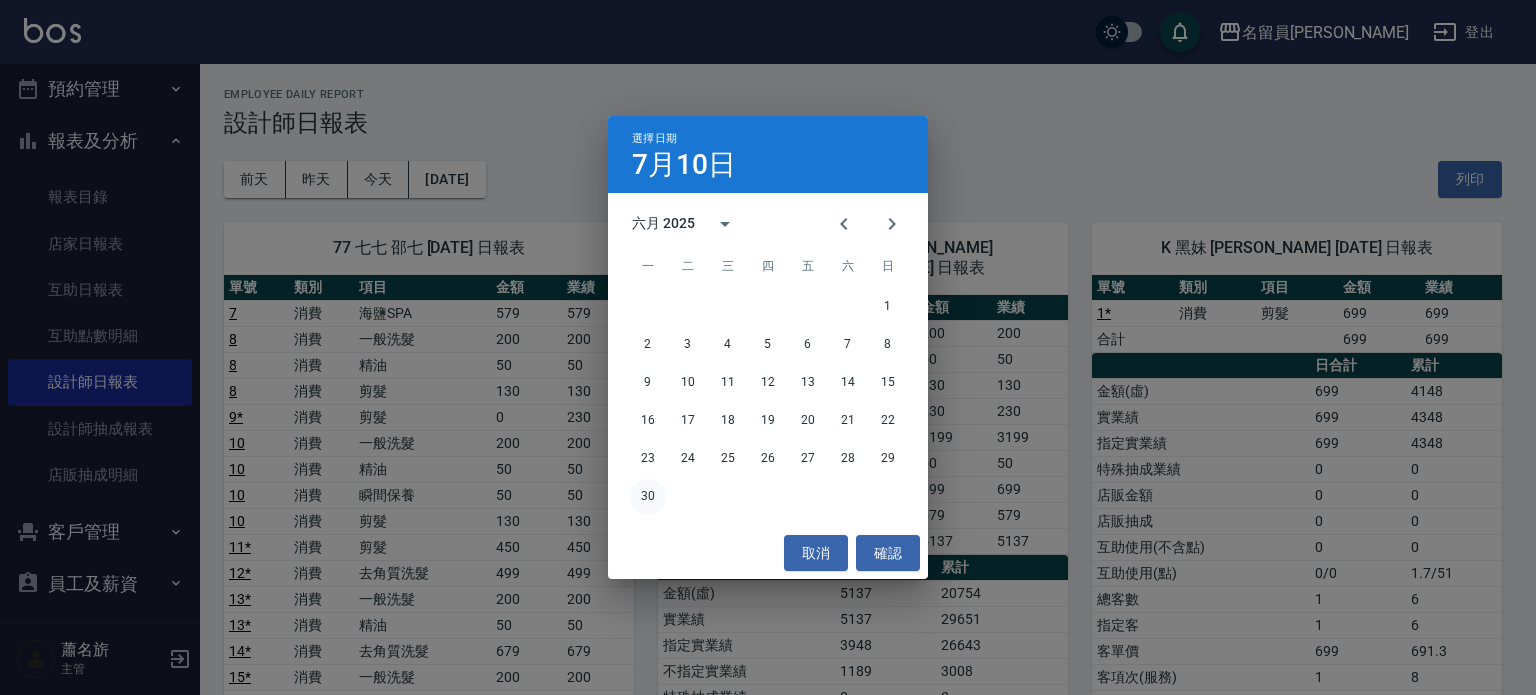 click on "30" at bounding box center [648, 497] 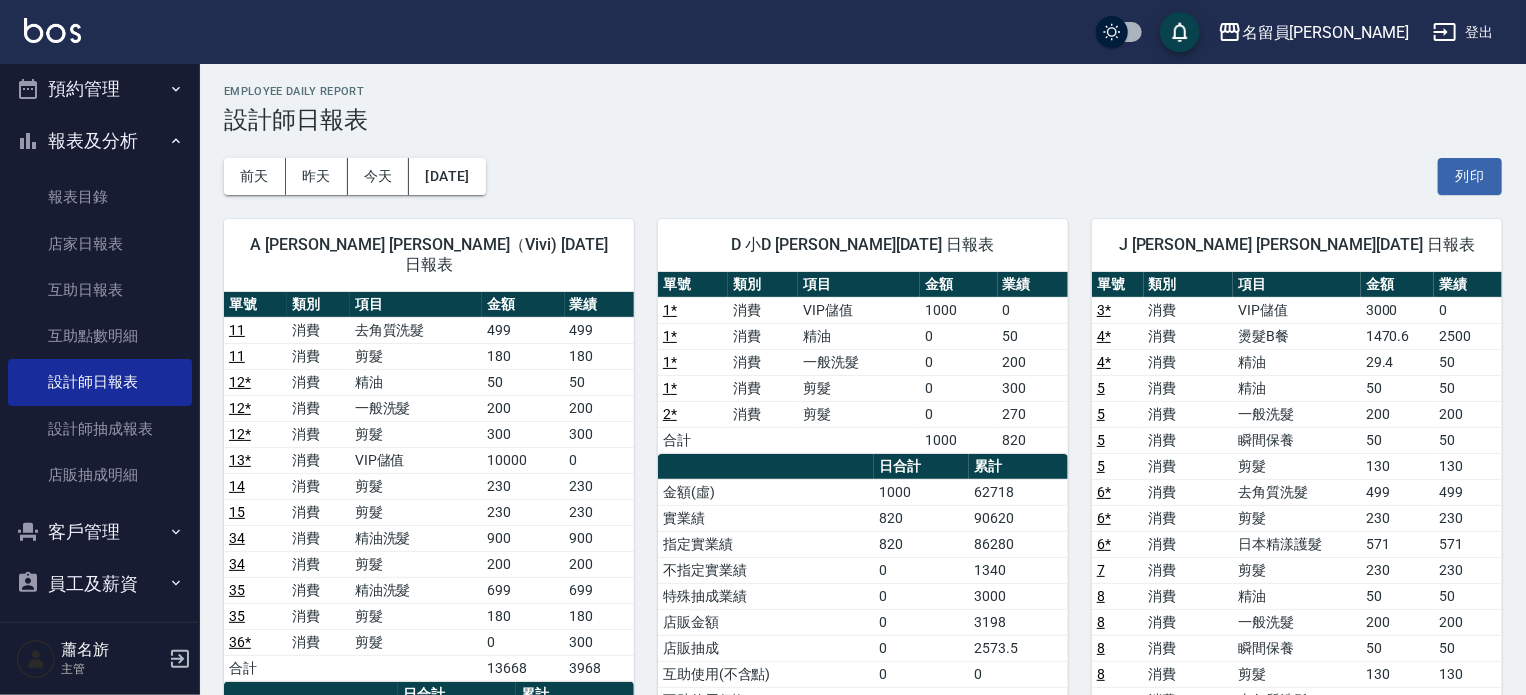 scroll, scrollTop: 0, scrollLeft: 0, axis: both 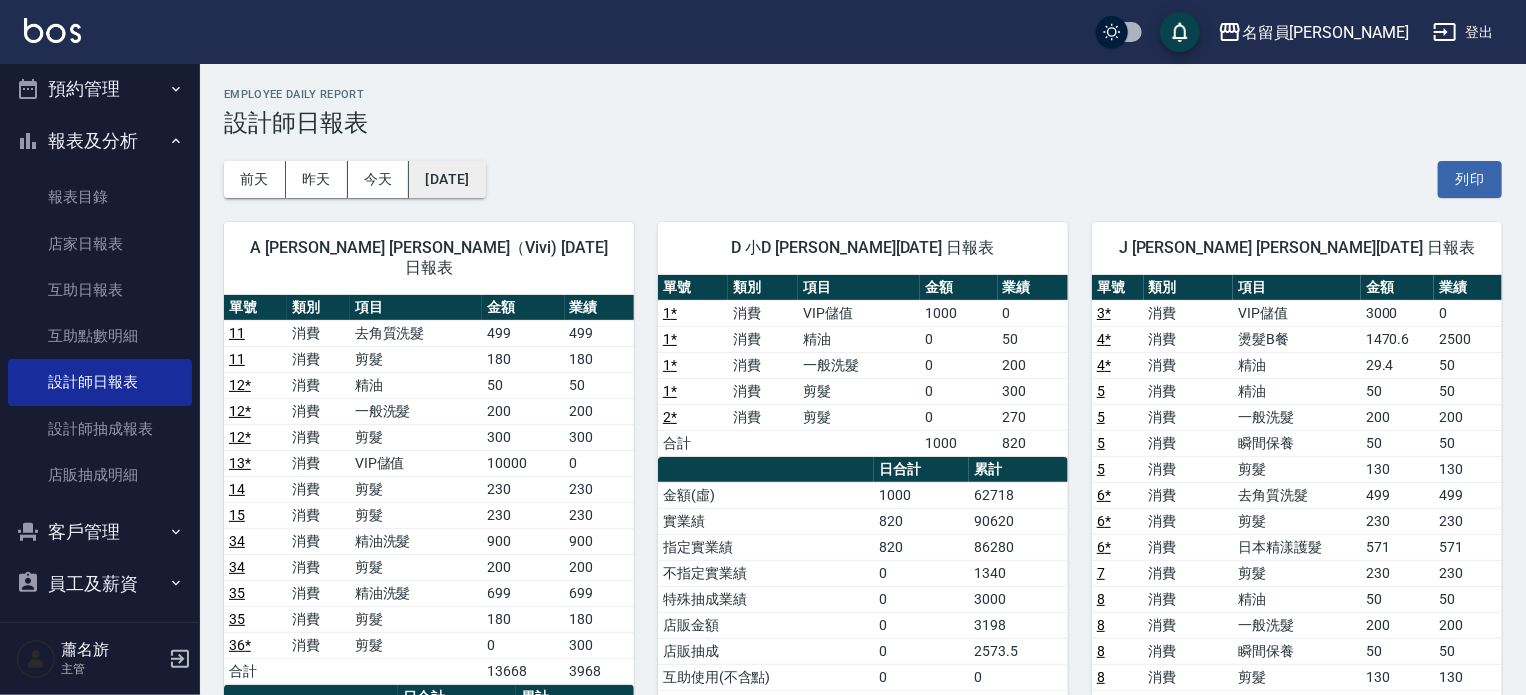 click on "[DATE]" at bounding box center [447, 179] 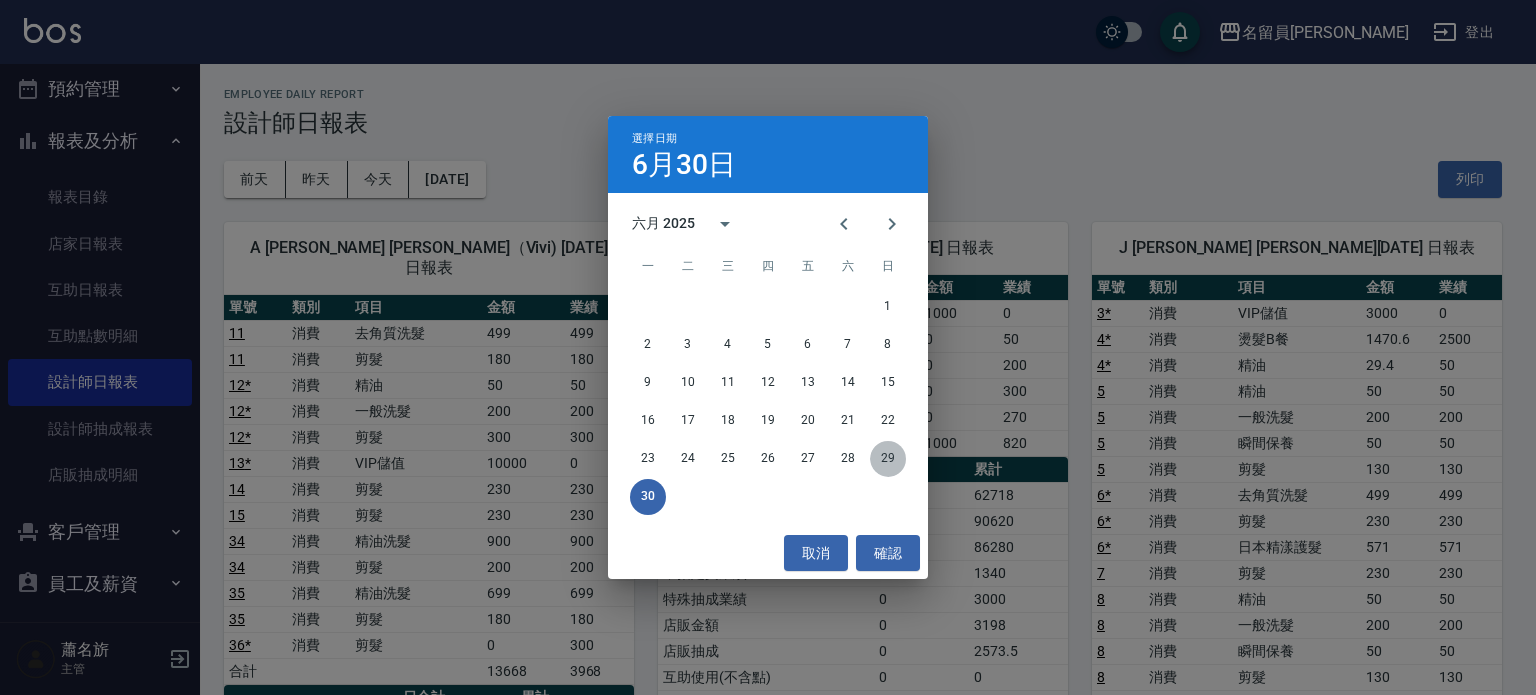 click on "29" at bounding box center (888, 459) 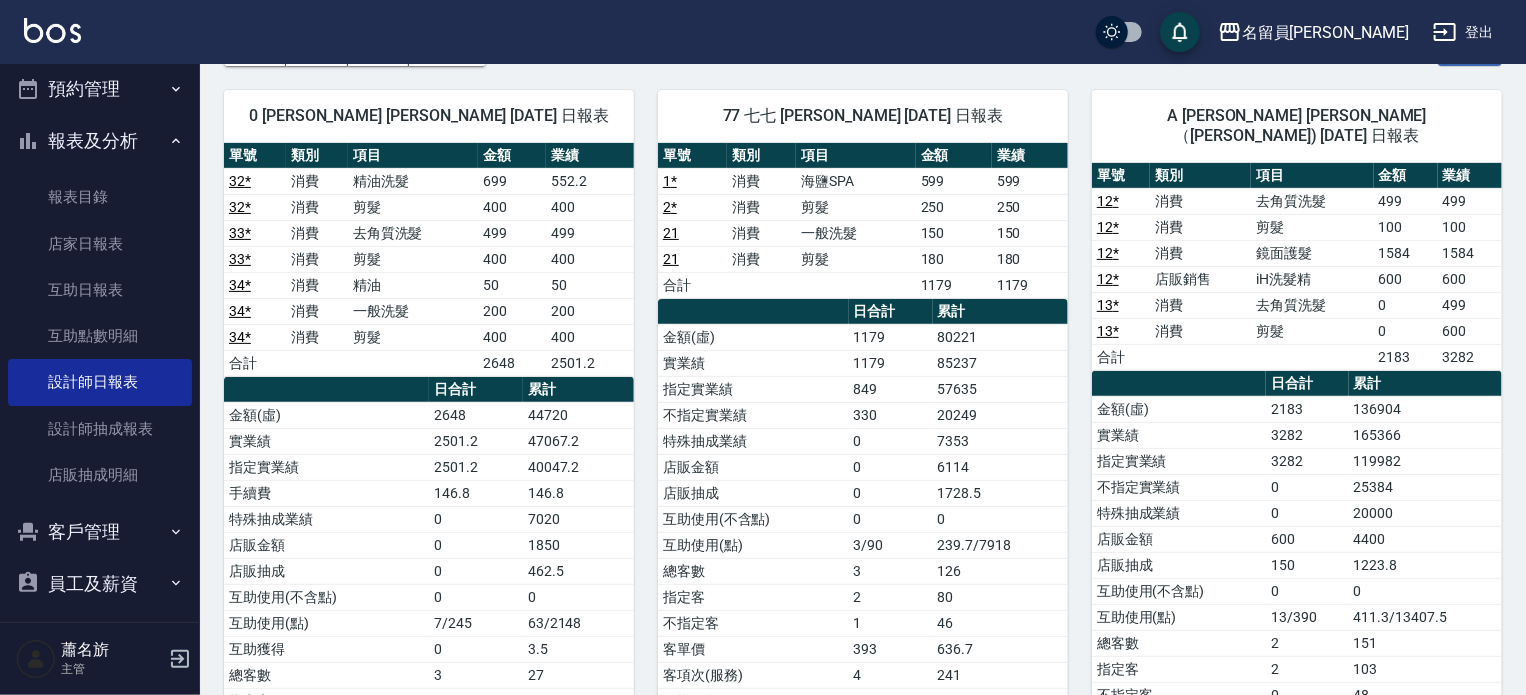 scroll, scrollTop: 200, scrollLeft: 0, axis: vertical 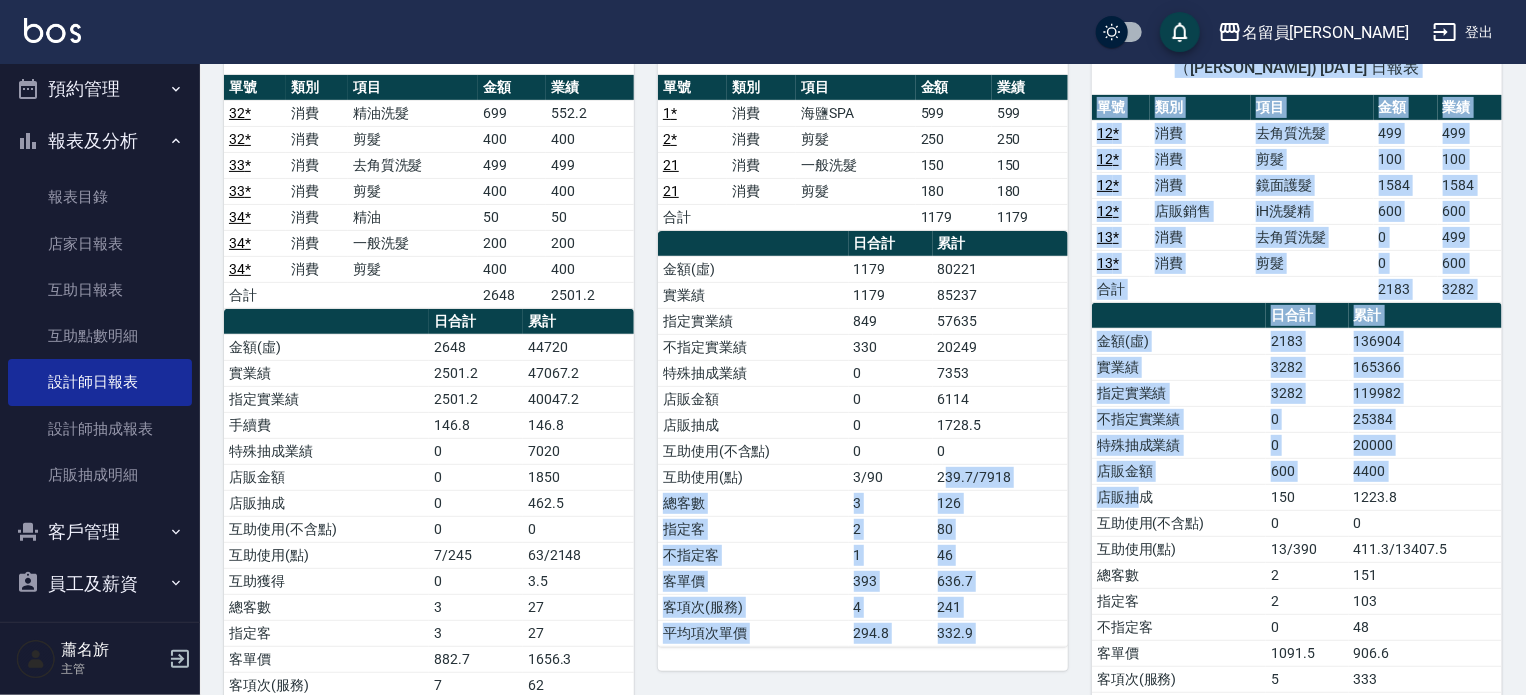 drag, startPoint x: 1041, startPoint y: 470, endPoint x: 1112, endPoint y: 461, distance: 71.568146 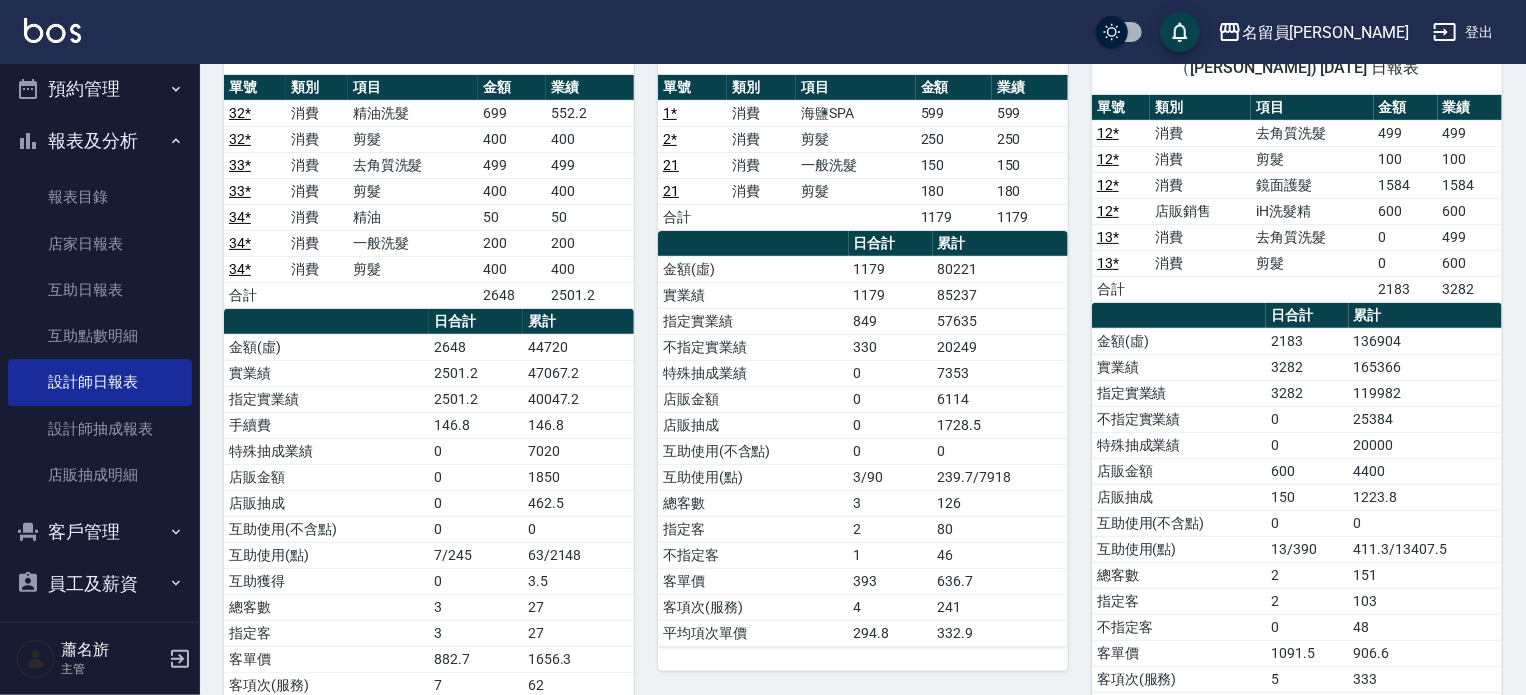 click on "0" at bounding box center [1000, 451] 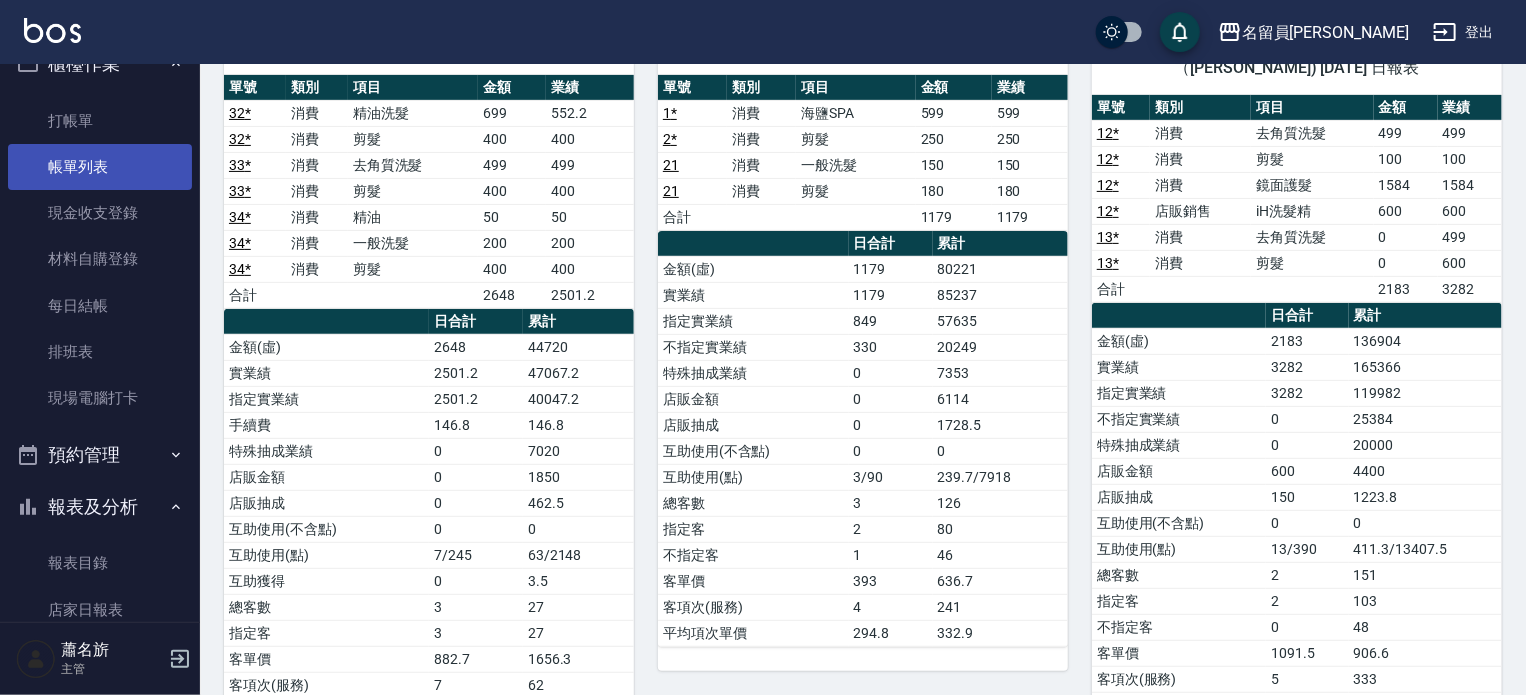 scroll, scrollTop: 0, scrollLeft: 0, axis: both 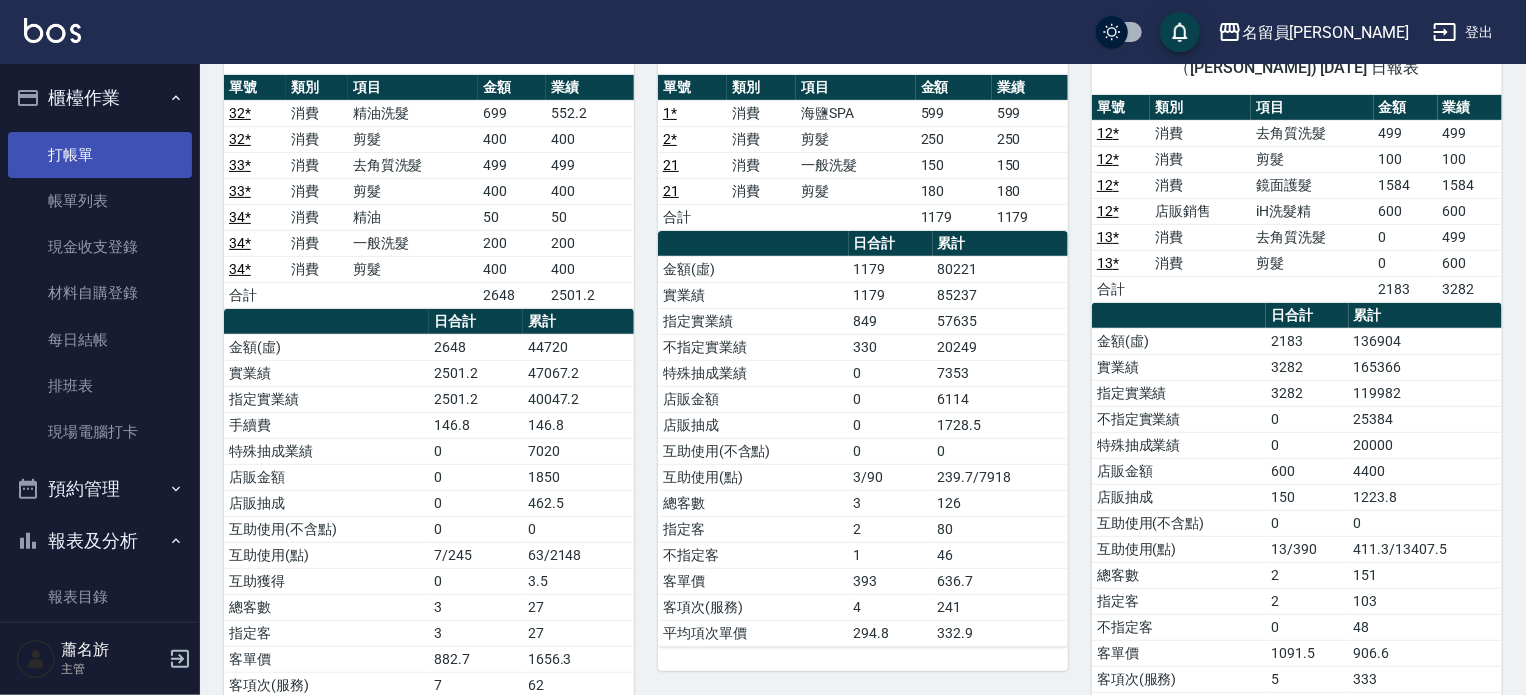 click on "打帳單" at bounding box center [100, 155] 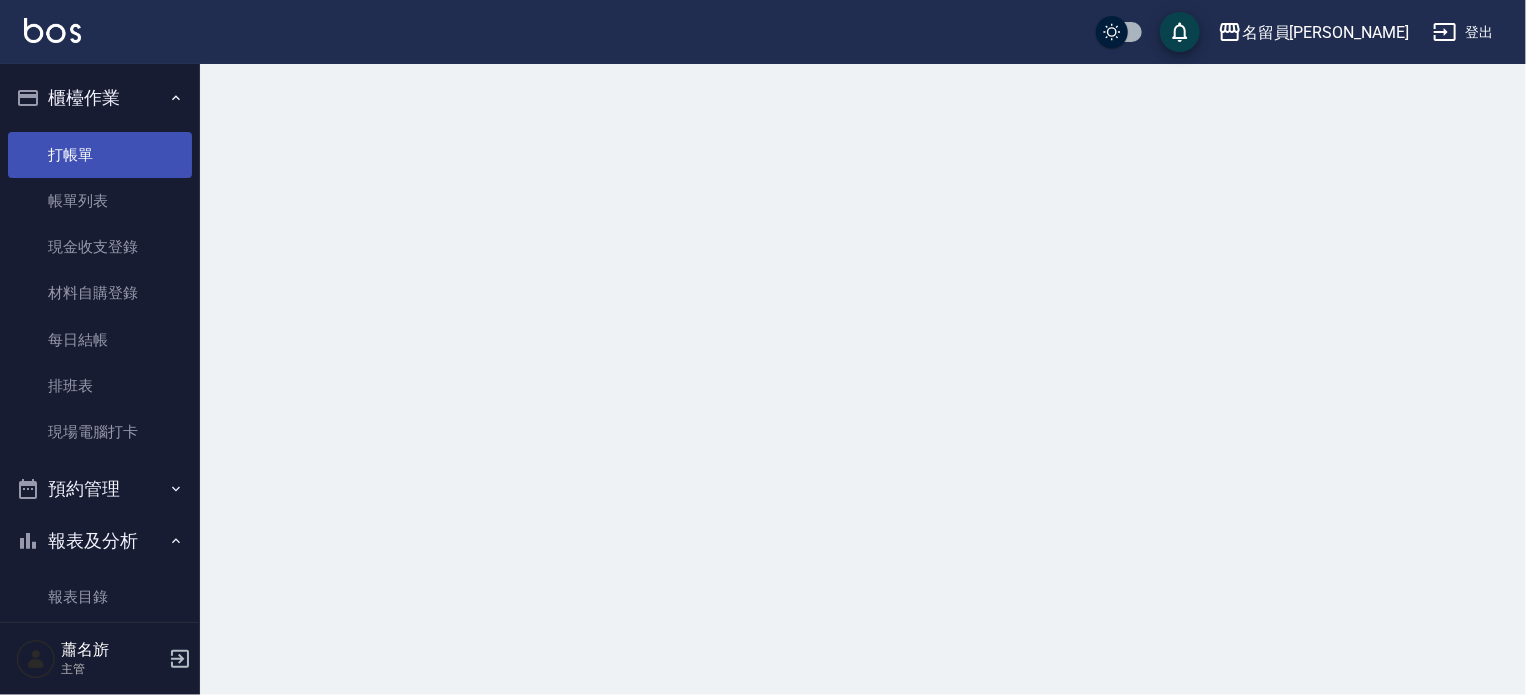 scroll, scrollTop: 0, scrollLeft: 0, axis: both 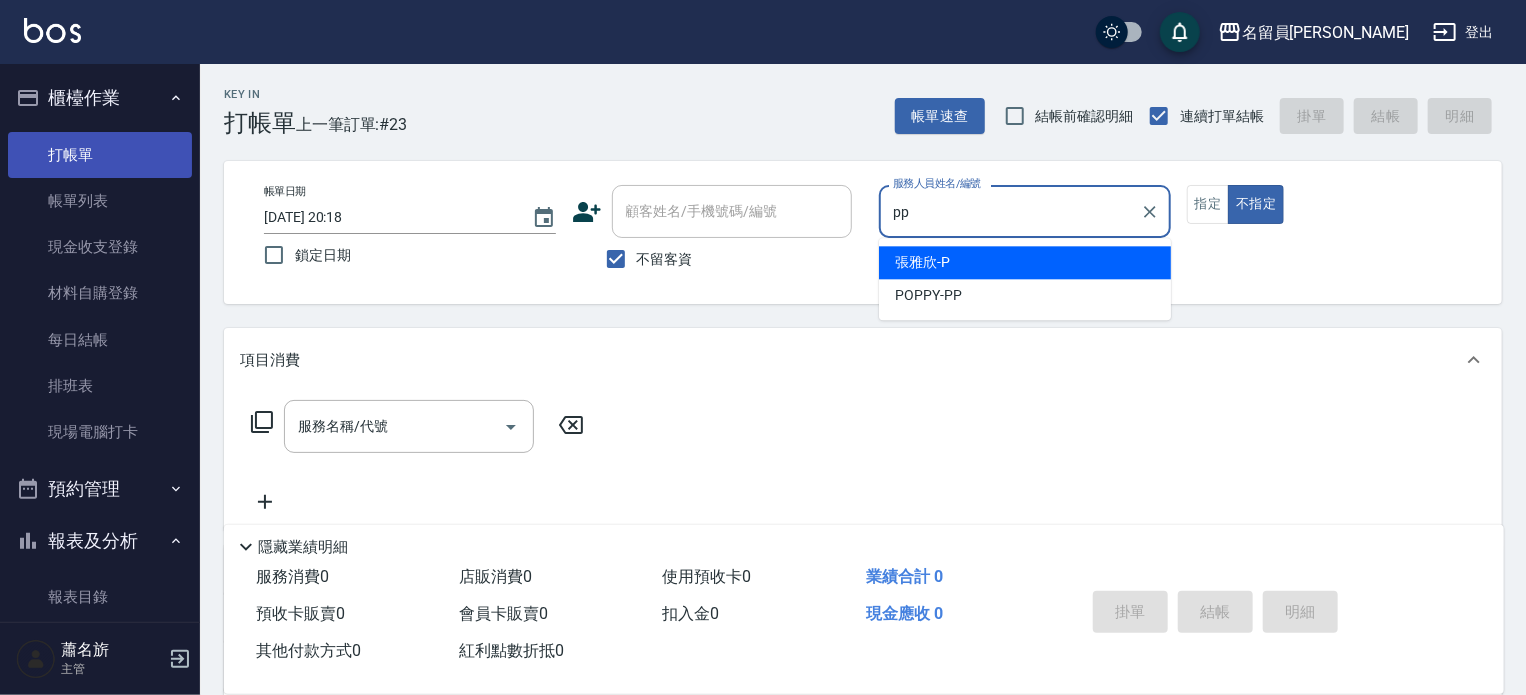 type on "pp" 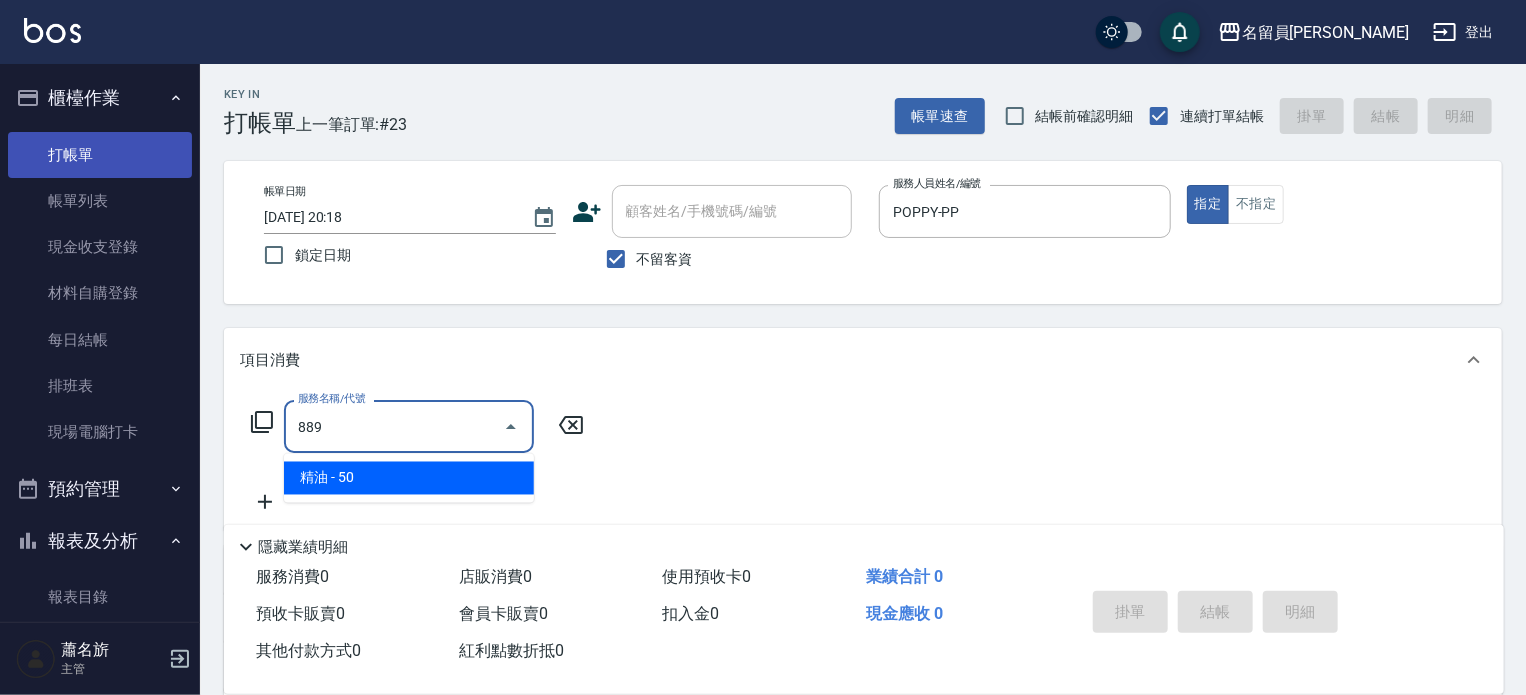 type on "精油(889)" 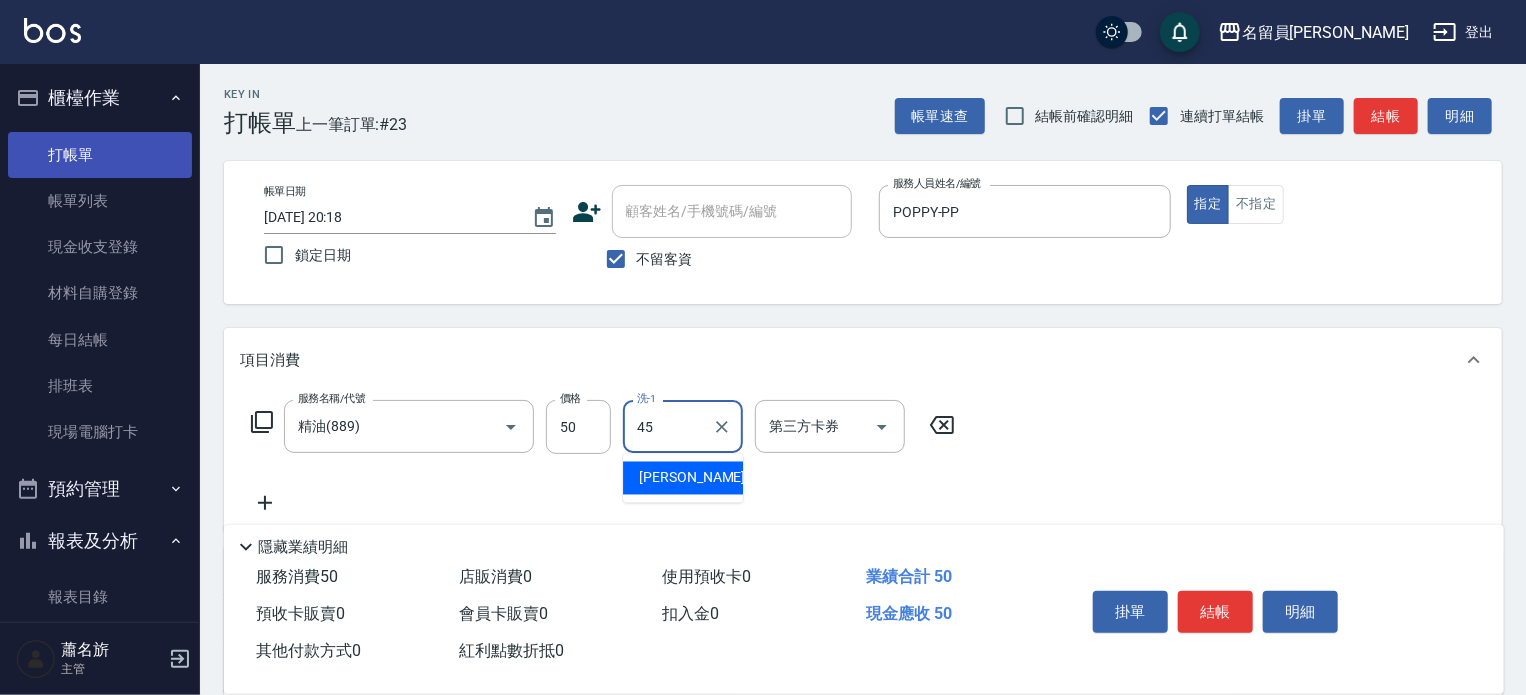 type on "[PERSON_NAME]-45" 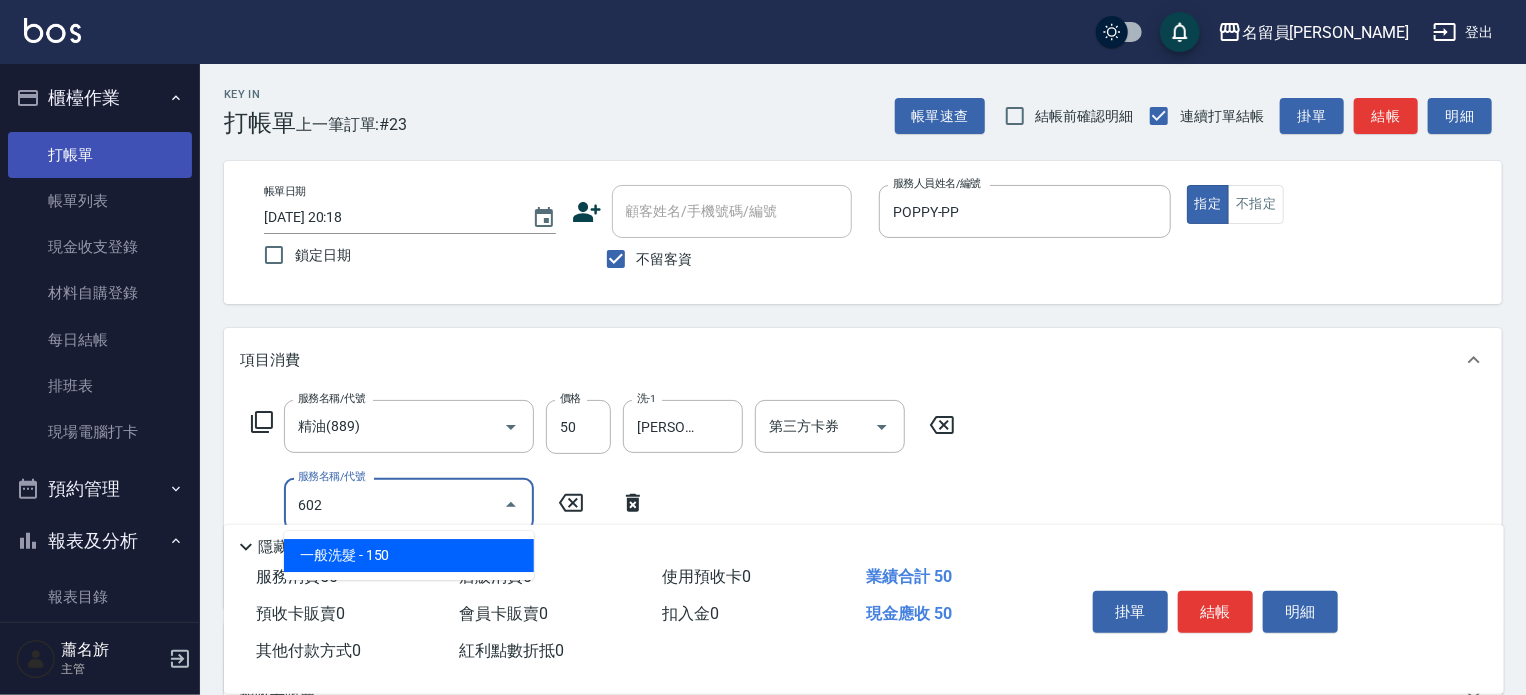 type on "一般洗髮(602)" 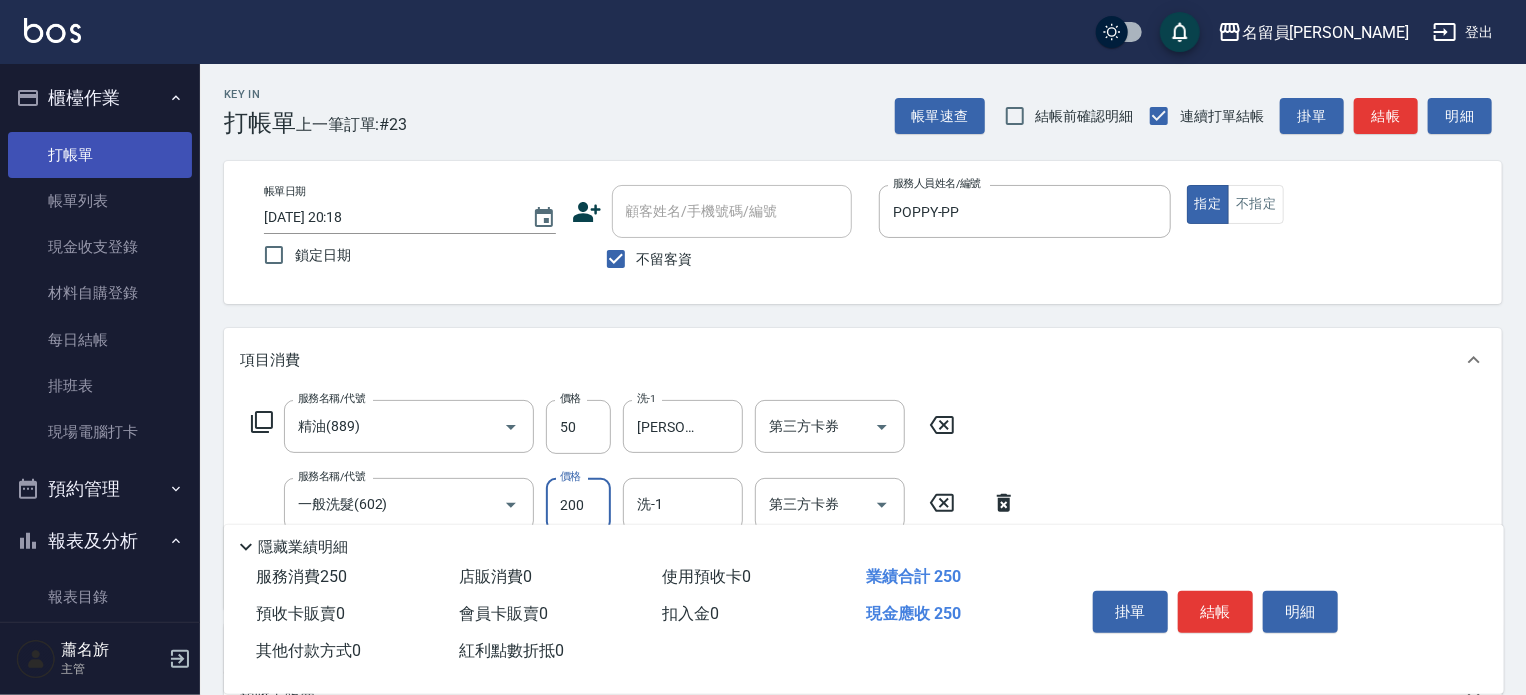 type on "200" 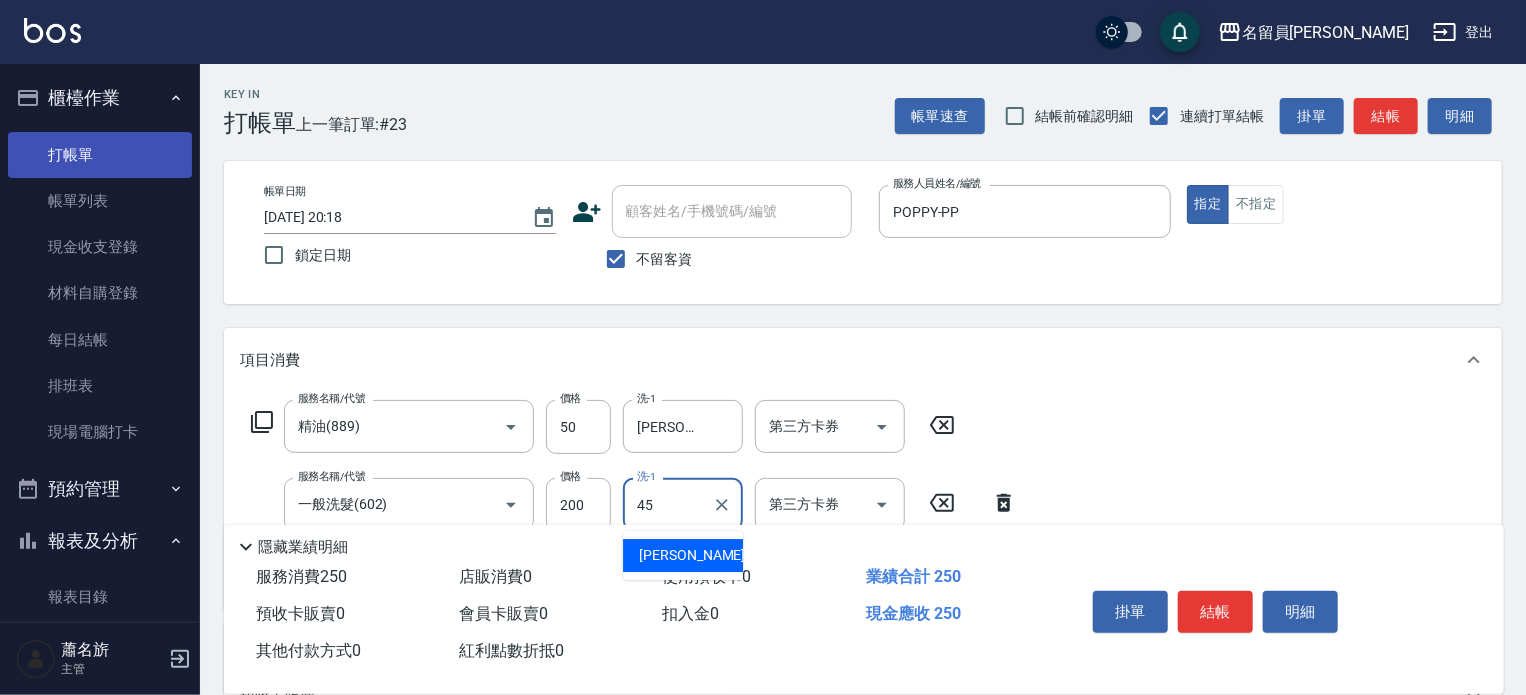 type on "[PERSON_NAME]-45" 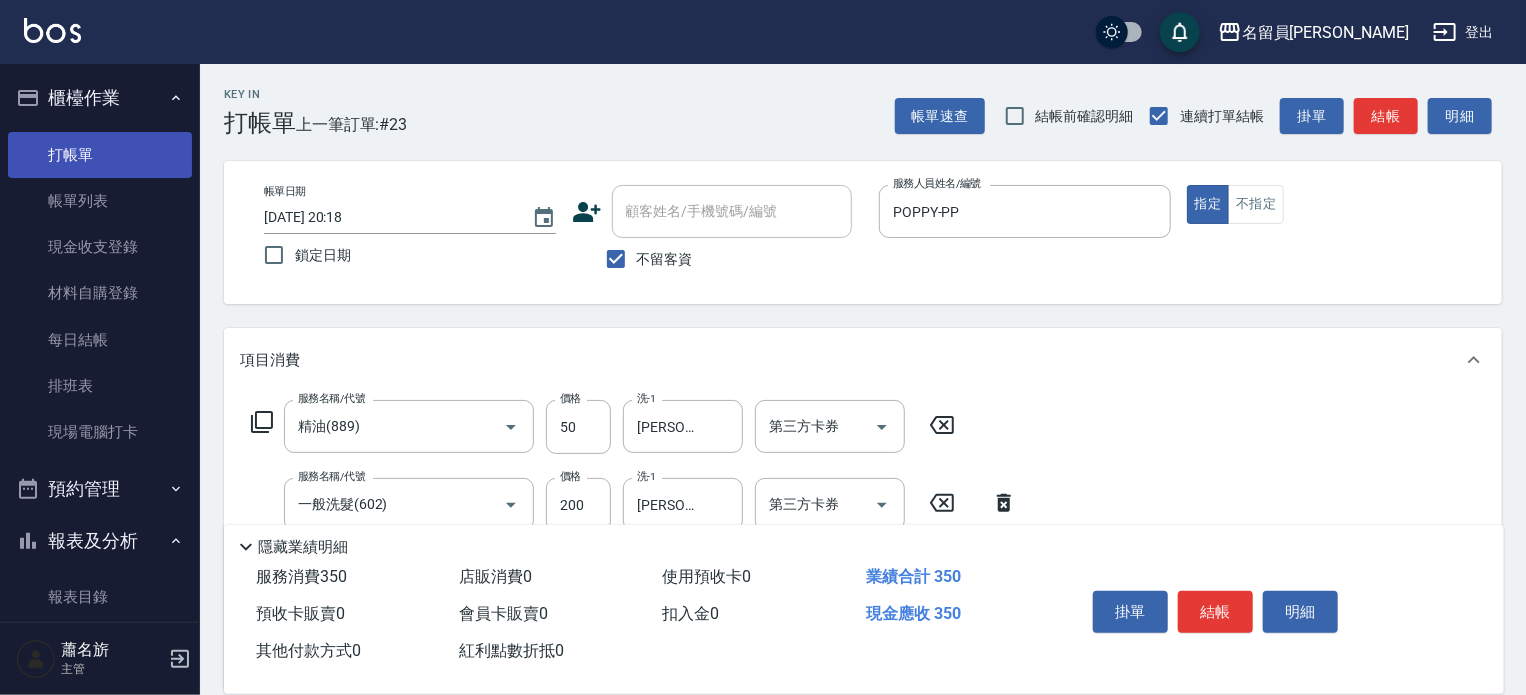 type on "剪髮(302)" 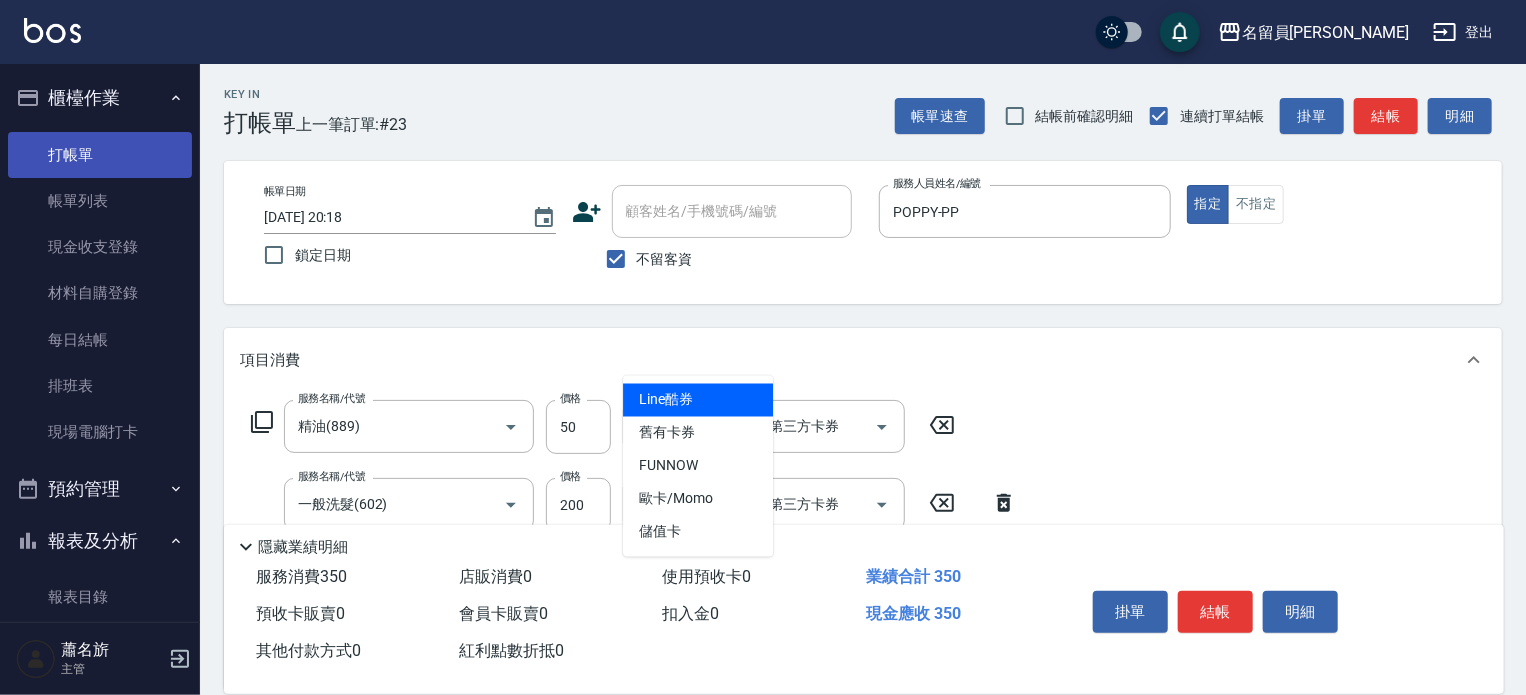 type 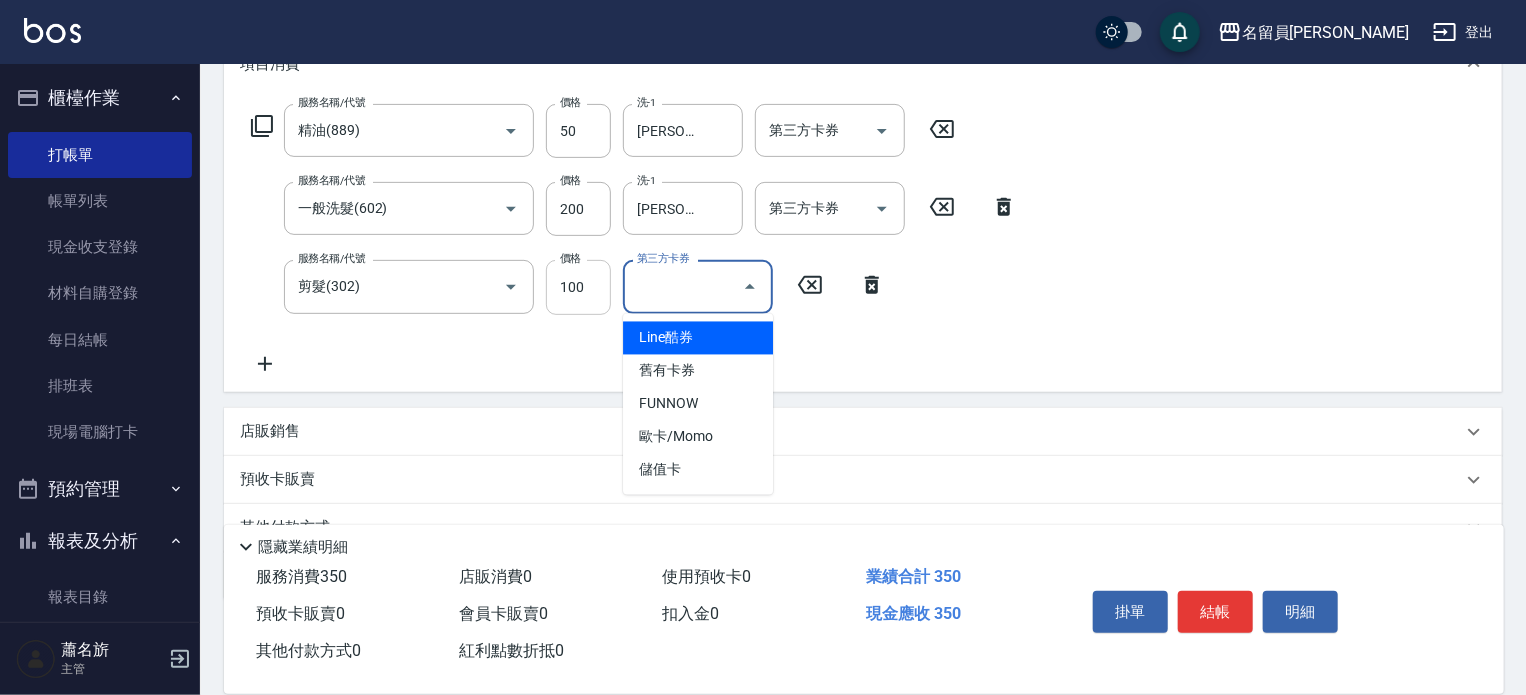 scroll, scrollTop: 300, scrollLeft: 0, axis: vertical 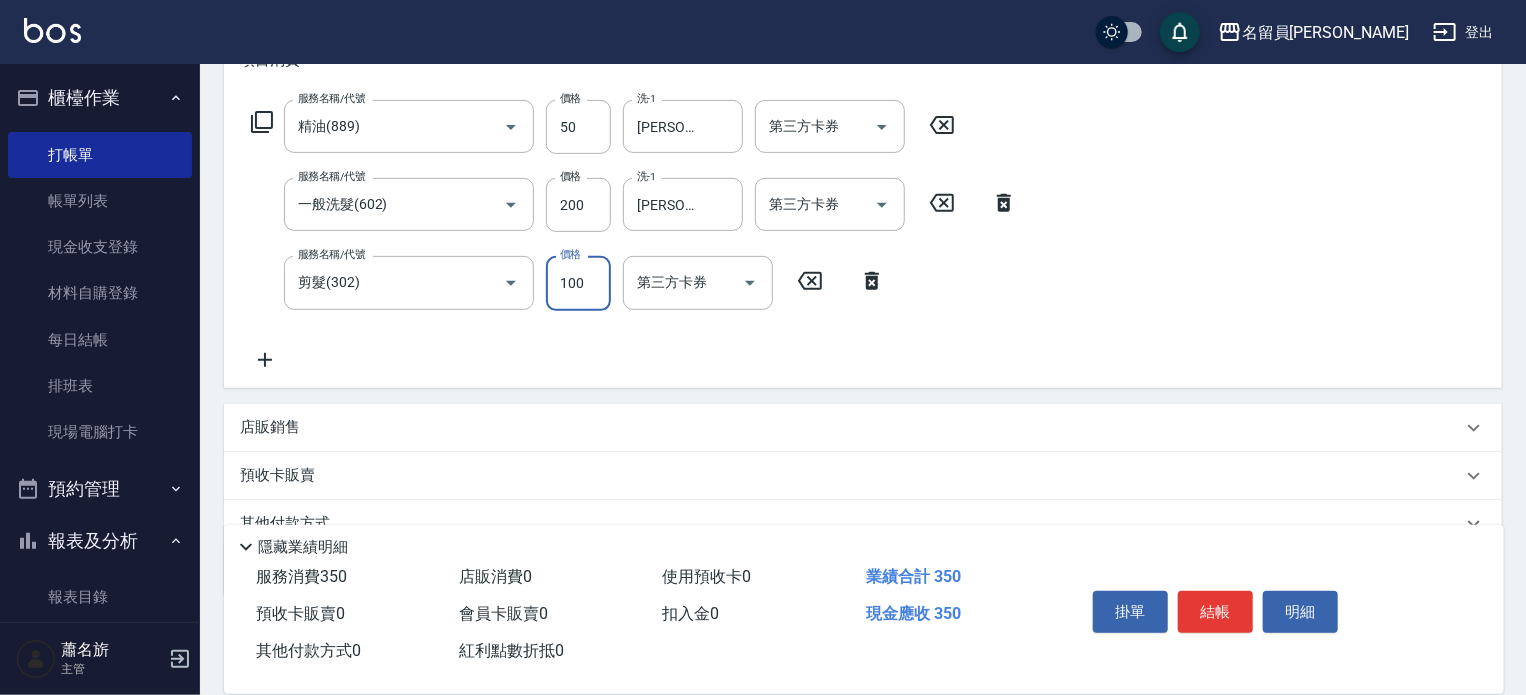 click on "100" at bounding box center (578, 283) 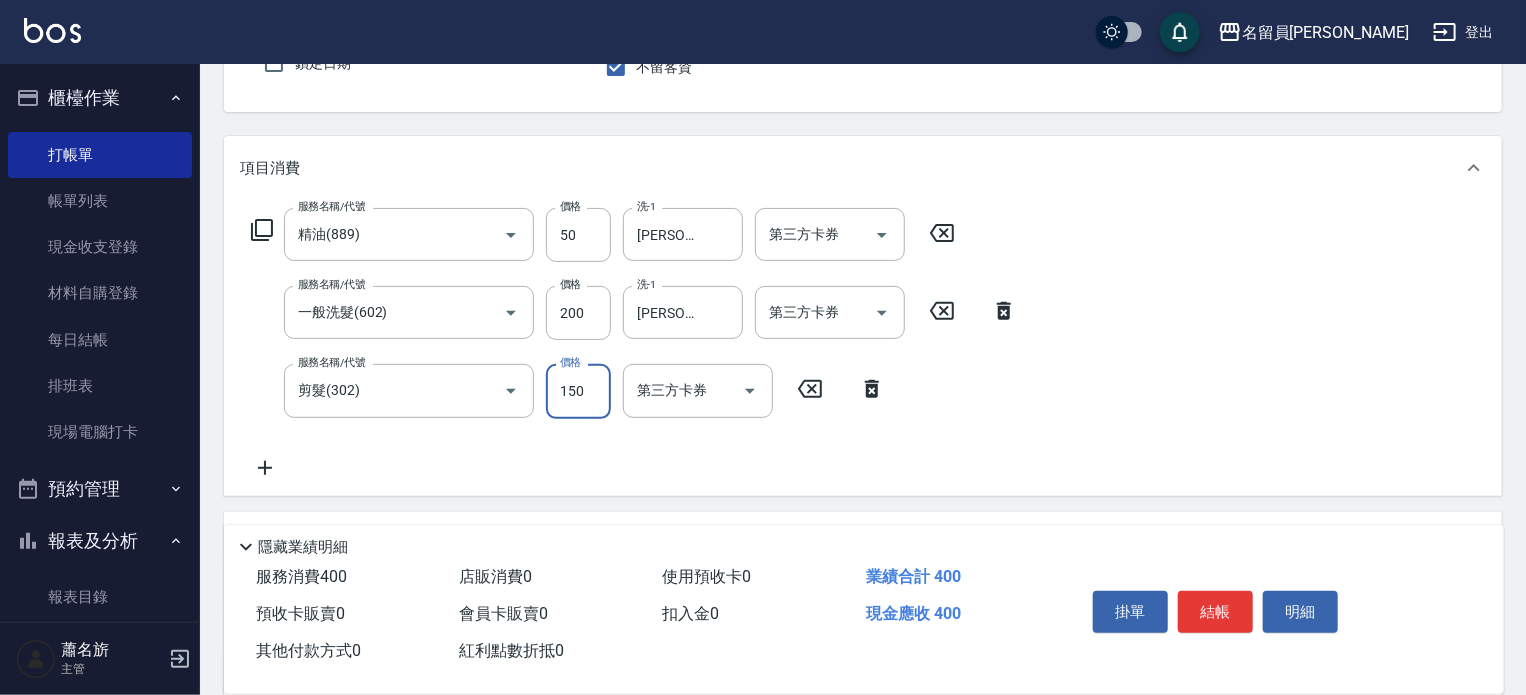 scroll, scrollTop: 0, scrollLeft: 0, axis: both 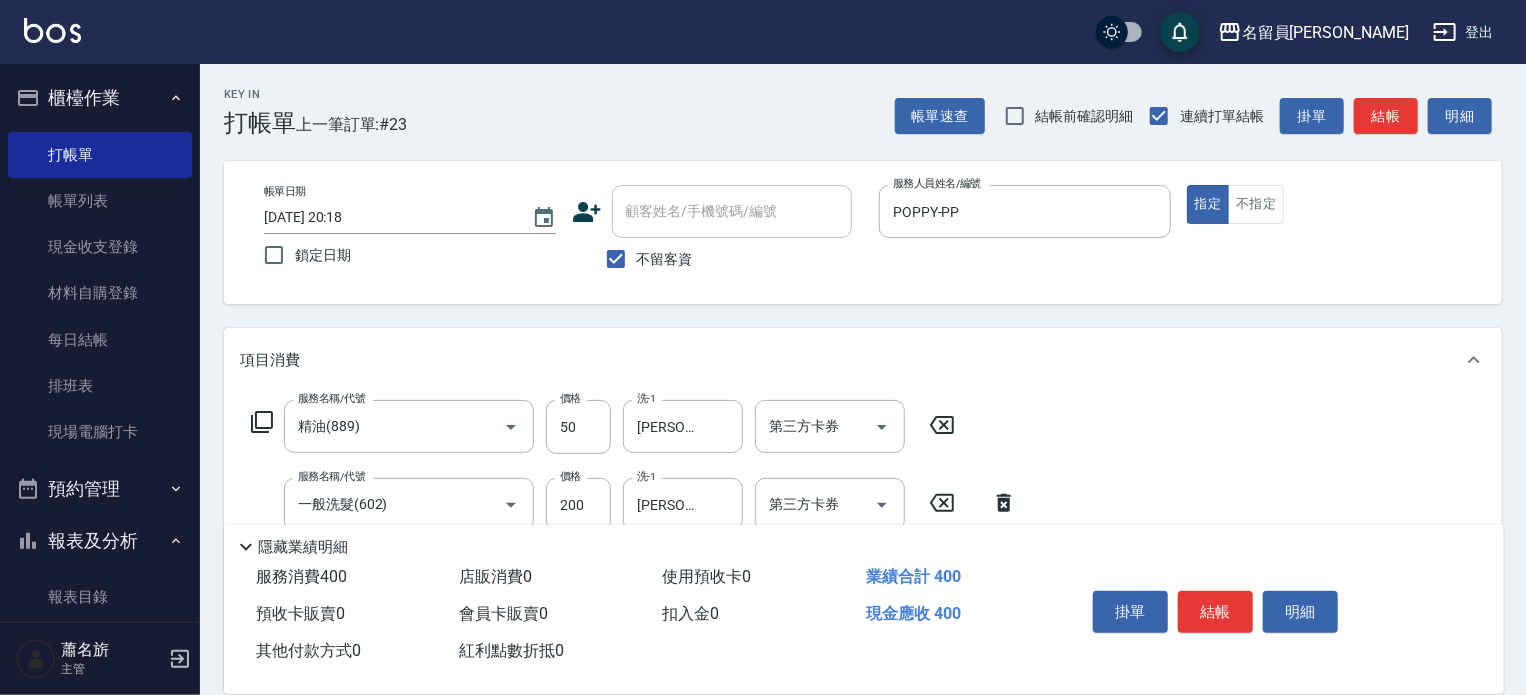 type on "150" 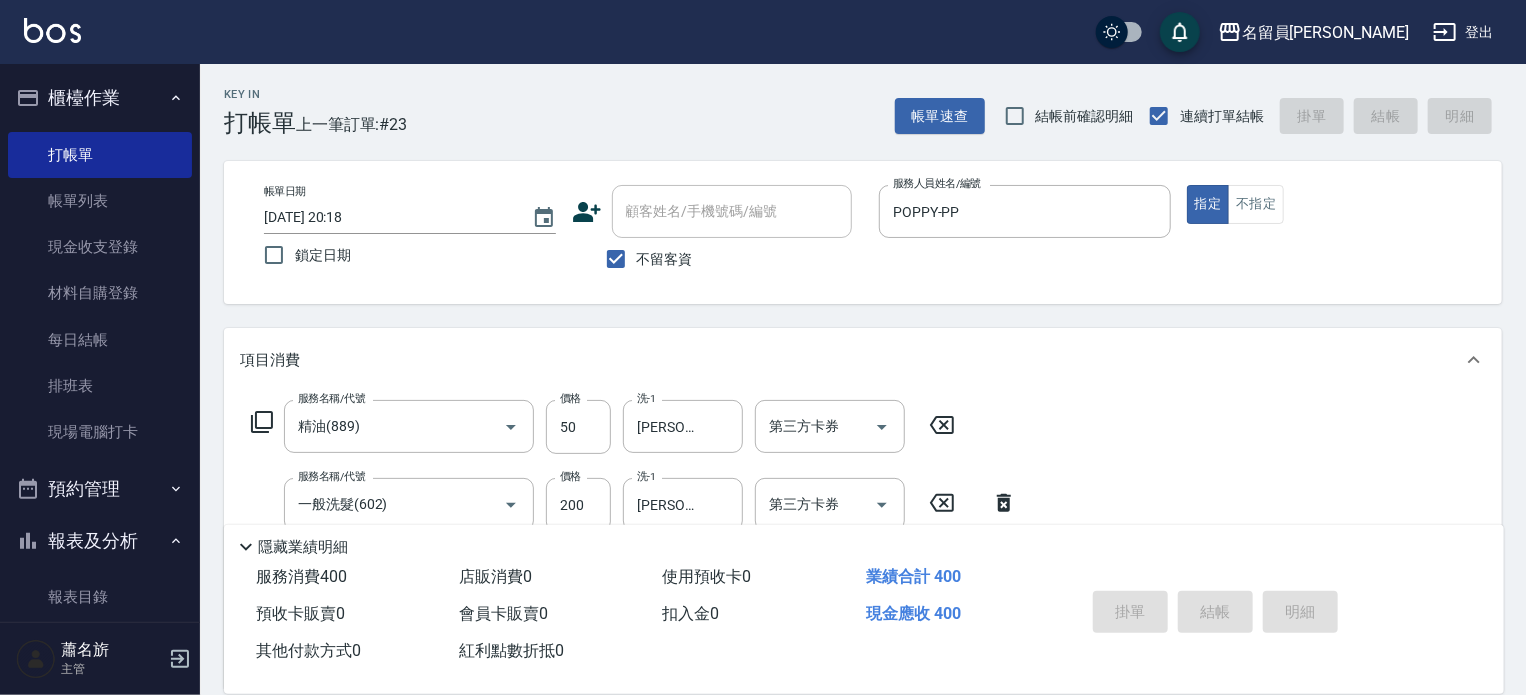 type 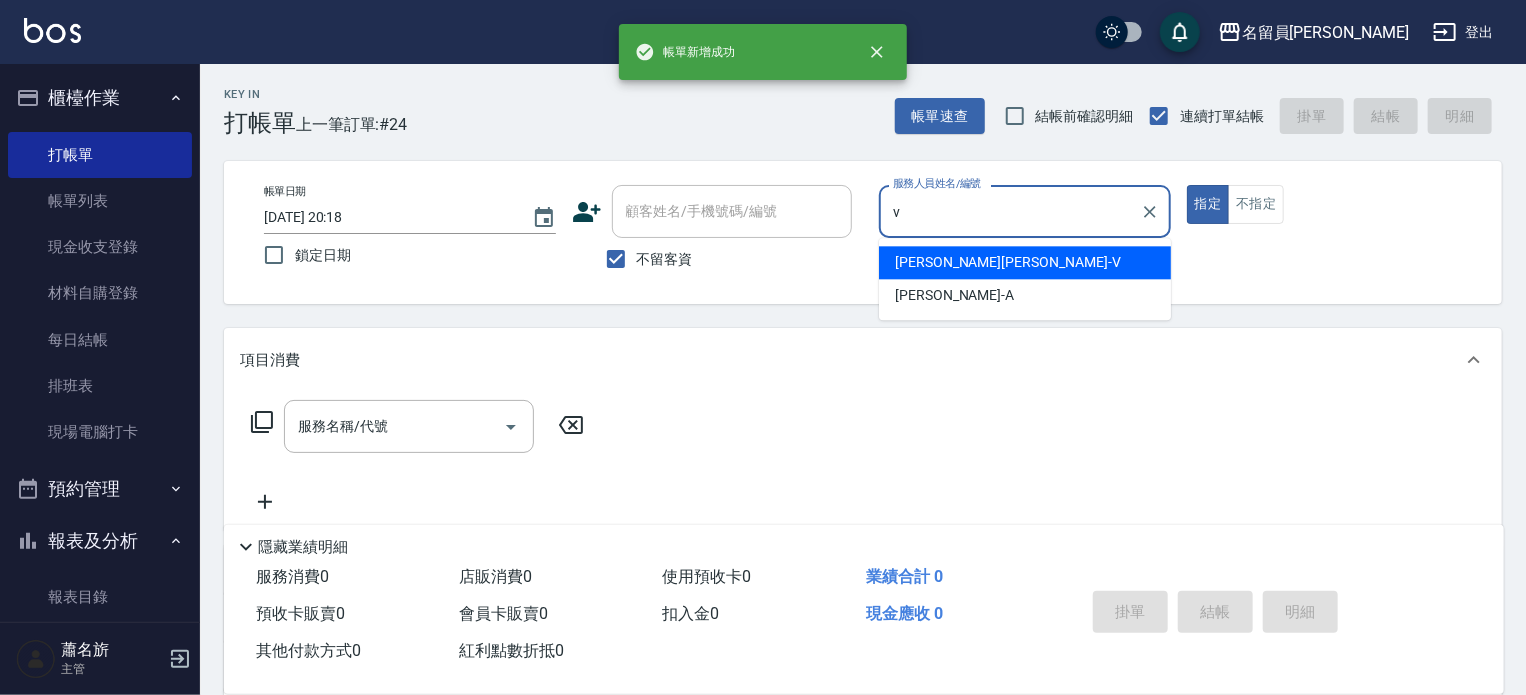 type on "[PERSON_NAME][PERSON_NAME]-V" 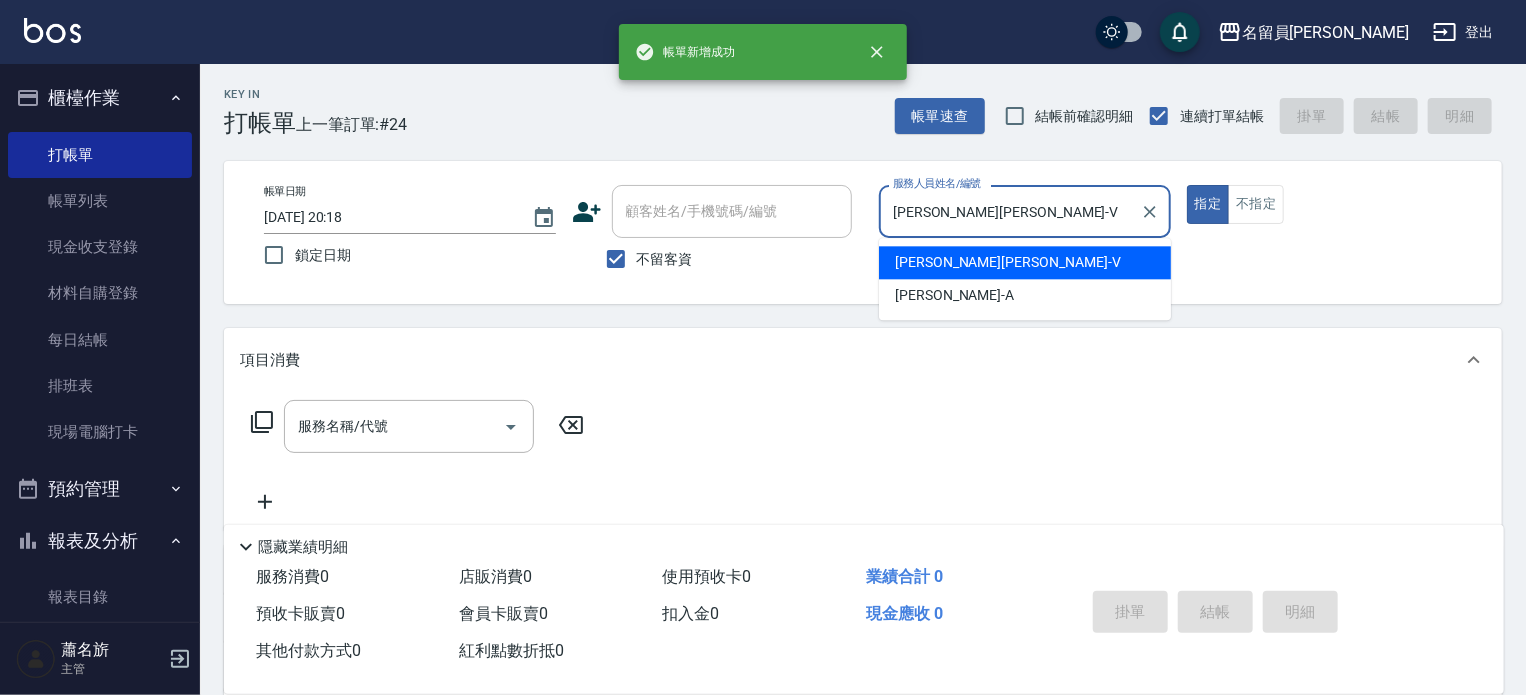 type on "true" 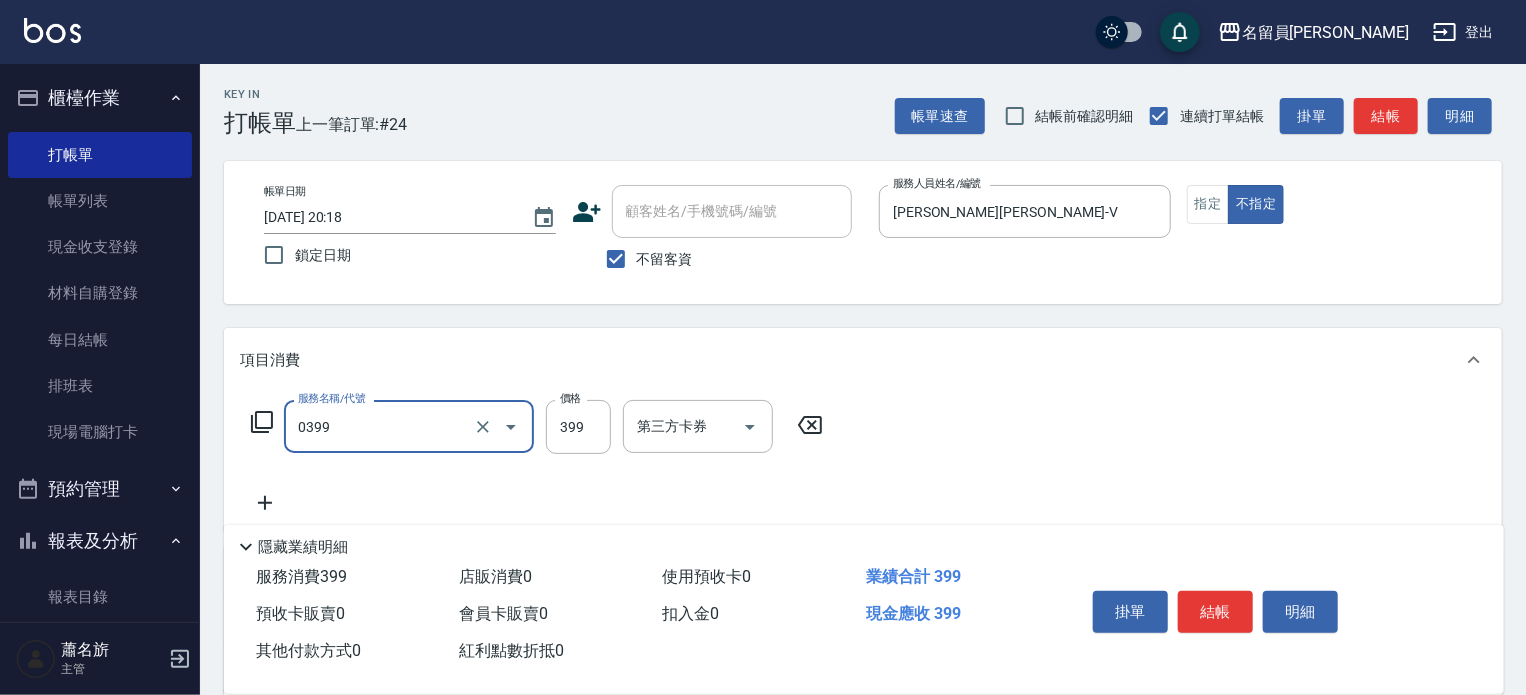 type on "海鹽SPA(0399)" 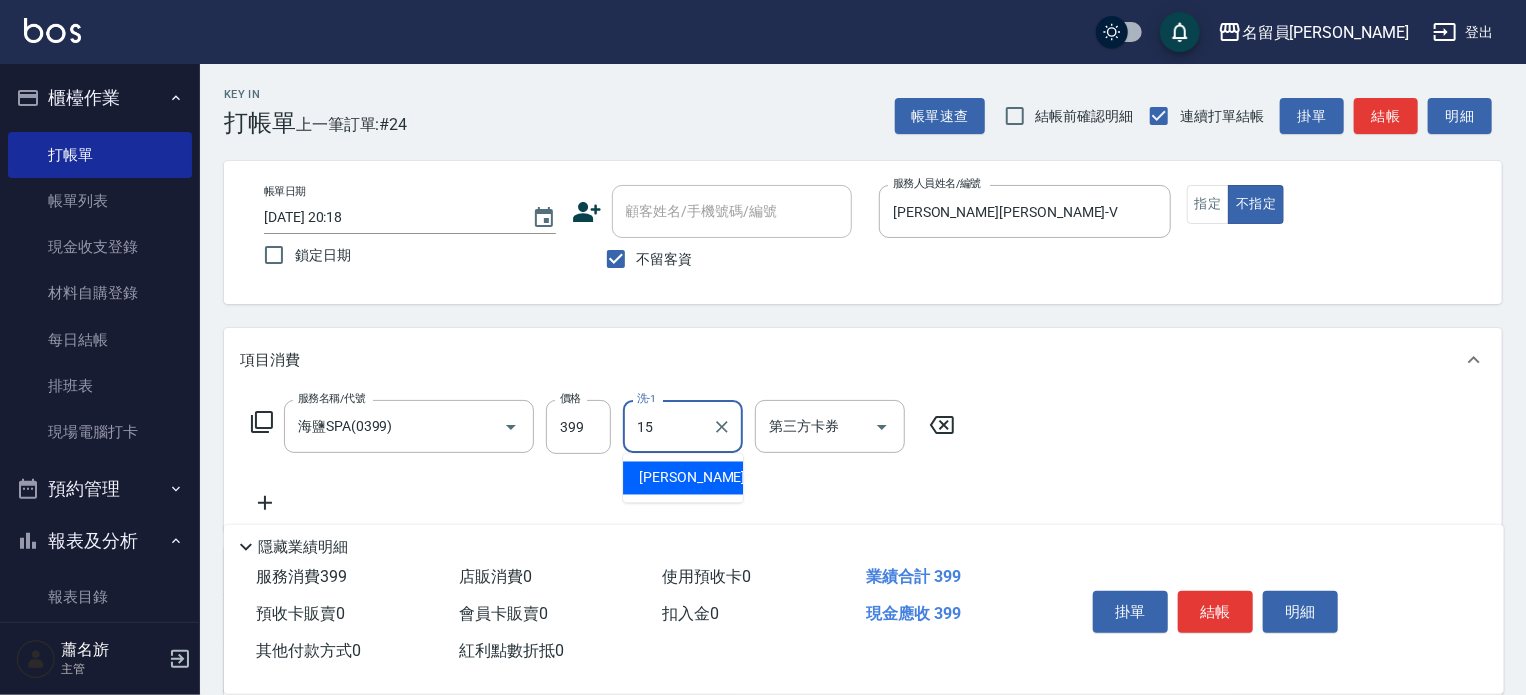 type on "[PERSON_NAME]-15" 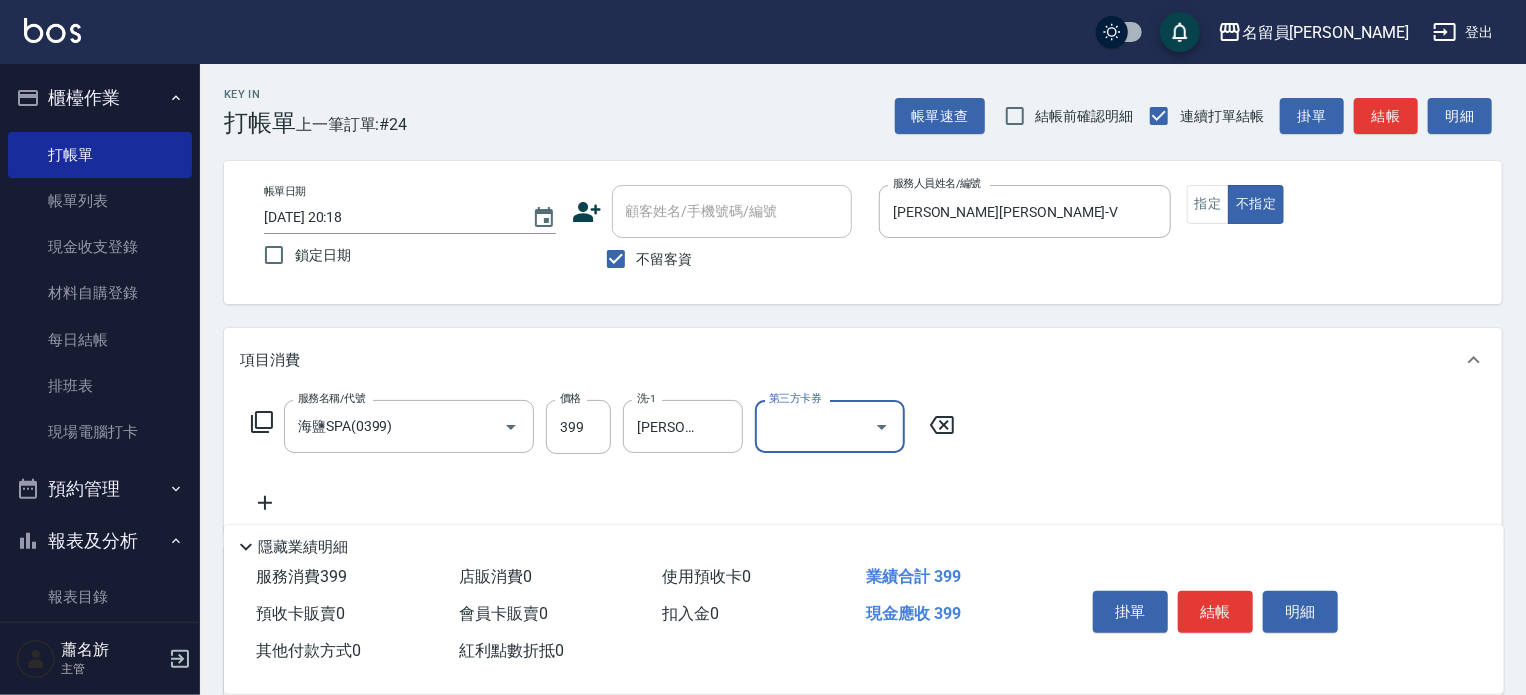 drag, startPoint x: 1223, startPoint y: 600, endPoint x: 1210, endPoint y: 598, distance: 13.152946 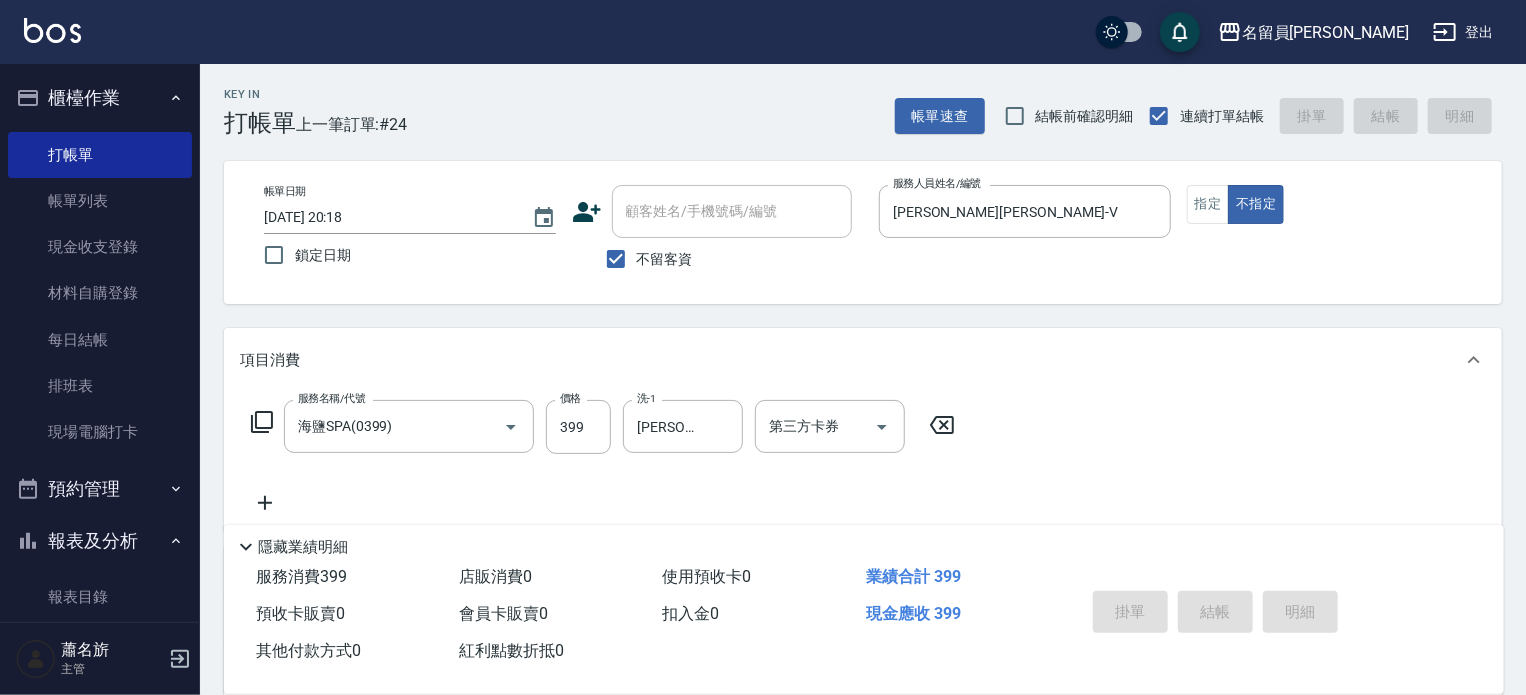type on "[DATE] 20:19" 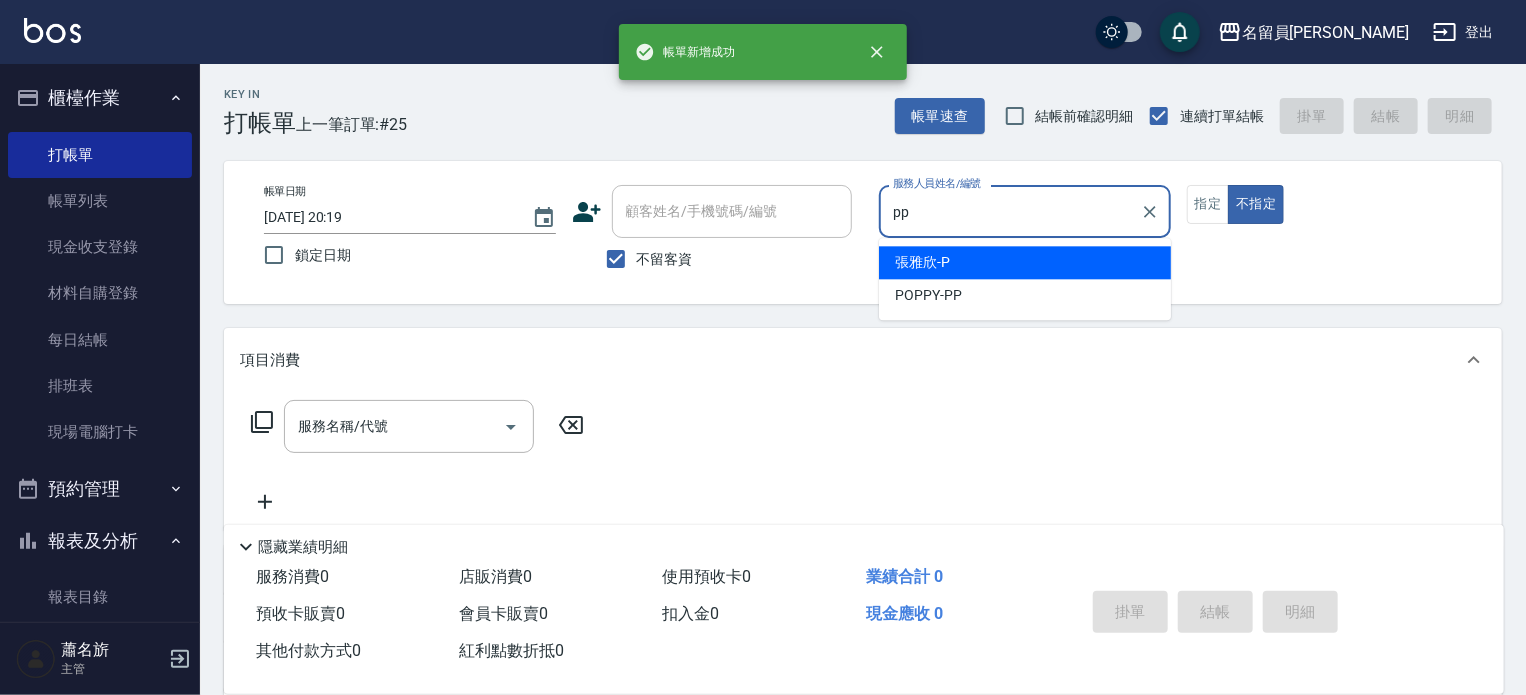 type on "POPPY-PP" 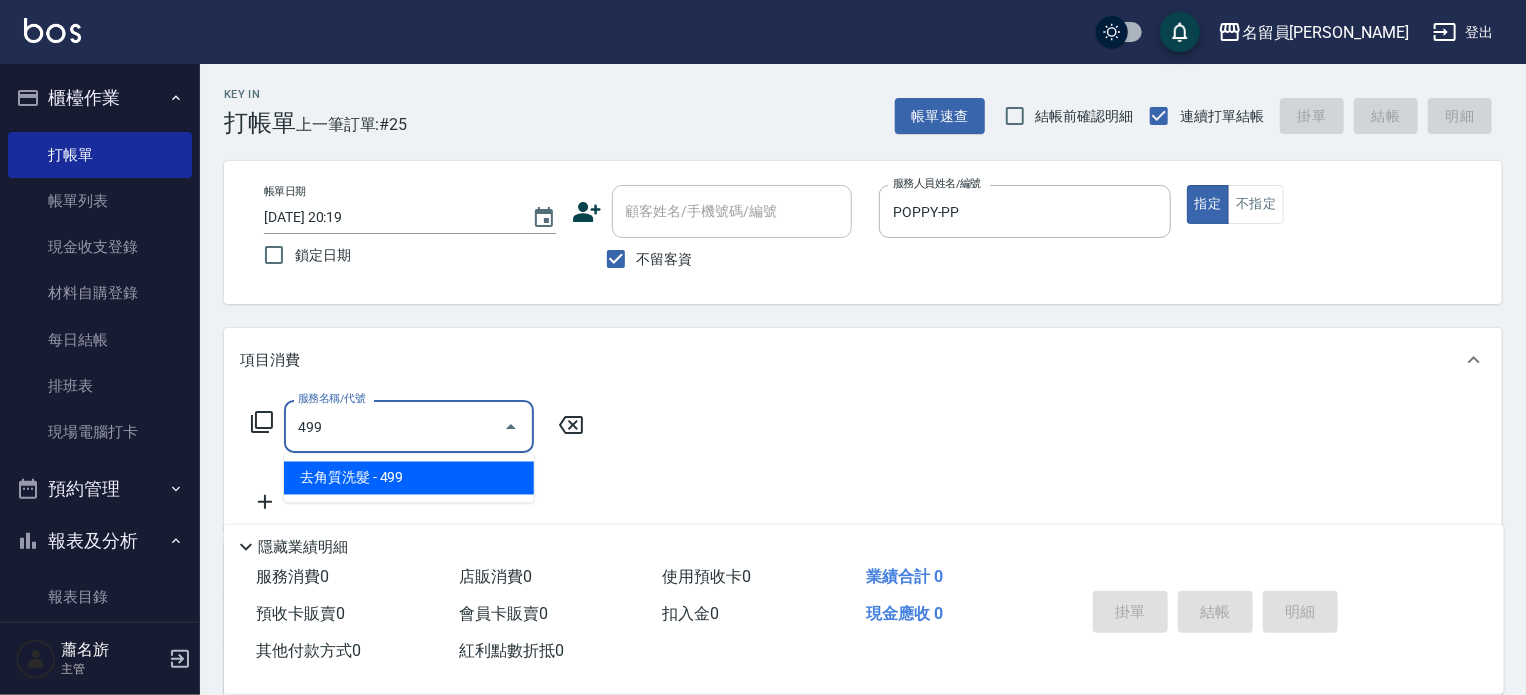 type on "去角質洗髮(499)" 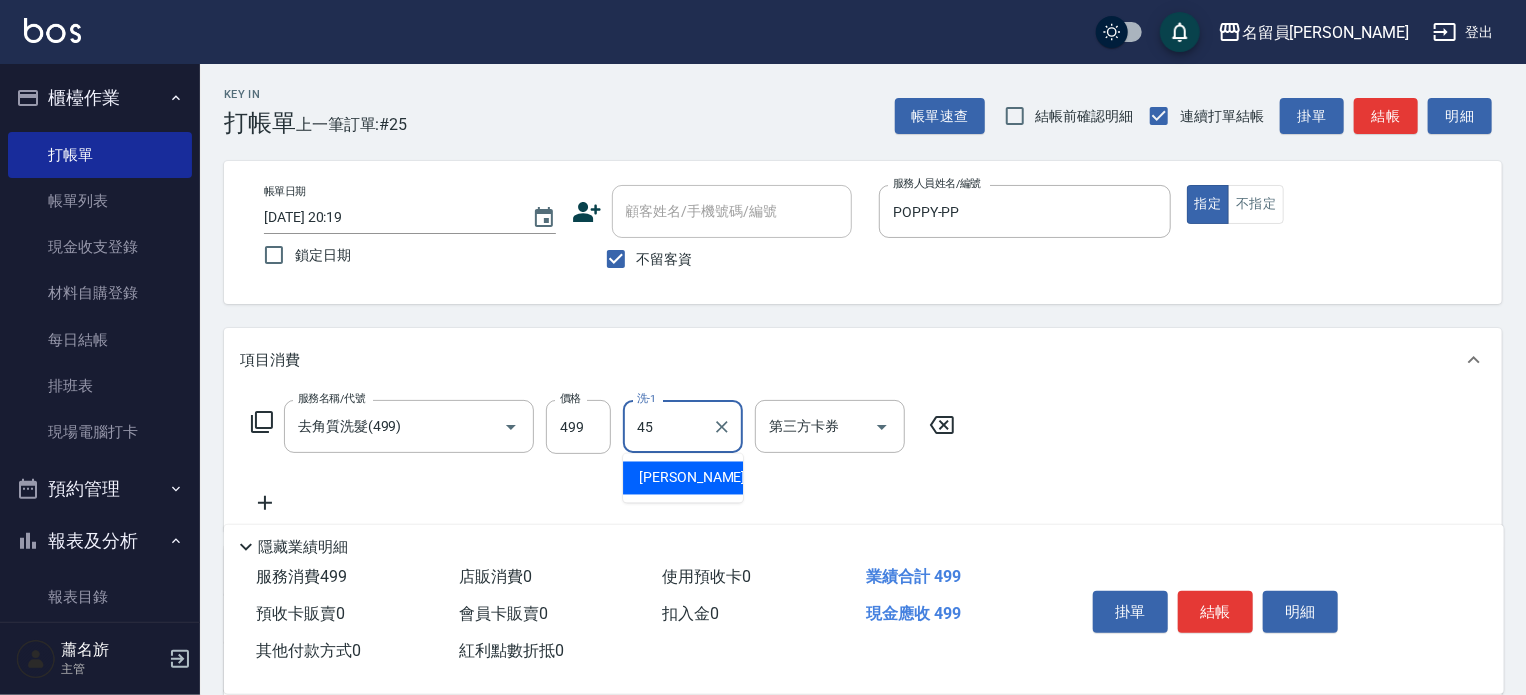type on "[PERSON_NAME]-45" 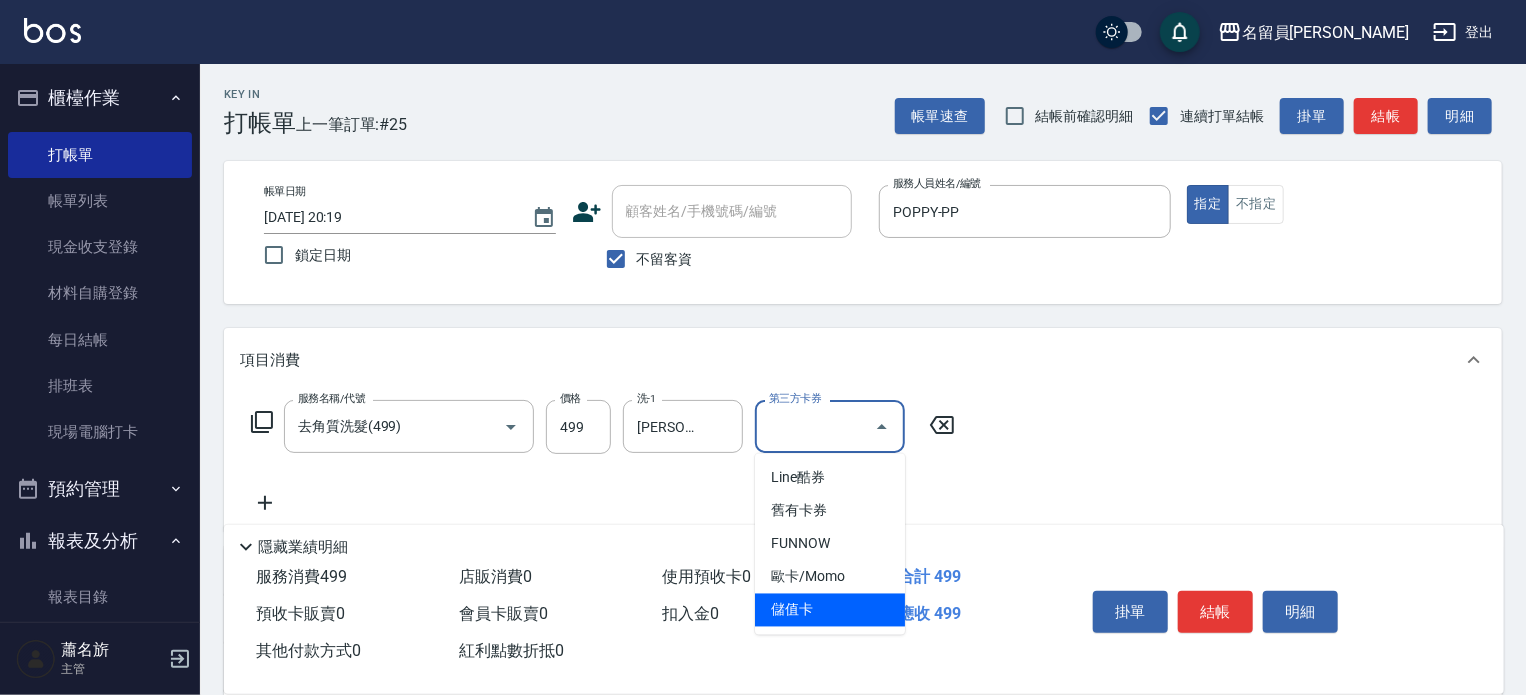 type on "儲值卡" 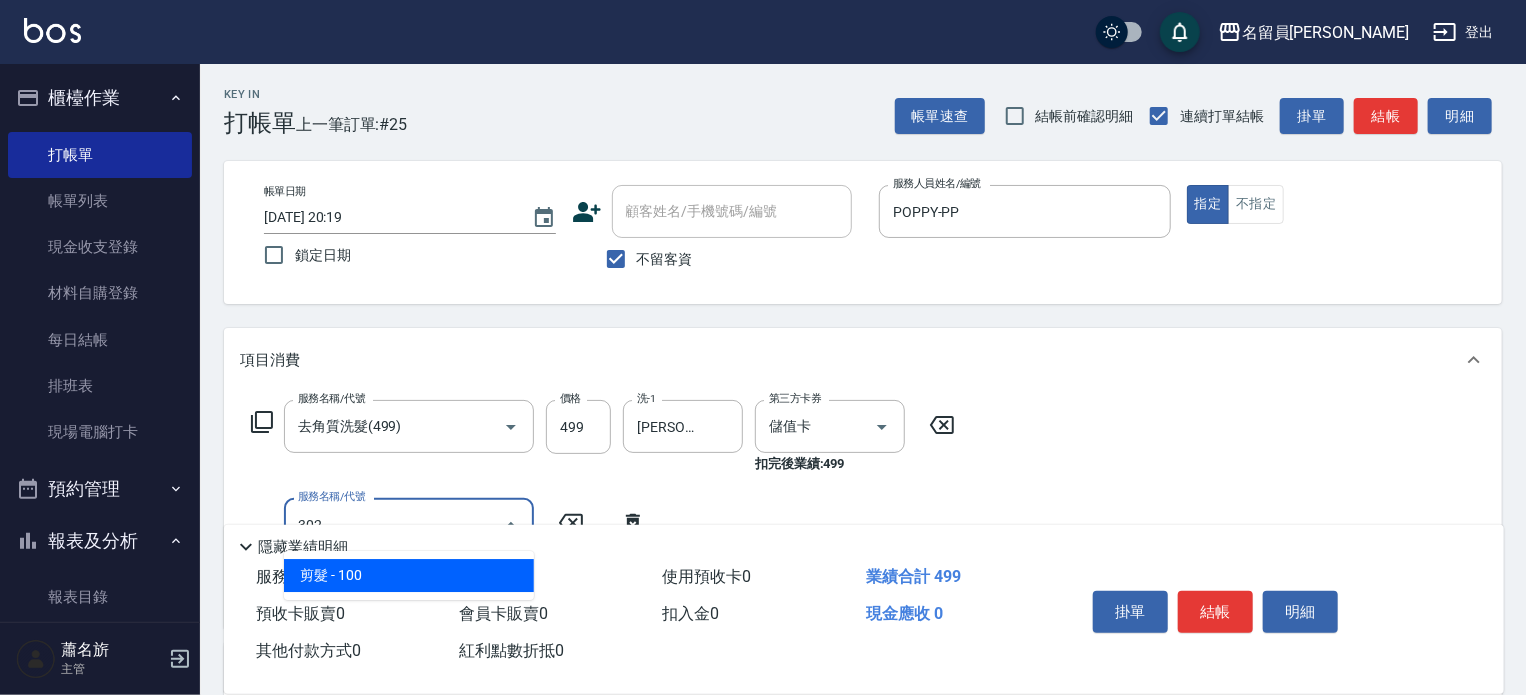type on "剪髮(302)" 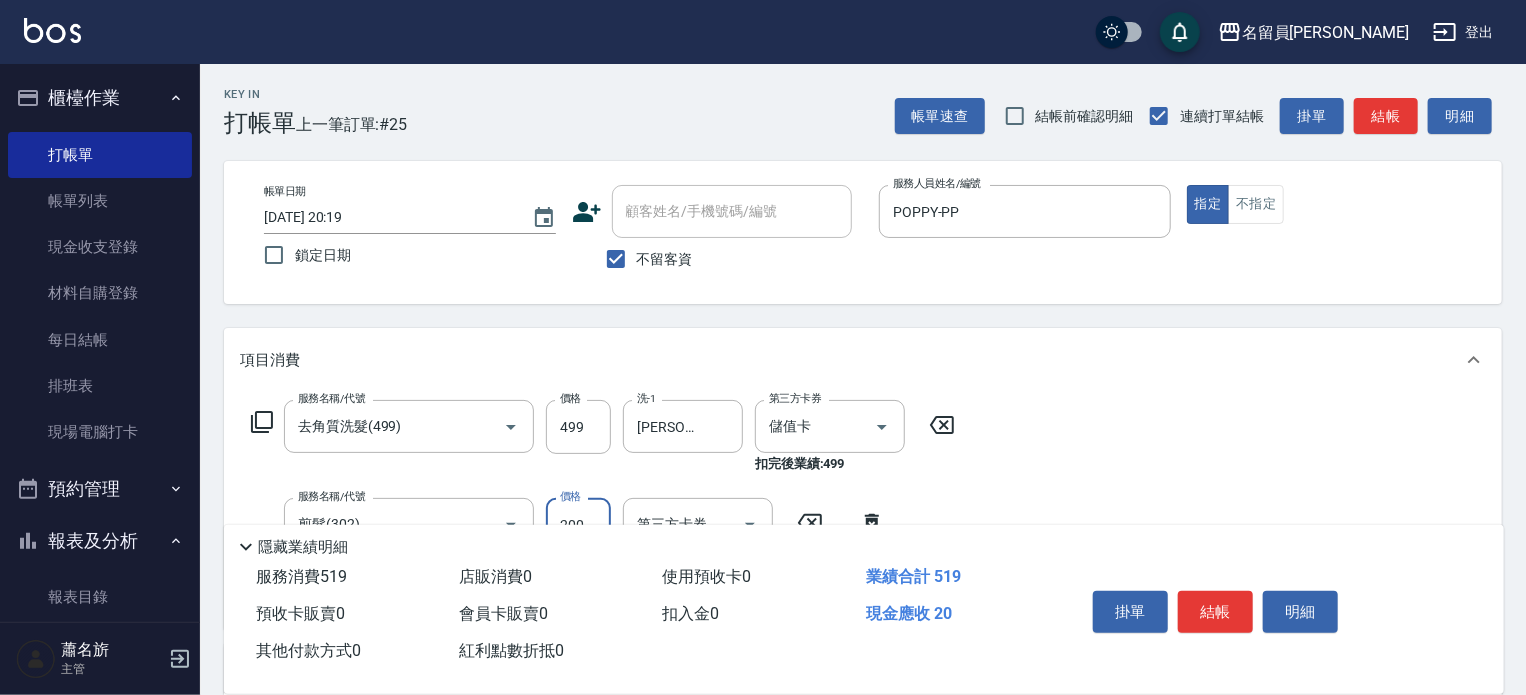 type on "200" 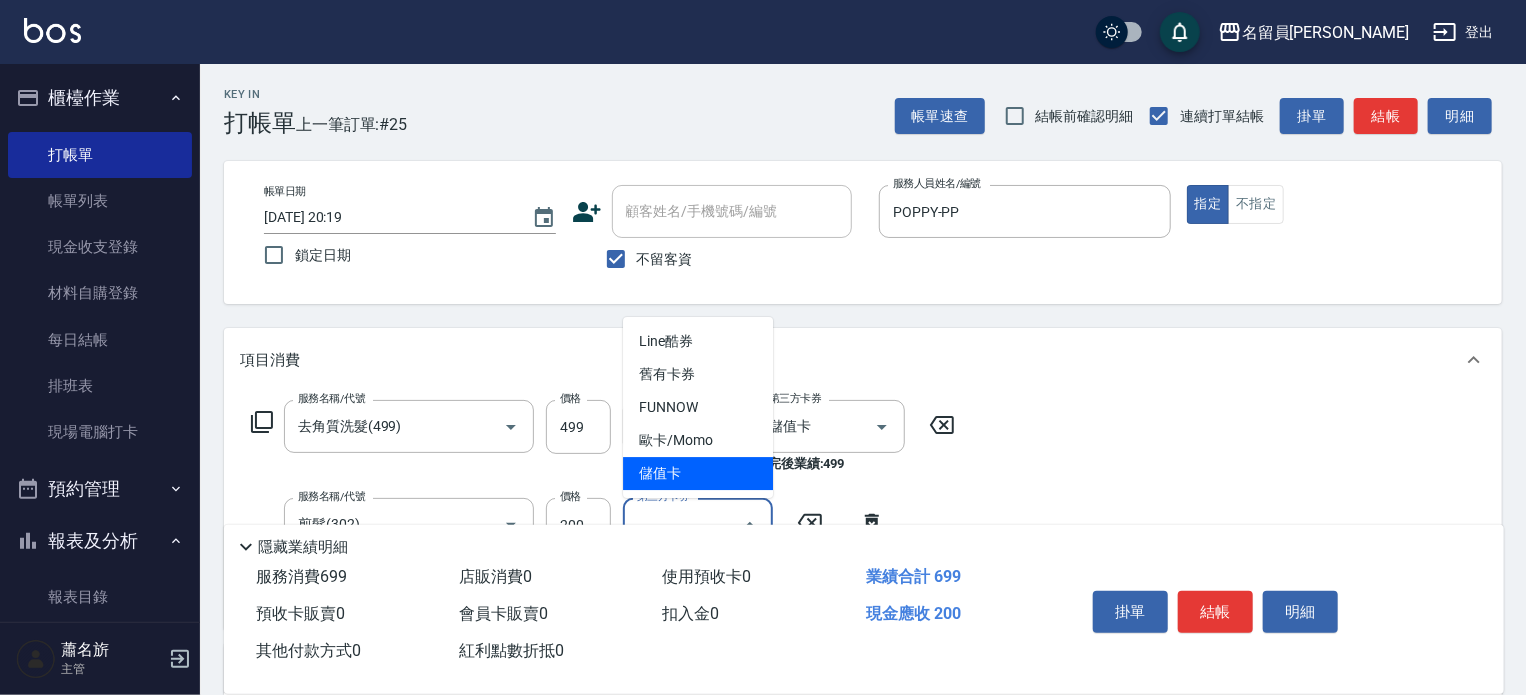 type on "儲值卡" 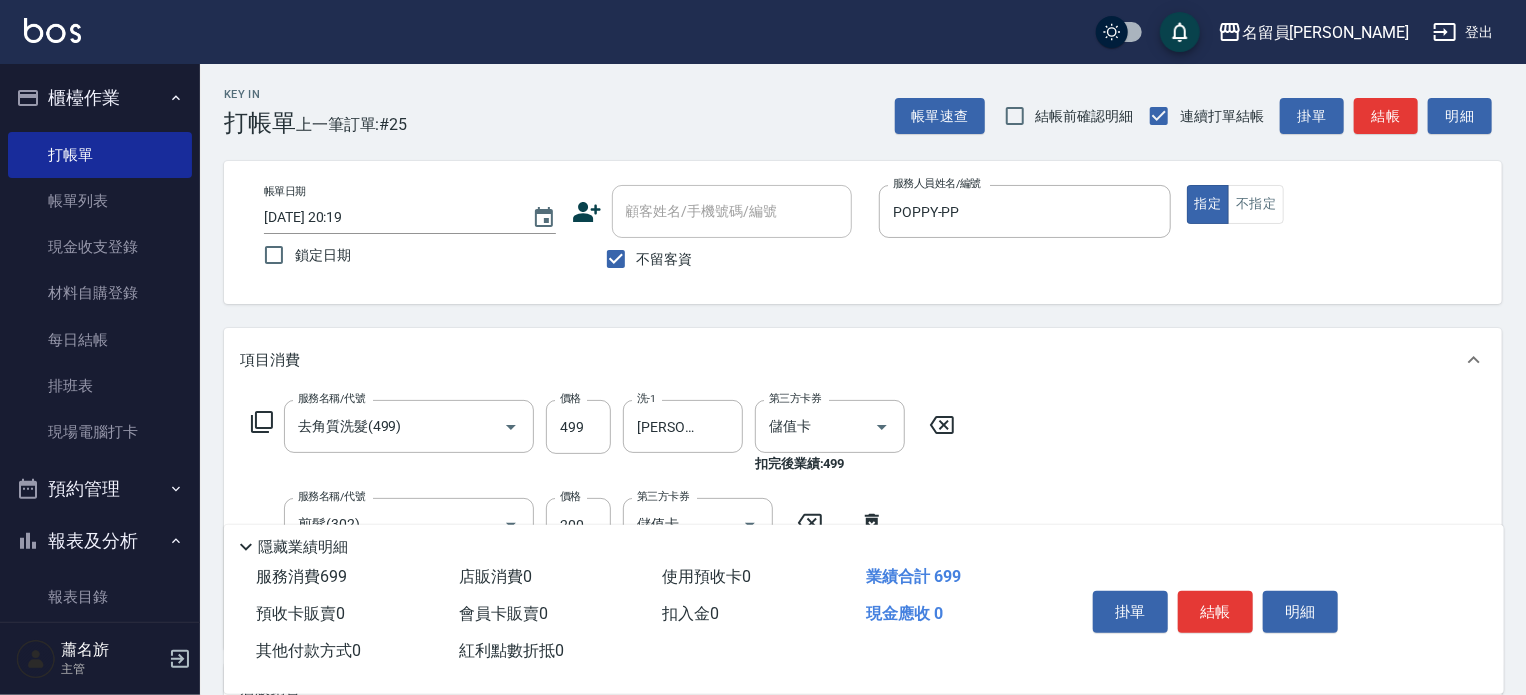 click on "掛單 結帳 明細" at bounding box center [1215, 614] 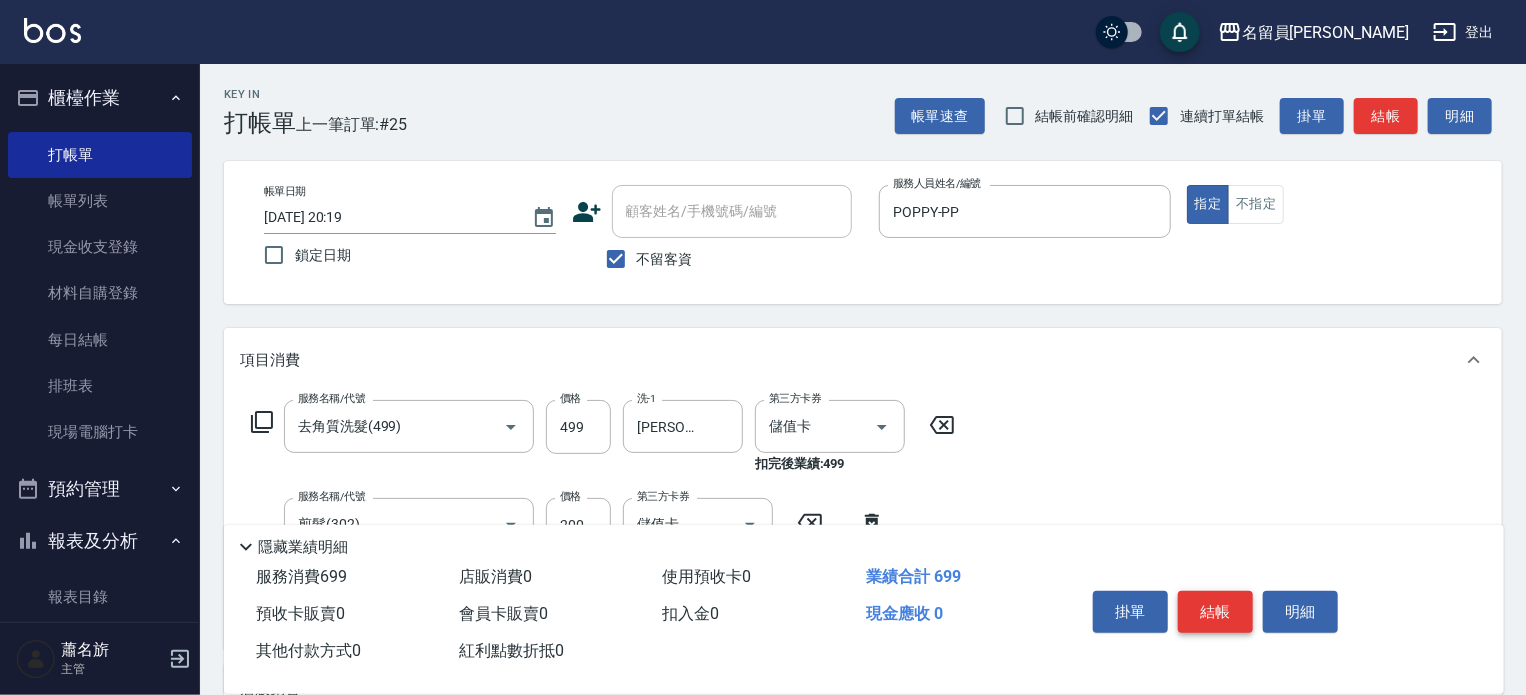 click on "結帳" at bounding box center [1215, 612] 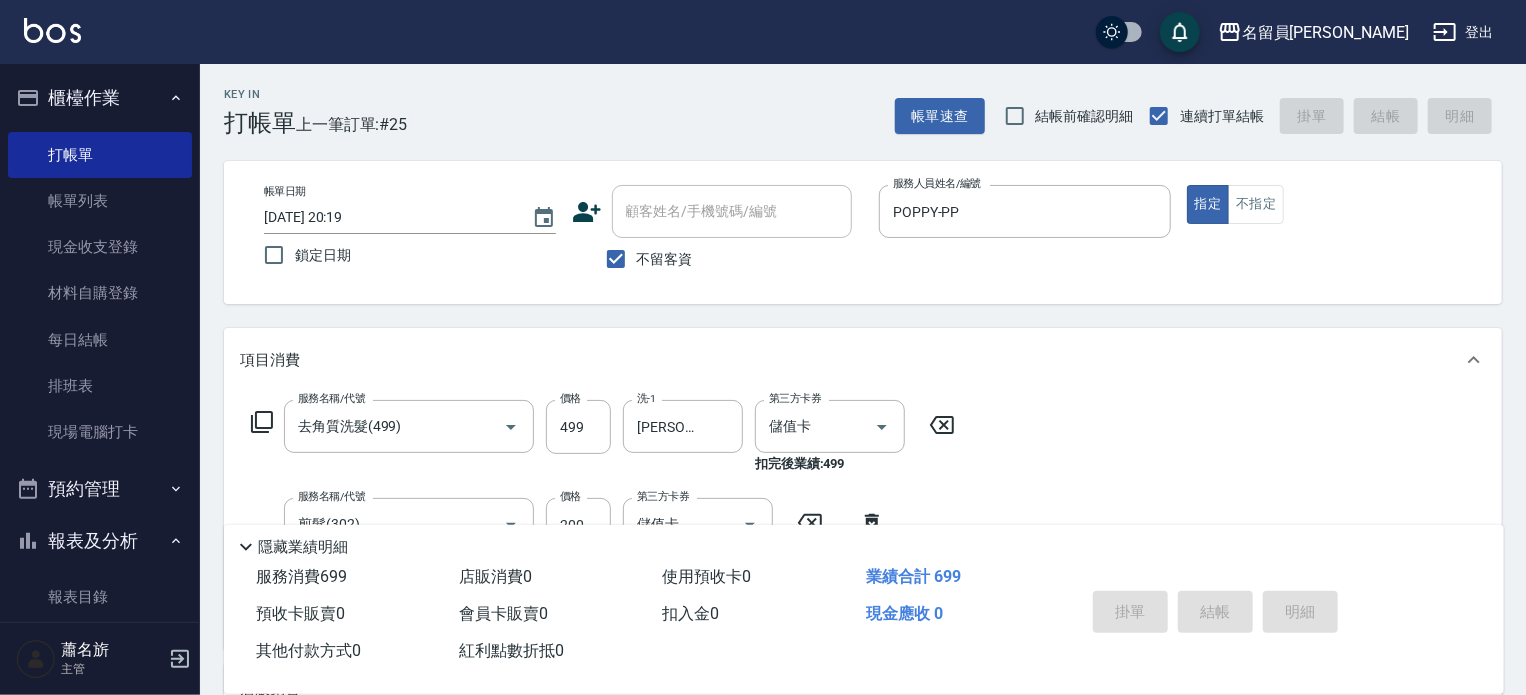 type 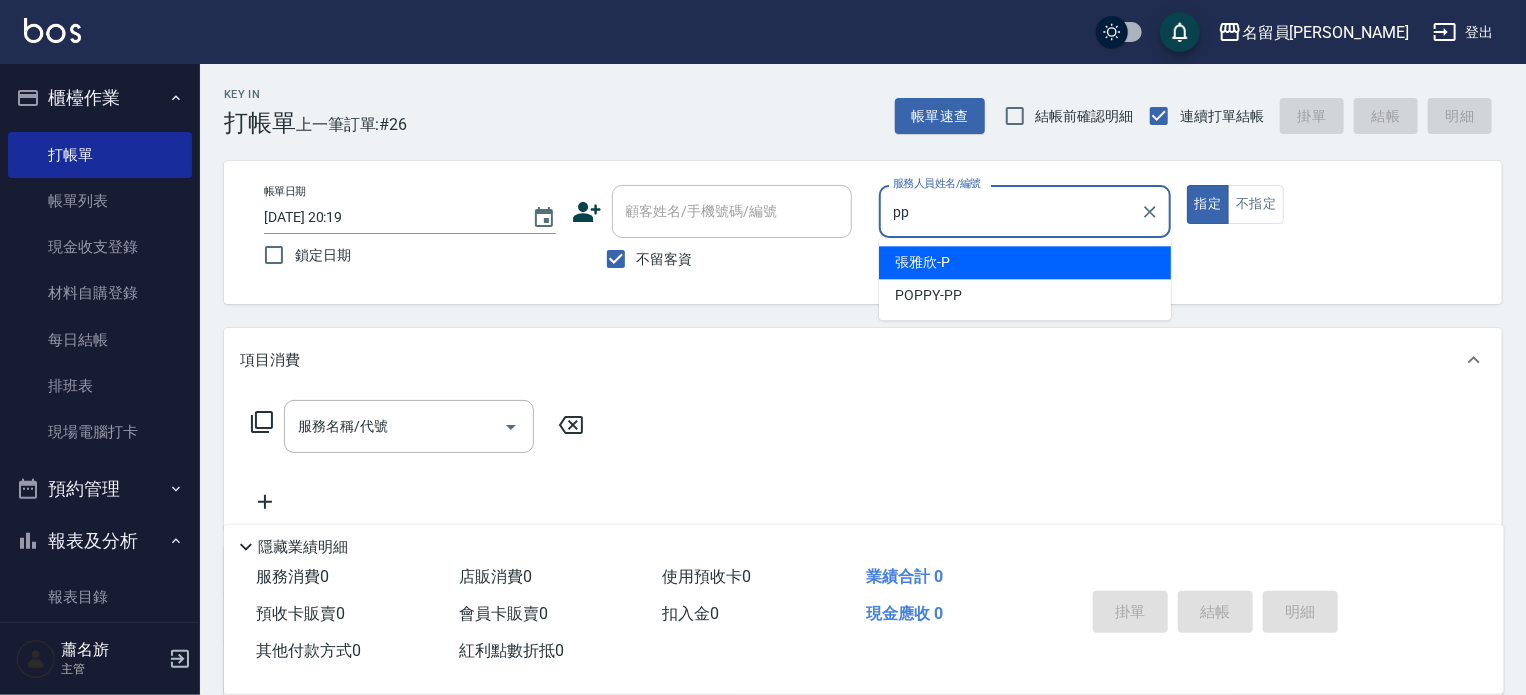 type on "POPPY-PP" 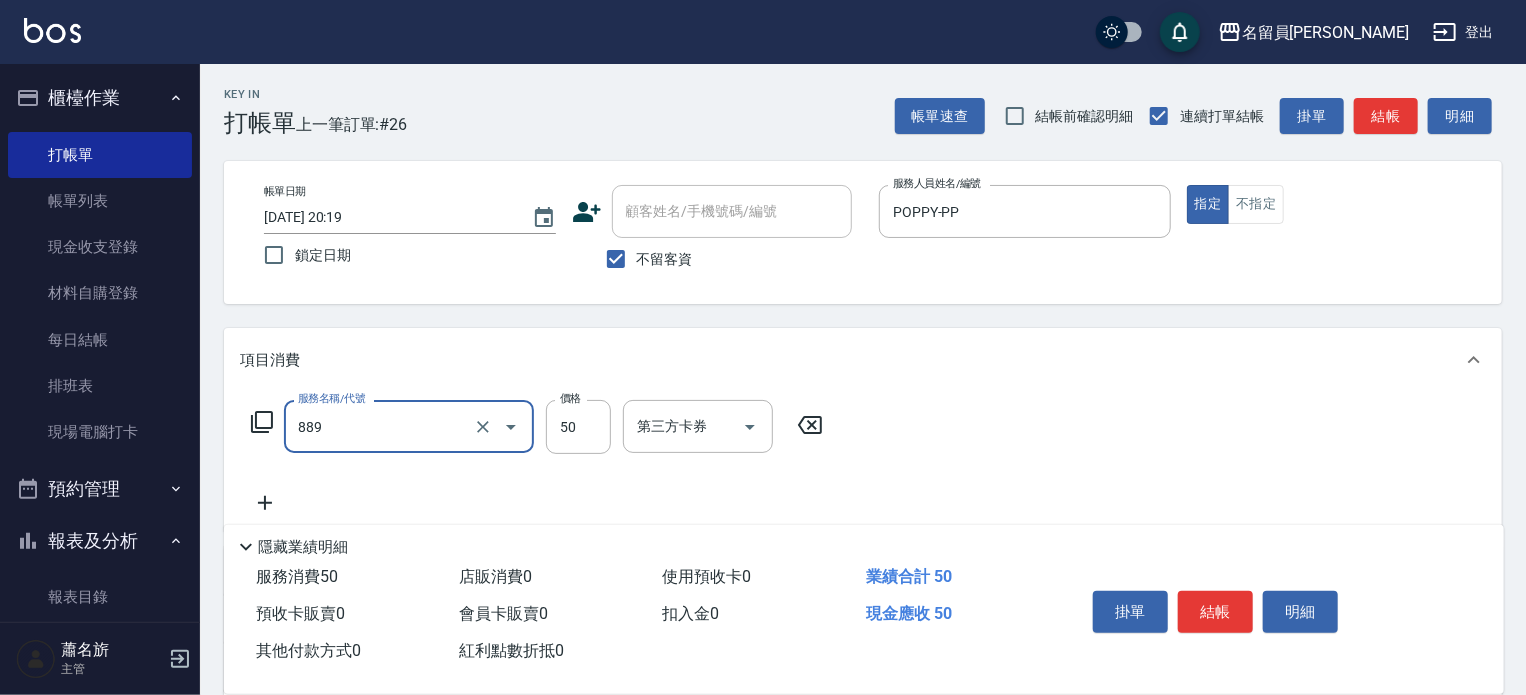 type on "精油(889)" 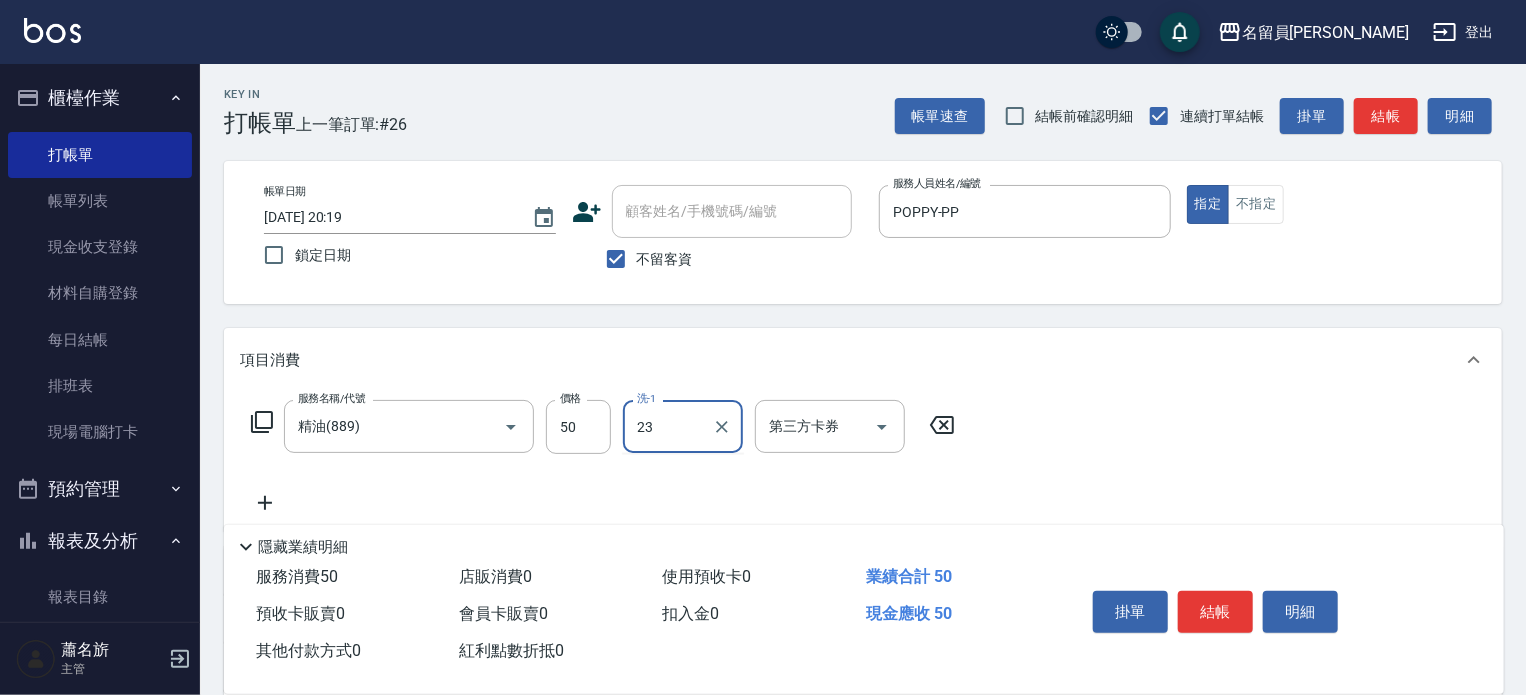 type on "[PERSON_NAME]-23" 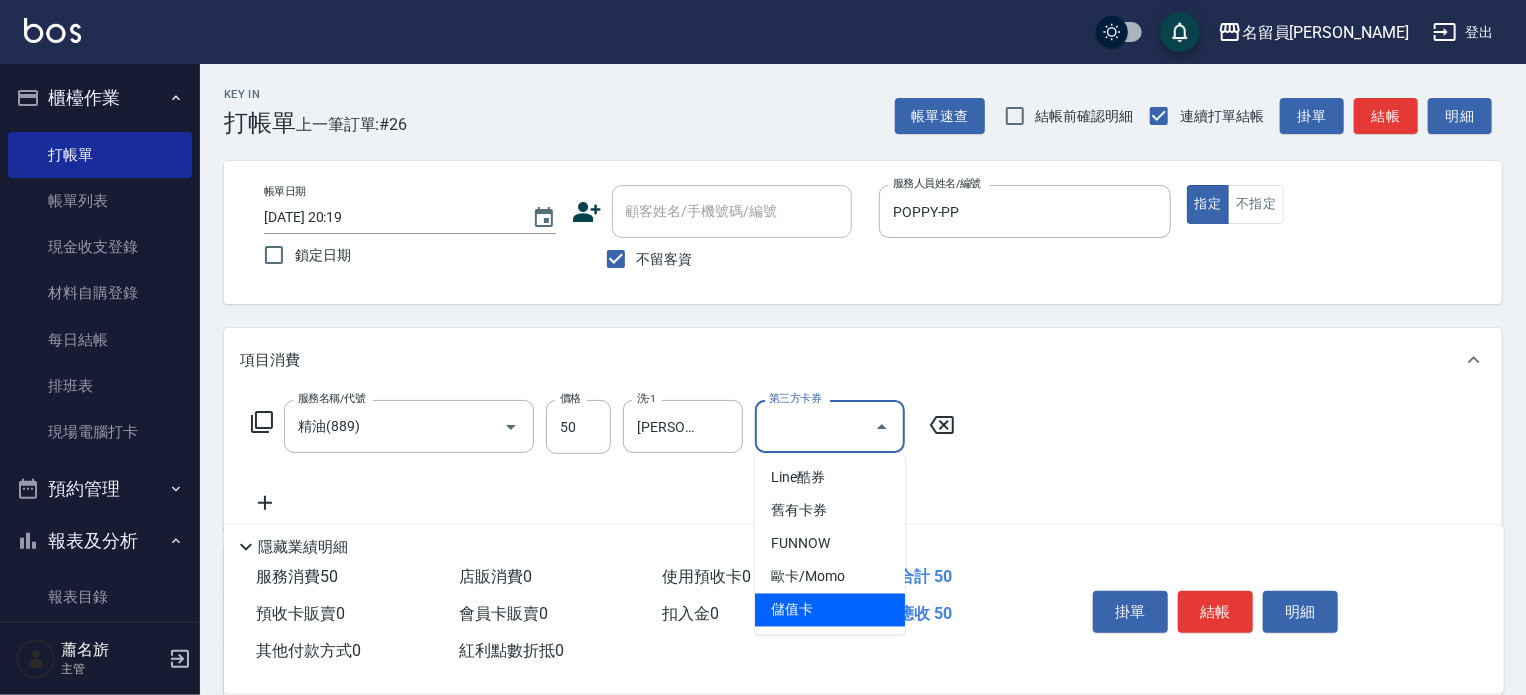 type on "儲值卡" 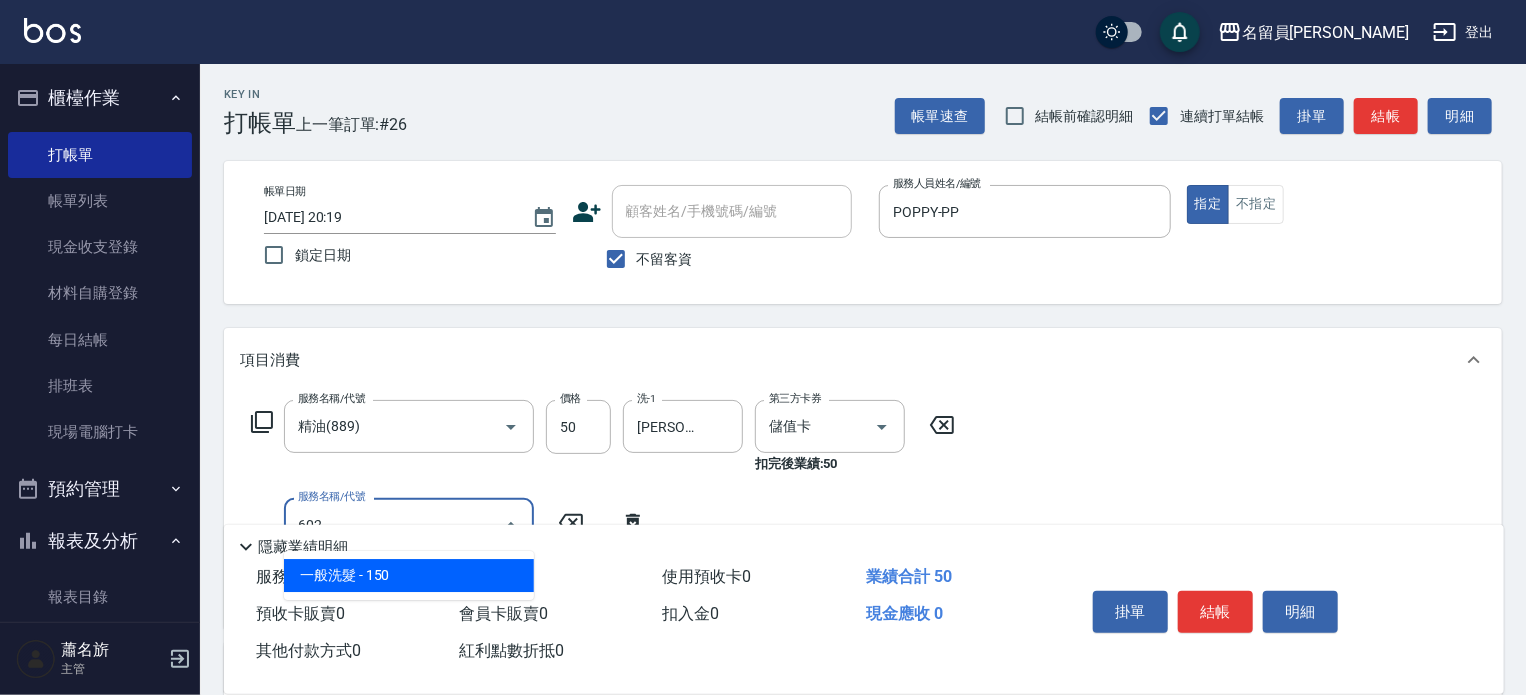 type on "一般洗髮(602)" 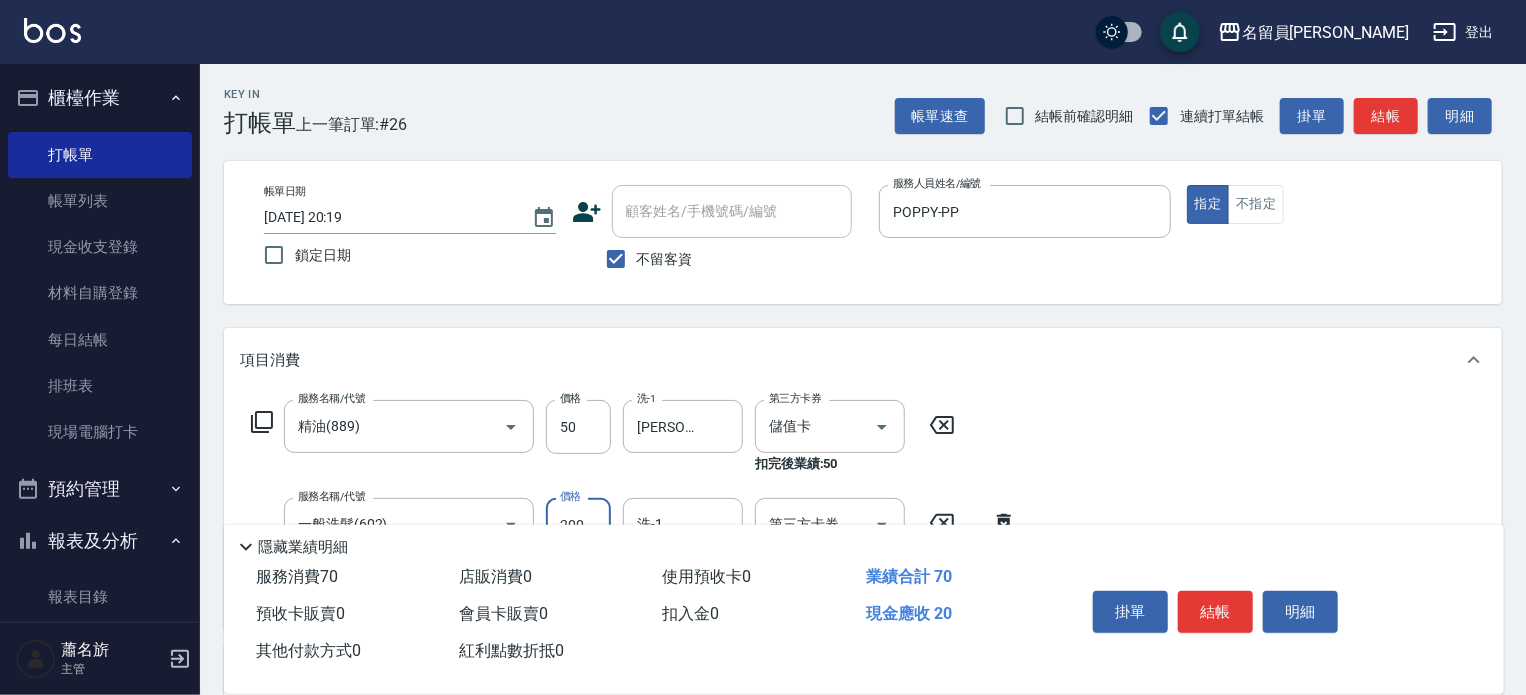 type on "200" 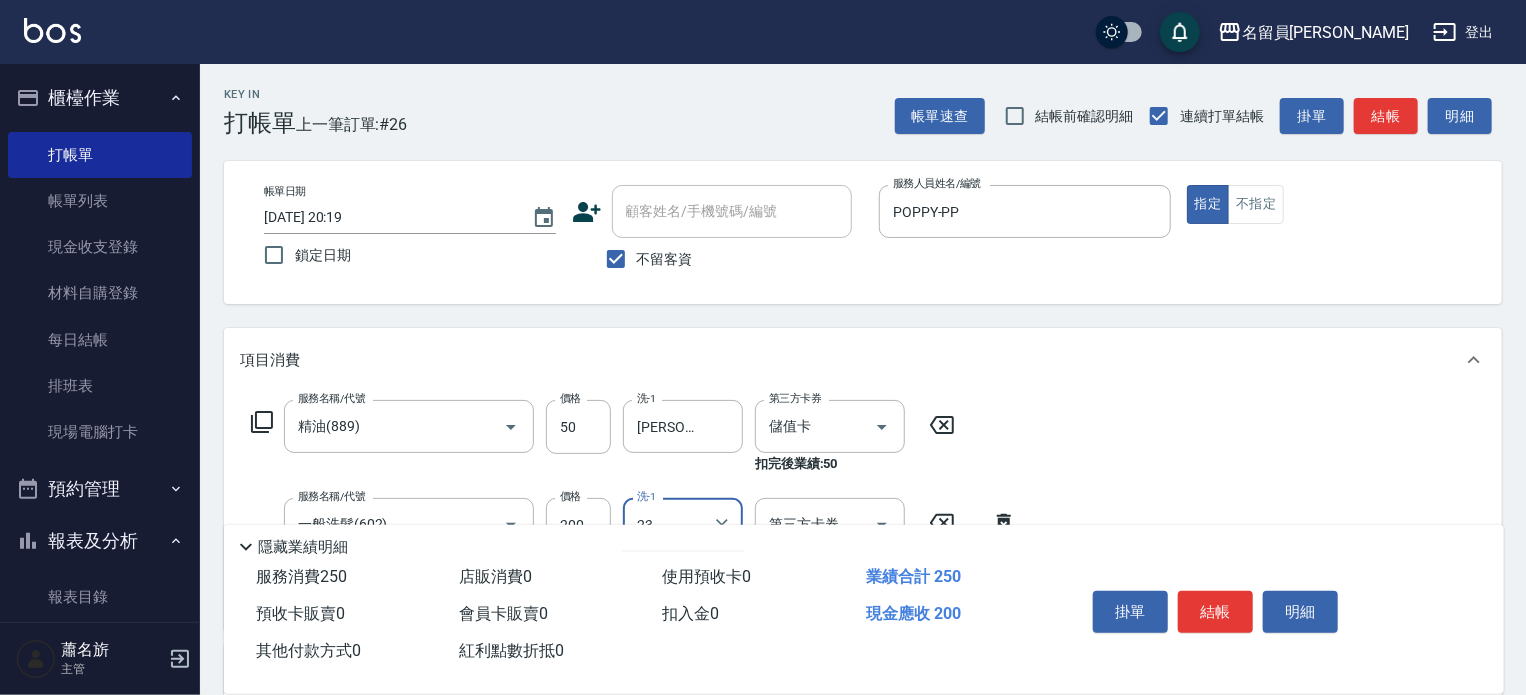 type on "[PERSON_NAME]-23" 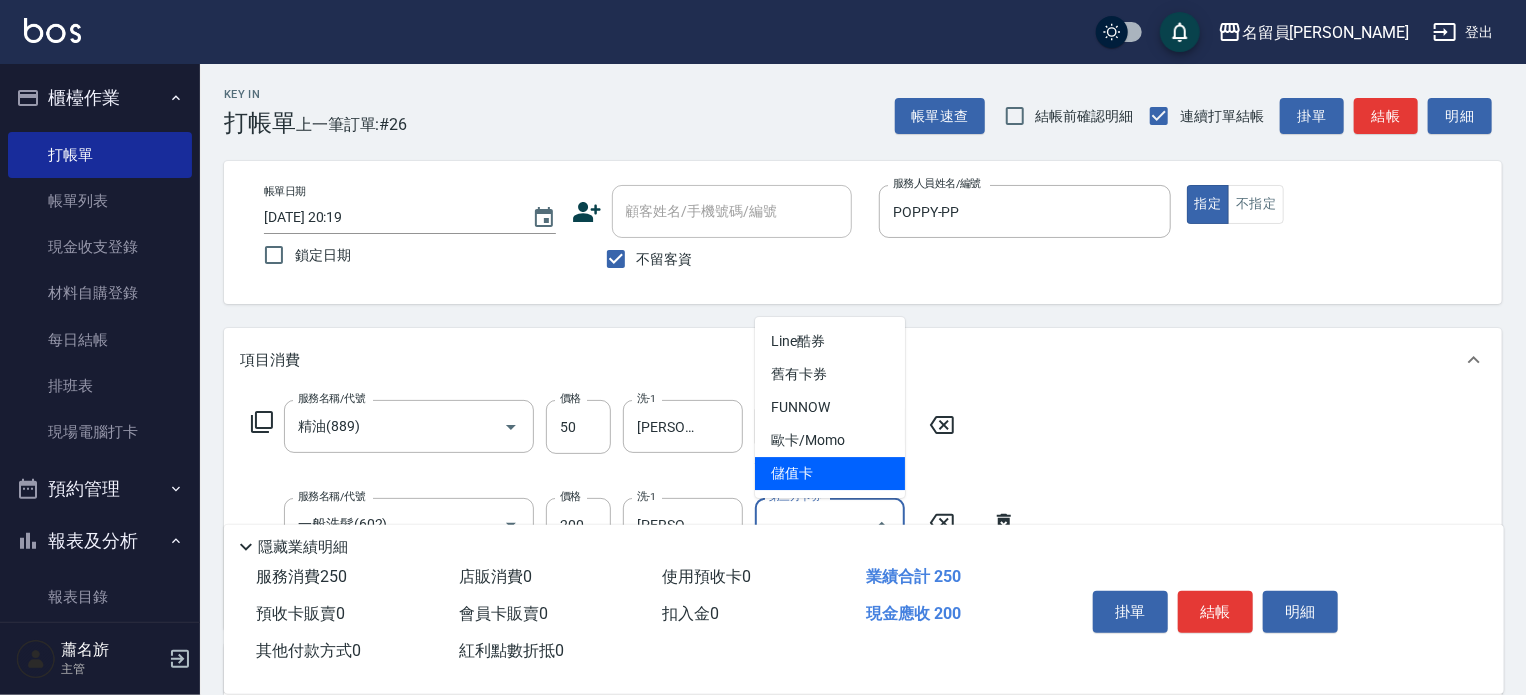 type on "儲值卡" 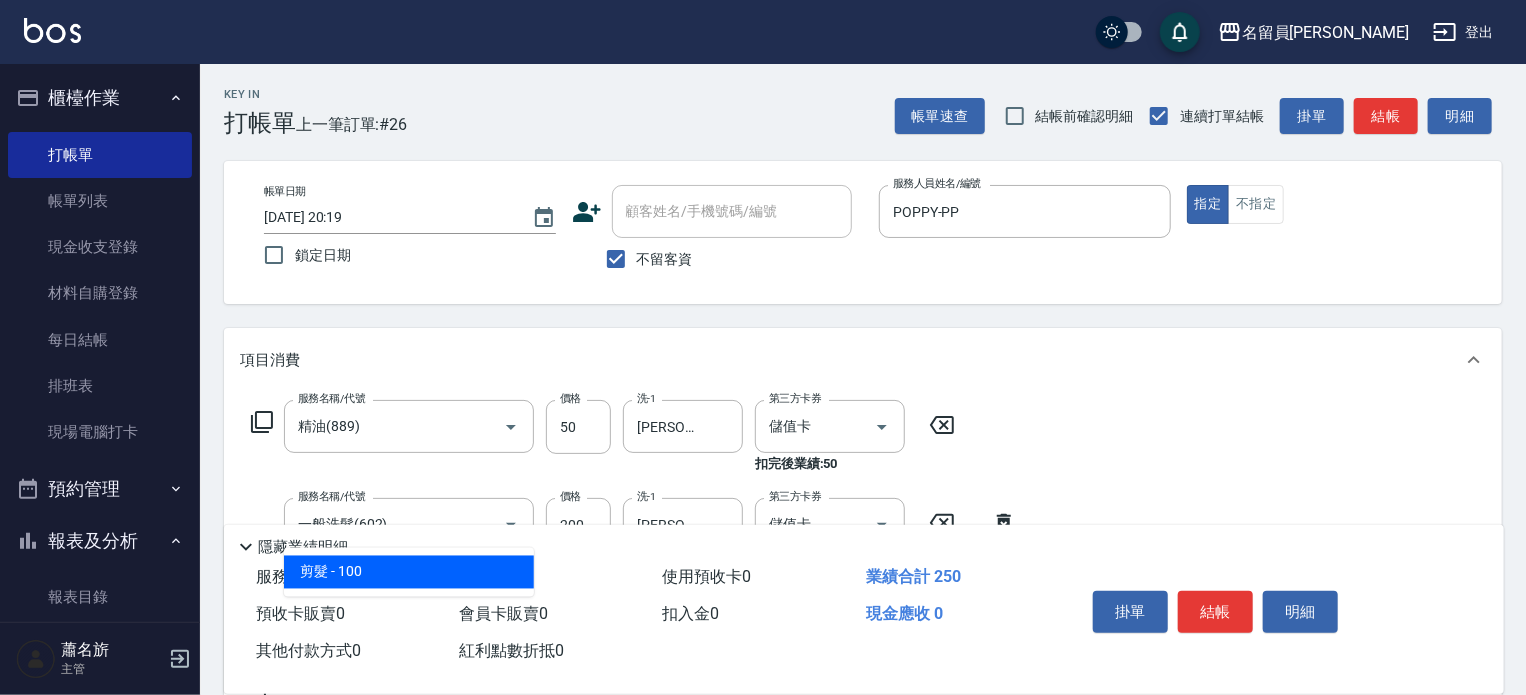 type on "剪髮(302)" 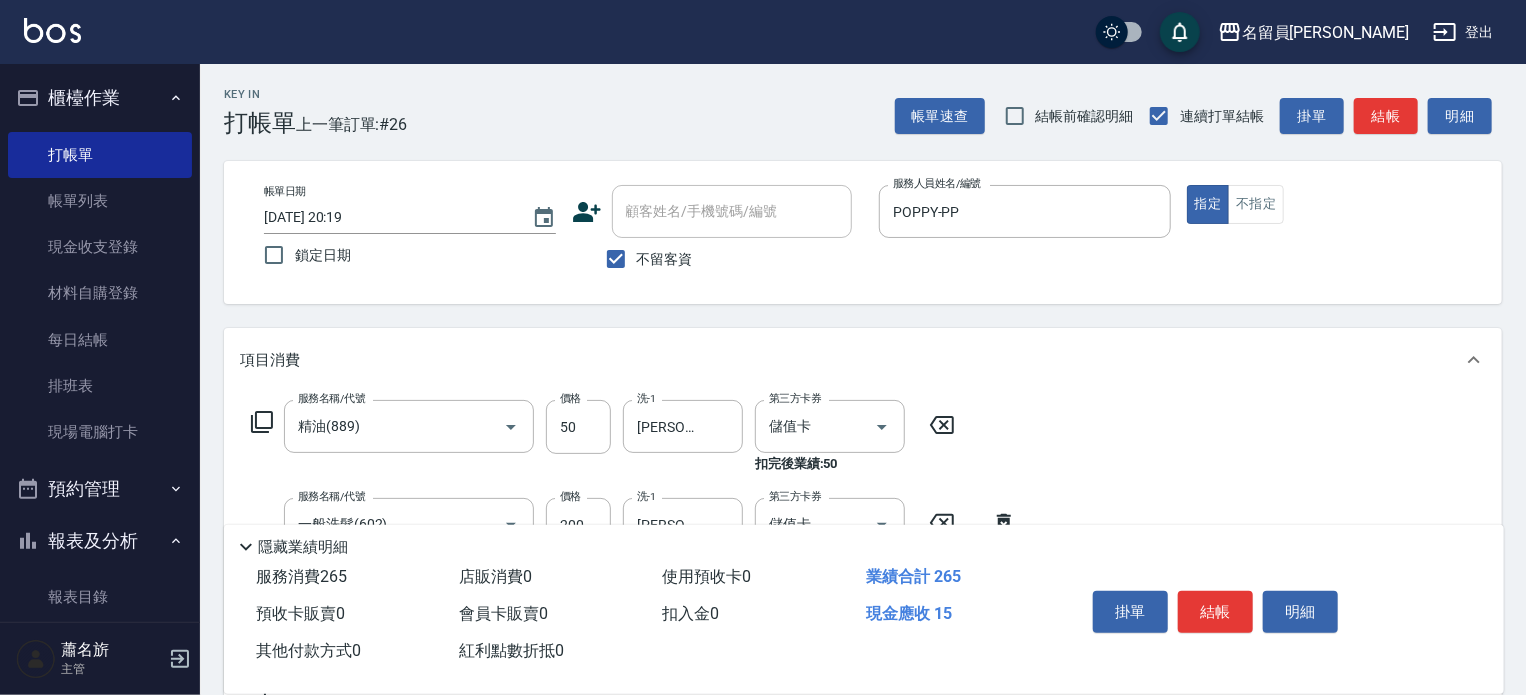 type on "150" 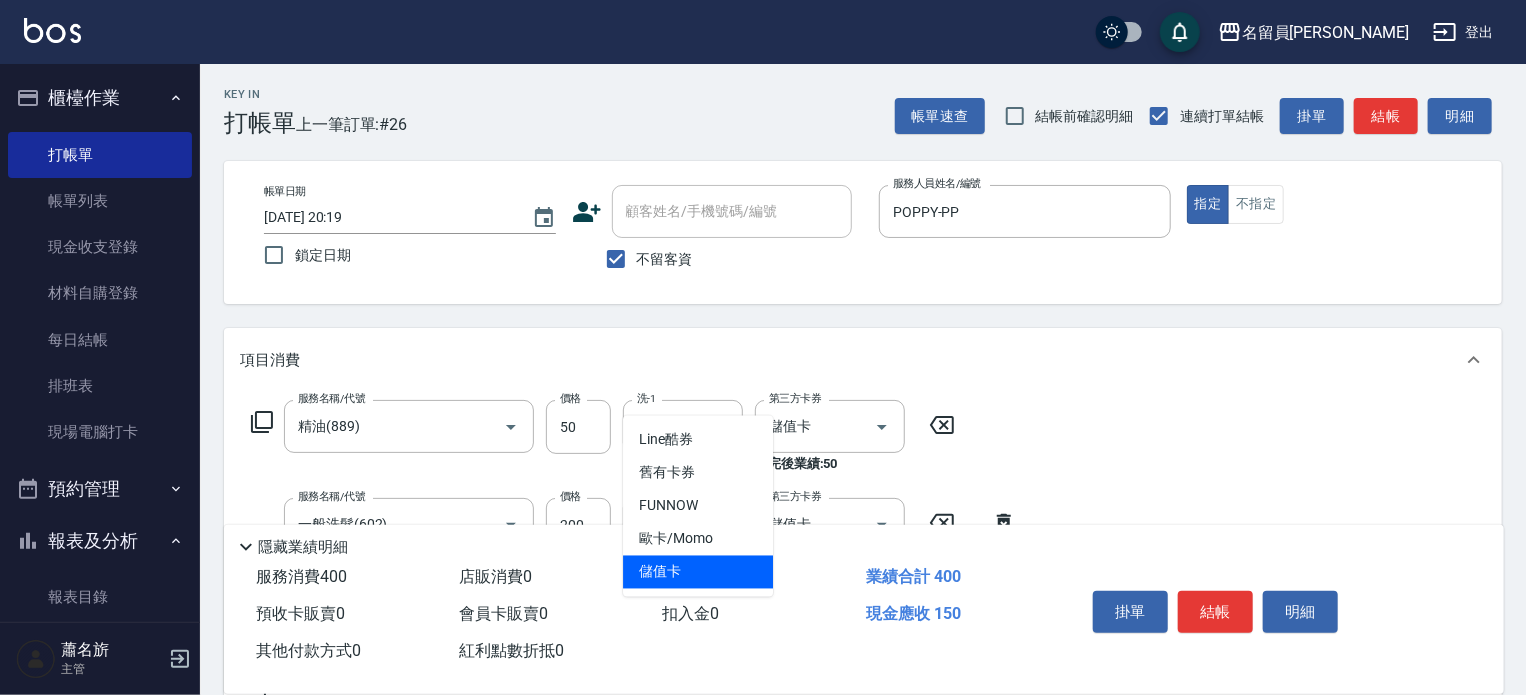 type on "儲值卡" 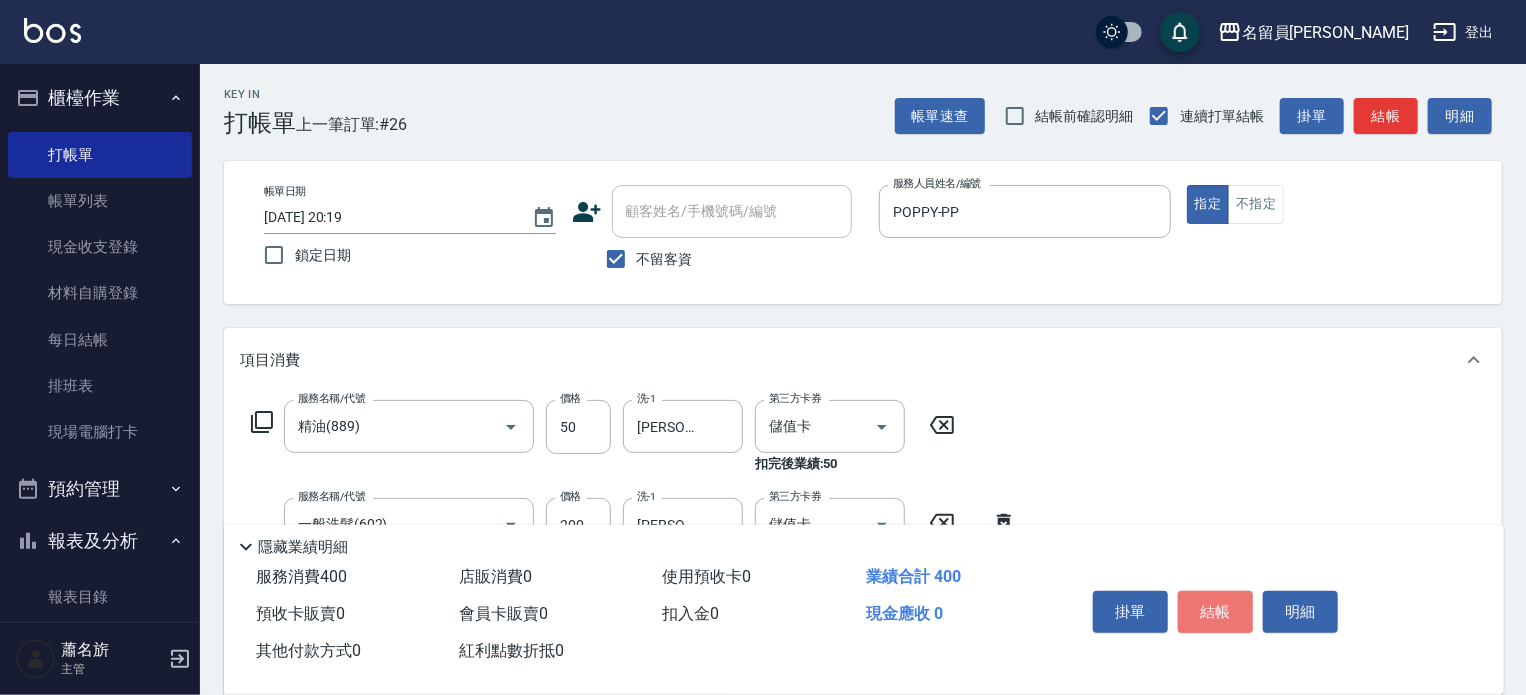 click on "結帳" at bounding box center [1215, 612] 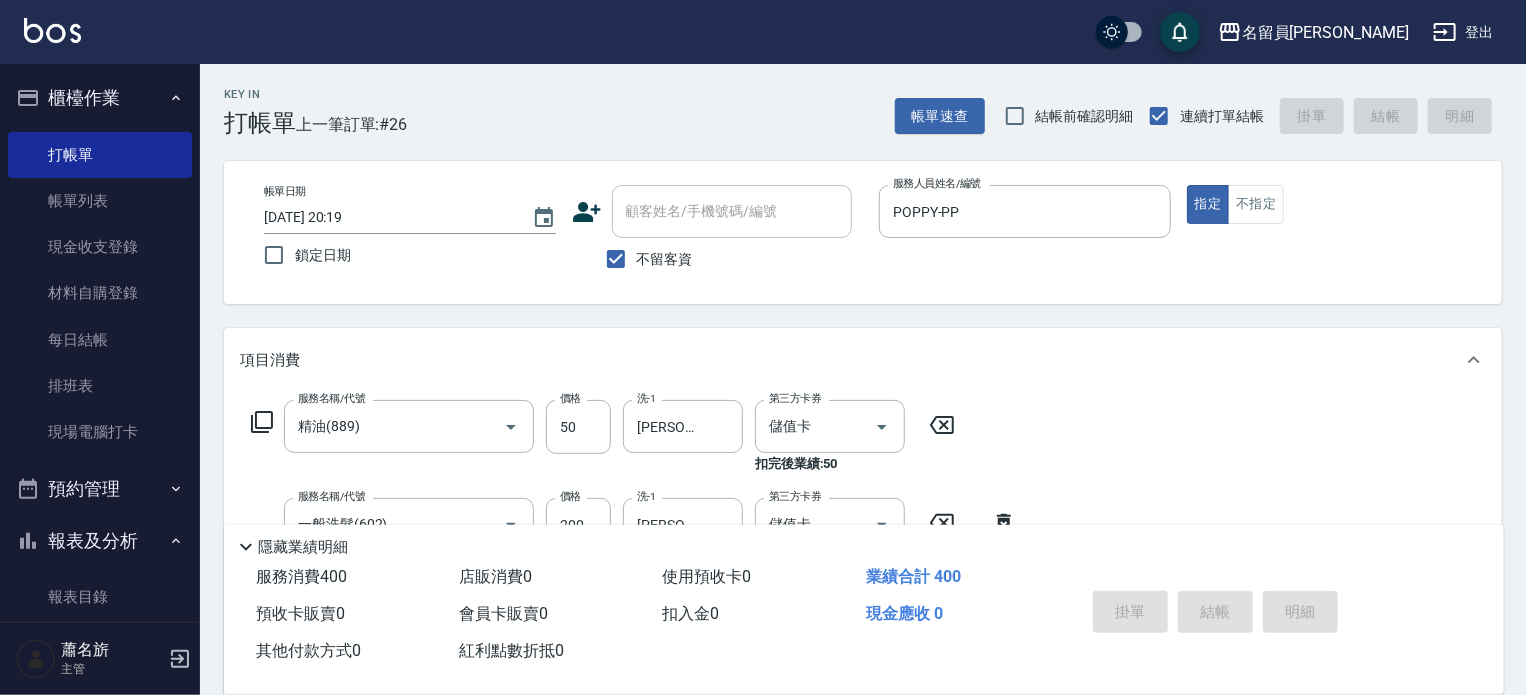 type 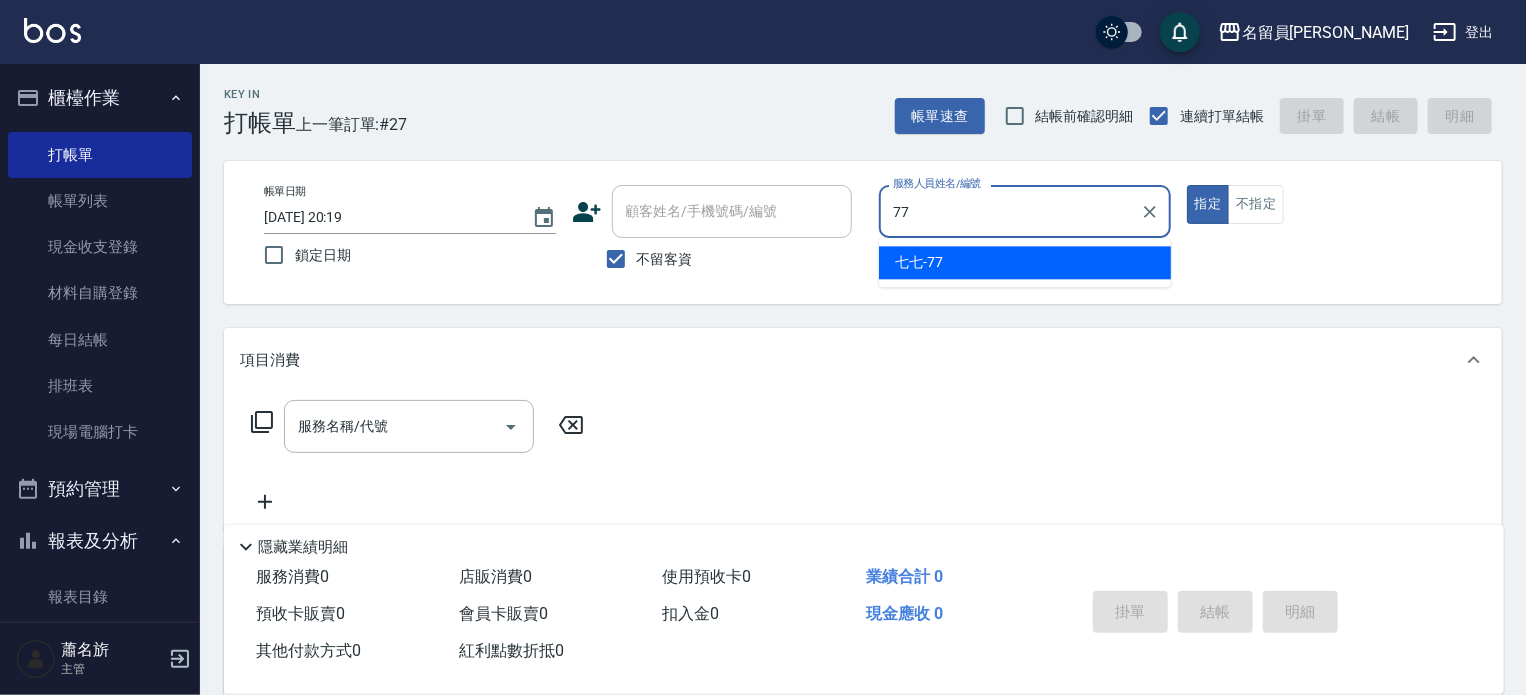 type on "七七-77" 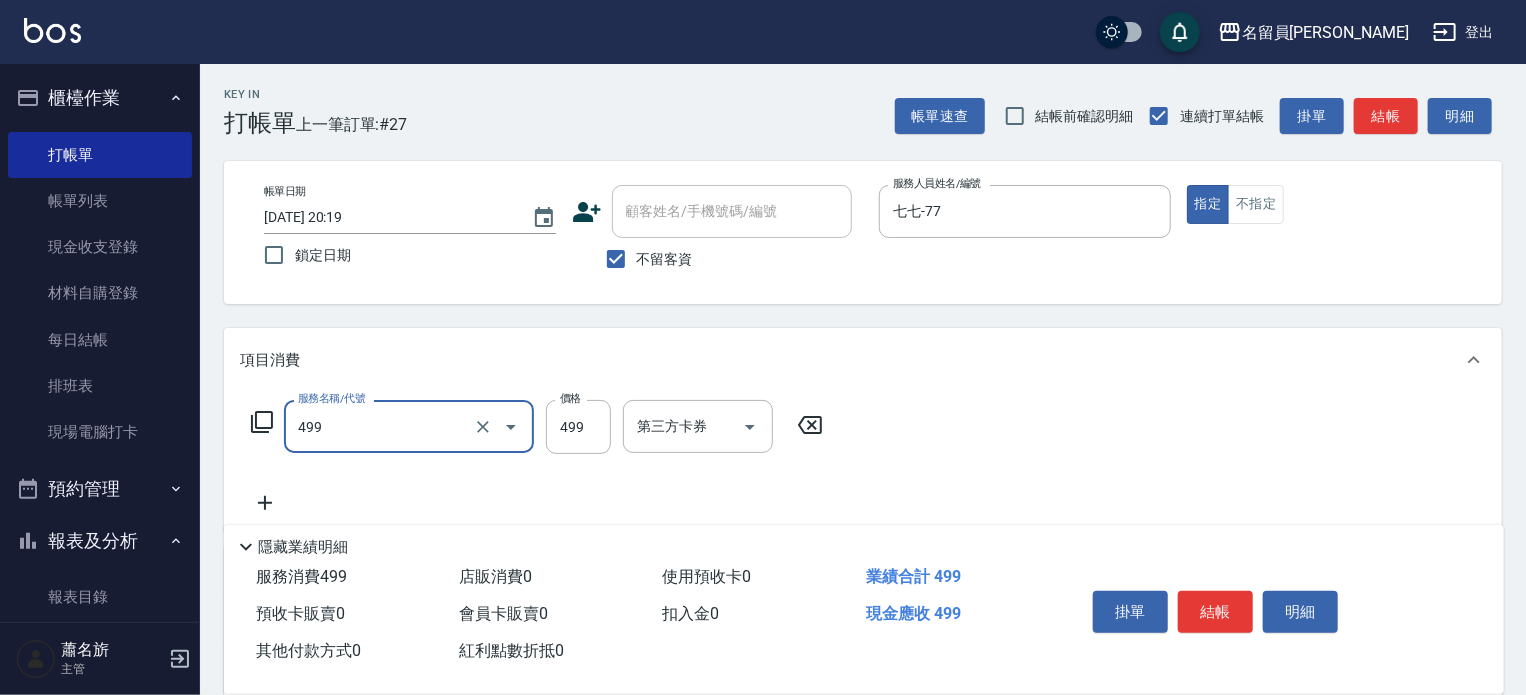 type on "去角質洗髮(499)" 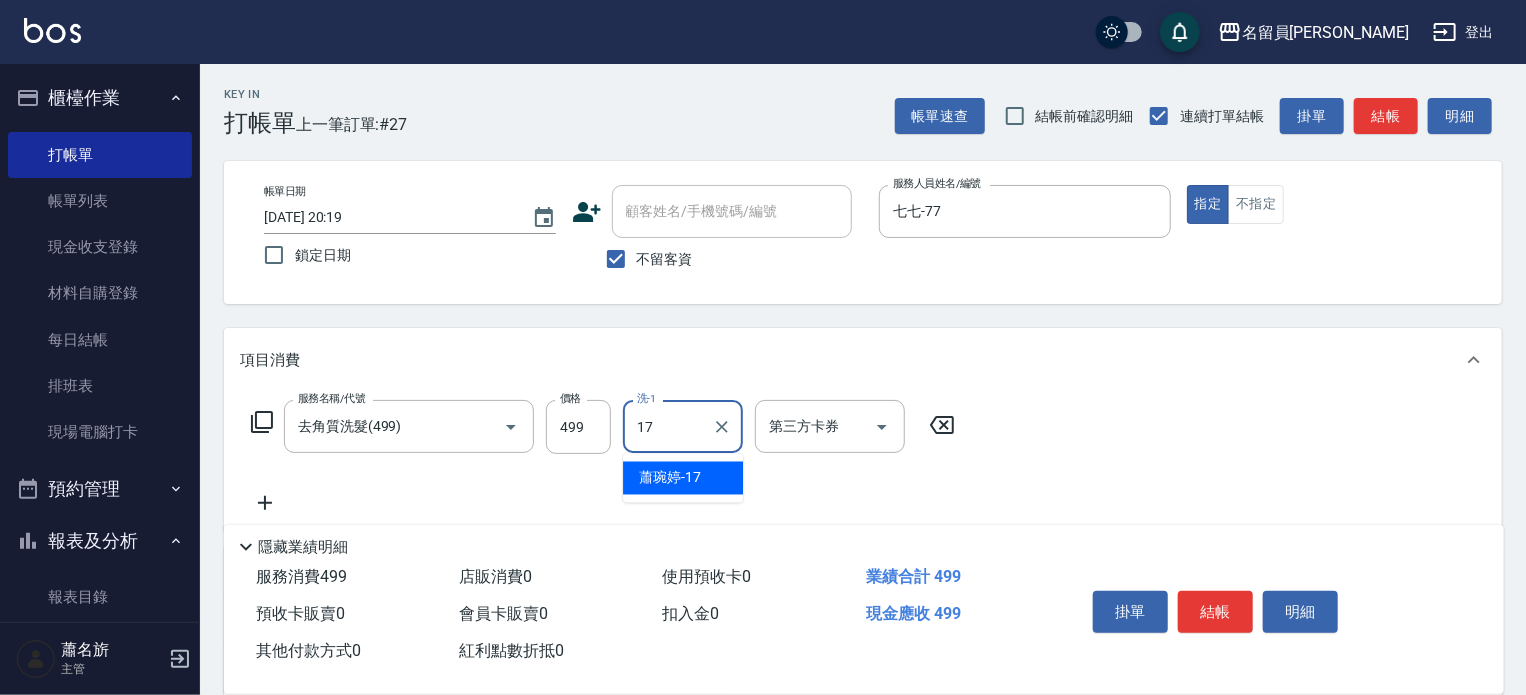 type on "[PERSON_NAME]-17" 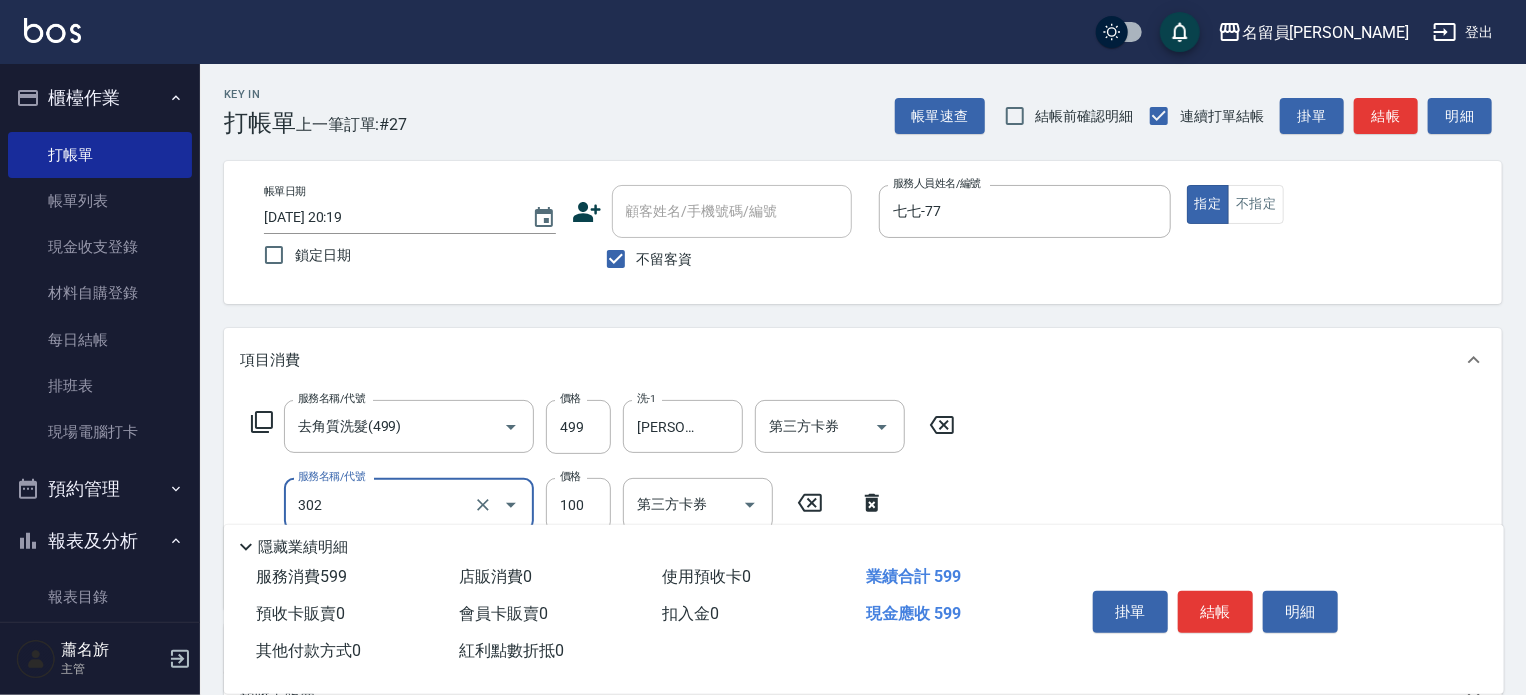 type on "剪髮(302)" 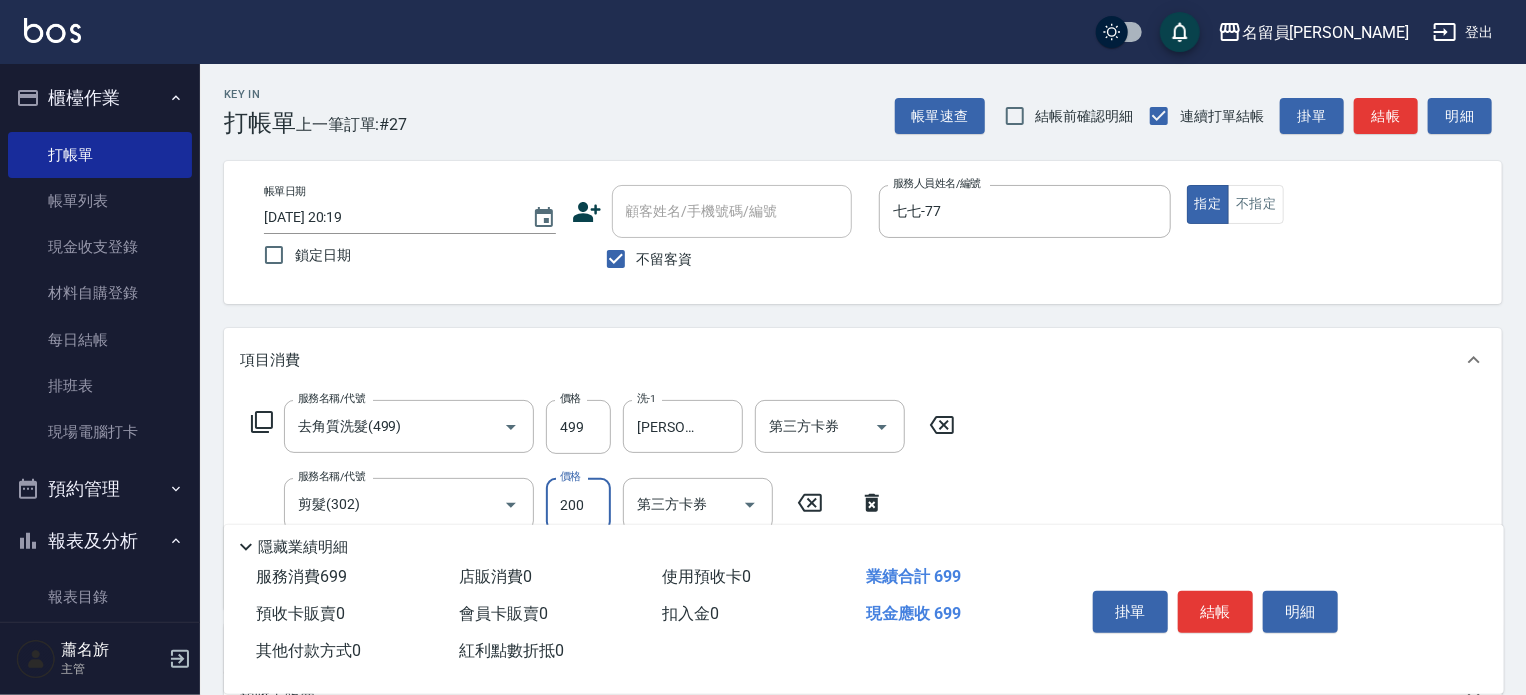 type on "200" 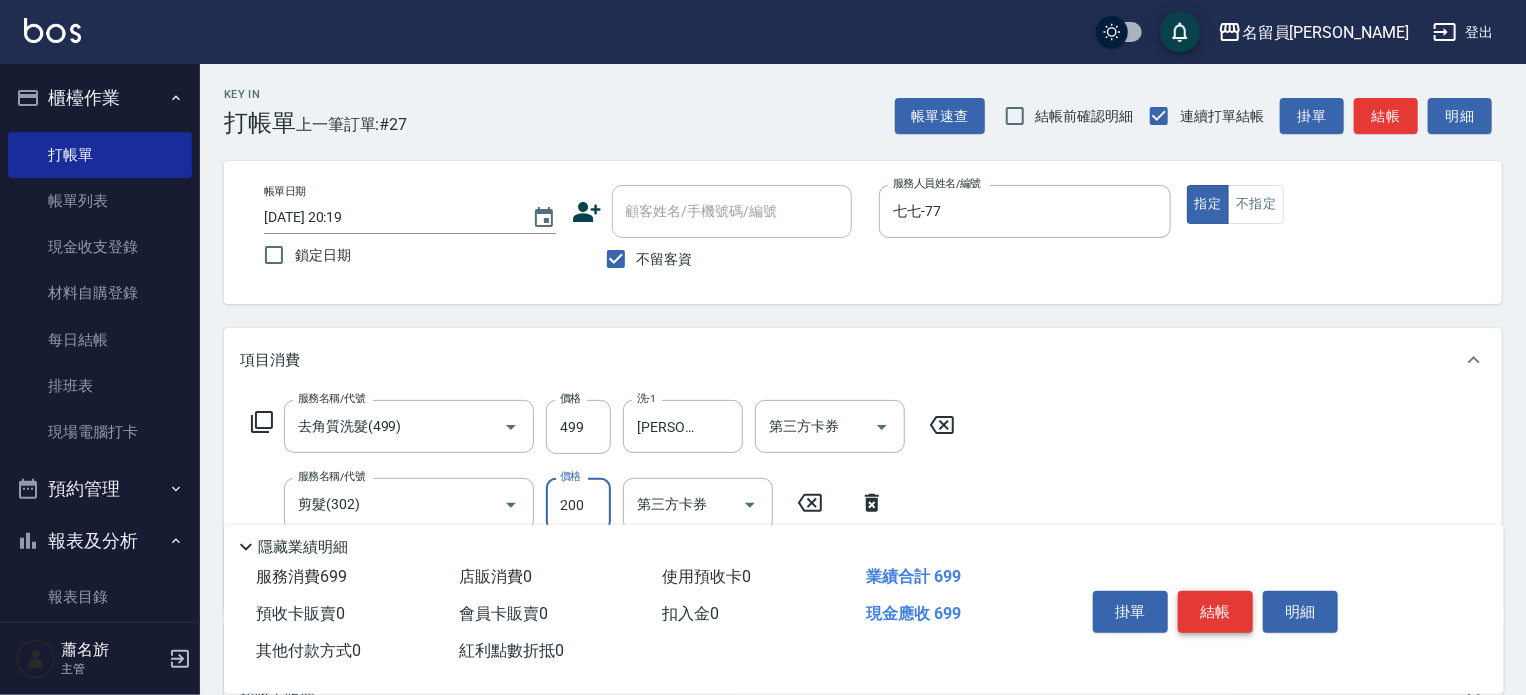 click on "結帳" at bounding box center [1215, 612] 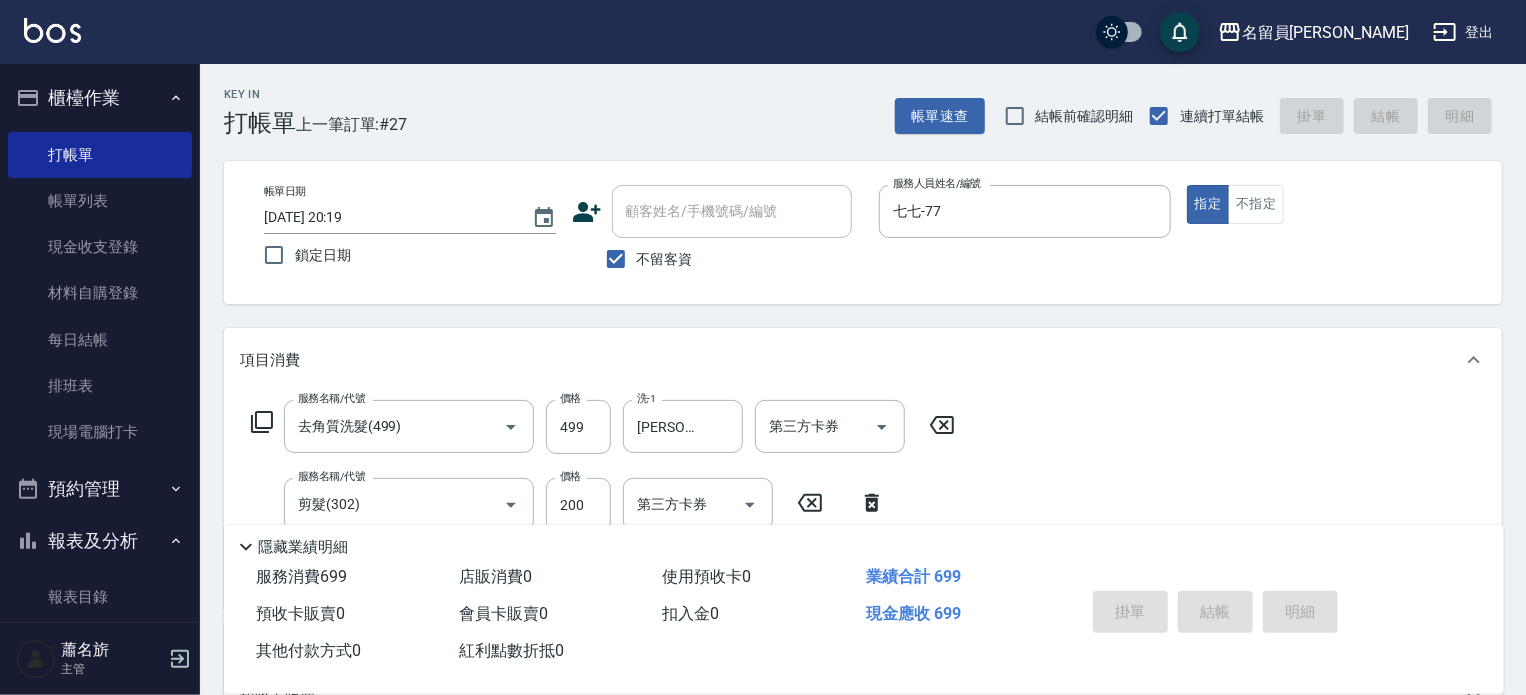 type 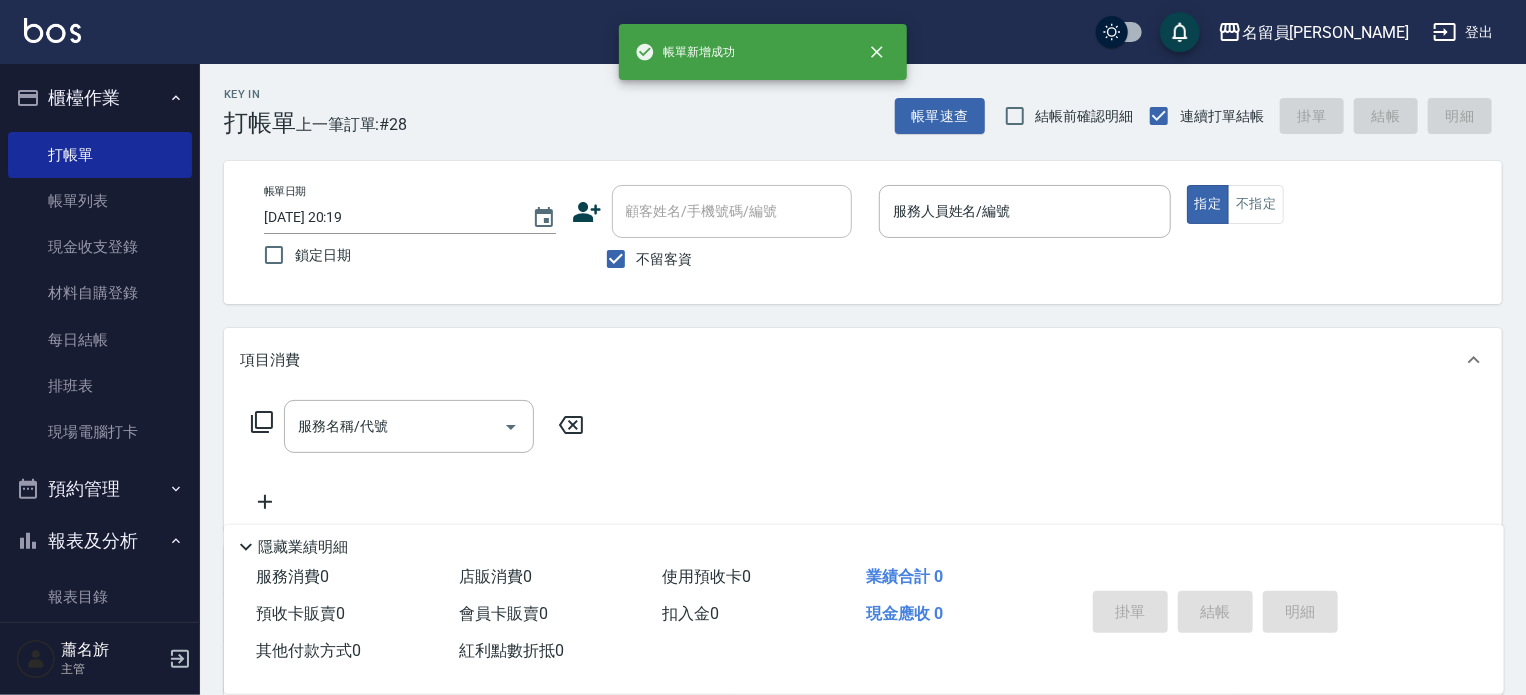 click on "掛單 結帳 明細" at bounding box center (1215, 614) 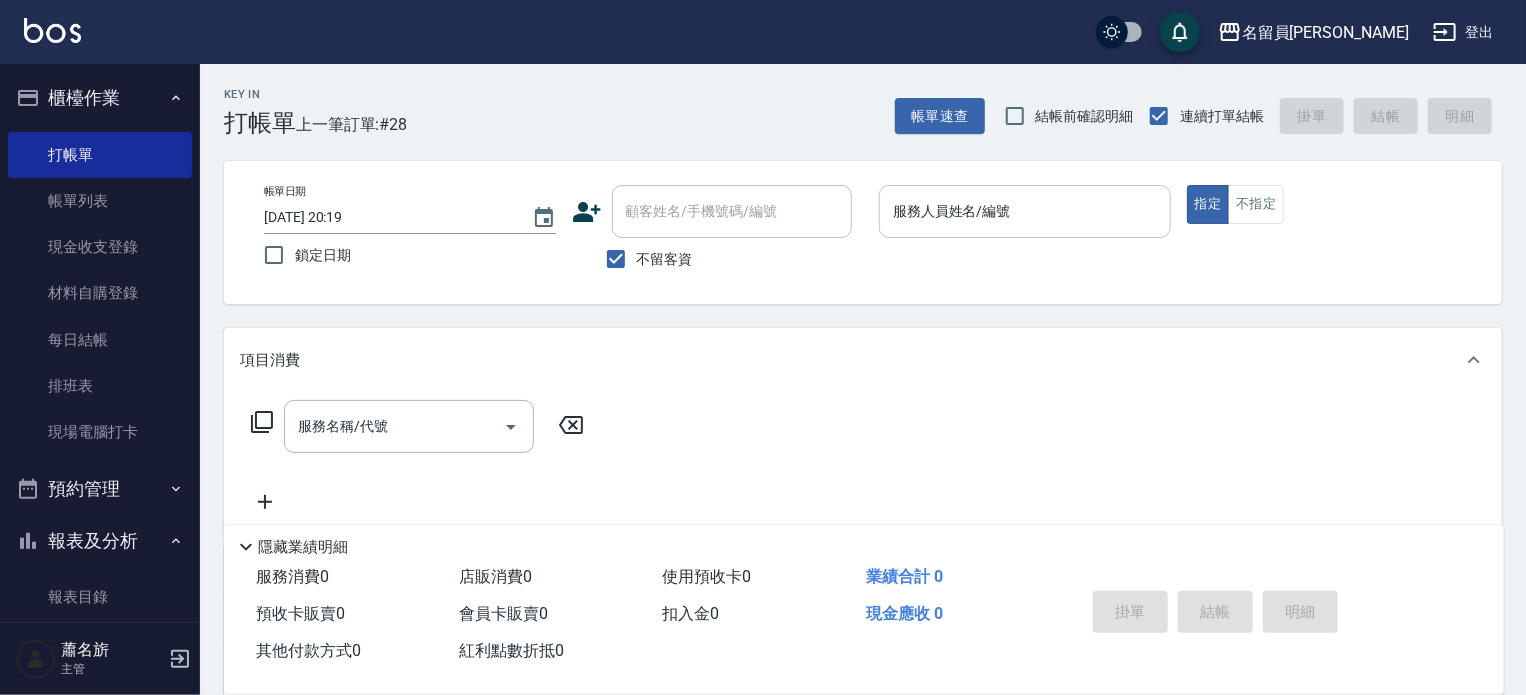 click on "服務人員姓名/編號" at bounding box center [1025, 211] 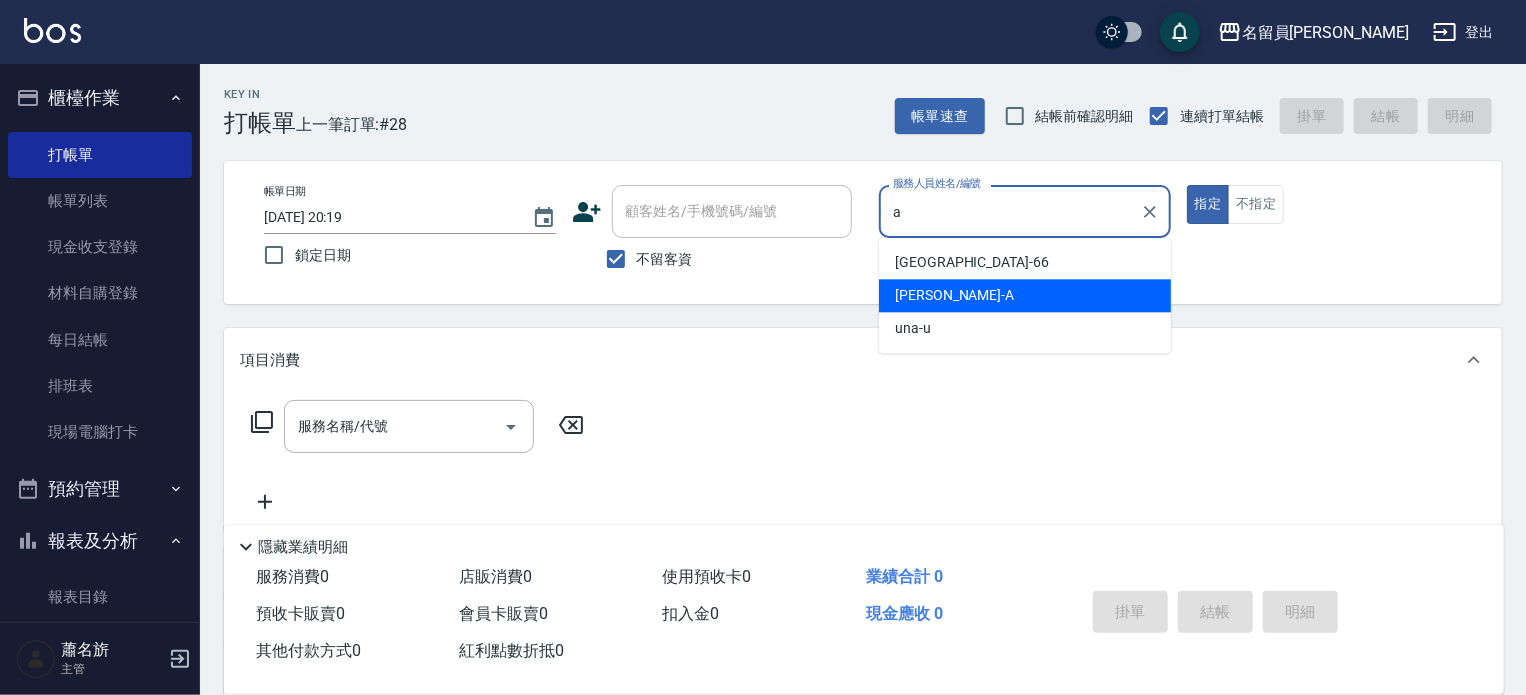 type on "[PERSON_NAME]" 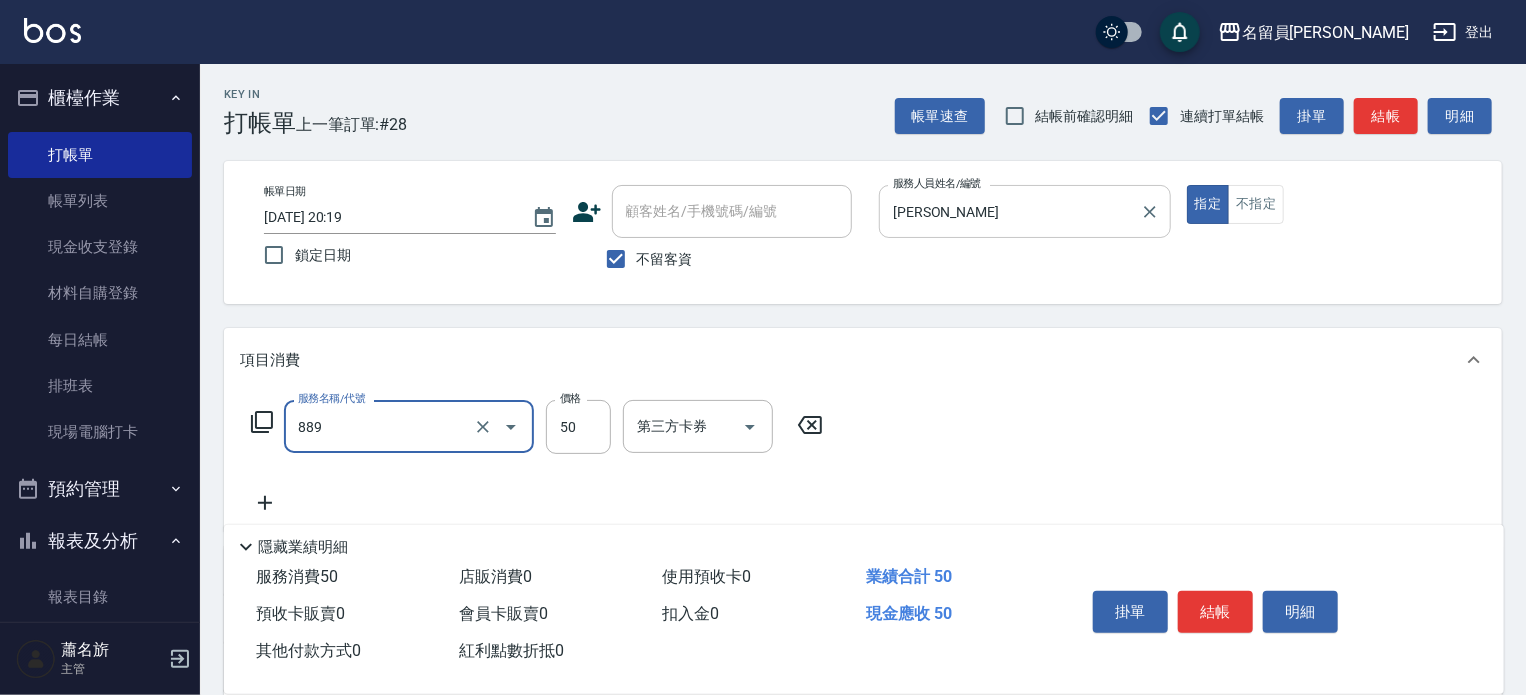 type on "精油(889)" 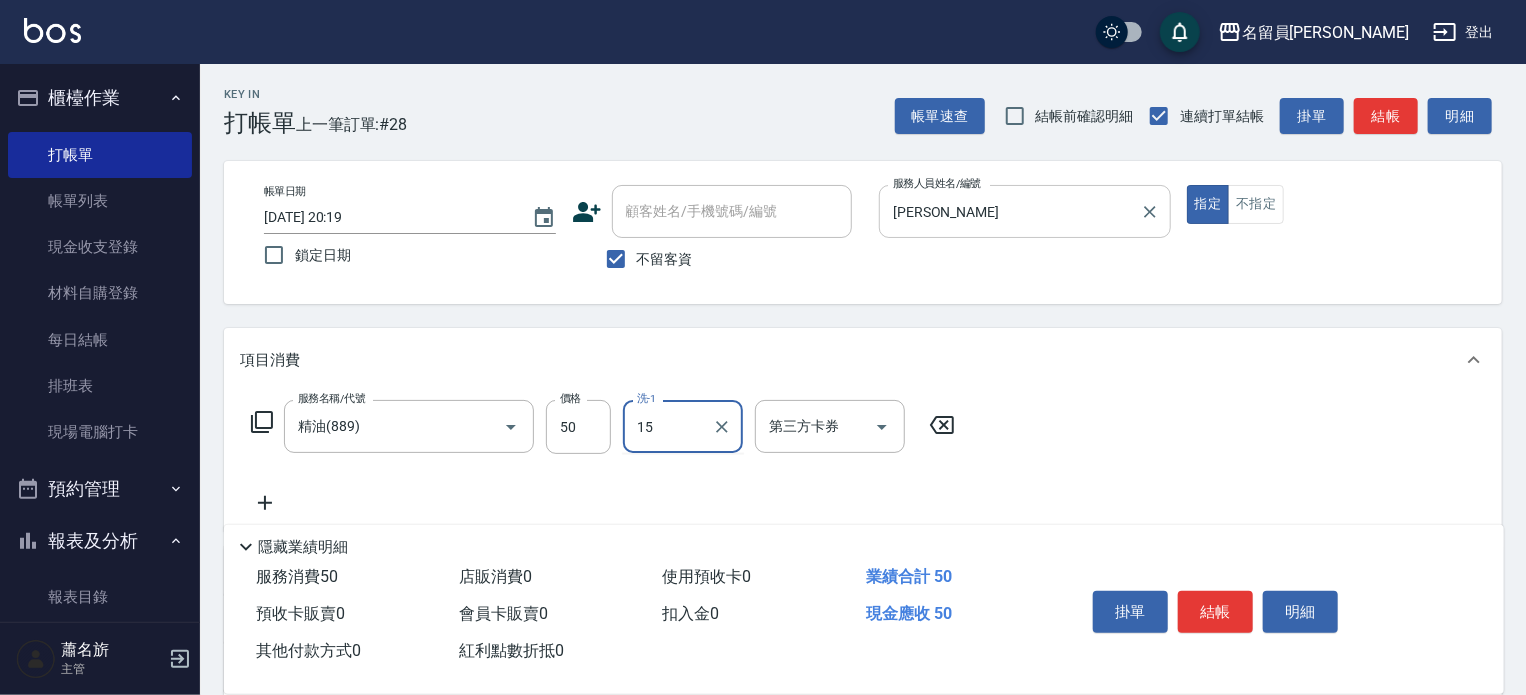type on "[PERSON_NAME]-15" 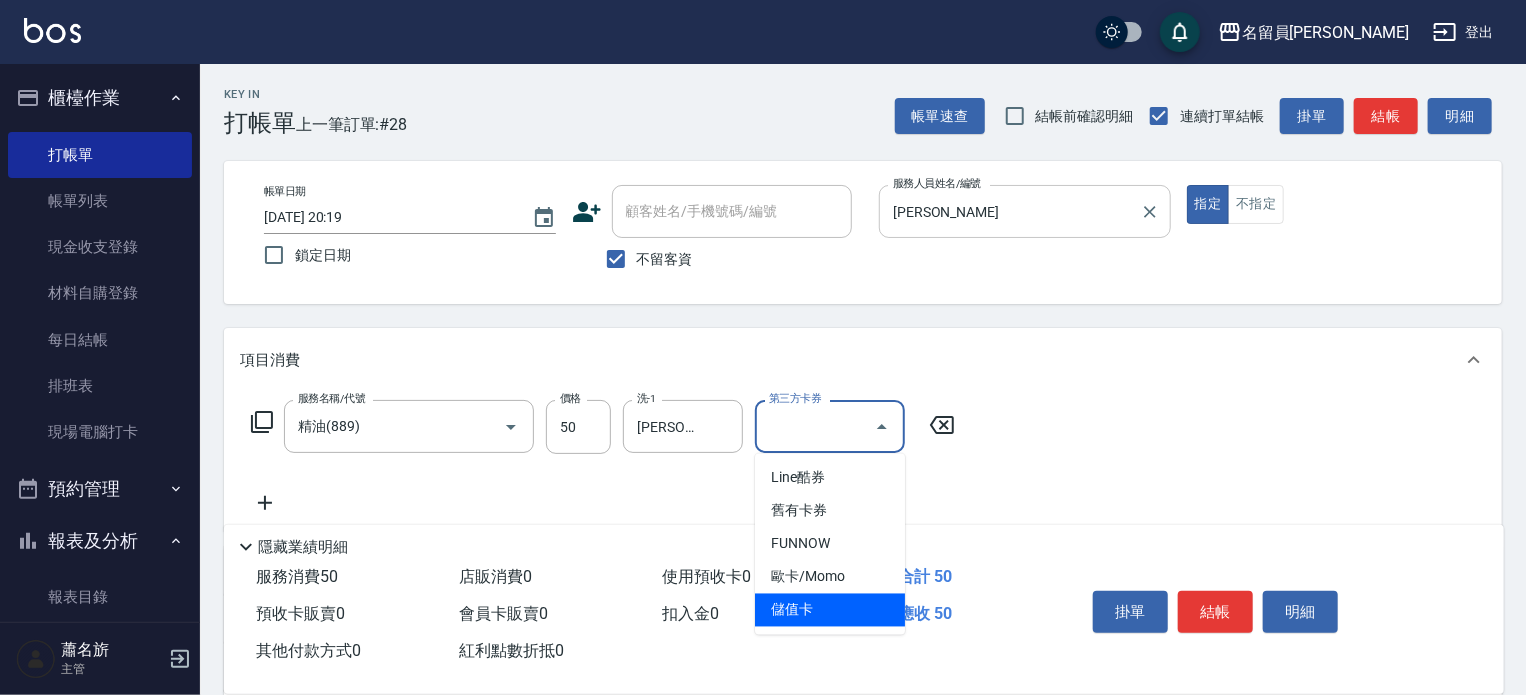 type on "儲值卡" 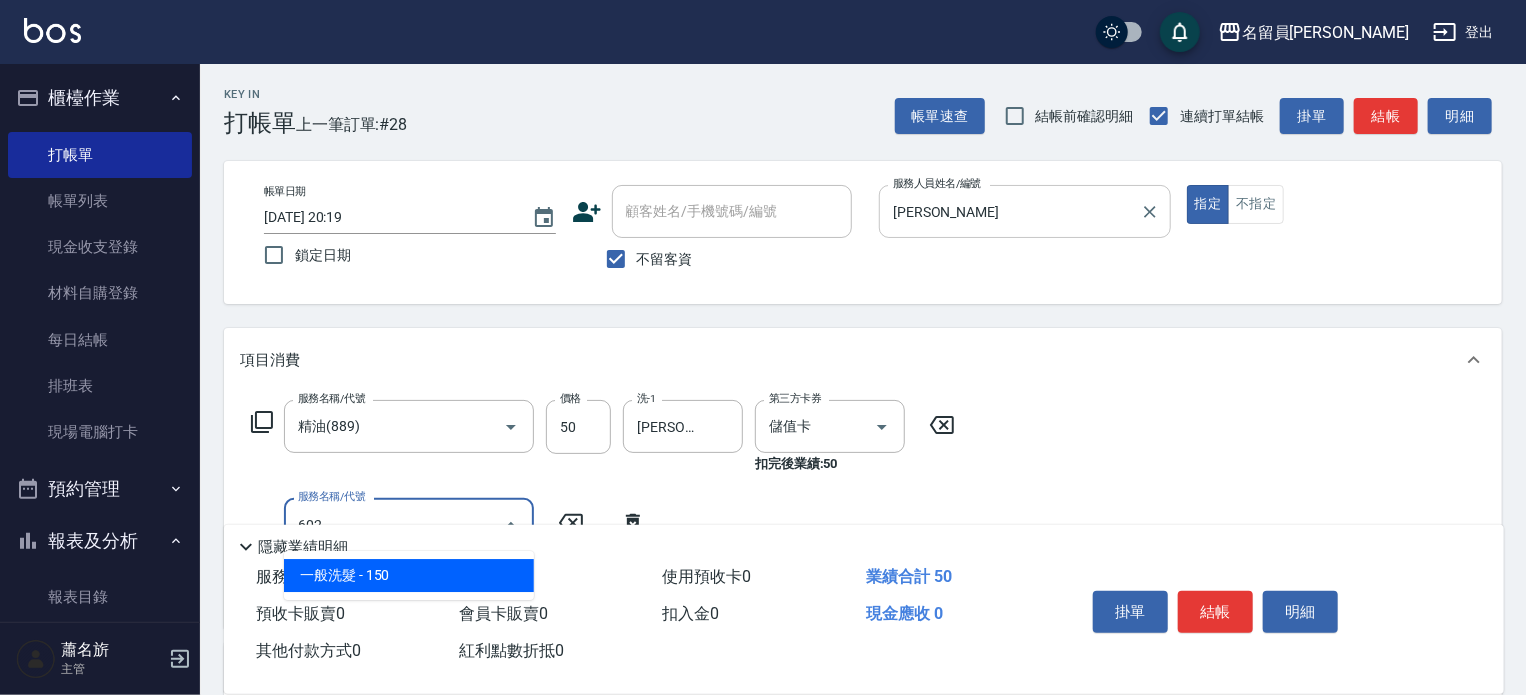 type on "一般洗髮(602)" 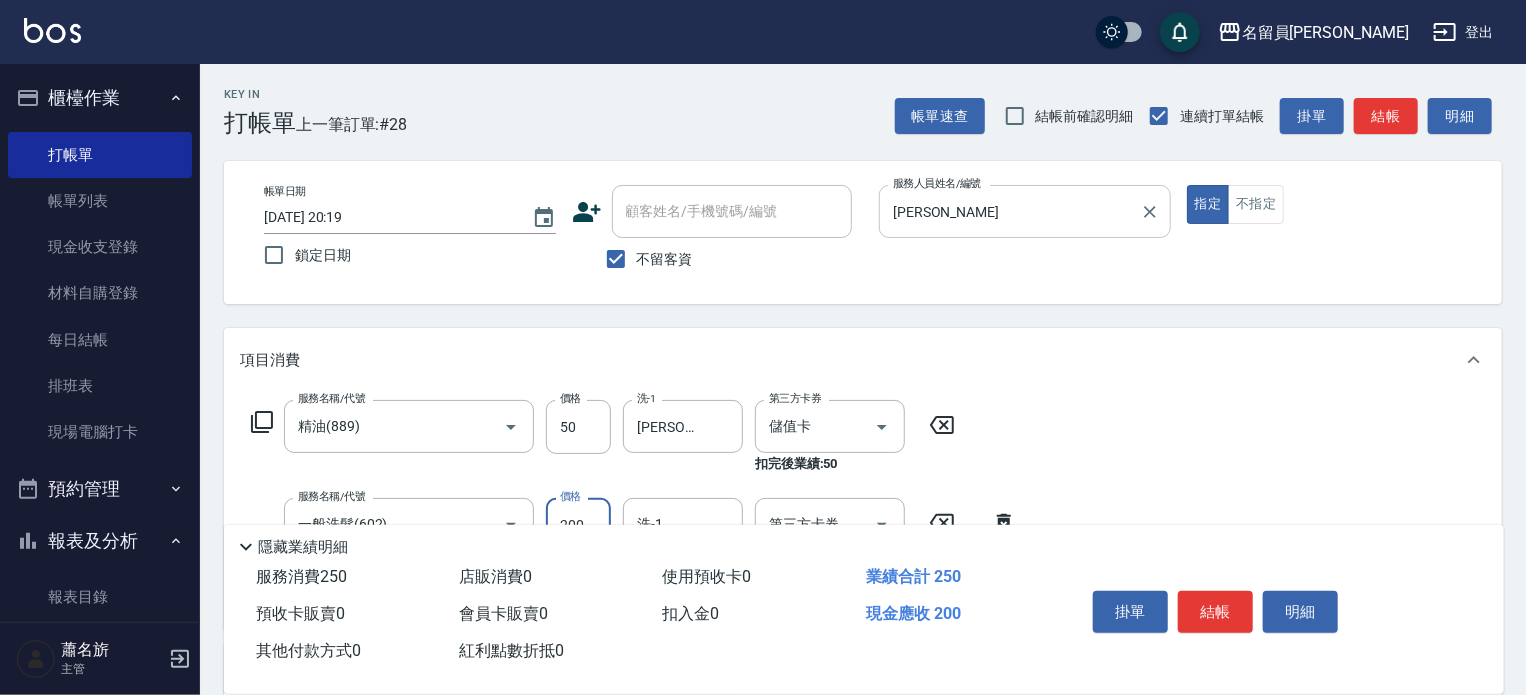 type on "200" 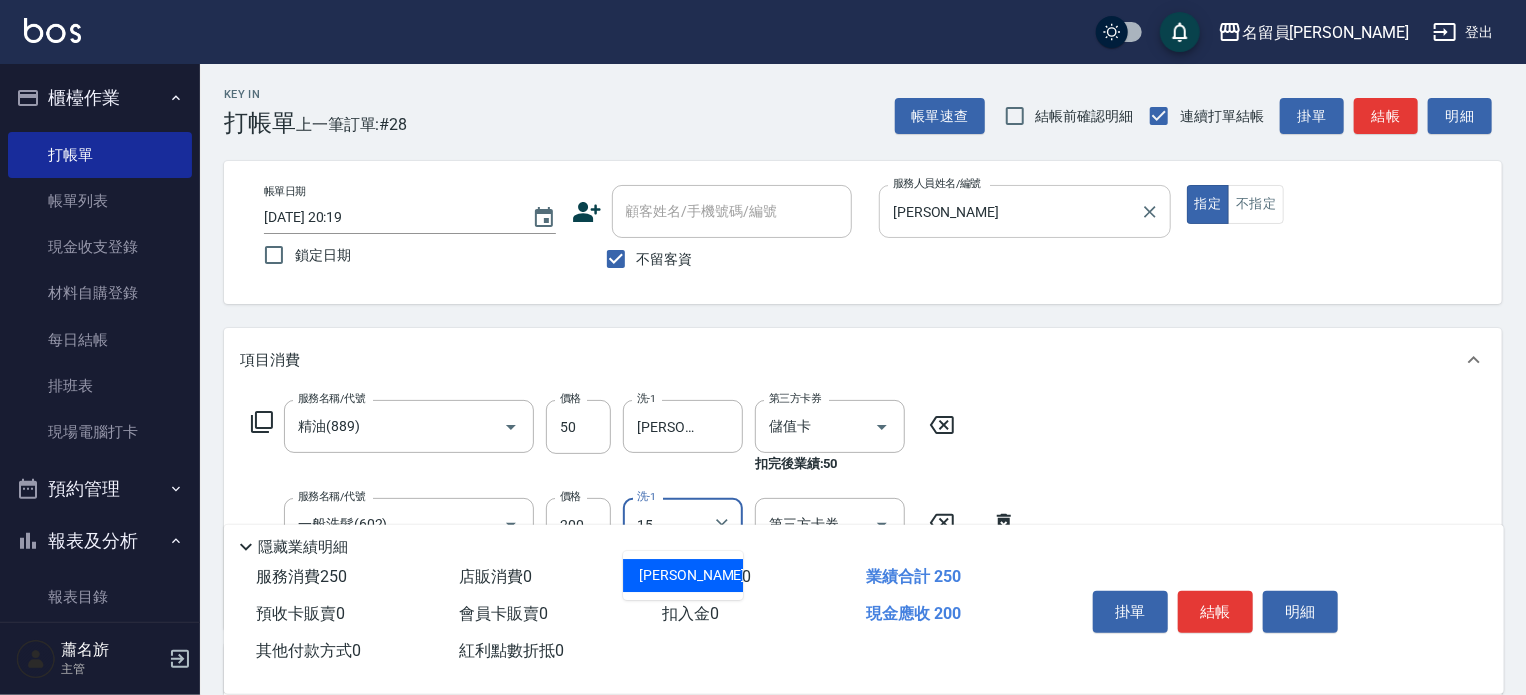 type on "[PERSON_NAME]-15" 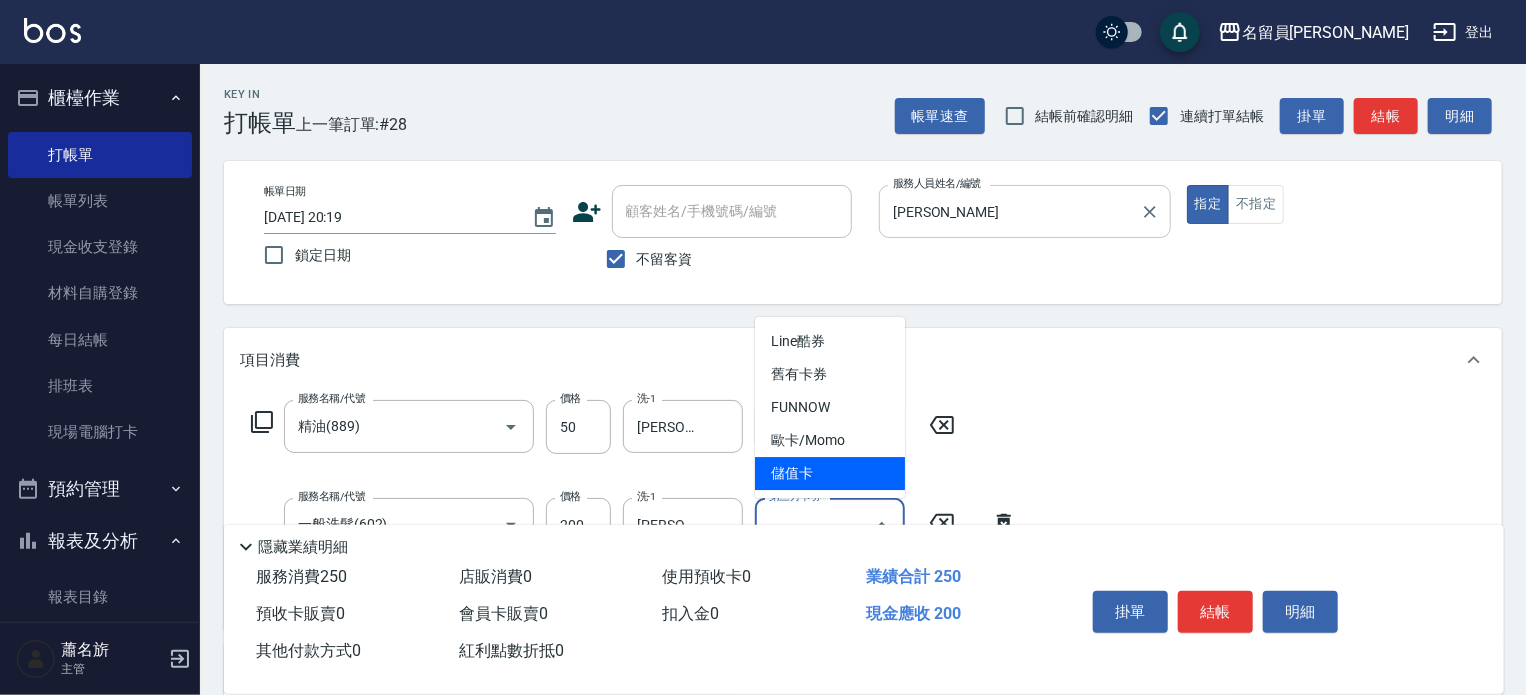 type on "儲值卡" 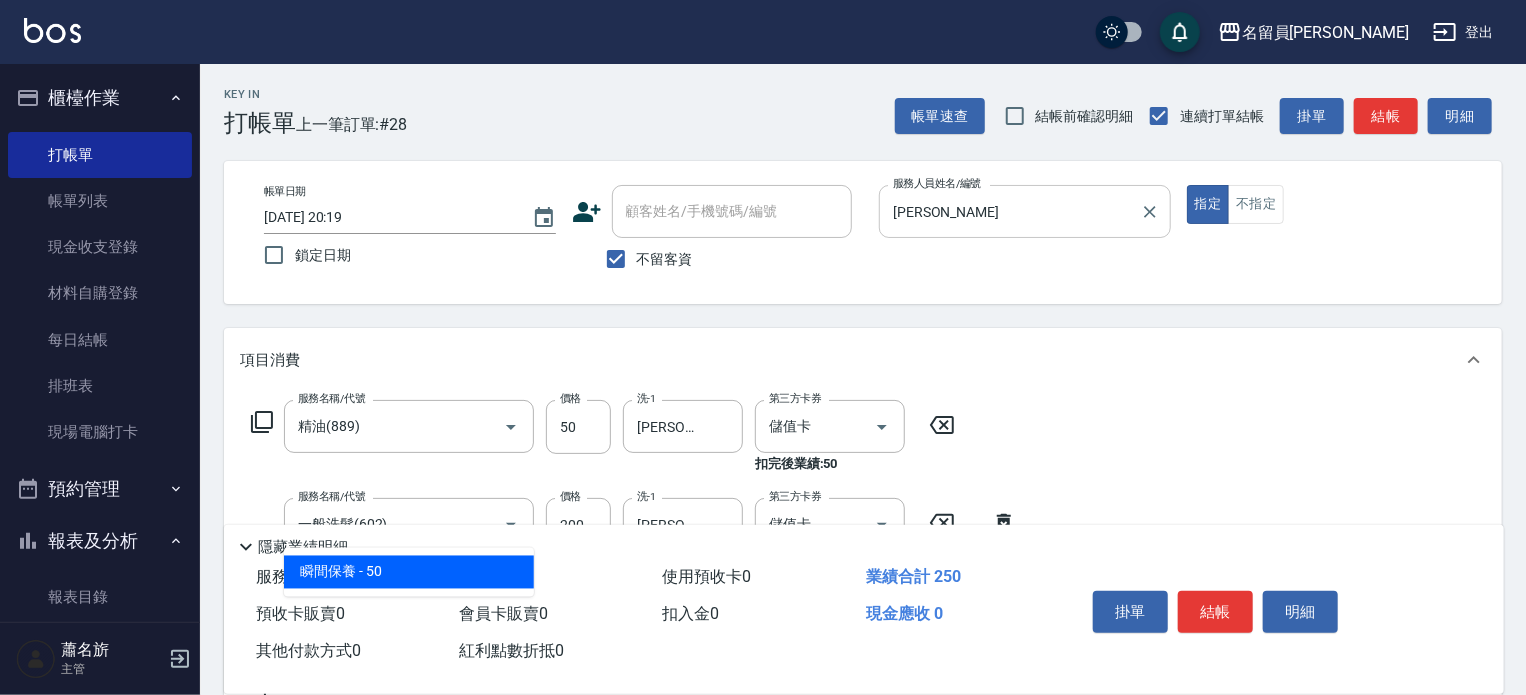 type on "瞬間保養(415)" 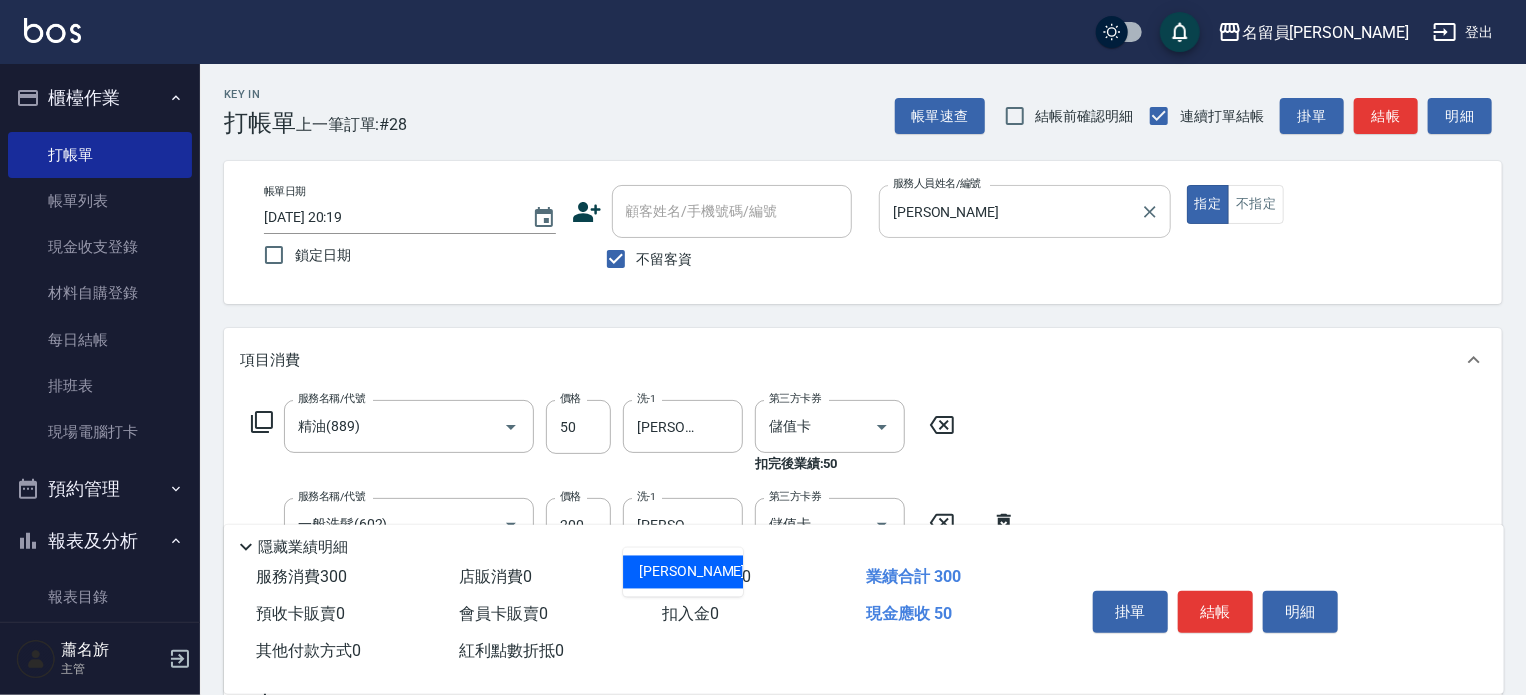 type on "[PERSON_NAME]-15" 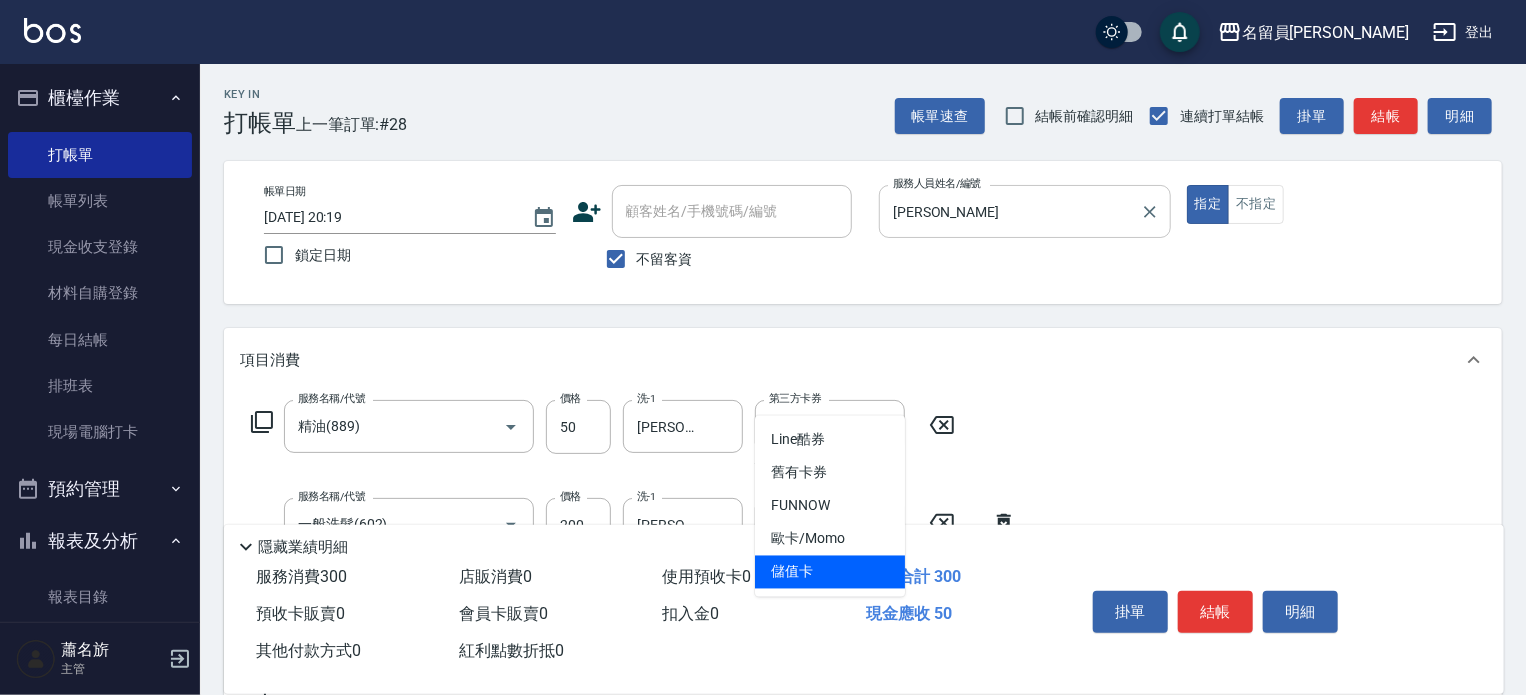 type on "儲值卡" 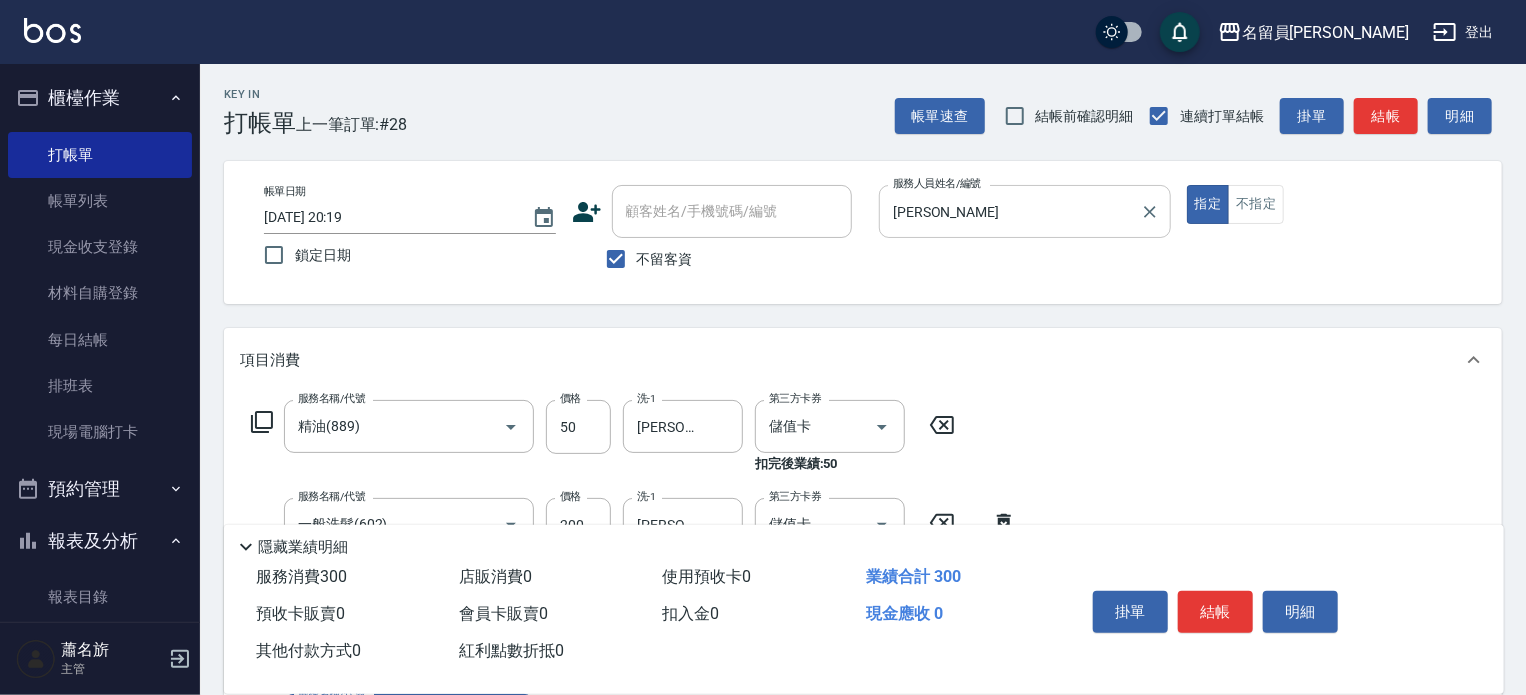 scroll, scrollTop: 373, scrollLeft: 0, axis: vertical 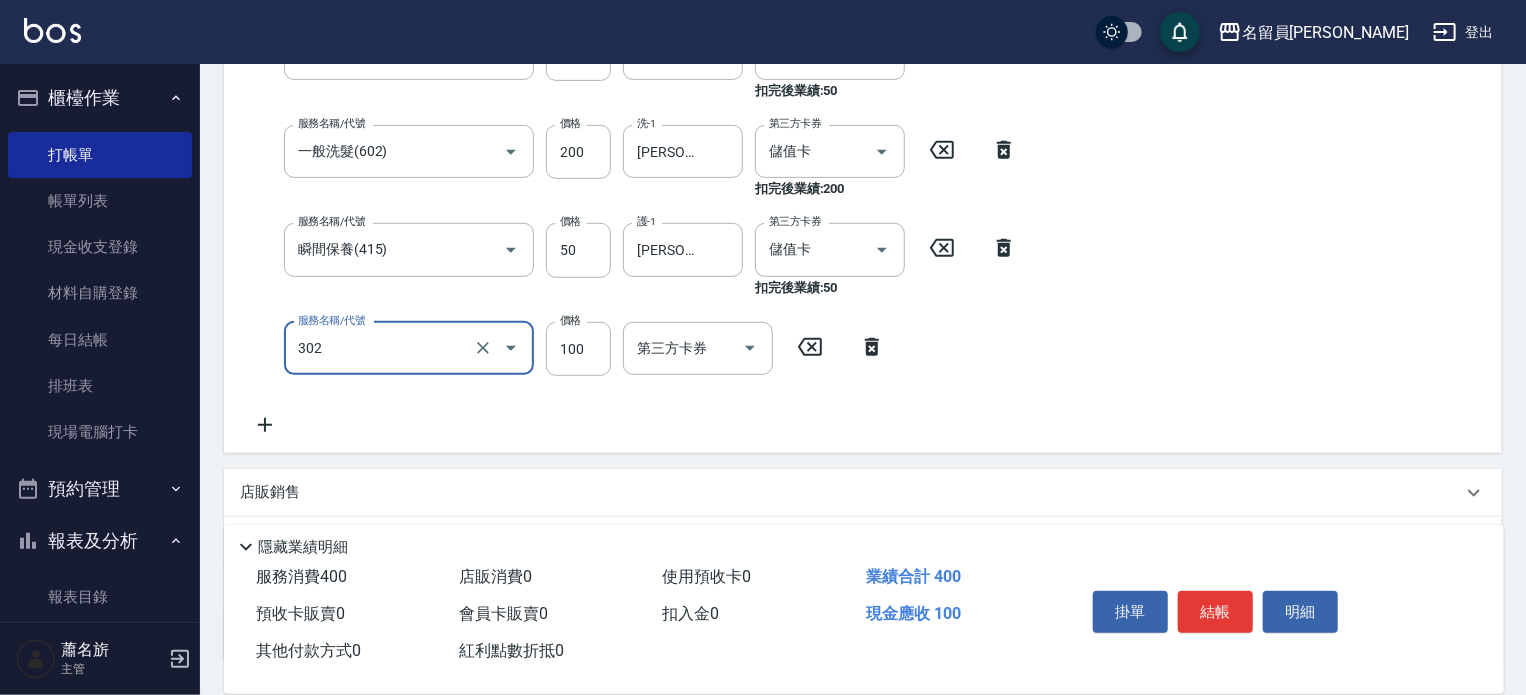 type on "剪髮(302)" 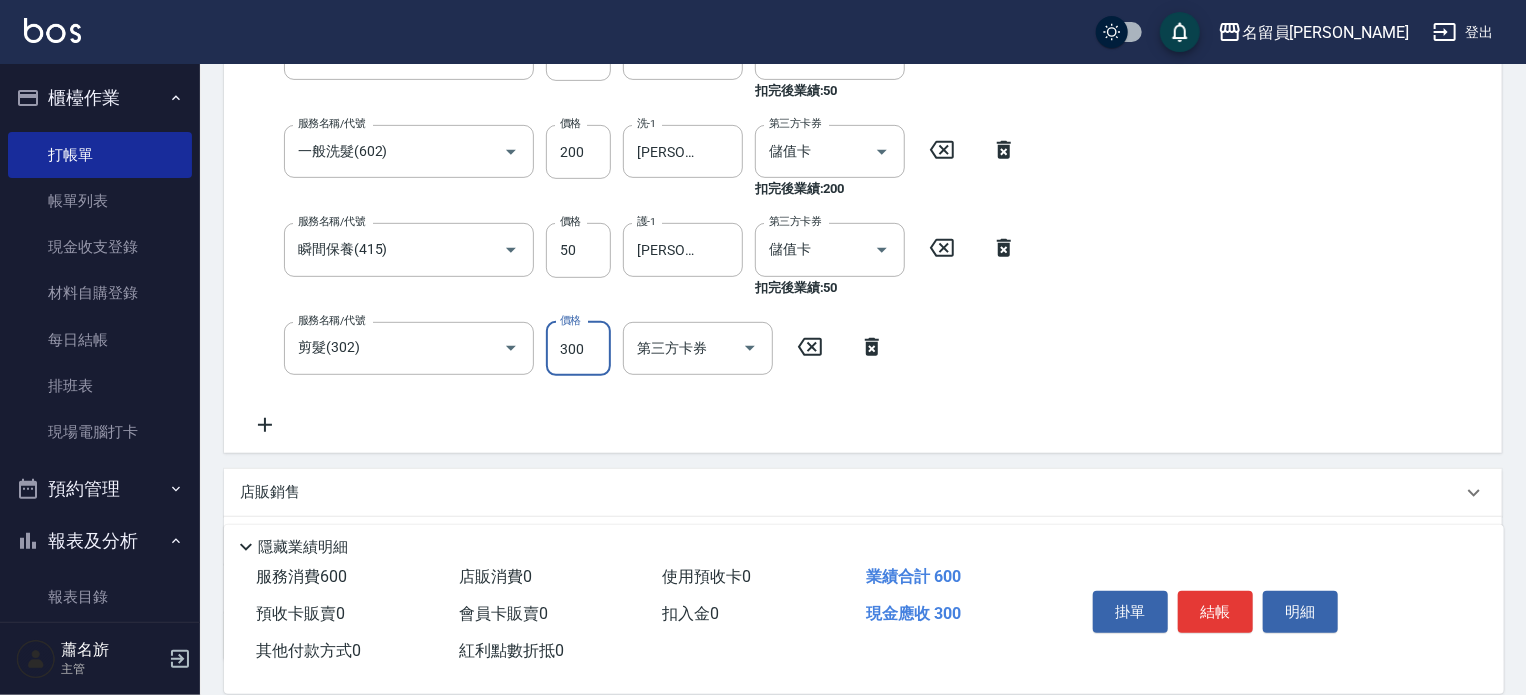 type on "300" 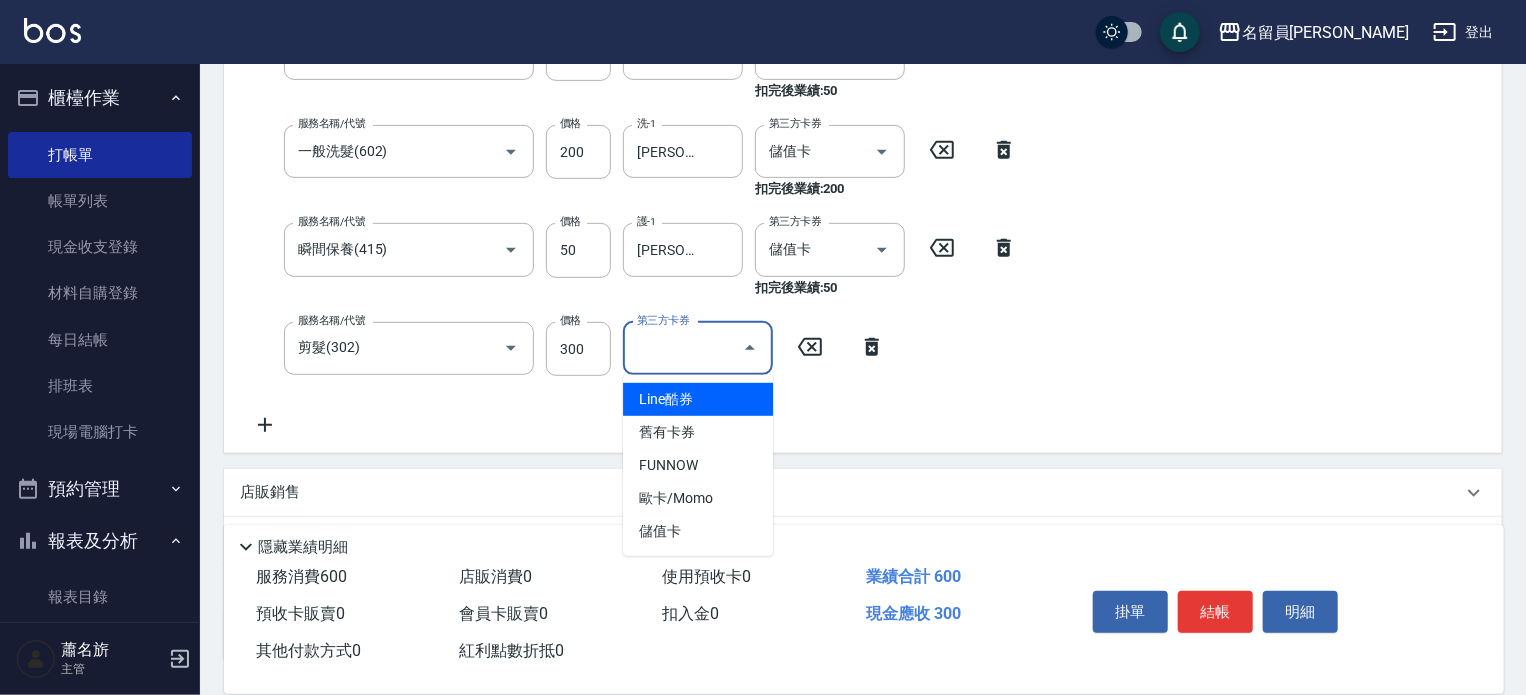 type on "儲值卡" 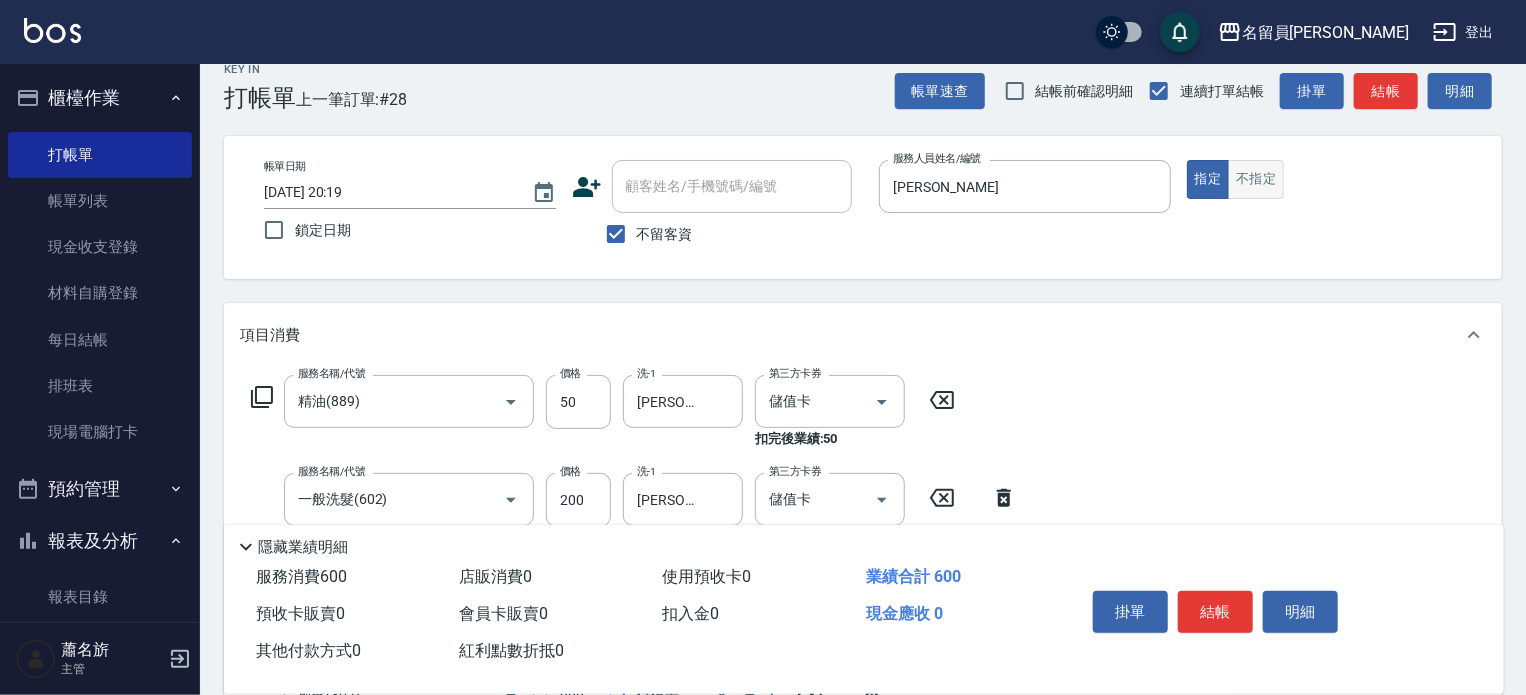 scroll, scrollTop: 0, scrollLeft: 0, axis: both 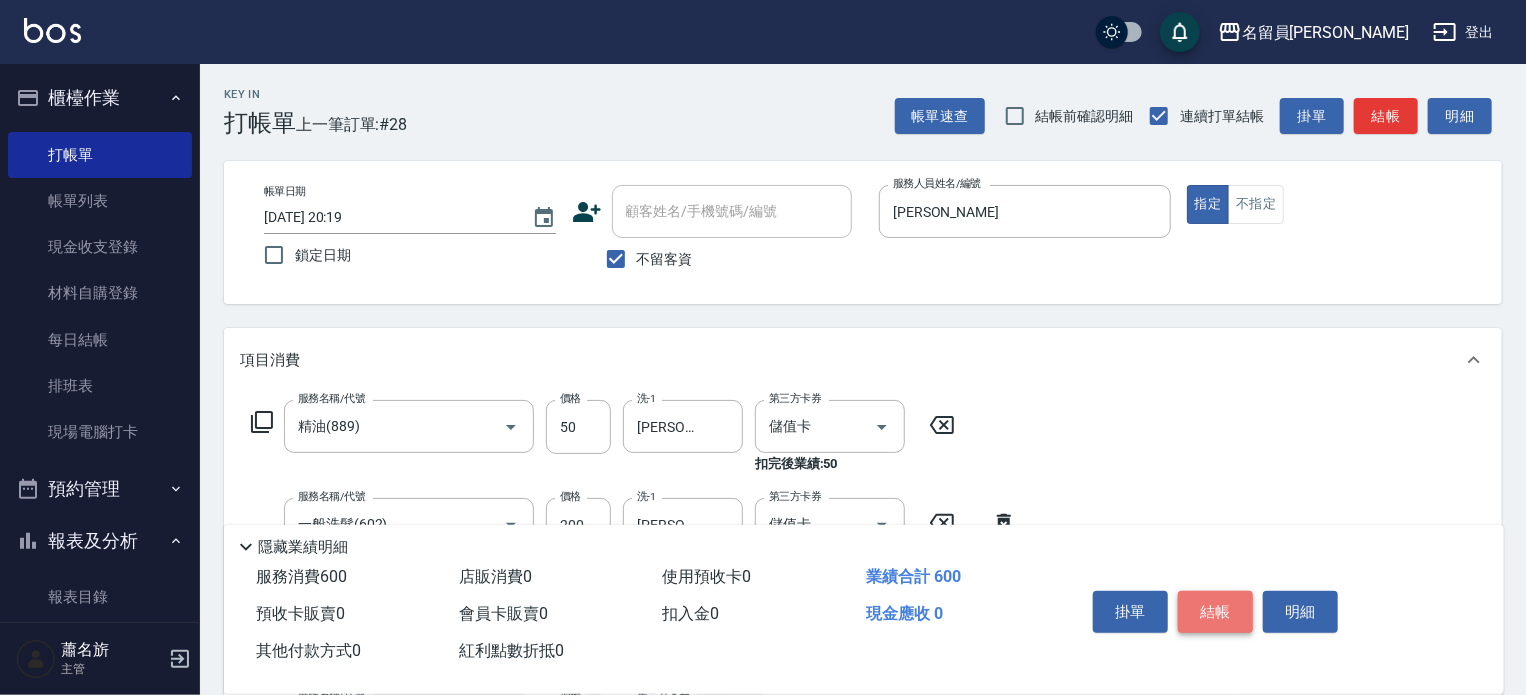 click on "結帳" at bounding box center [1215, 612] 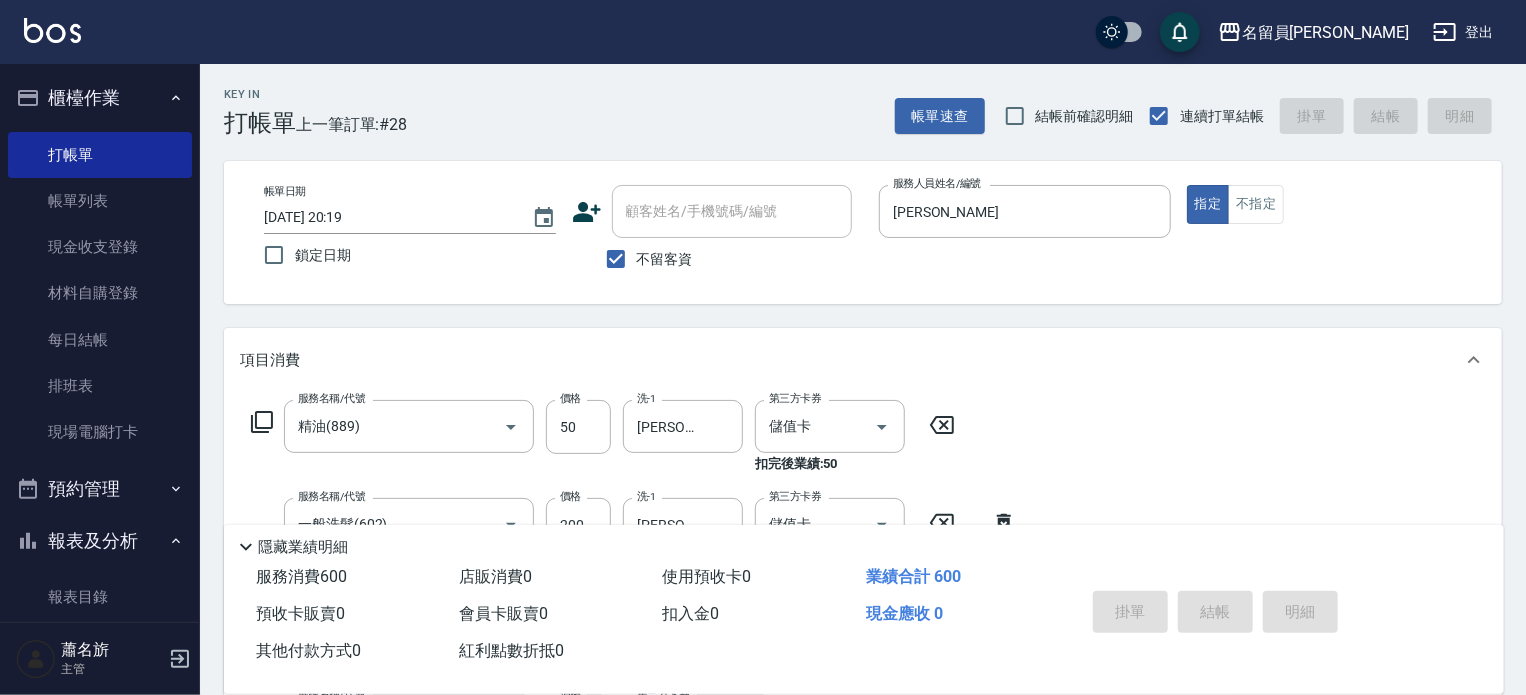type on "[DATE] 20:20" 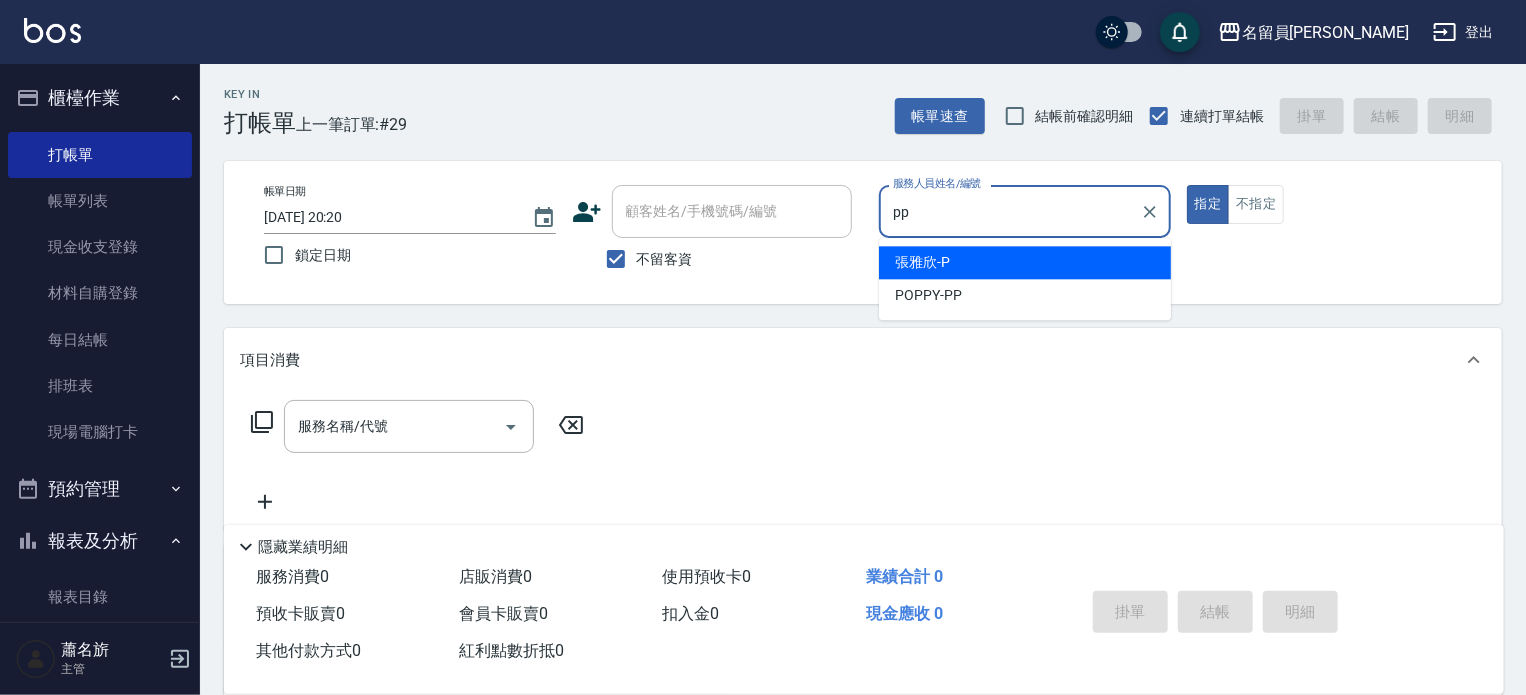 type on "POPPY-PP" 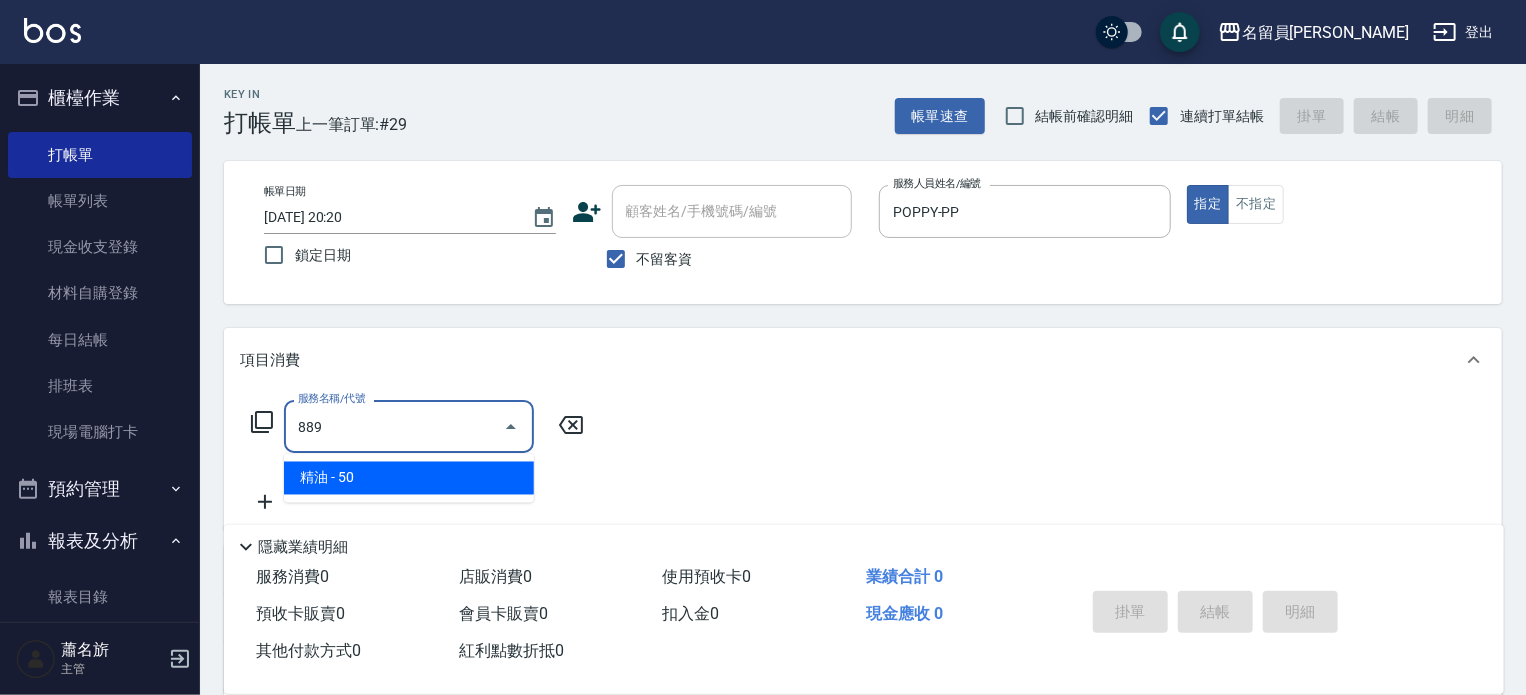 type on "精油(889)" 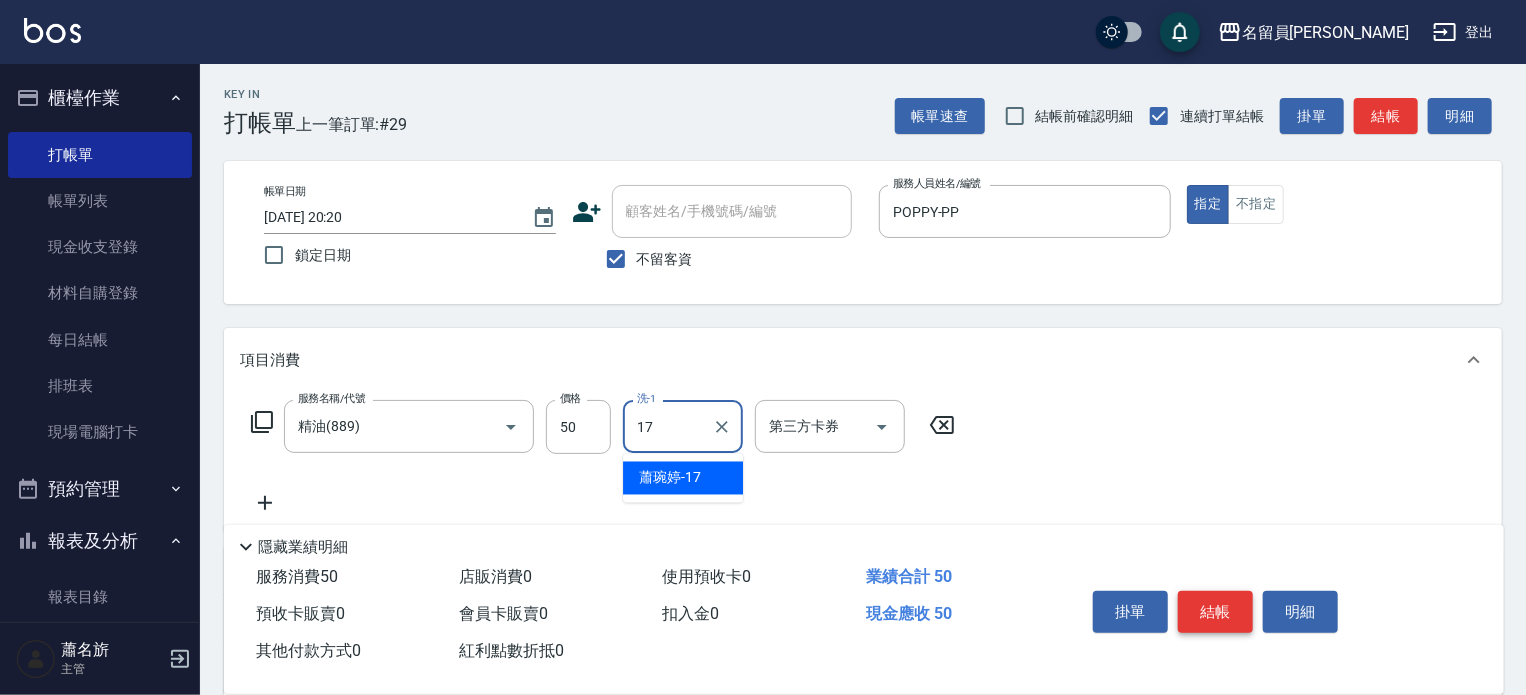 type on "[PERSON_NAME]-17" 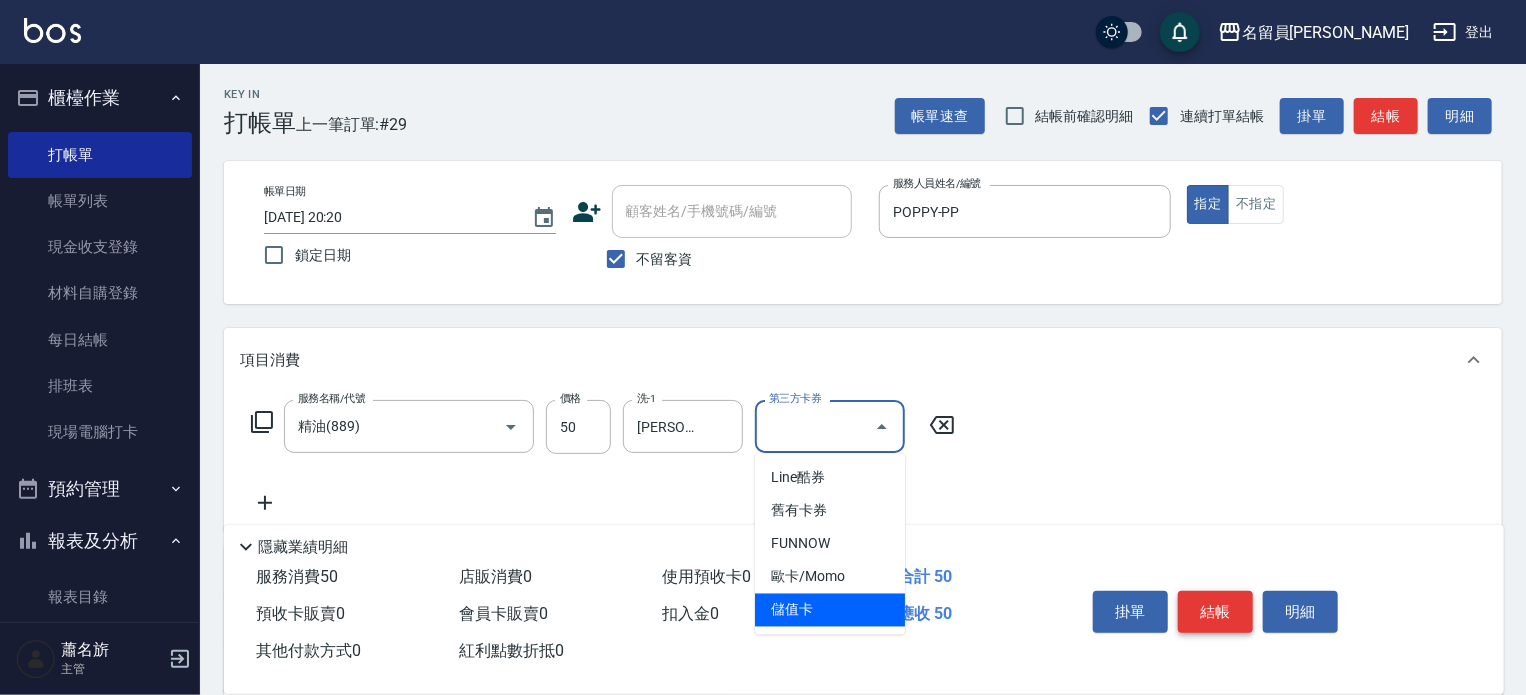 type on "儲值卡" 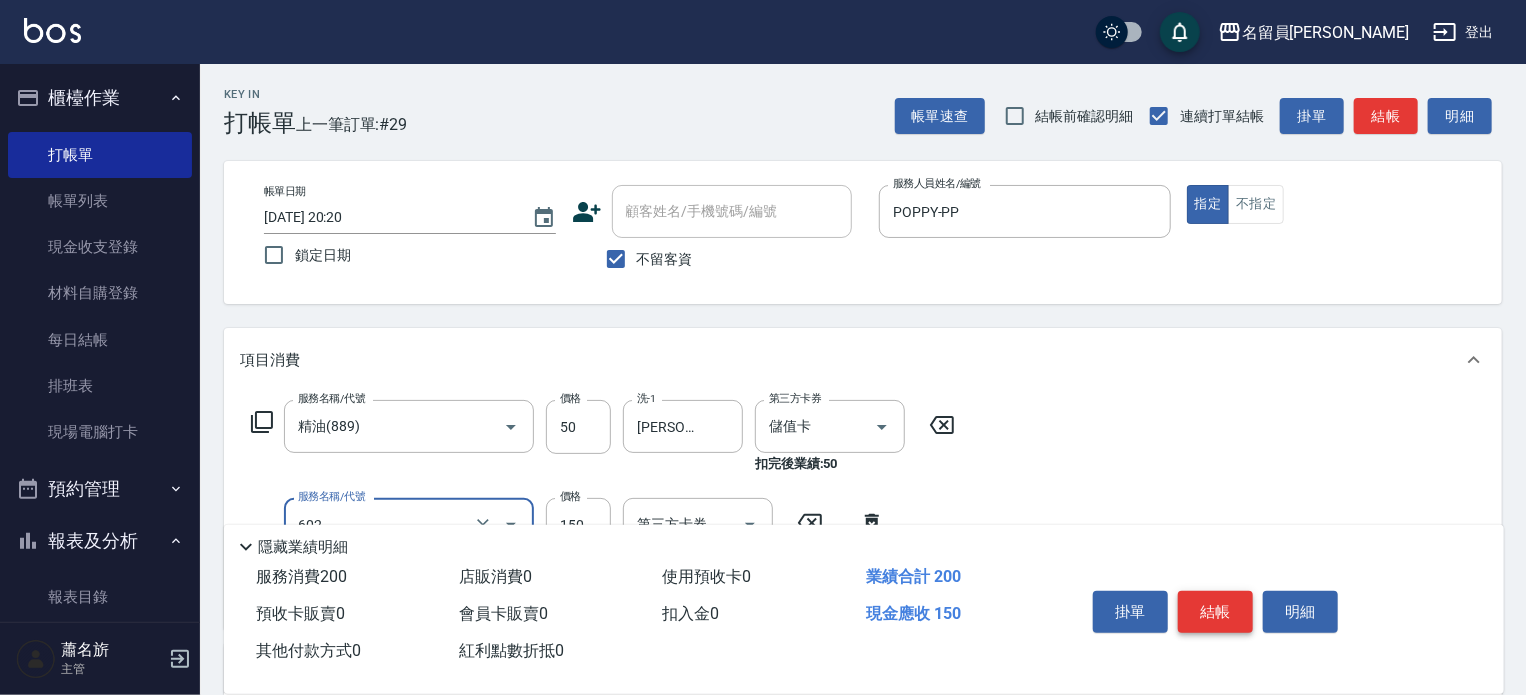 type on "一般洗髮(602)" 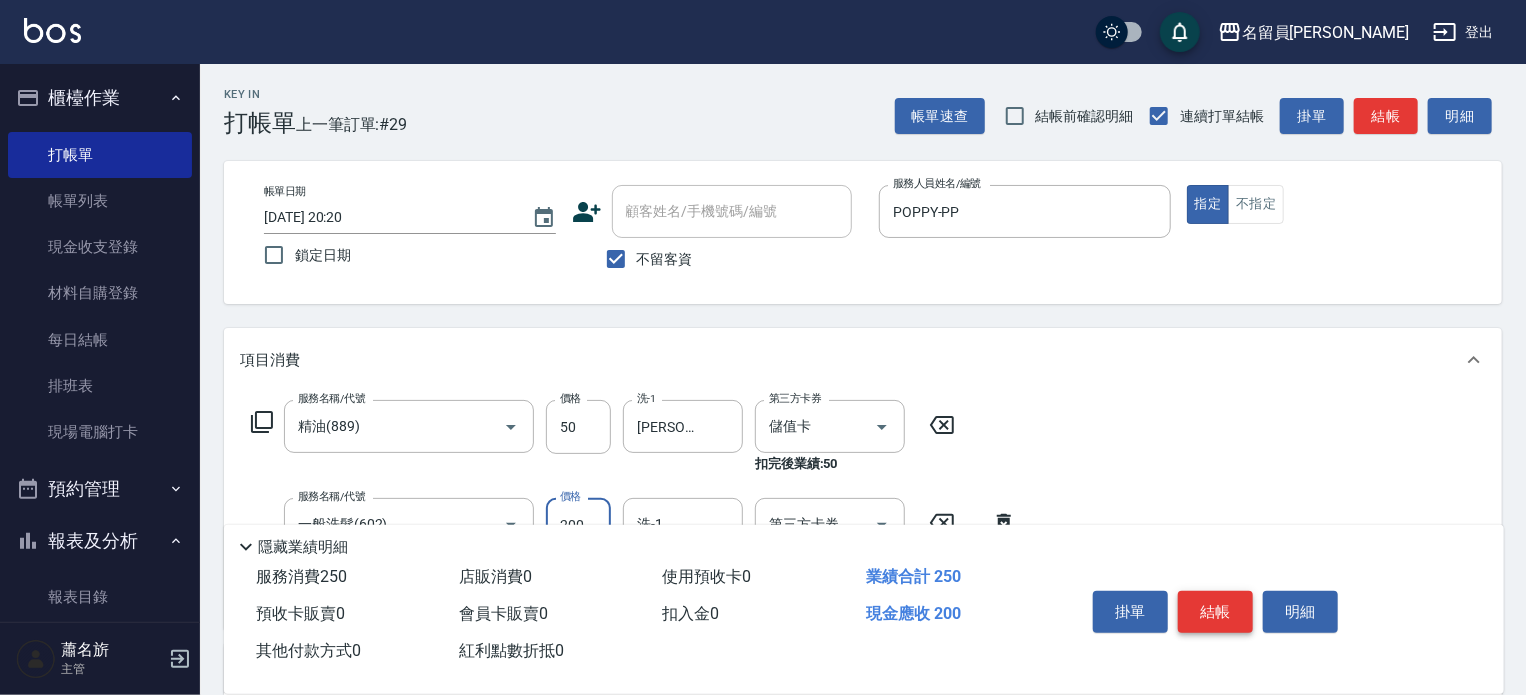 type on "200" 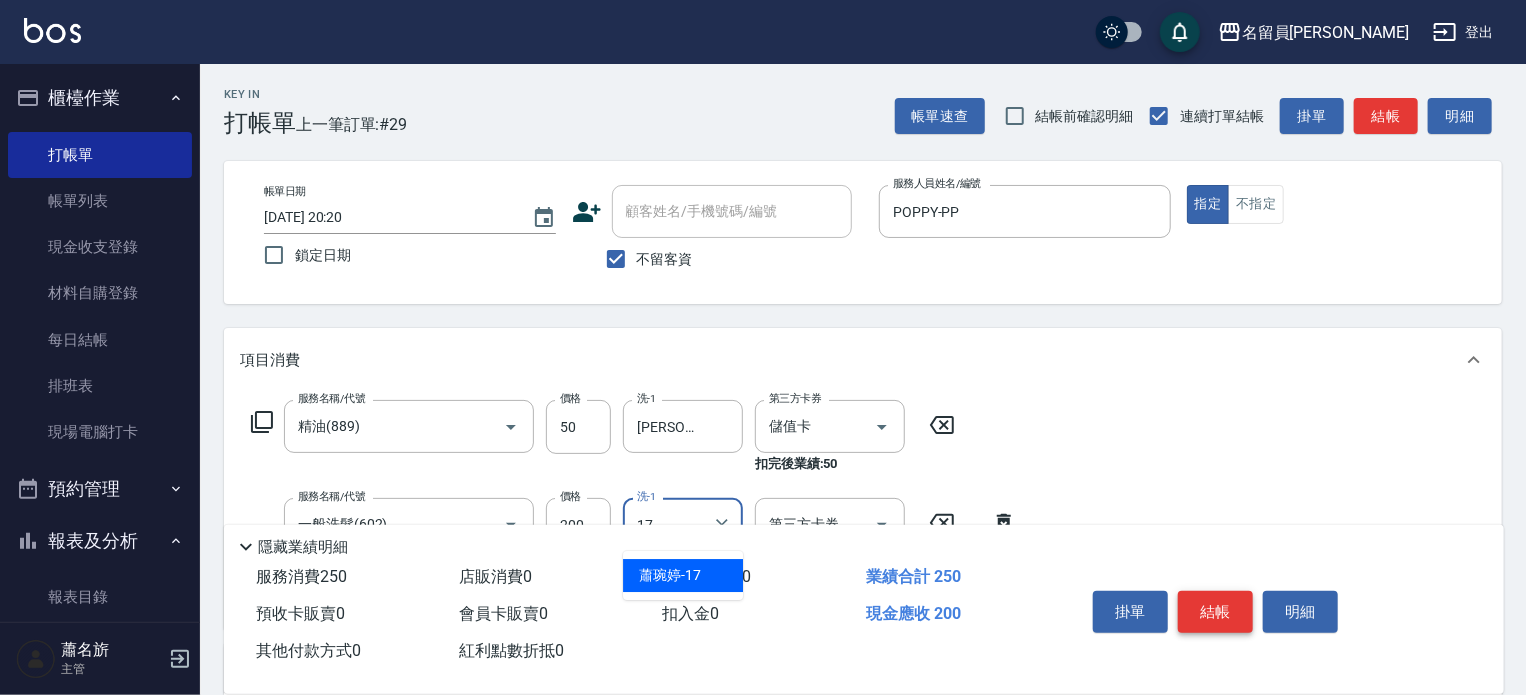 type on "[PERSON_NAME]-17" 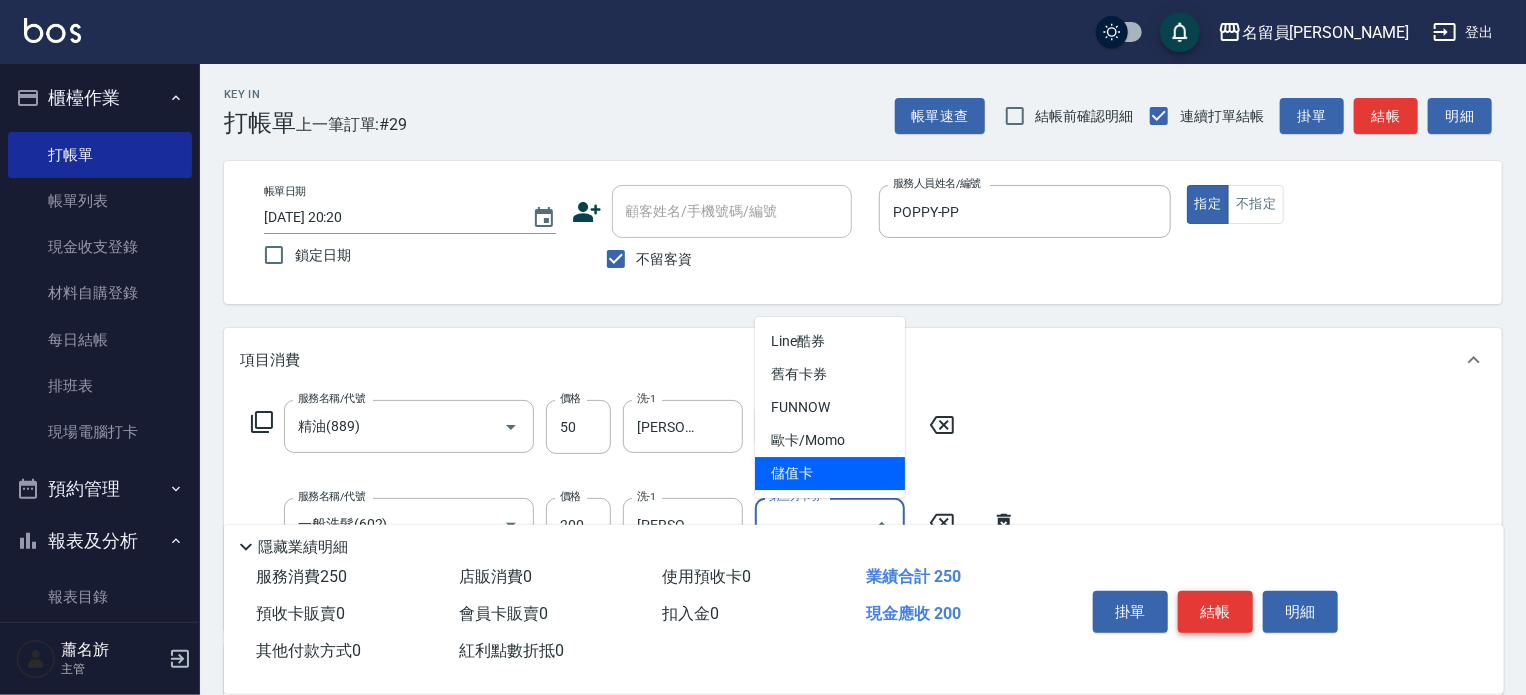 type on "儲值卡" 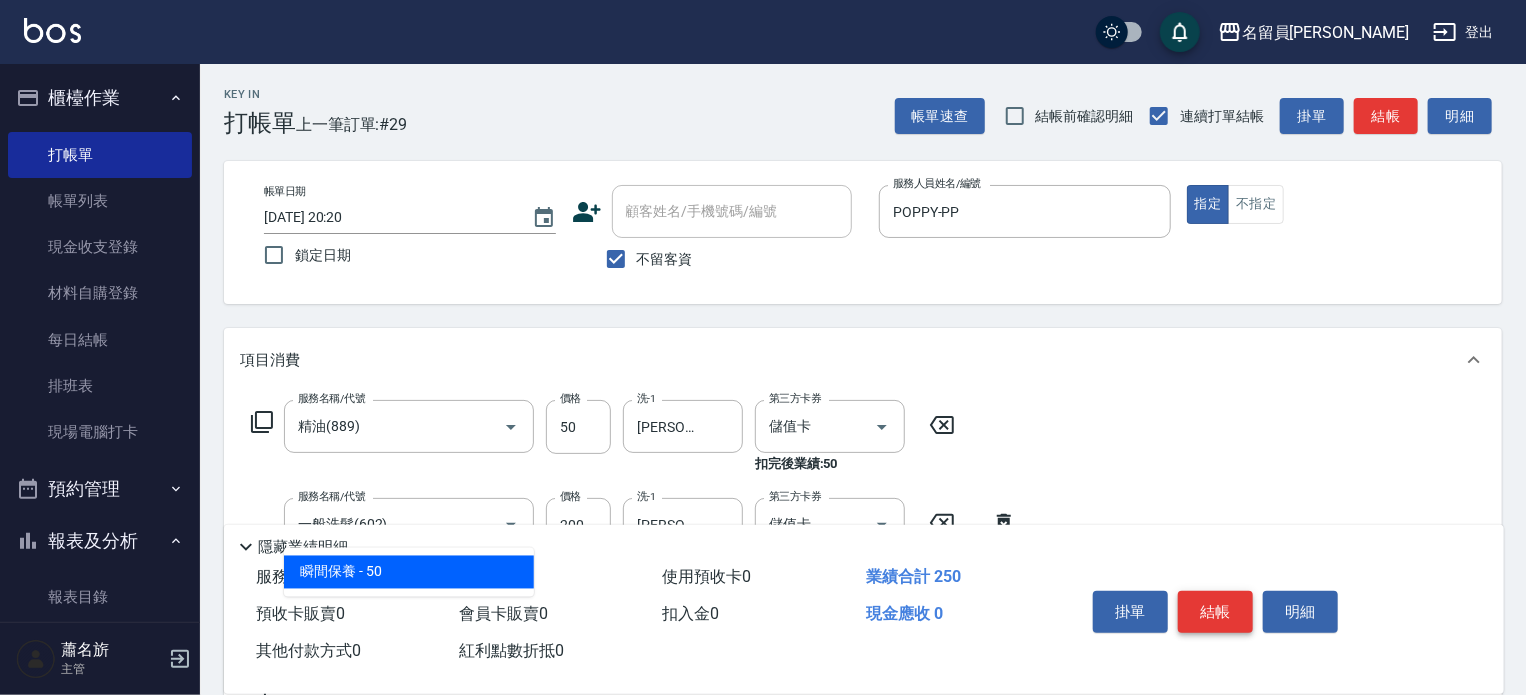 type on "瞬間保養(415)" 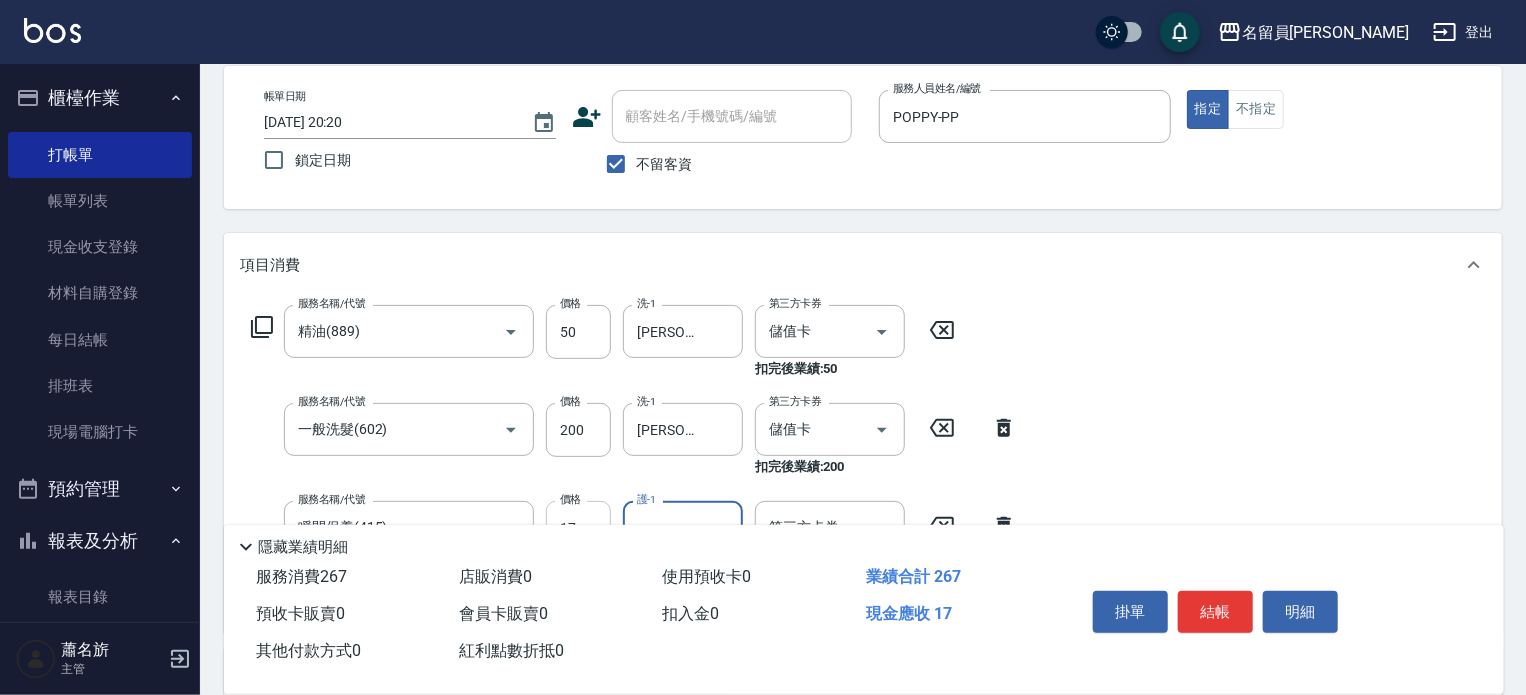 scroll, scrollTop: 200, scrollLeft: 0, axis: vertical 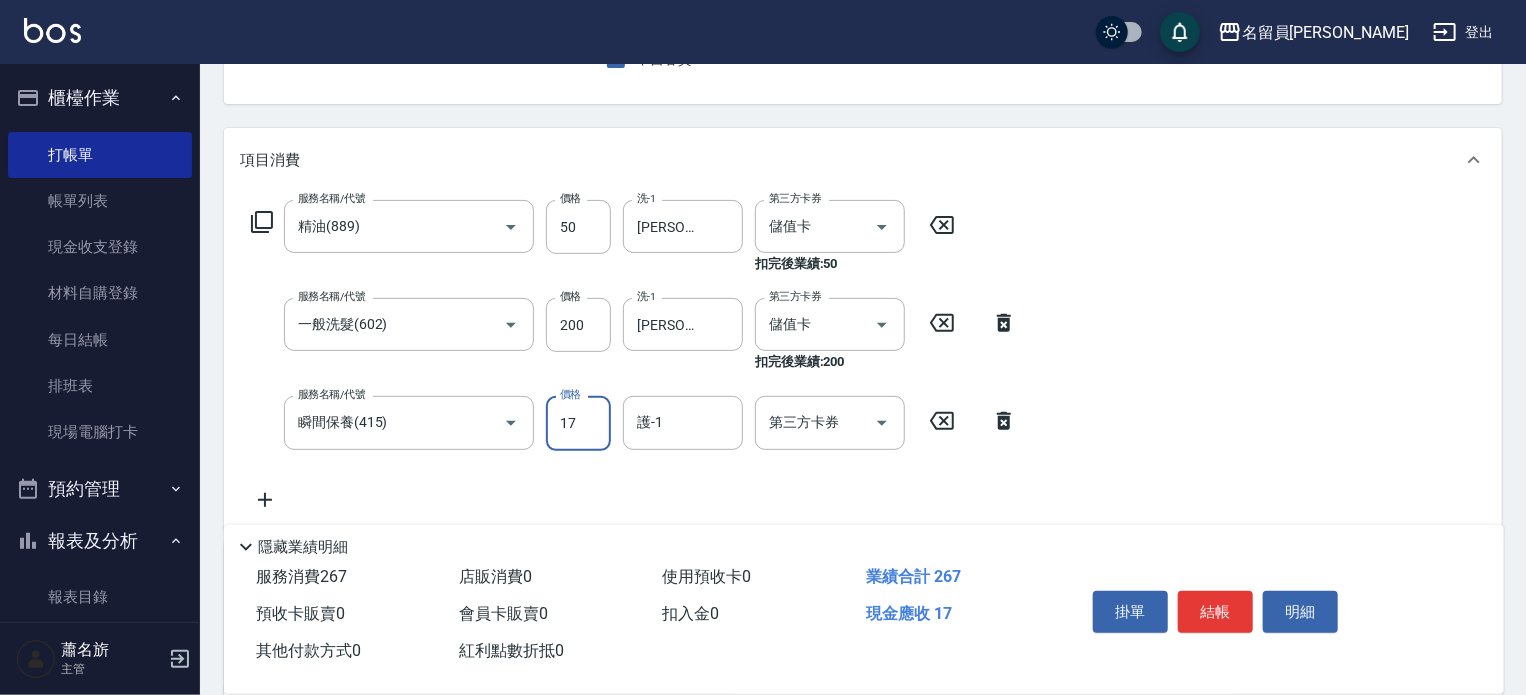 click on "17" at bounding box center [578, 423] 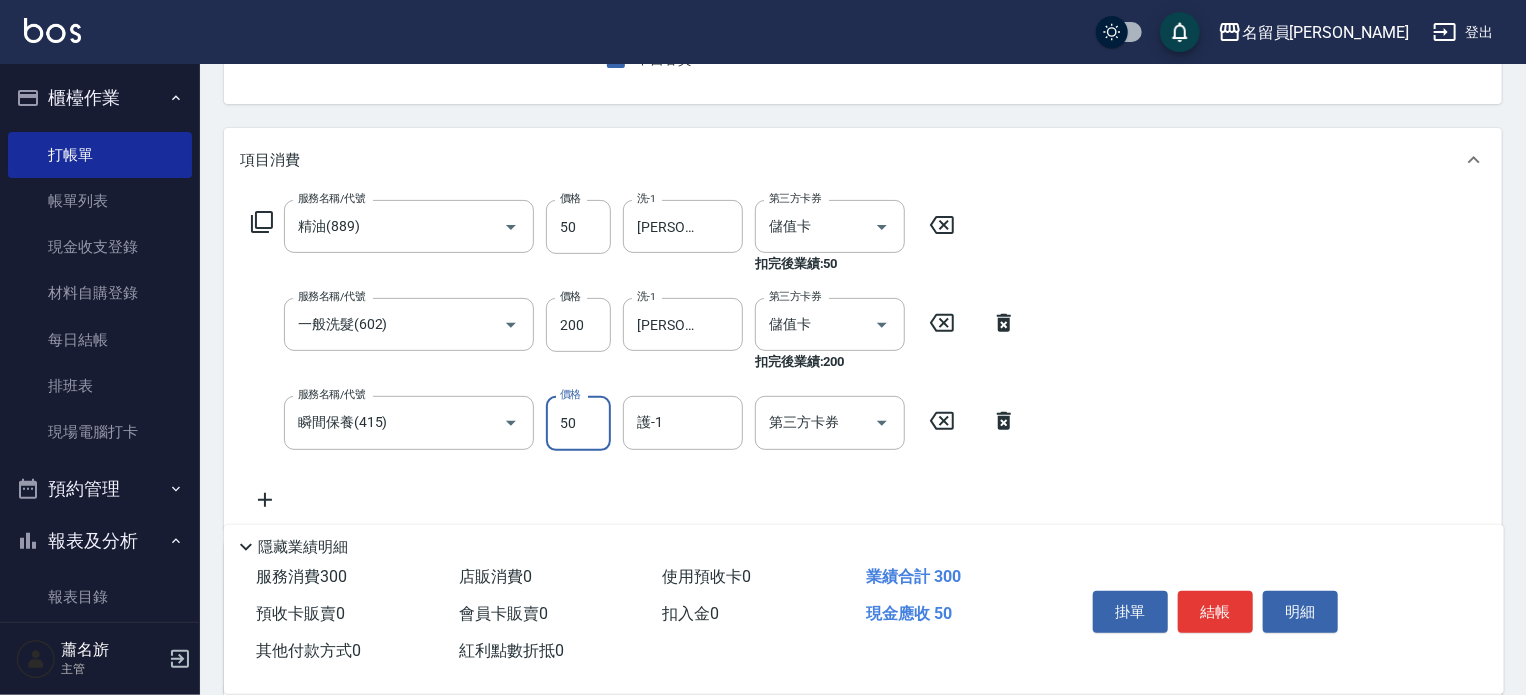 type on "50" 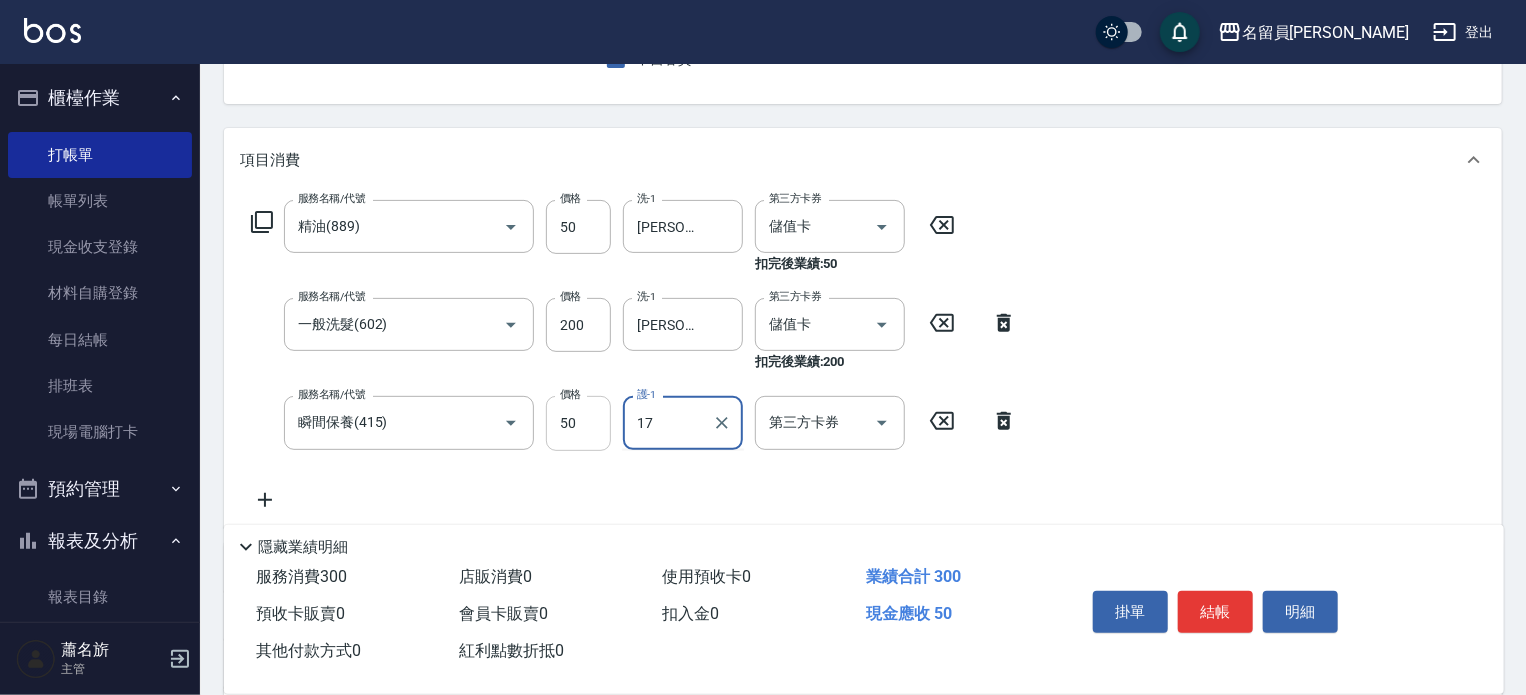 type on "[PERSON_NAME]-17" 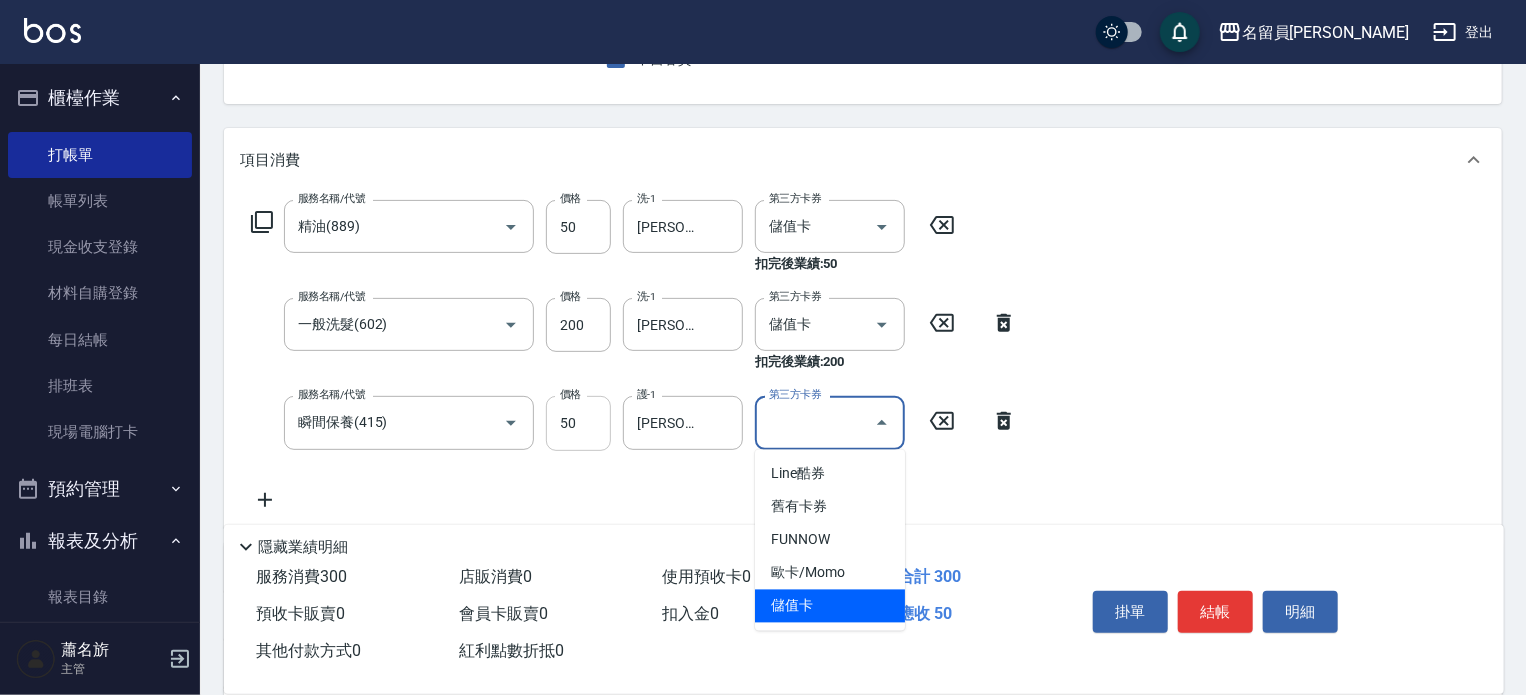 type on "儲值卡" 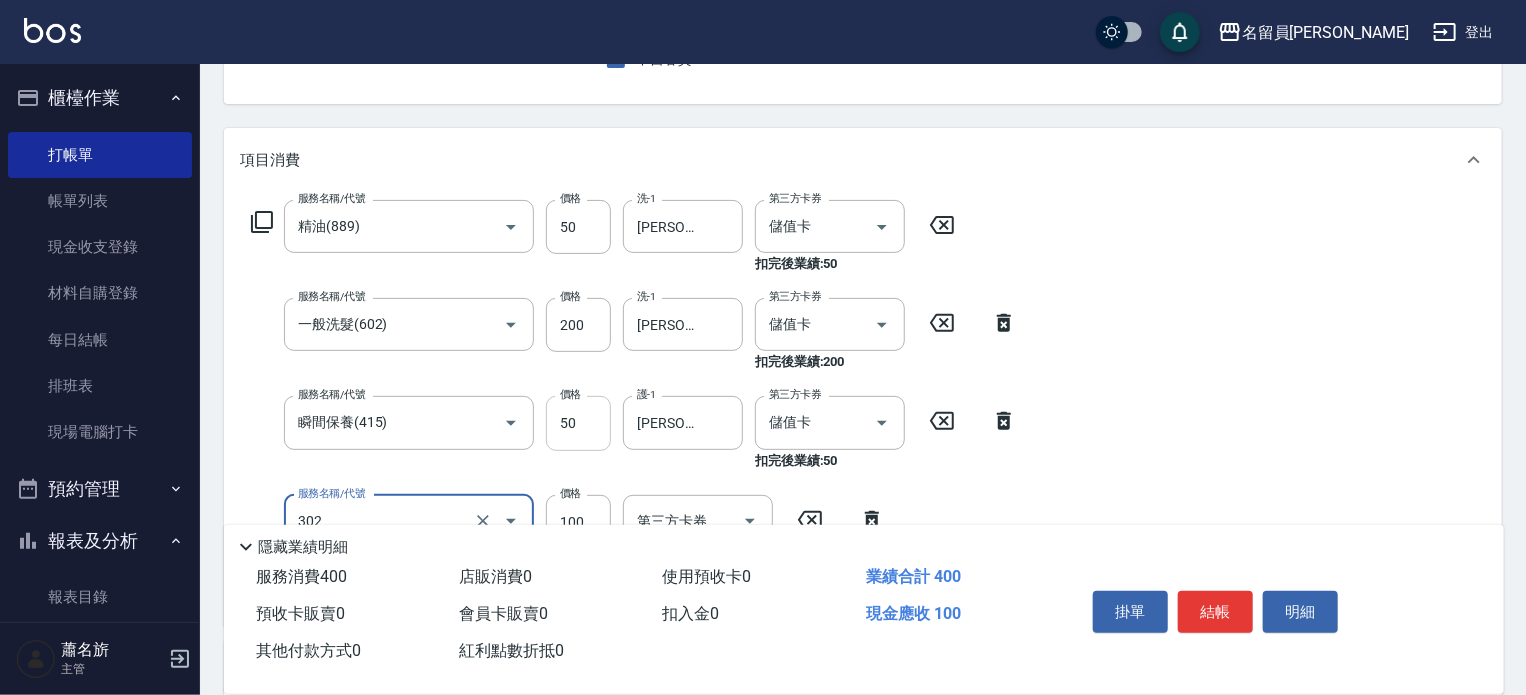type on "剪髮(302)" 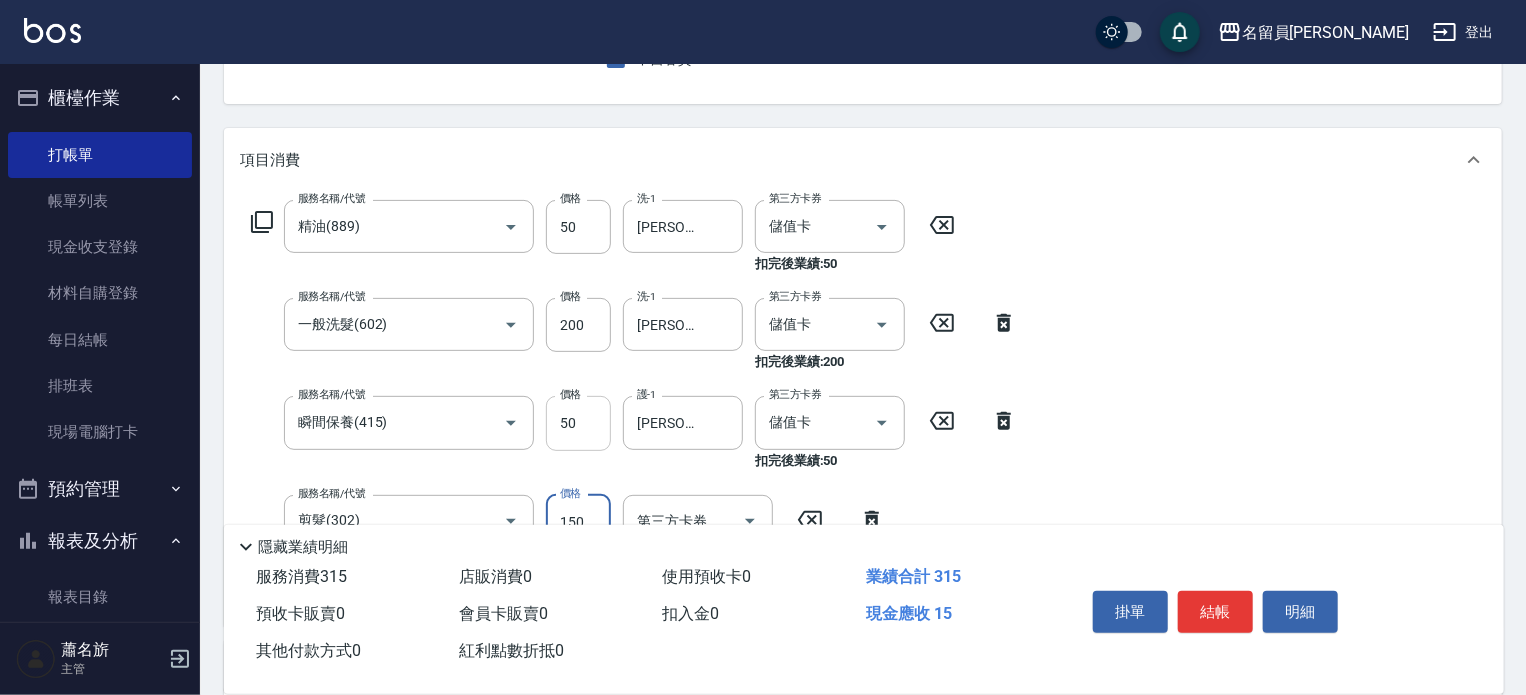 type on "150" 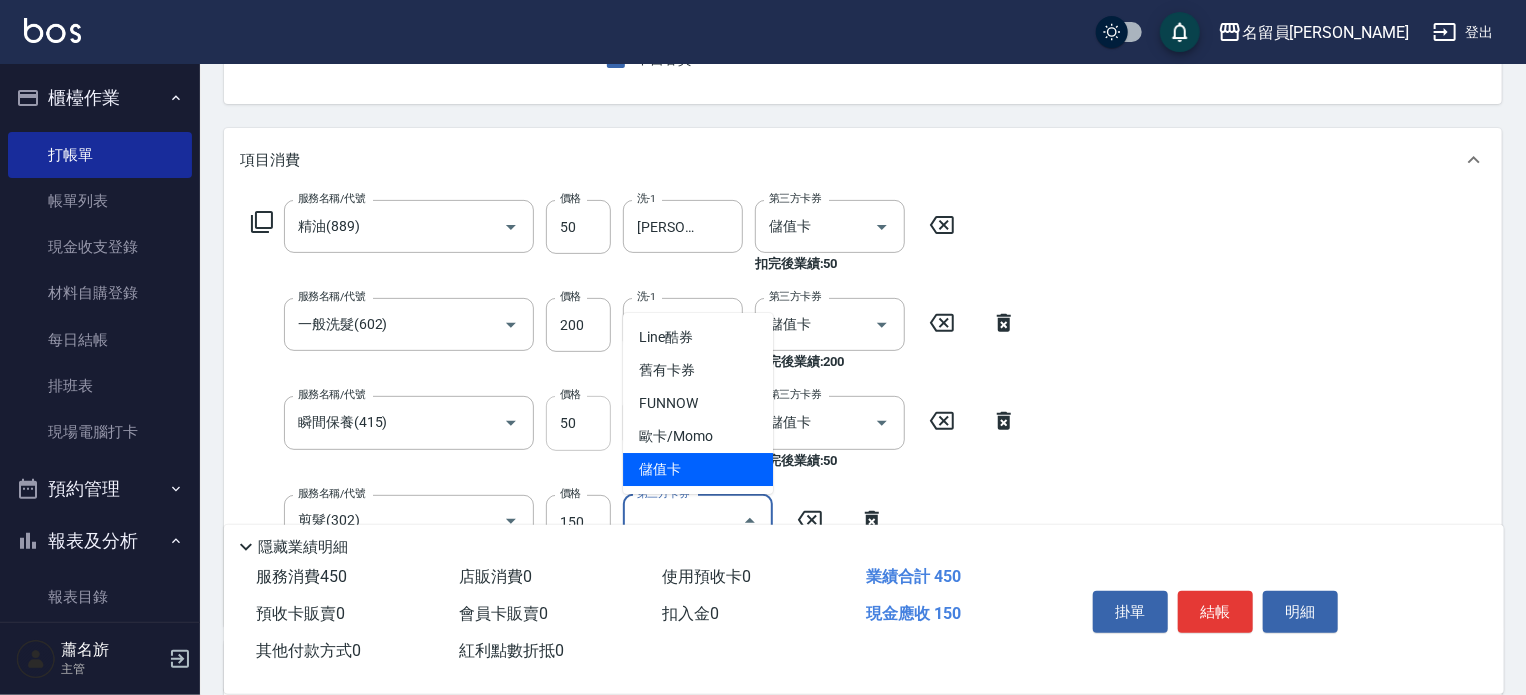 type on "儲值卡" 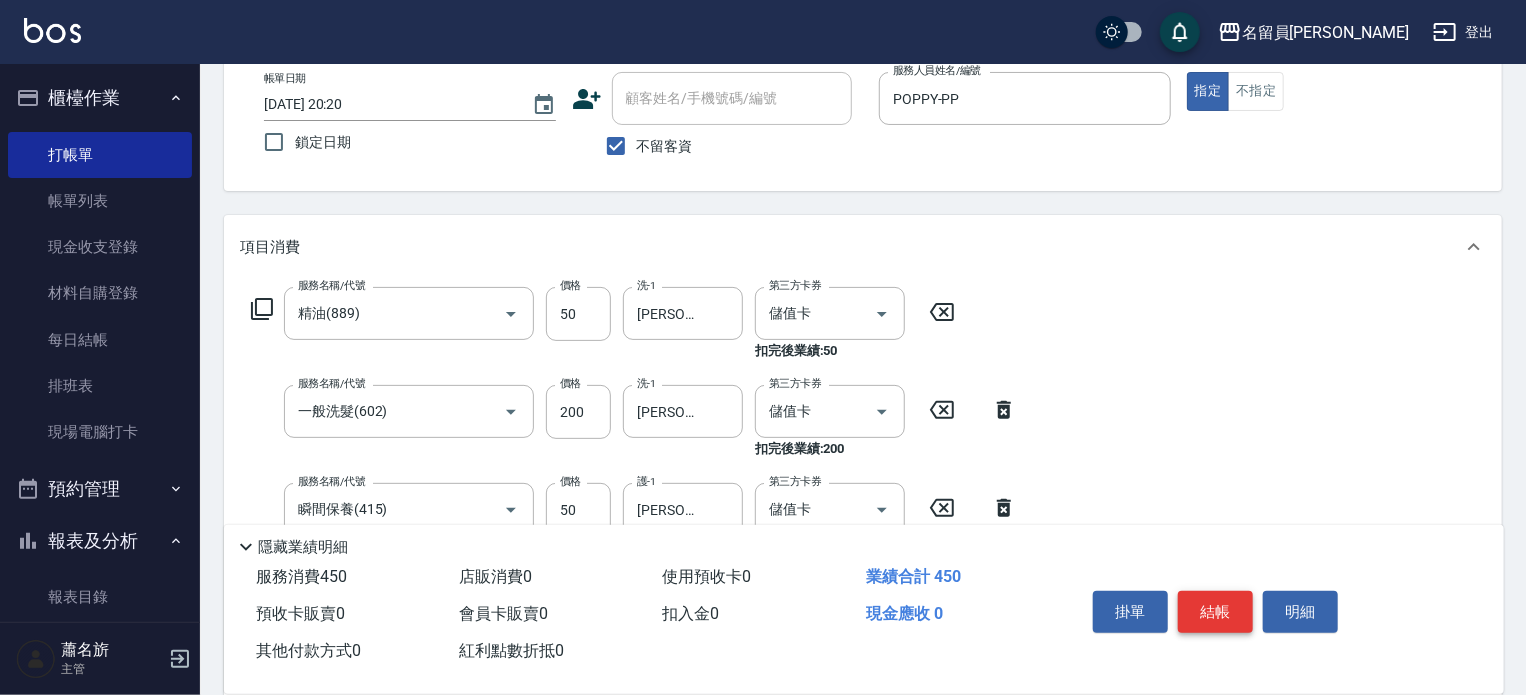 scroll, scrollTop: 0, scrollLeft: 0, axis: both 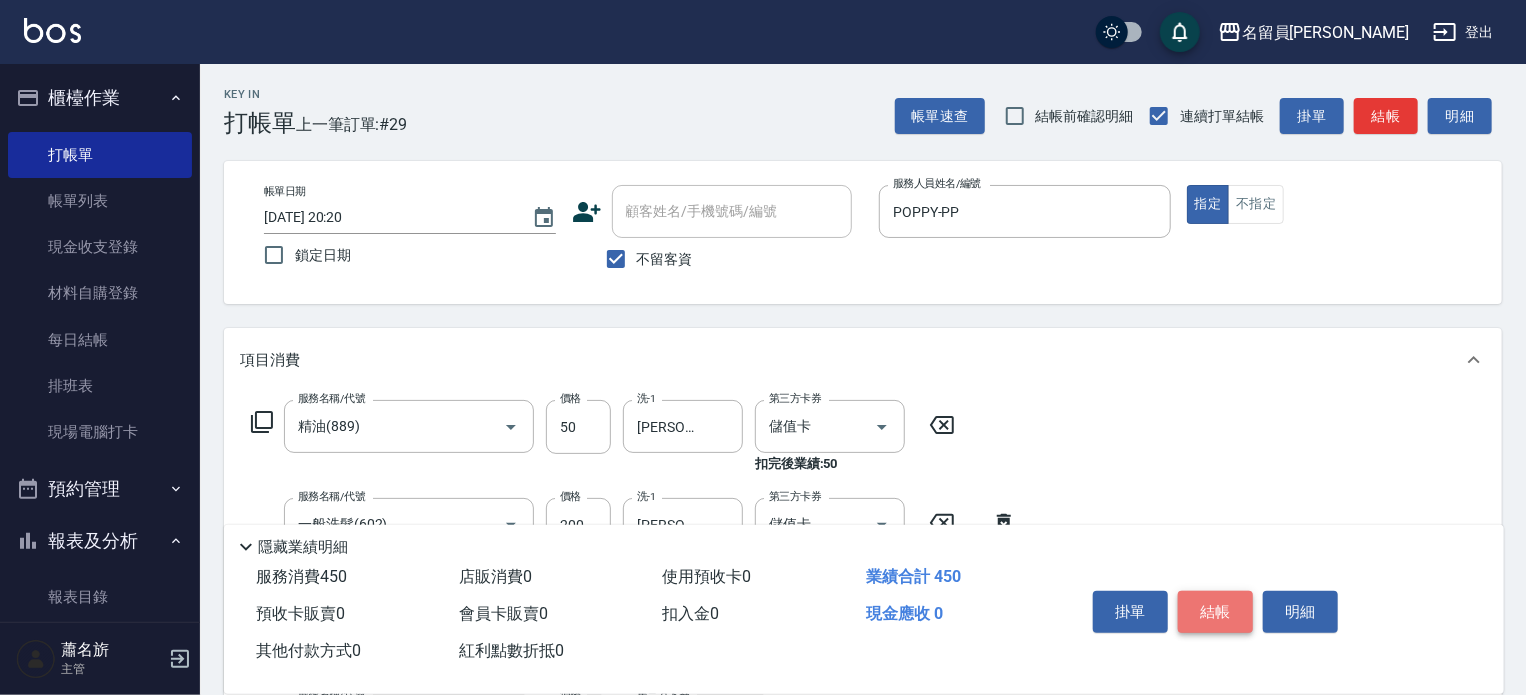 click on "結帳" at bounding box center [1215, 612] 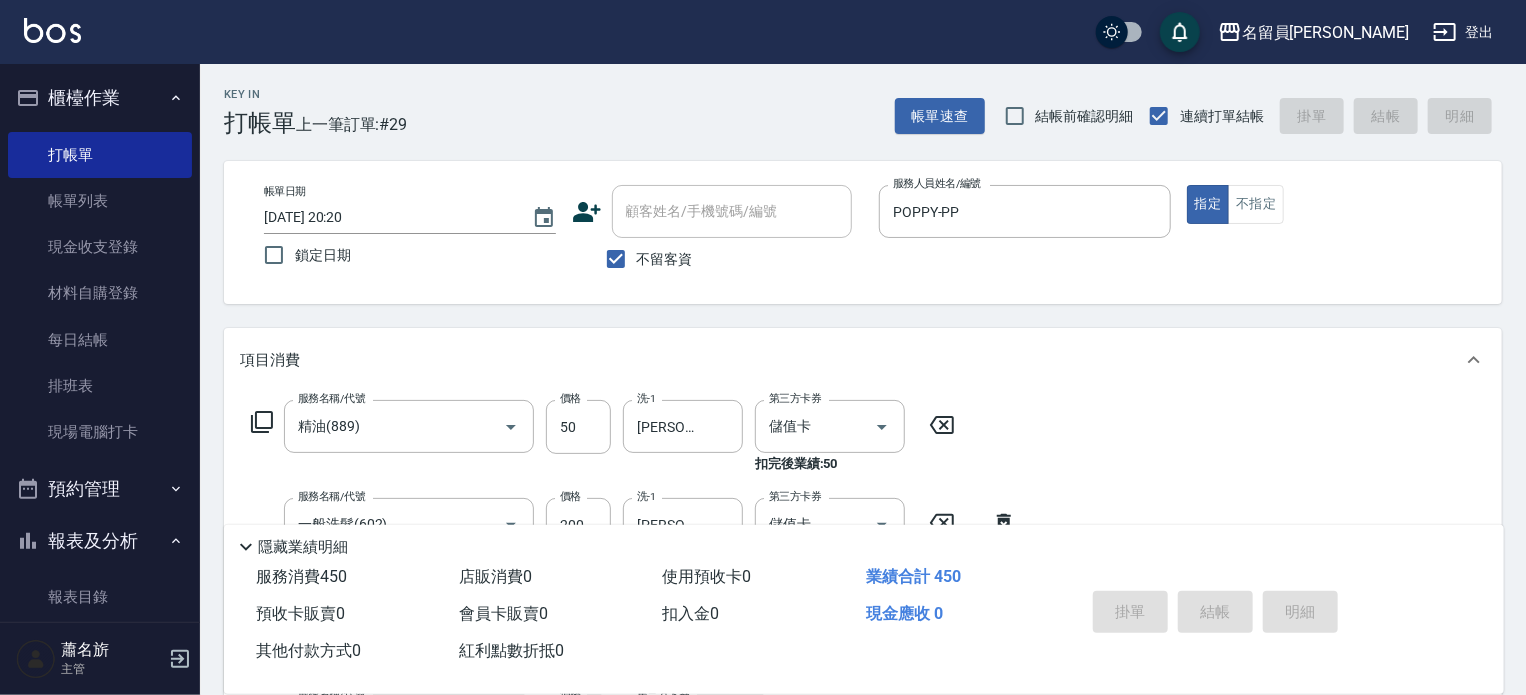 type 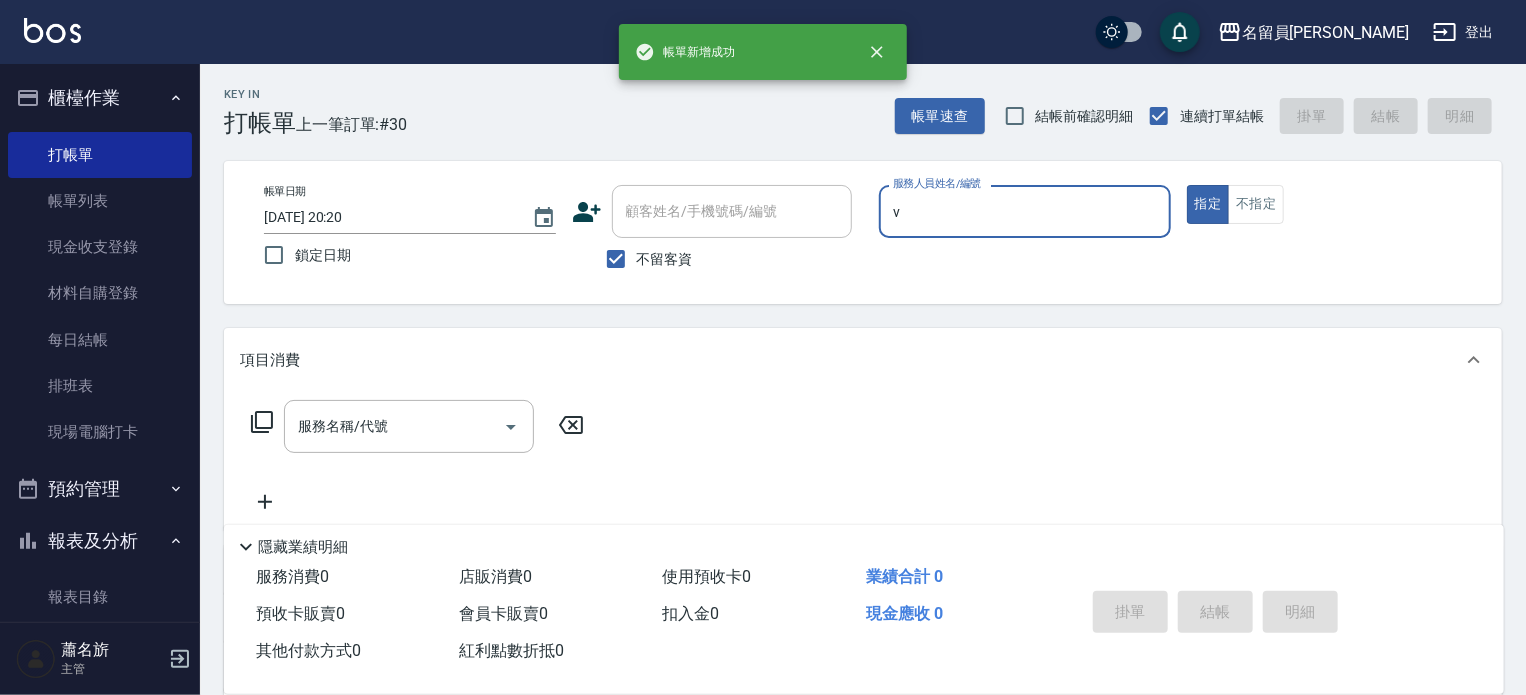 type on "[PERSON_NAME][PERSON_NAME]-V" 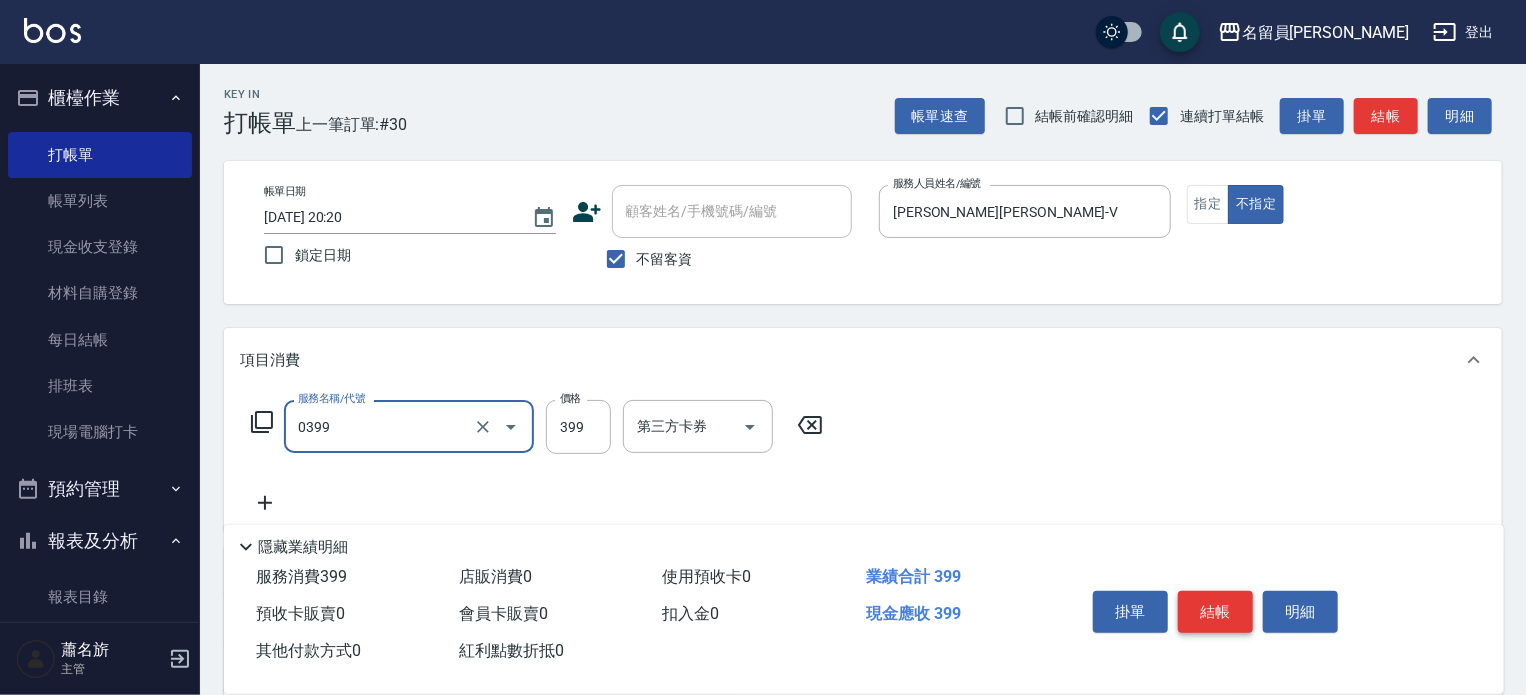 type on "海鹽SPA(0399)" 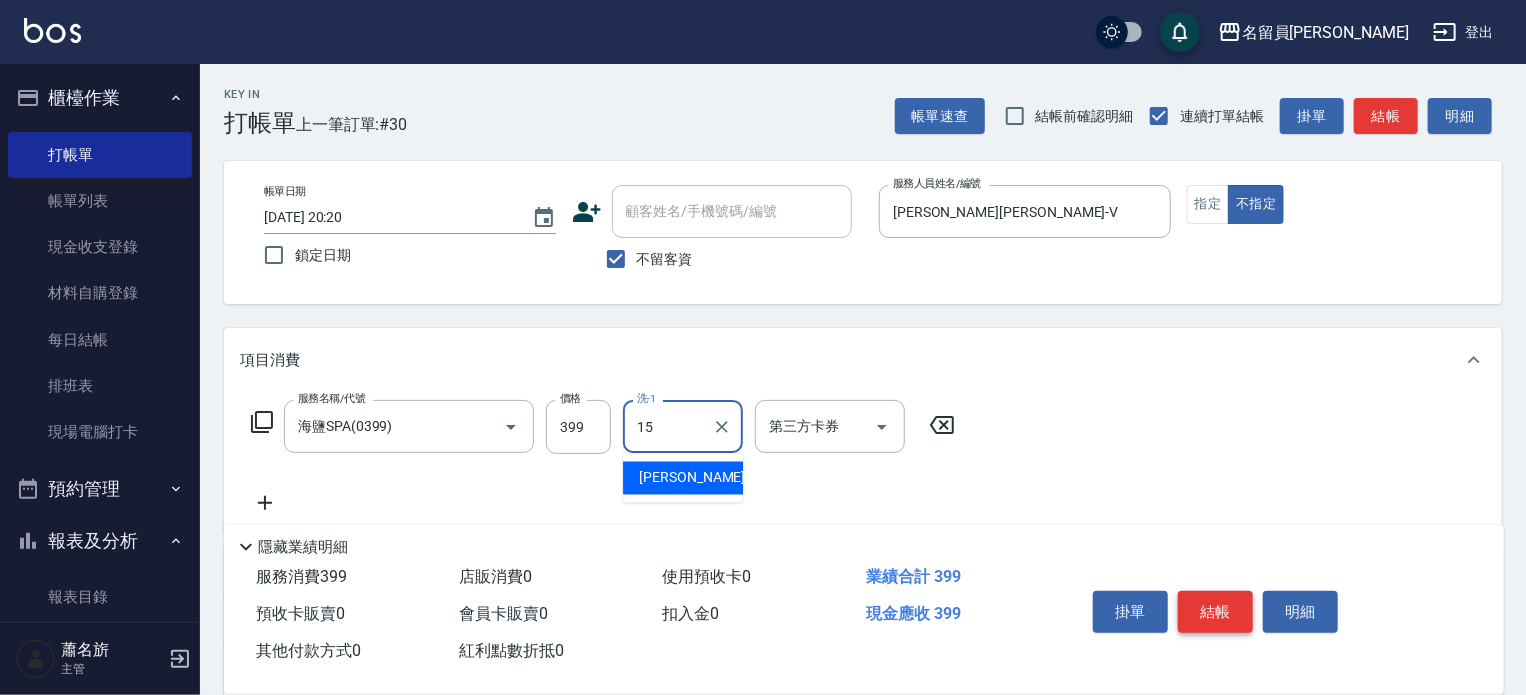 type on "[PERSON_NAME]-15" 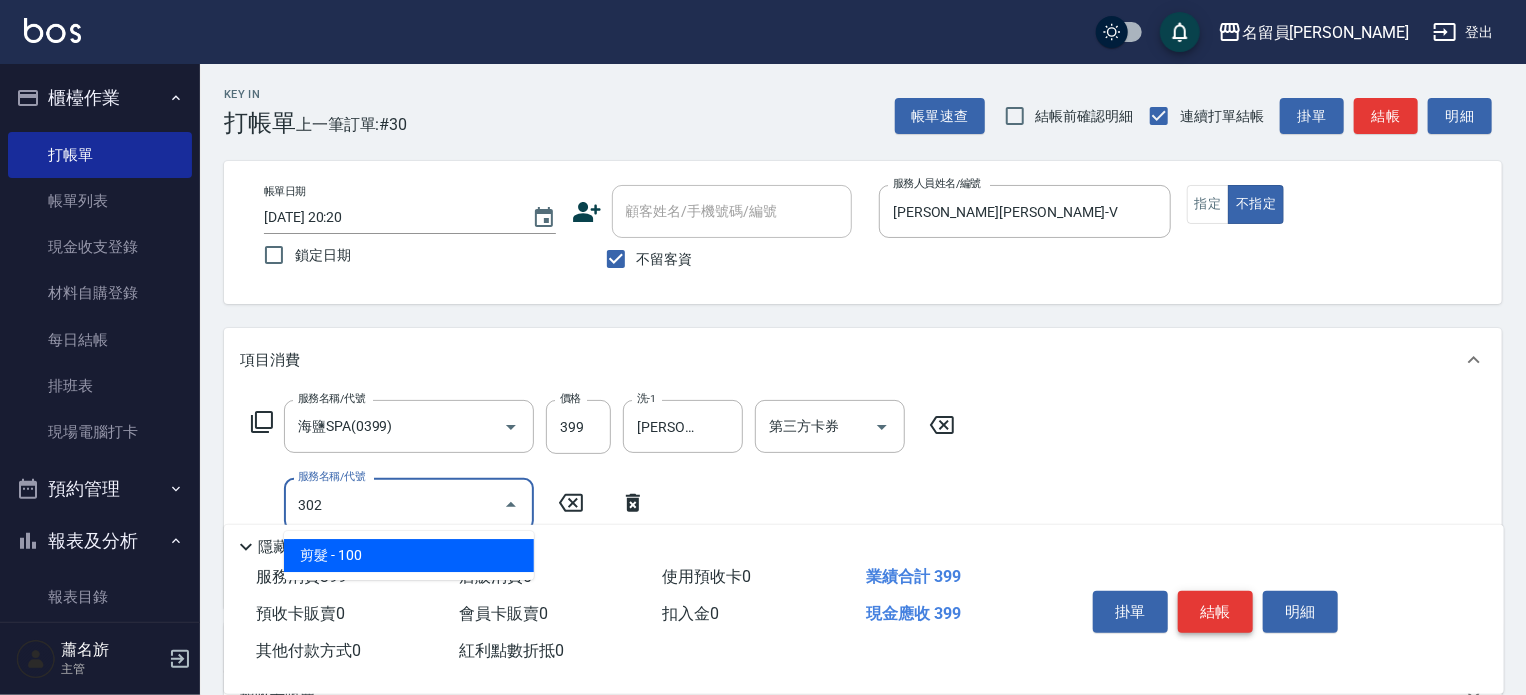 type on "剪髮(302)" 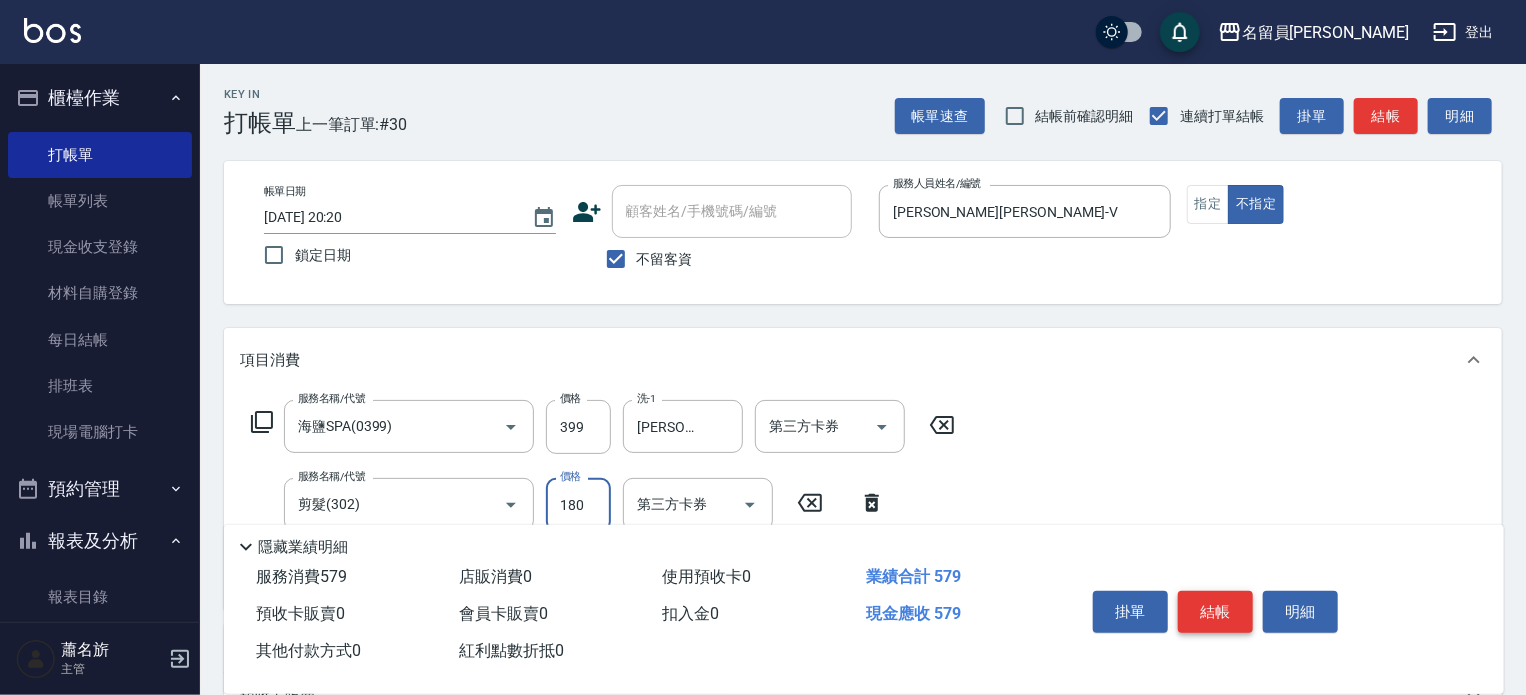 type on "180" 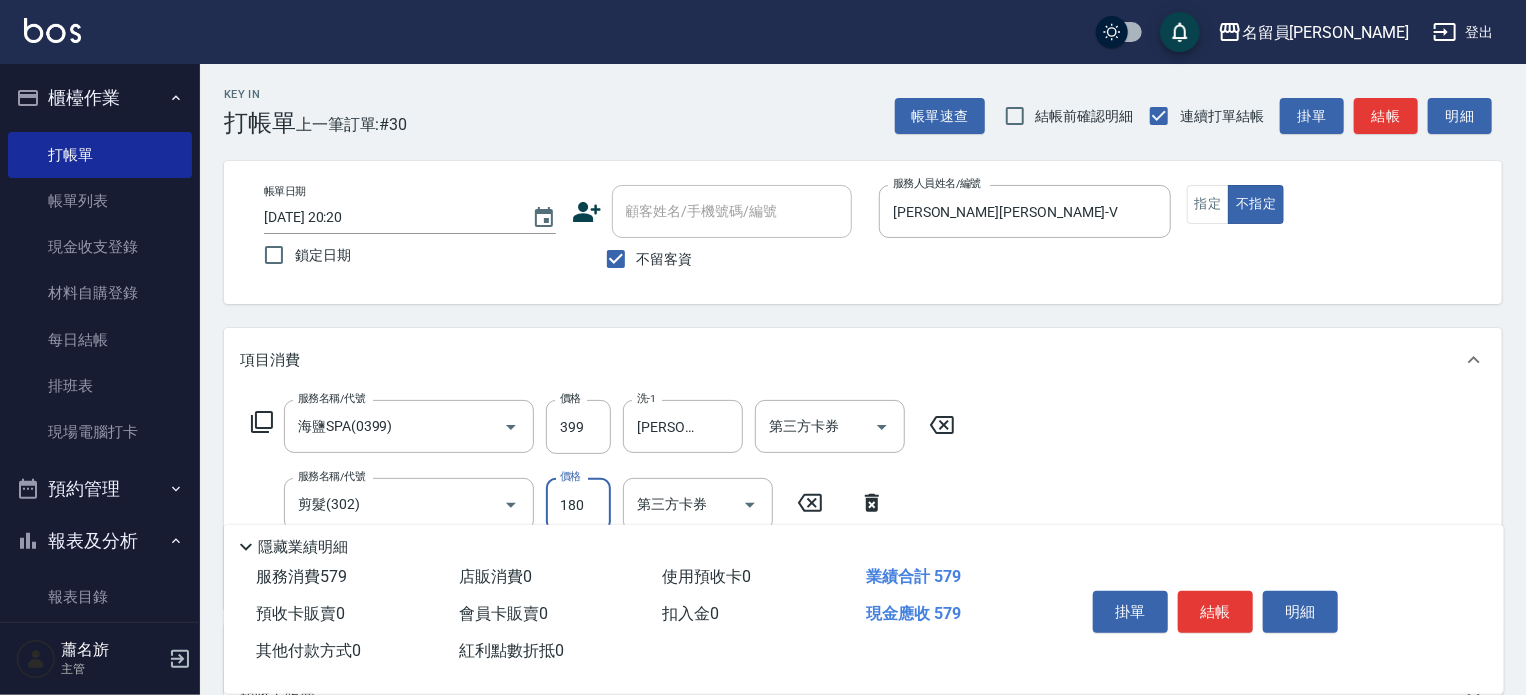 drag, startPoint x: 1184, startPoint y: 611, endPoint x: 1166, endPoint y: 567, distance: 47.539455 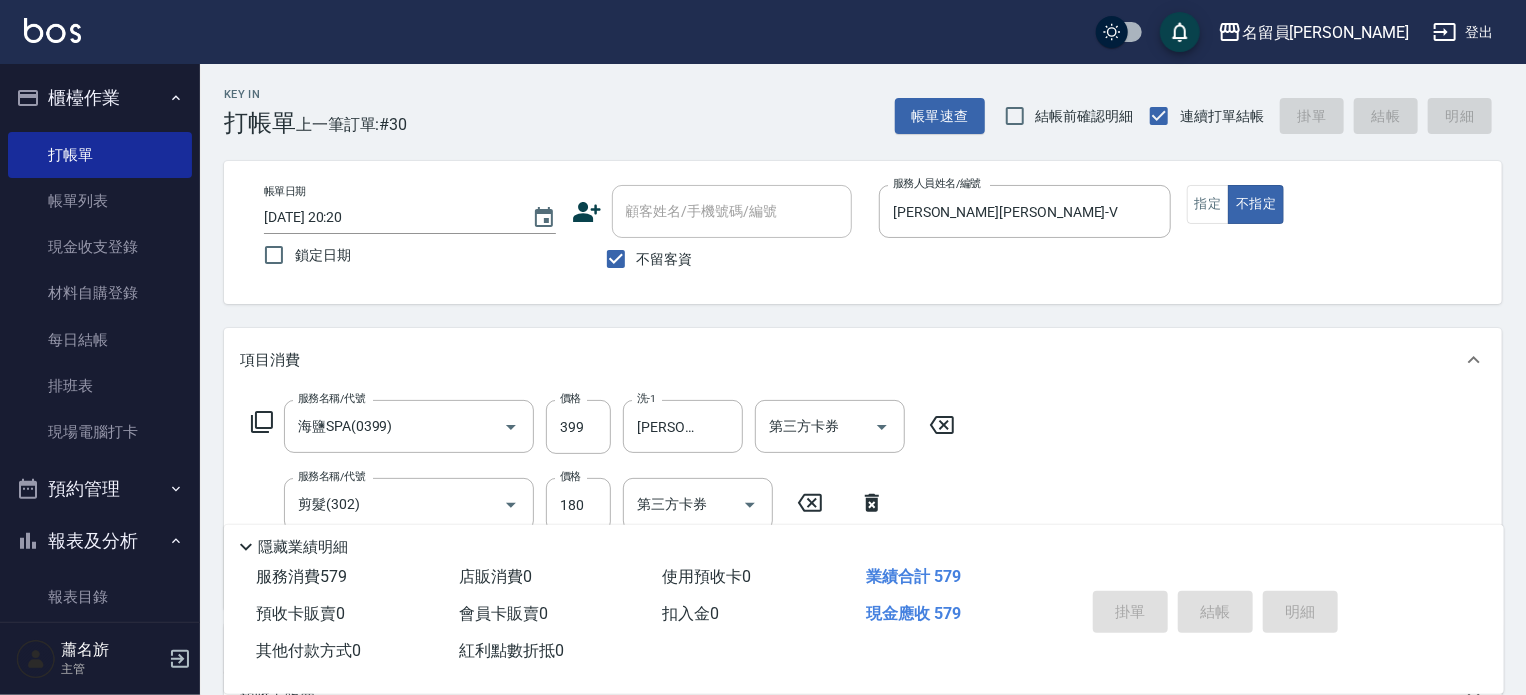 type 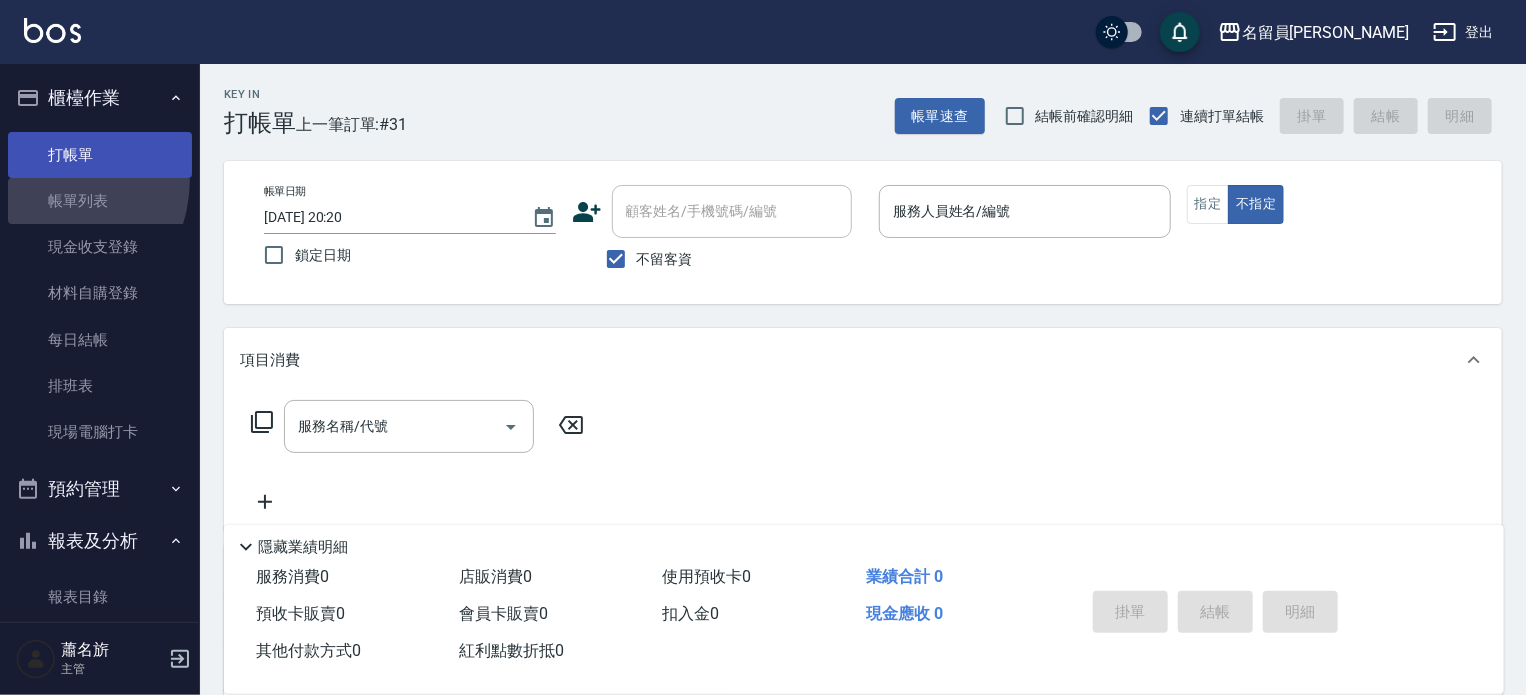 click on "打帳單 帳單列表 現金收支登錄 材料自購登錄 每日結帳 排班表 現場電腦打卡" at bounding box center [100, 294] 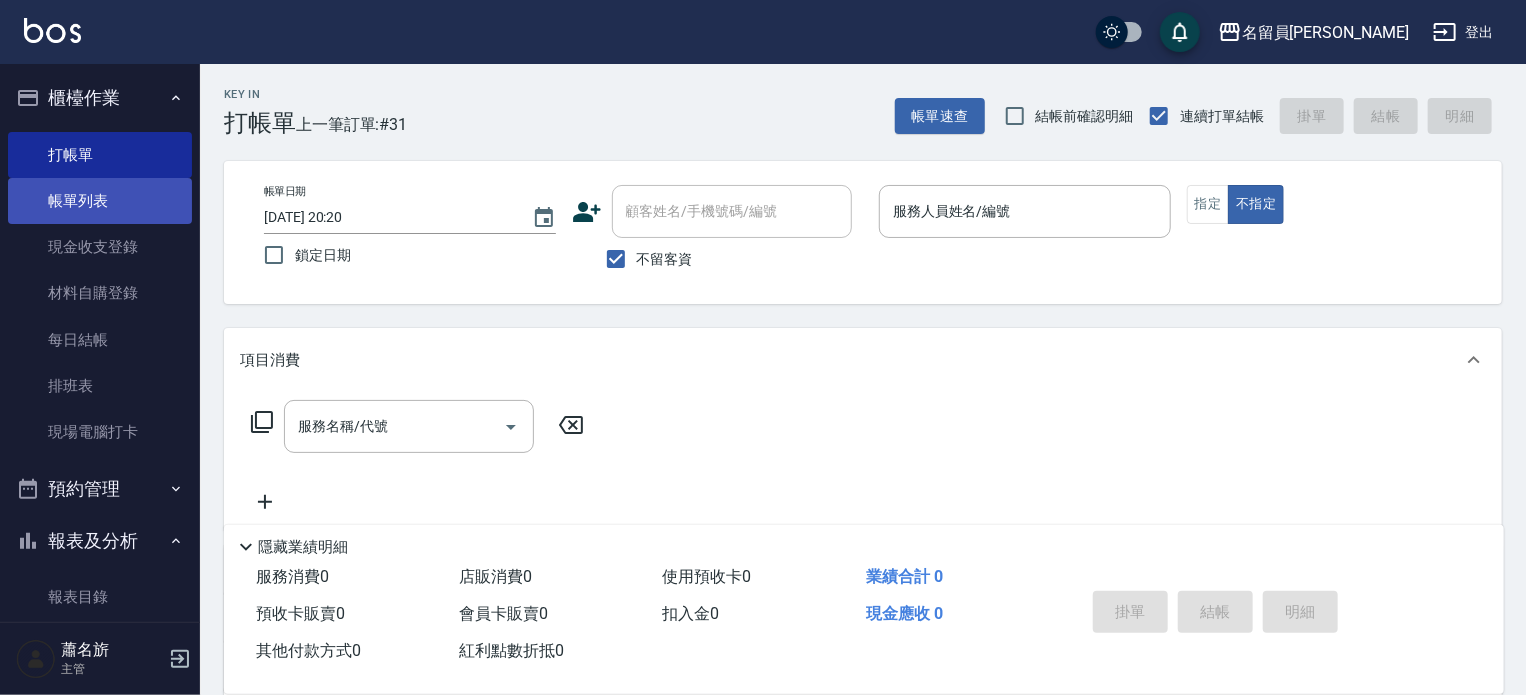 click on "帳單列表" at bounding box center (100, 201) 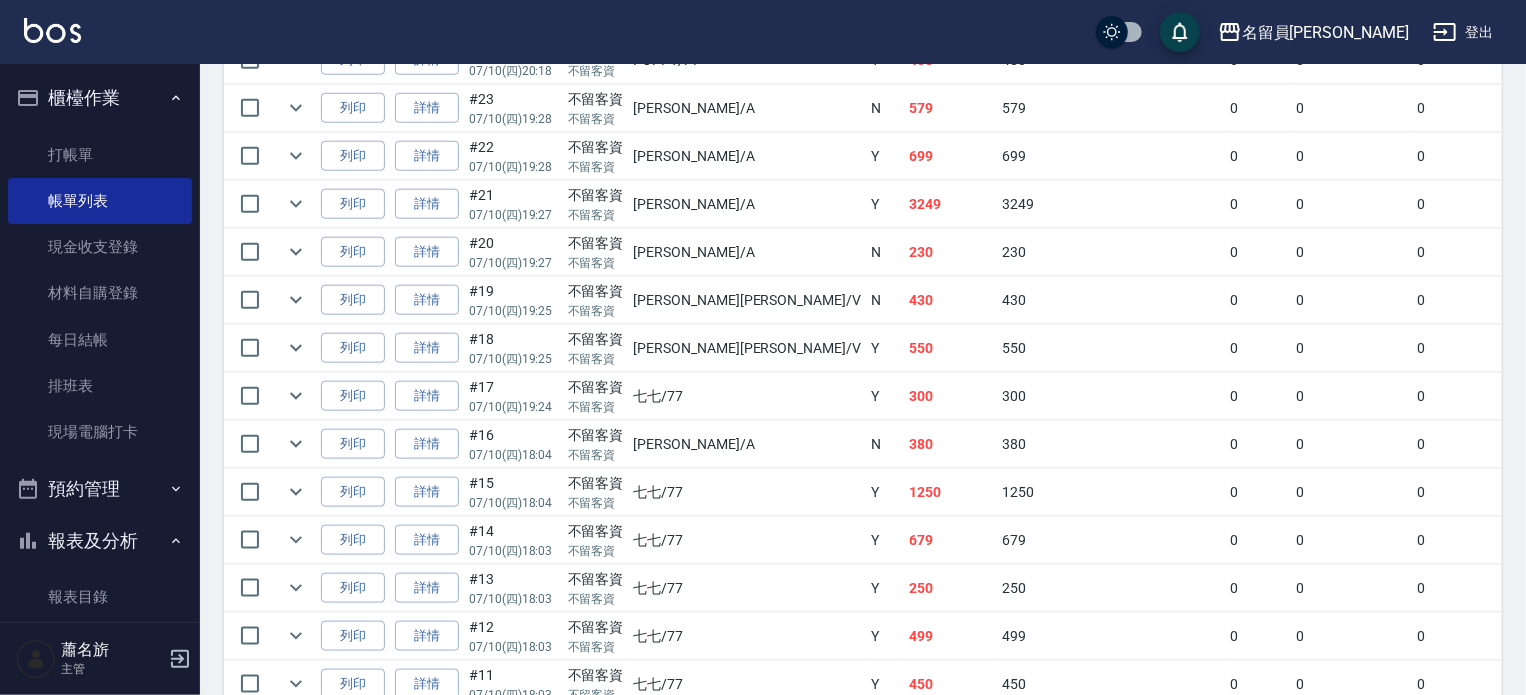 scroll, scrollTop: 838, scrollLeft: 0, axis: vertical 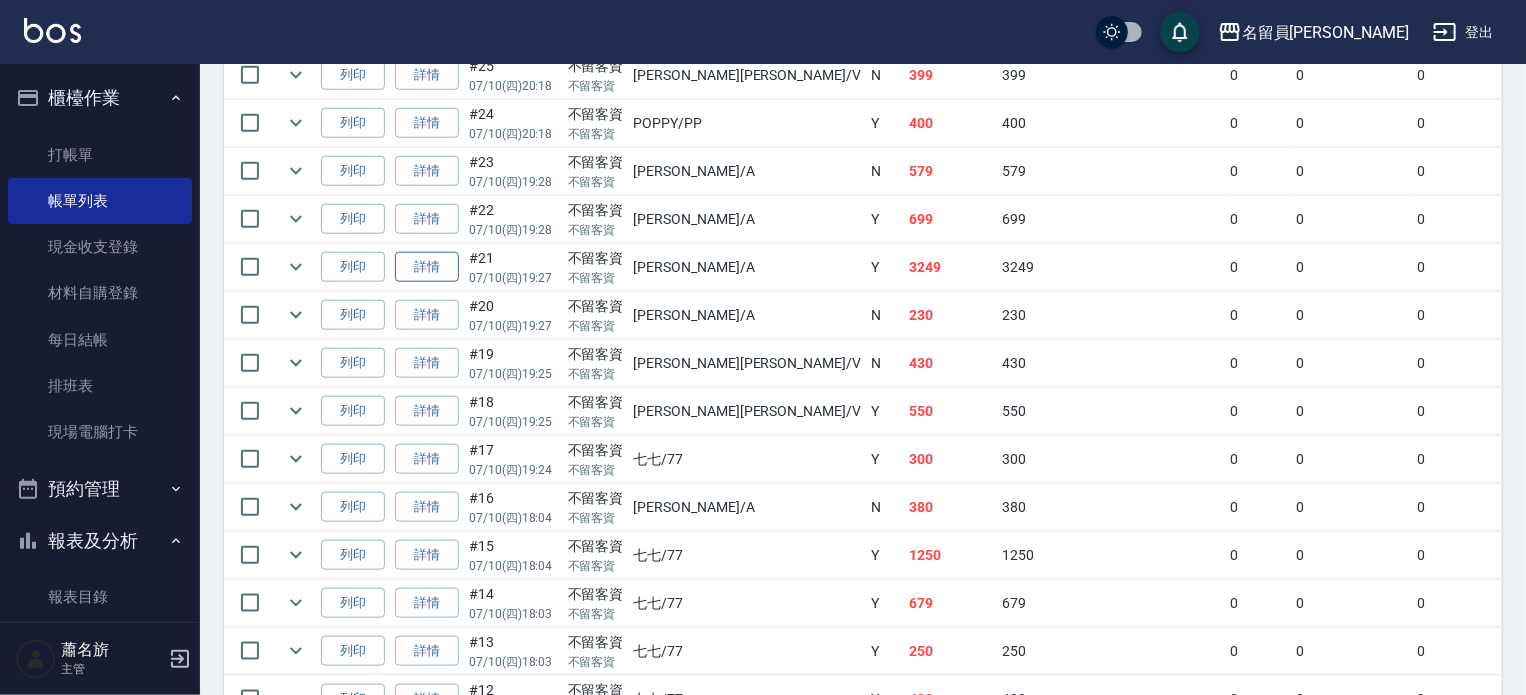click on "詳情" at bounding box center (427, 267) 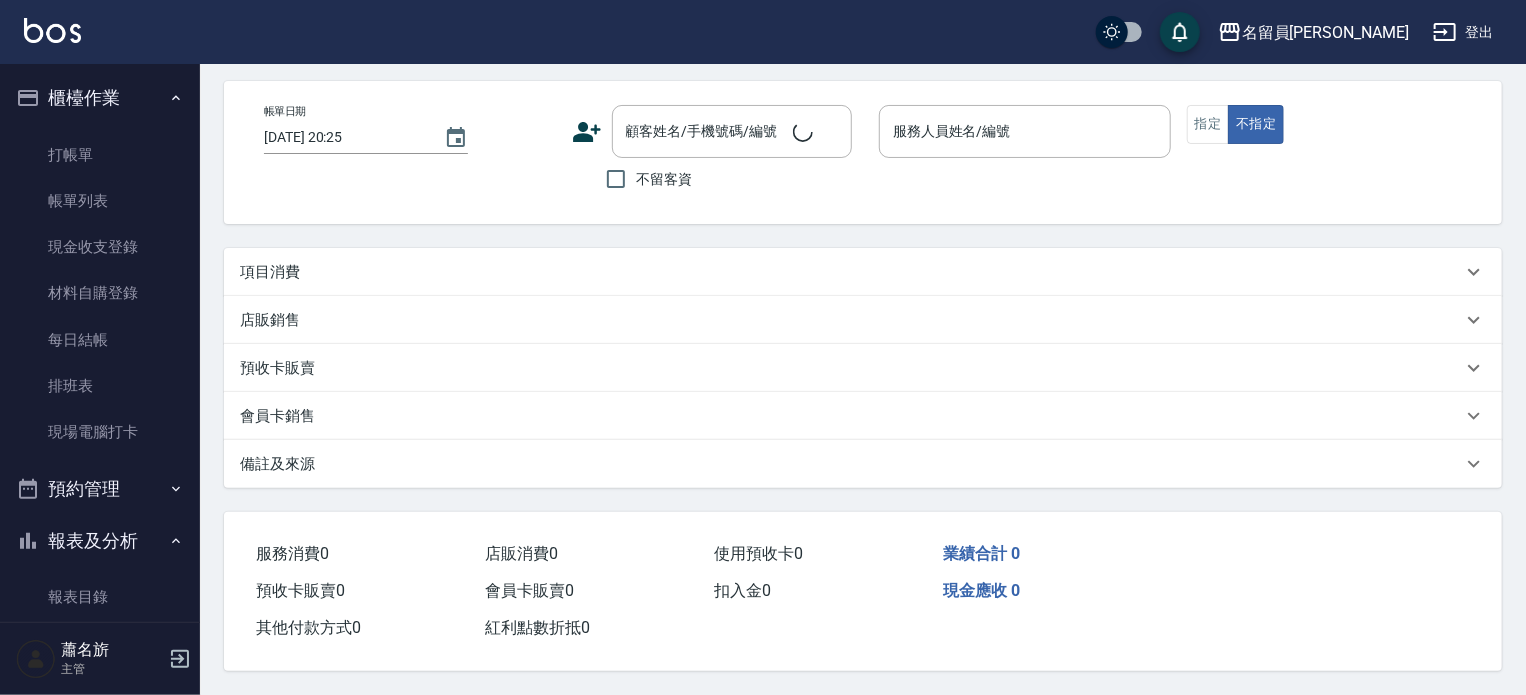 scroll, scrollTop: 0, scrollLeft: 0, axis: both 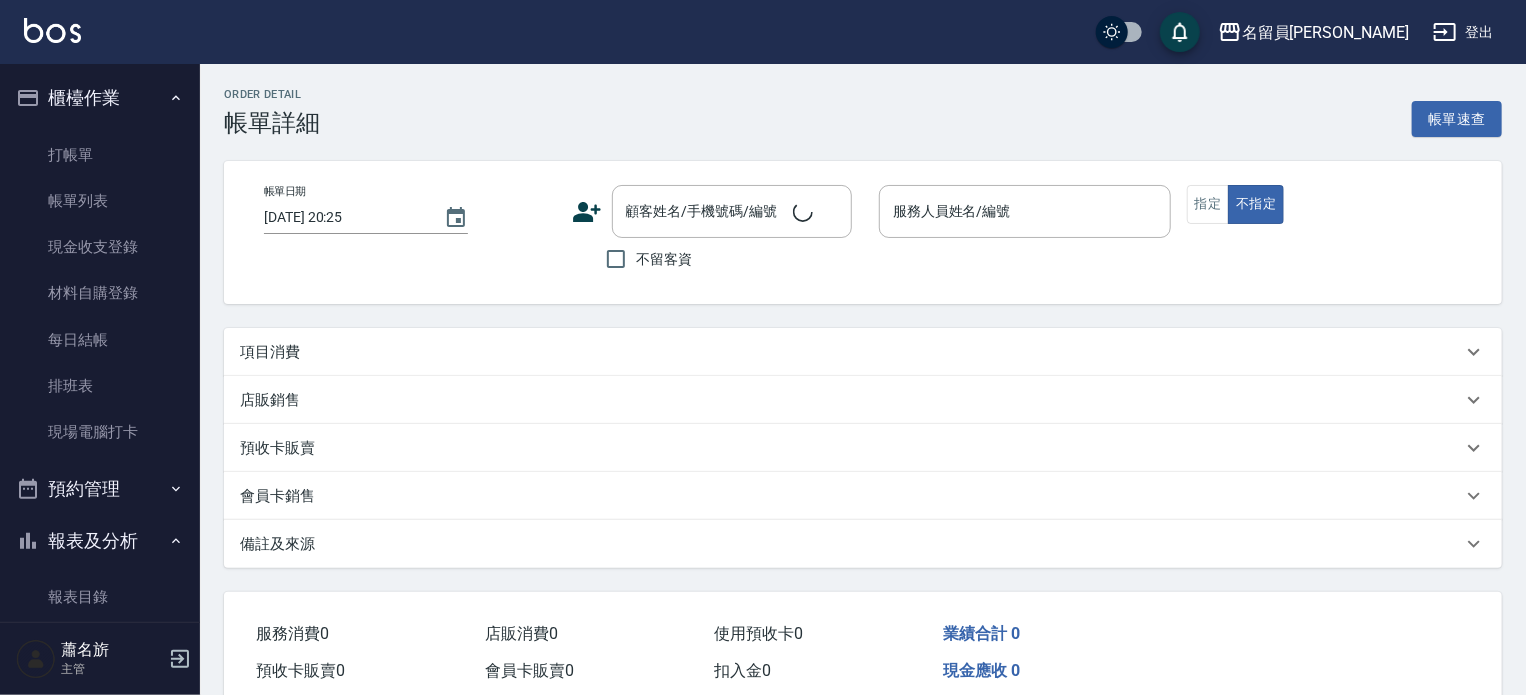 type on "[DATE] 19:27" 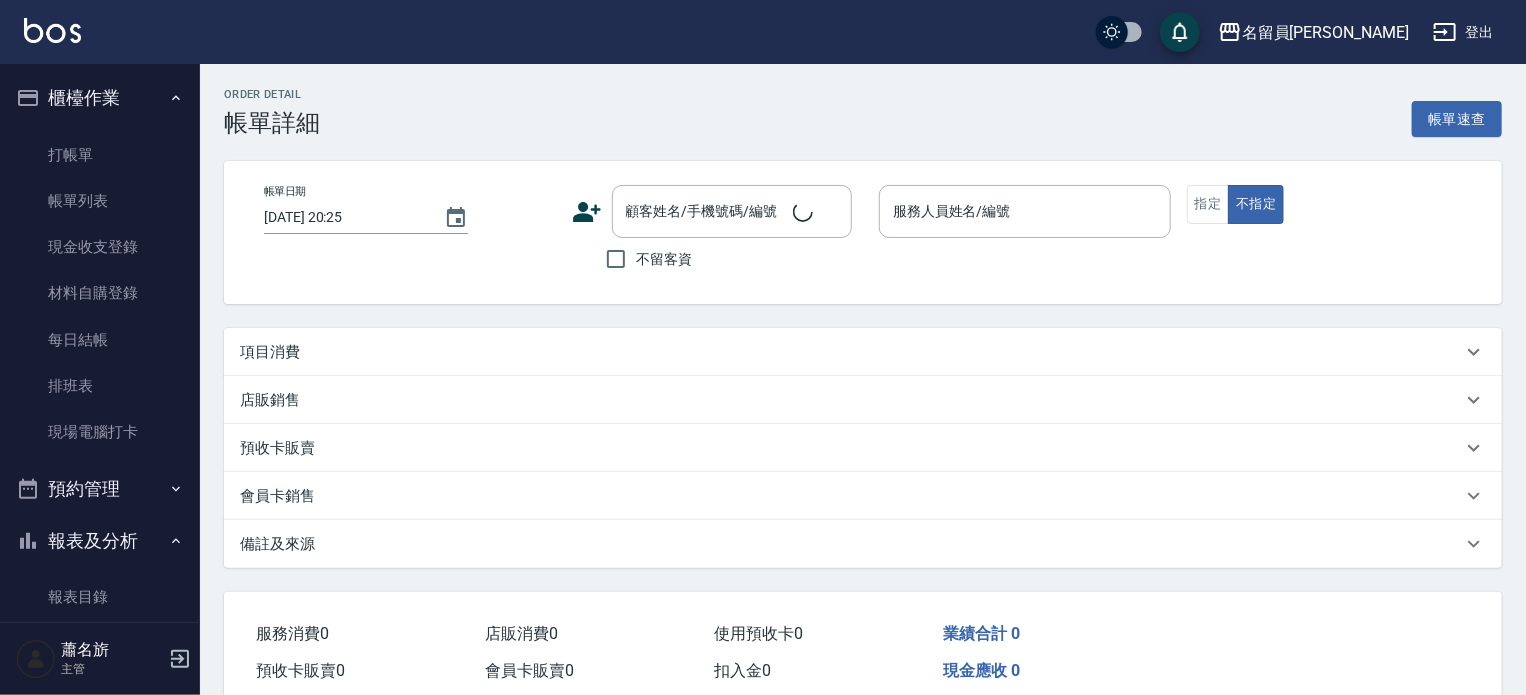 checkbox on "true" 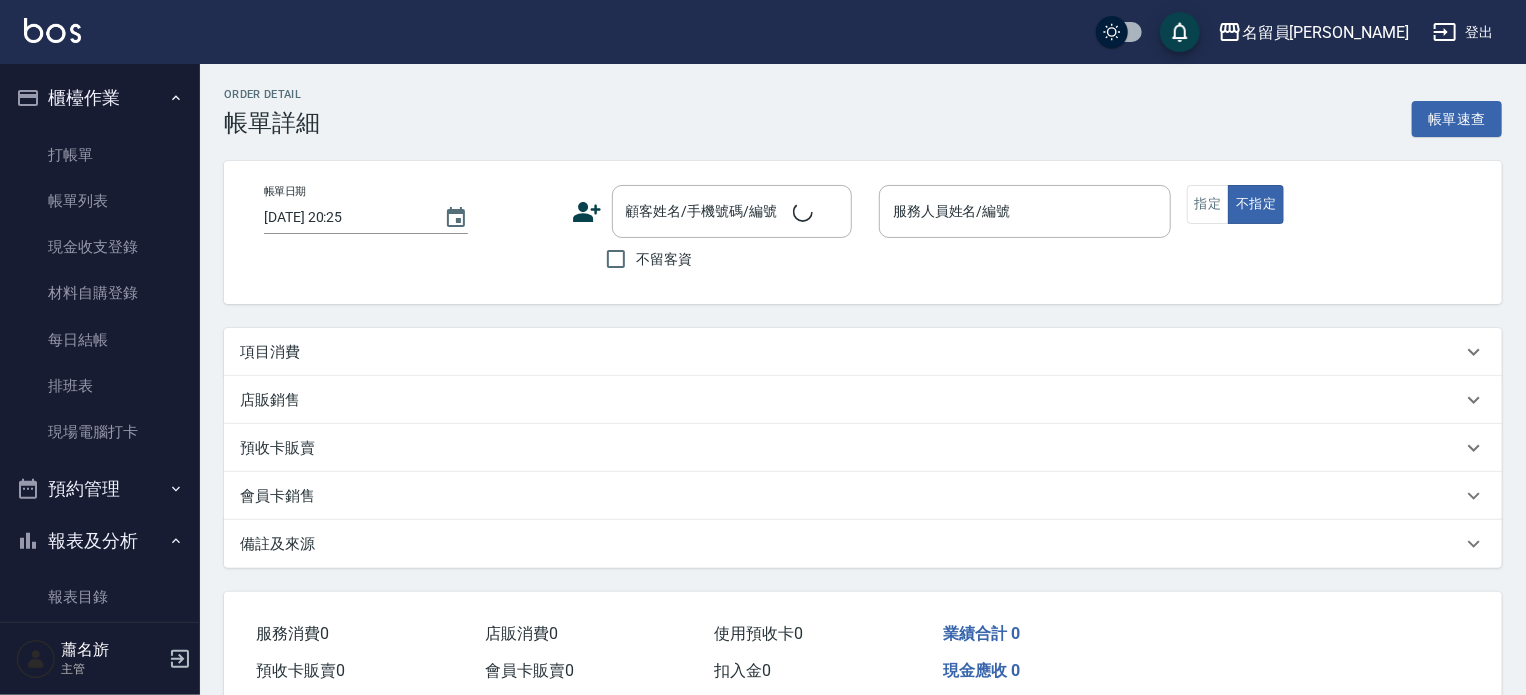type on "[PERSON_NAME]" 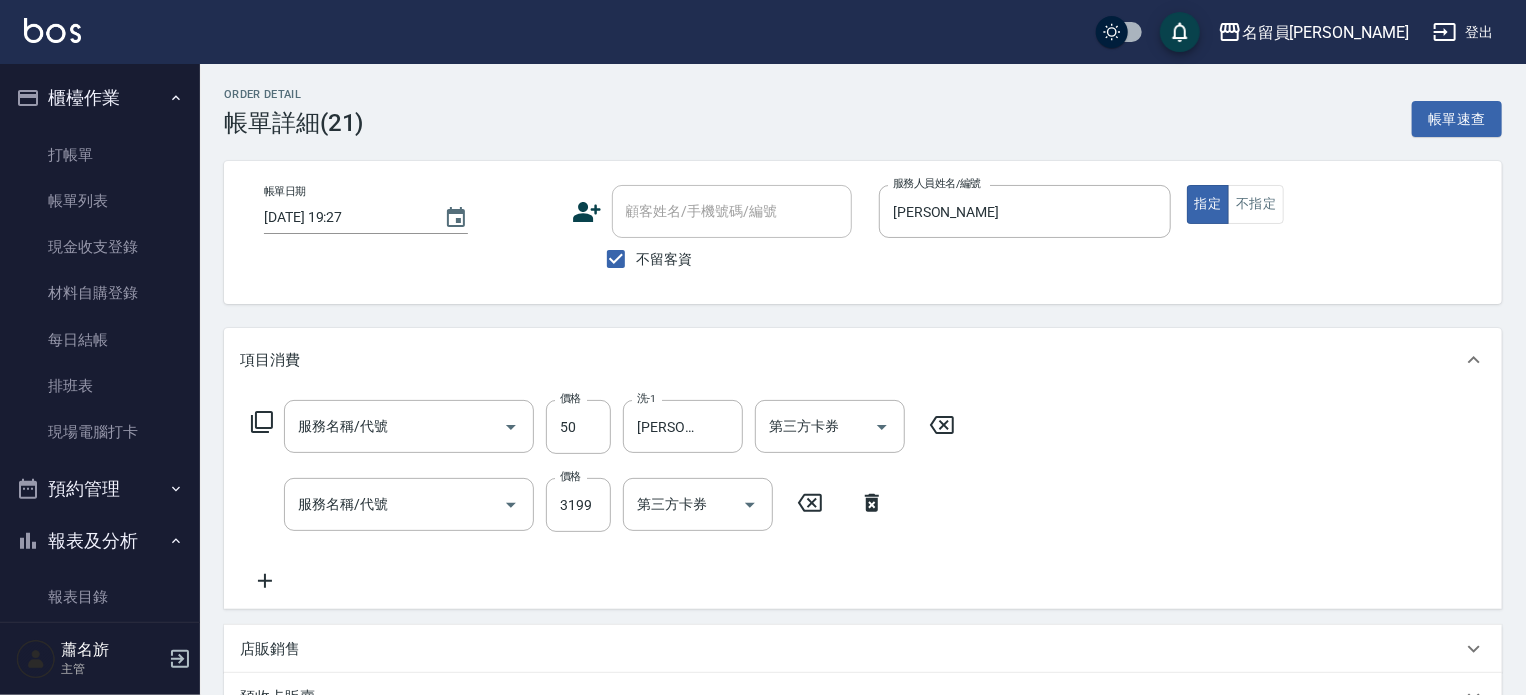 type on "精油(889)" 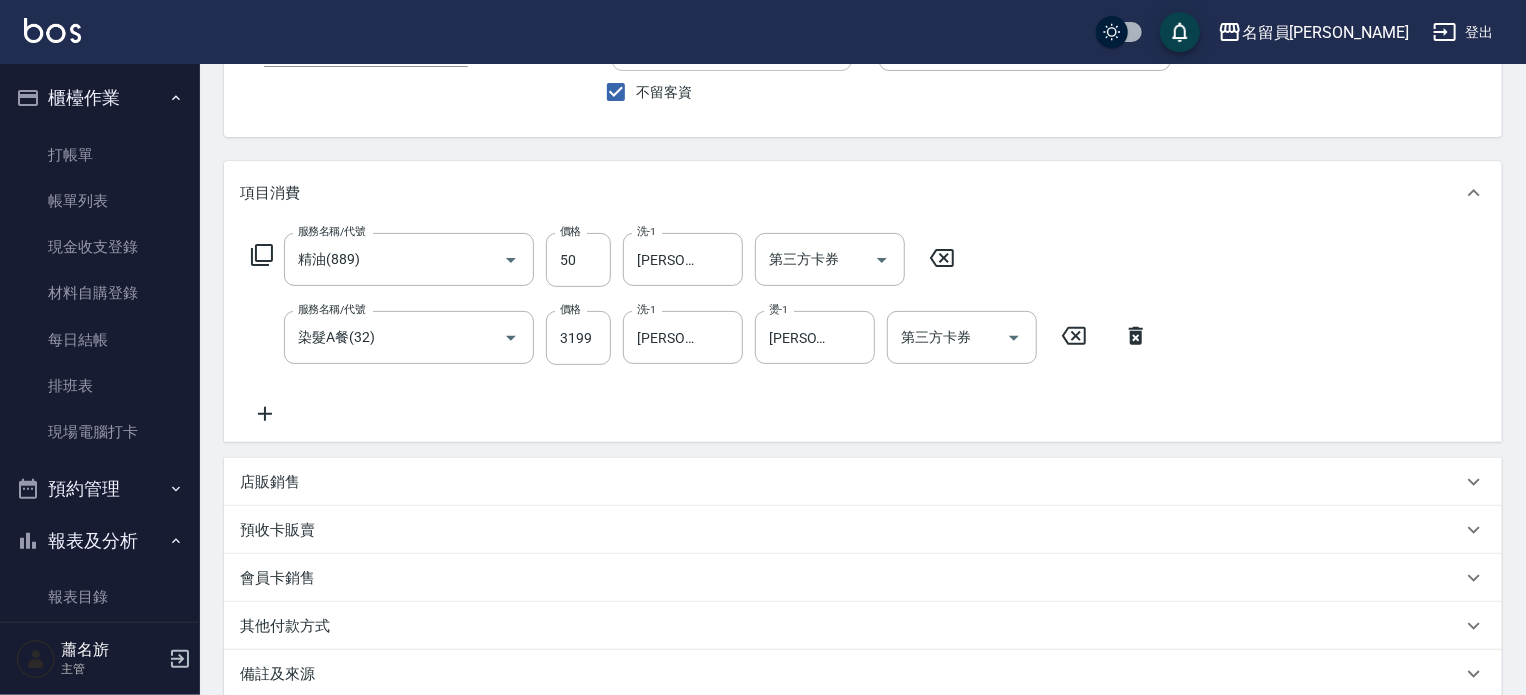 scroll, scrollTop: 300, scrollLeft: 0, axis: vertical 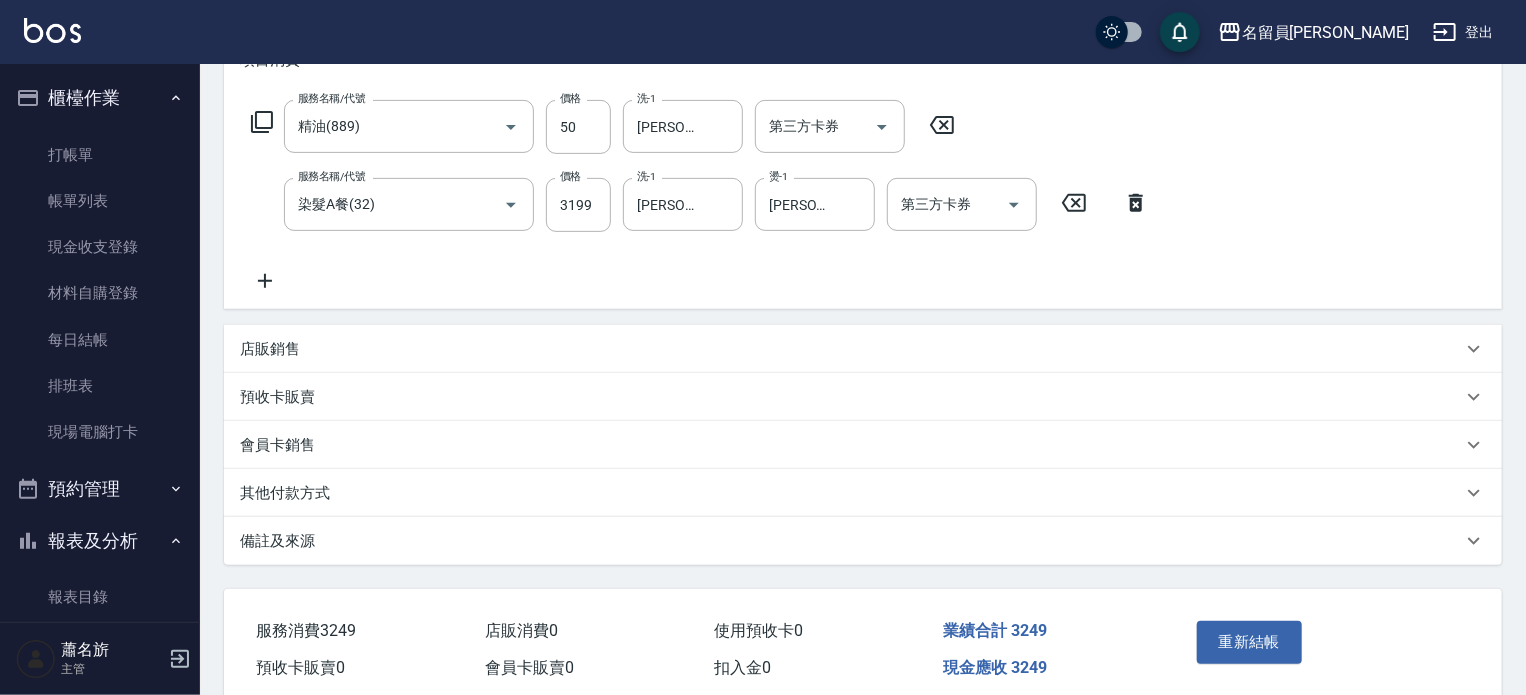 click on "店販銷售" at bounding box center (863, 349) 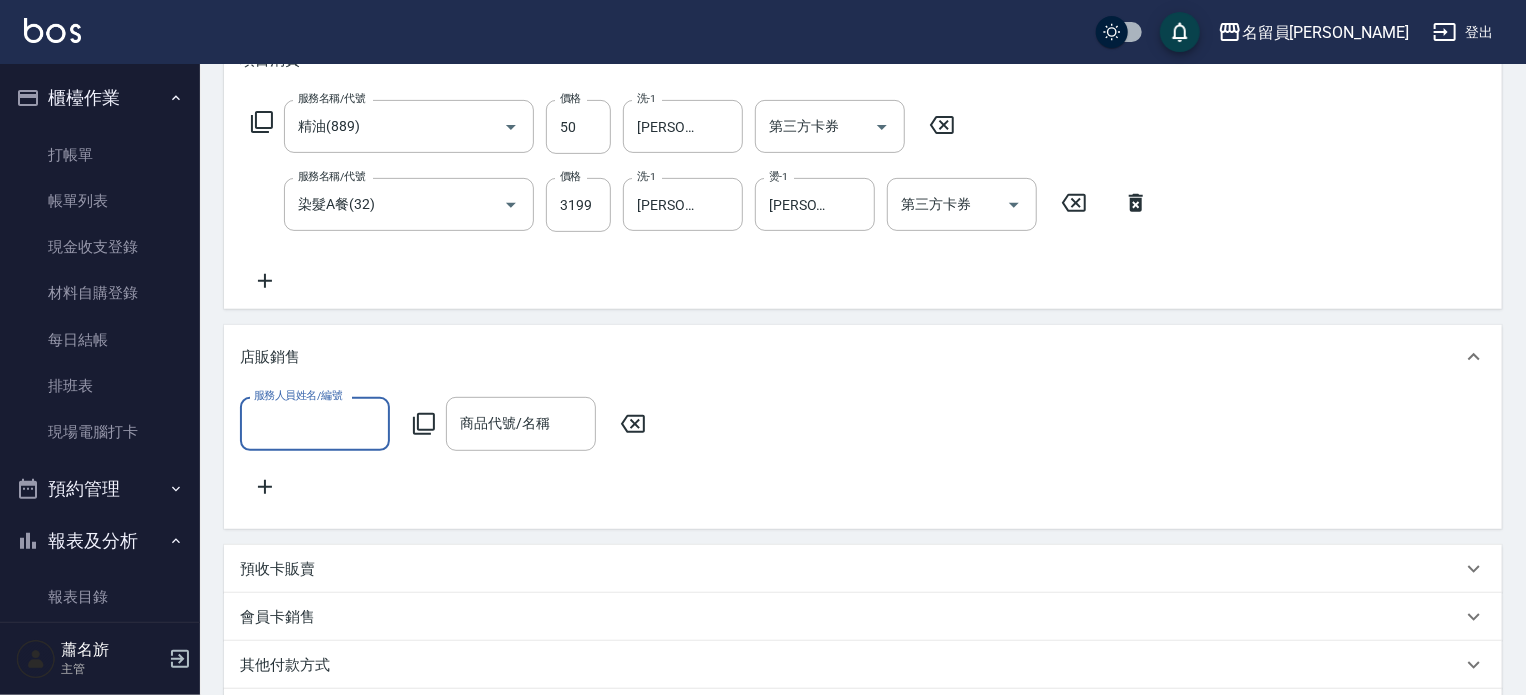 scroll, scrollTop: 0, scrollLeft: 0, axis: both 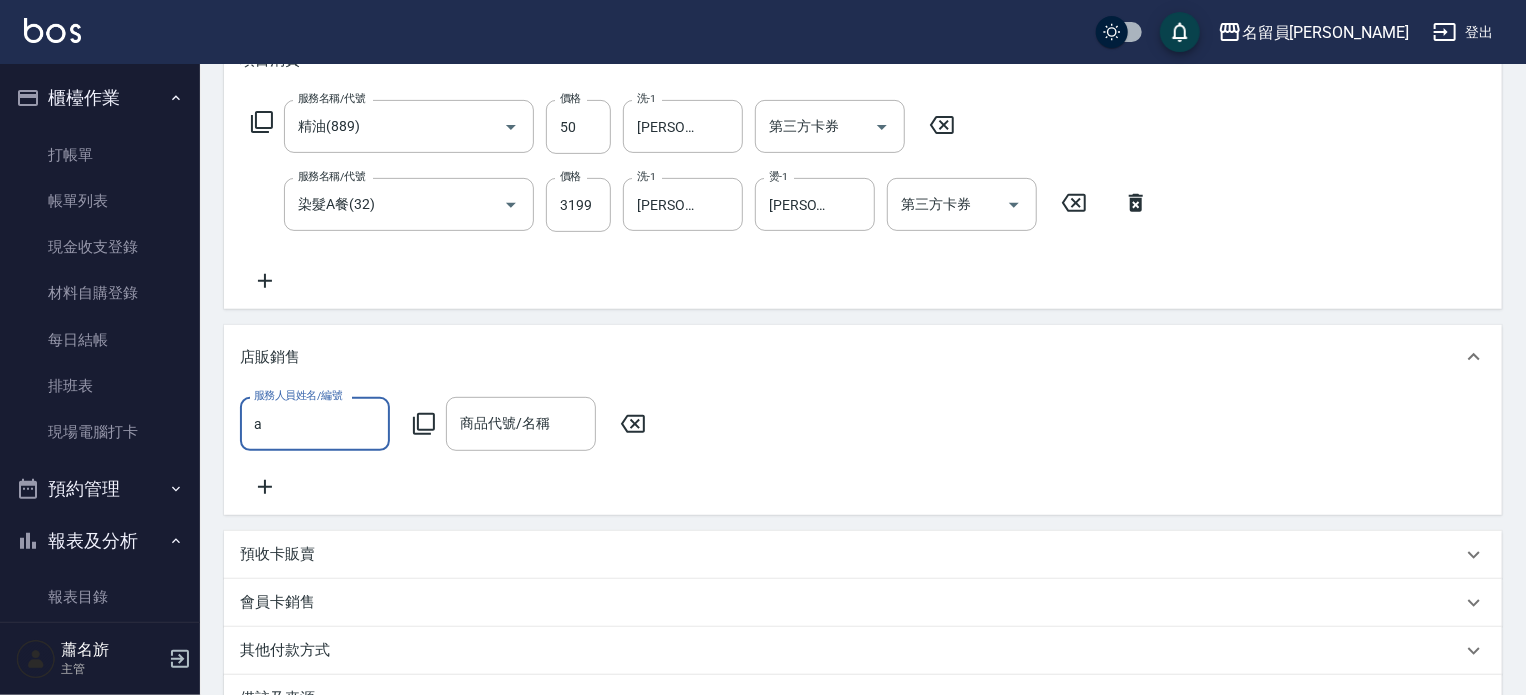 type on "[PERSON_NAME]" 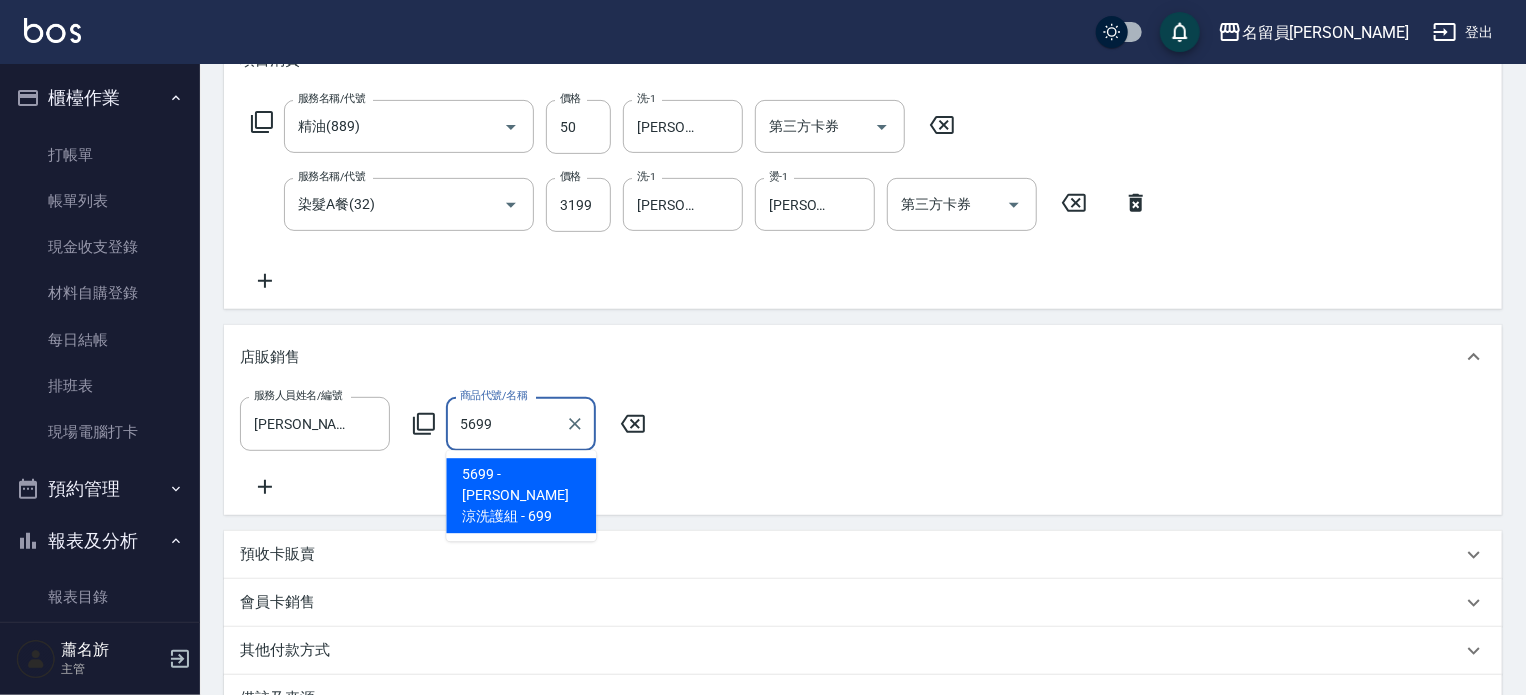 type on "[PERSON_NAME]涼洗護組" 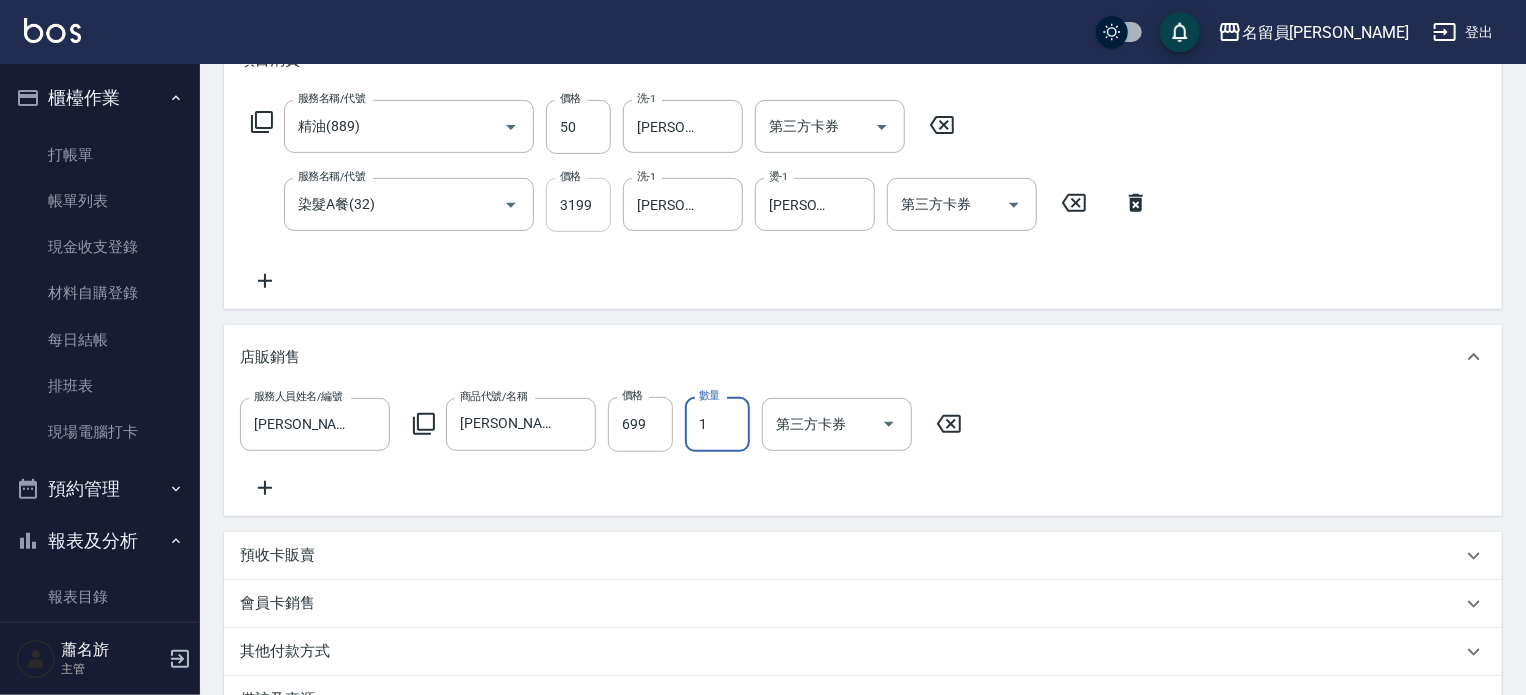 click on "3199" at bounding box center (578, 205) 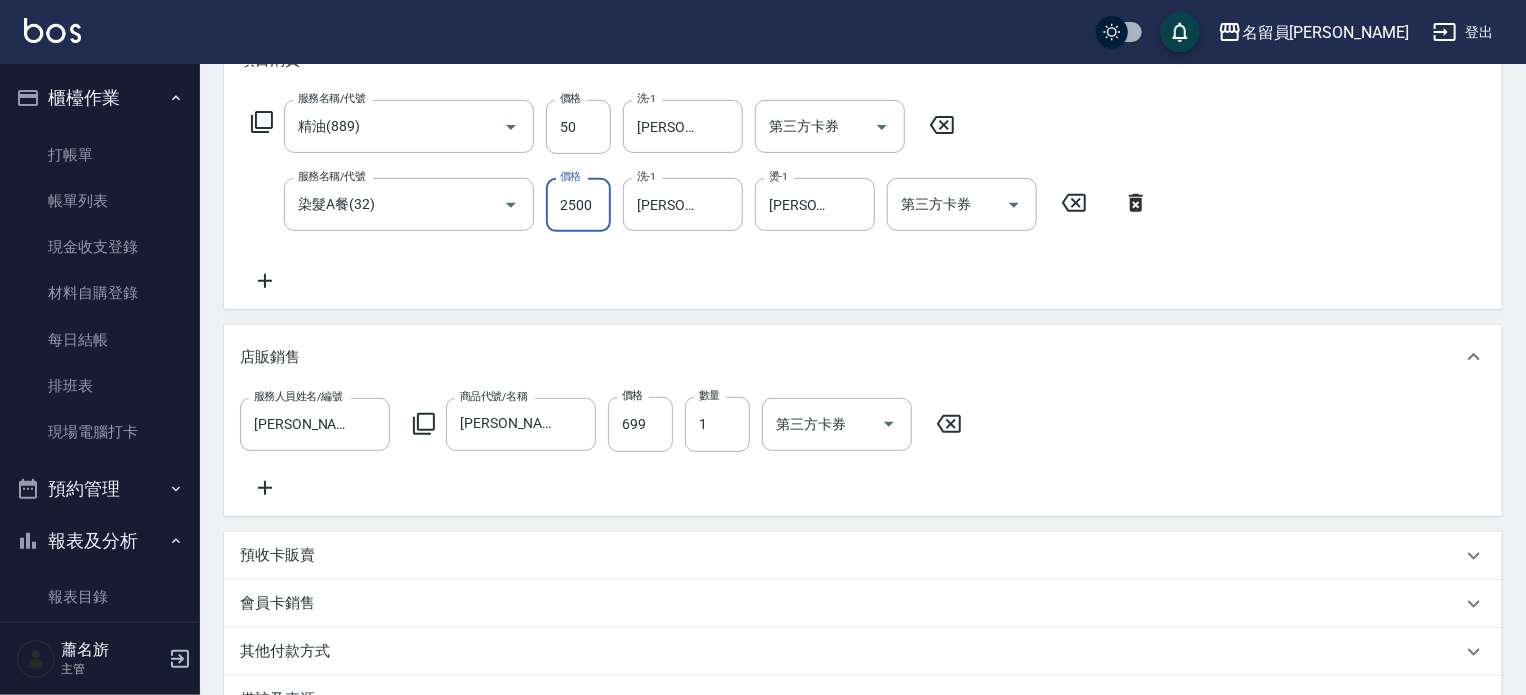 type on "2500" 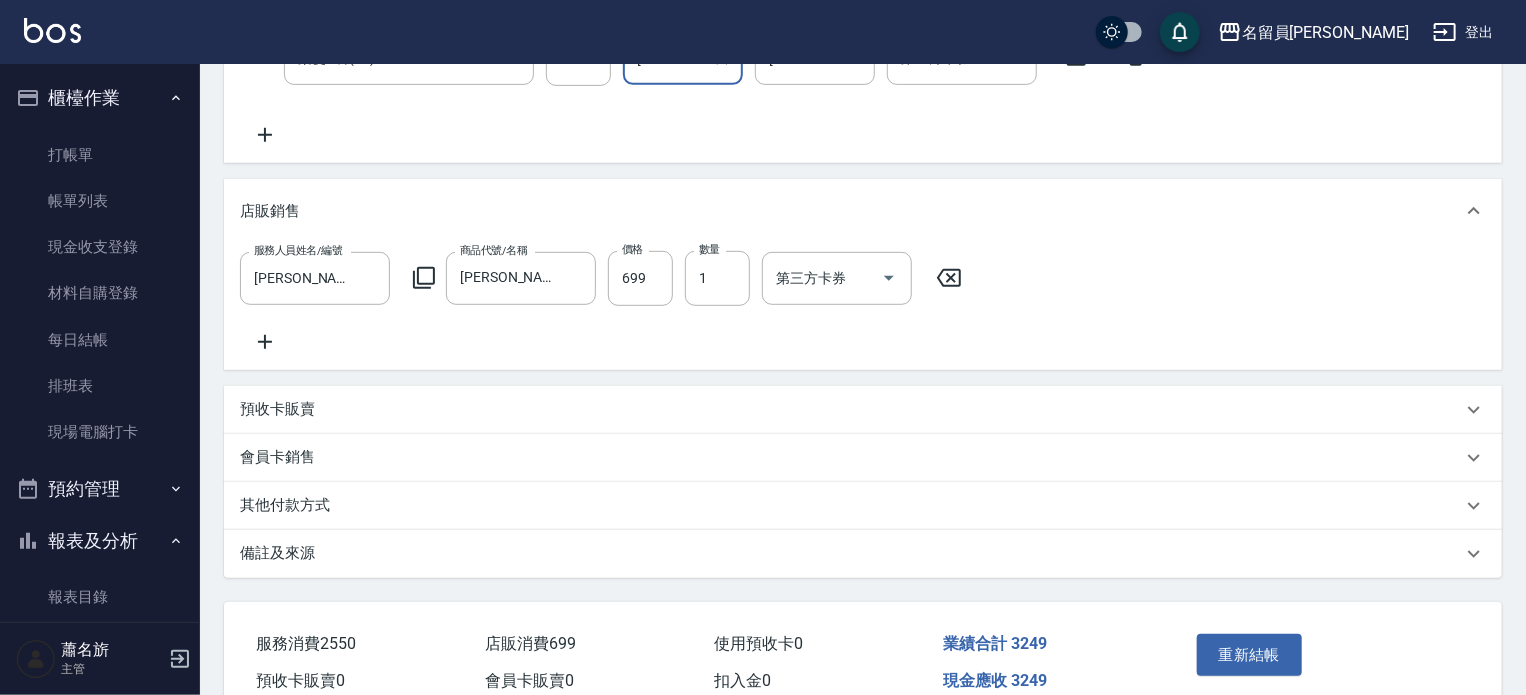 scroll, scrollTop: 556, scrollLeft: 0, axis: vertical 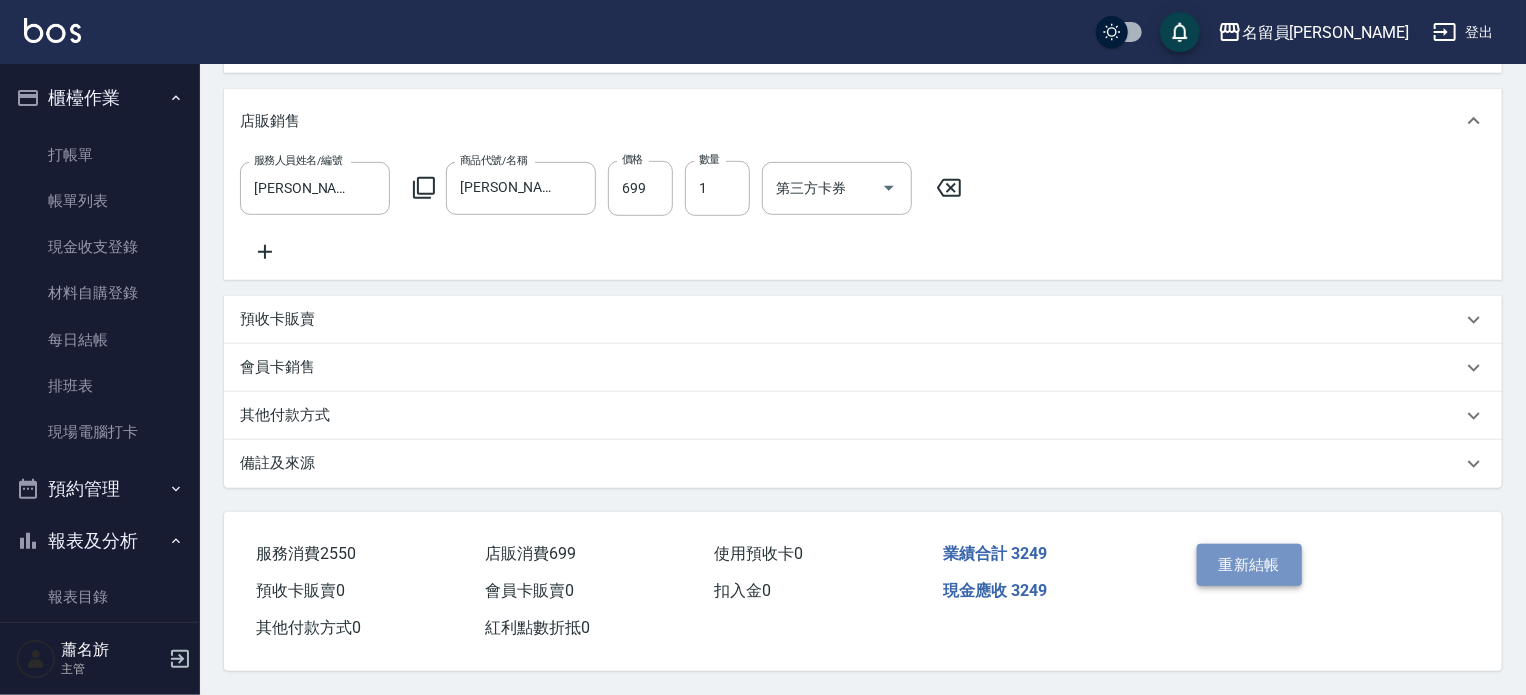 click on "重新結帳" at bounding box center (1250, 565) 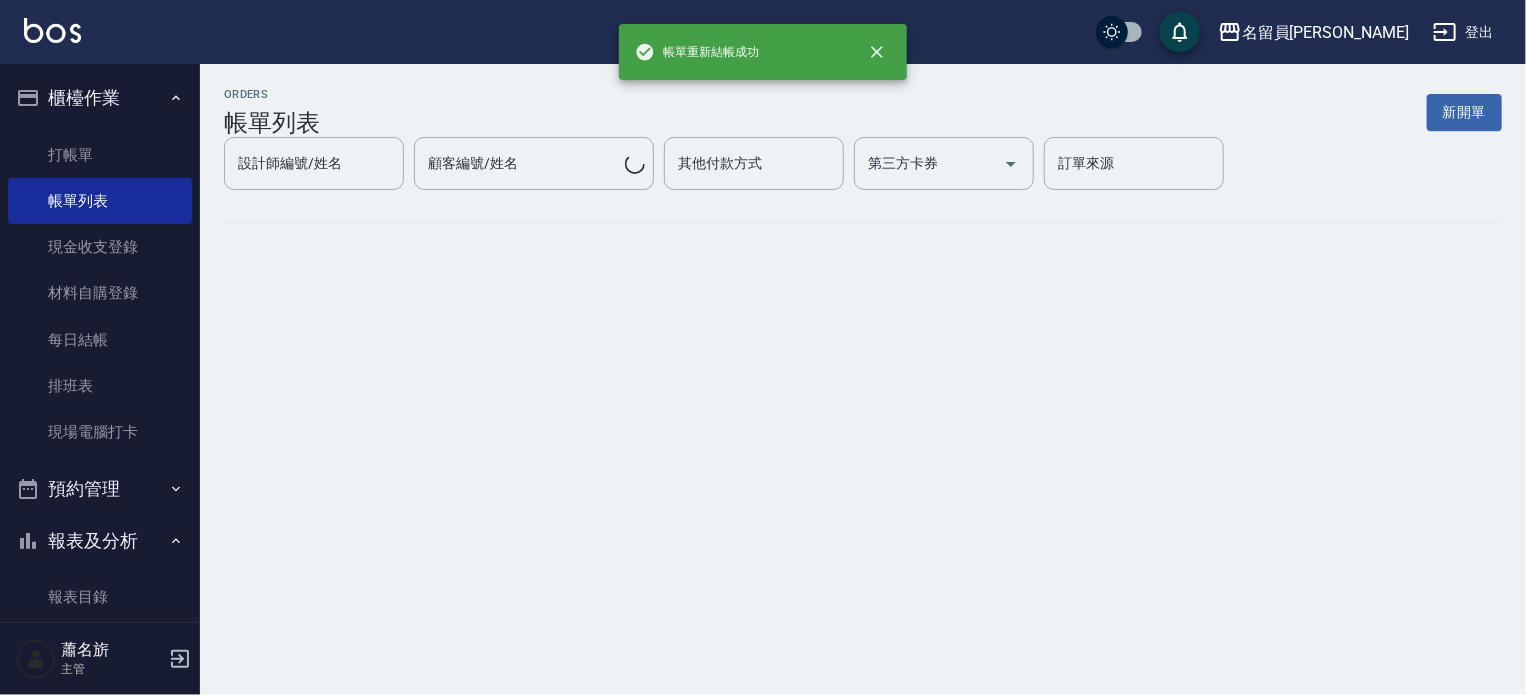 scroll, scrollTop: 0, scrollLeft: 0, axis: both 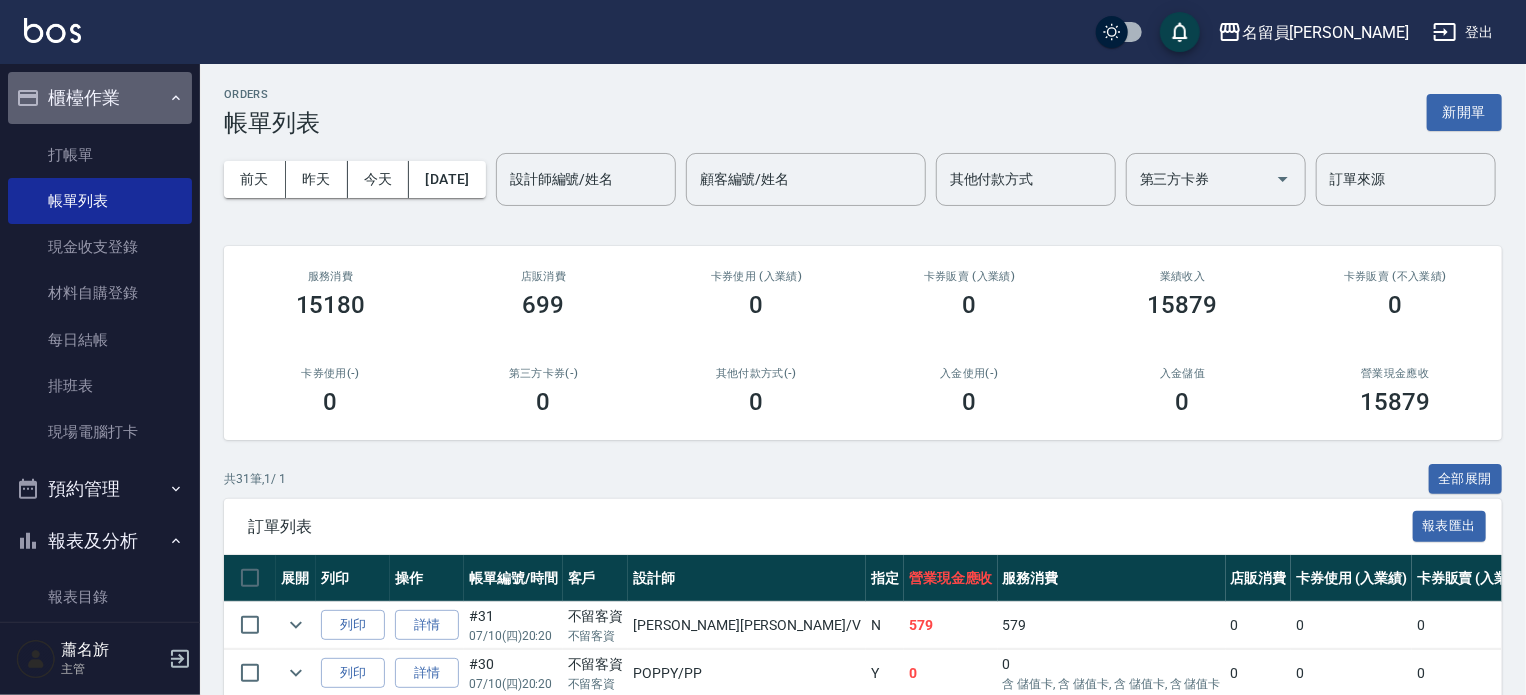 click on "櫃檯作業" at bounding box center [100, 98] 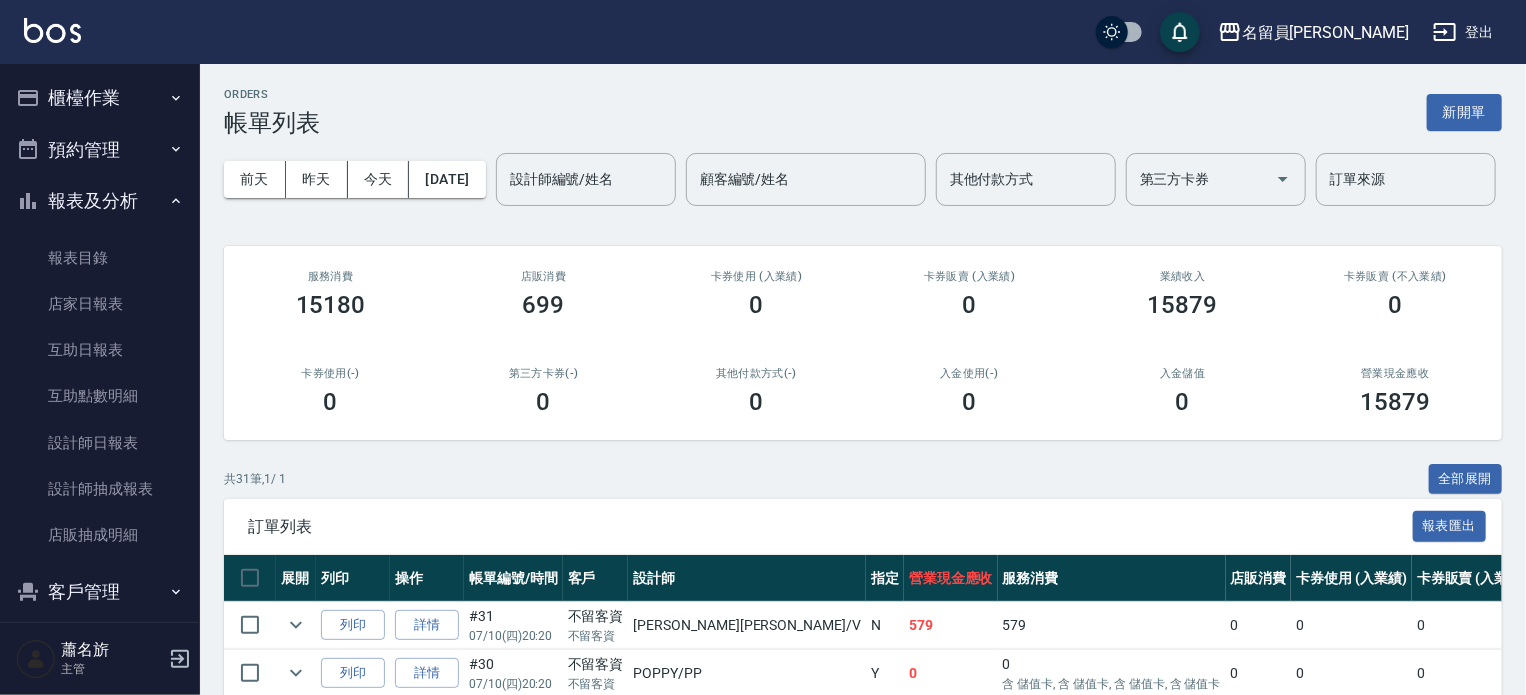 click on "櫃檯作業" at bounding box center [100, 98] 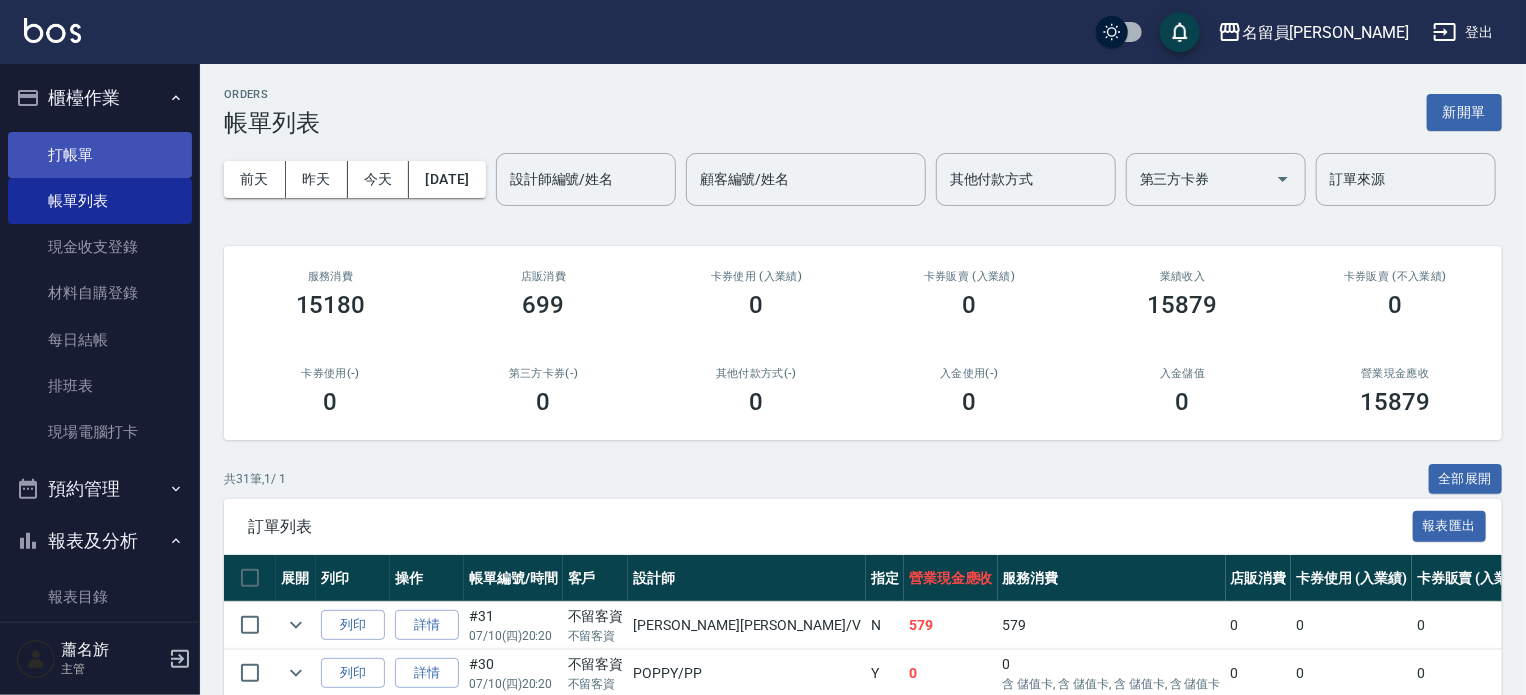 click on "打帳單" at bounding box center (100, 155) 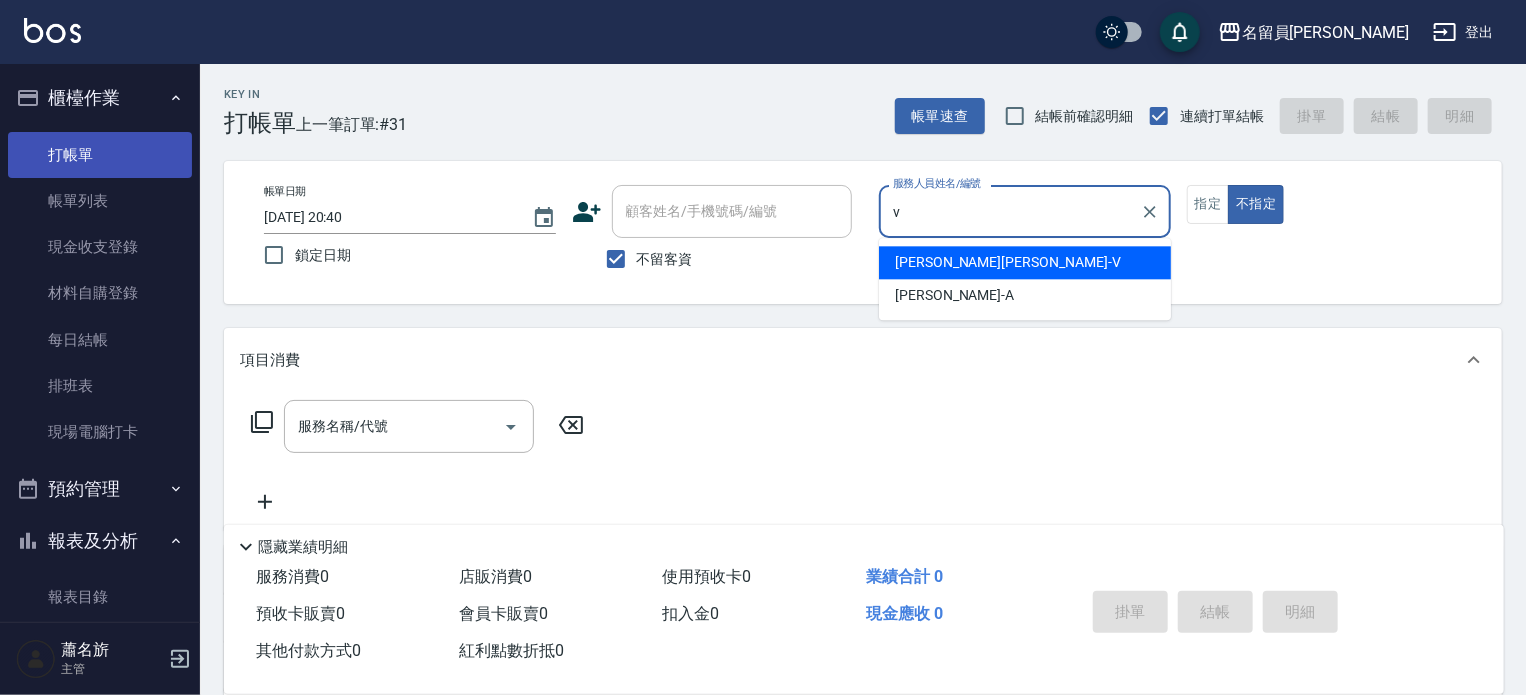 type on "[PERSON_NAME][PERSON_NAME]-V" 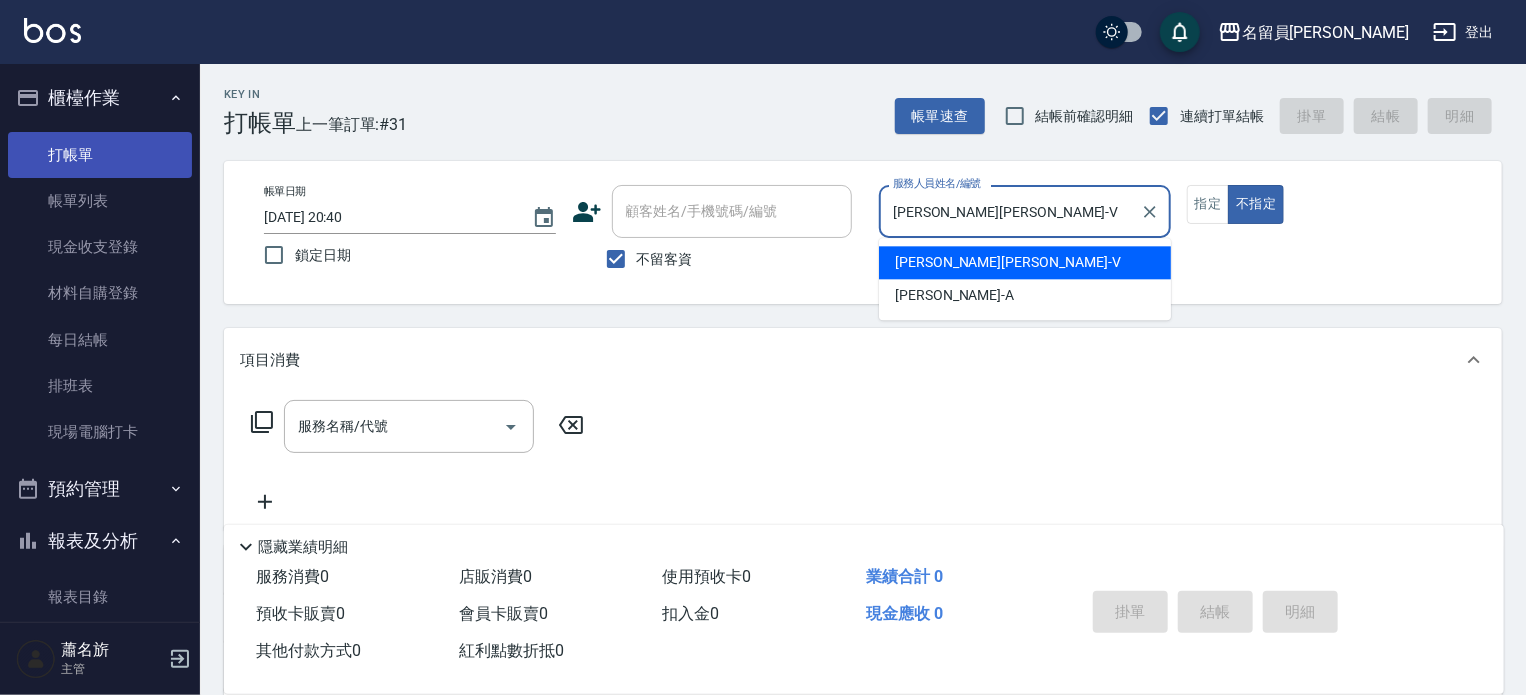 type on "false" 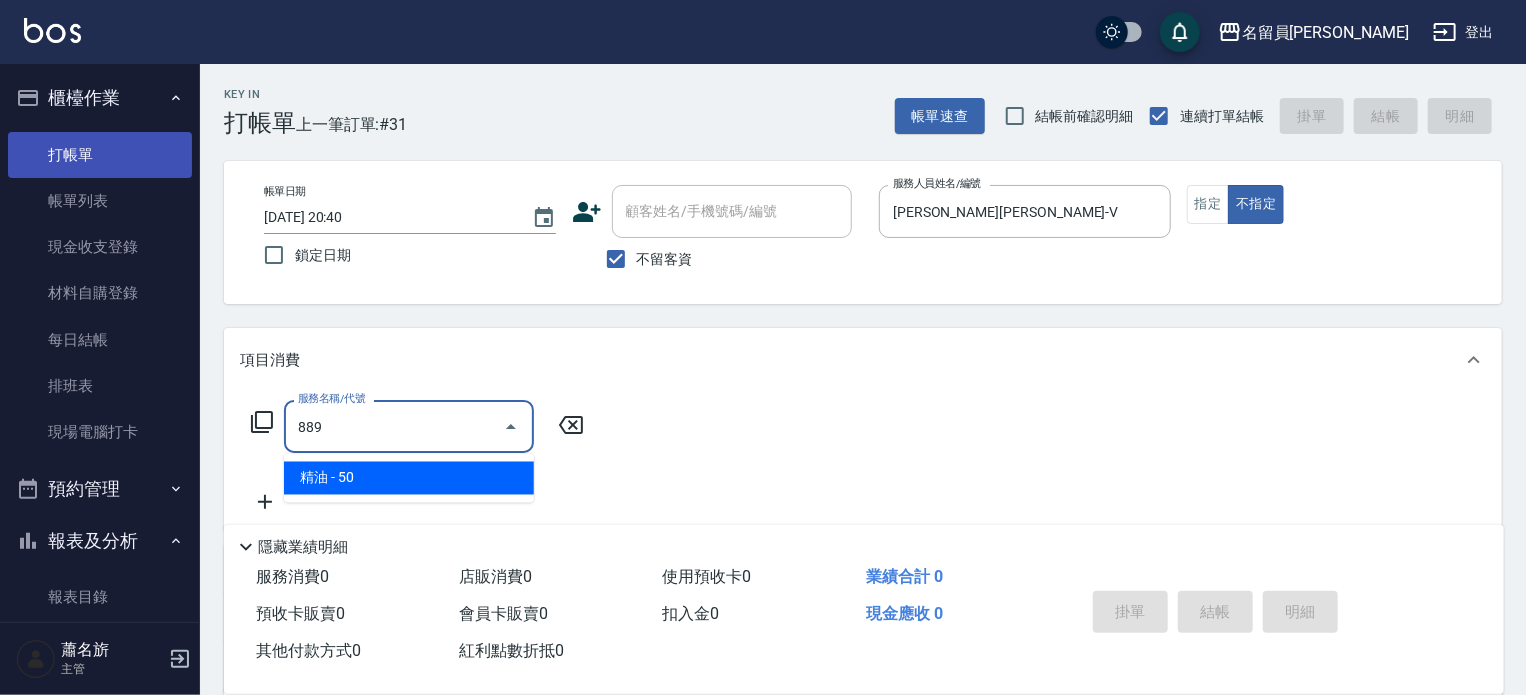 type on "精油(889)" 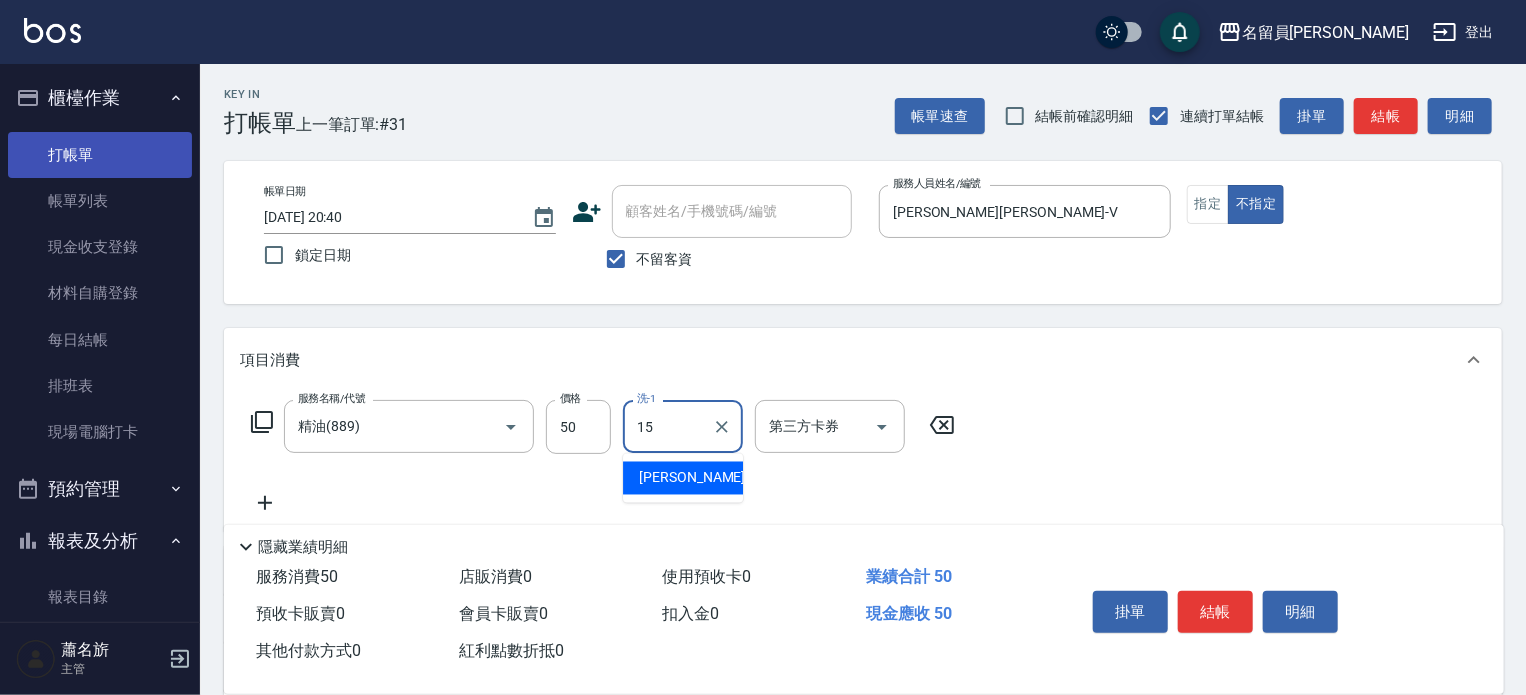 type on "[PERSON_NAME]-15" 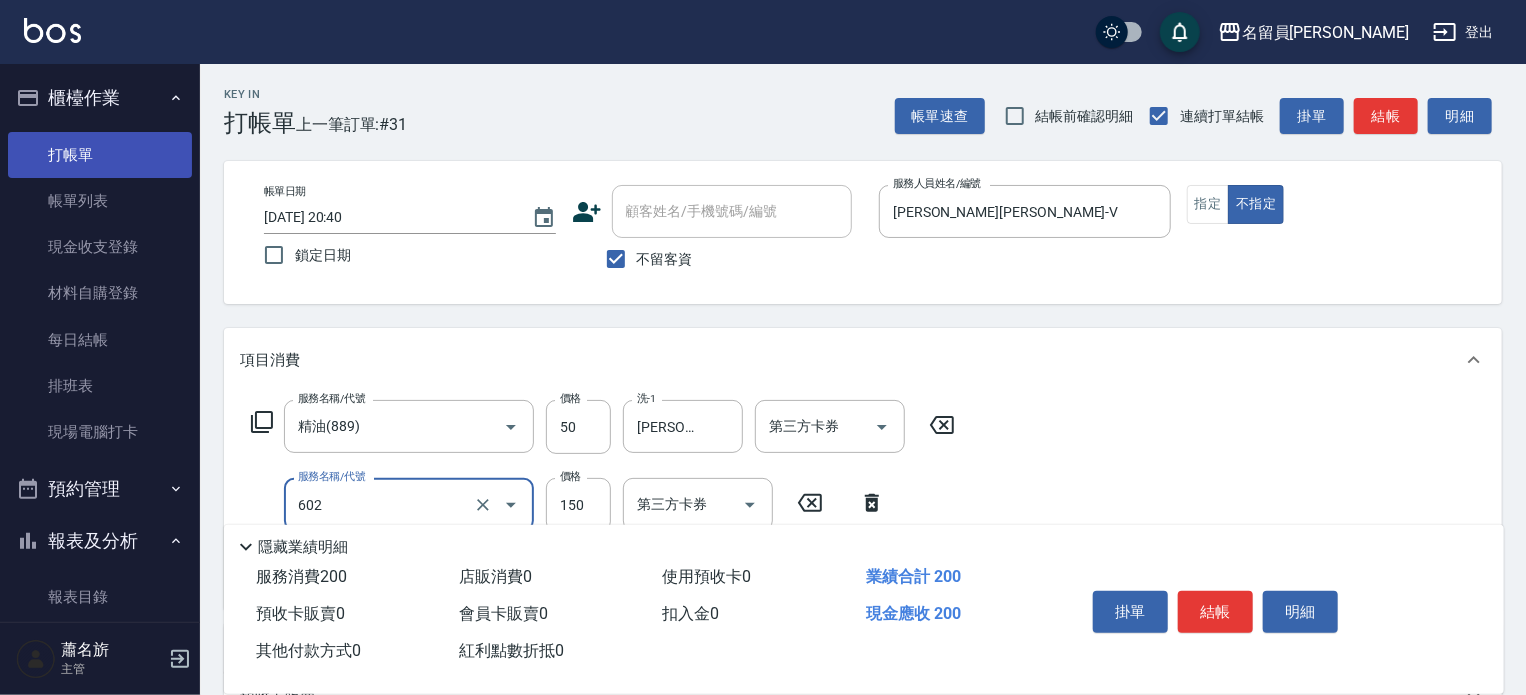 type on "一般洗髮(602)" 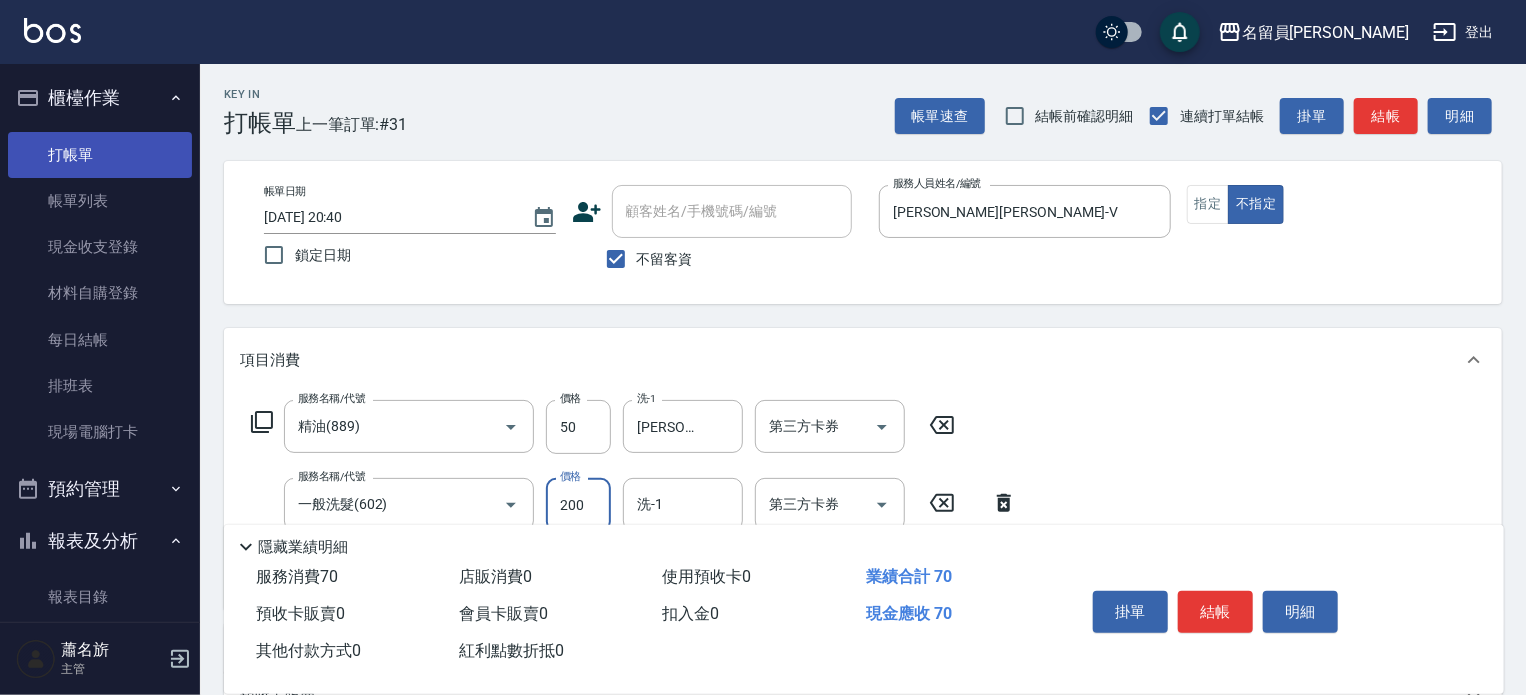 type on "200" 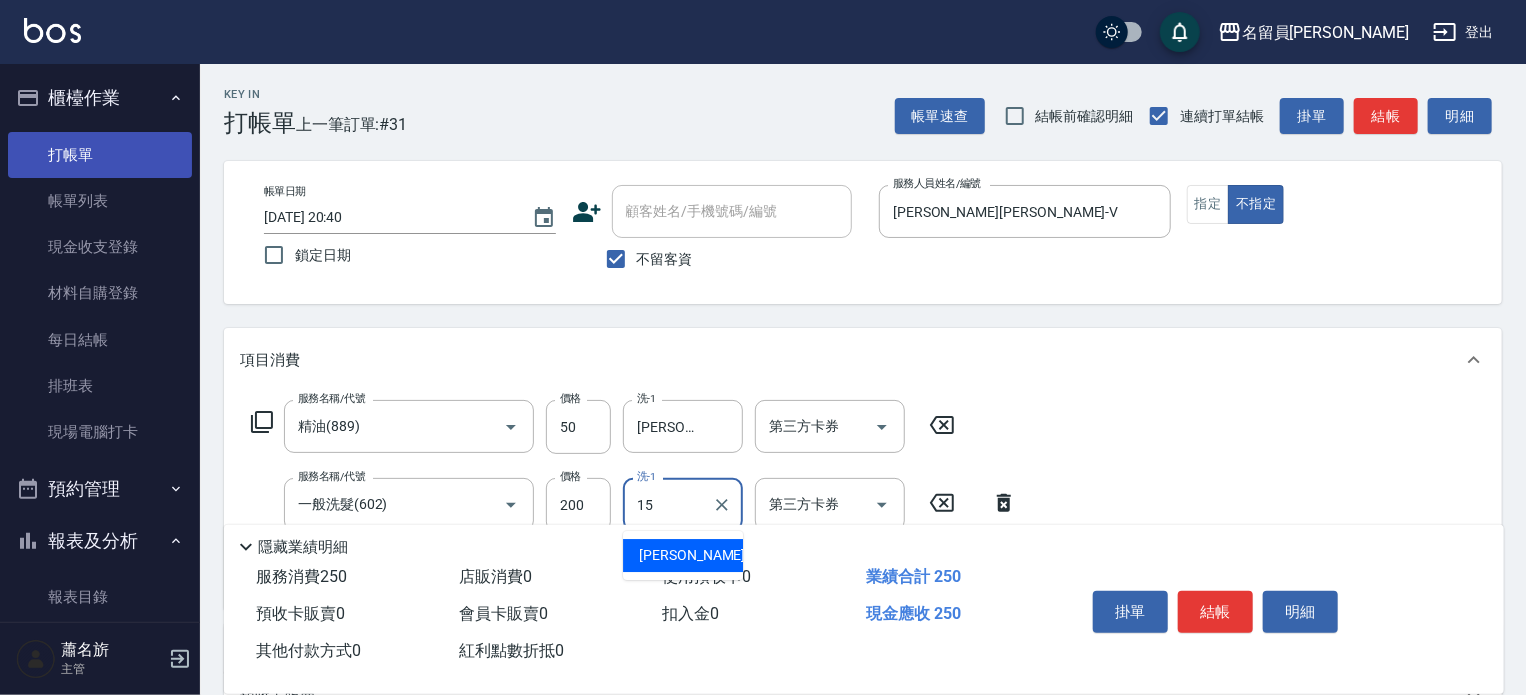 type on "[PERSON_NAME]-15" 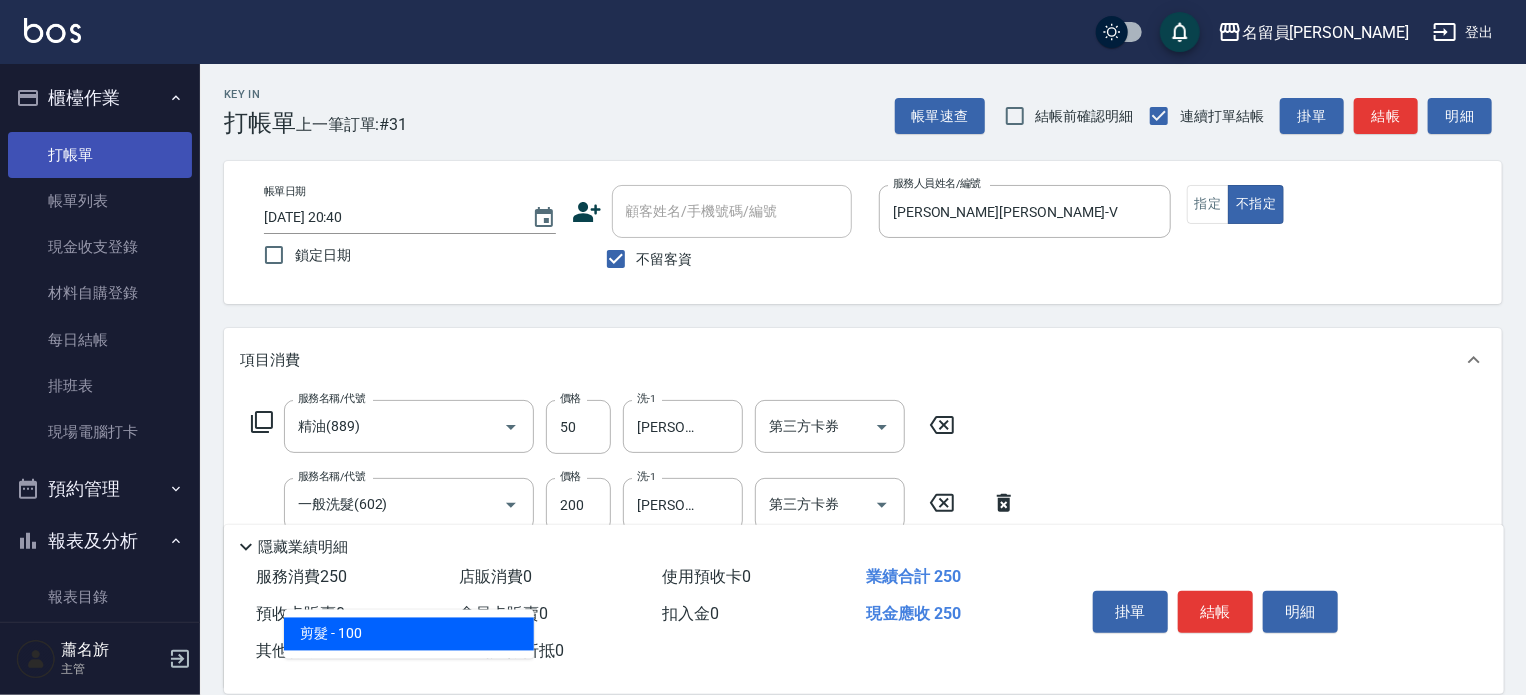 type on "剪髮(302)" 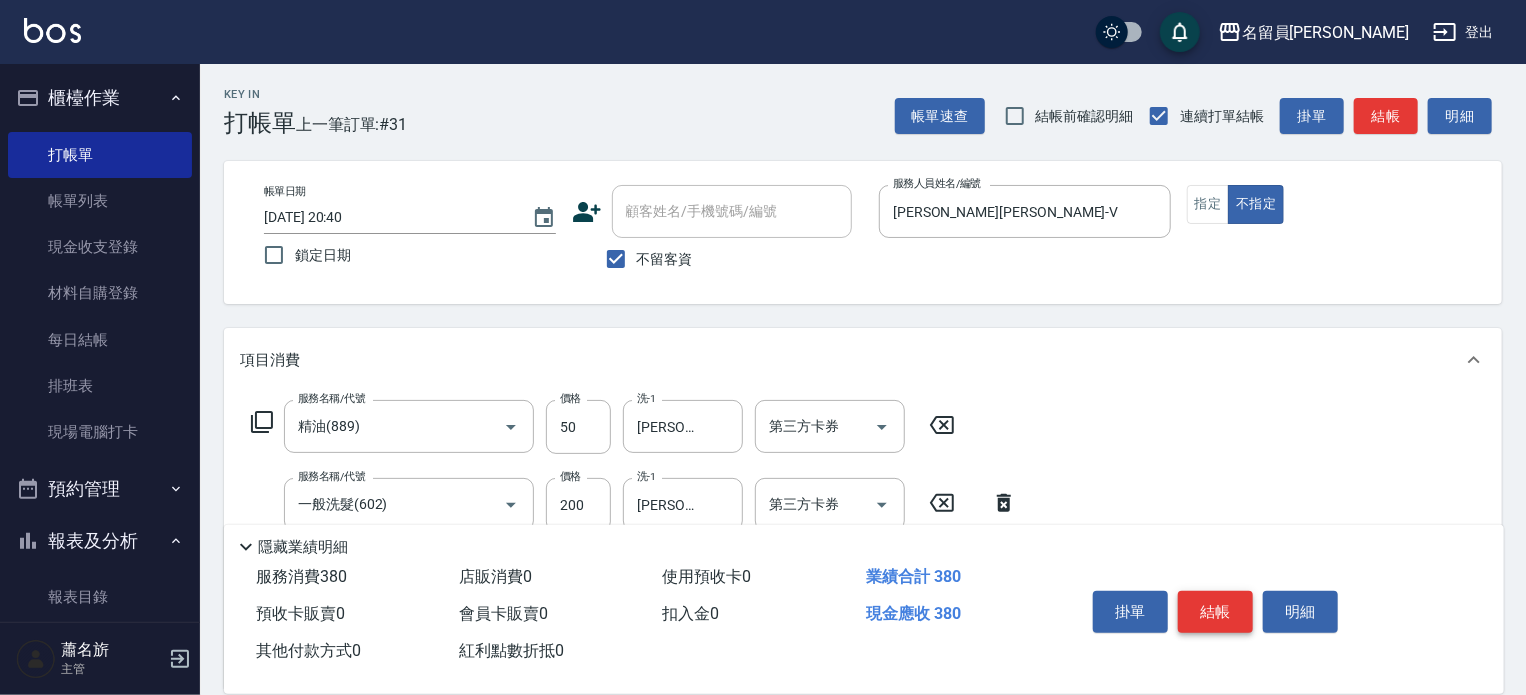 type on "130" 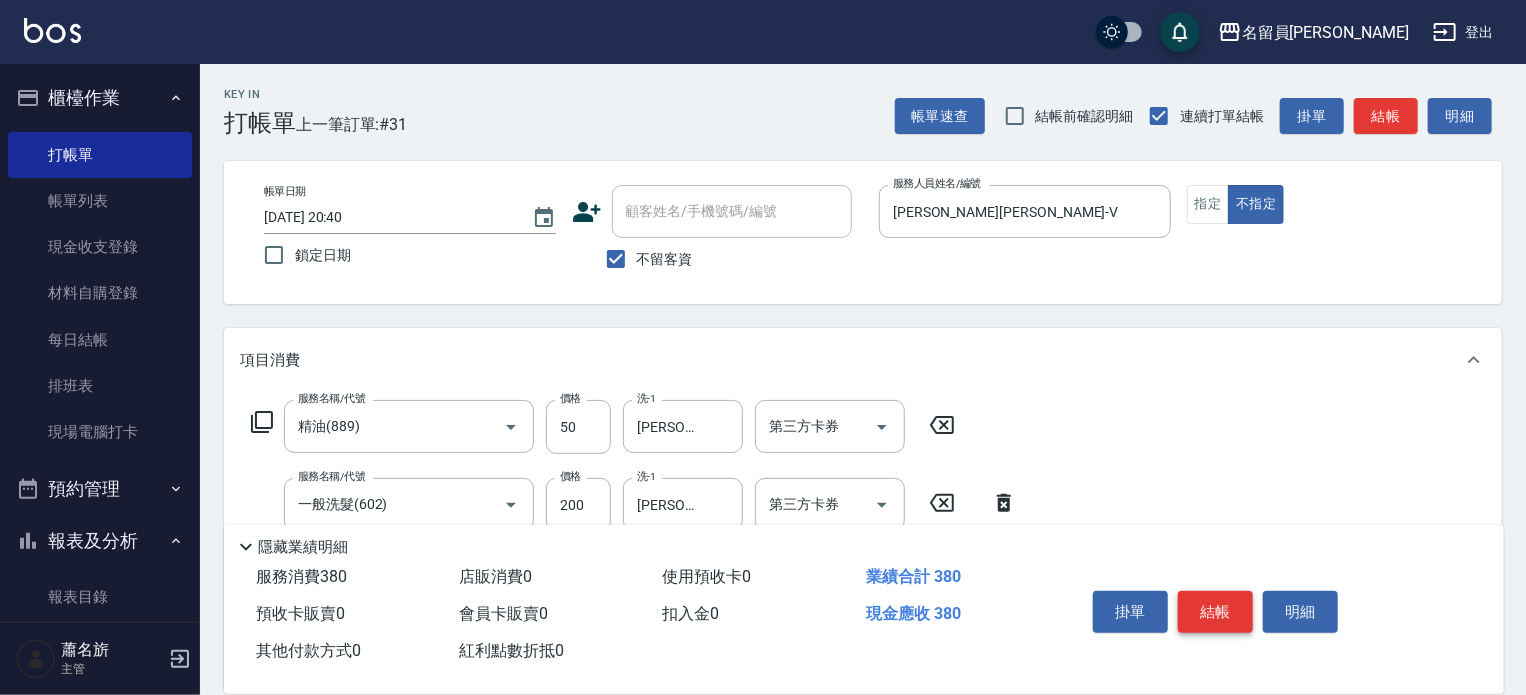 click on "結帳" at bounding box center (1215, 612) 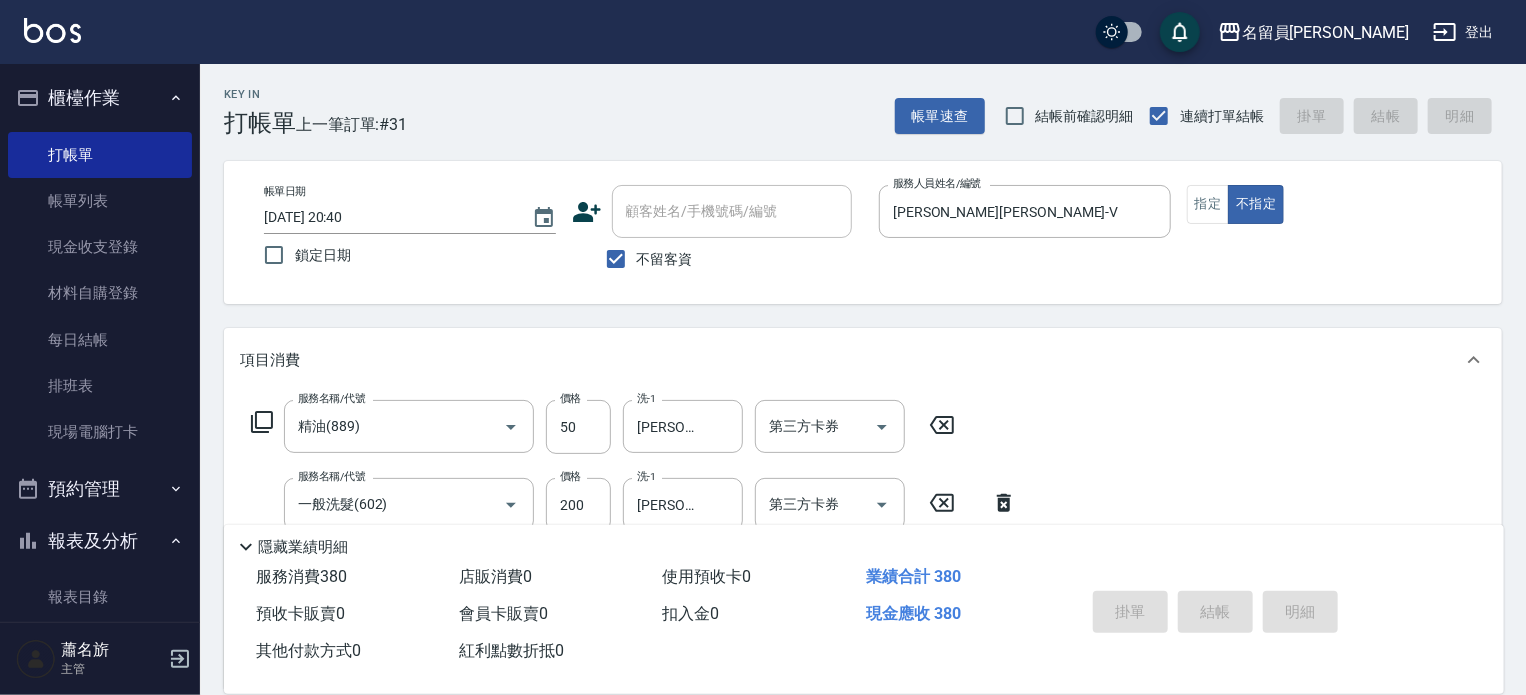 type 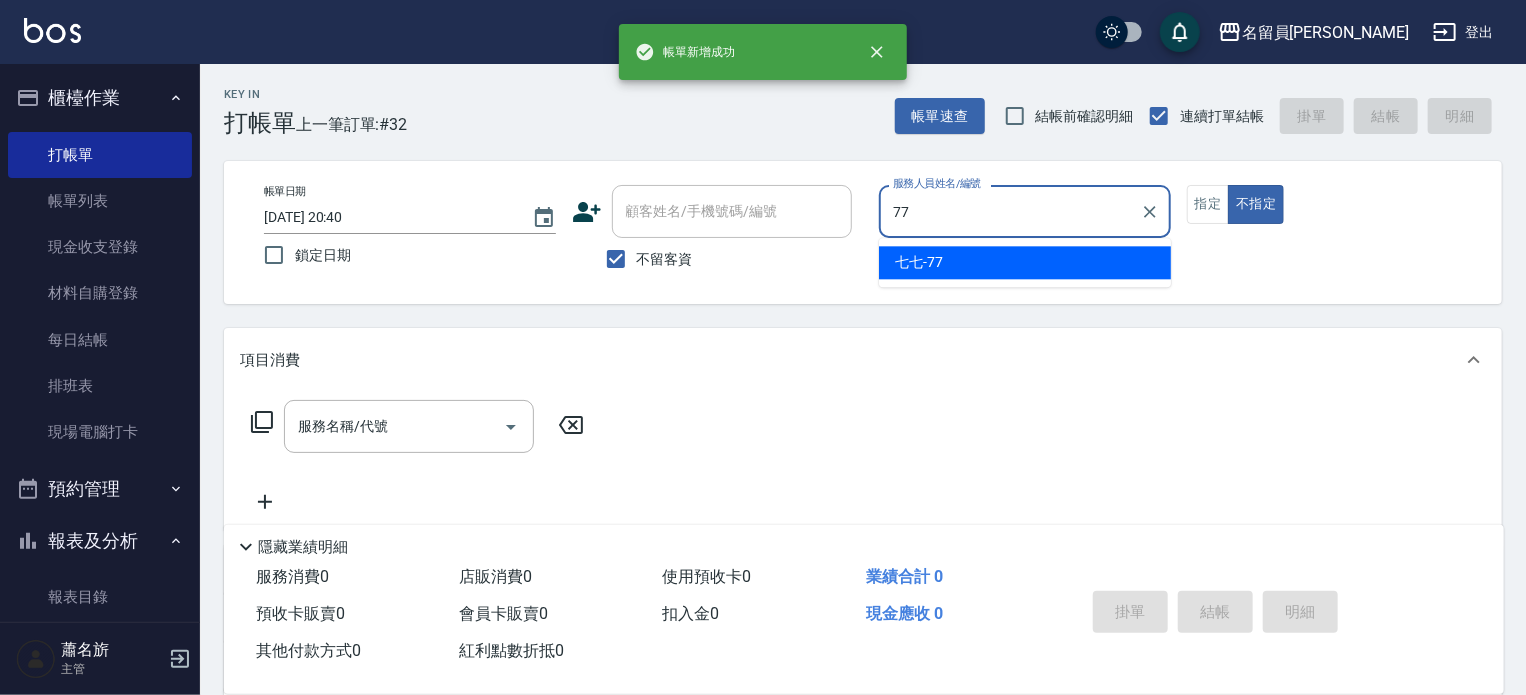 type on "七七-77" 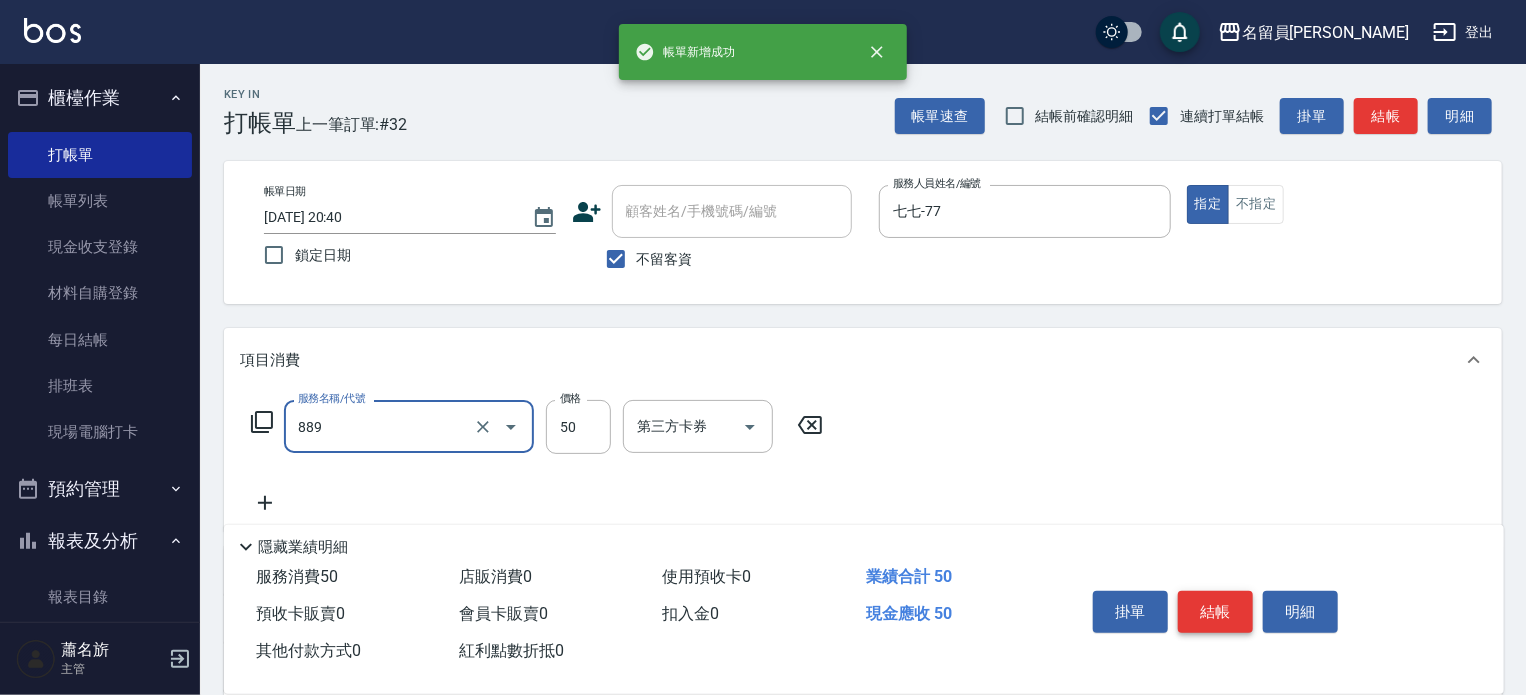 type on "精油(889)" 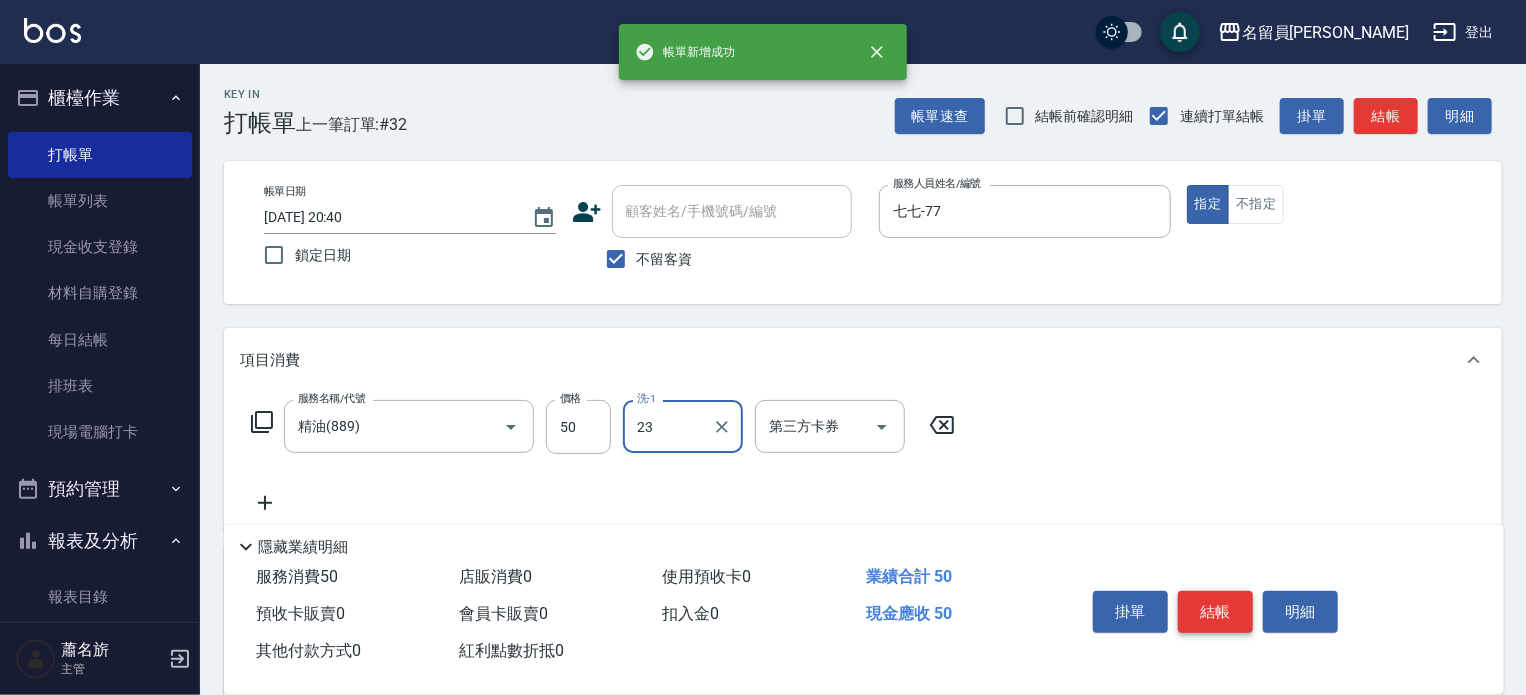 type on "[PERSON_NAME]-23" 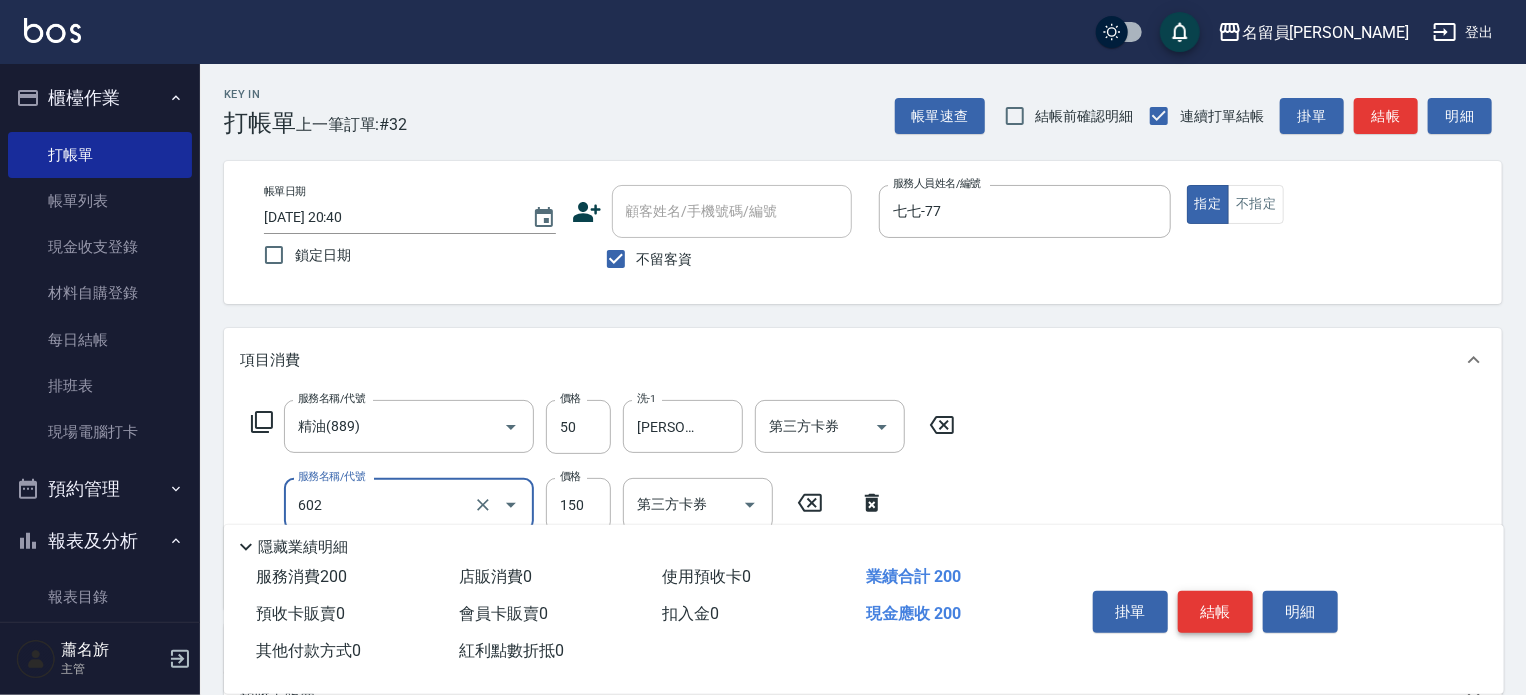 type on "一般洗髮(602)" 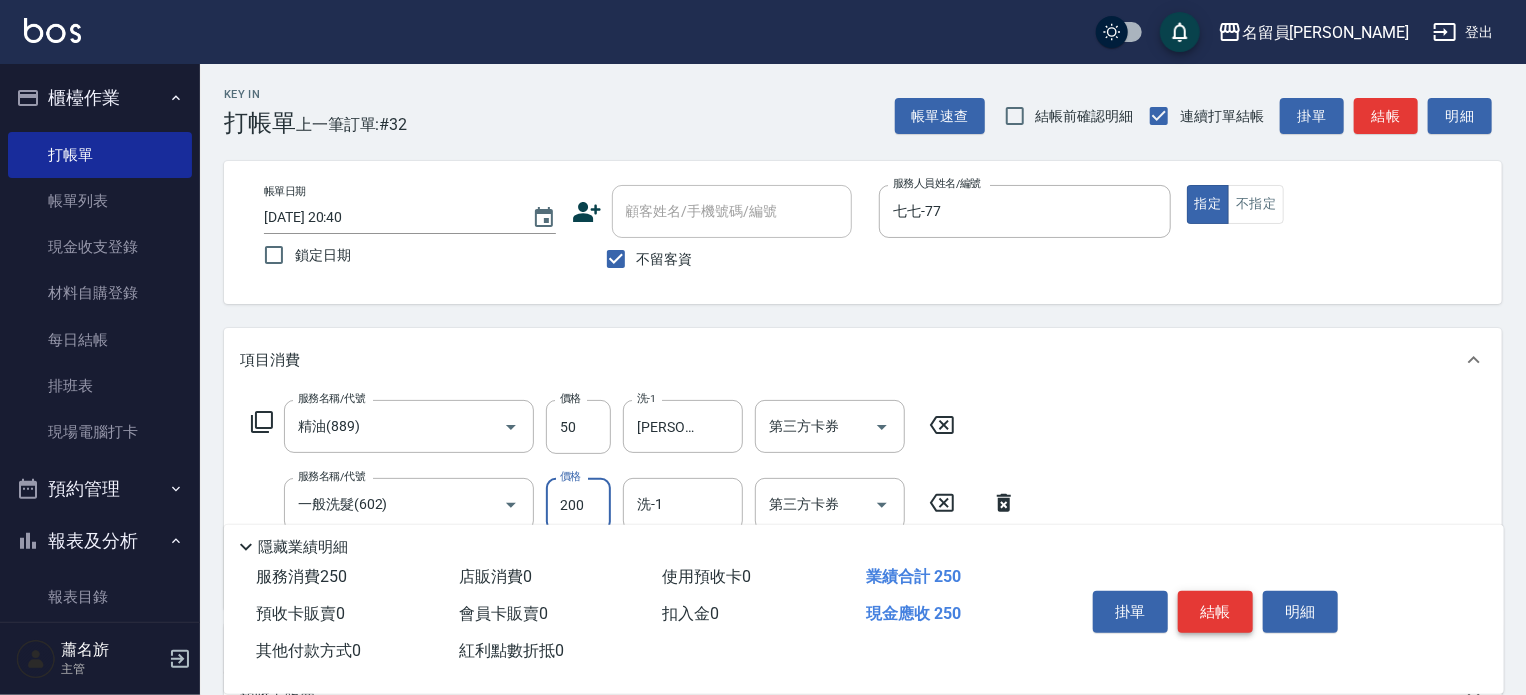 type on "200" 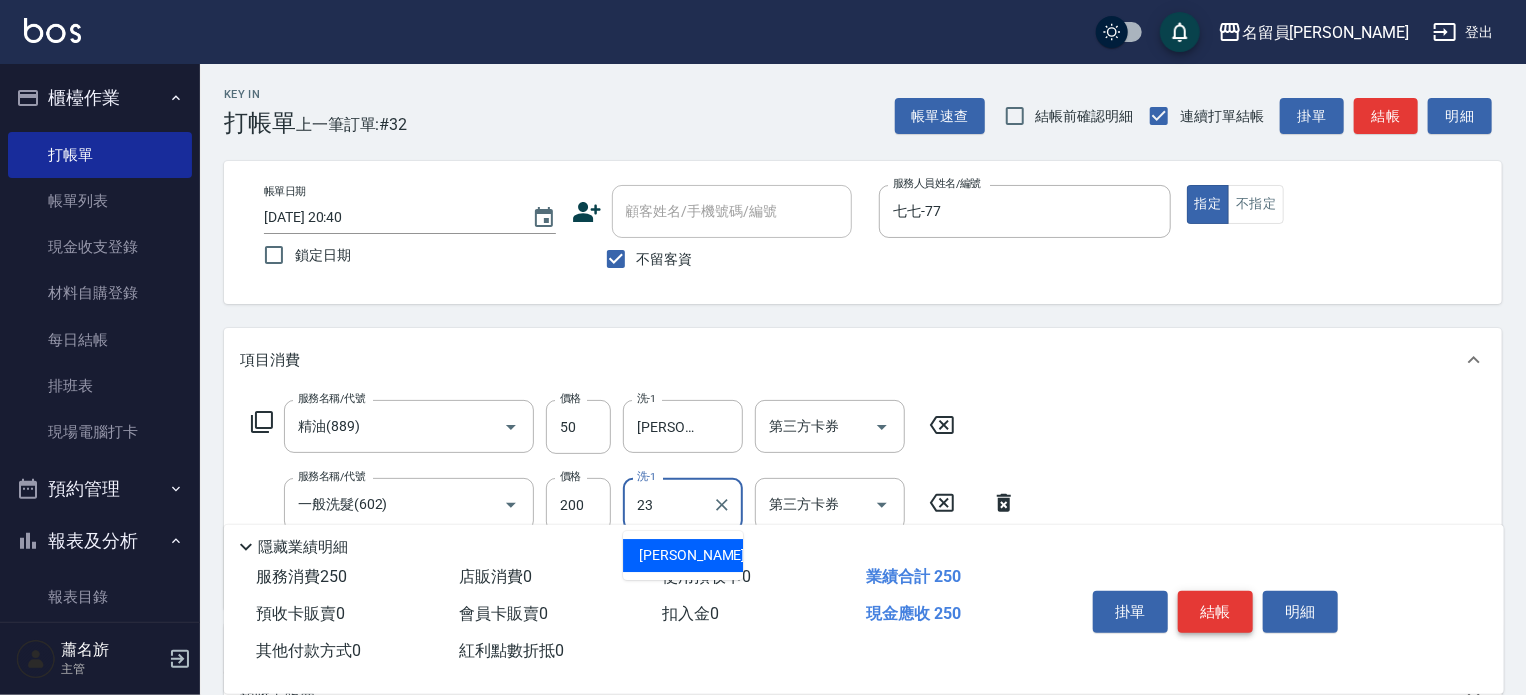 type on "[PERSON_NAME]-23" 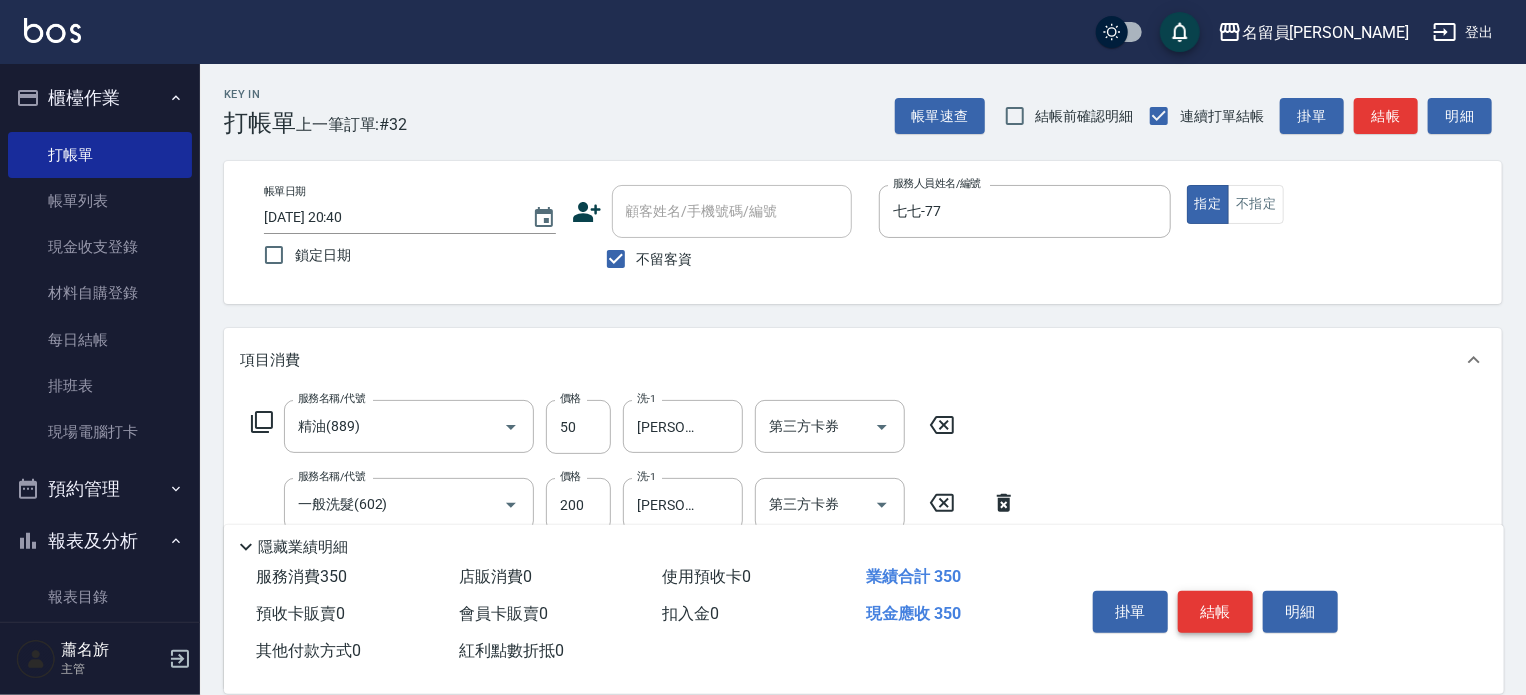 type on "剪髮(302)" 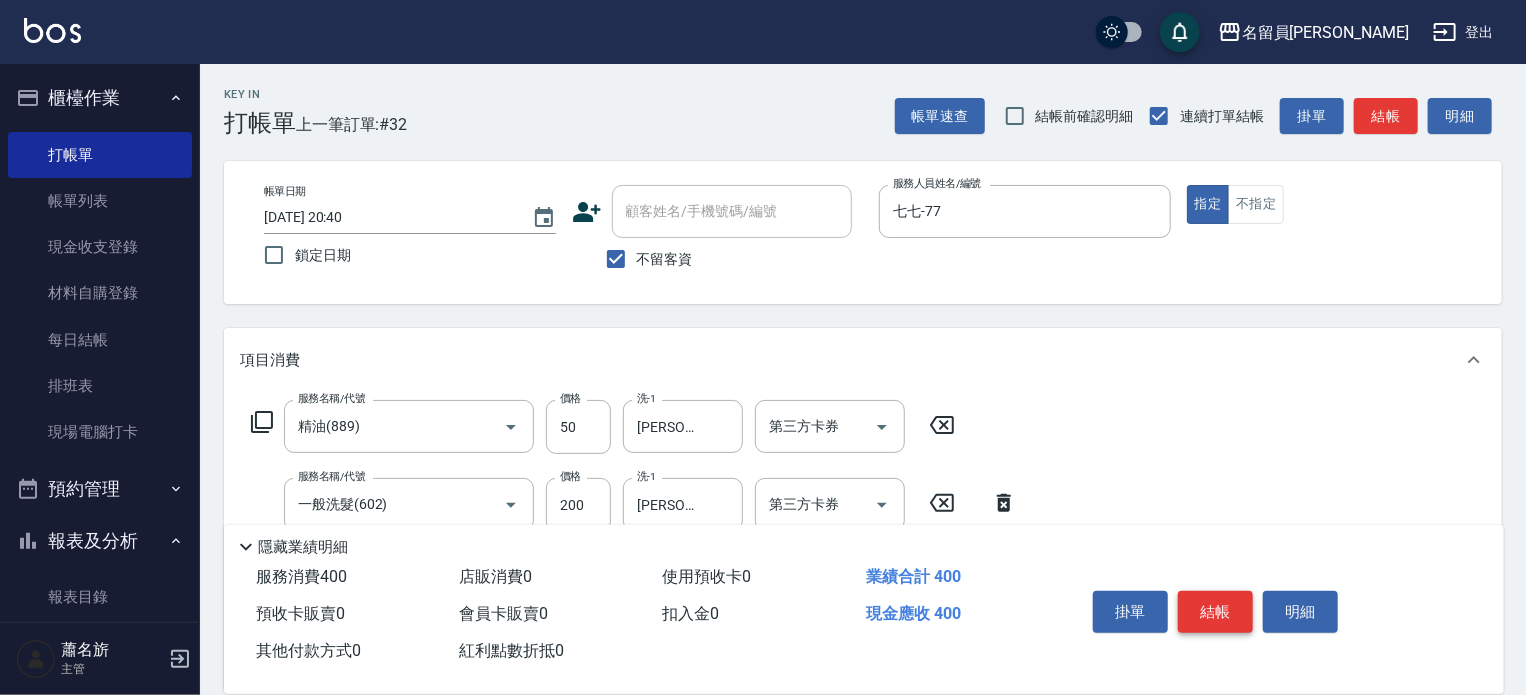 type on "150" 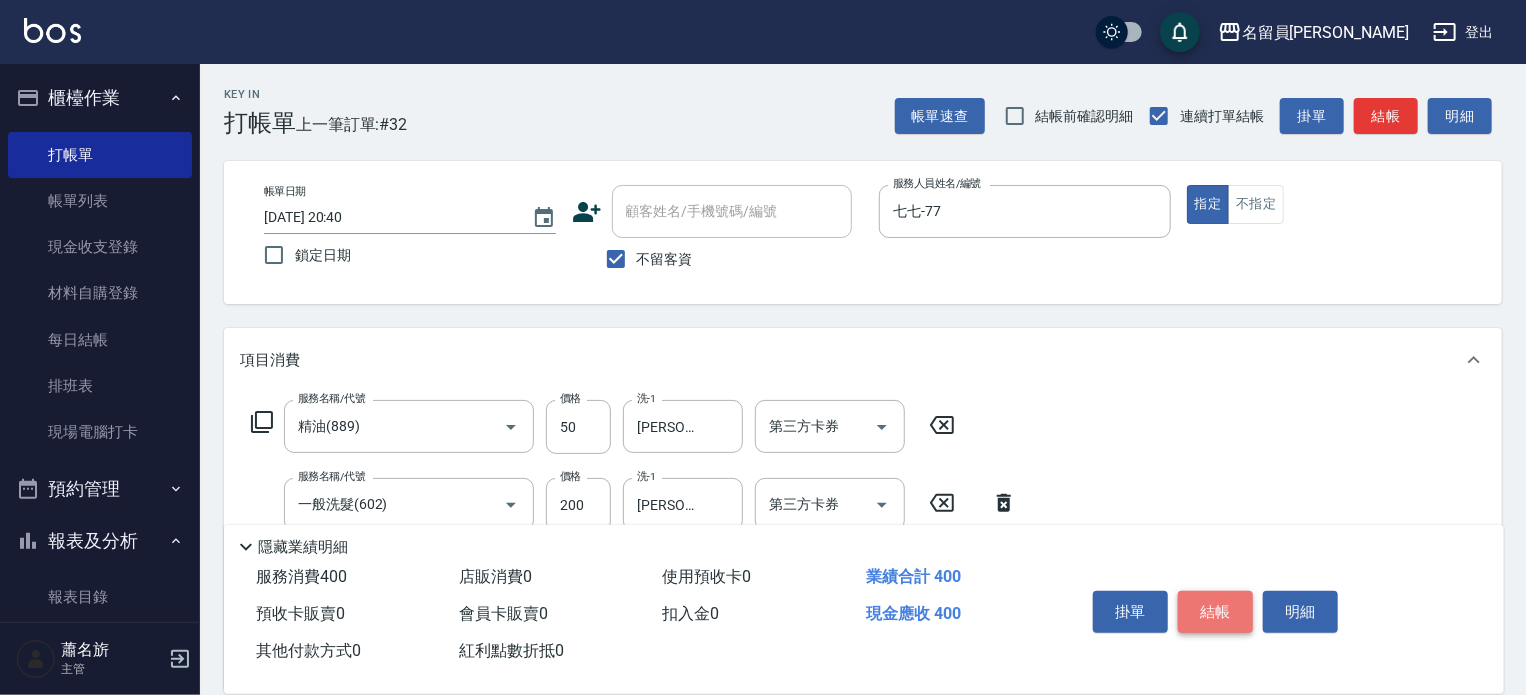 click on "結帳" at bounding box center [1215, 612] 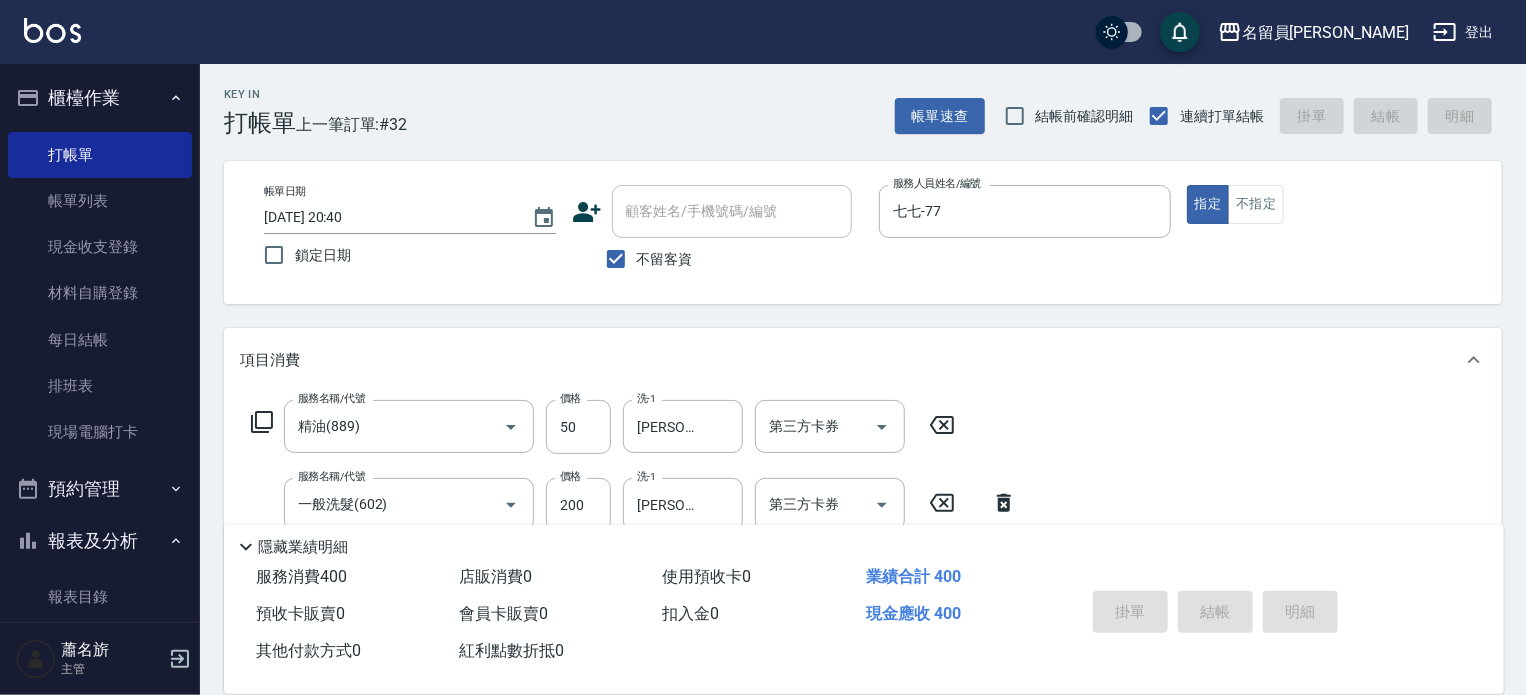 type 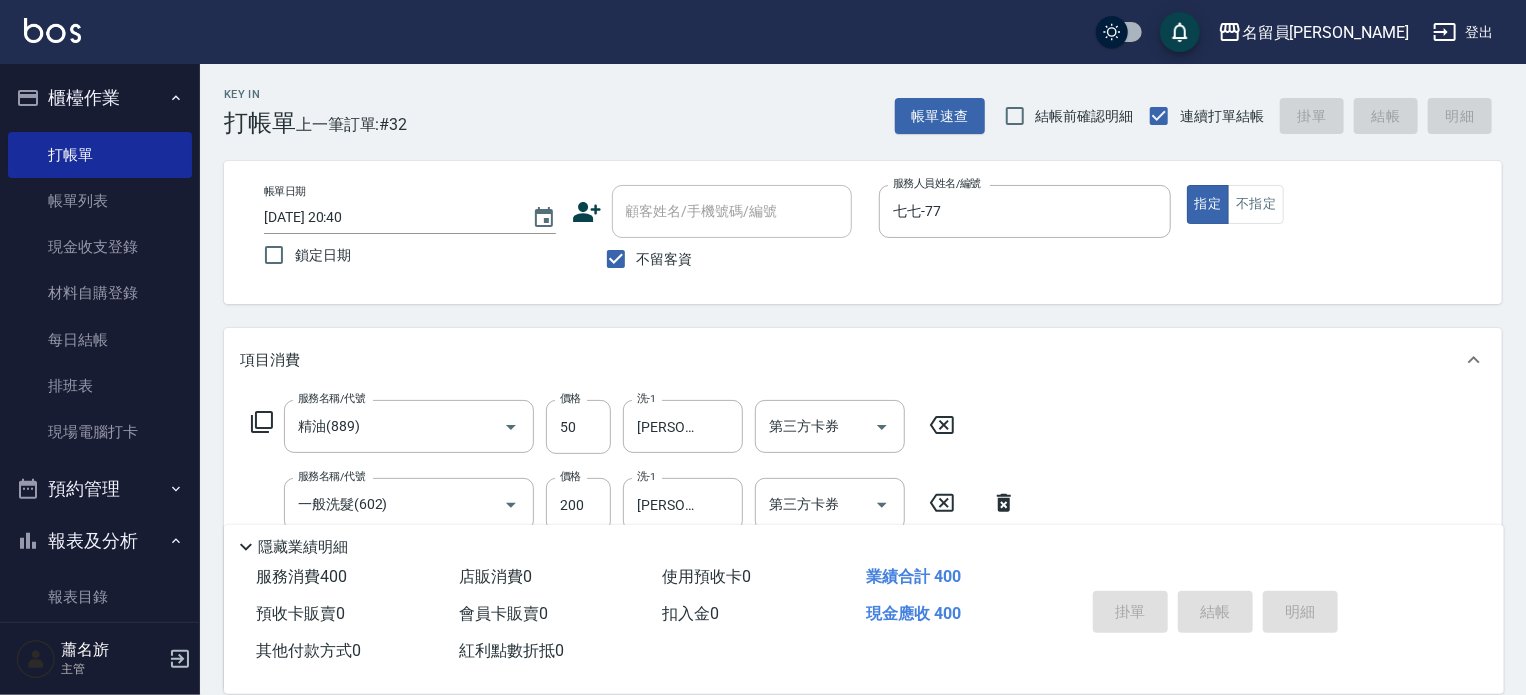type 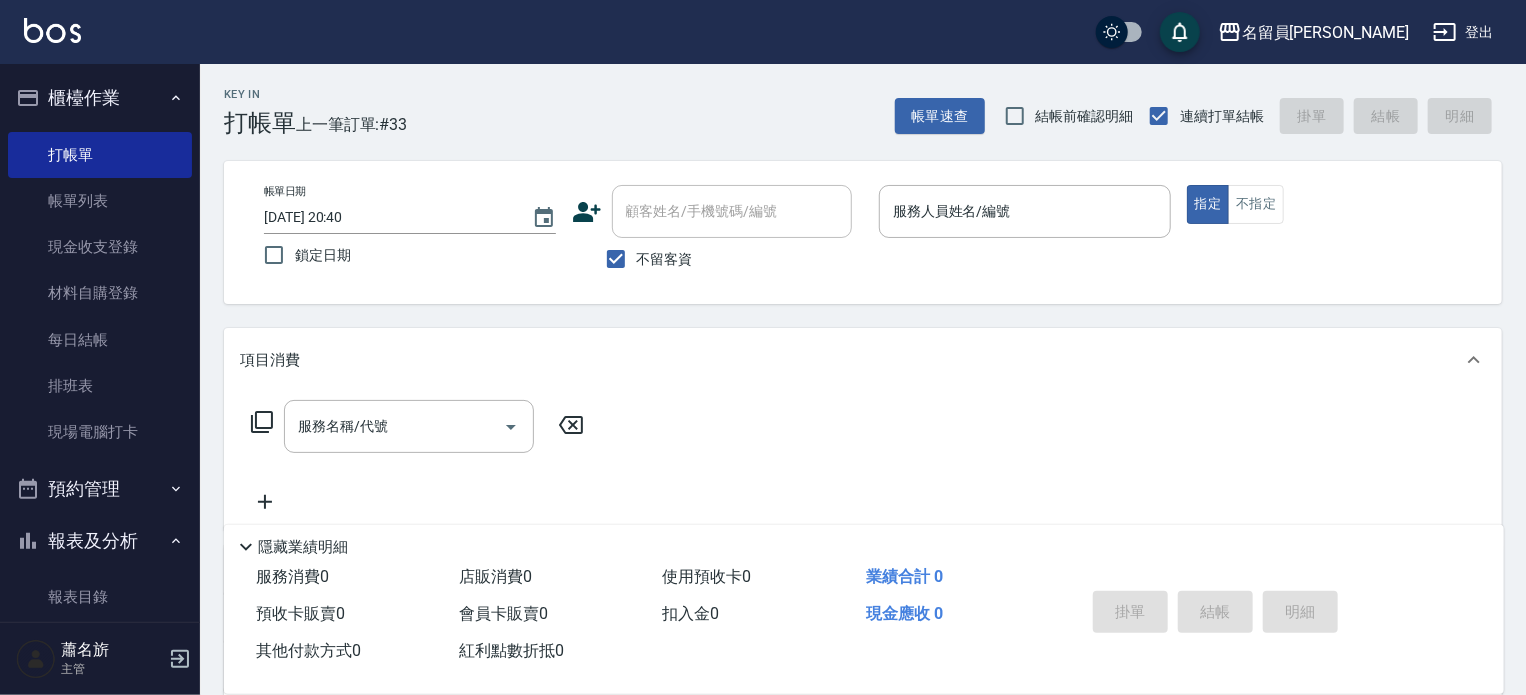 drag, startPoint x: 1084, startPoint y: 166, endPoint x: 1076, endPoint y: 183, distance: 18.788294 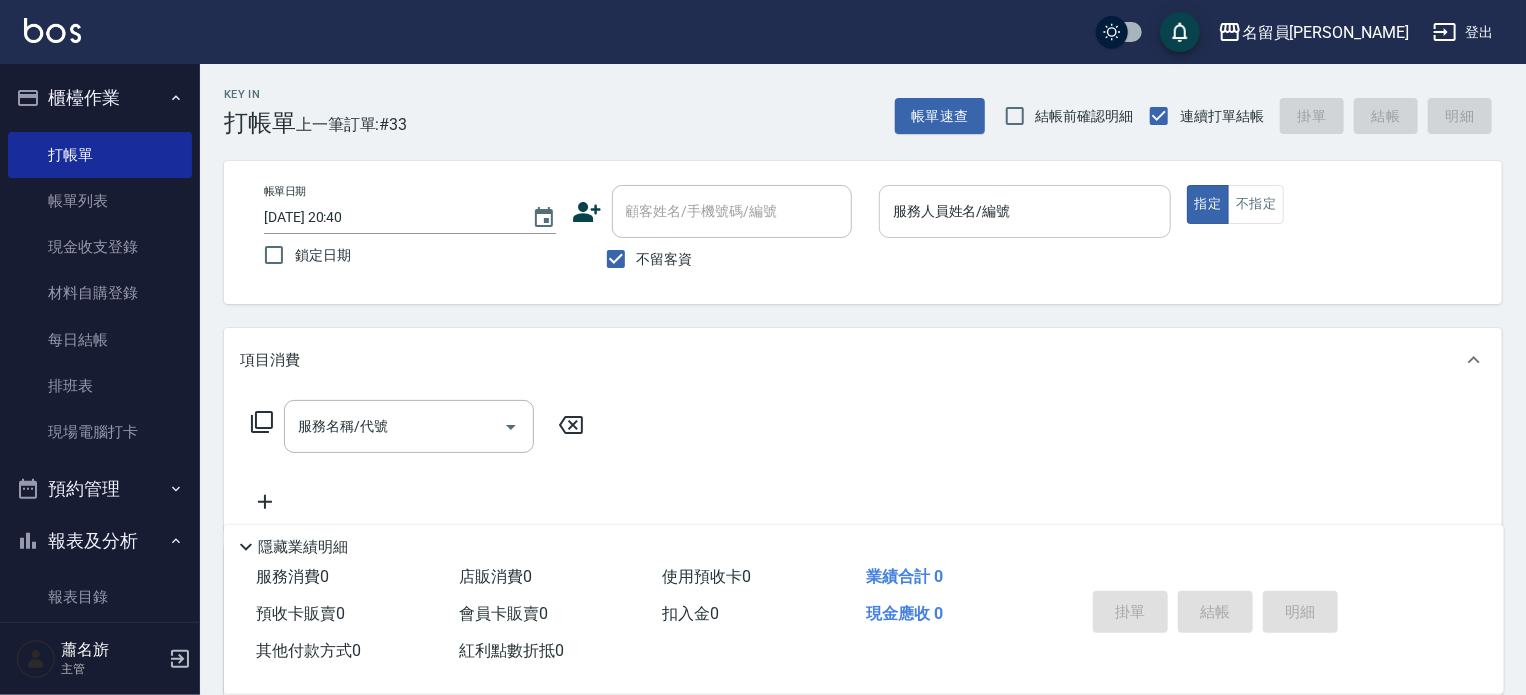 click on "服務人員姓名/編號" at bounding box center (1025, 211) 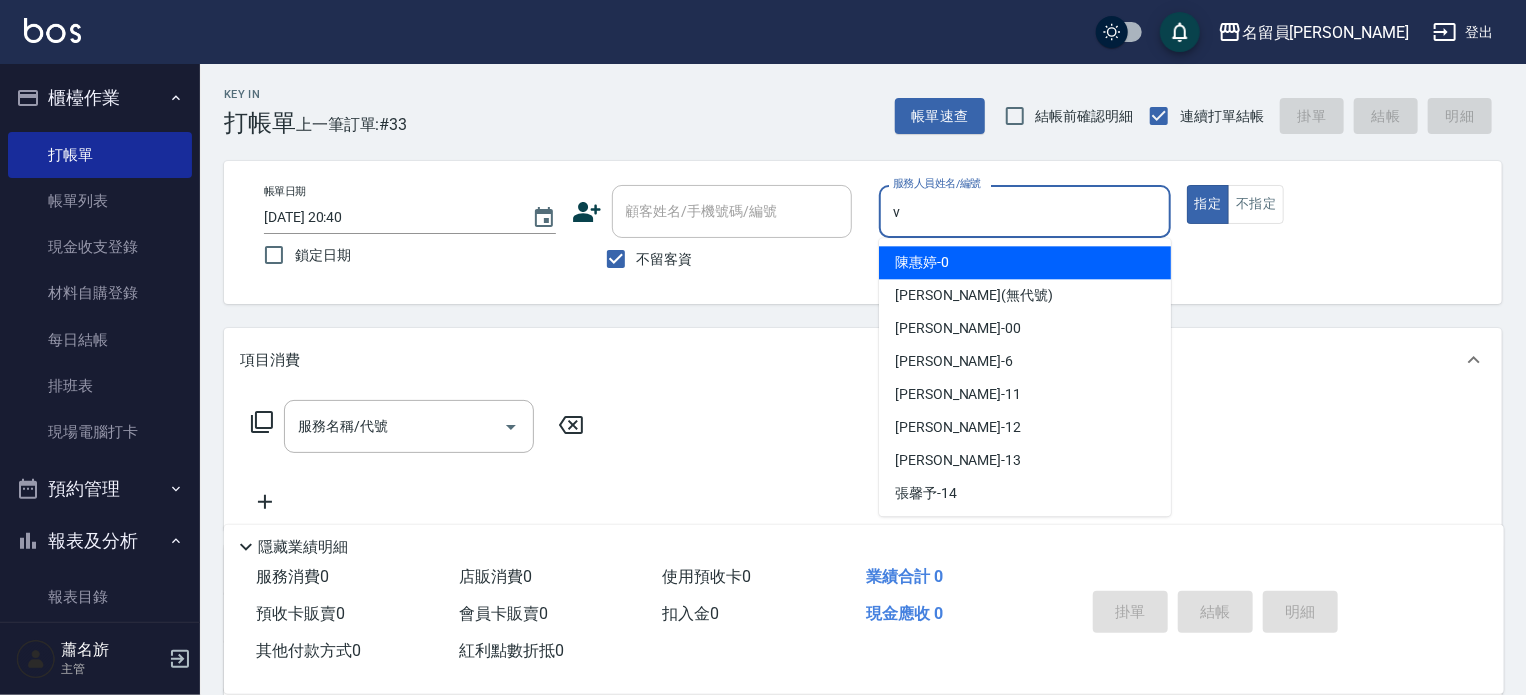 type on "[PERSON_NAME][PERSON_NAME]-V" 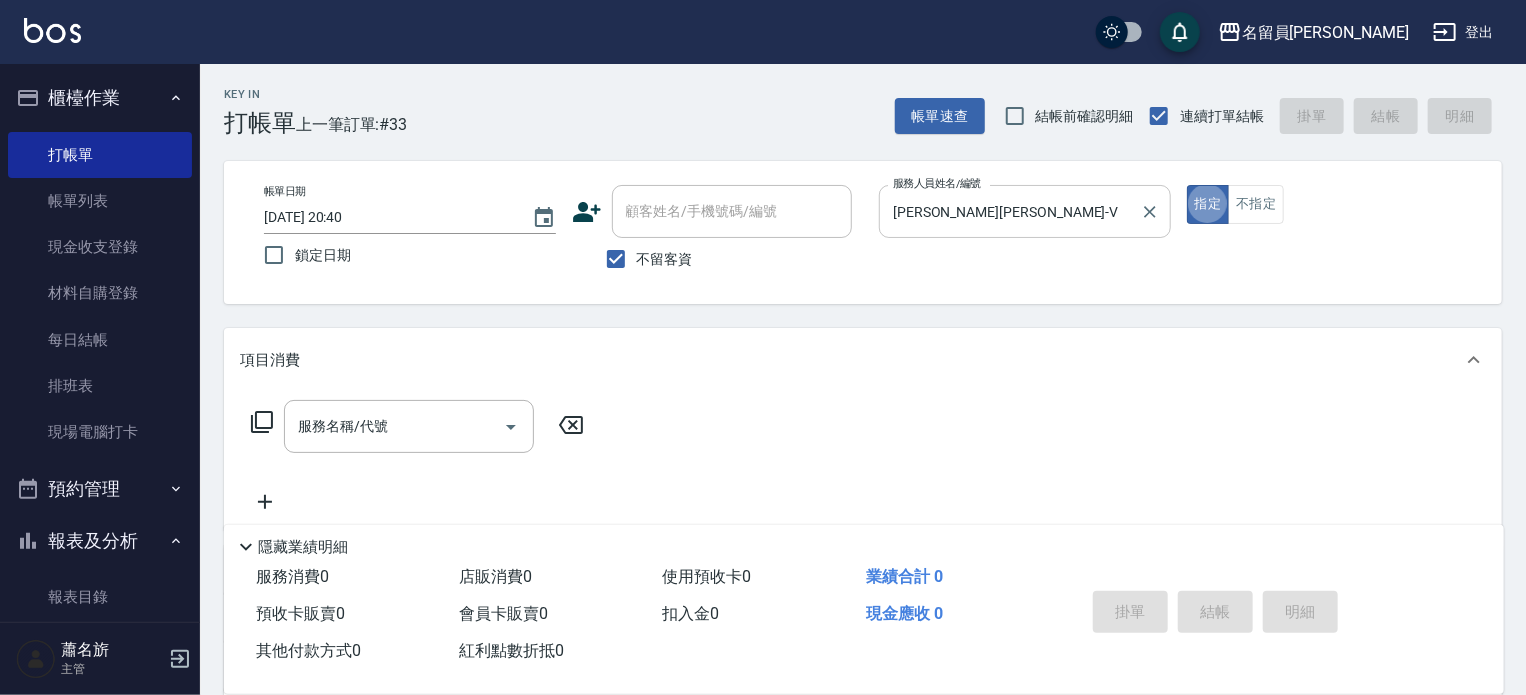 type on "true" 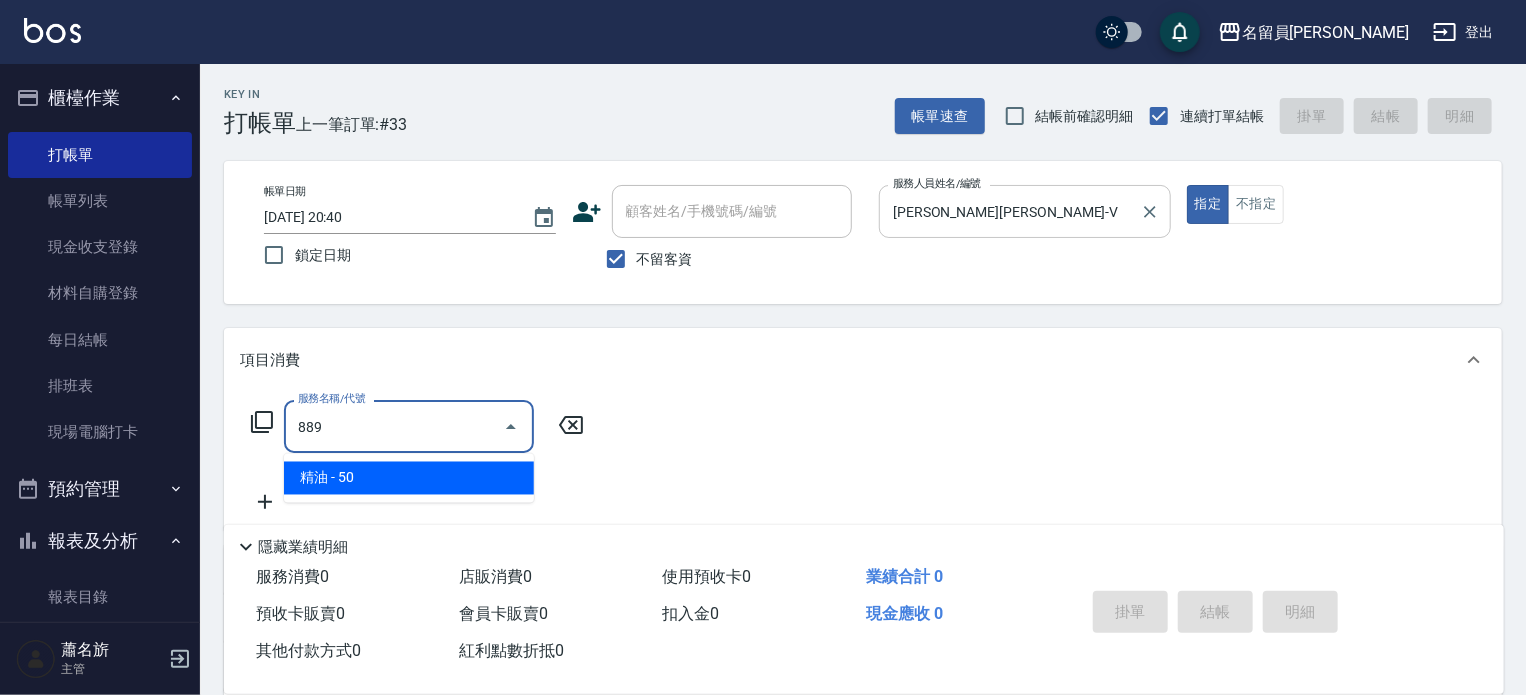 type 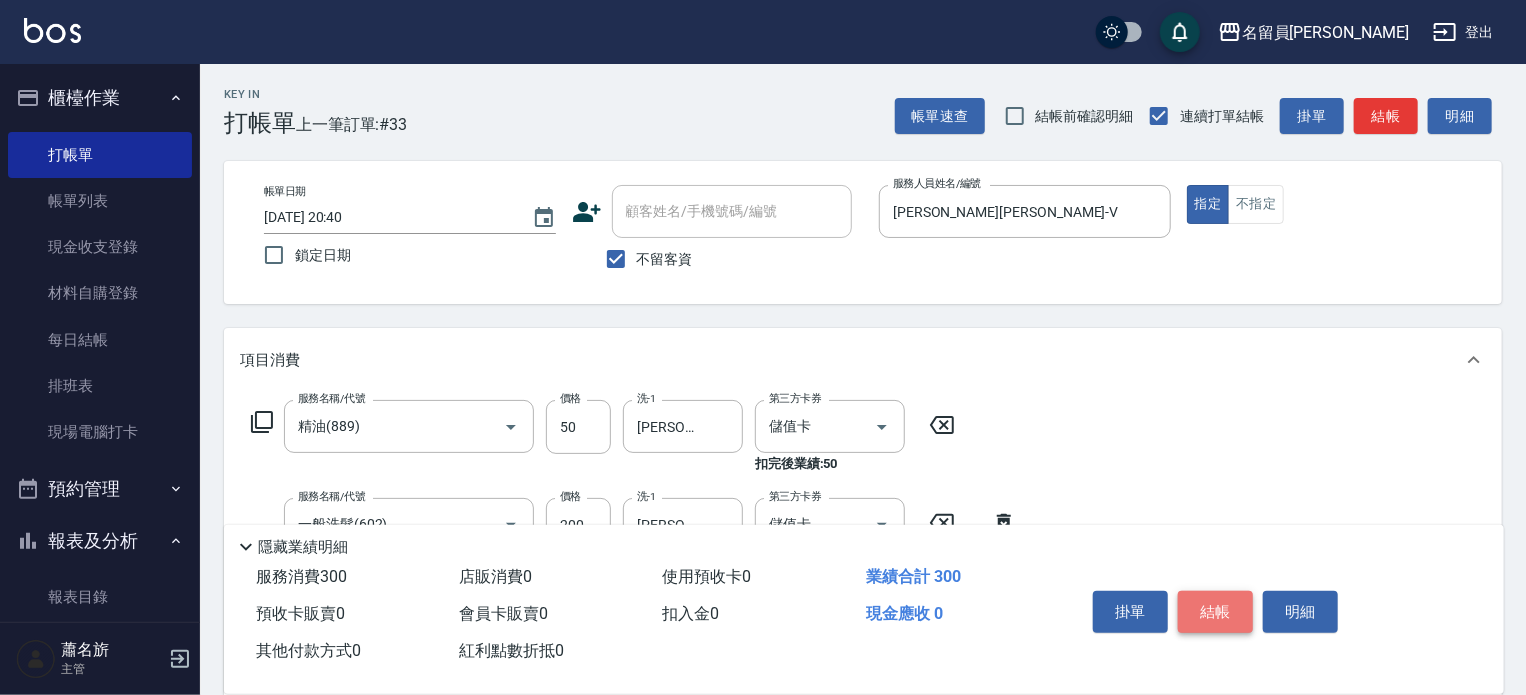 click on "結帳" at bounding box center (1215, 612) 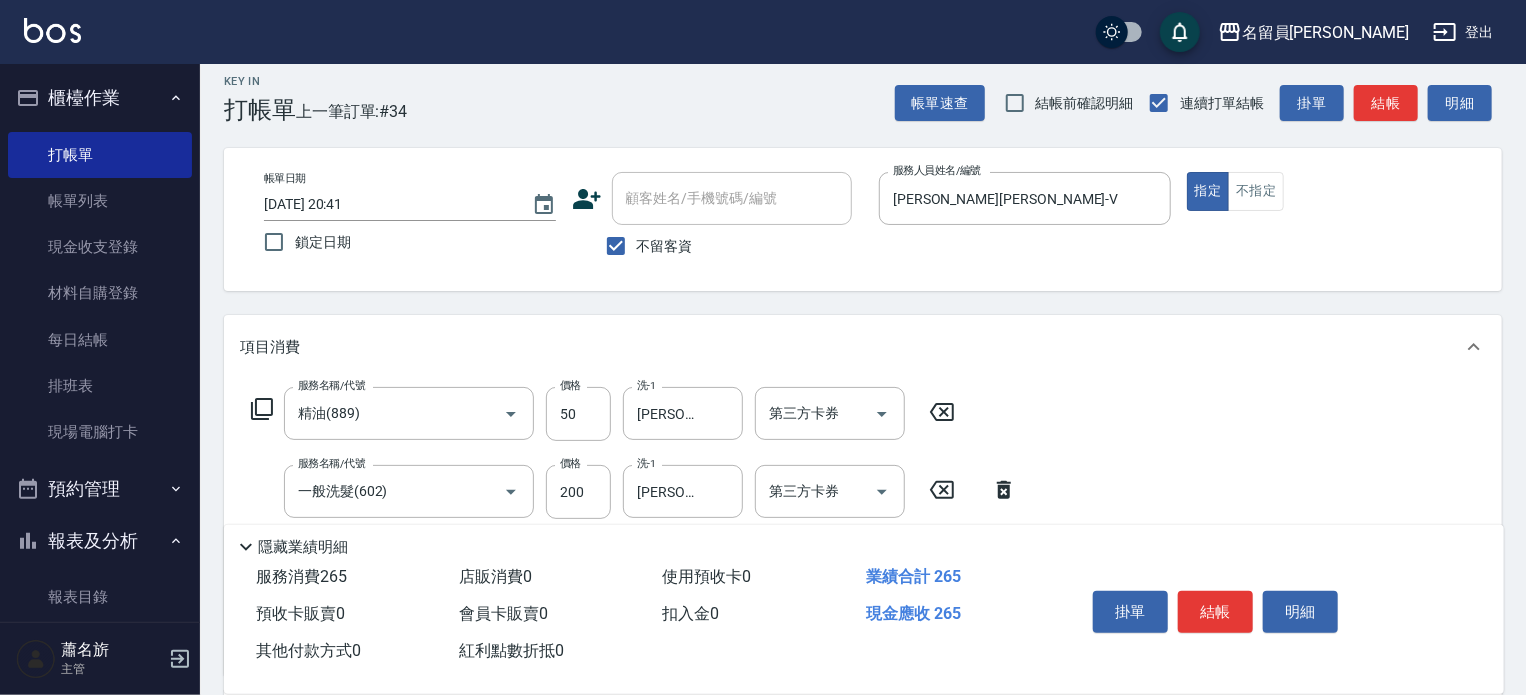 scroll, scrollTop: 200, scrollLeft: 0, axis: vertical 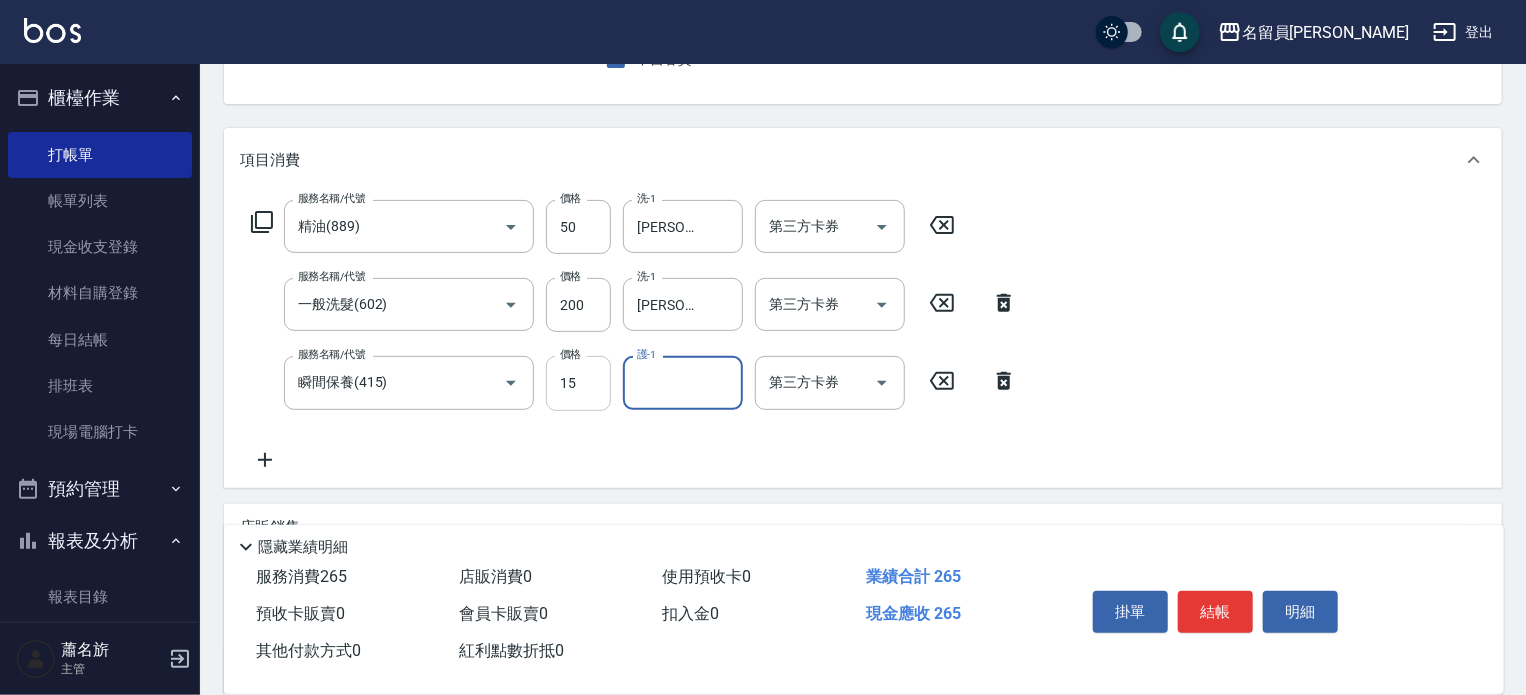 click on "15" at bounding box center (578, 383) 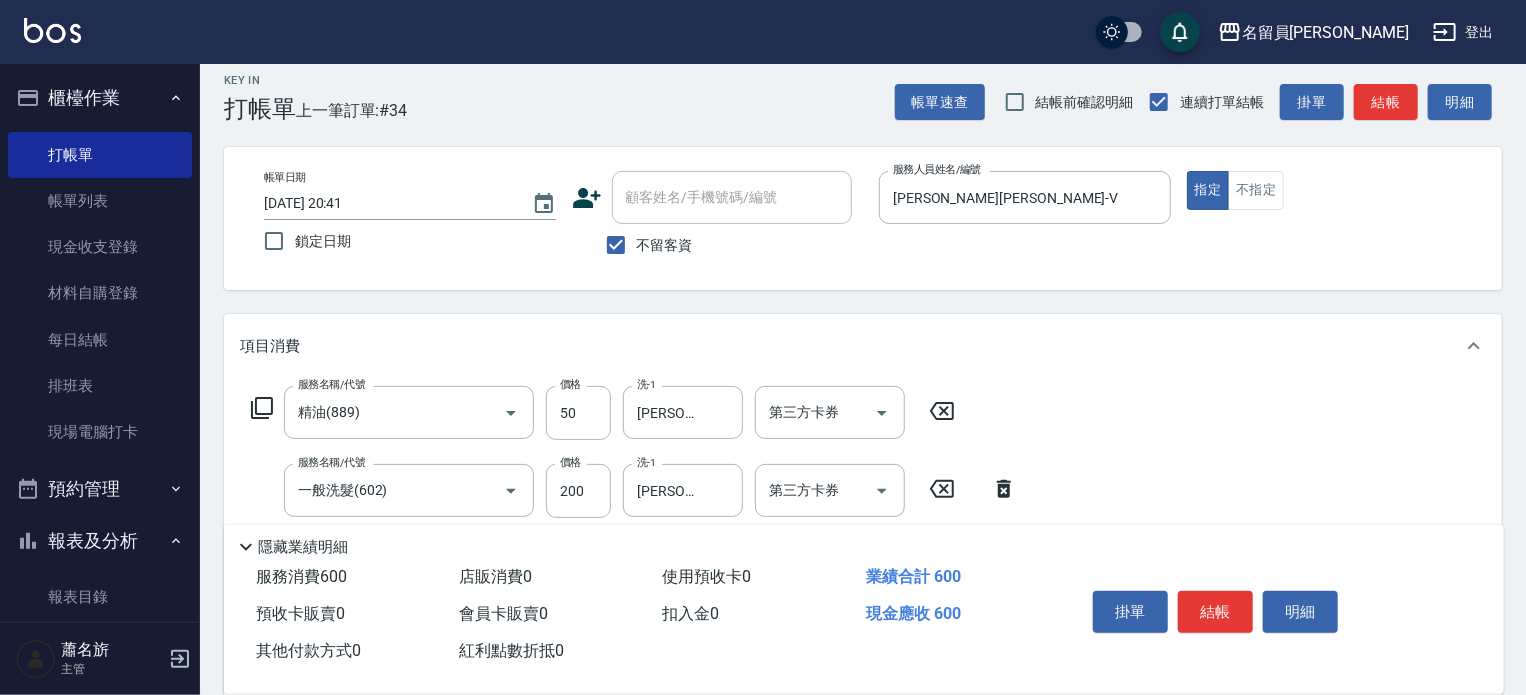 scroll, scrollTop: 0, scrollLeft: 0, axis: both 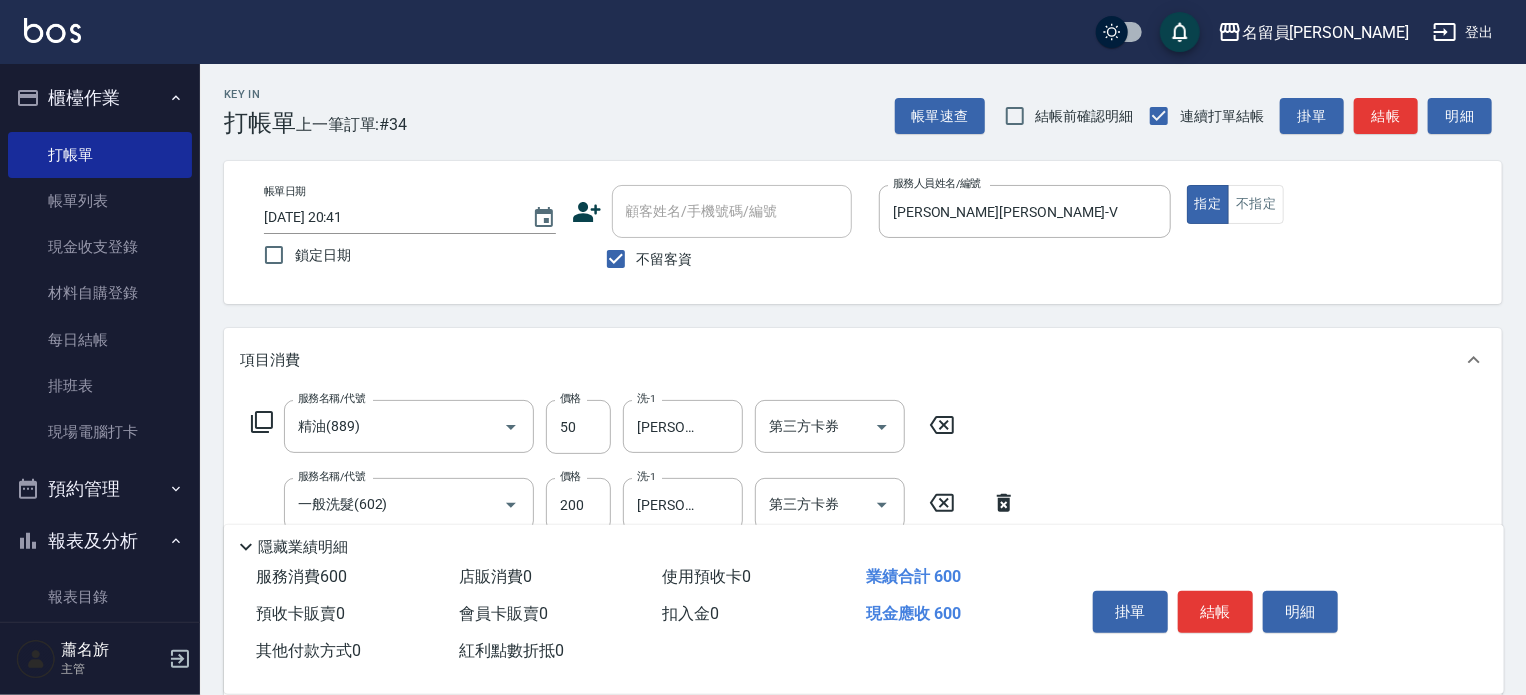 click on "結帳" at bounding box center (1215, 612) 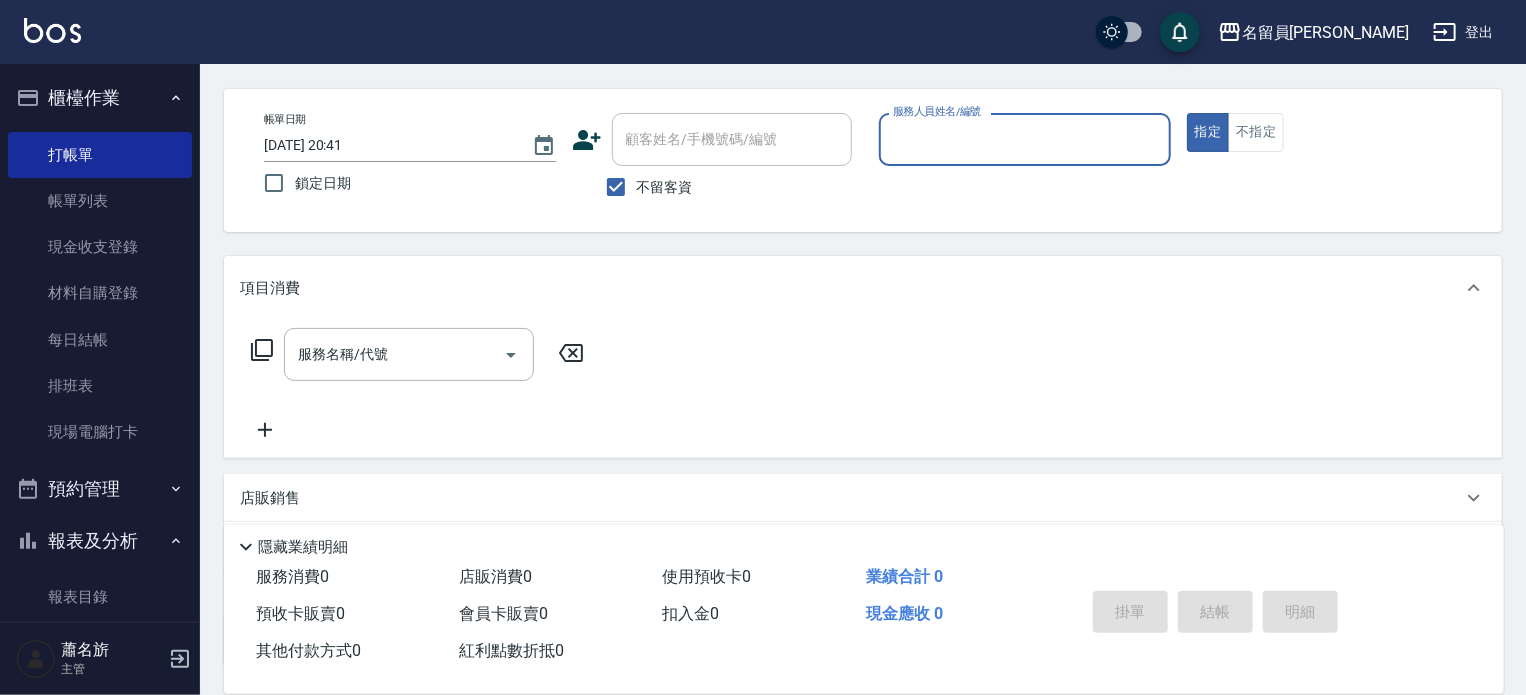 scroll, scrollTop: 200, scrollLeft: 0, axis: vertical 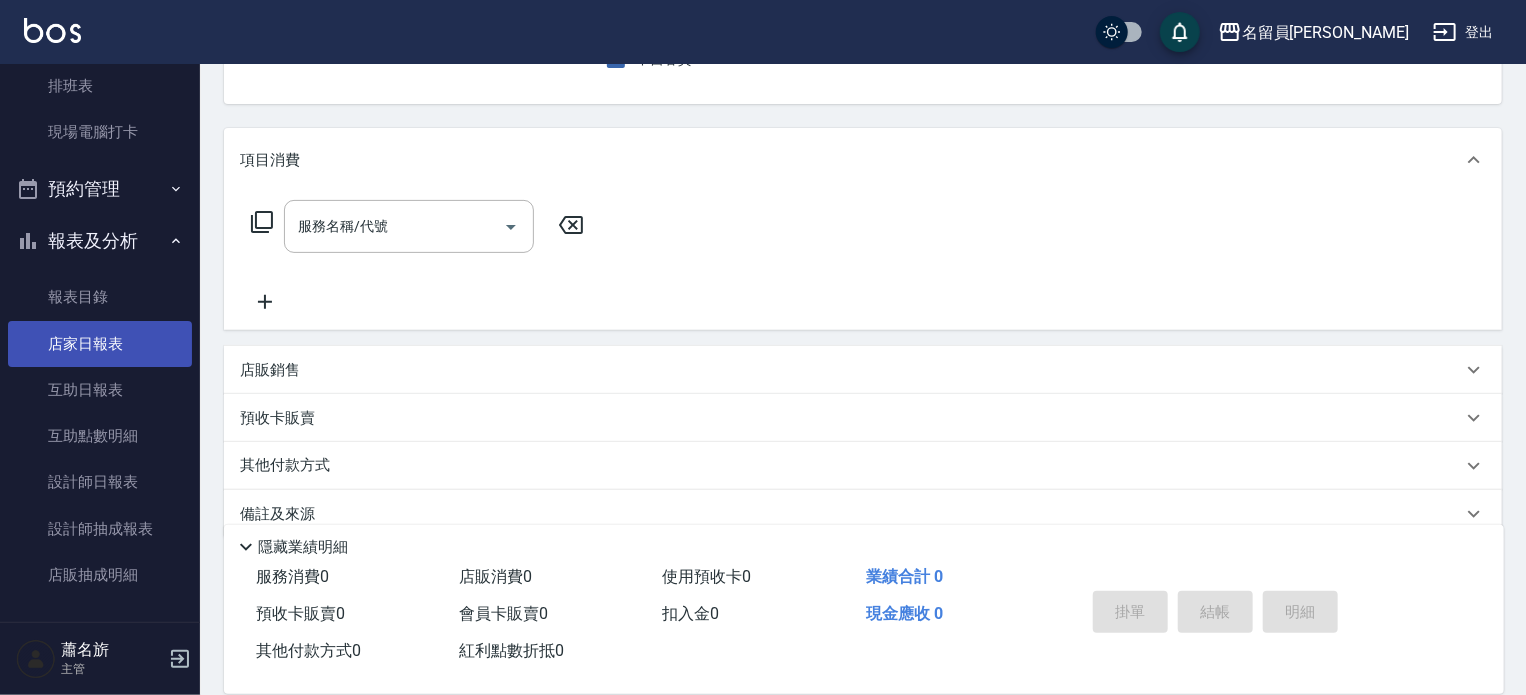 click on "店家日報表" at bounding box center [100, 344] 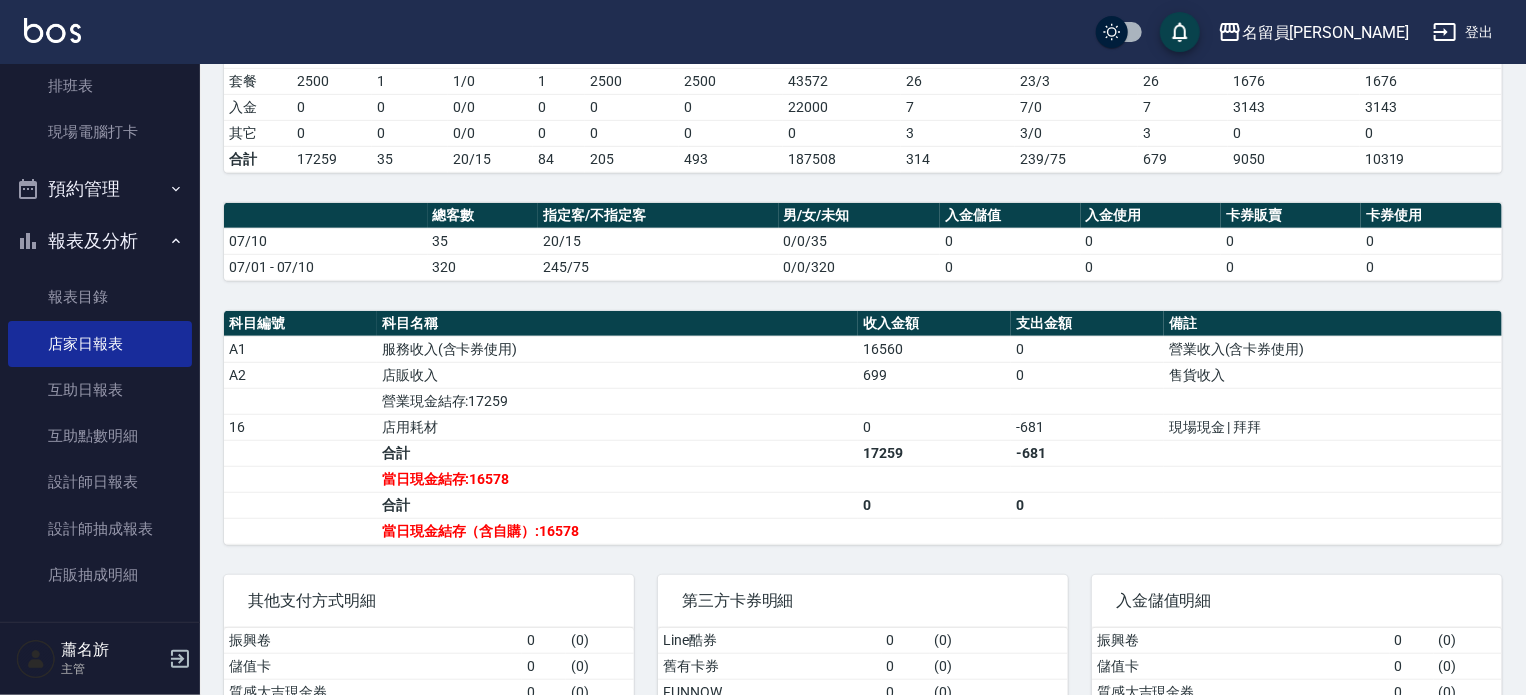scroll, scrollTop: 593, scrollLeft: 0, axis: vertical 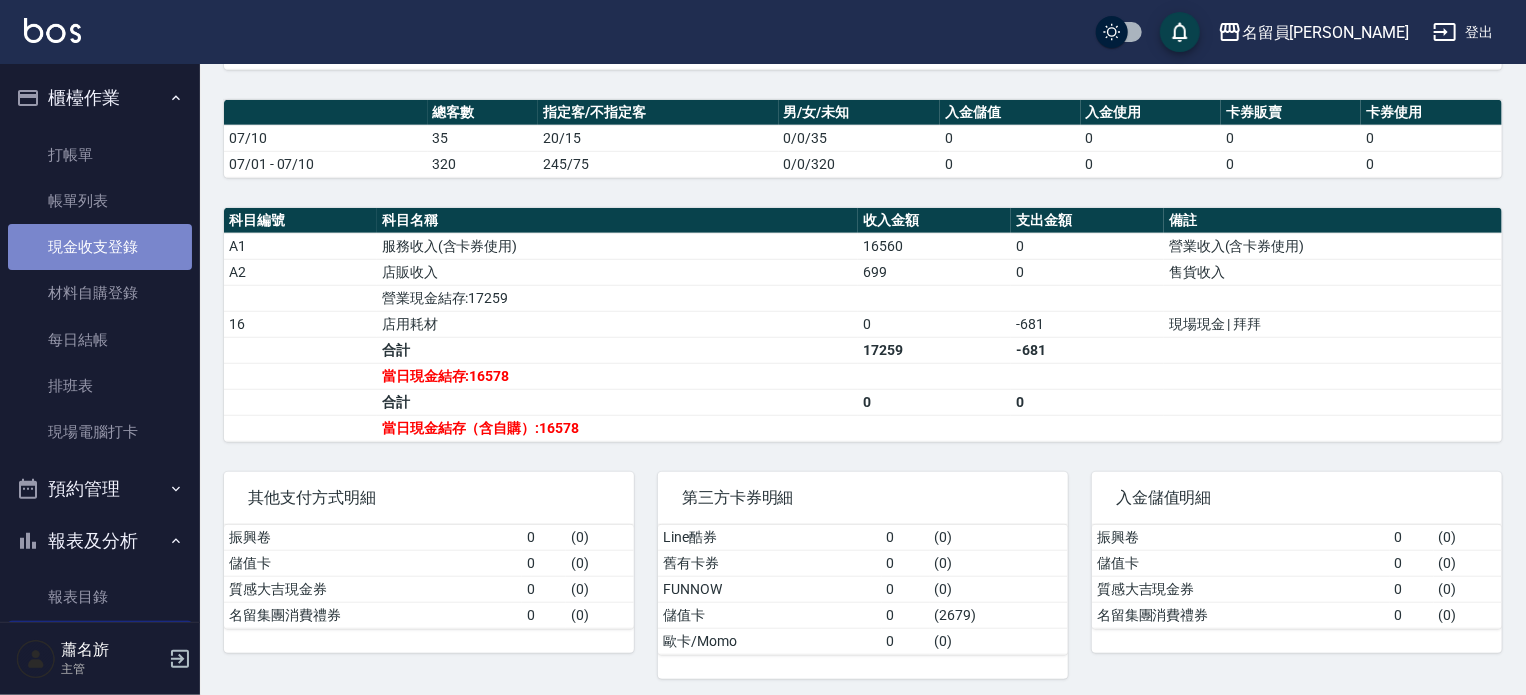 click on "現金收支登錄" at bounding box center [100, 247] 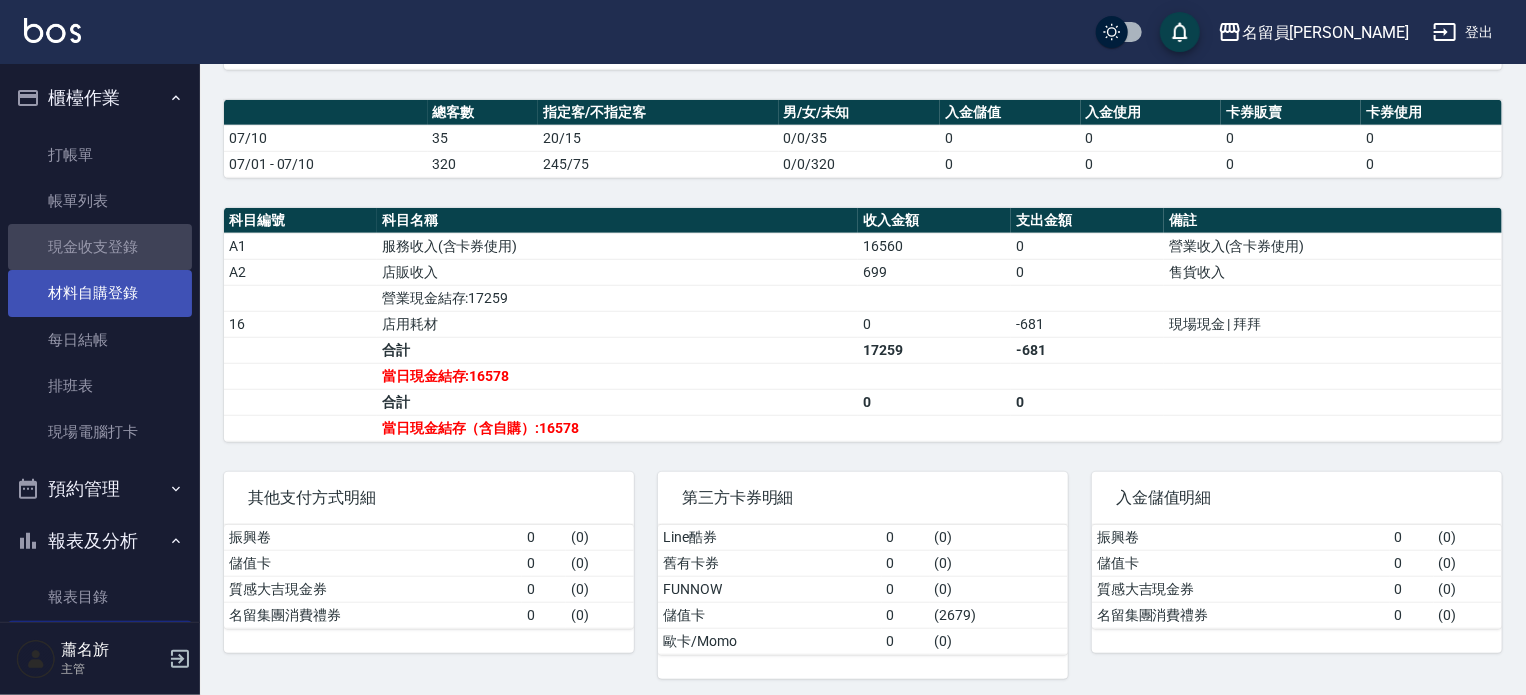scroll, scrollTop: 0, scrollLeft: 0, axis: both 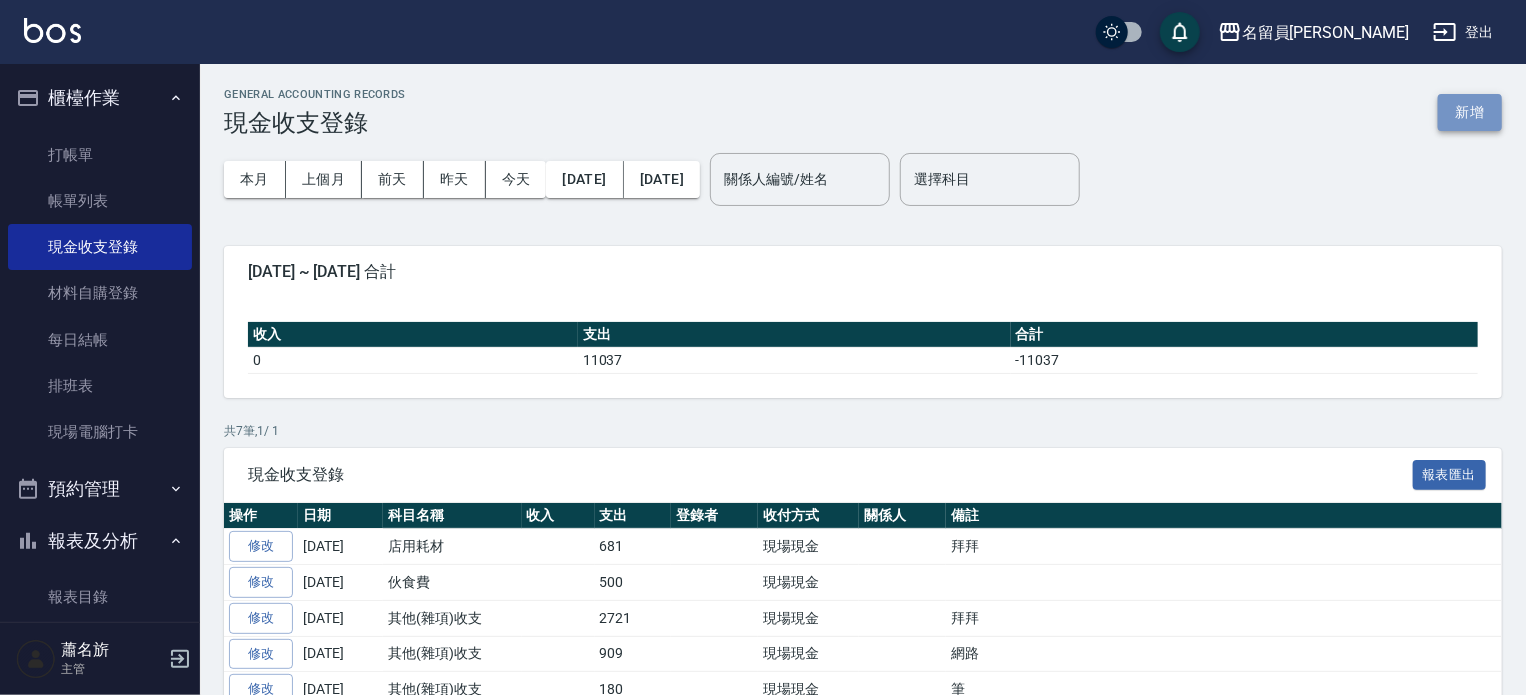 click on "新增" at bounding box center (1470, 112) 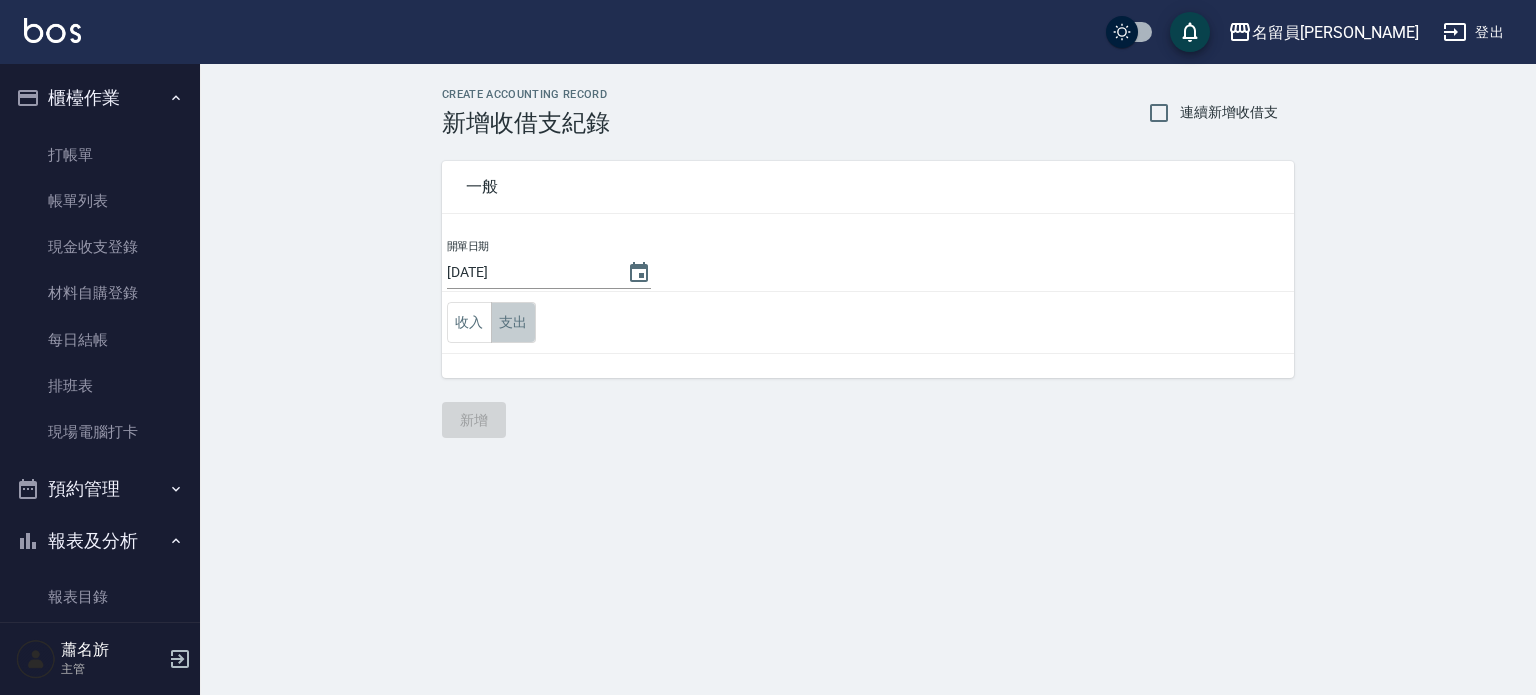 click on "支出" at bounding box center (513, 322) 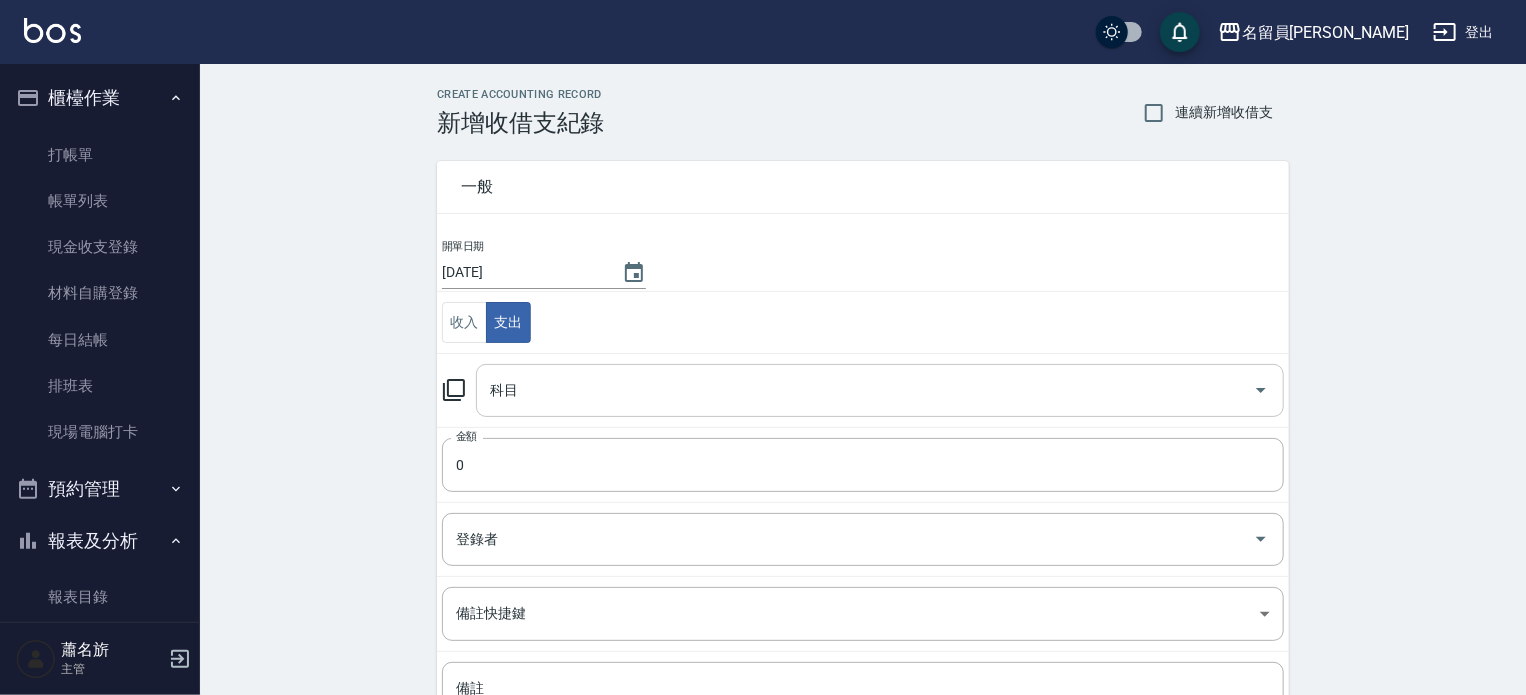 click on "科目" at bounding box center (865, 390) 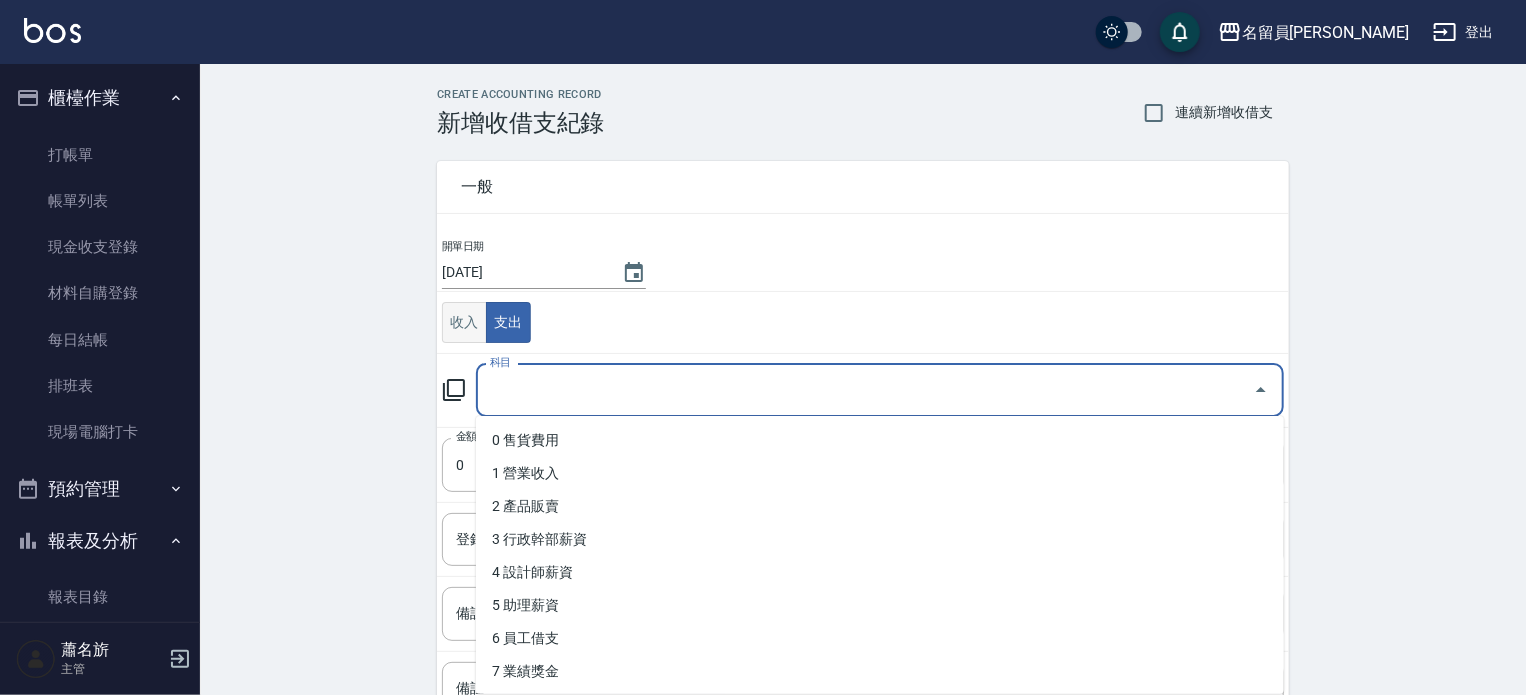 click on "收入" at bounding box center [464, 322] 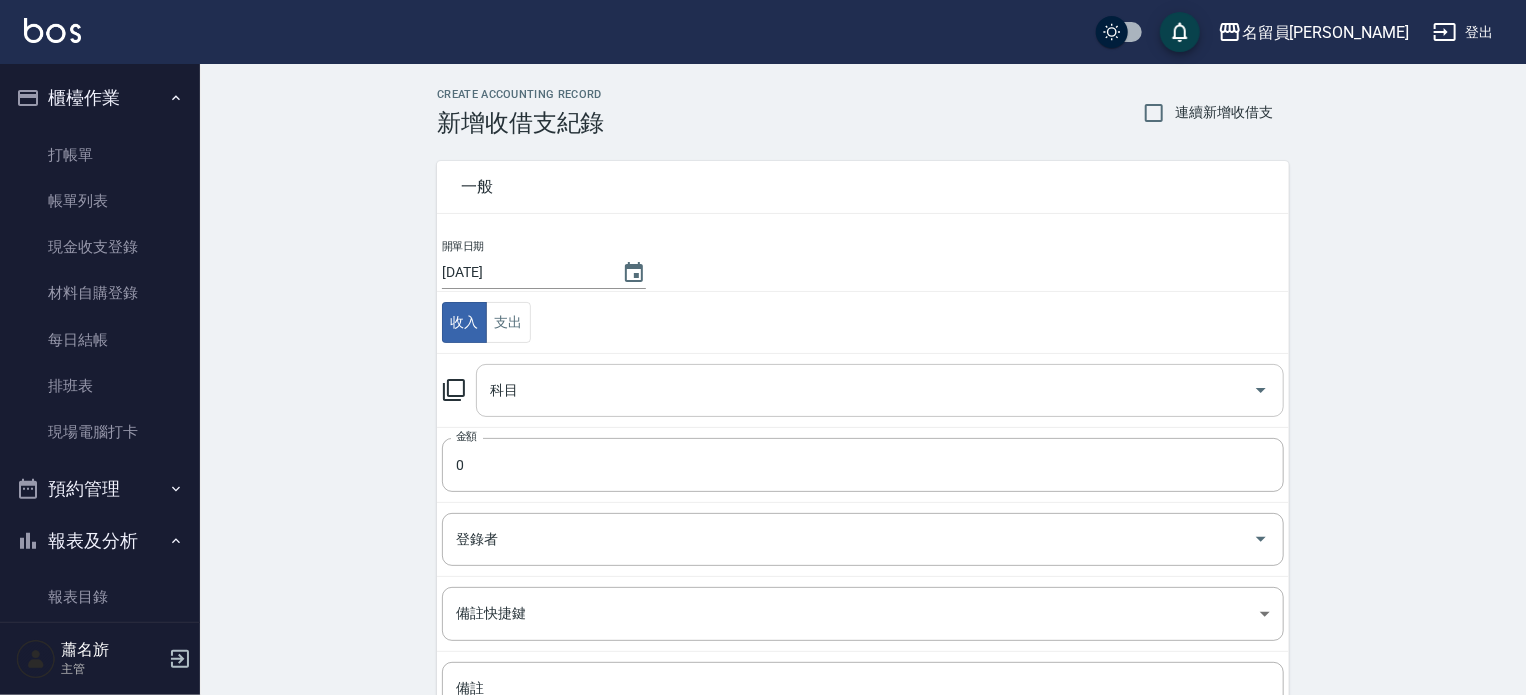 click on "科目" at bounding box center [865, 390] 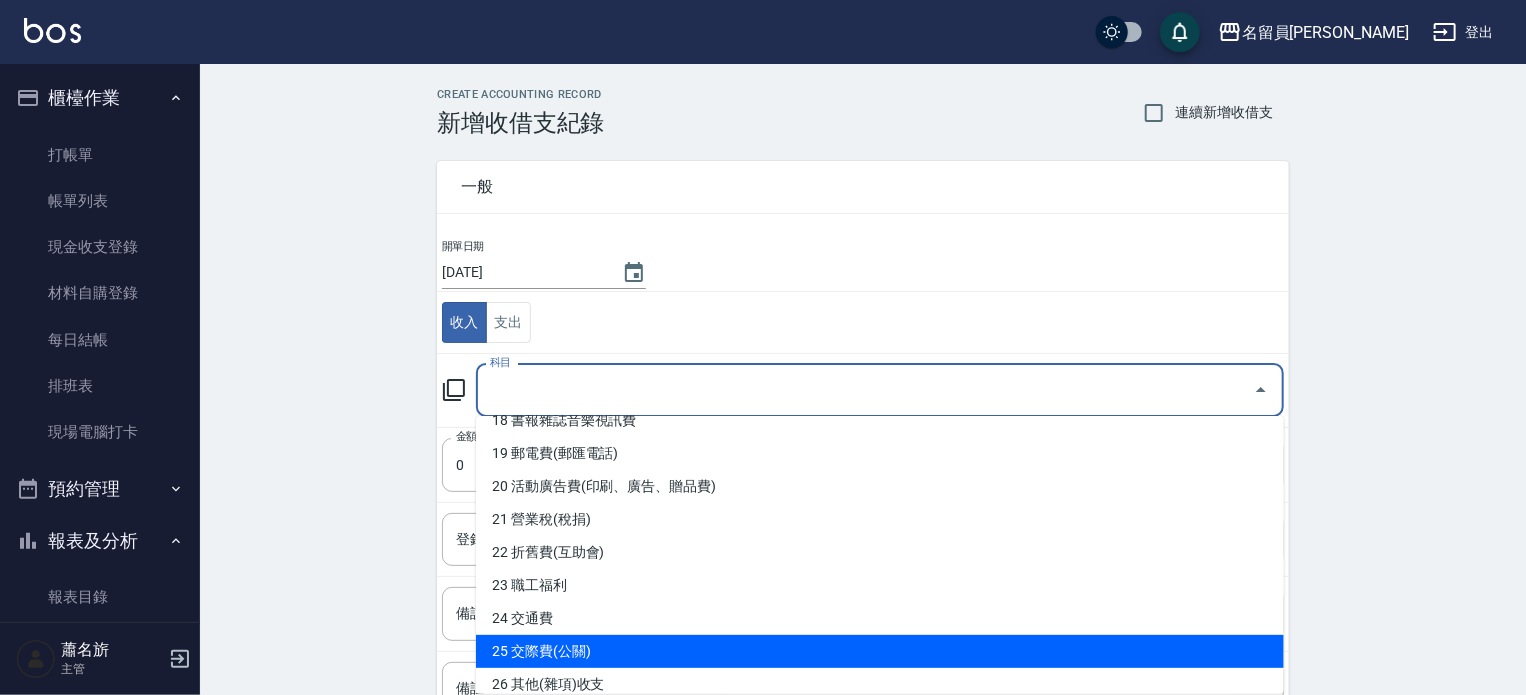 scroll, scrollTop: 600, scrollLeft: 0, axis: vertical 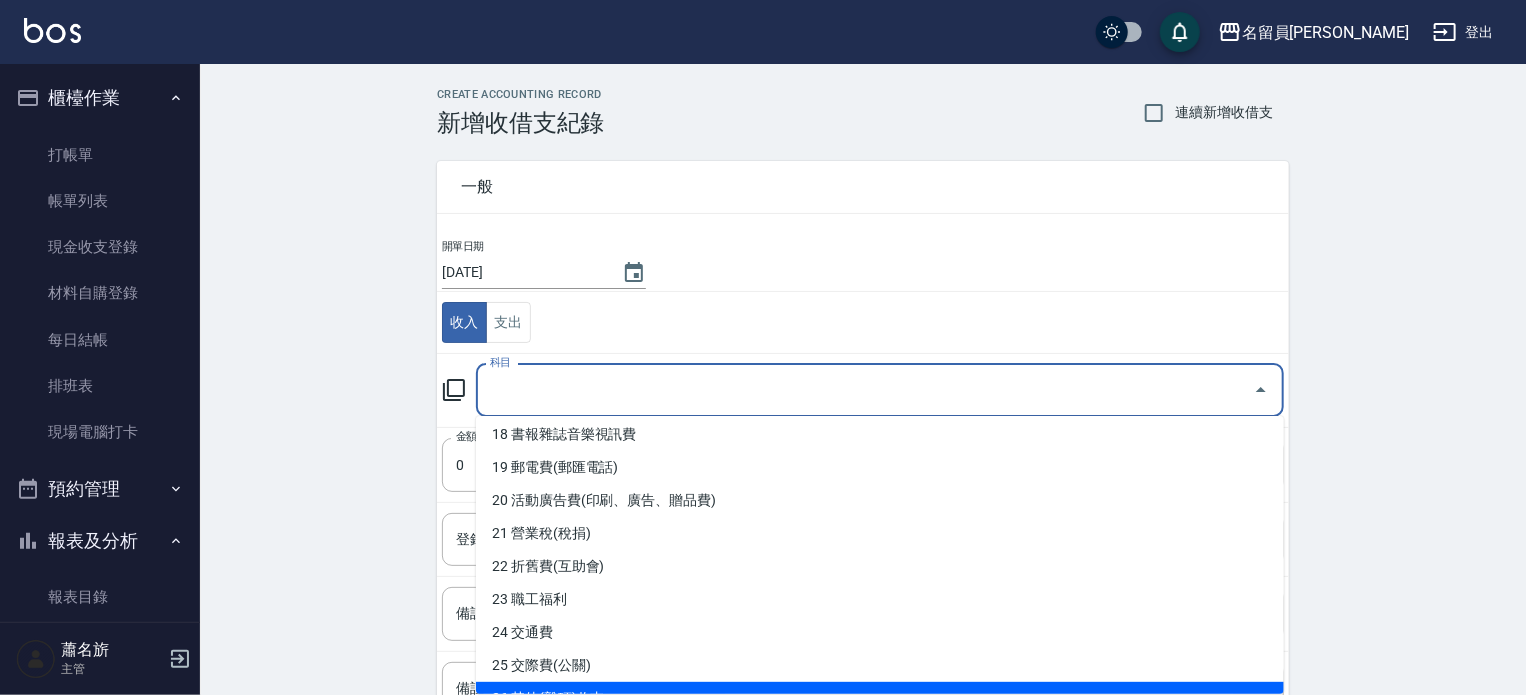 click on "26 其他(雜項)收支" at bounding box center [880, 698] 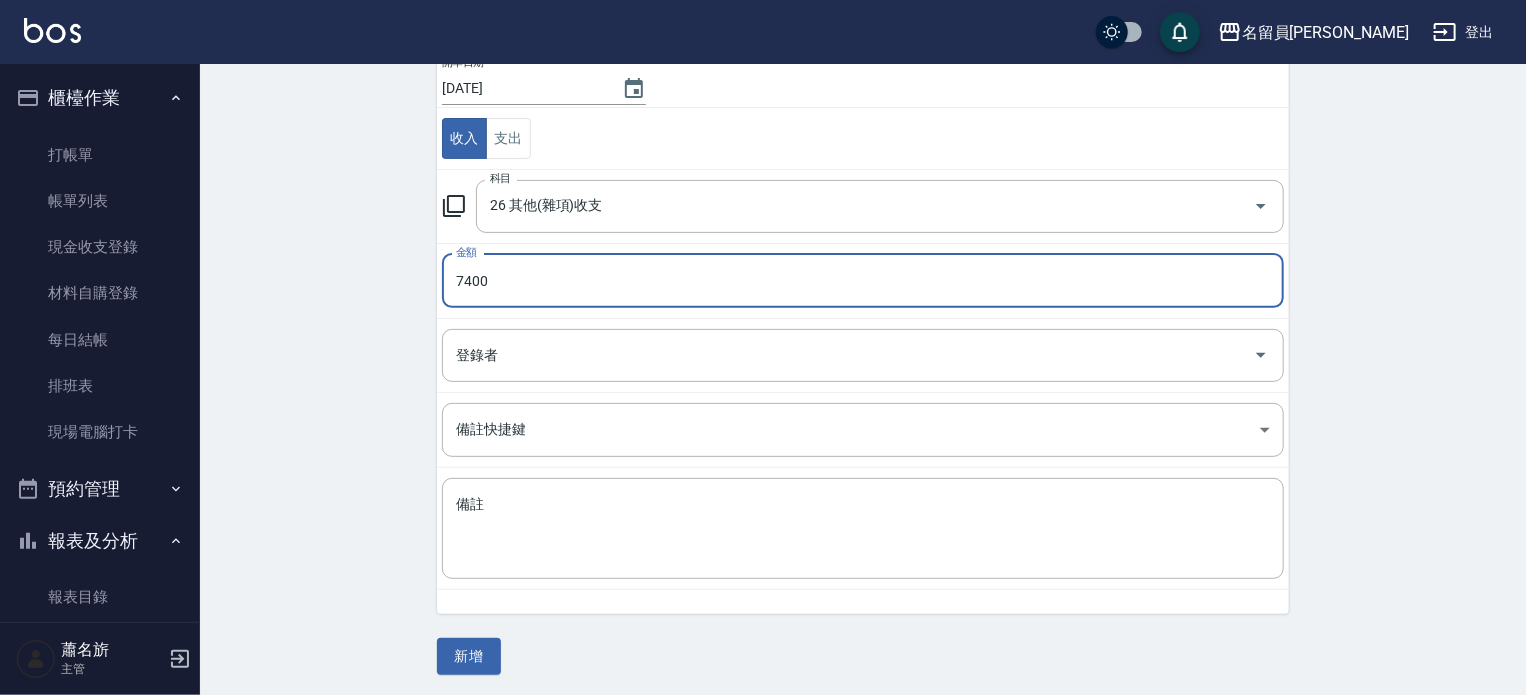 scroll, scrollTop: 185, scrollLeft: 0, axis: vertical 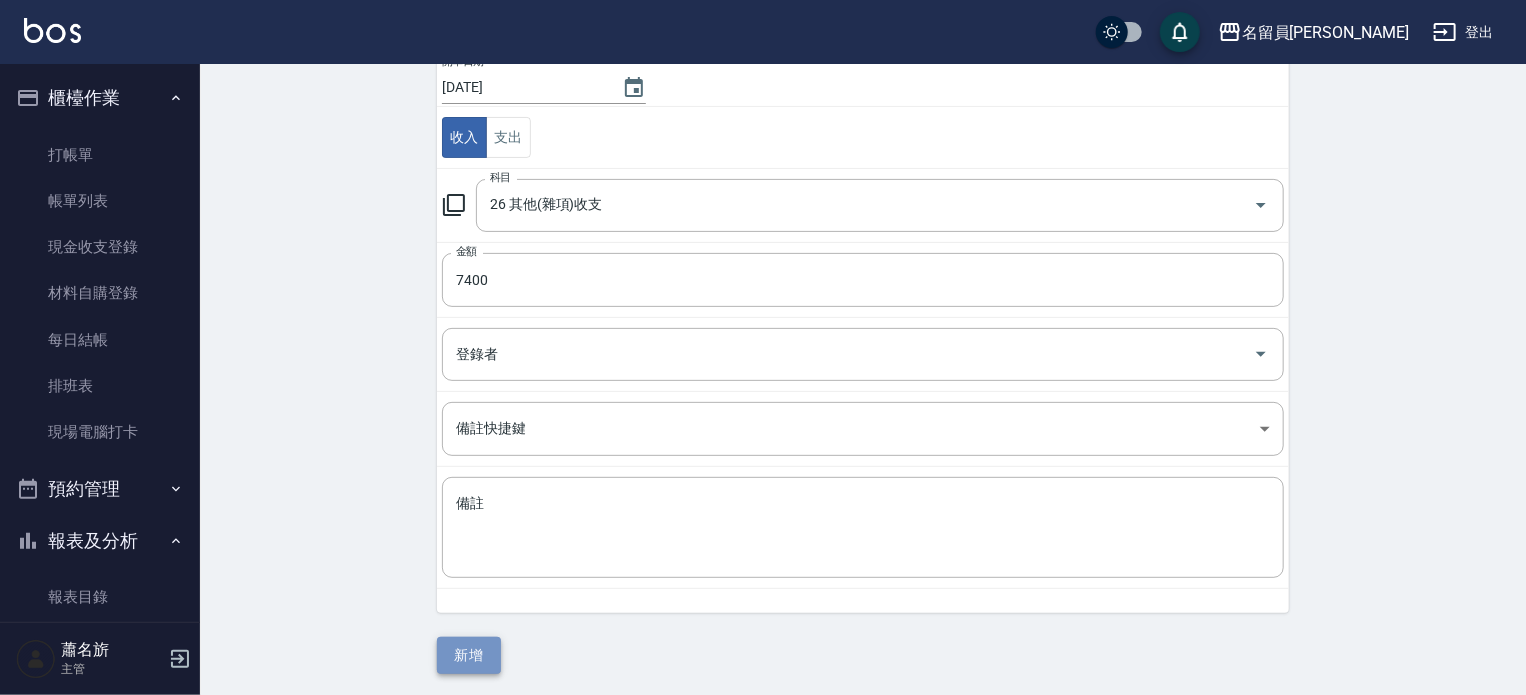 click on "新增" at bounding box center [469, 655] 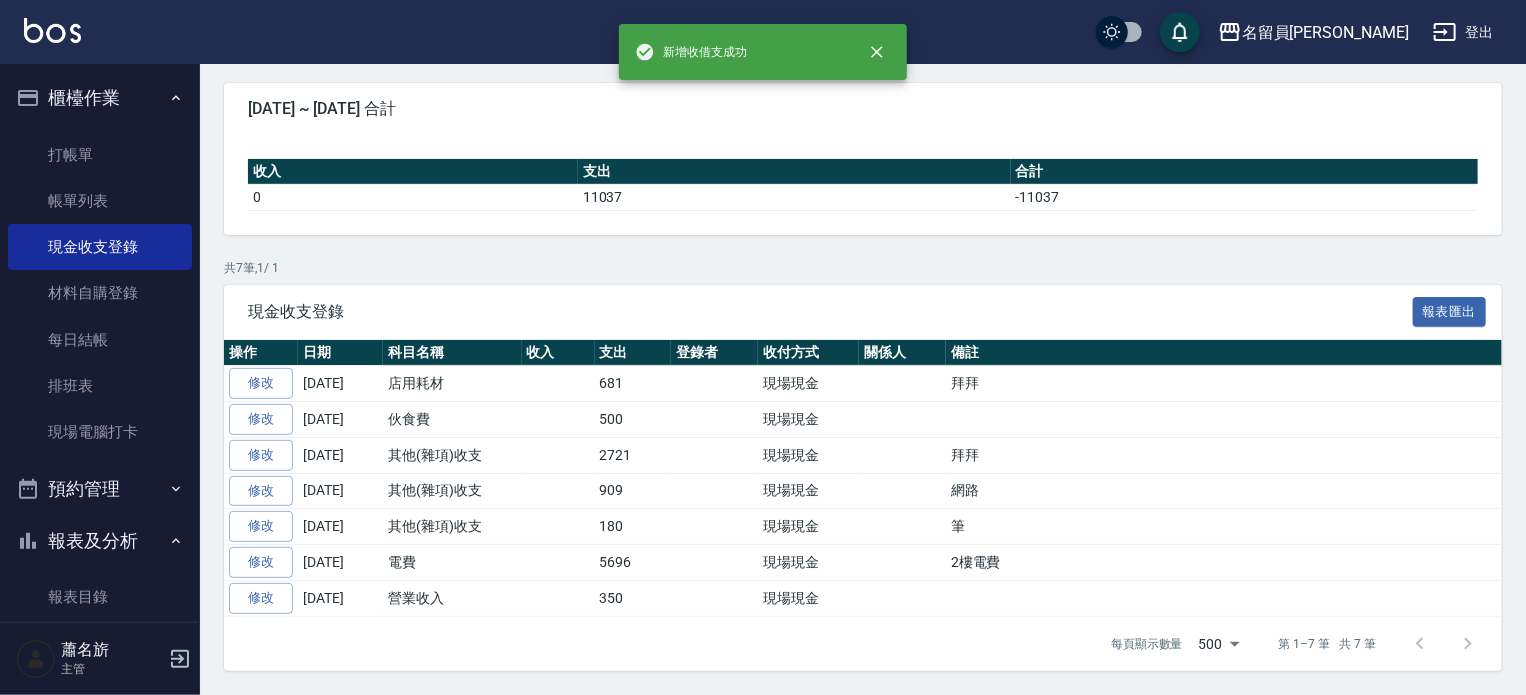 scroll, scrollTop: 0, scrollLeft: 0, axis: both 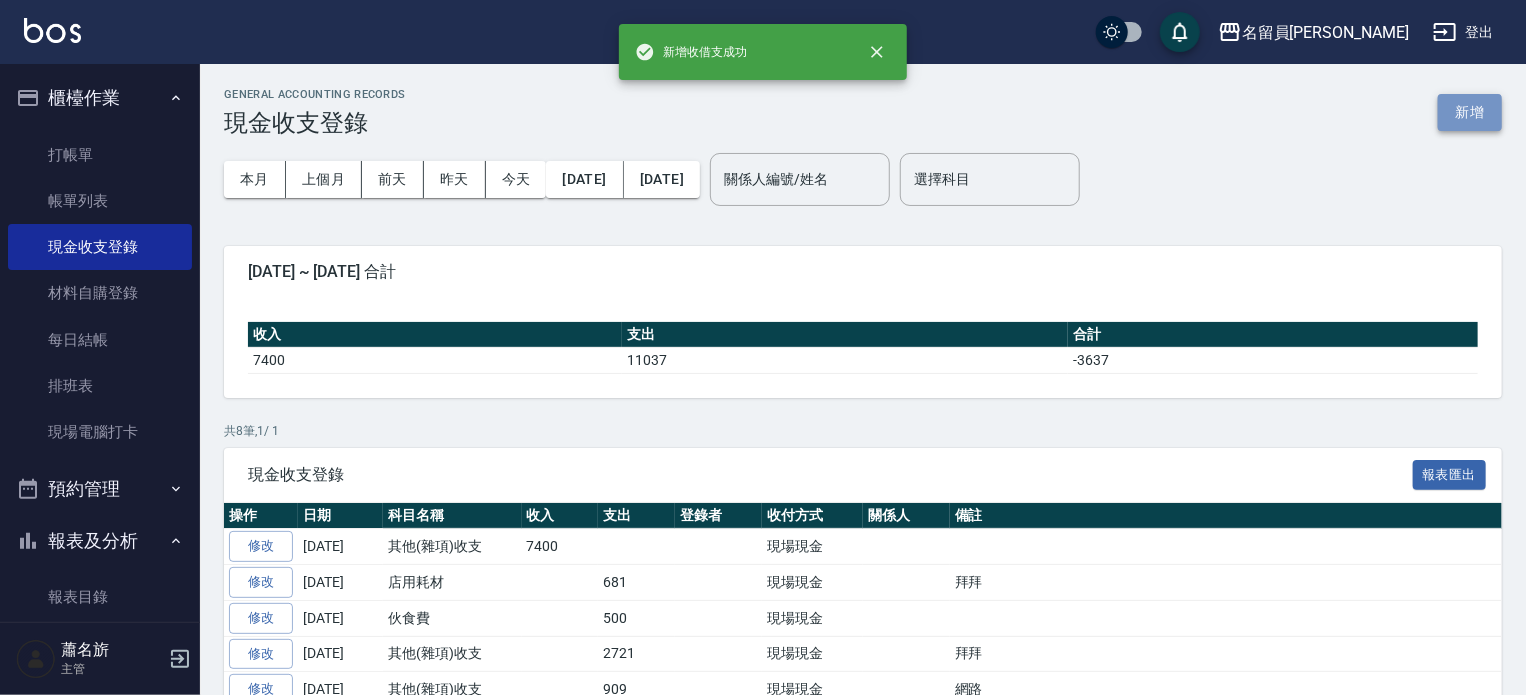 click on "新增" at bounding box center [1470, 112] 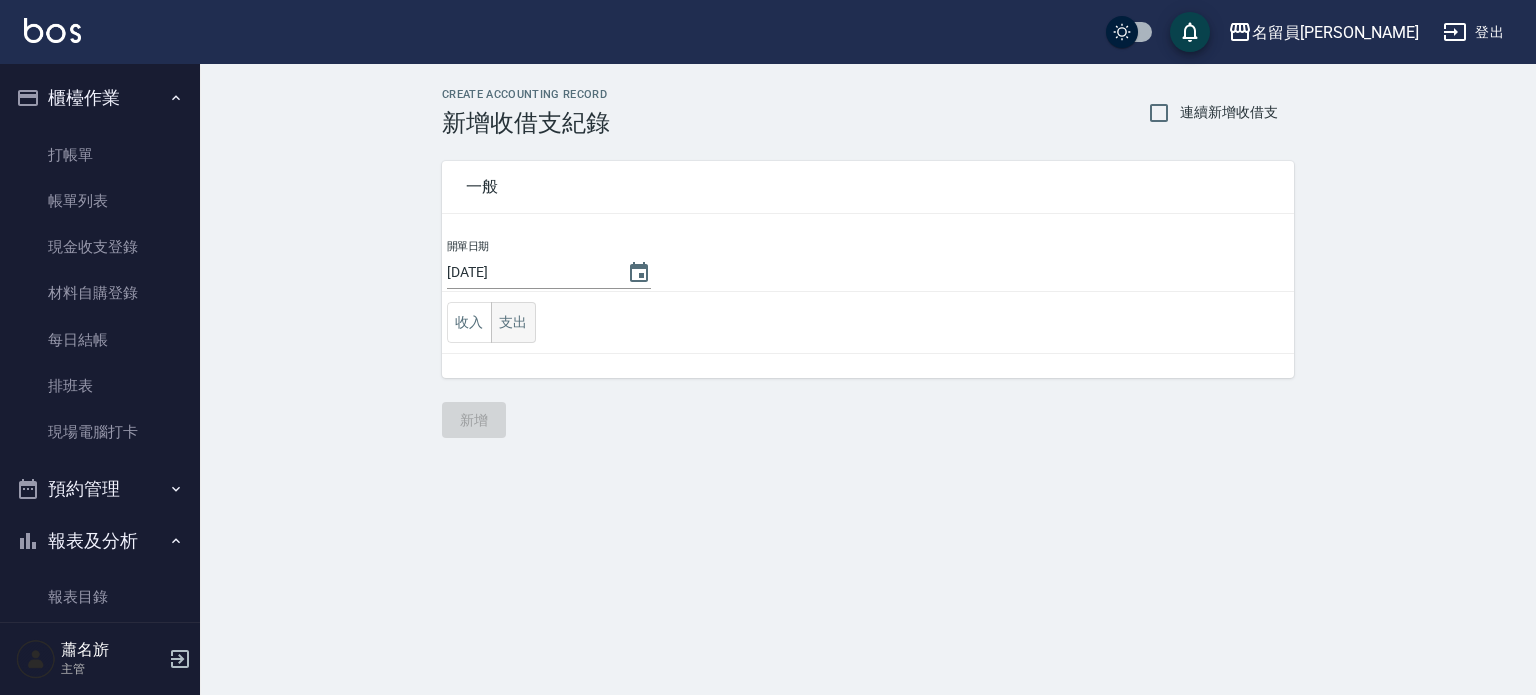 click on "支出" at bounding box center [513, 322] 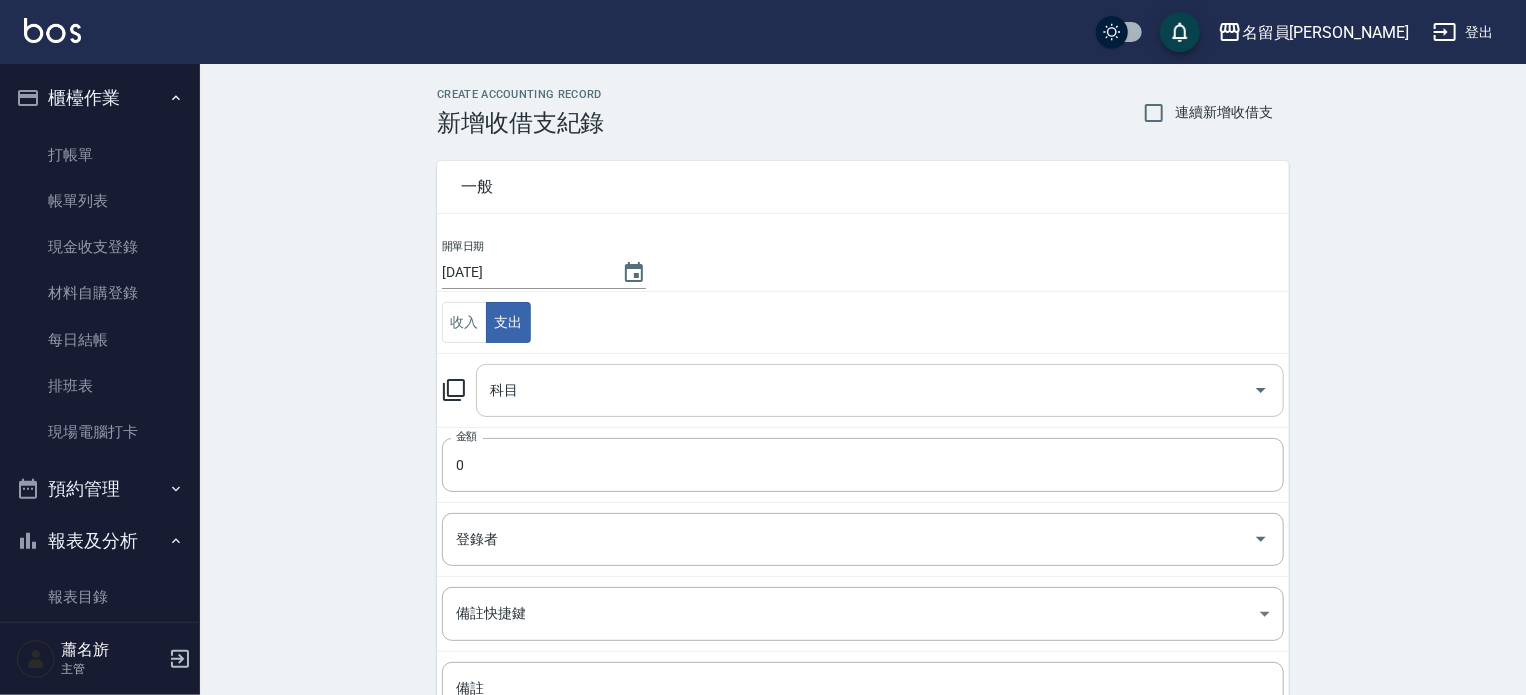 click on "科目" at bounding box center [865, 390] 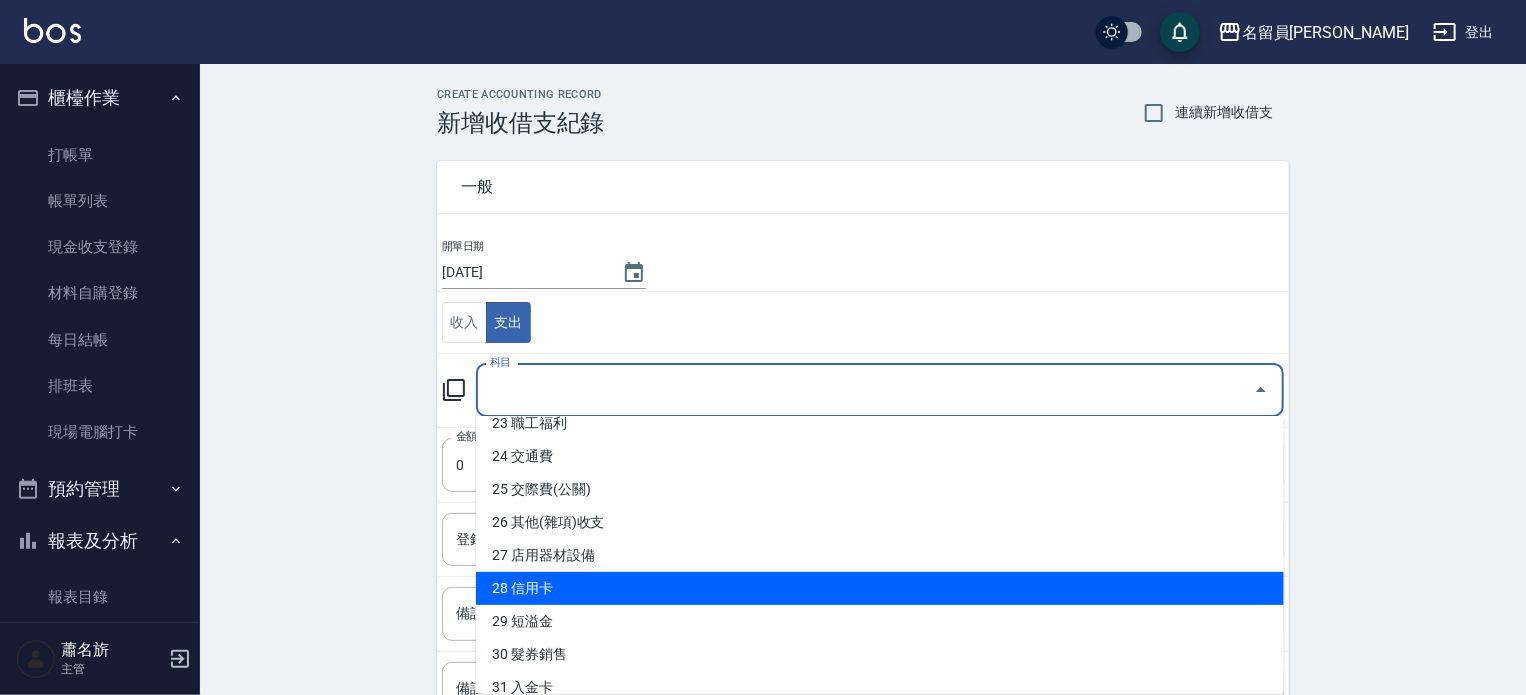 scroll, scrollTop: 800, scrollLeft: 0, axis: vertical 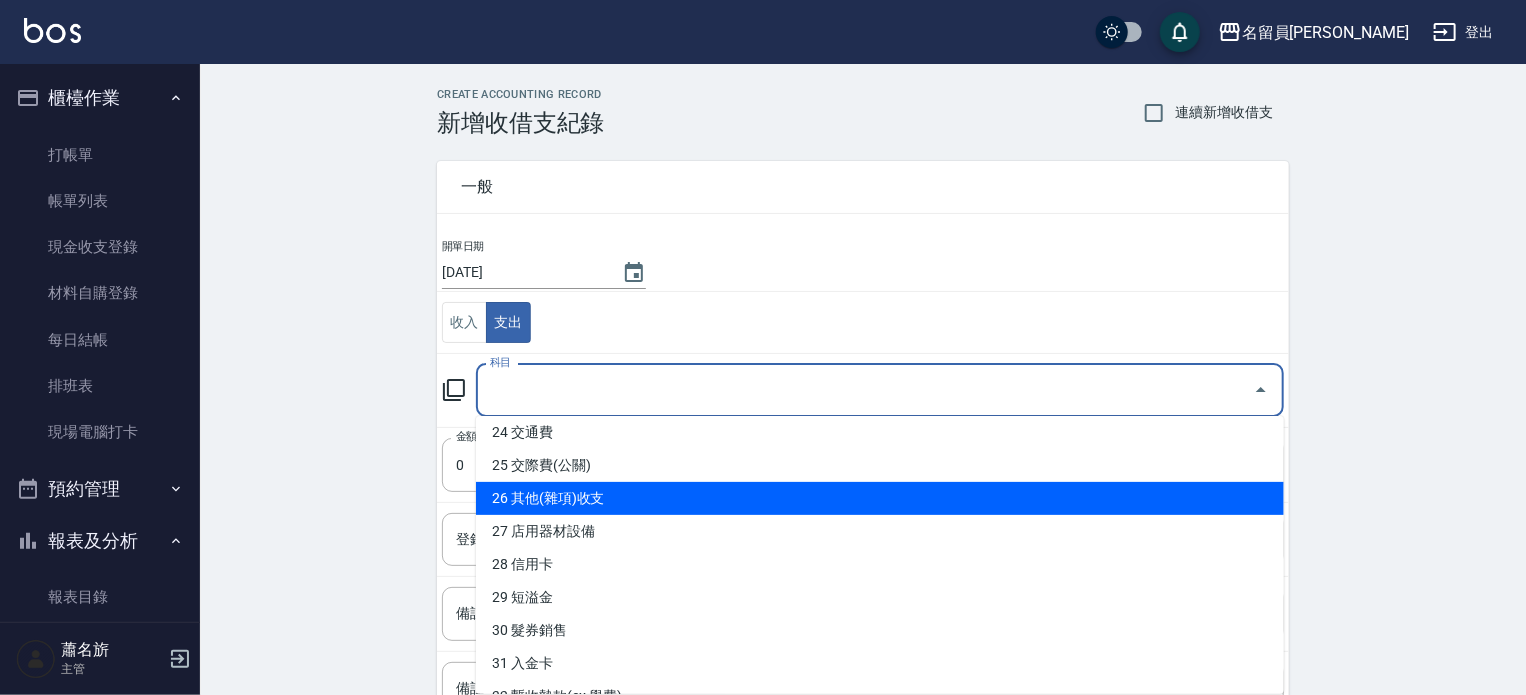 click on "26 其他(雜項)收支" at bounding box center [880, 498] 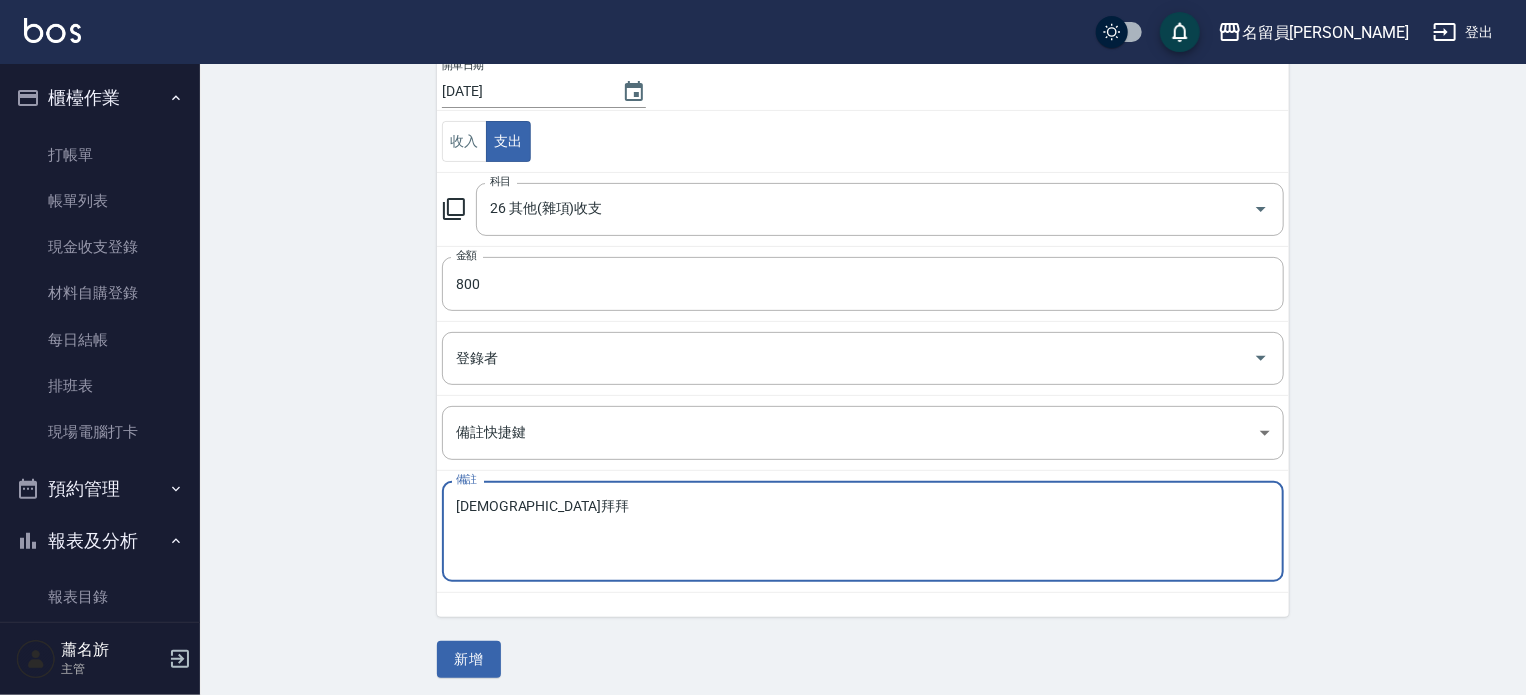 scroll, scrollTop: 185, scrollLeft: 0, axis: vertical 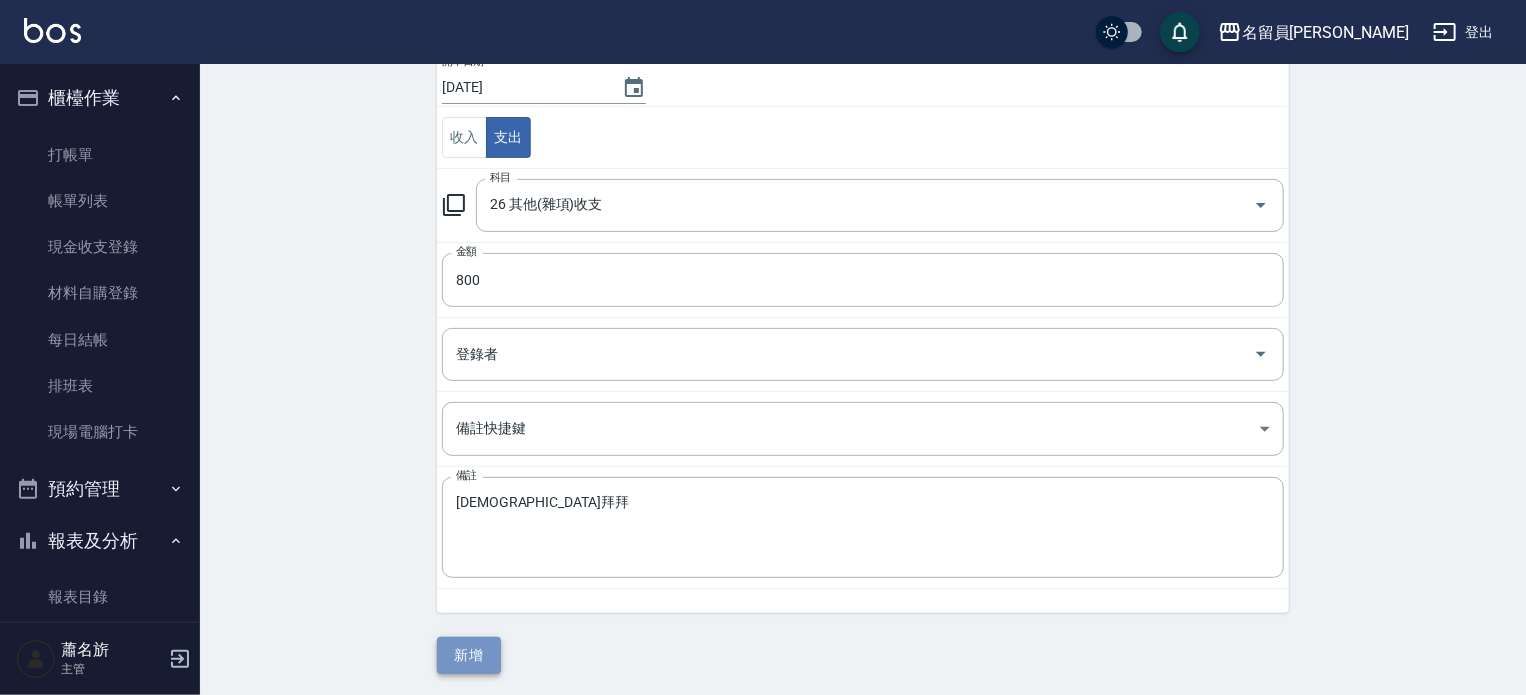click on "新增" at bounding box center [469, 655] 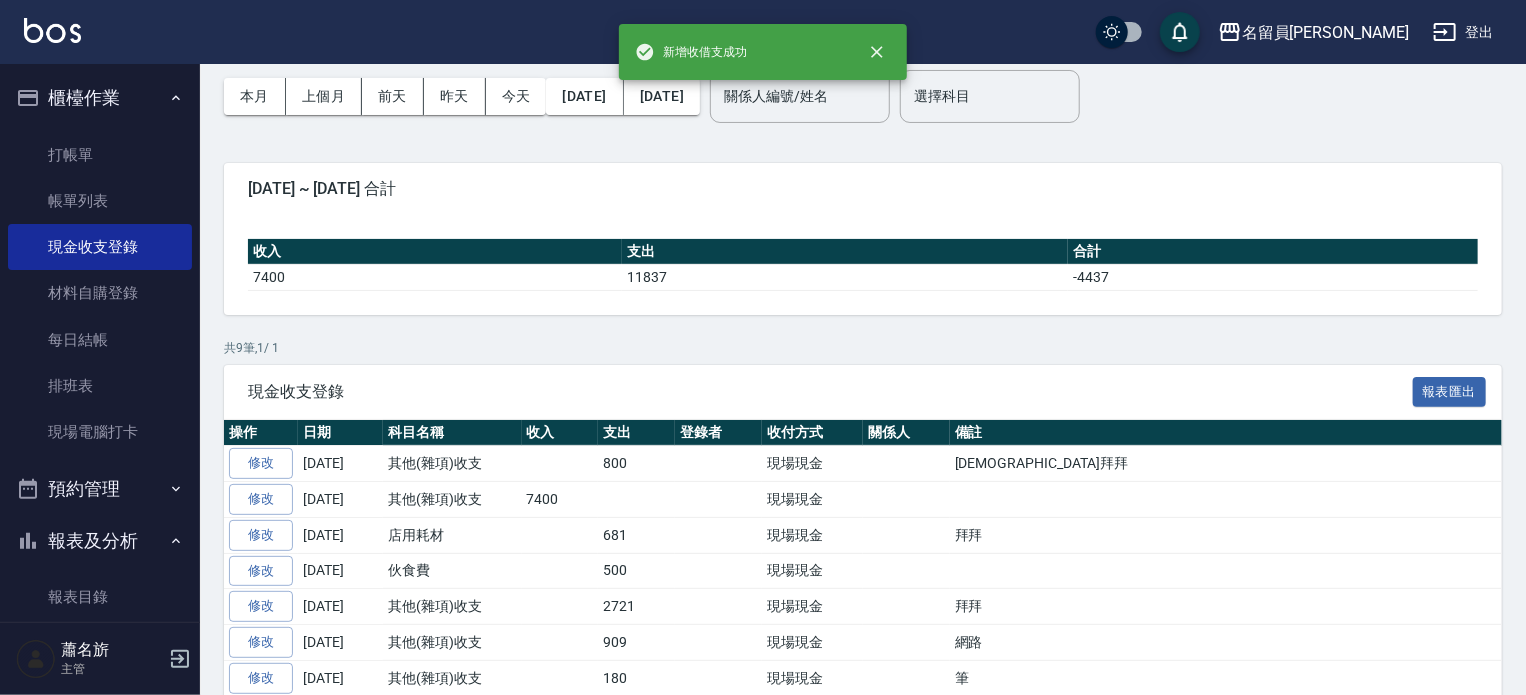 scroll, scrollTop: 200, scrollLeft: 0, axis: vertical 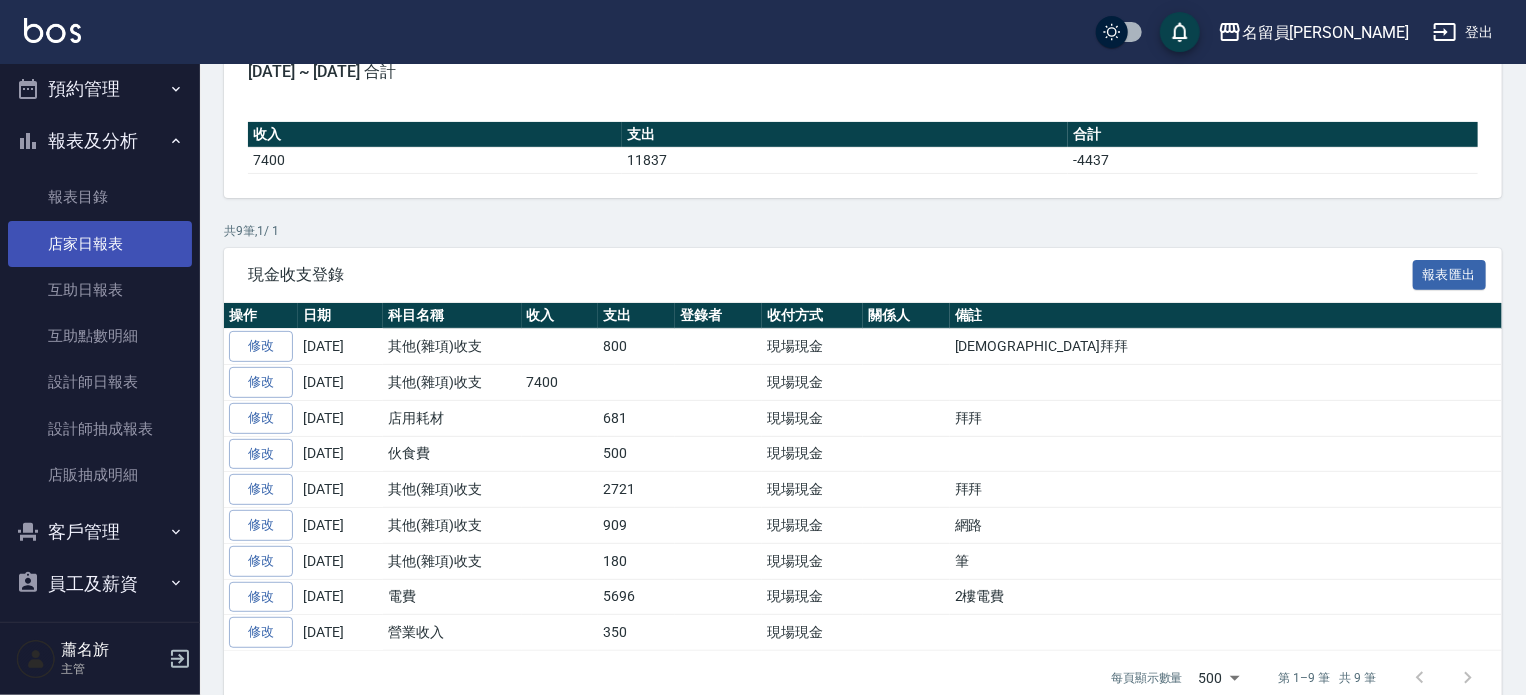 click on "店家日報表" at bounding box center [100, 244] 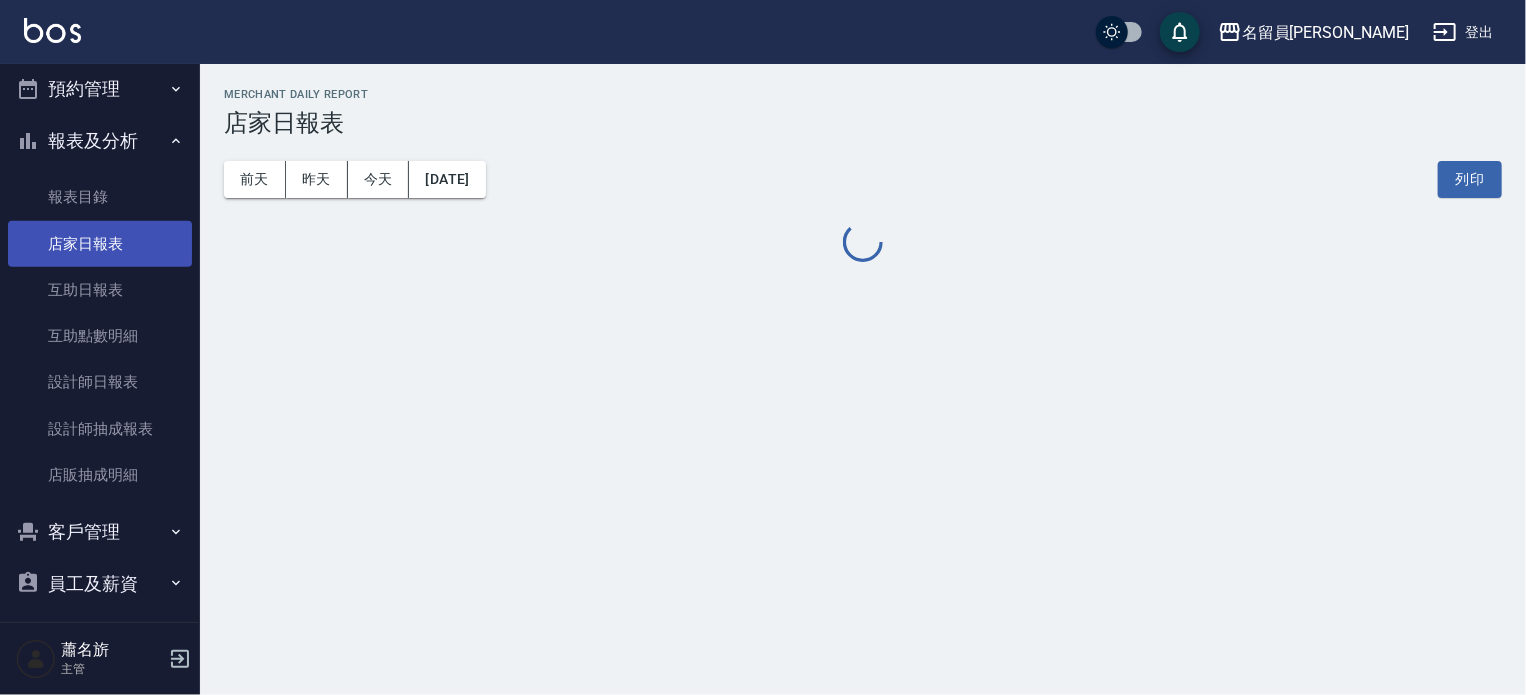 scroll, scrollTop: 0, scrollLeft: 0, axis: both 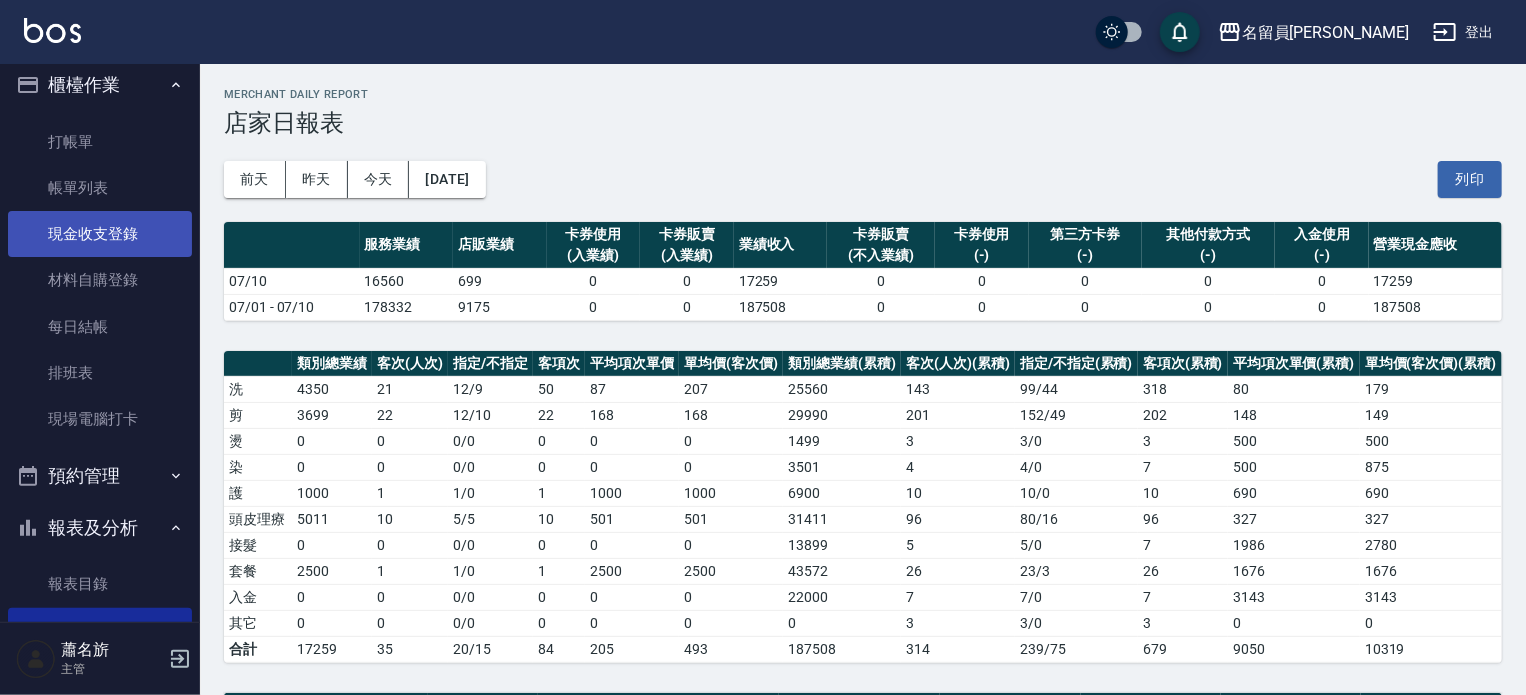 drag, startPoint x: 132, startPoint y: 234, endPoint x: 164, endPoint y: 233, distance: 32.01562 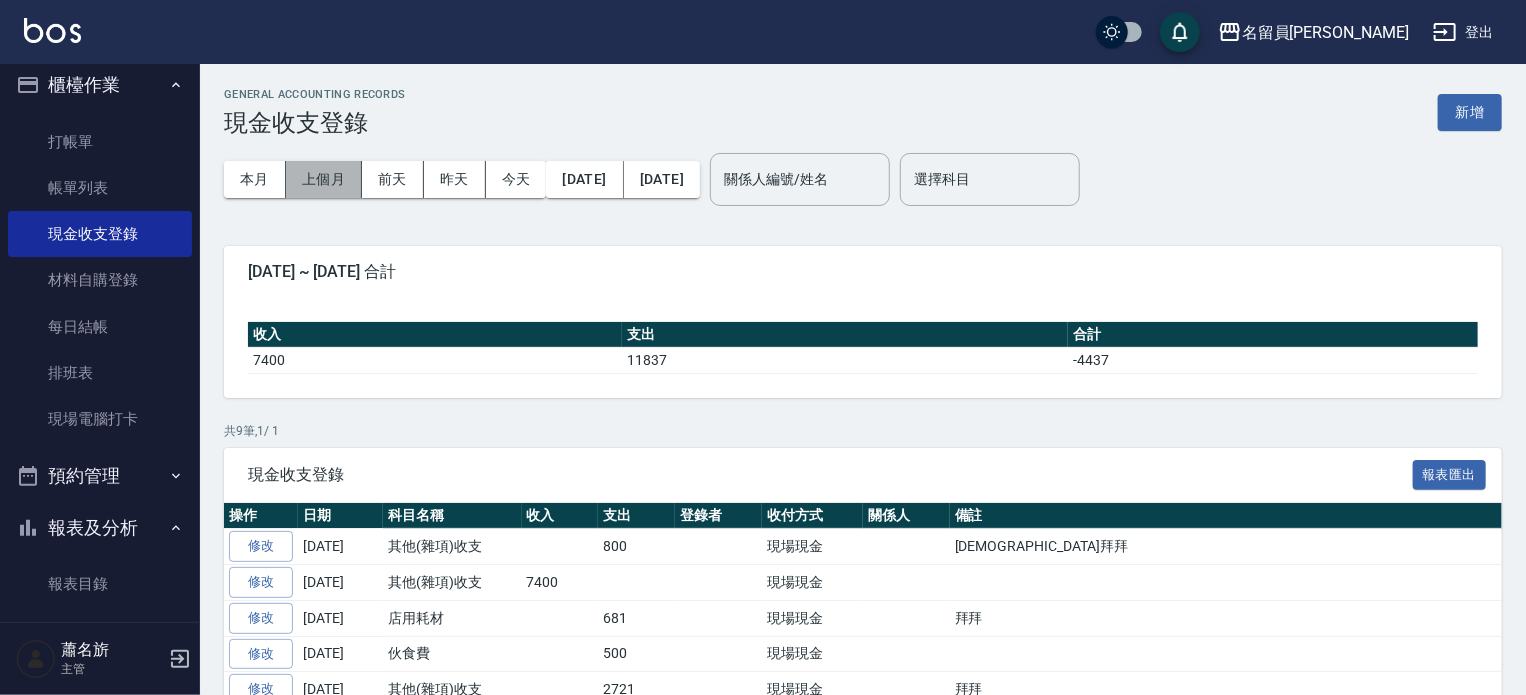 click on "上個月" at bounding box center [324, 179] 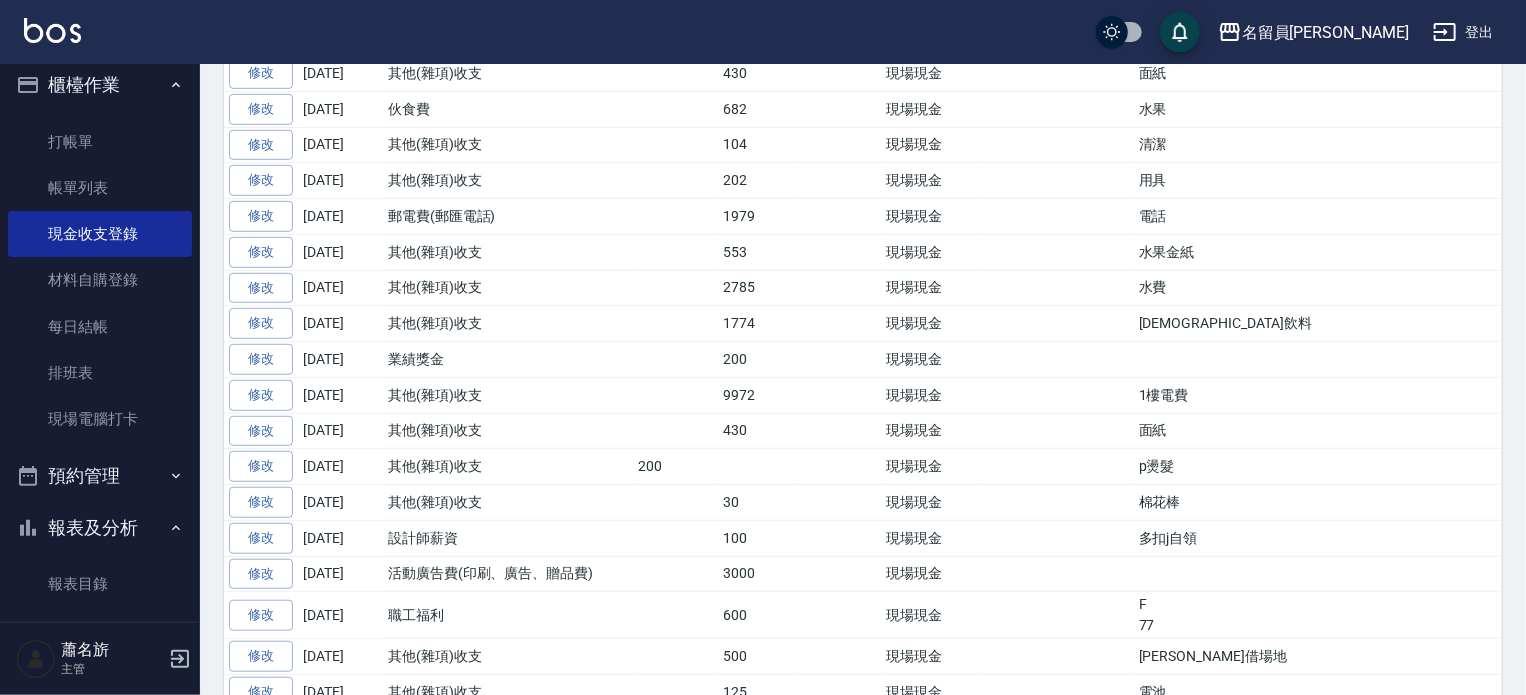 scroll, scrollTop: 512, scrollLeft: 0, axis: vertical 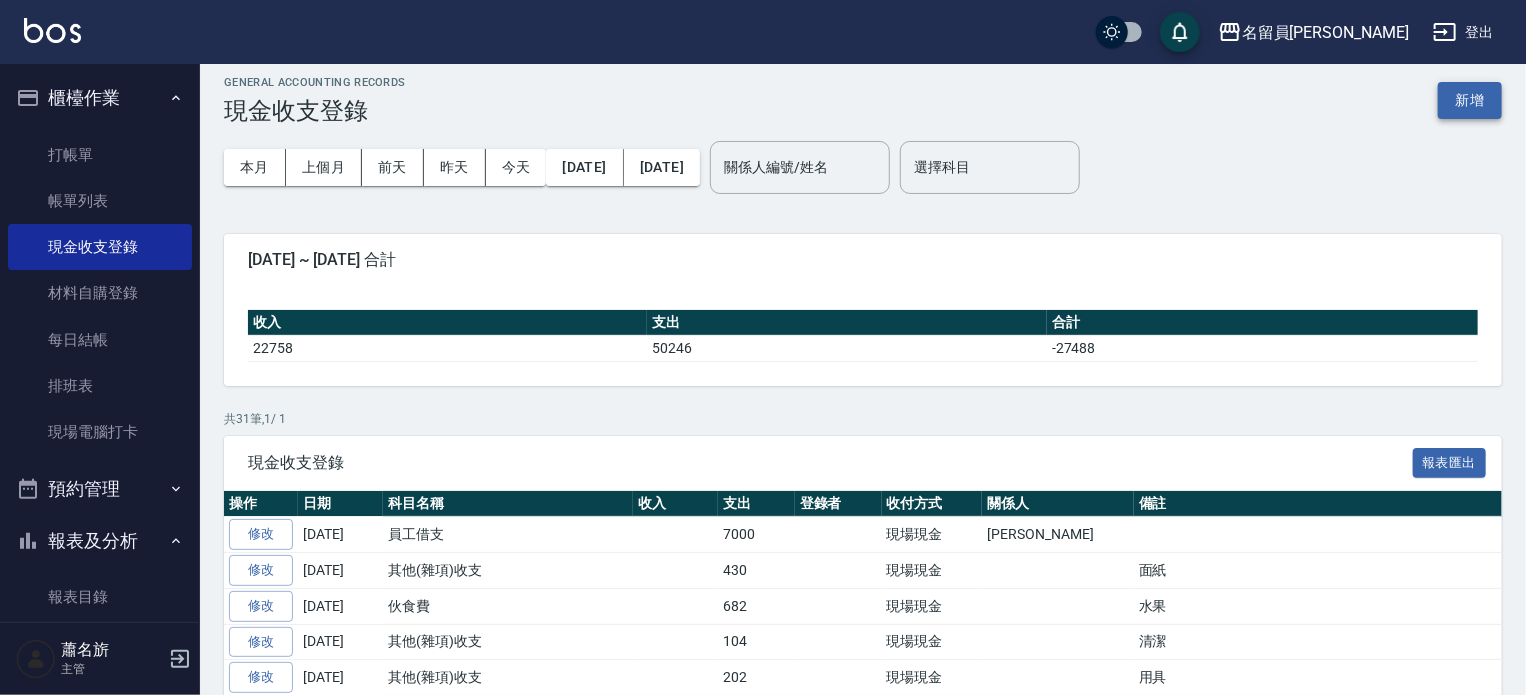 click on "新增" at bounding box center (1470, 100) 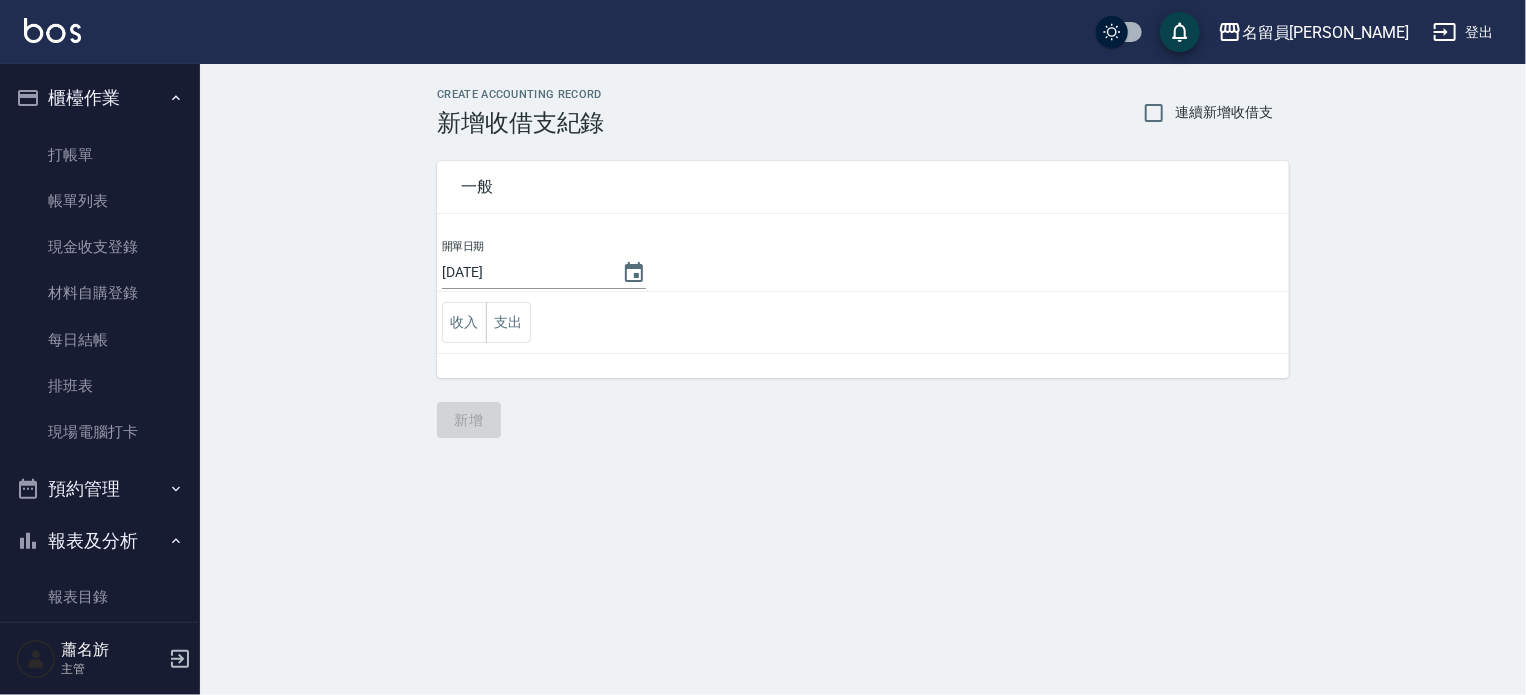 scroll, scrollTop: 0, scrollLeft: 0, axis: both 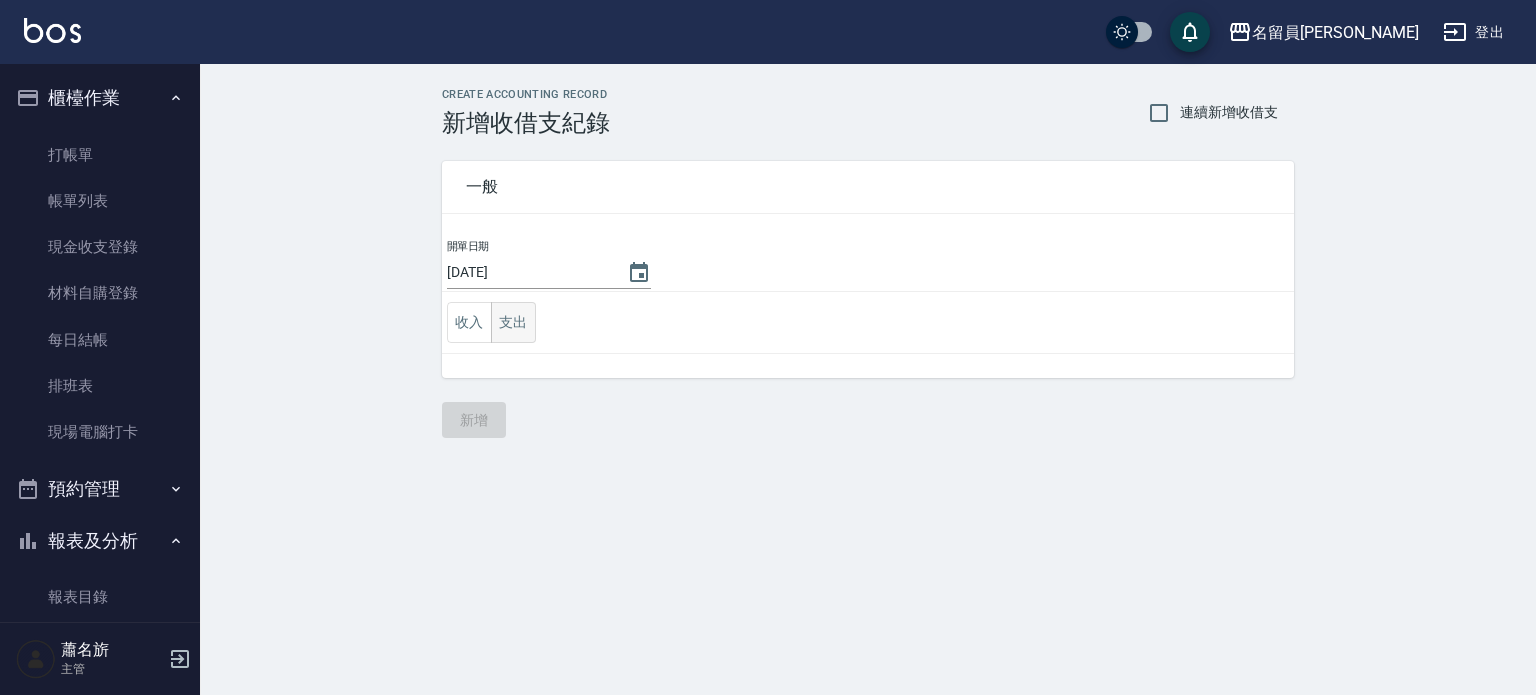 click on "支出" at bounding box center (513, 322) 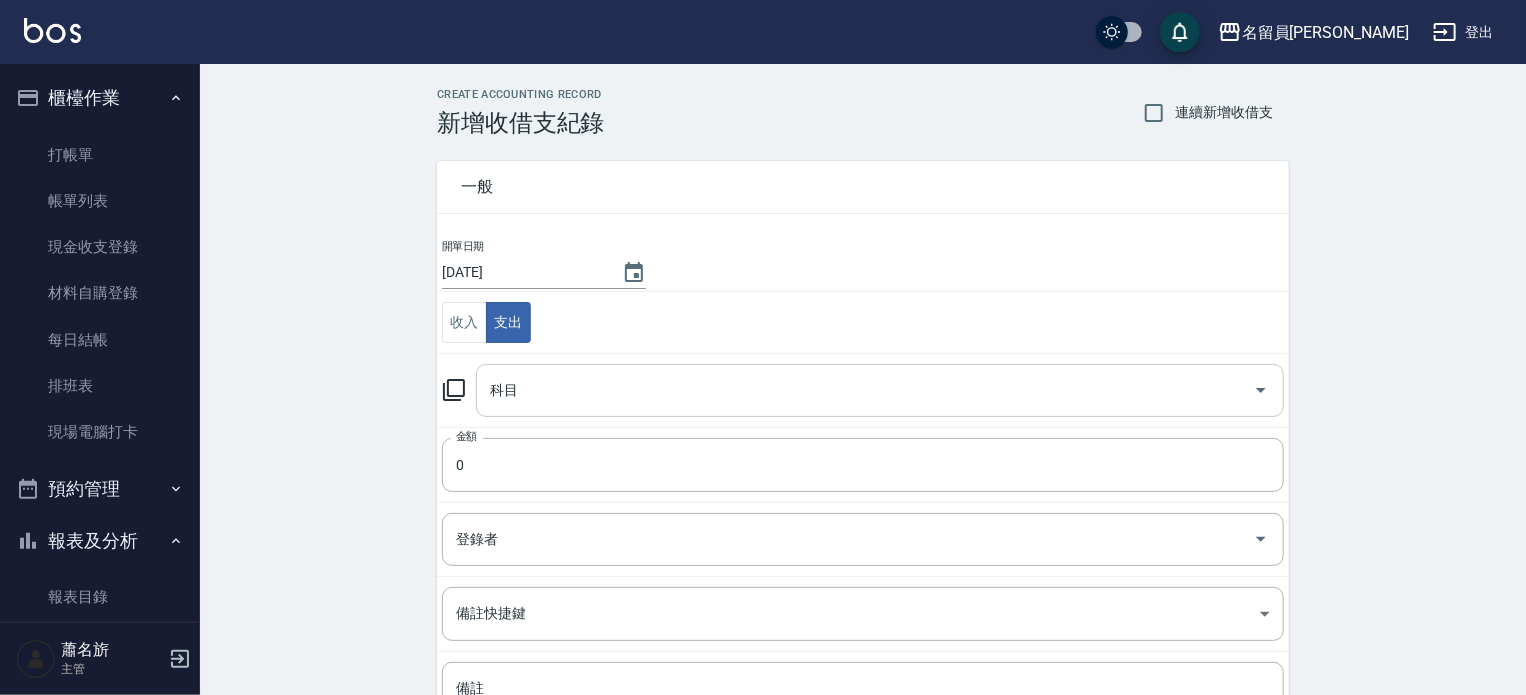 click on "科目" at bounding box center [880, 390] 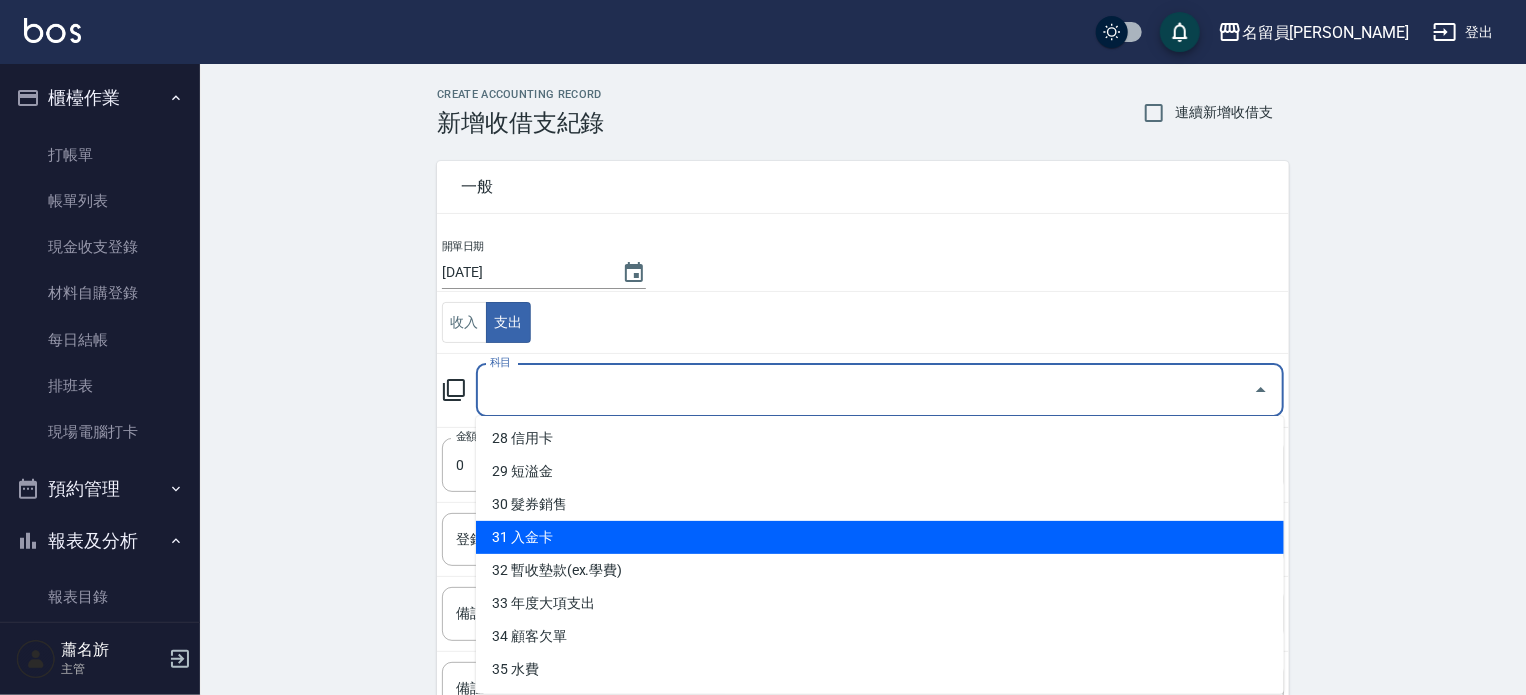 scroll, scrollTop: 792, scrollLeft: 0, axis: vertical 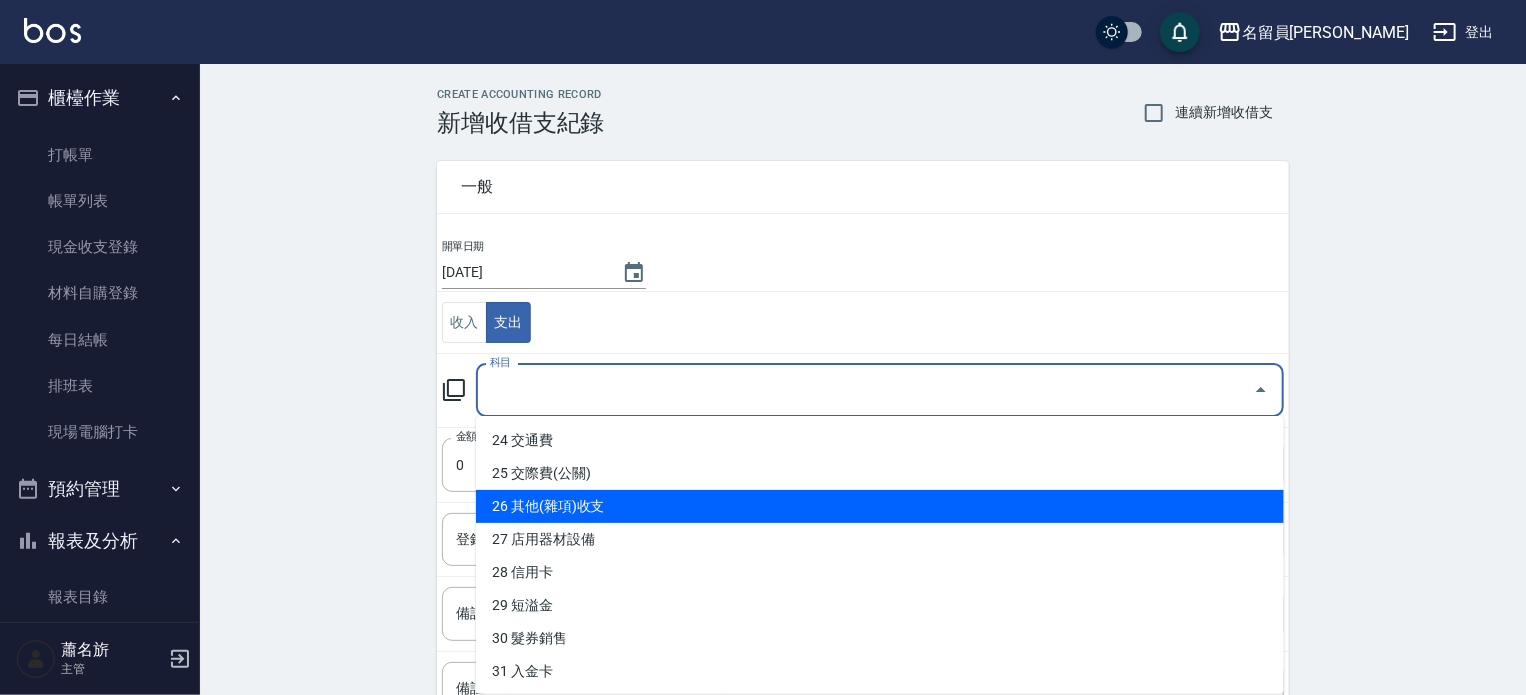 click on "26 其他(雜項)收支" at bounding box center [880, 506] 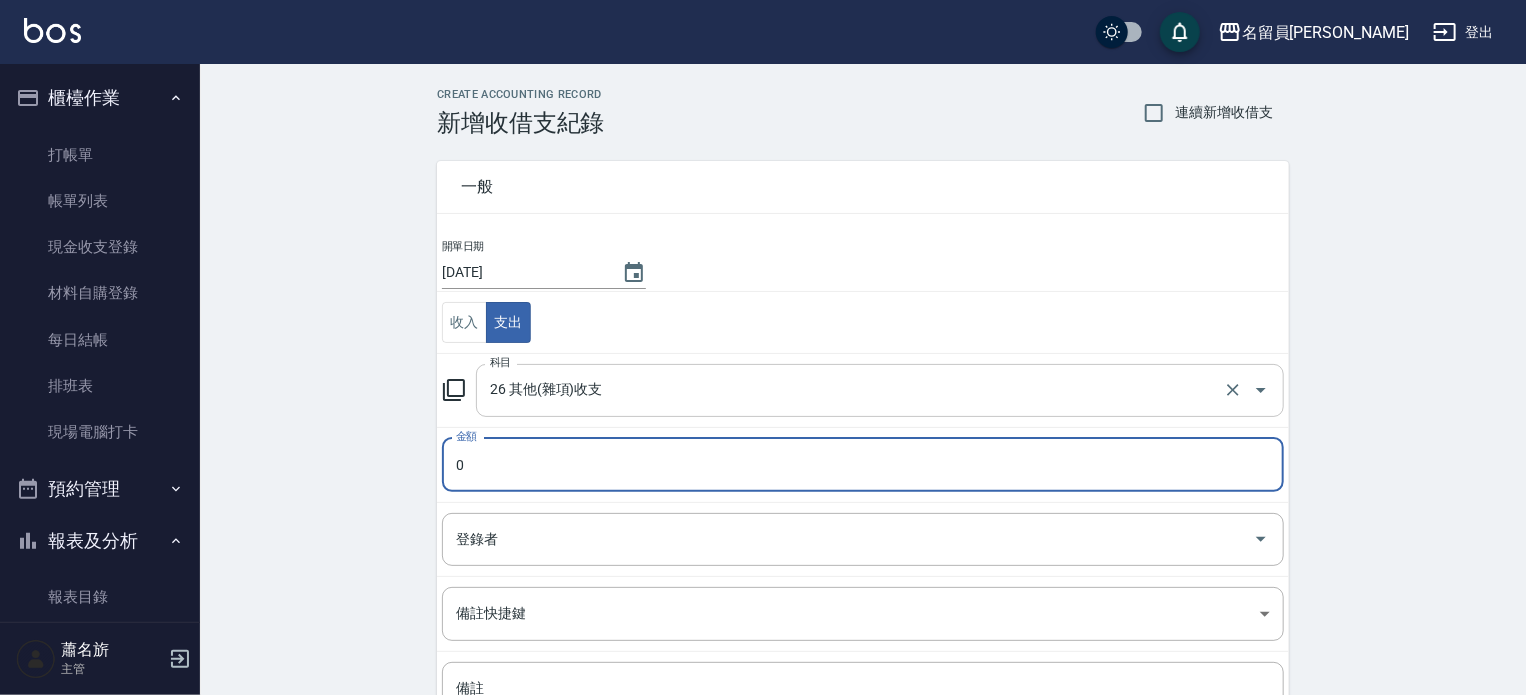 click on "26 其他(雜項)收支" at bounding box center (852, 390) 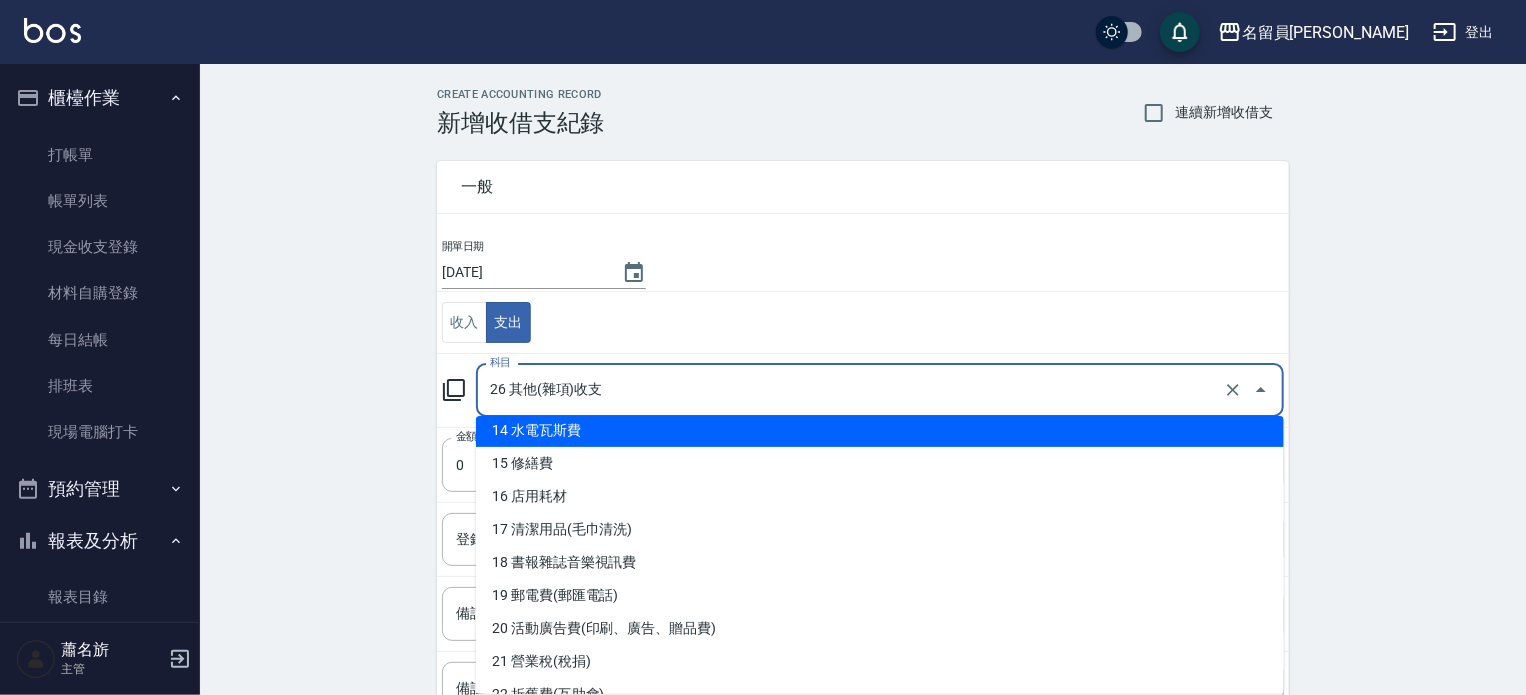 scroll, scrollTop: 500, scrollLeft: 0, axis: vertical 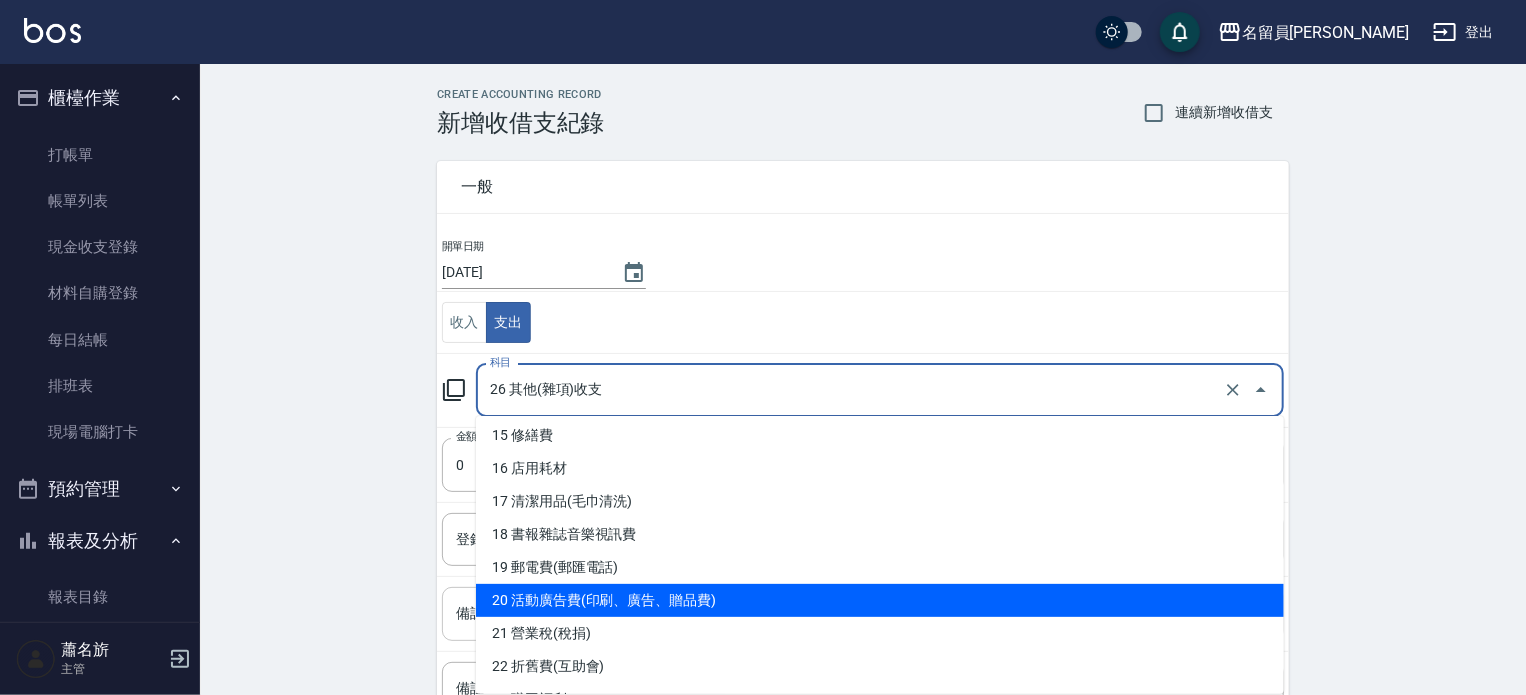 click on "20 活動廣告費(印刷、廣告、贈品費)" at bounding box center (880, 600) 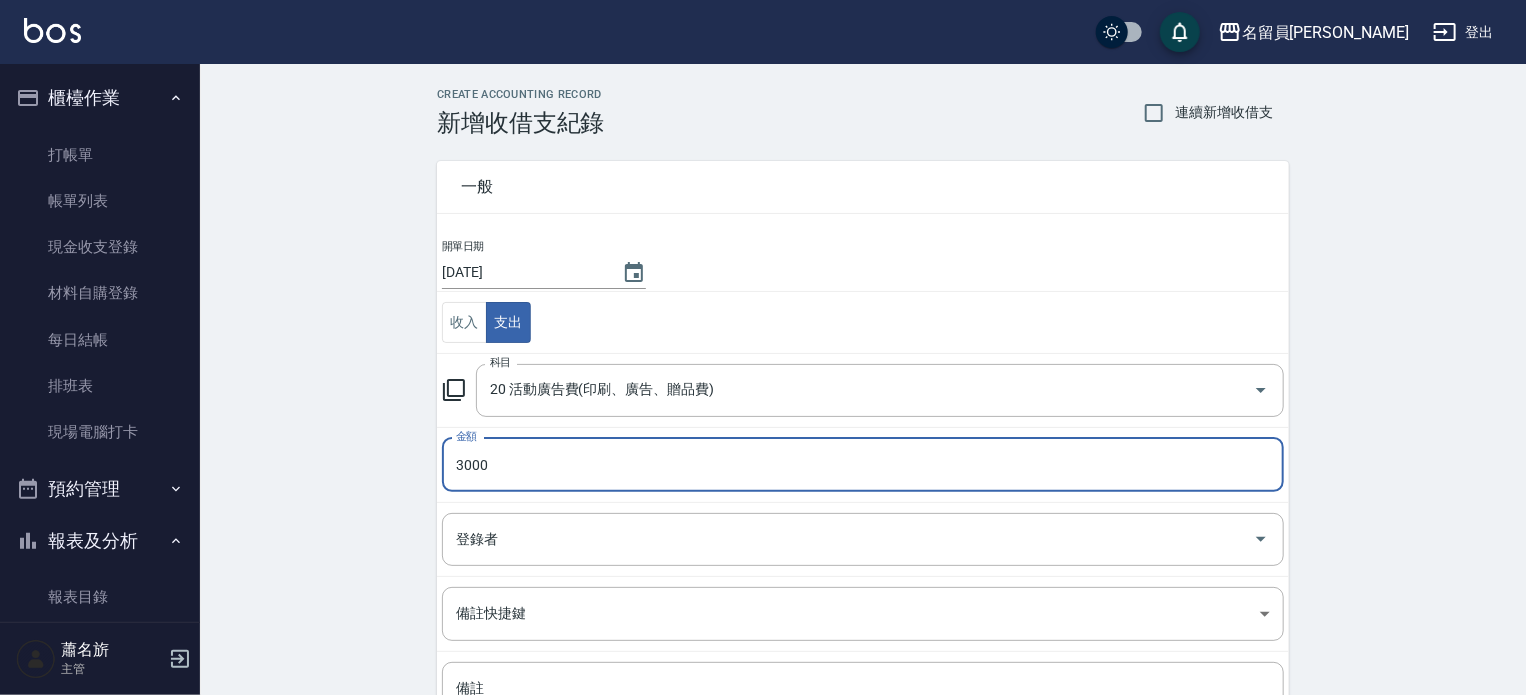 scroll, scrollTop: 185, scrollLeft: 0, axis: vertical 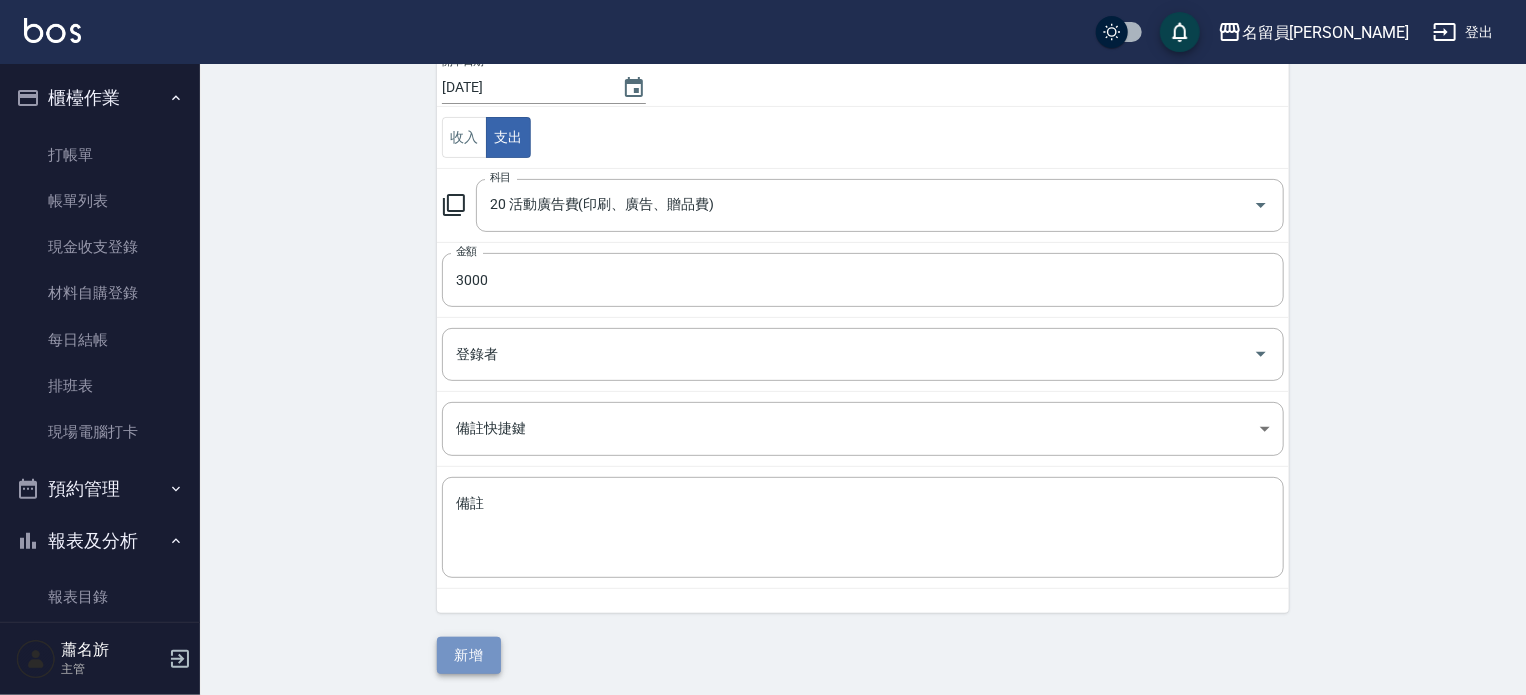 click on "新增" at bounding box center [469, 655] 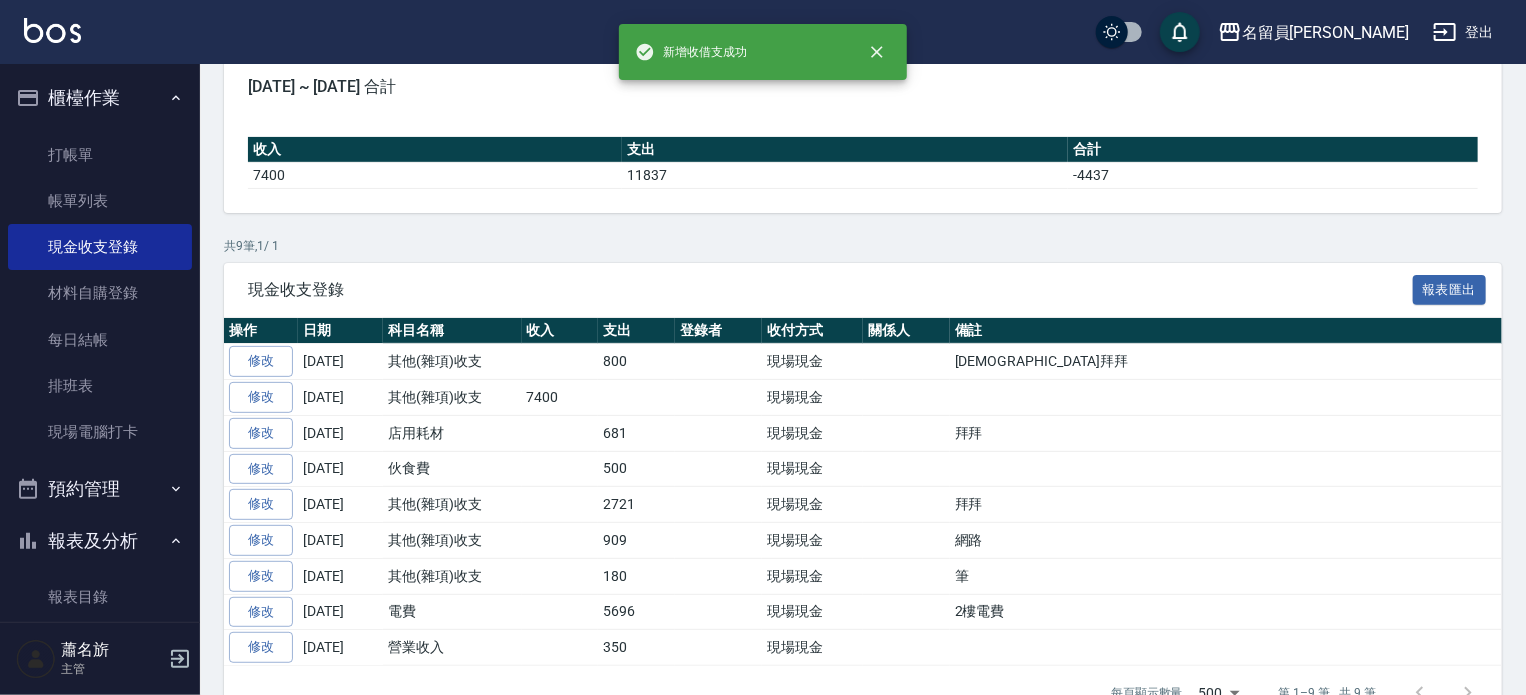 scroll, scrollTop: 0, scrollLeft: 0, axis: both 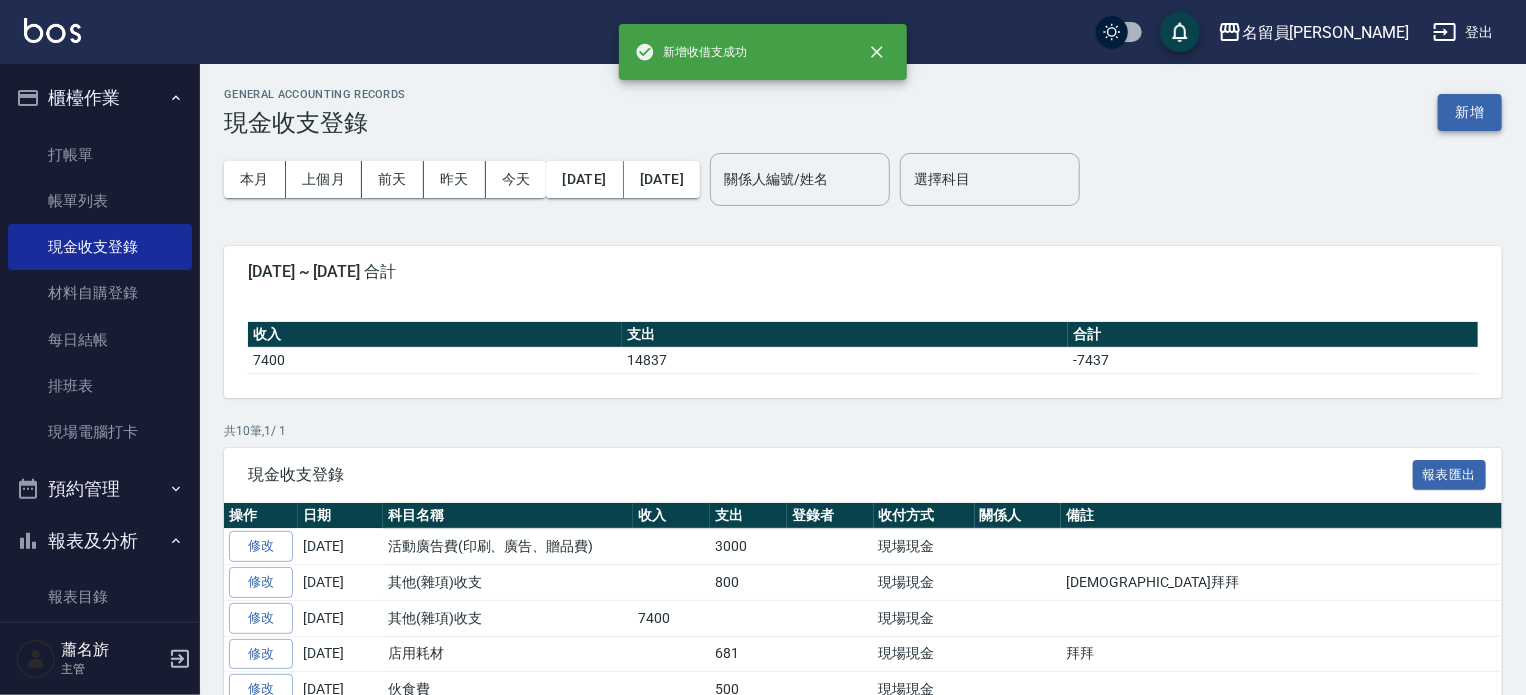 click on "新增" at bounding box center (1470, 112) 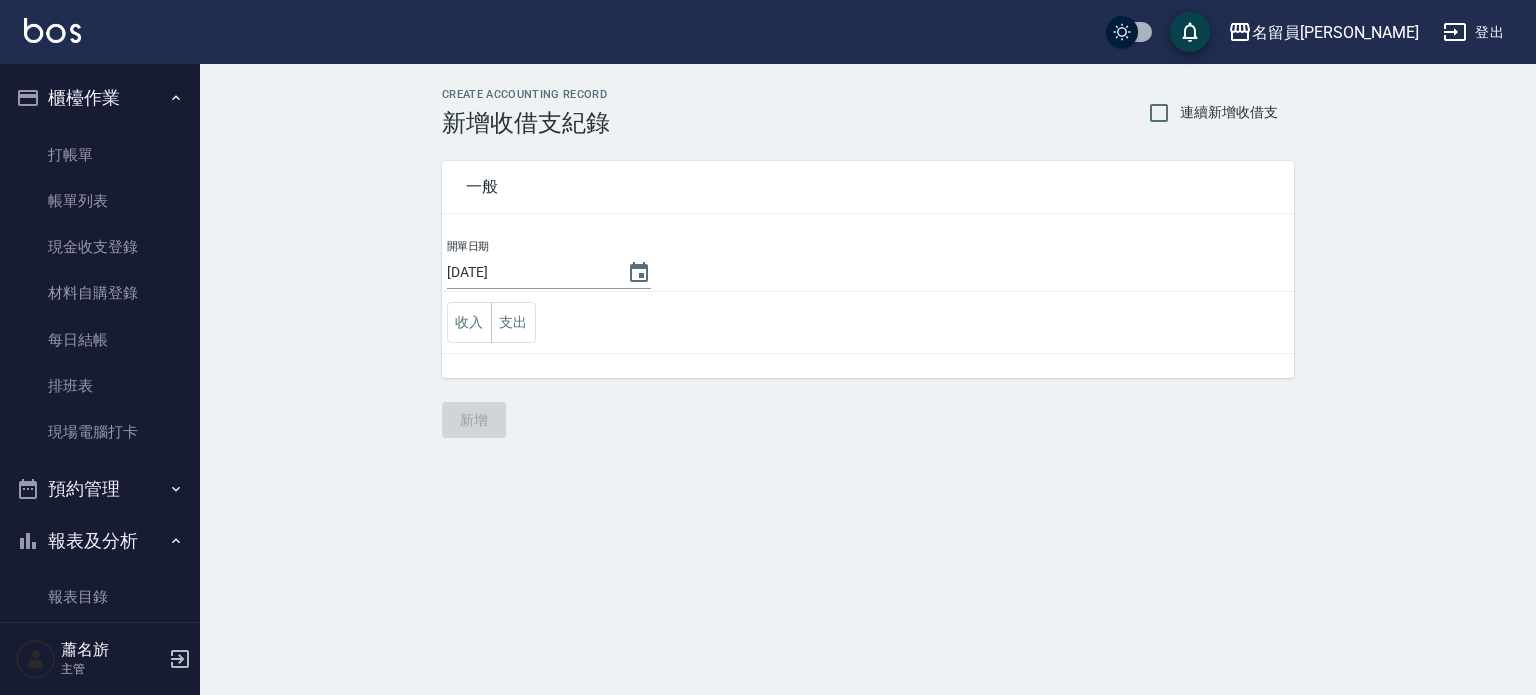 click on "收入 支出" at bounding box center (868, 323) 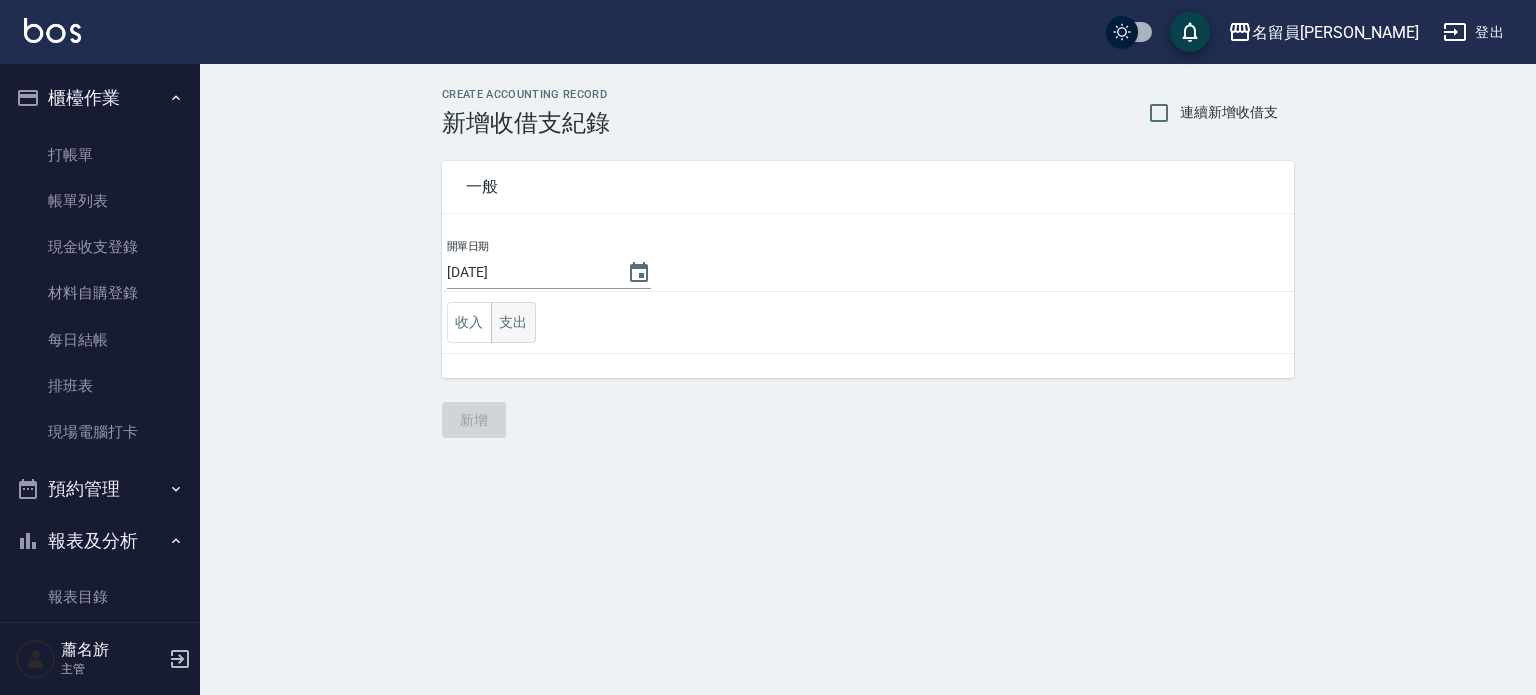 click on "支出" at bounding box center [513, 322] 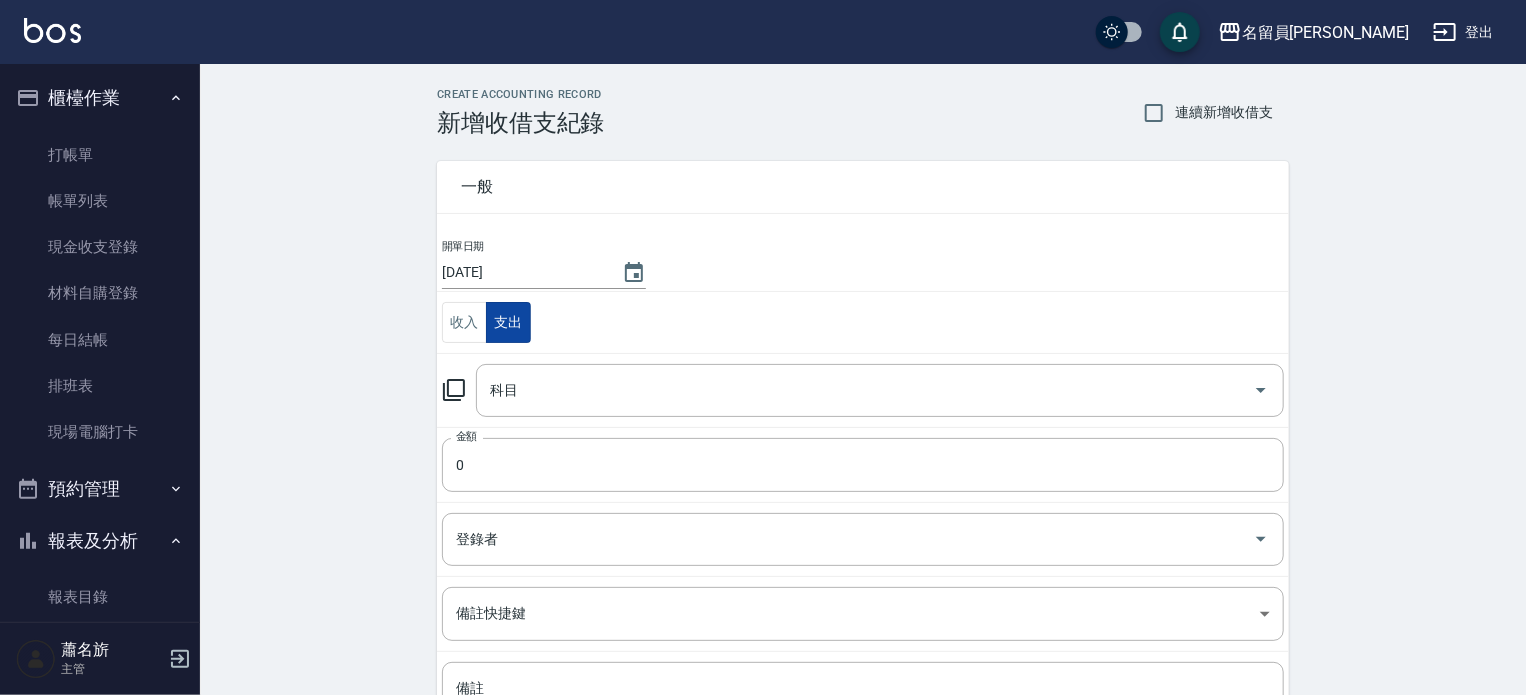 click on "支出" at bounding box center (508, 322) 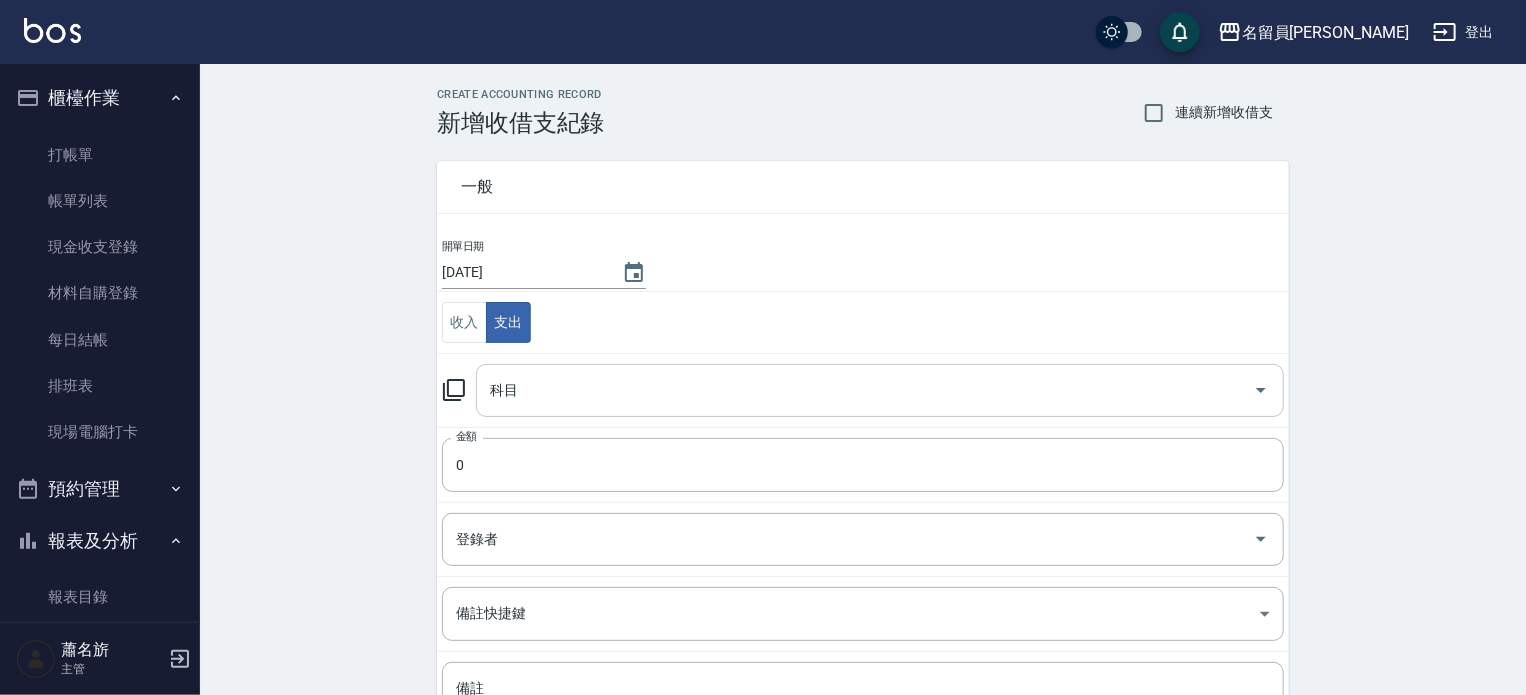 click on "科目" at bounding box center (865, 390) 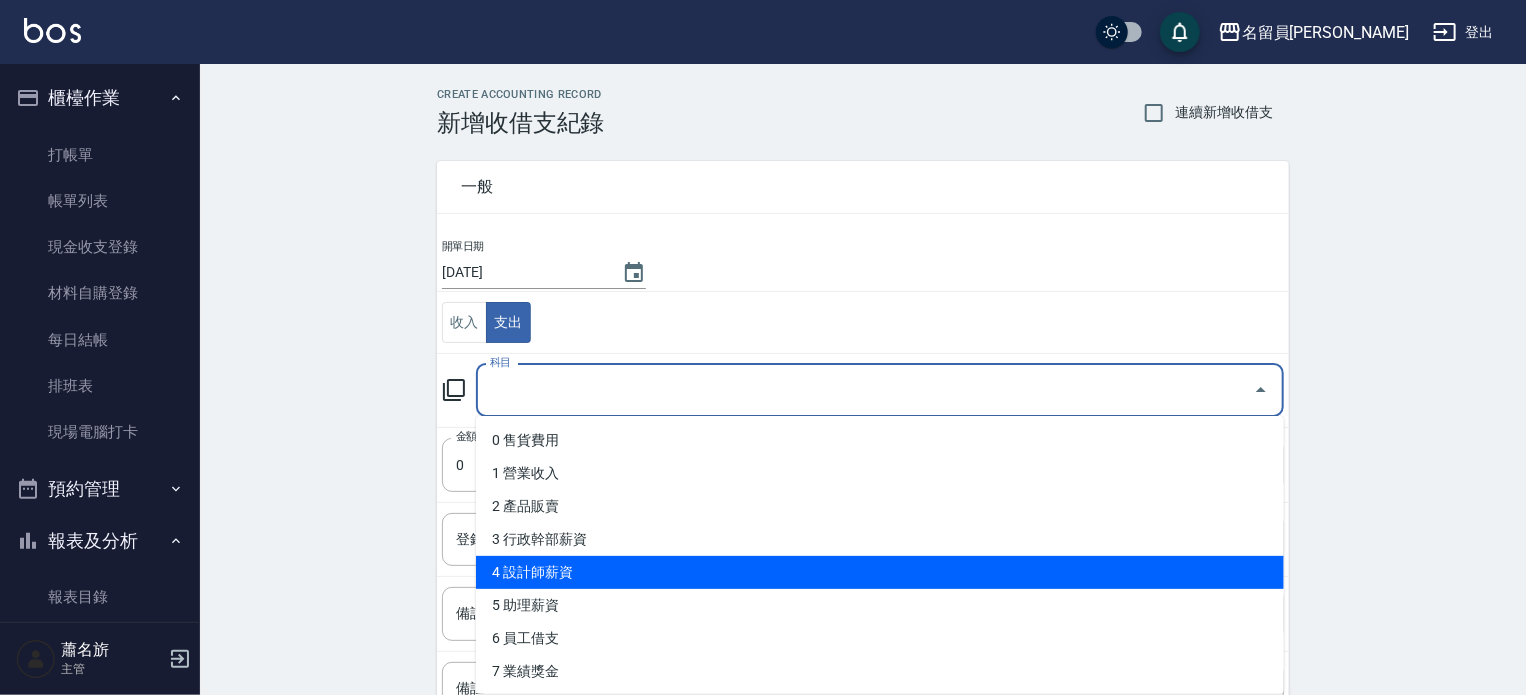 scroll, scrollTop: 100, scrollLeft: 0, axis: vertical 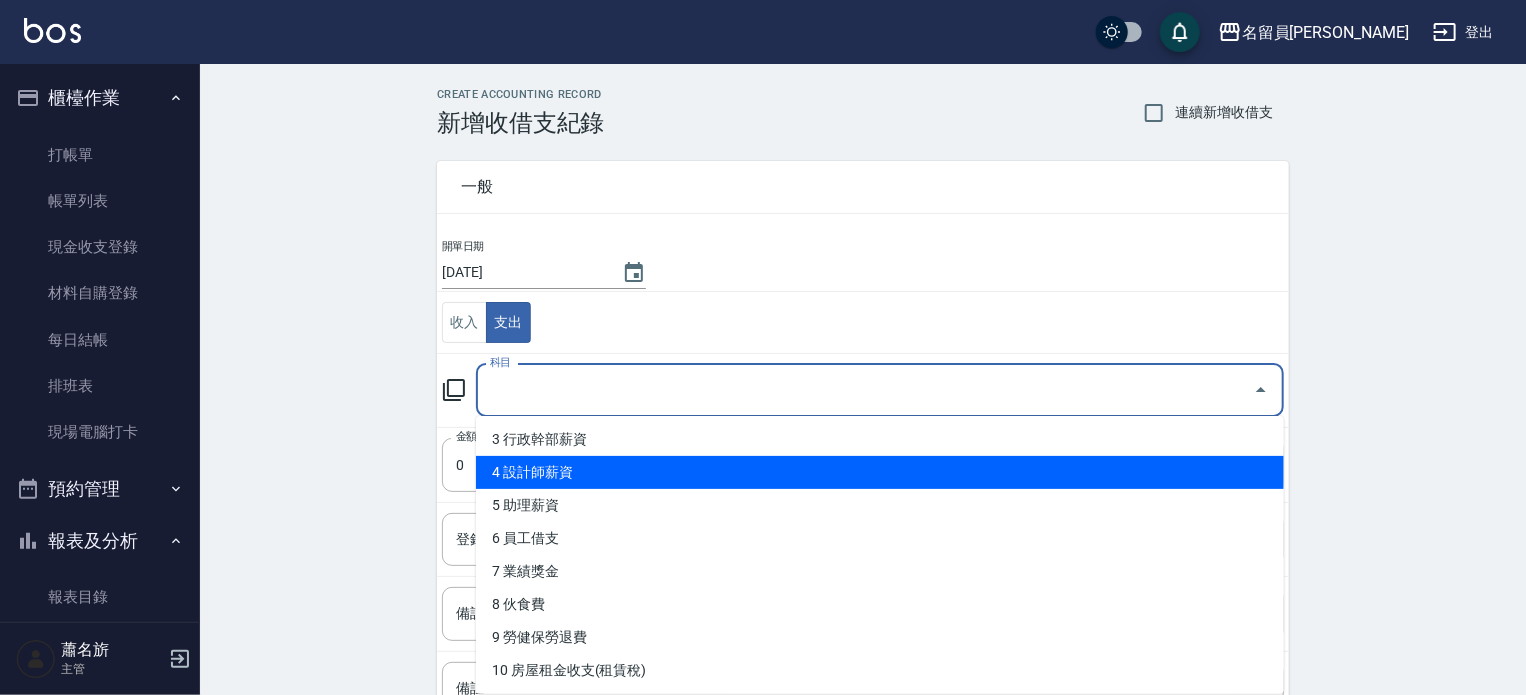 click on "4 設計師薪資" at bounding box center [880, 472] 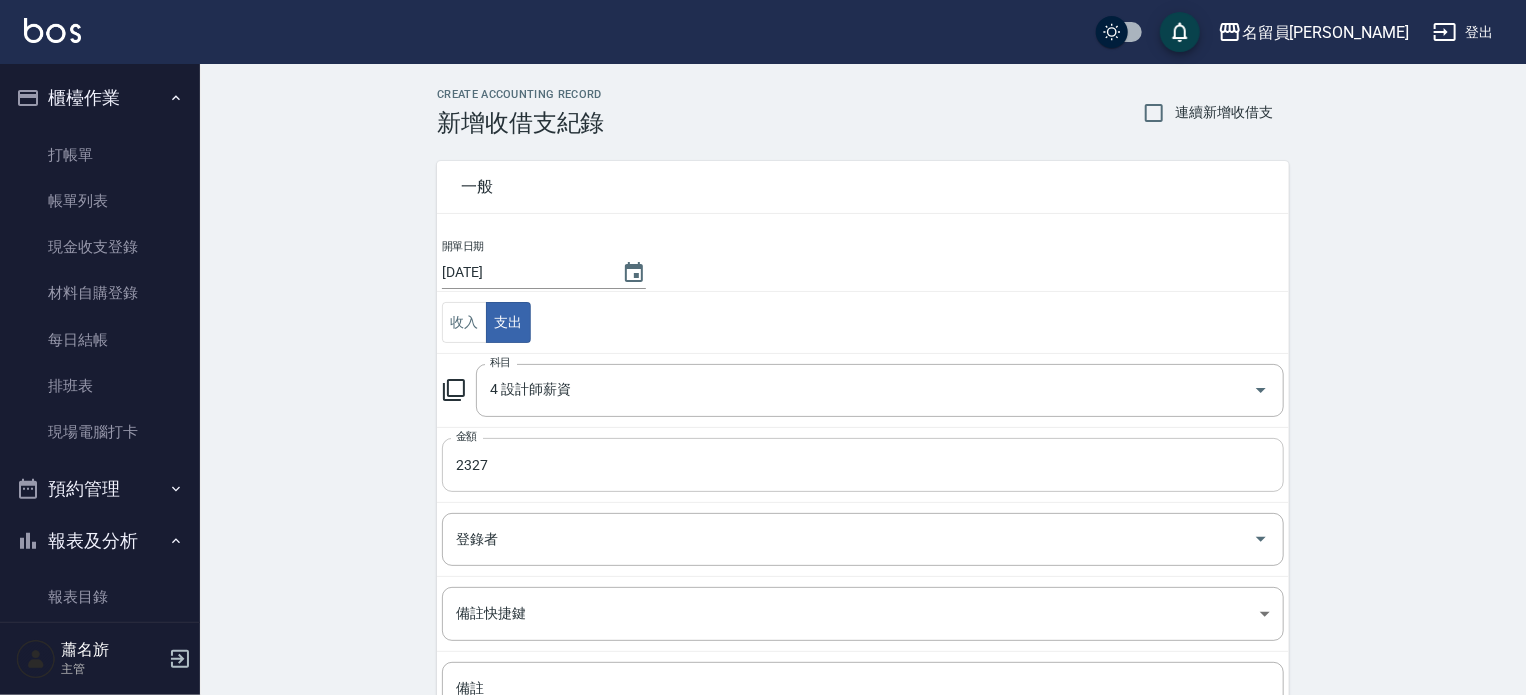 scroll, scrollTop: 185, scrollLeft: 0, axis: vertical 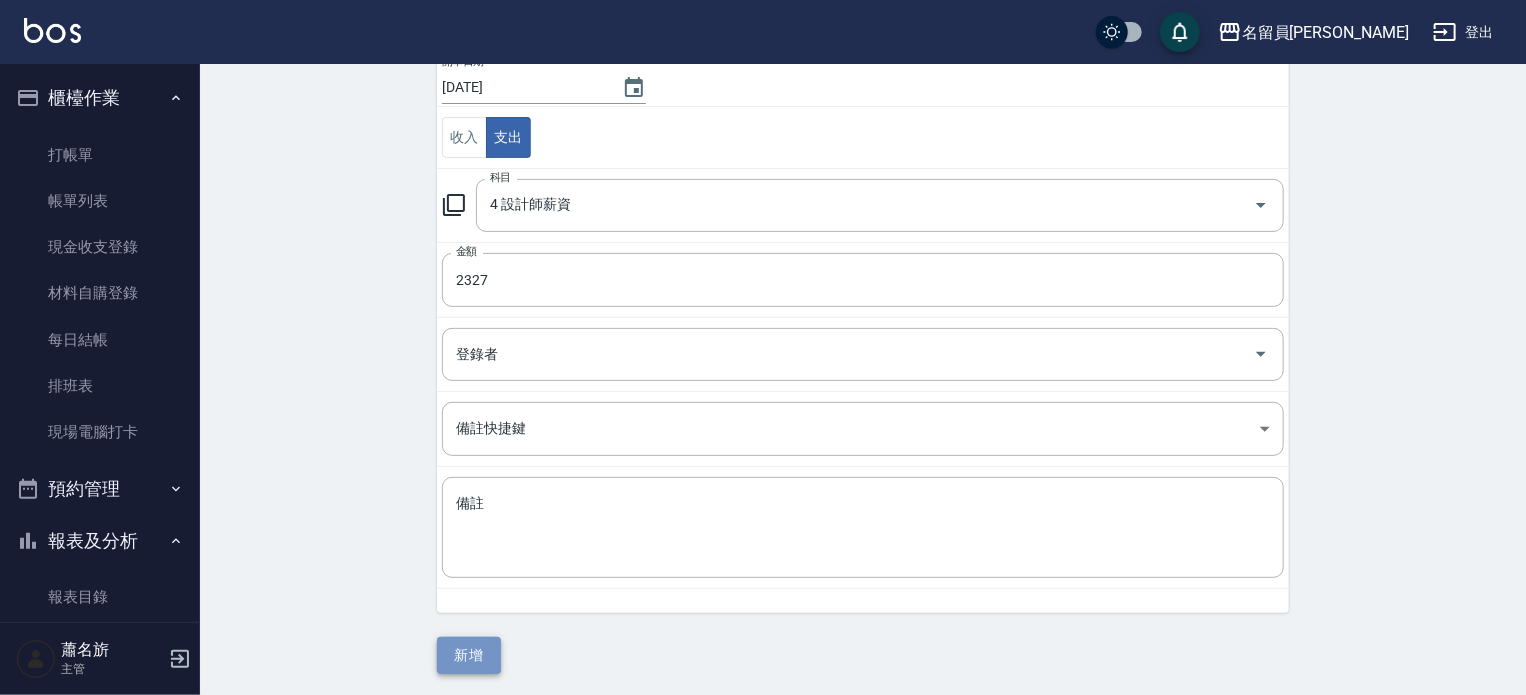click on "新增" at bounding box center [469, 655] 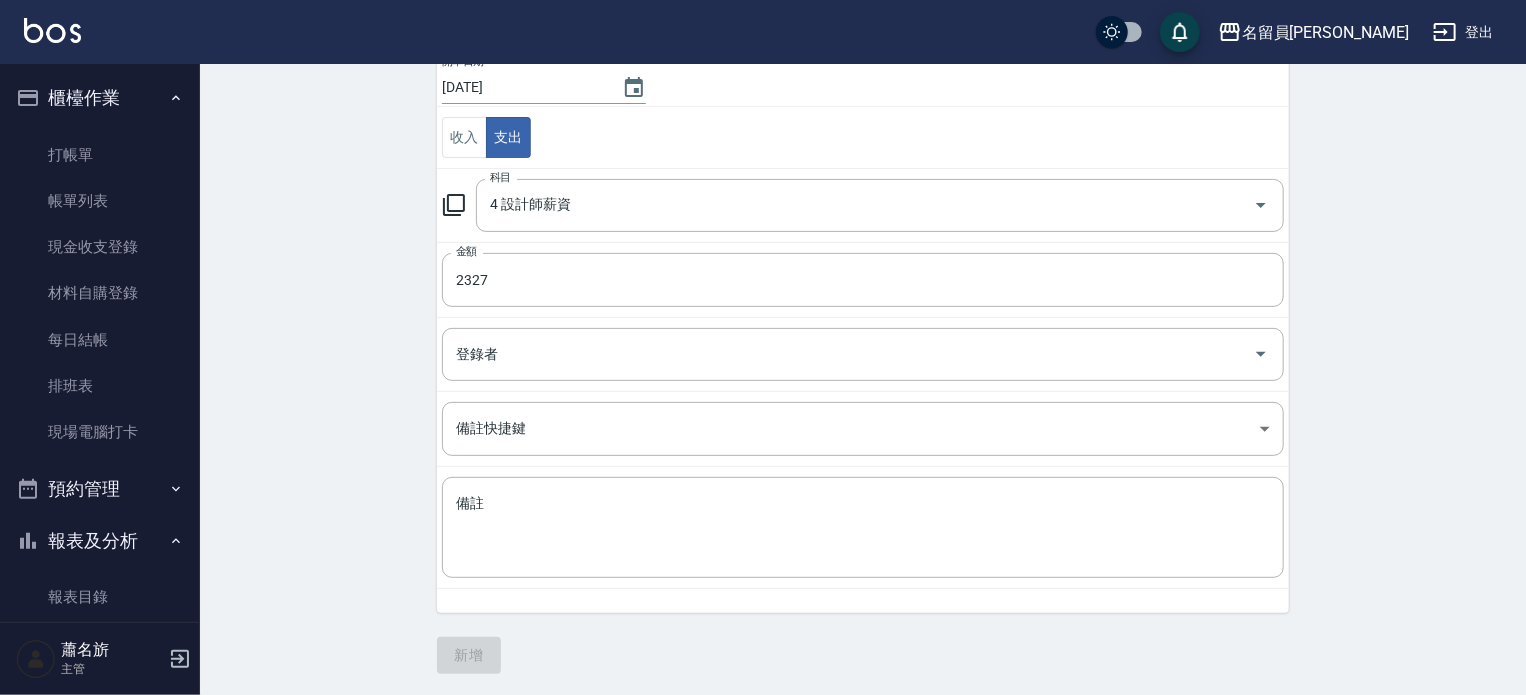 scroll, scrollTop: 0, scrollLeft: 0, axis: both 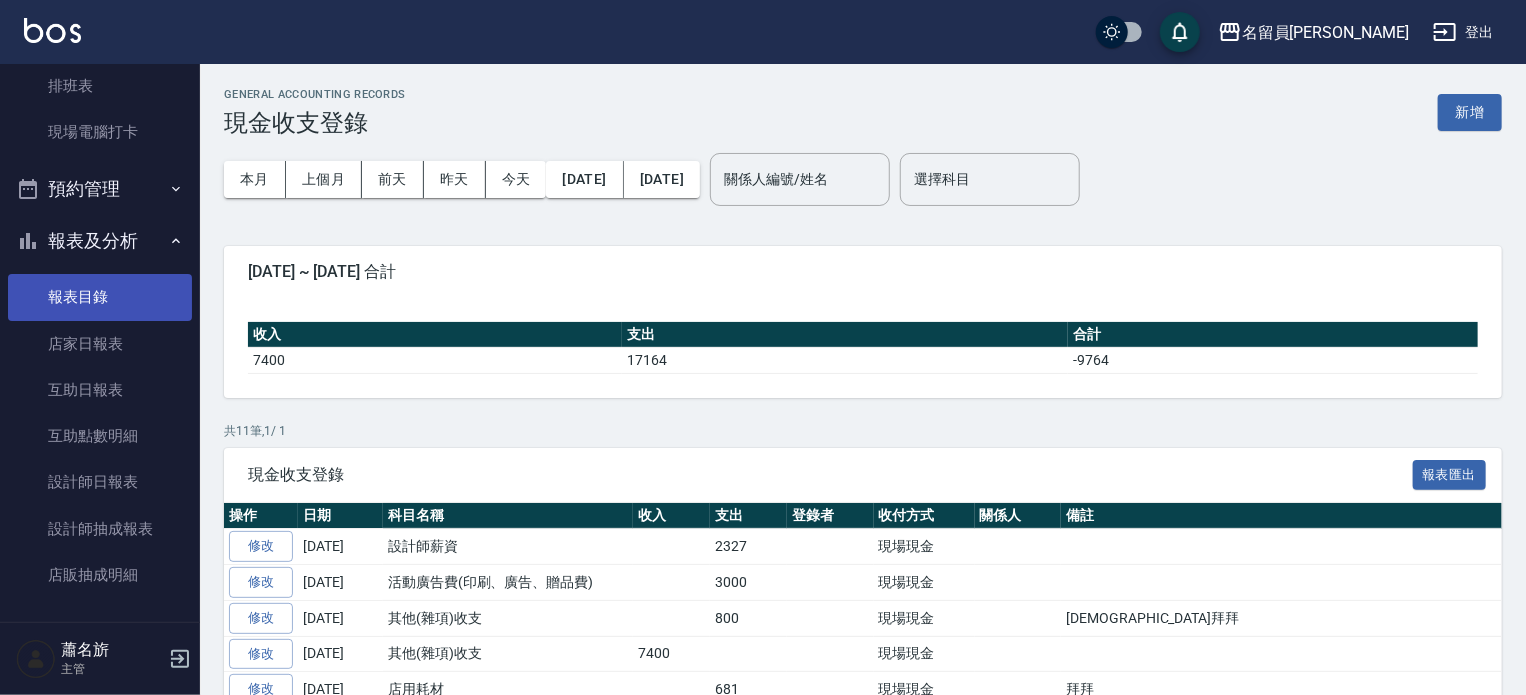 click on "報表目錄" at bounding box center (100, 297) 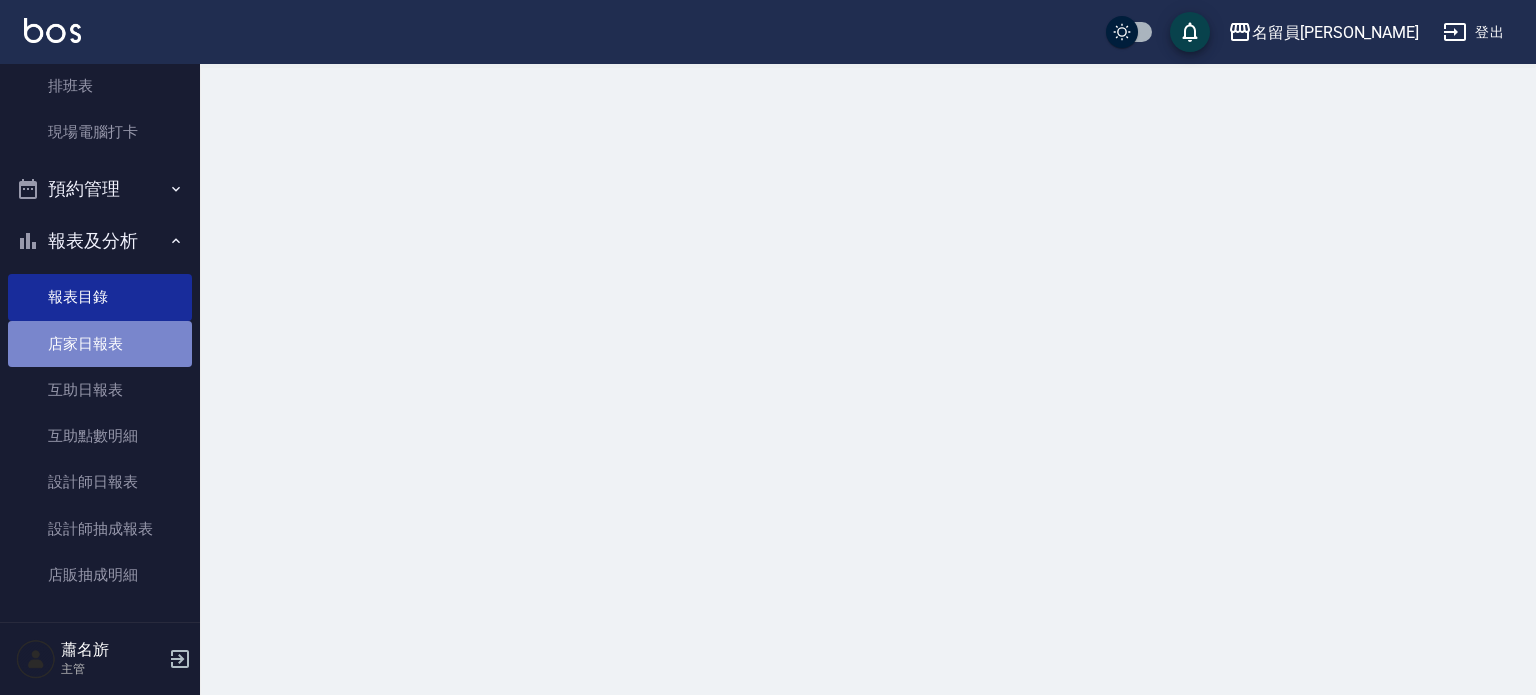 click on "店家日報表" at bounding box center (100, 344) 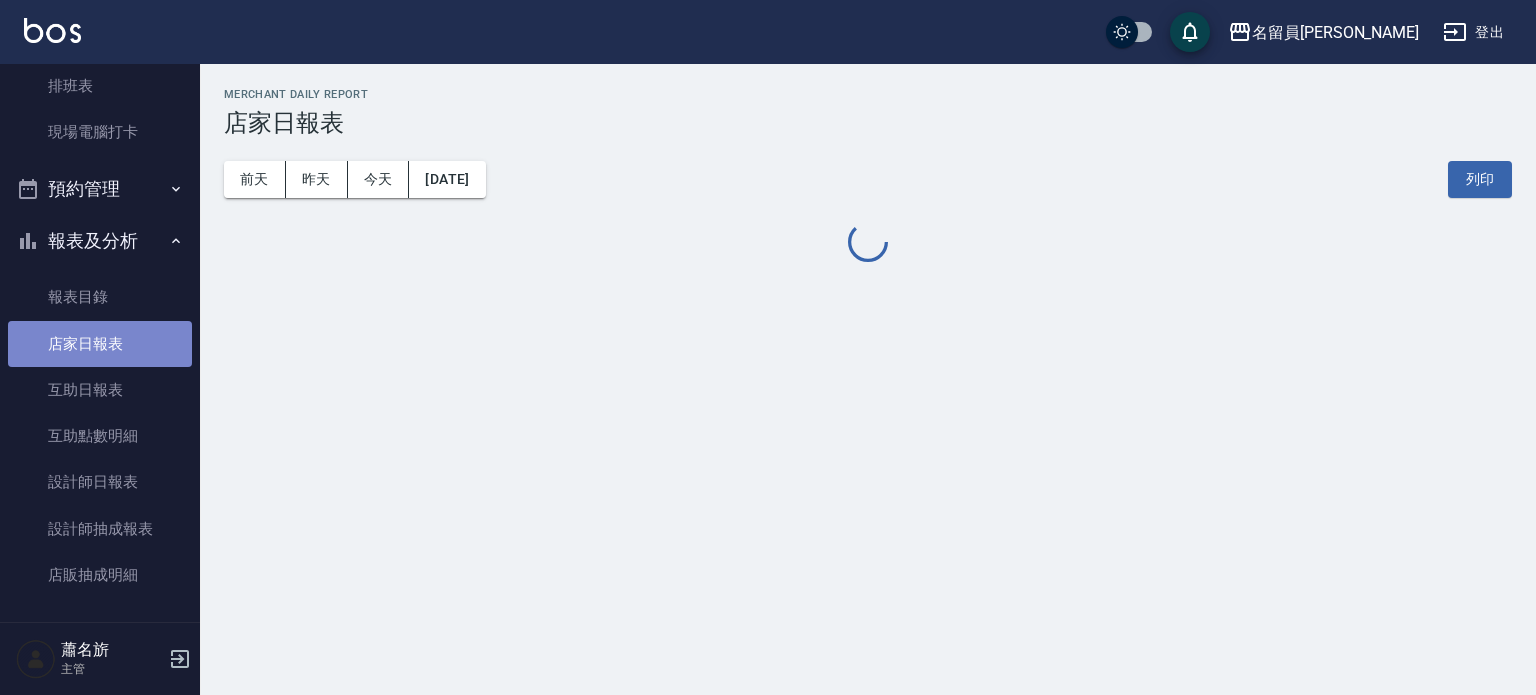 click on "店家日報表" at bounding box center (100, 344) 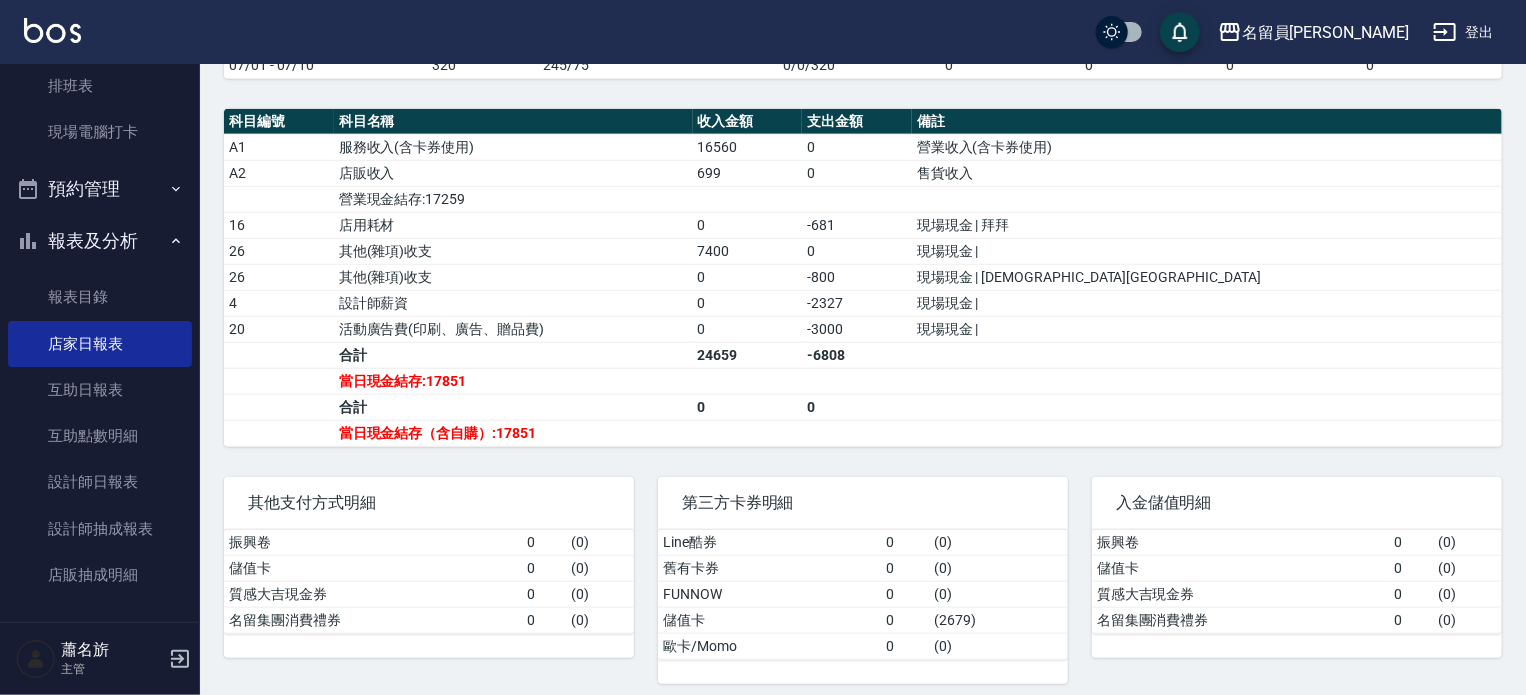 scroll, scrollTop: 696, scrollLeft: 0, axis: vertical 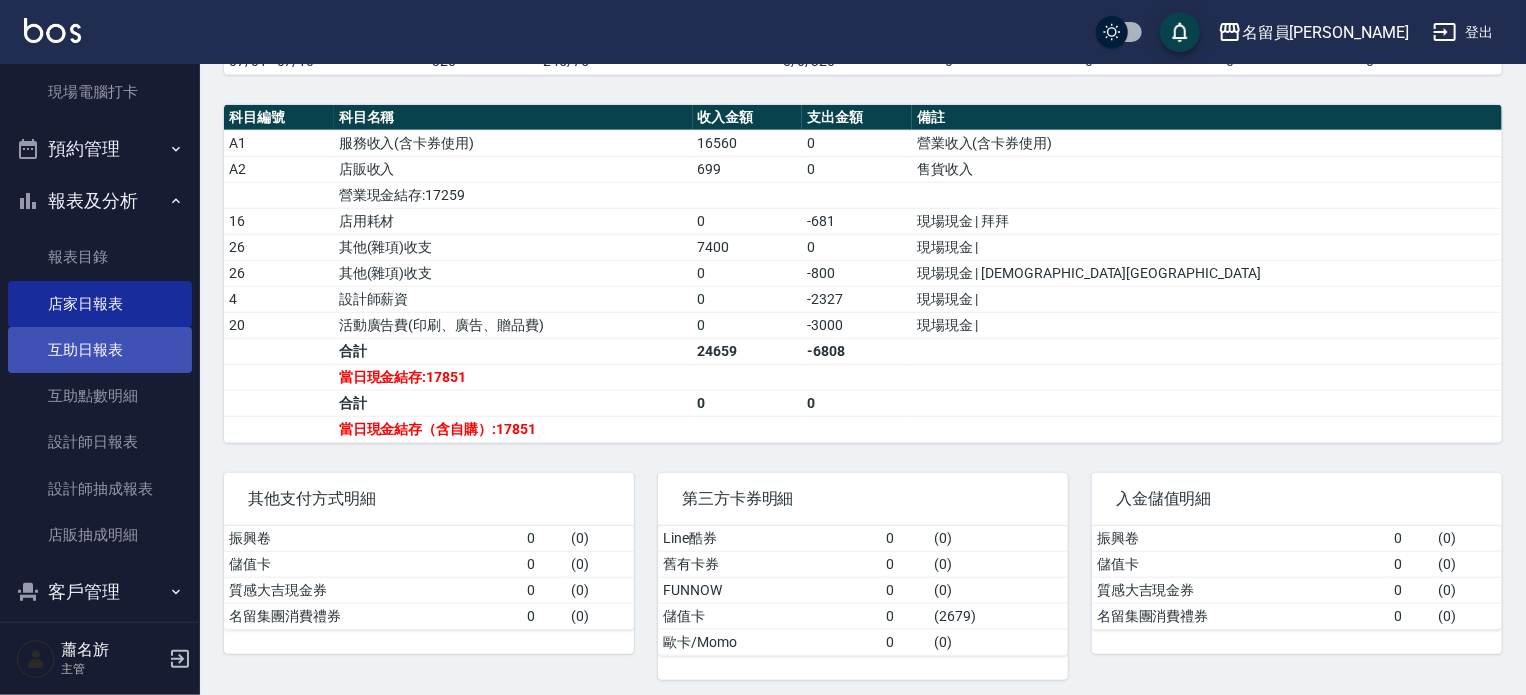 click on "互助日報表" at bounding box center [100, 350] 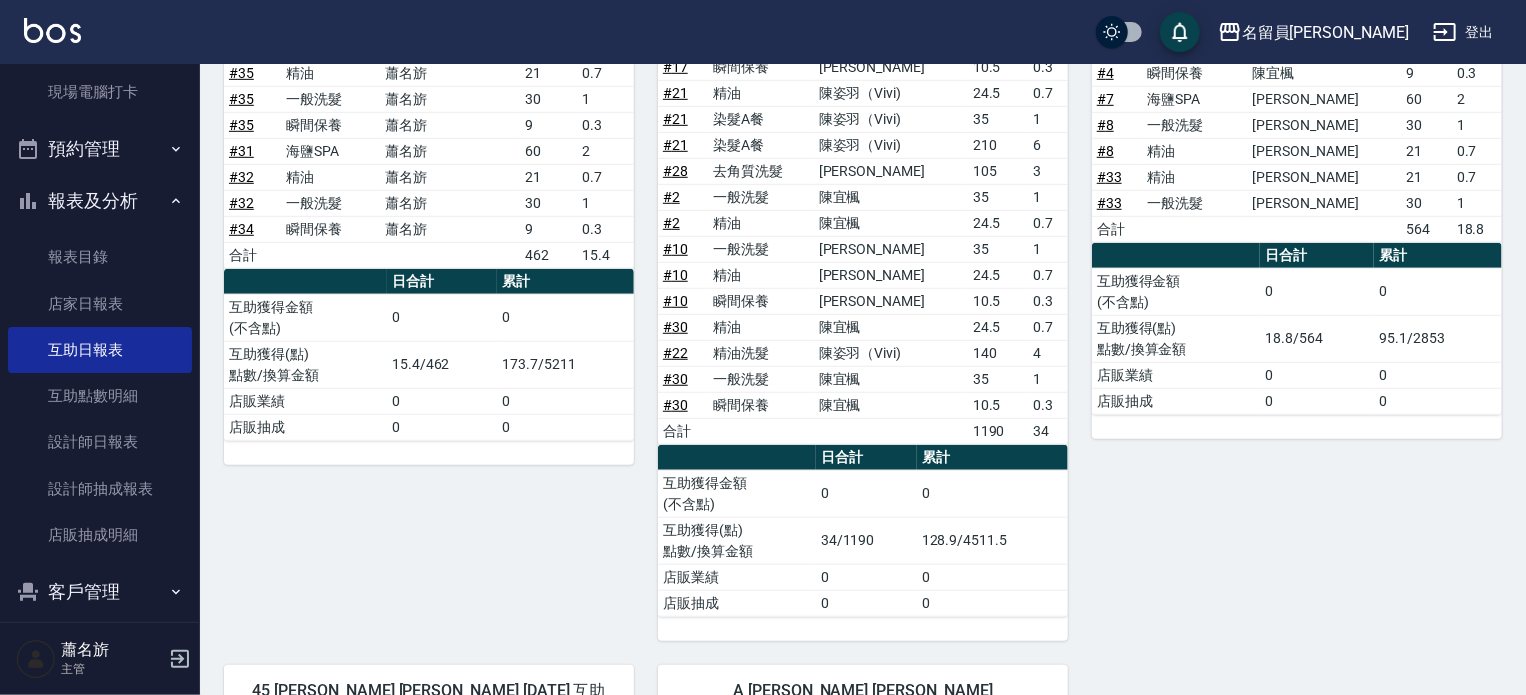 scroll, scrollTop: 600, scrollLeft: 0, axis: vertical 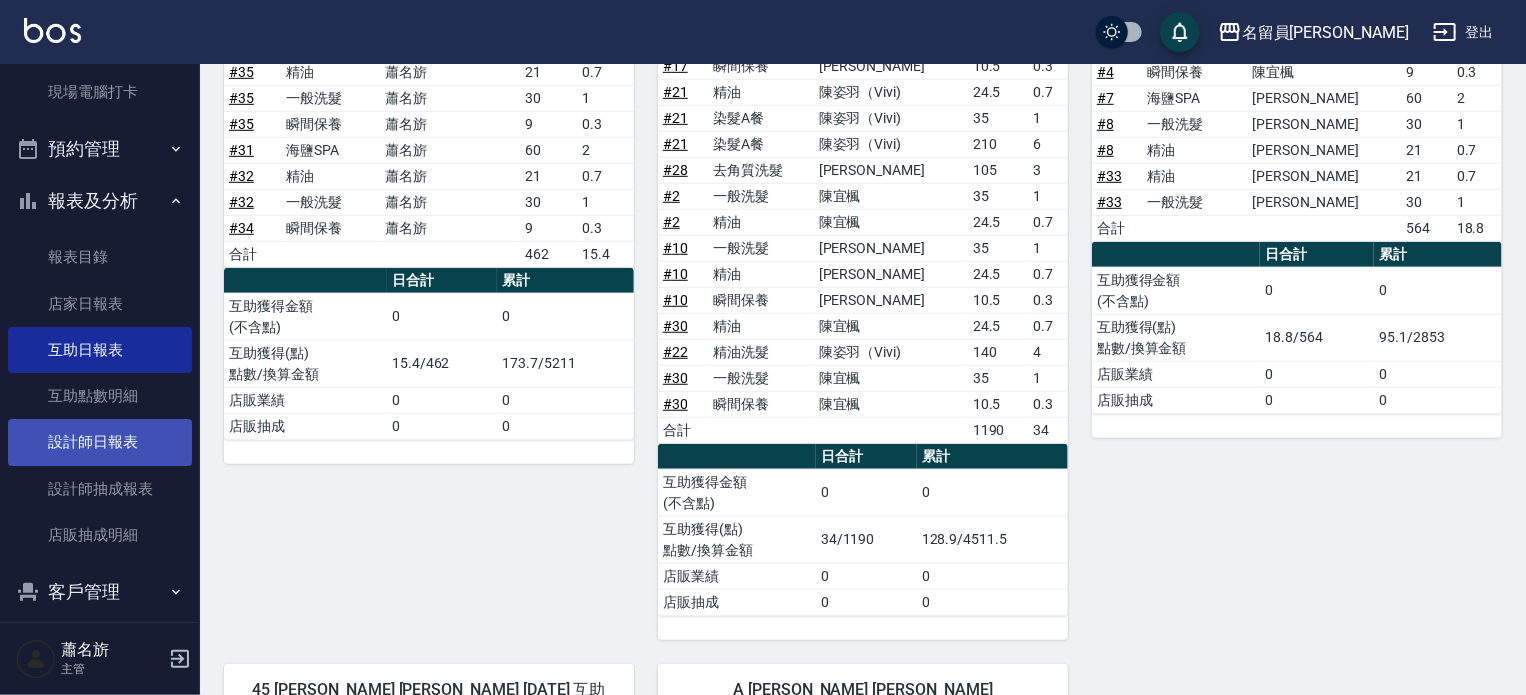 click on "設計師日報表" at bounding box center [100, 442] 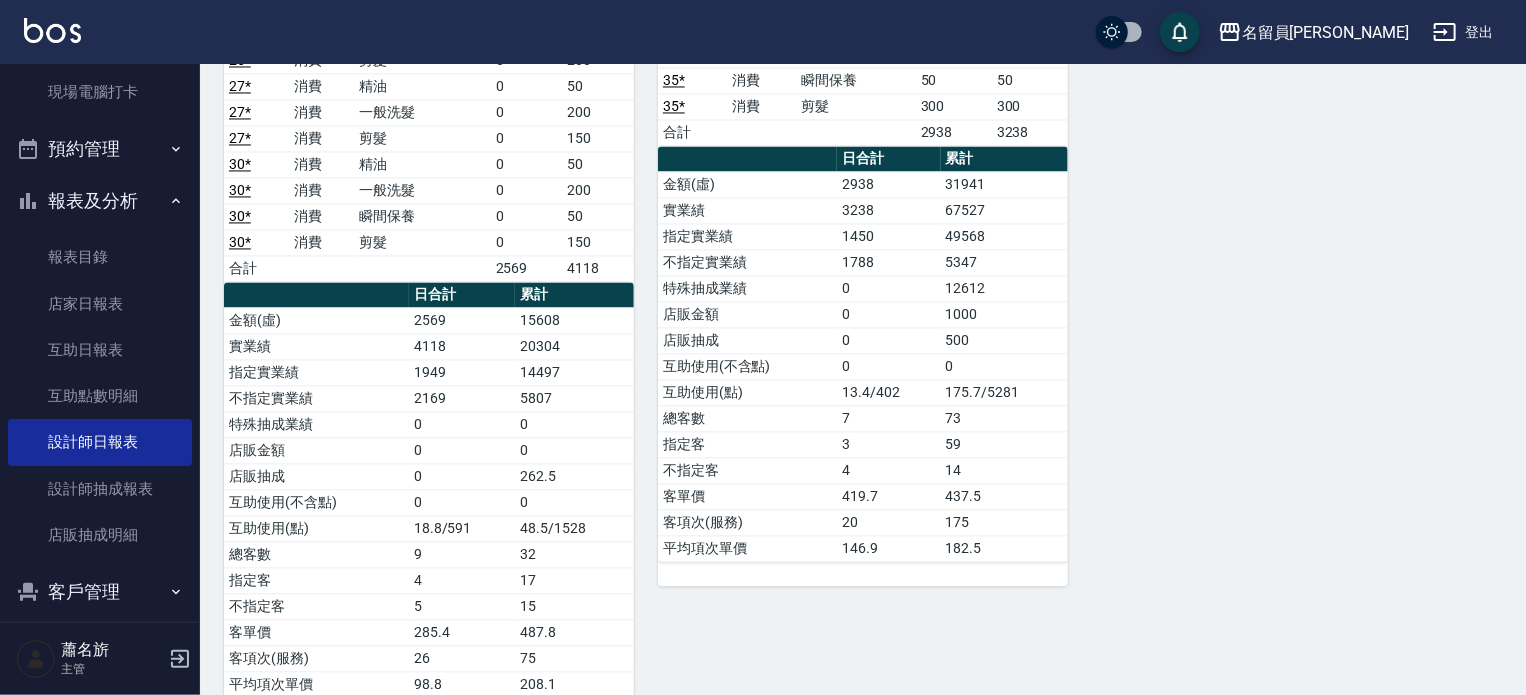 scroll, scrollTop: 1972, scrollLeft: 0, axis: vertical 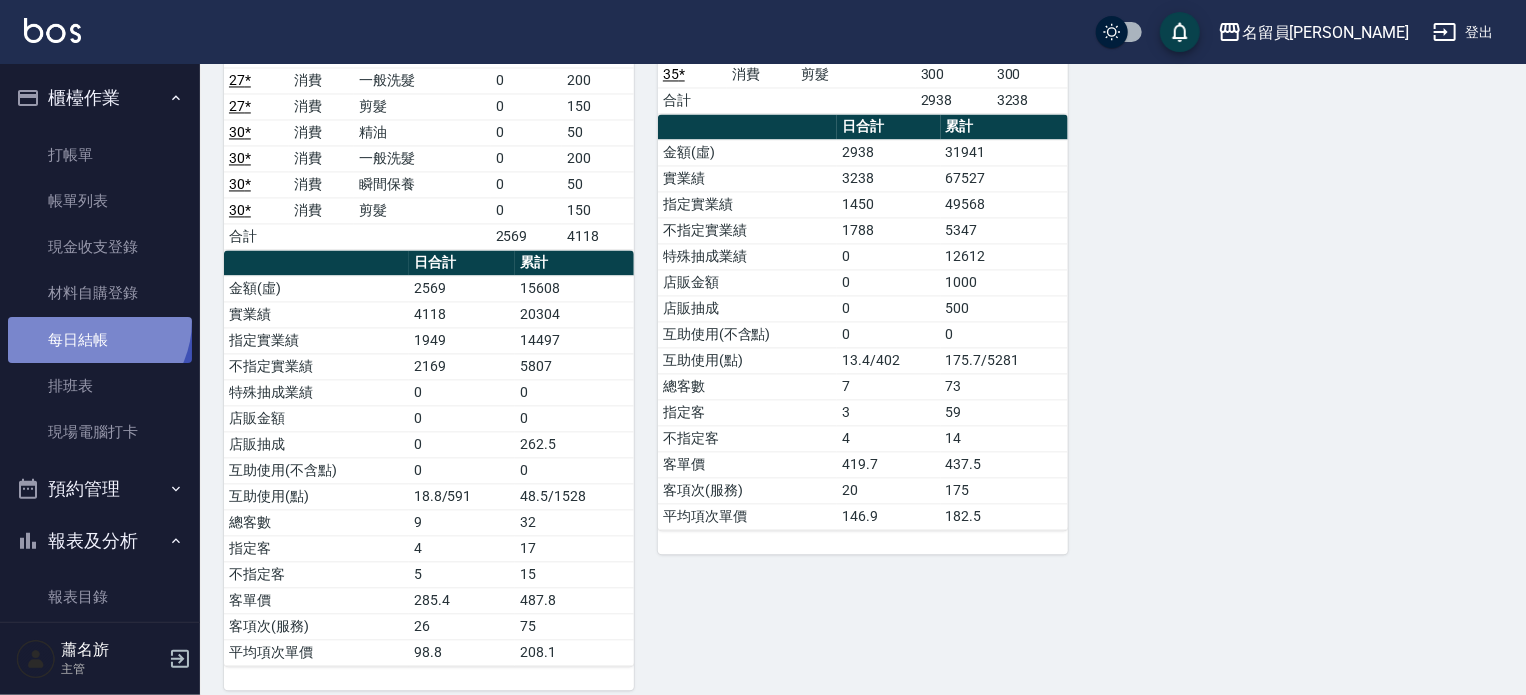 click on "每日結帳" at bounding box center (100, 340) 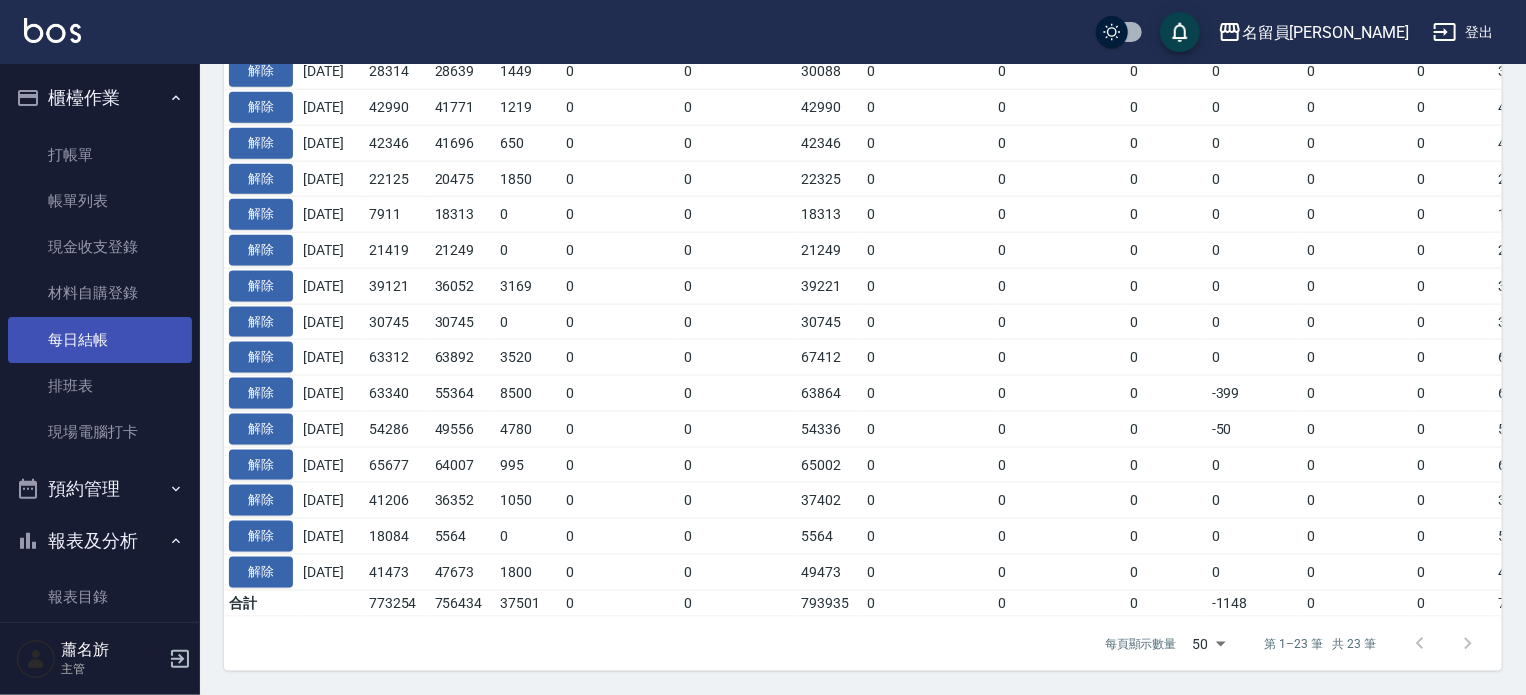 scroll, scrollTop: 0, scrollLeft: 0, axis: both 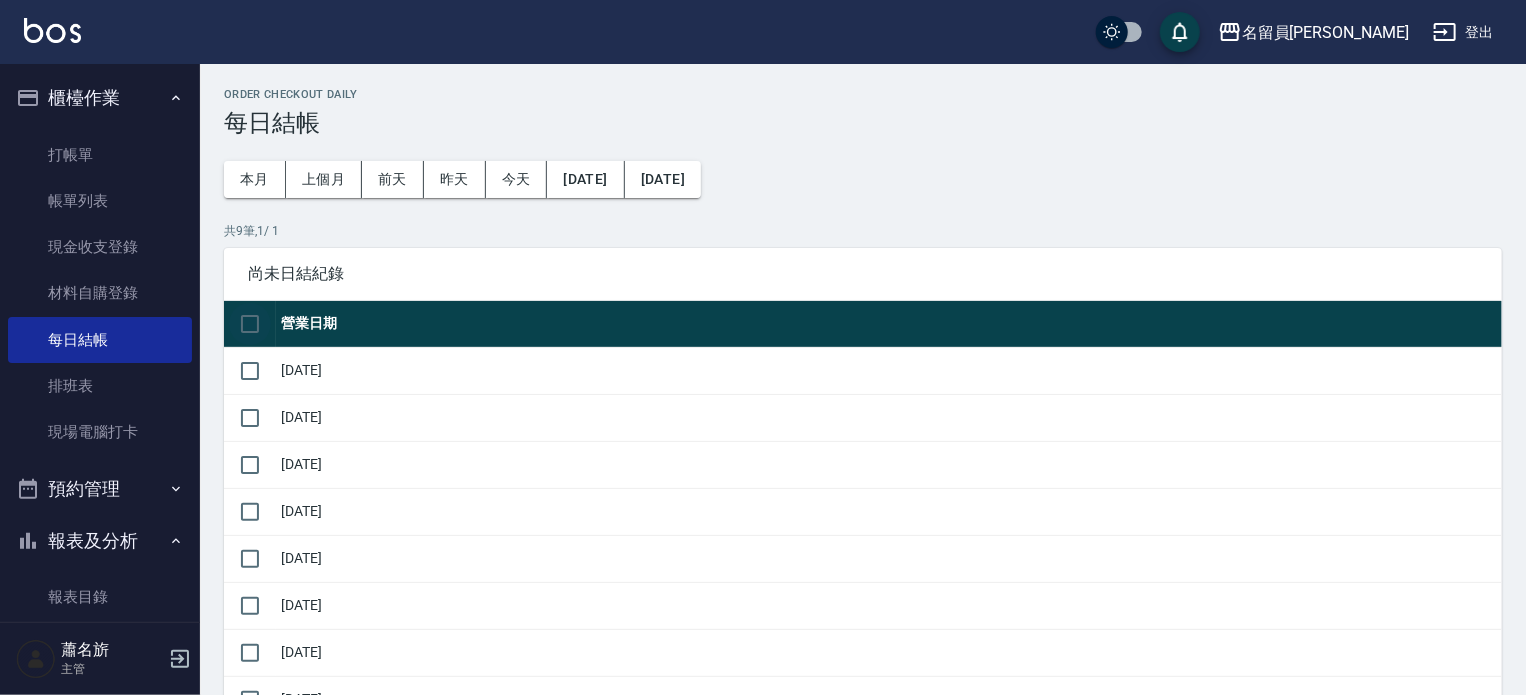 click at bounding box center [250, 324] 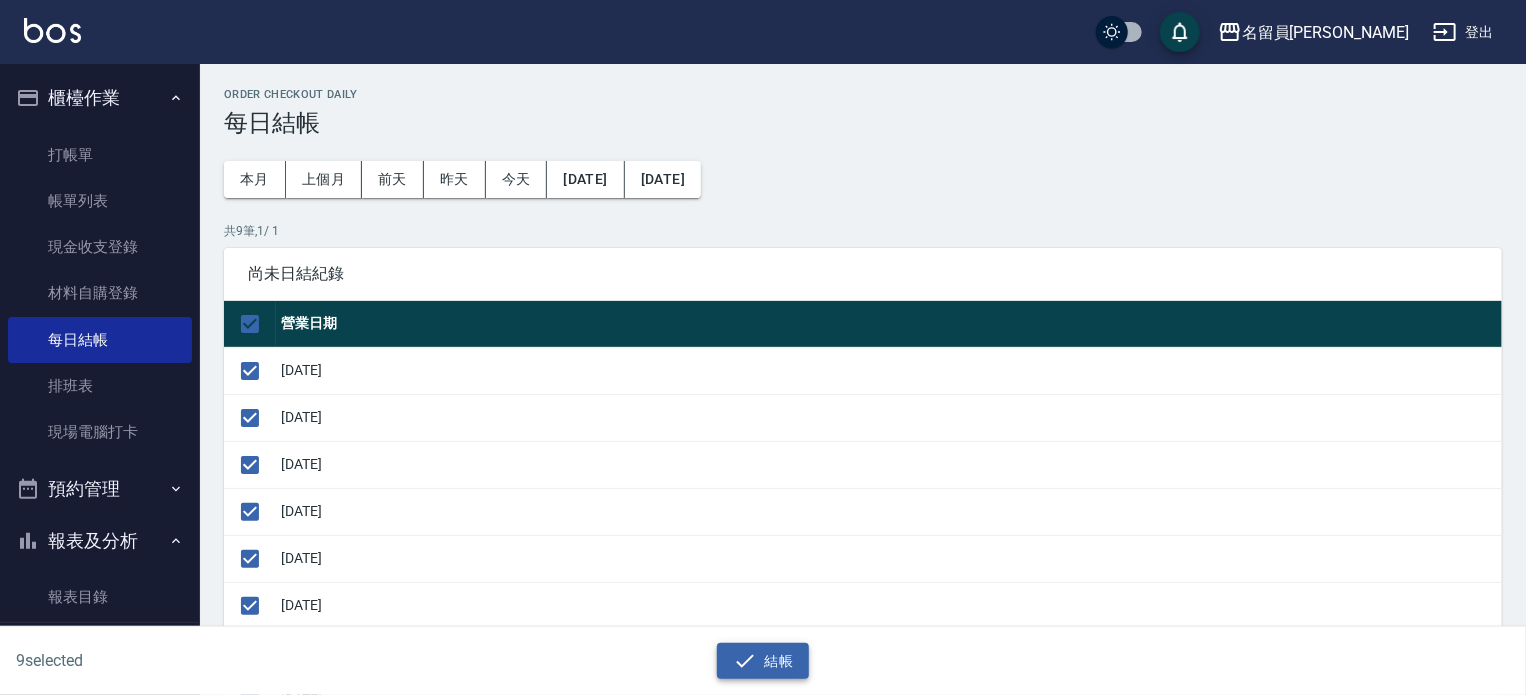 click 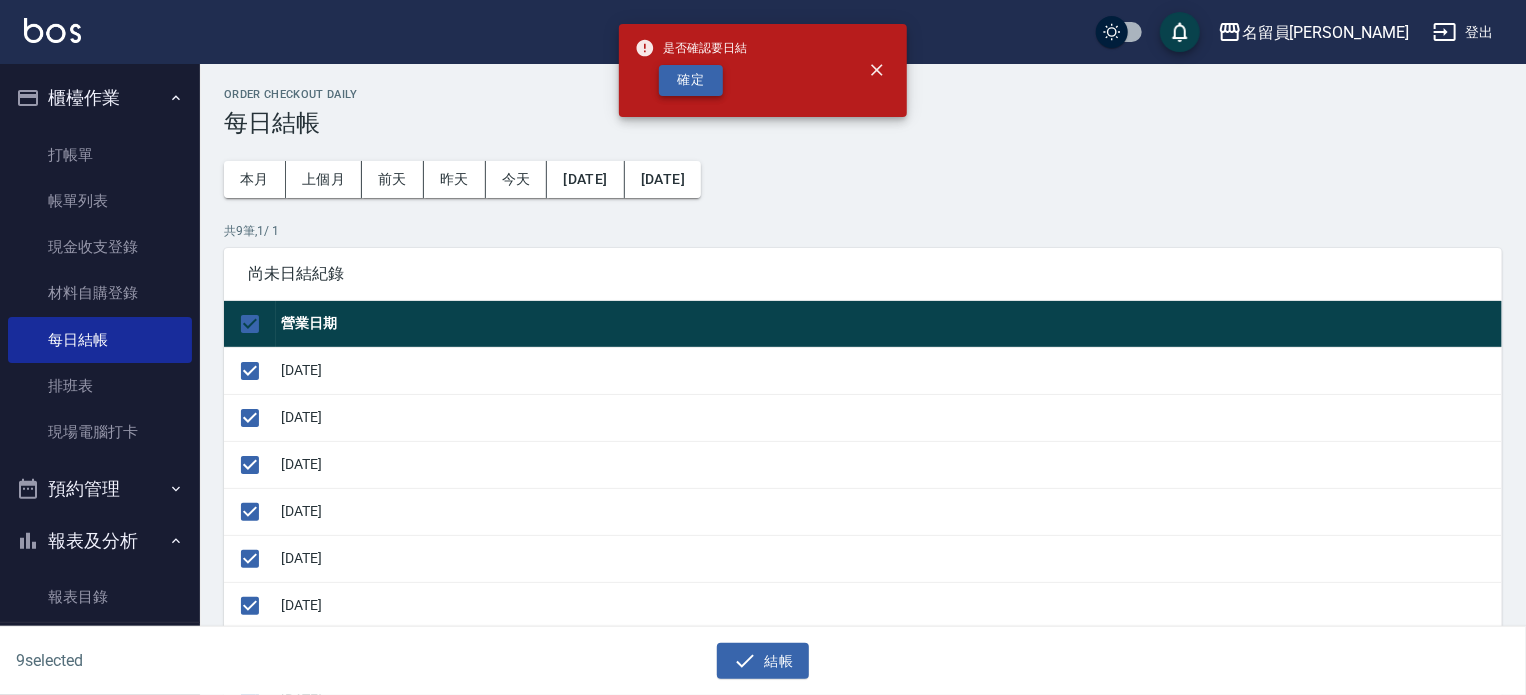 click on "確定" at bounding box center [691, 80] 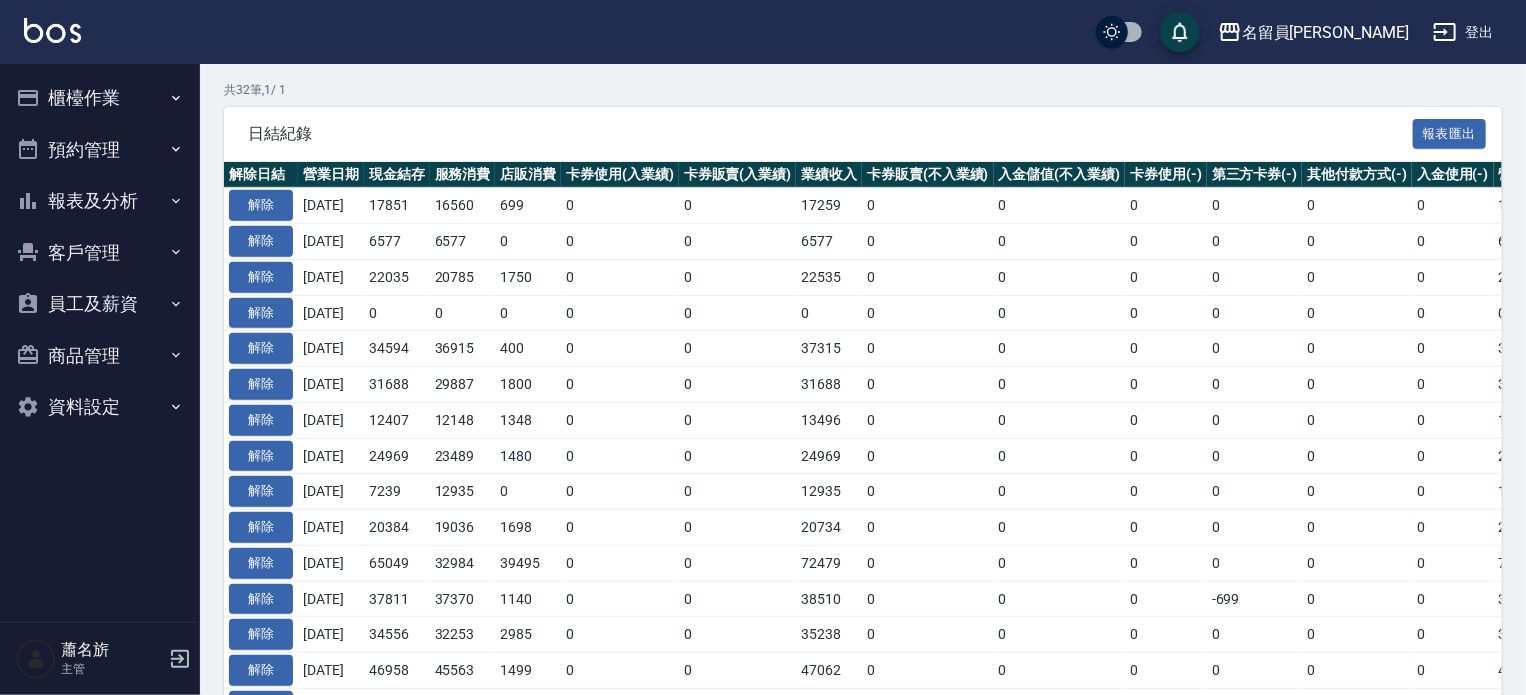 scroll, scrollTop: 300, scrollLeft: 0, axis: vertical 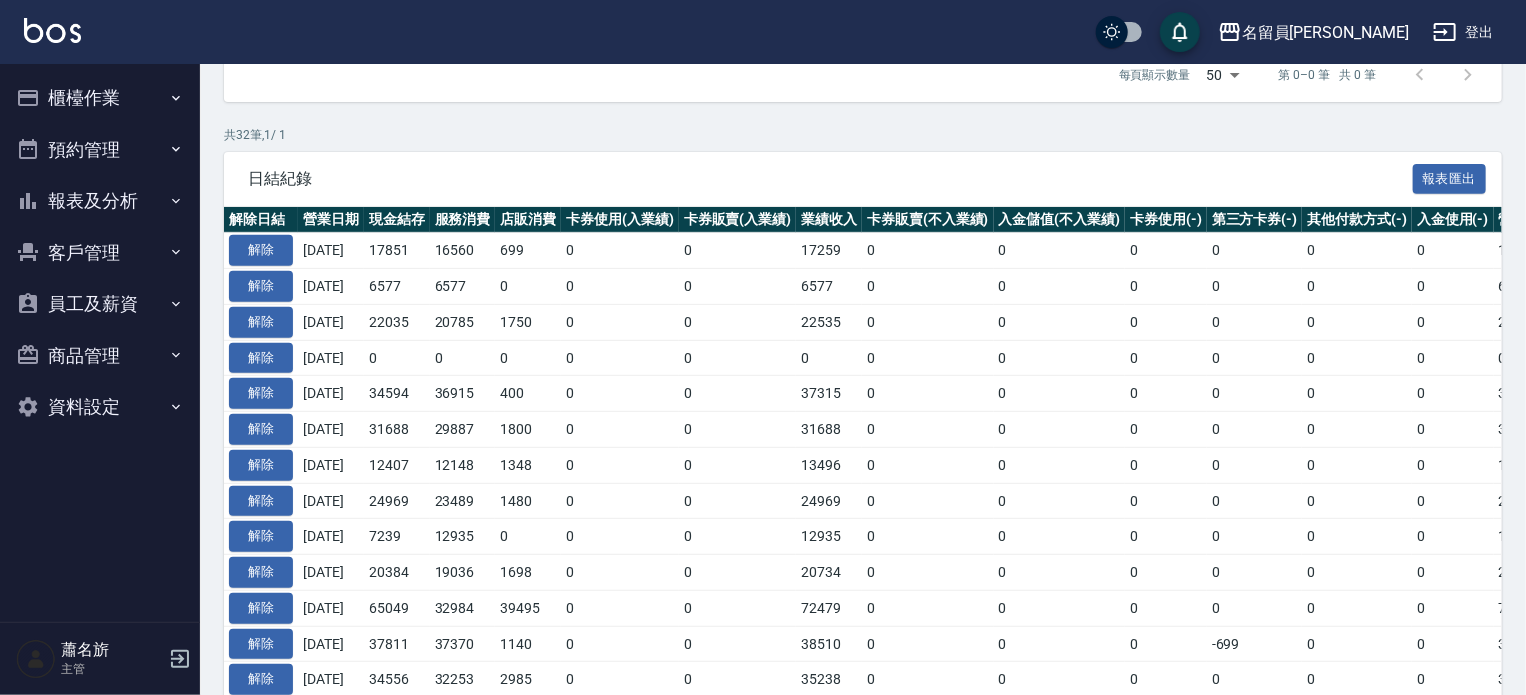 click on "24969" at bounding box center (397, 501) 